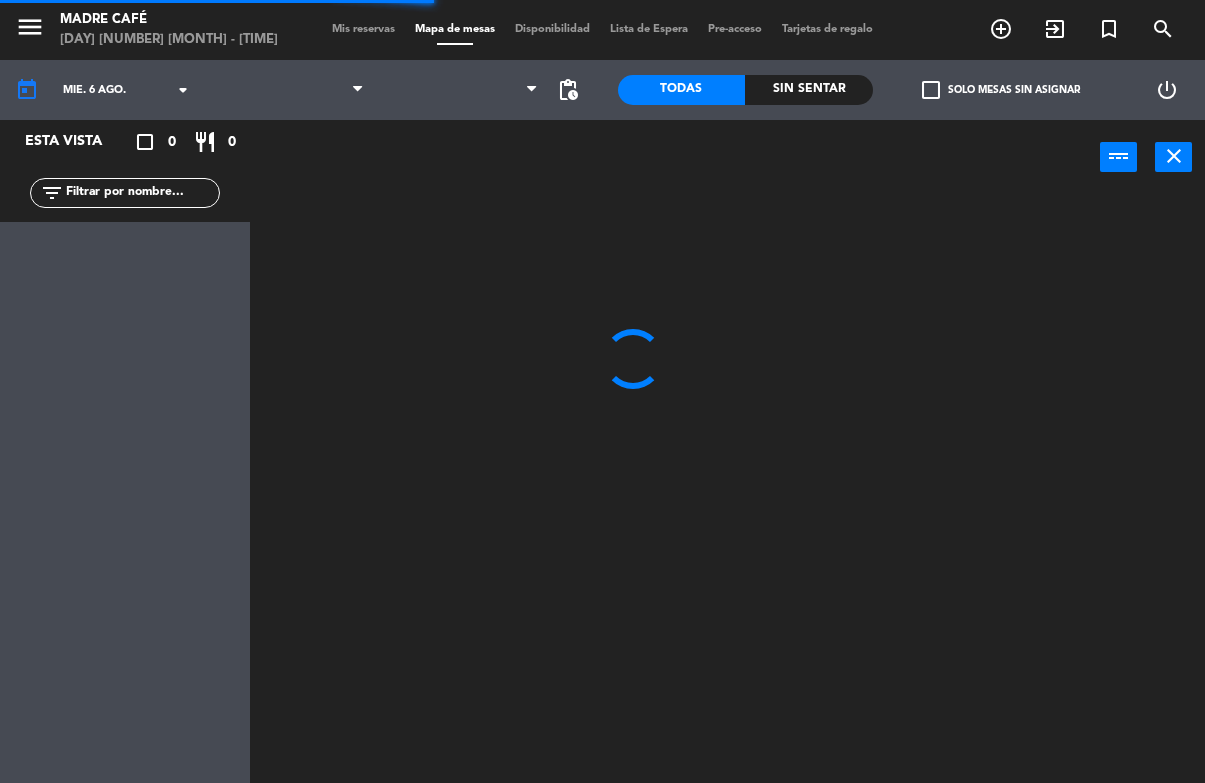 click on "exit_to_app" at bounding box center (1001, 29) 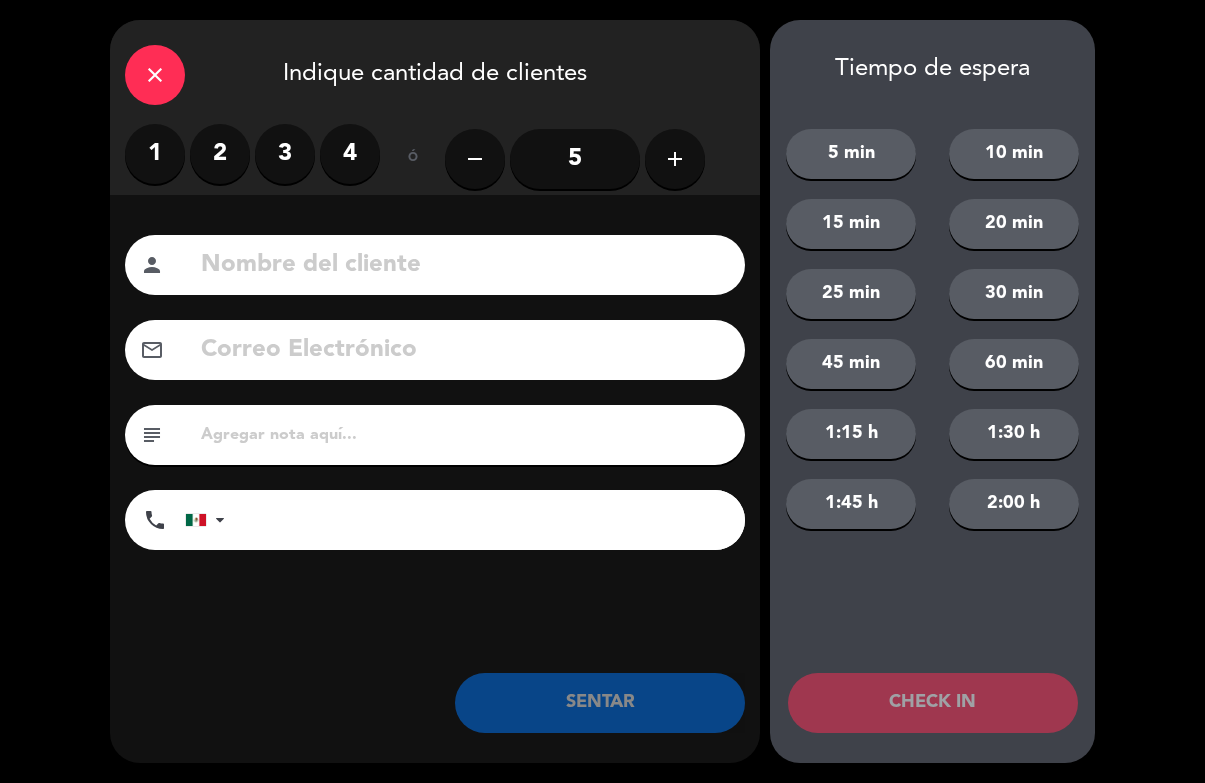 scroll, scrollTop: 0, scrollLeft: 0, axis: both 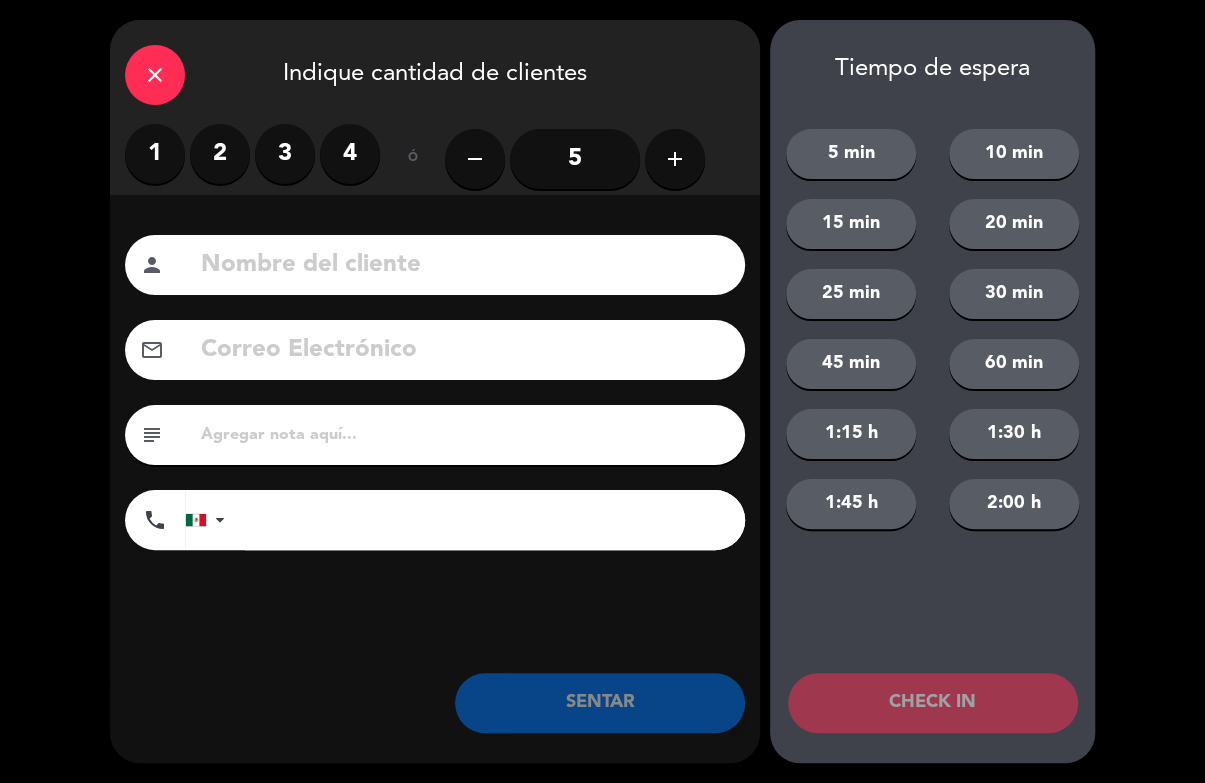 click on "2" at bounding box center (220, 154) 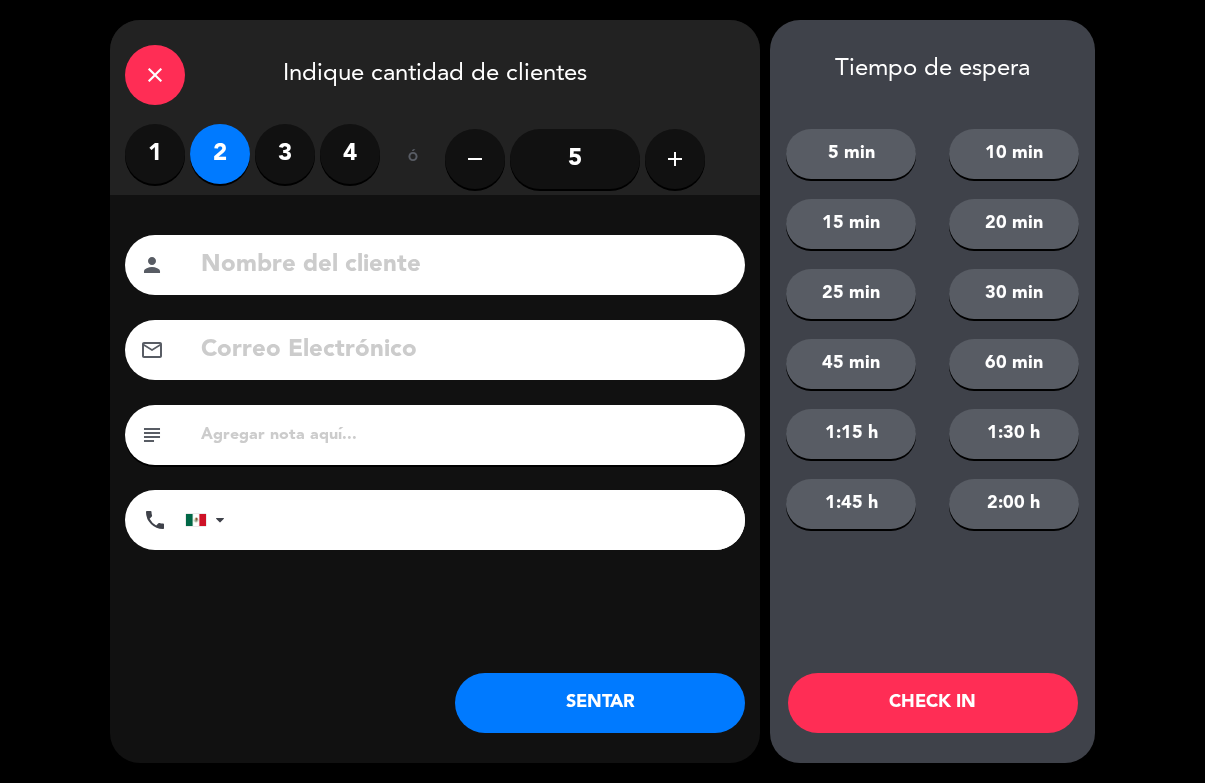 click 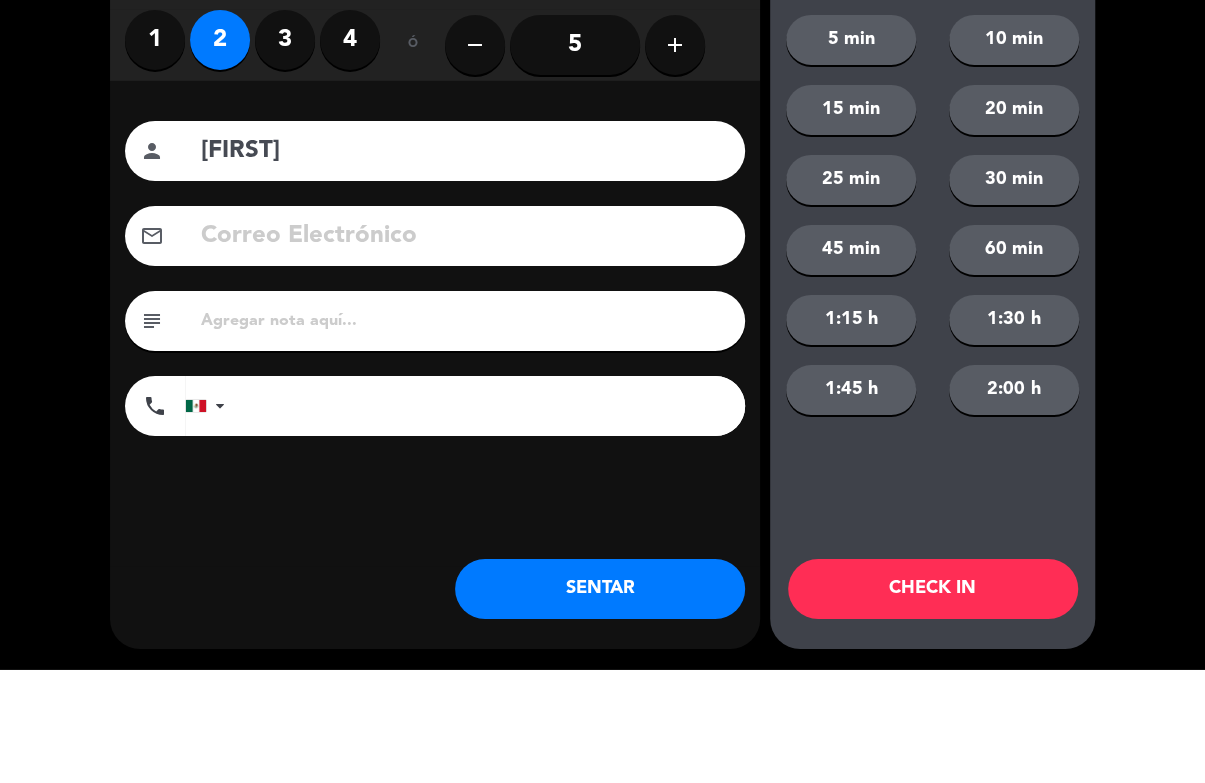 click on "close   Indique cantidad de clientes   1   2   3   4   ó  remove 5 add Nombre del cliente person [FIRST] Correo Electrónico email subject phone United States +1 United Kingdom +44 Peru (Perú) +51 Argentina +54 Brazil (Brasil) +55 Afghanistan (‫افغانستان‬‎) +93 Albania (Shqipëri) +355 Algeria (‫الجزائر‬‎) +213 American Samoa +1684 Andorra +376 Angola +244 Anguilla +1264 Antigua and Barbuda +1268 Argentina +54 Armenia (Հայաստան) +374 Aruba +297 Australia +61 Austria (Österreich) +43 Azerbaijan (Azərbaycan) +994 Bahamas +1242 Bahrain (‫البحرين‬‎) +973 Bangladesh (বাংলাদেশ) +880 Barbados +1246 Belarus (Беларусь) +375 Belgium (België) +32 Belize +501 Benin (Bénin) +229 Bermuda +1441 Bhutan (འབྲུག) +975 Bolivia +591 Bosnia and Herzegovina (Босна и Херцеговина) +387 Botswana +267 Brazil (Brasil) +55 British Indian Ocean Territory +246 British Virgin Islands +1284 Brunei +673 Bulgaria (България) +359 +1" 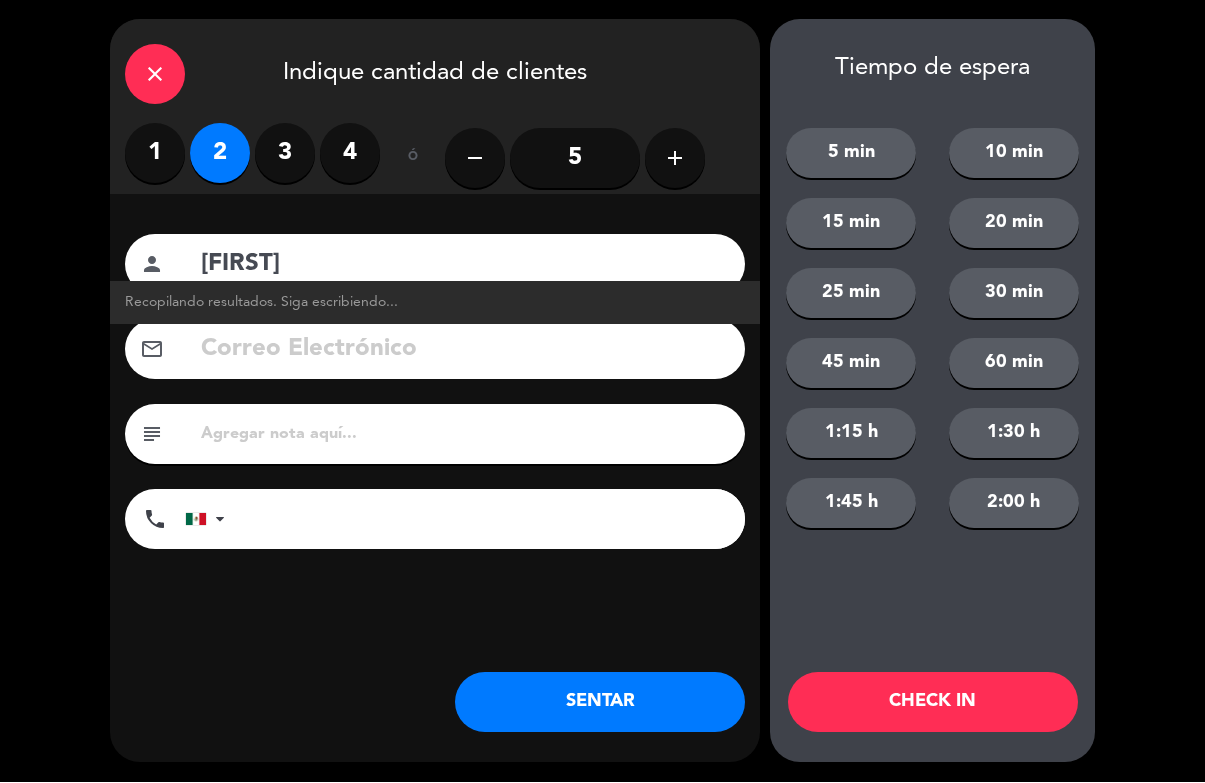 click on "[FIRST]" 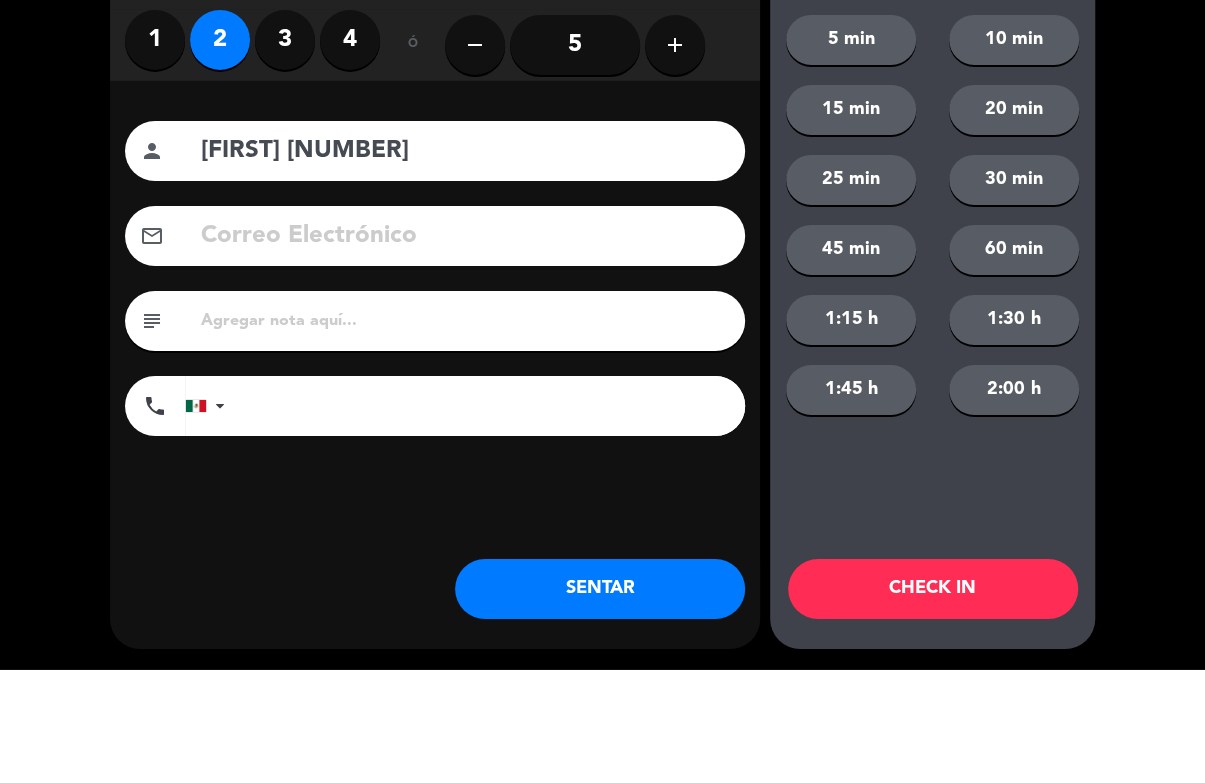 type on "[FIRST] [NUMBER]" 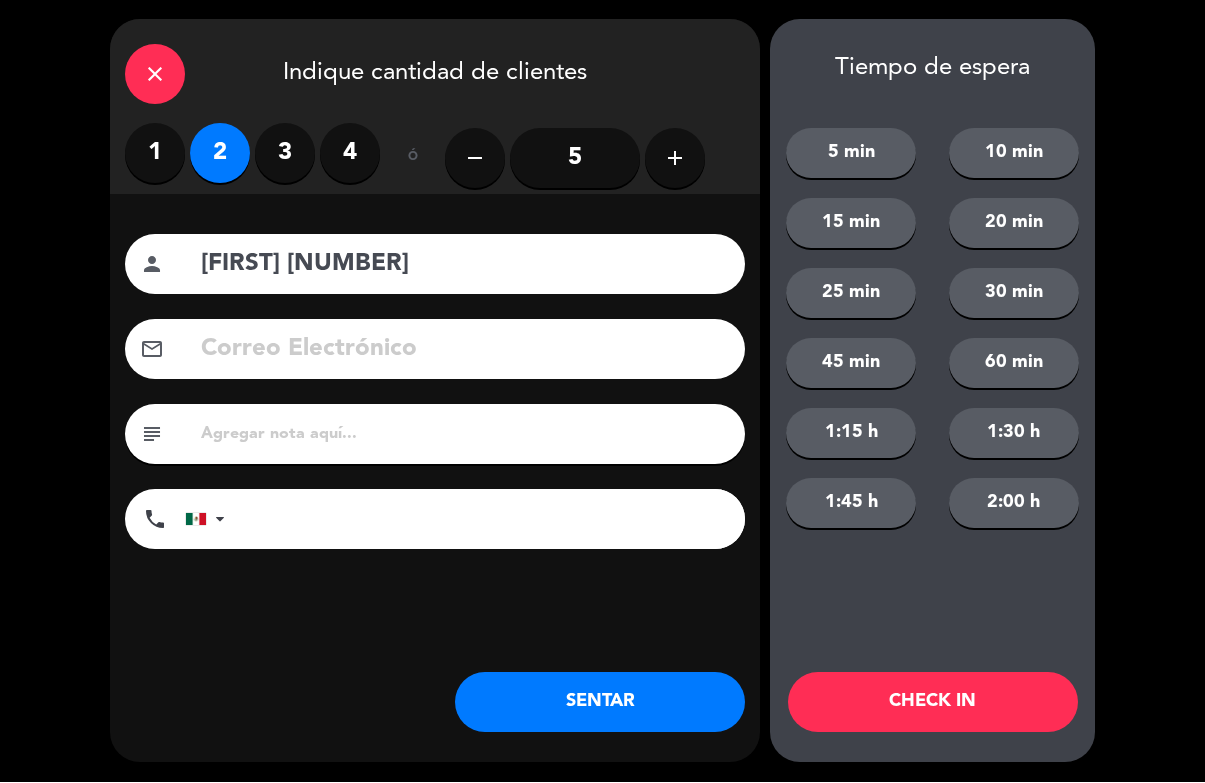 click on "CHECK IN" 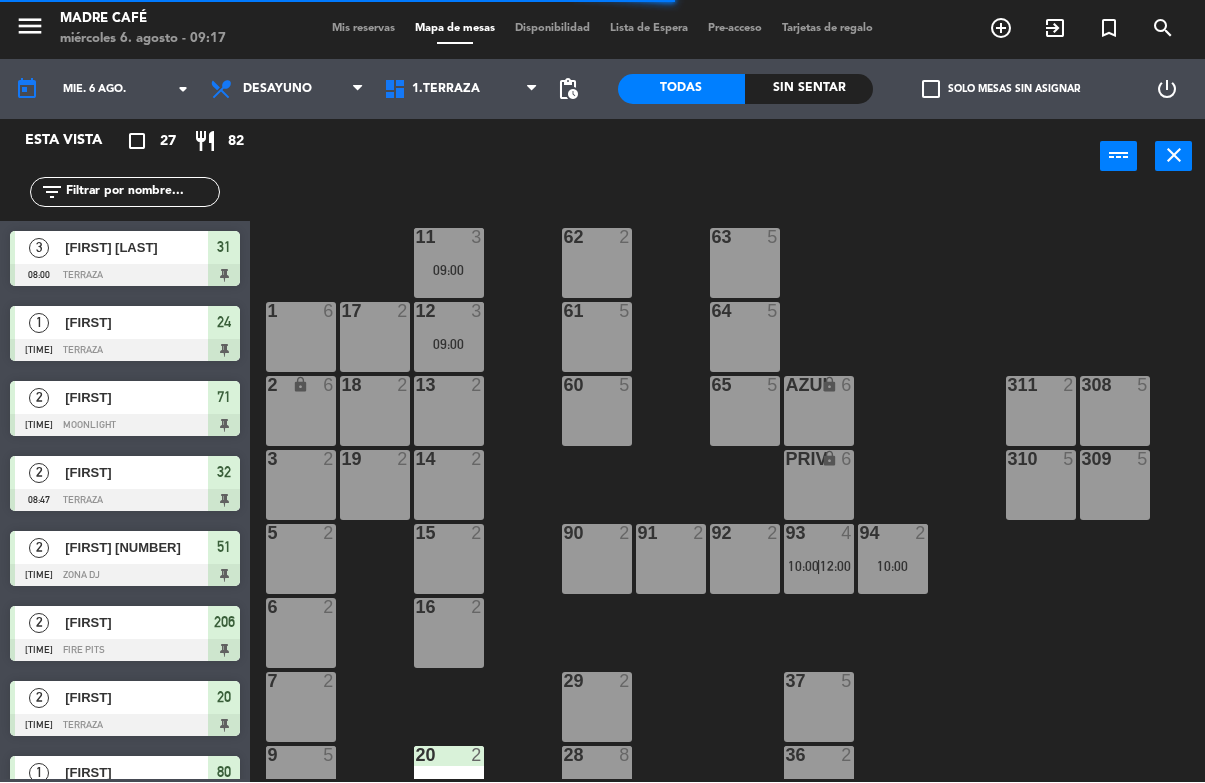 click on "exit_to_app" at bounding box center (1001, 29) 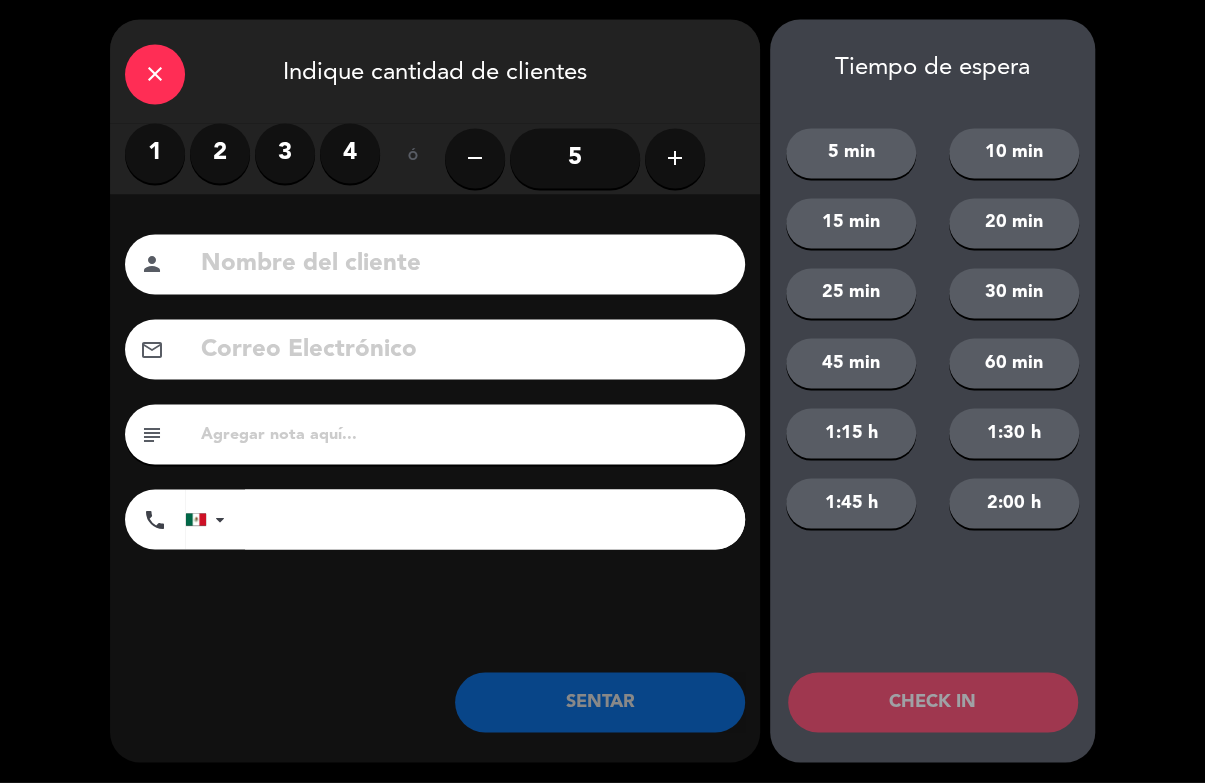 click on "4" at bounding box center (350, 154) 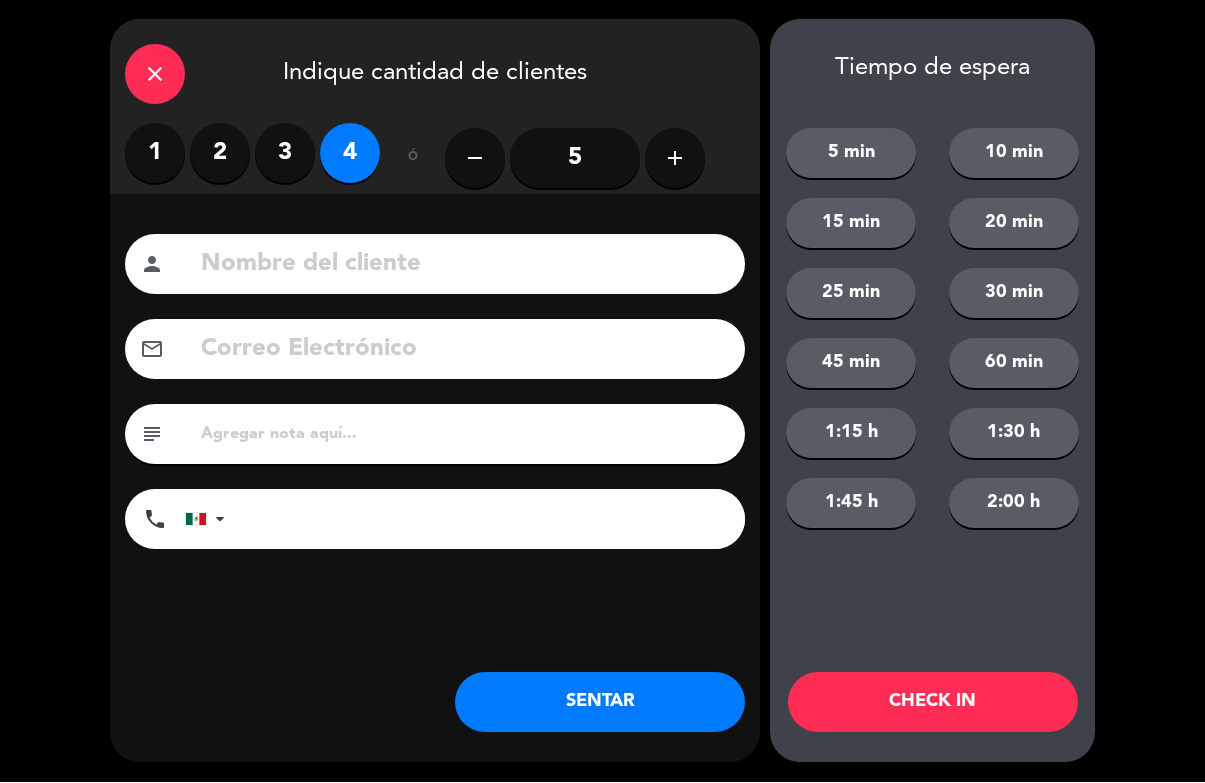 click 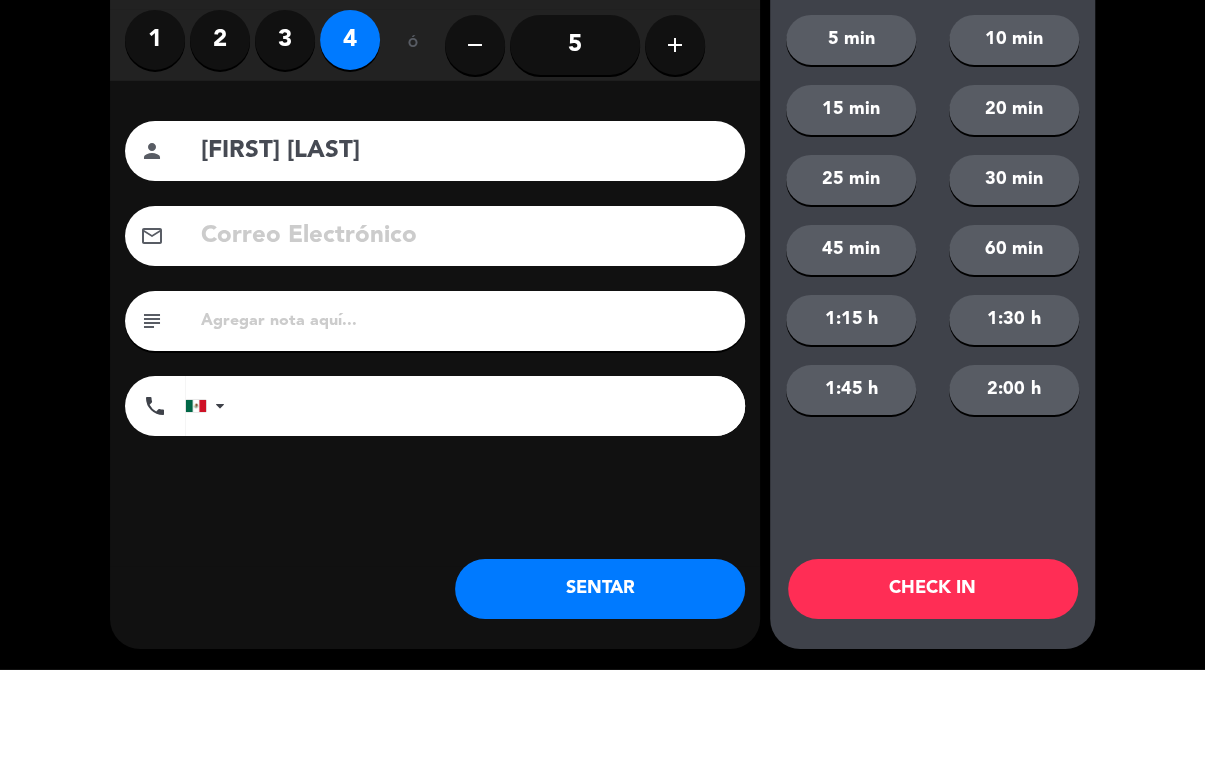 click on "close   Indique cantidad de clientes   1   2   3   4   ó  remove 5 add Nombre del cliente person [FIRST] [LAST] Correo Electrónico email subject phone United States +1 United Kingdom +44 Peru (Perú) +51 Argentina +54 Brazil (Brasil) +55 Afghanistan (‫افغانستان‬‎) +93 Albania (Shqipëri) +355 Algeria (‫الجزائر‬‎) +213 American Samoa +1684 Andorra +376 Angola +244 Anguilla +1264 Antigua and Barbuda +1268 Argentina +54 Armenia (Հայաստան) +374 Aruba +297 Australia +61 Austria (Österreich) +43 Azerbaijan (Azərbaycan) +994 Bahamas +1242 Bahrain (‫البحرين‬‎) +973 Bangladesh (বাংলাদেশ) +880 Barbados +1246 Belarus (Беларусь) +375 Belgium (België) +32 Belize +501 Benin (Bénin) +229 Bermuda +1441 Bhutan (འབྲུག) +975 Bolivia +591 Bosnia and Herzegovina (Босна и Херцеговина) +387 Botswana +267 Brazil (Brasil) +55 British Indian Ocean Territory +246 British Virgin Islands +1284 Brunei +673 +359 Burkina Faso +226 +1" 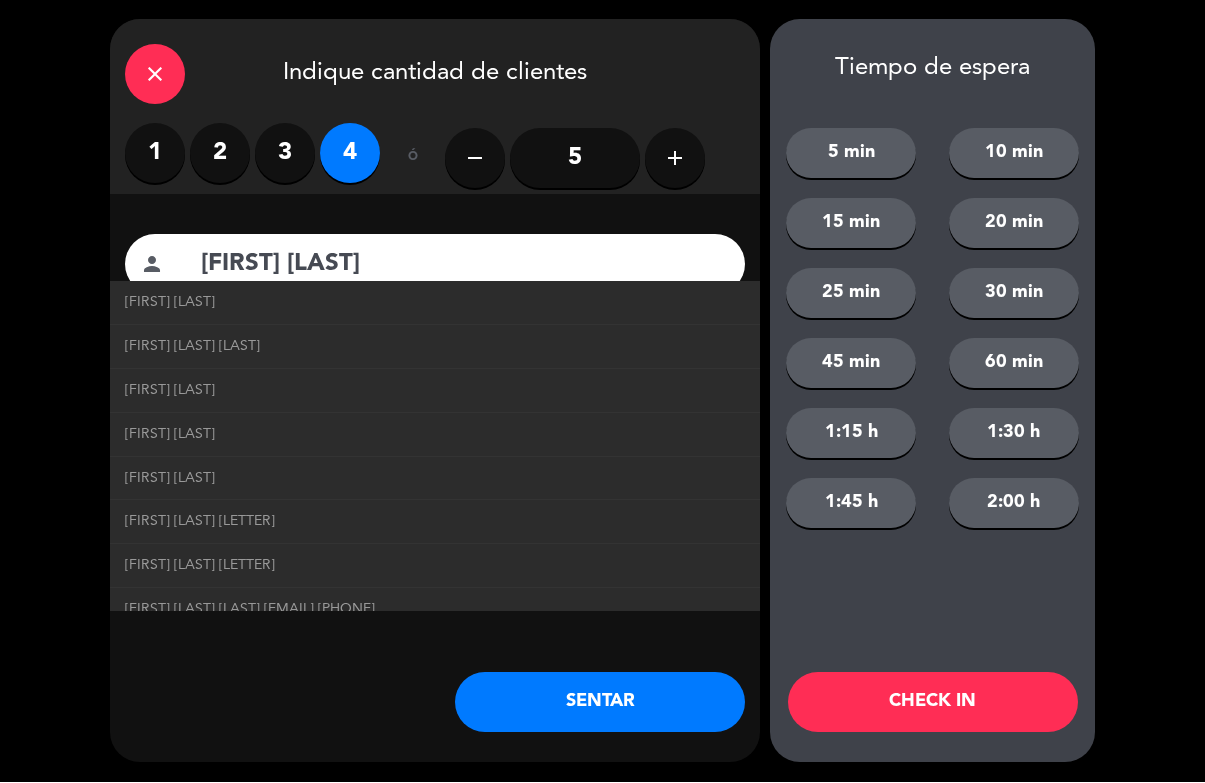 click on "[FIRST] [LAST]" 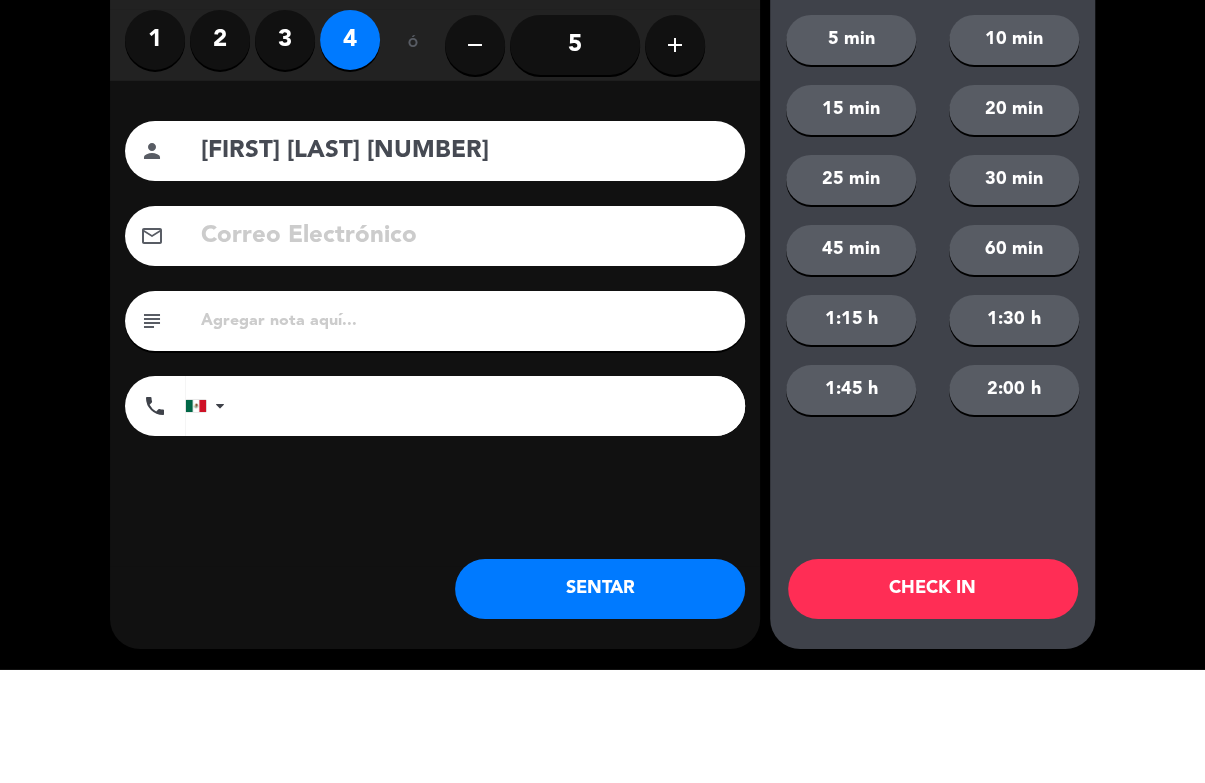 click on "close   Indique cantidad de clientes   1   2   3   4   ó  remove 5 add Nombre del cliente person [FIRST] [LAST] 3 Correo Electrónico email subject phone United States +1 United Kingdom +44 Peru (Perú) +51 Argentina +54 Brazil (Brasil) +55 Afghanistan (‫افغانستان‬‎) +93 Albania (Shqipëri) +355 Algeria (‫الجزائر‬‎) +213 American Samoa +1684 Andorra +376 Angola +244 Anguilla +1264 Antigua and Barbuda +1268 Argentina +54 Armenia (Հայաստան) +374 Aruba +297 Australia +61 Austria (Österreich) +43 Azerbaijan (Azərbaycan) +994 Bahamas +1242 Bahrain (‫البحرين‬‎) +973 Bangladesh (বাংলাদেশ) +880 Barbados +1246 Belarus (Беларусь) +375 Belgium (België) +32 Belize +501 Benin (Bénin) +229 Bermuda +1441 Bhutan (འབྲུག) +975 Bolivia +591 Bosnia and Herzegovina (Босна и Херцеговина) +387 Botswana +267 Brazil (Brasil) +55 British Indian Ocean Territory +246 British Virgin Islands +1284 Brunei +673 +359 Burkina Faso +226" 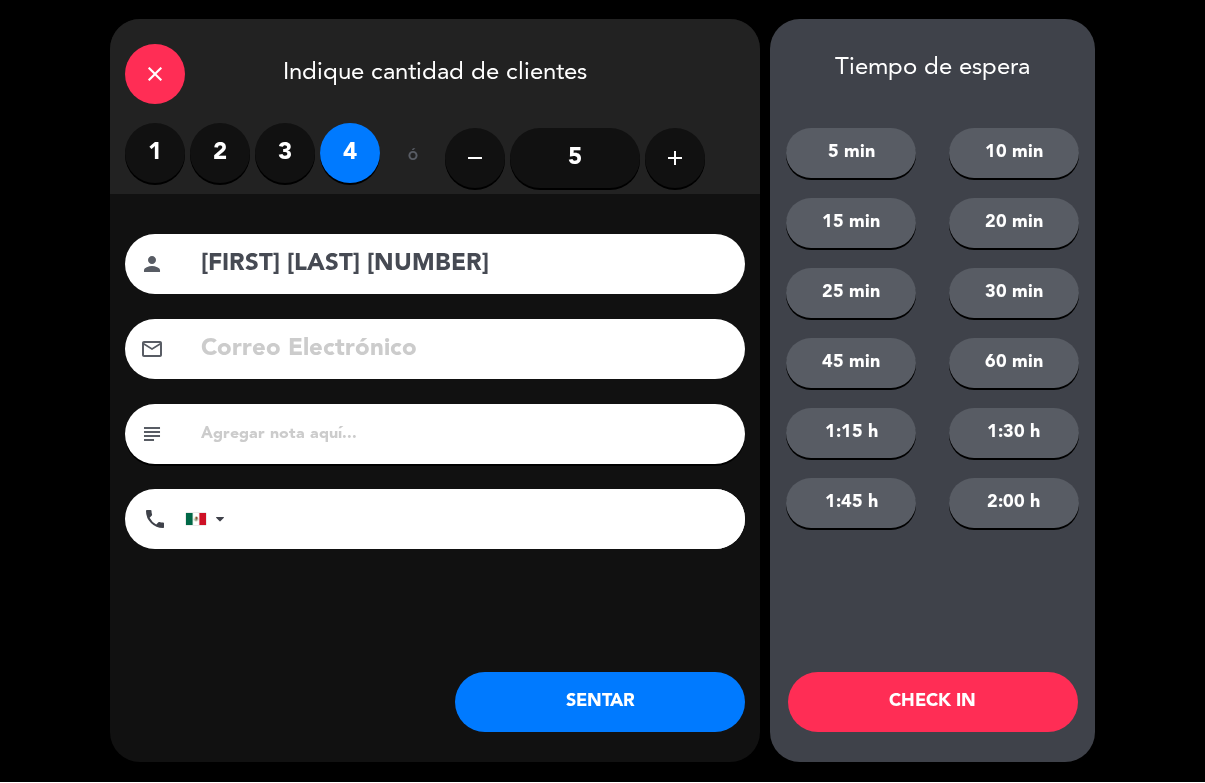 click on "Javier hernandez 3" 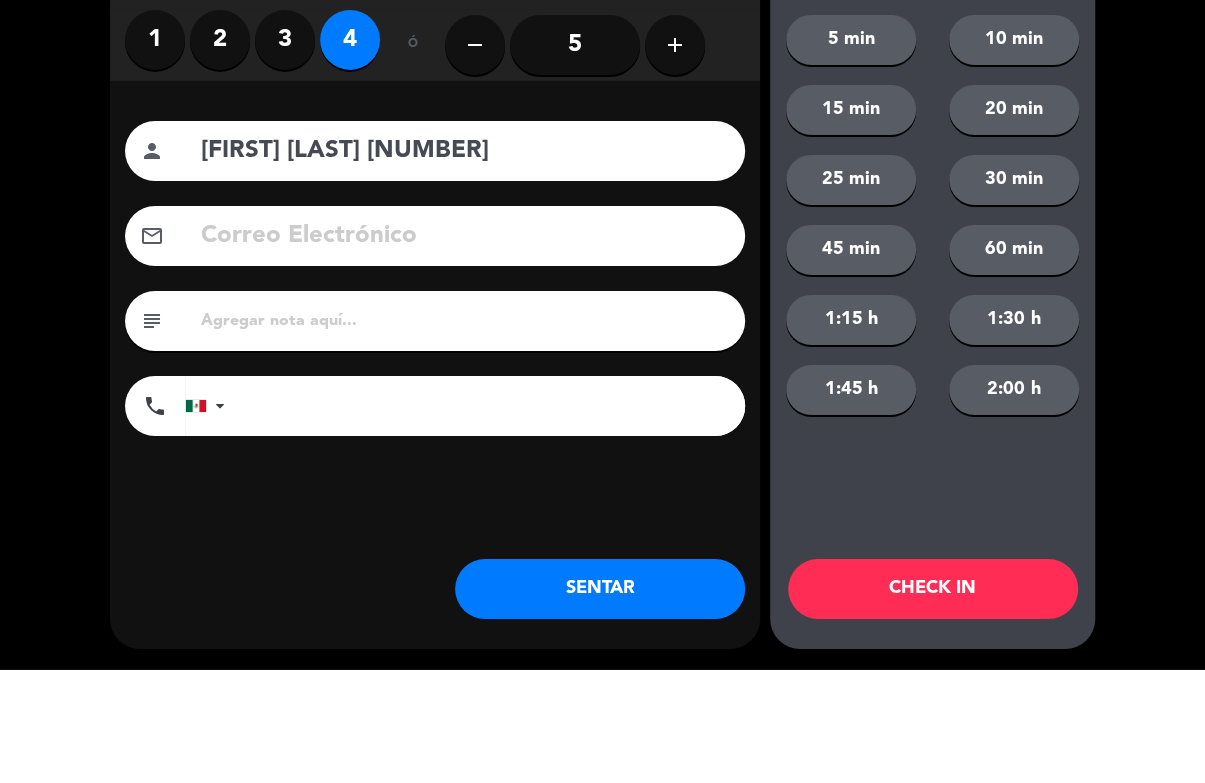 type on "[FIRST] [LAST] 90" 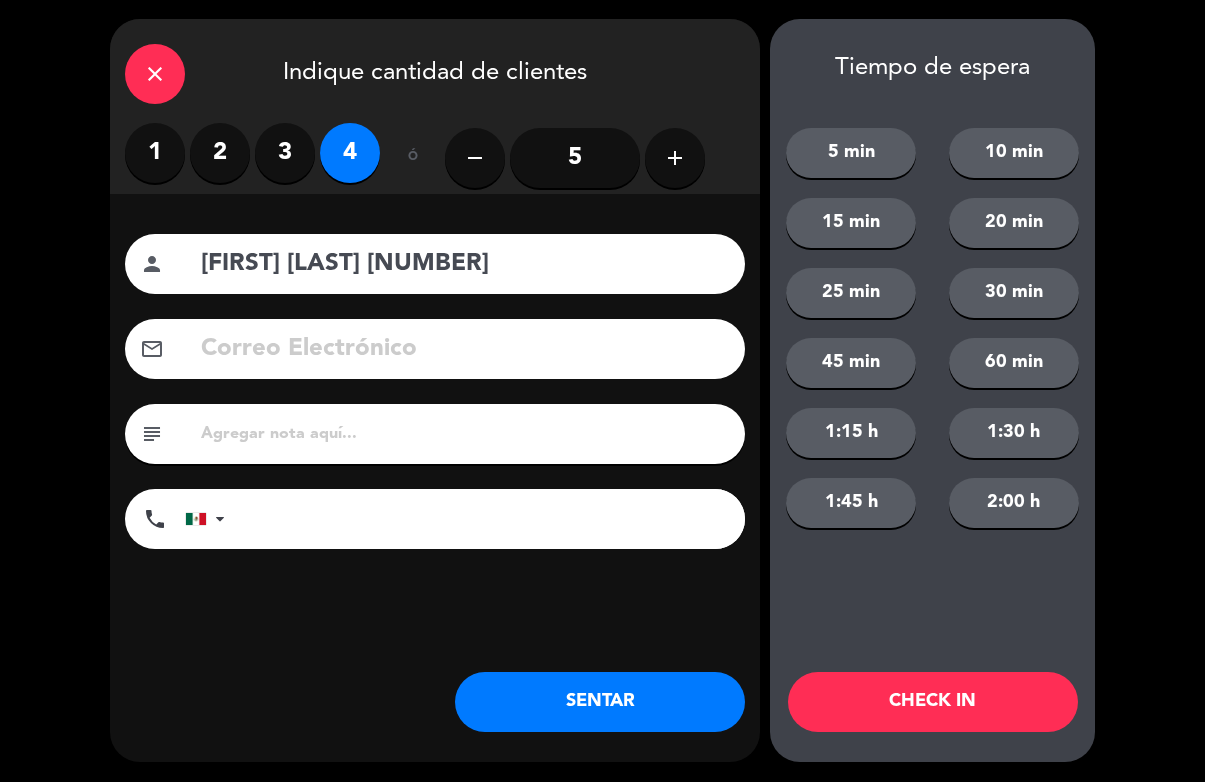 click on "CHECK IN" 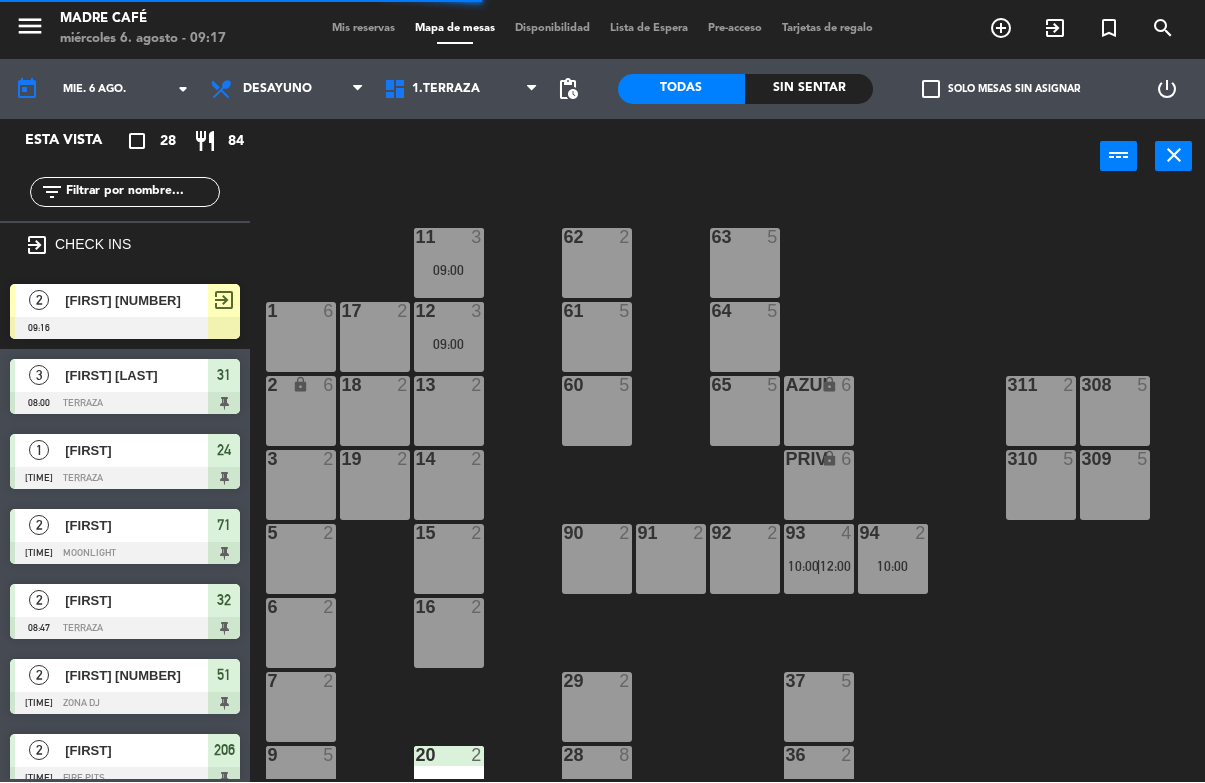 click on "exit_to_app" at bounding box center [1001, 29] 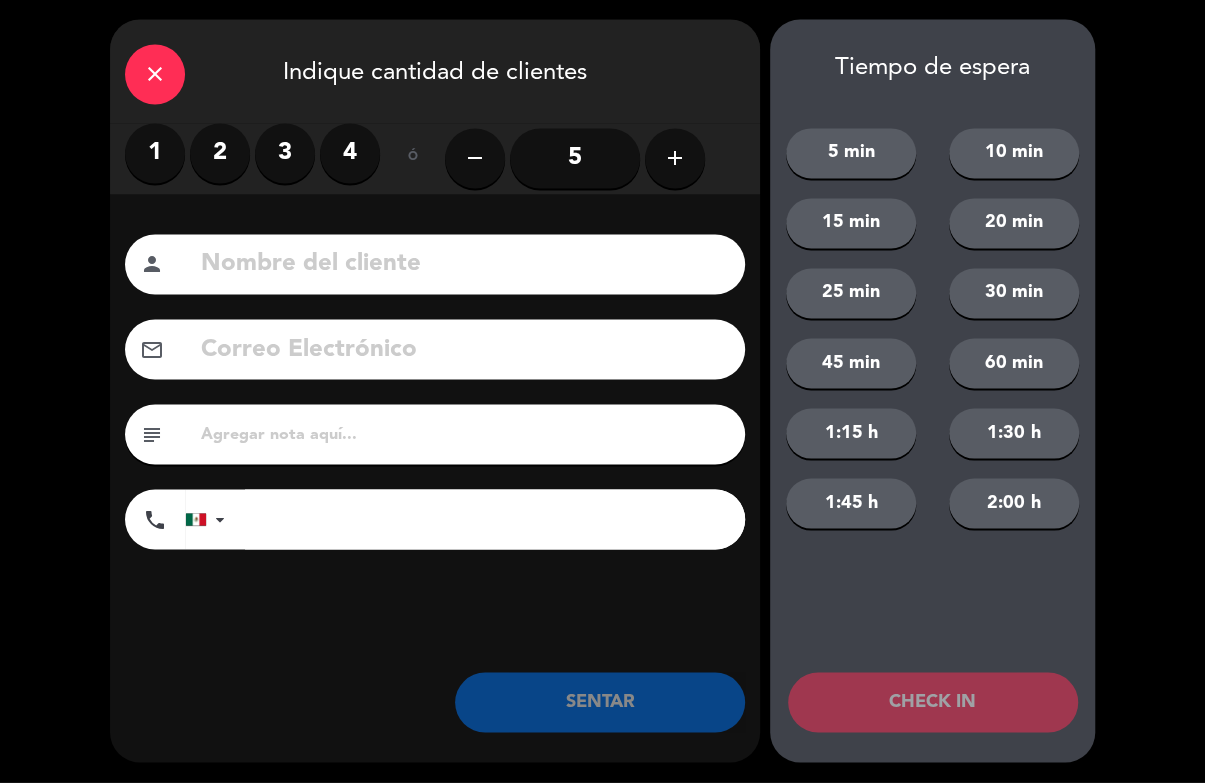click on "3" at bounding box center (285, 154) 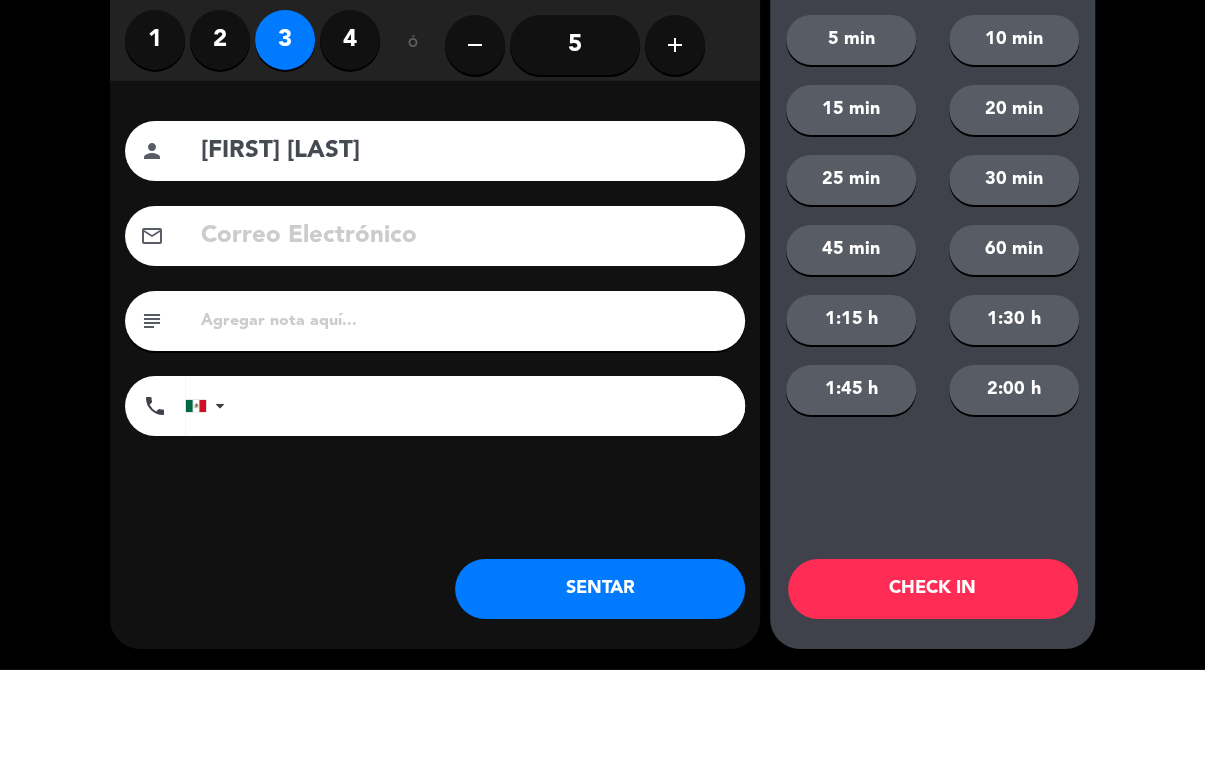 click on "close   Indique cantidad de clientes   1   2   3   4   ó  remove 5 add Nombre del cliente person Marco sanchez Correo Electrónico email subject phone United States +1 United Kingdom +44 Peru (Perú) +51 Argentina +54 Brazil (Brasil) +55 Afghanistan (‫افغانستان‬‎) +93 Albania (Shqipëri) +355 Algeria (‫الجزائر‬‎) +213 American Samoa +1684 Andorra +376 Angola +244 Anguilla +1264 Antigua and Barbuda +1268 Argentina +54 Armenia (Հայաստան) +374 Aruba +297 Australia +61 Austria (Österreich) +43 Azerbaijan (Azərbaycan) +994 Bahamas +1242 Bahrain (‫البحرين‬‎) +973 Bangladesh (বাংলাদেশ) +880 Barbados +1246 Belarus (Беларусь) +375 Belgium (België) +32 Belize +501 Benin (Bénin) +229 Bermuda +1441 Bhutan (འབྲུག) +975 Bolivia +591 Bosnia and Herzegovina (Босна и Херцеговина) +387 Botswana +267 Brazil (Brasil) +55 British Indian Ocean Territory +246 British Virgin Islands +1284 Brunei +673 Bulgaria (България)" 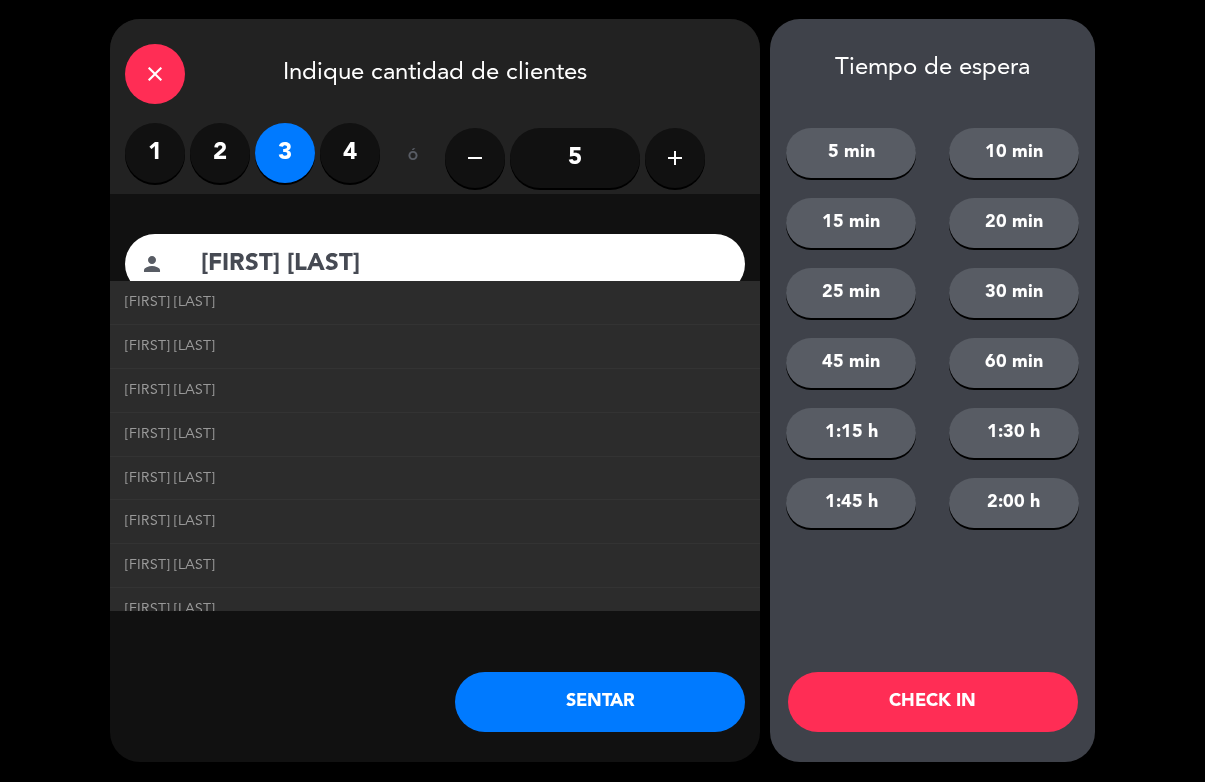 click on "Marco sanchez" 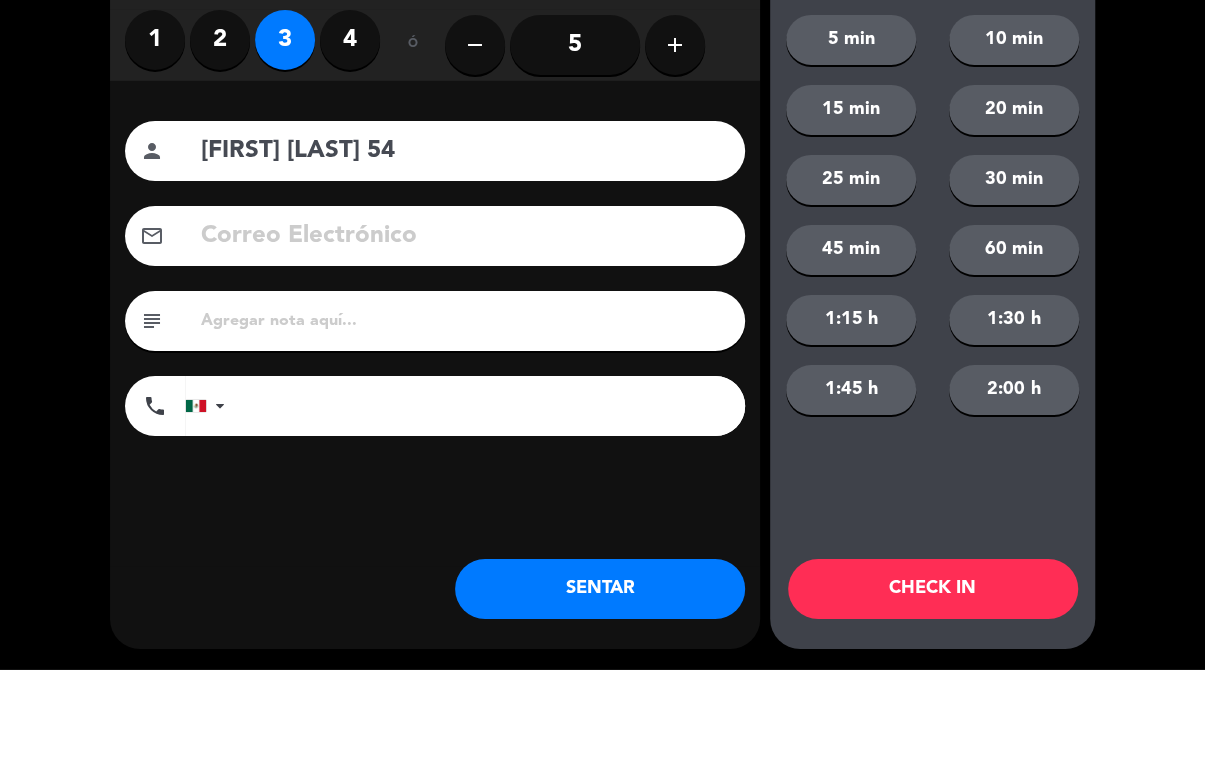 type on "Marco sanchez 54" 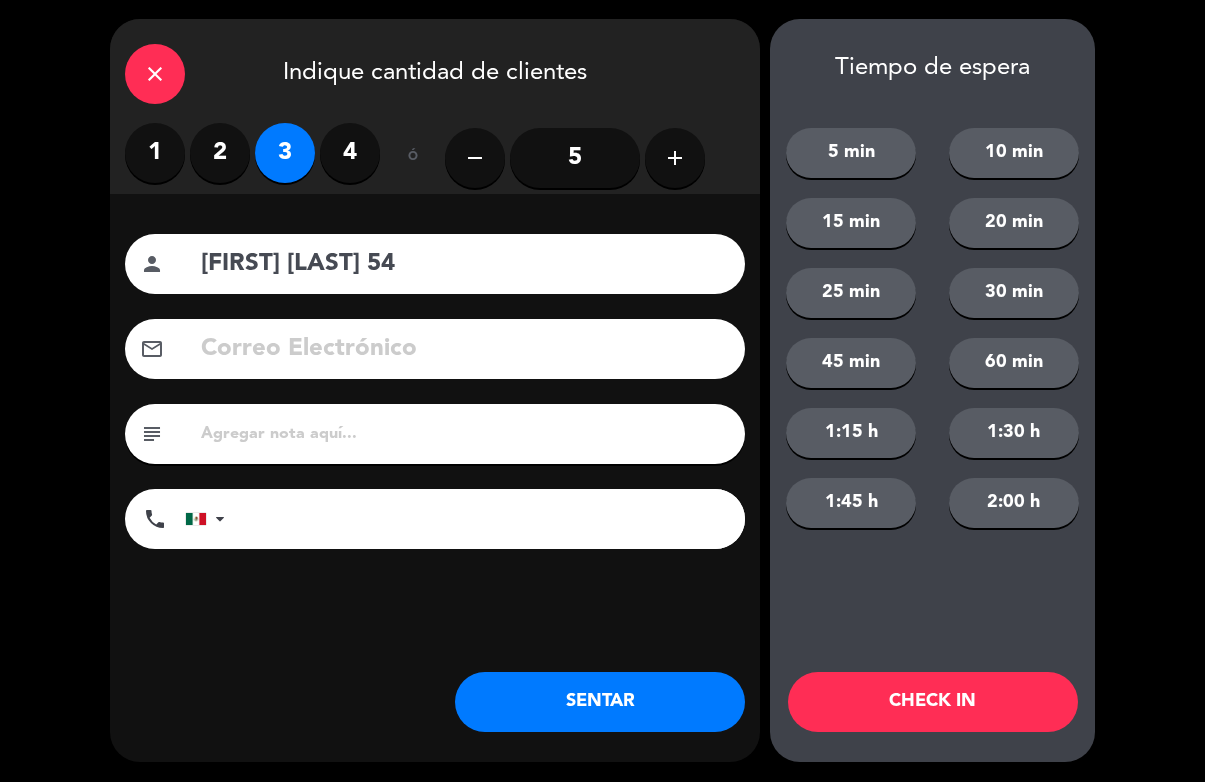 click on "CHECK IN" 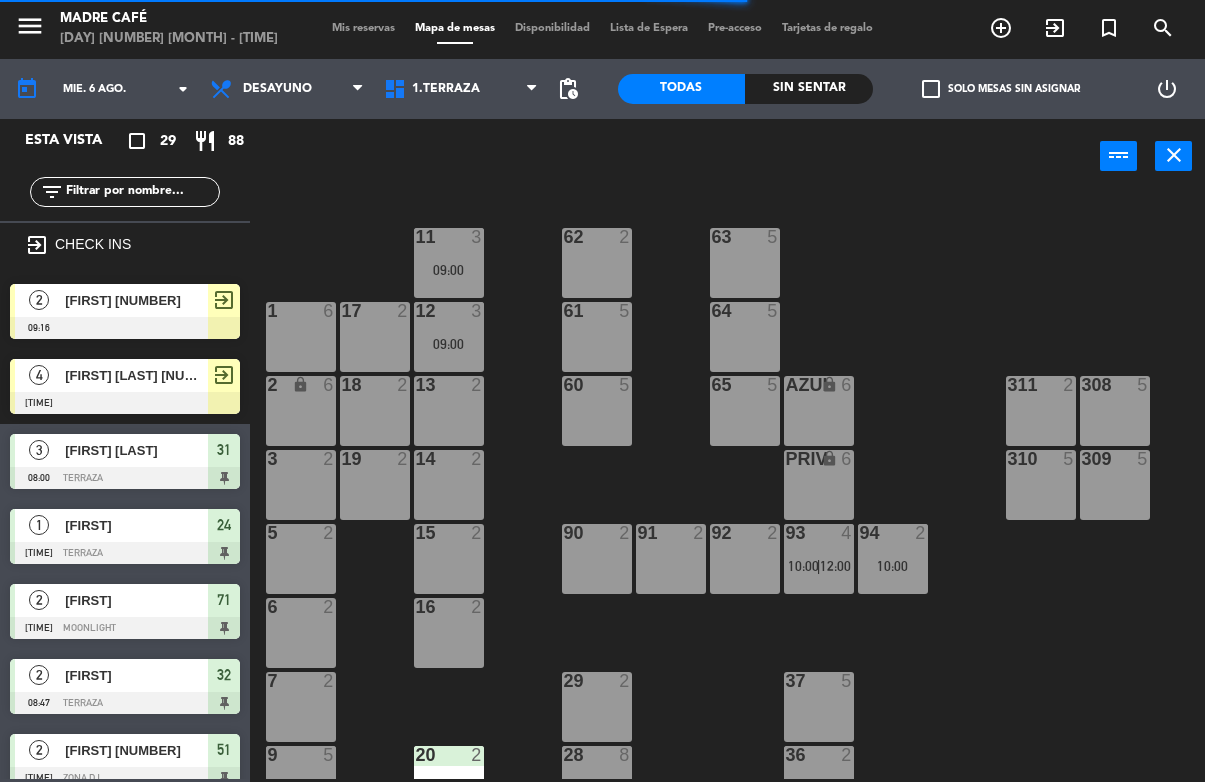 scroll, scrollTop: -1, scrollLeft: 0, axis: vertical 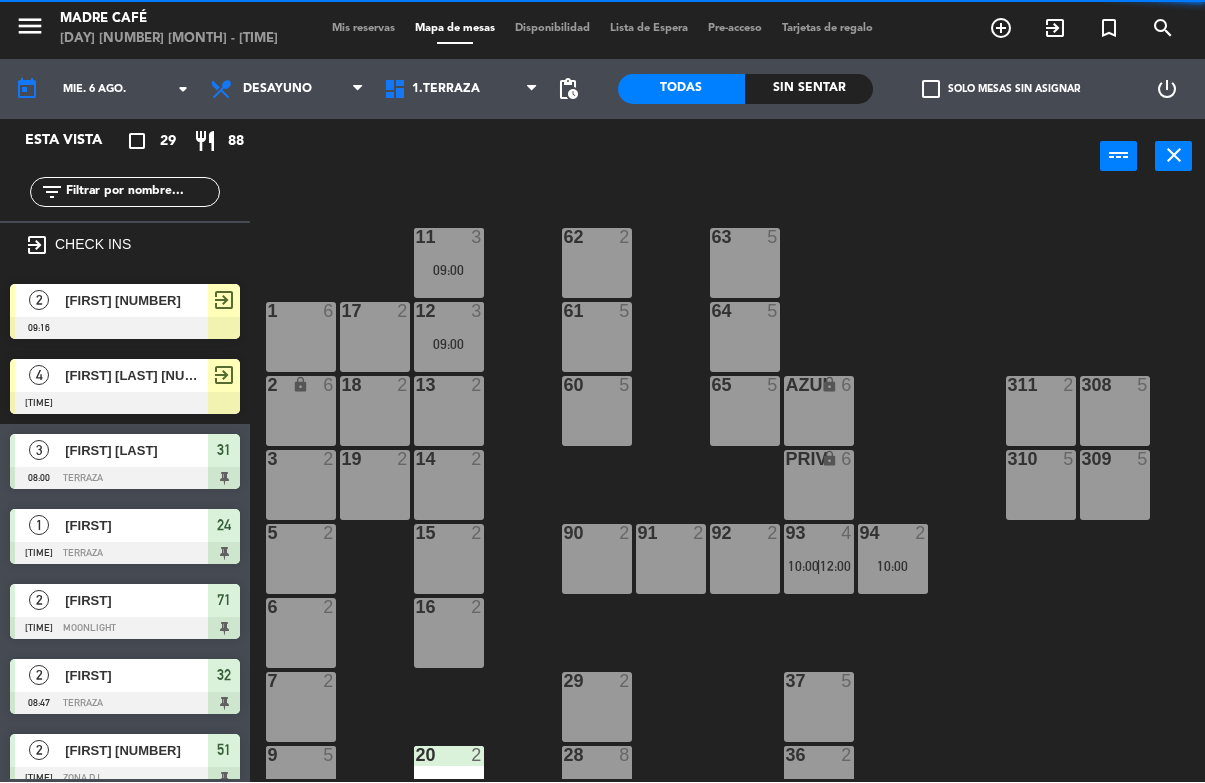 click on "exit_to_app" at bounding box center (1001, 29) 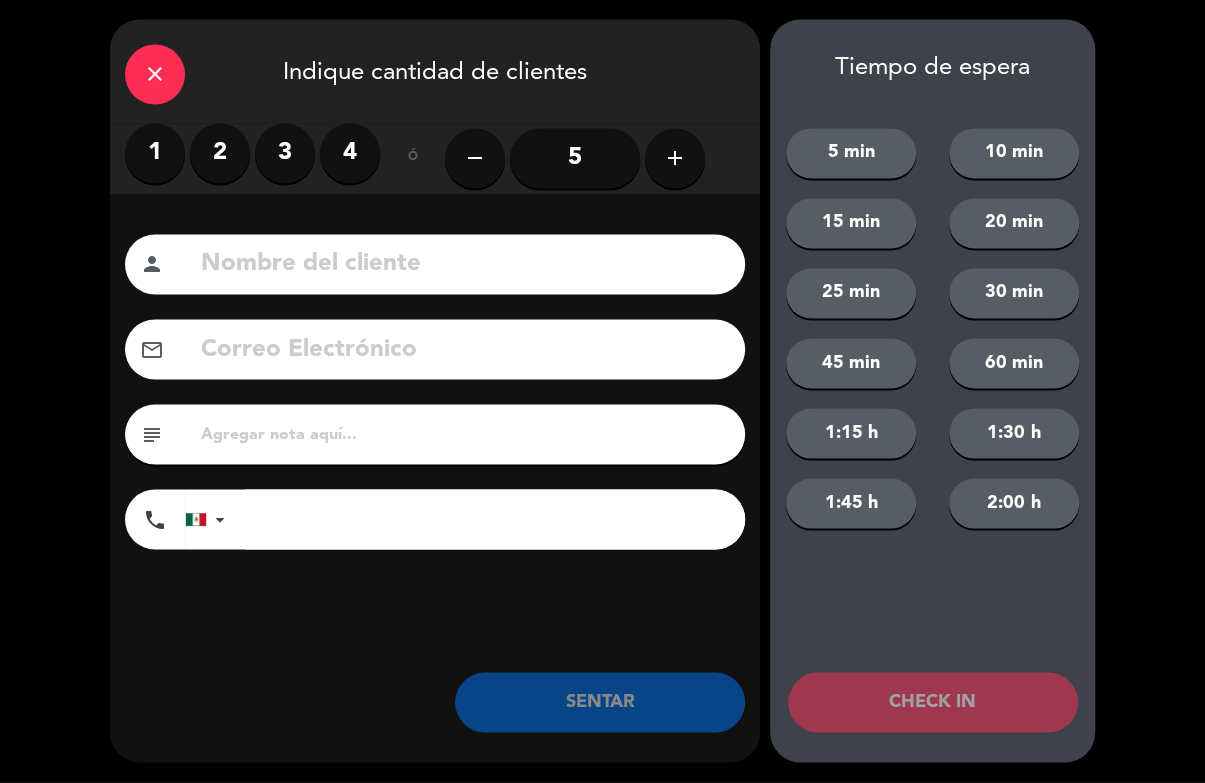 click on "2" at bounding box center [220, 154] 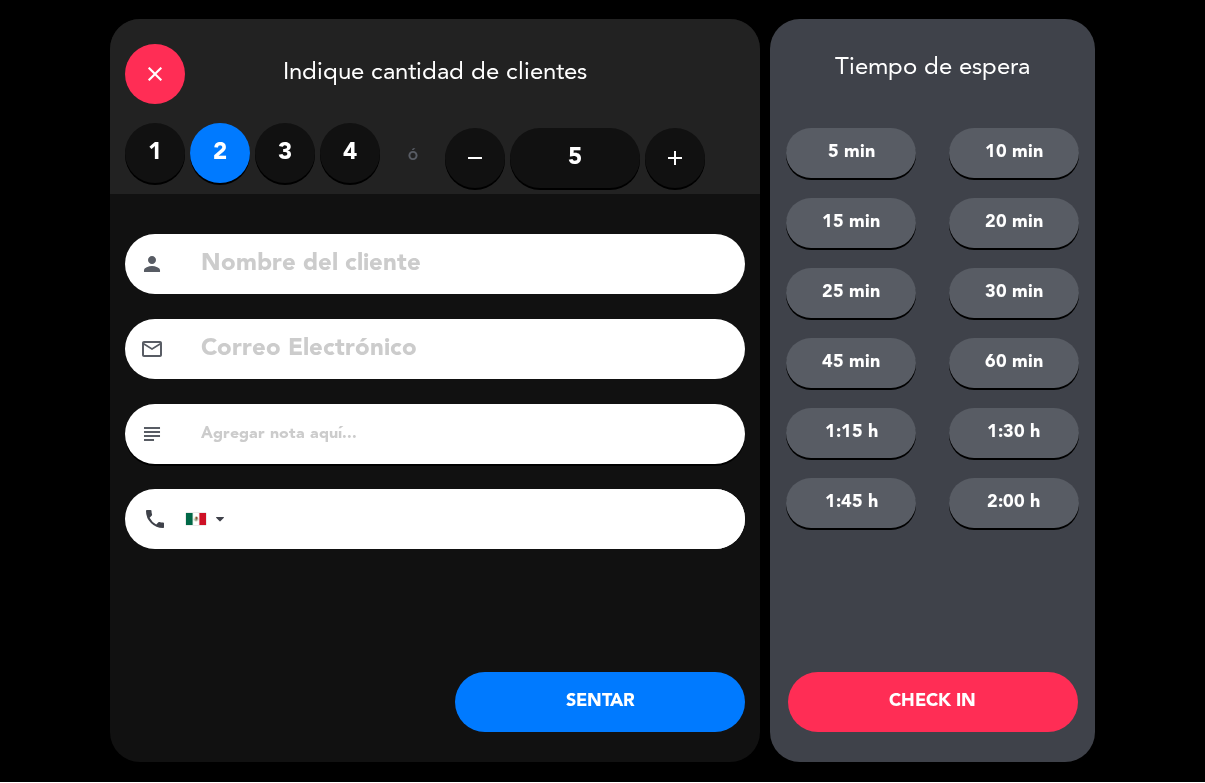 click 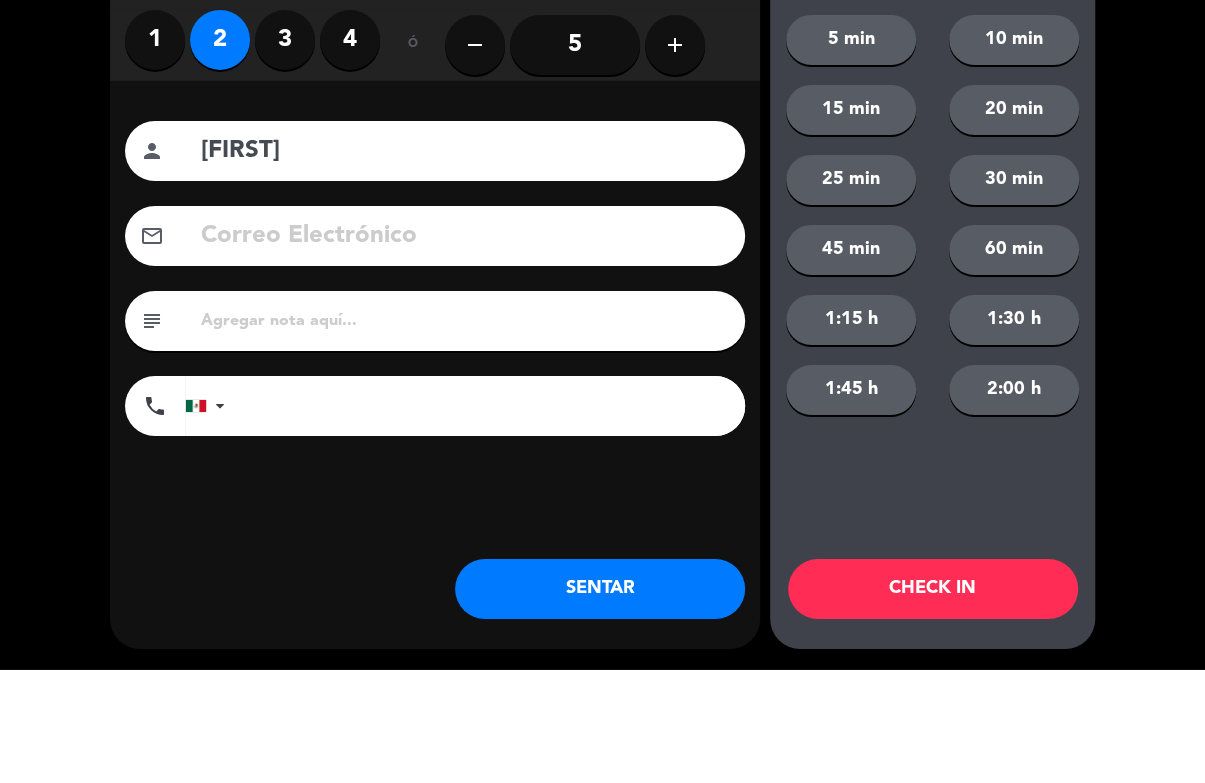 type on "[FIRST]" 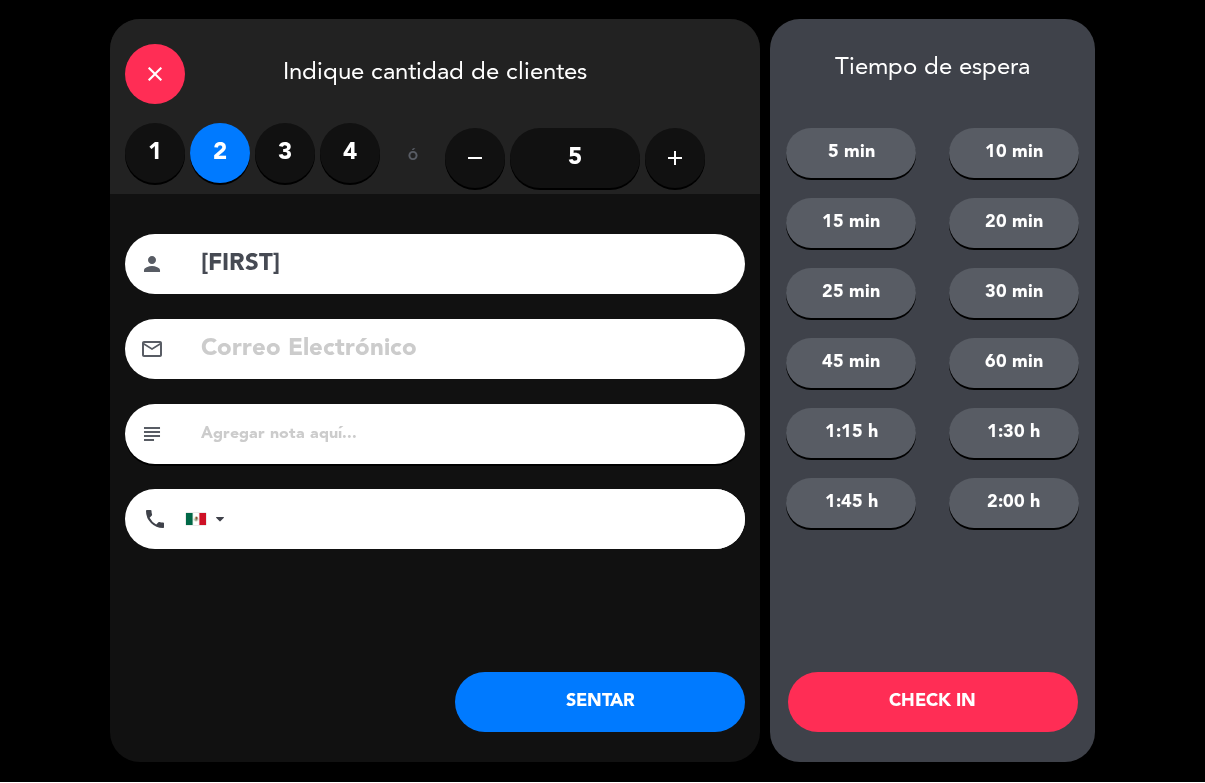 click on "CHECK IN" 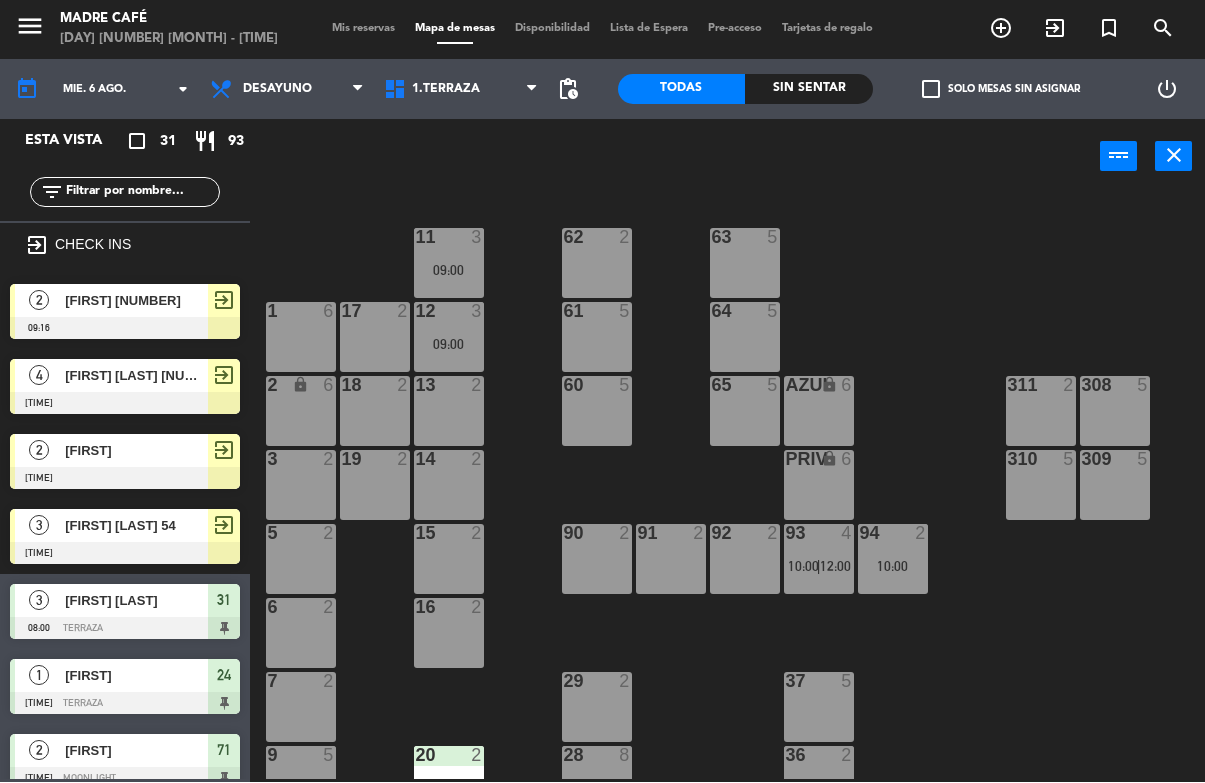 click on "exit_to_app" at bounding box center [1001, 29] 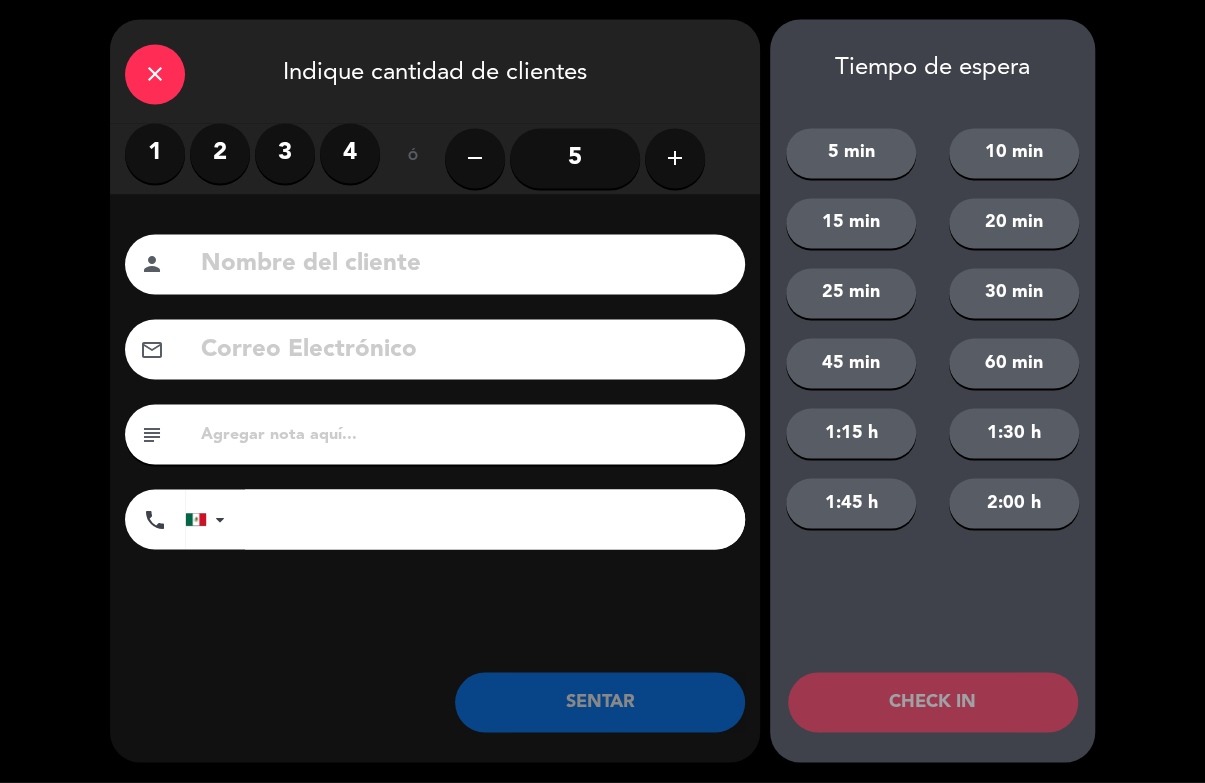 click on "3" at bounding box center [285, 154] 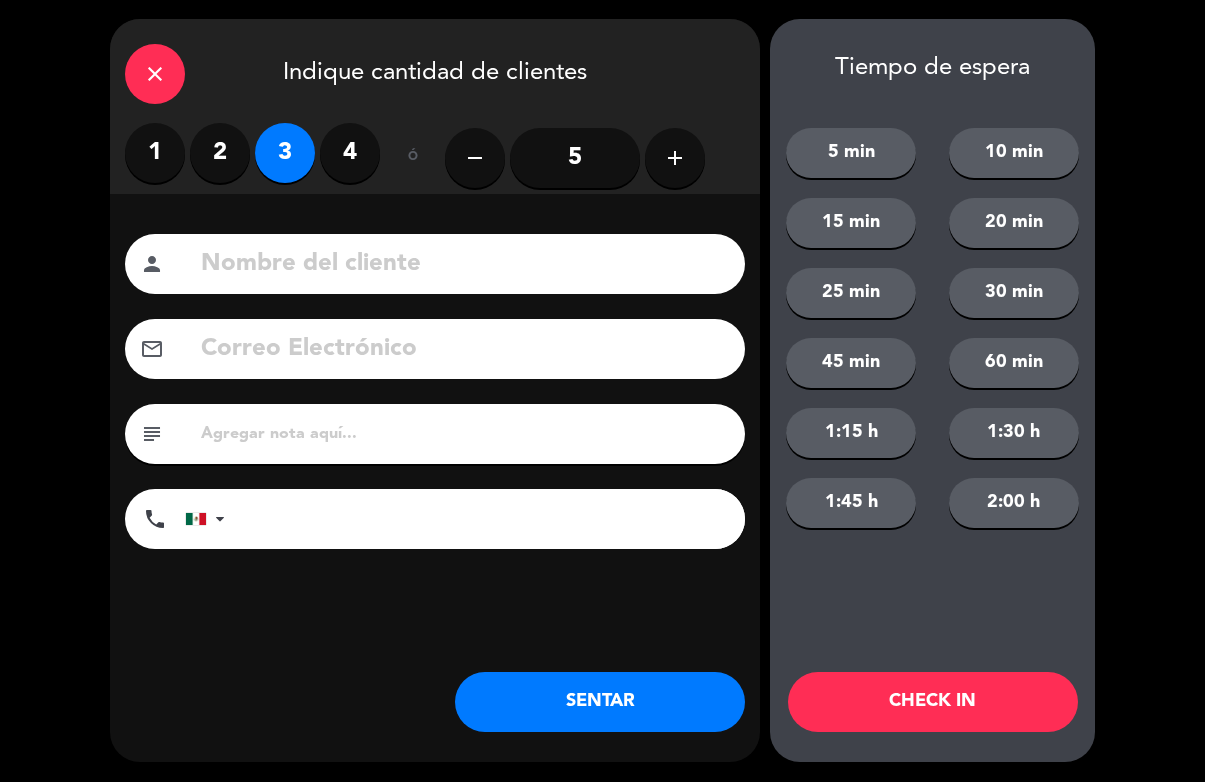 click 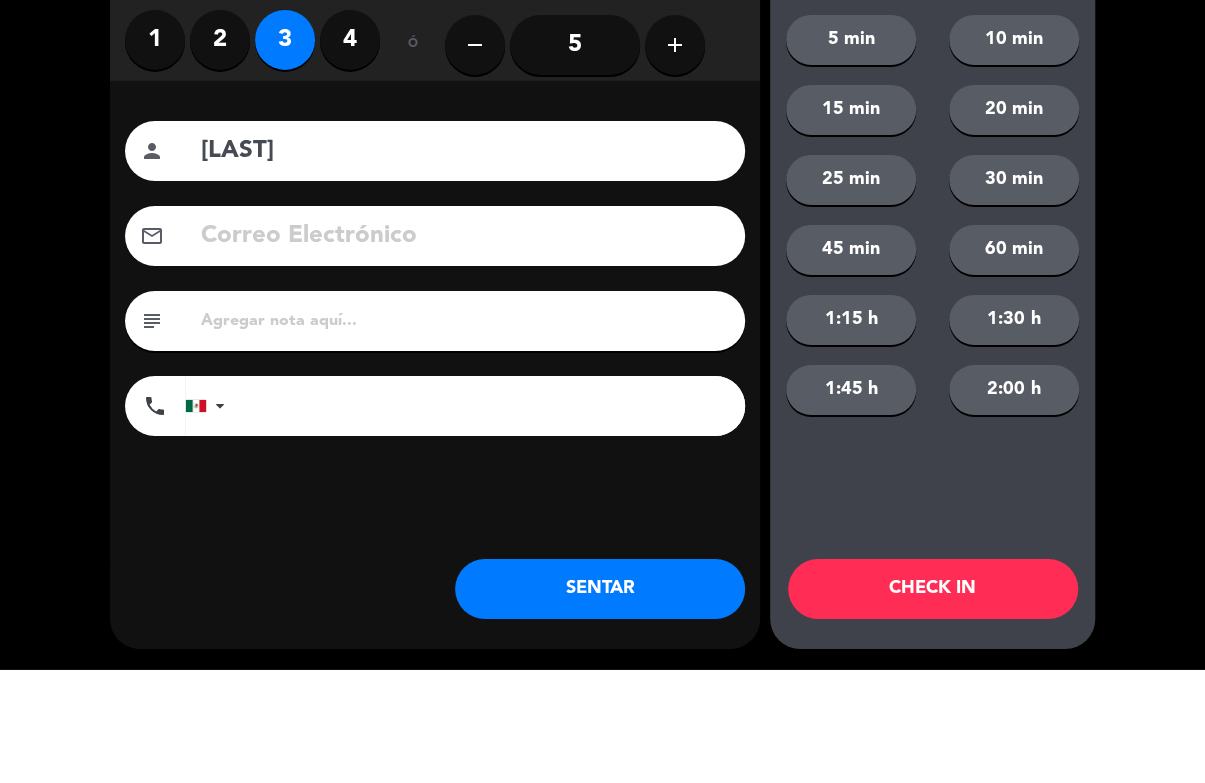 type on "Lopez" 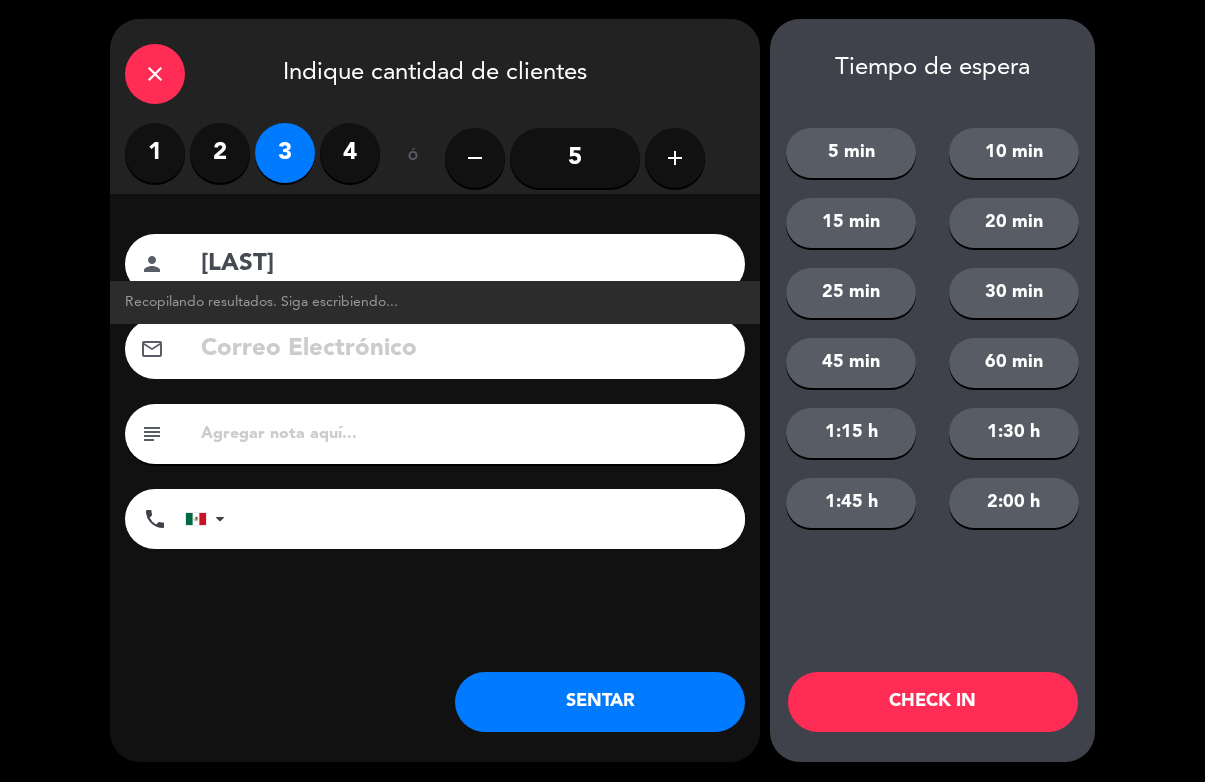 click on "Recopilando resultados. Siga escribiendo..." 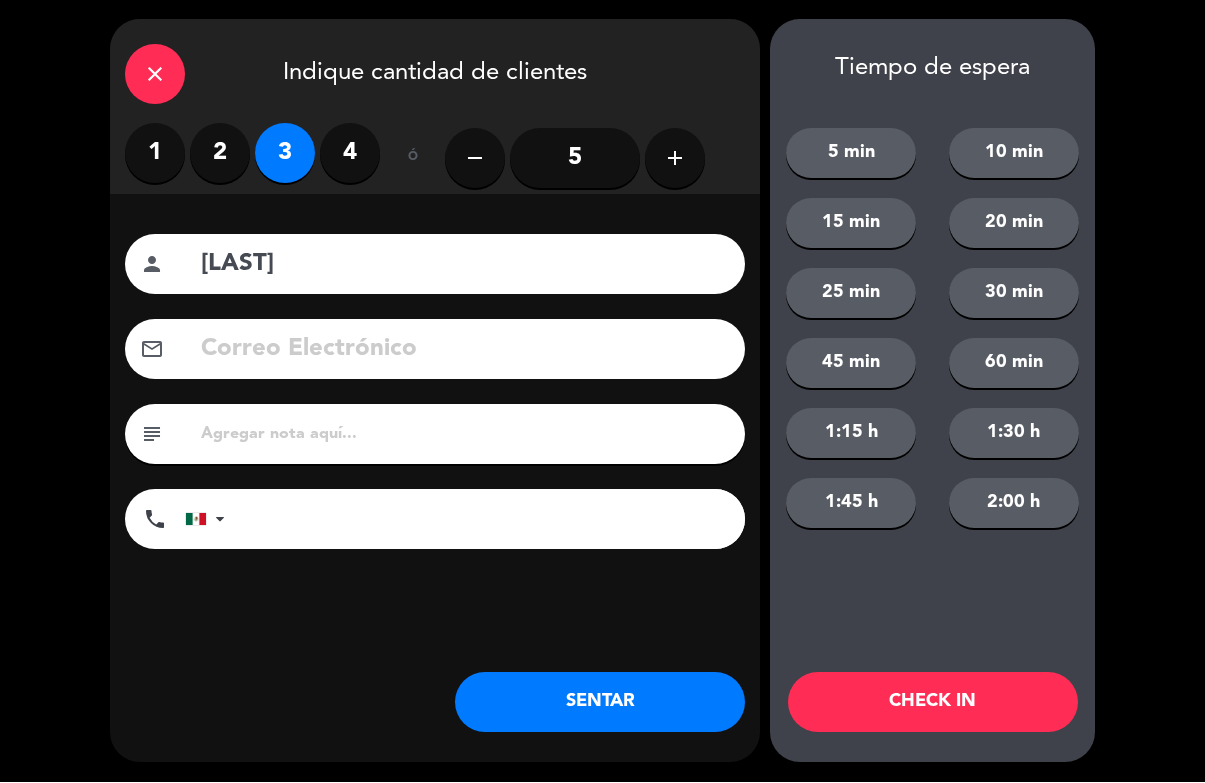 click on "Lopez" 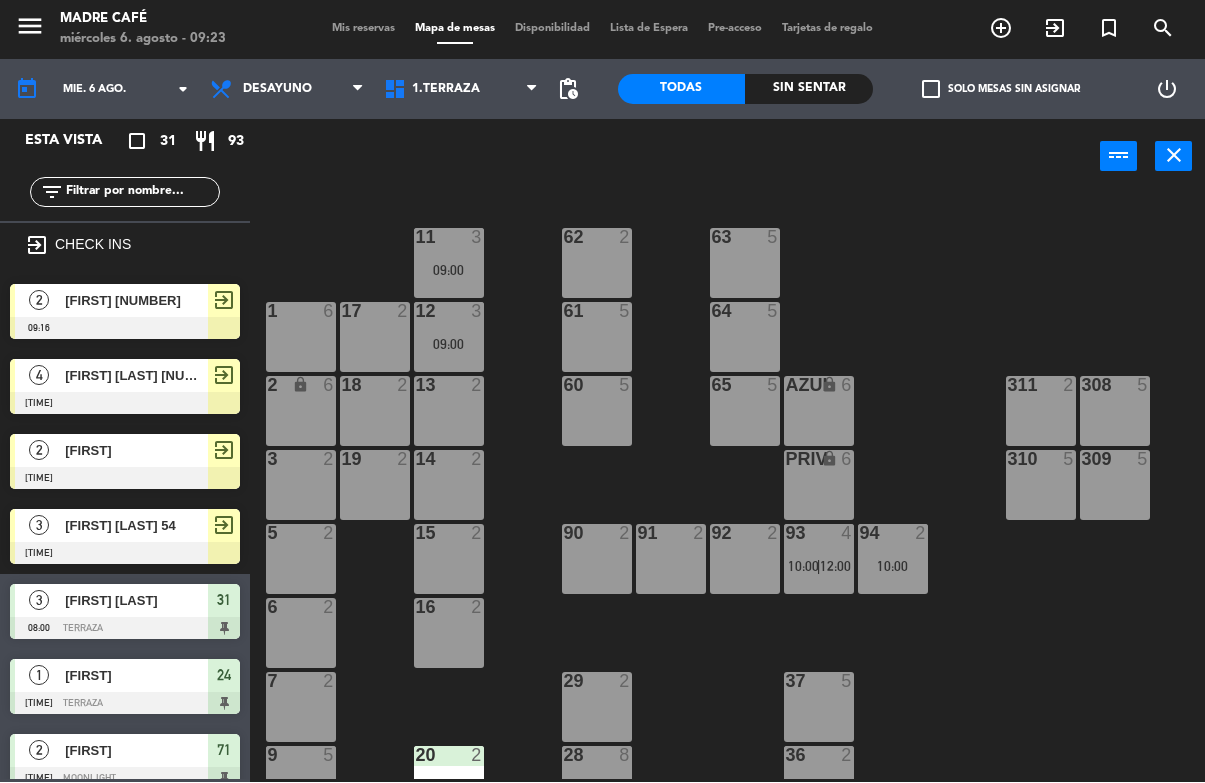 click on "exit_to_app" at bounding box center [1001, 29] 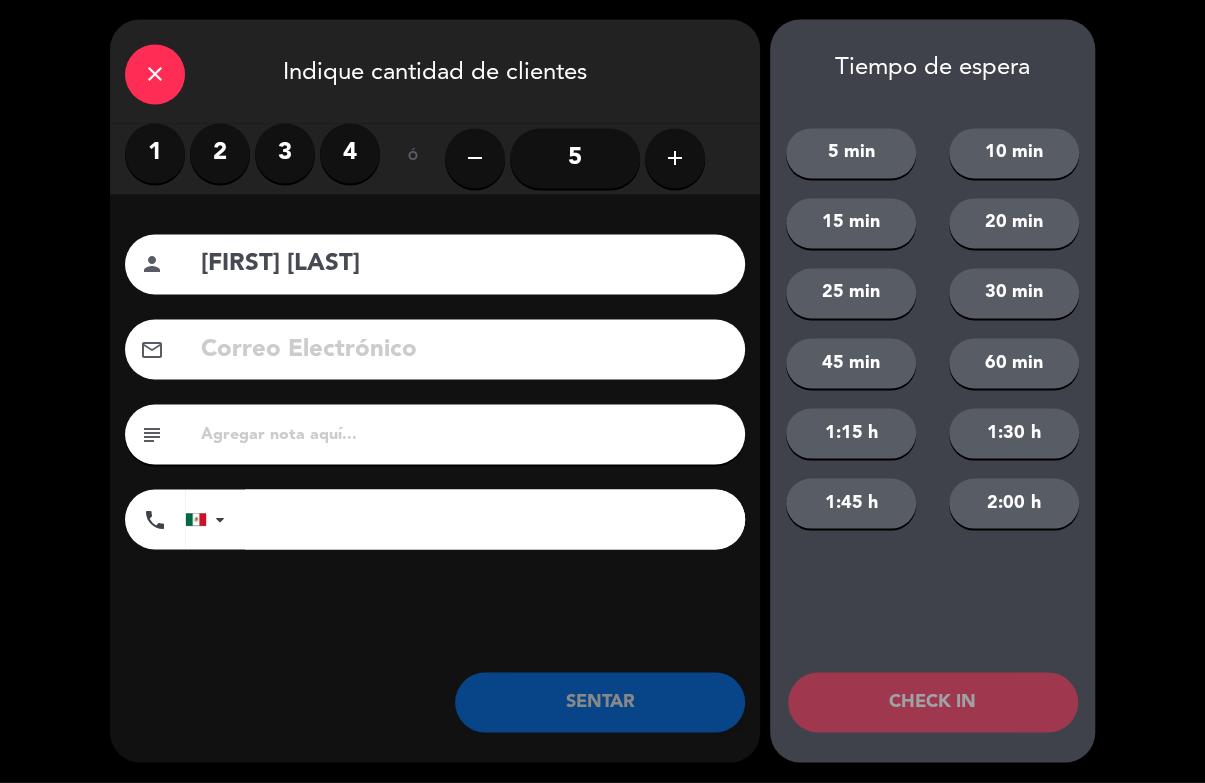 click on "close   Indique cantidad de clientes   1   2   3   4   ó  remove 5 add Nombre del cliente person Nayeli maya Correo Electrónico email subject phone United States +1 United Kingdom +44 Peru (Perú) +51 Argentina +54 Brazil (Brasil) +55 Afghanistan (‫افغانستان‬‎) +93 Albania (Shqipëri) +355 Algeria (‫الجزائر‬‎) +213 American Samoa +1684 Andorra +376 Angola +244 Anguilla +1264 Antigua and Barbuda +1268 Argentina +54 Armenia (Հայաստան) +374 Aruba +297 Australia +61 Austria (Österreich) +43 Azerbaijan (Azərbaycan) +994 Bahamas +1242 Bahrain (‫البحرين‬‎) +973 Bangladesh (বাংলাদেশ) +880 Barbados +1246 Belarus (Беларусь) +375 Belgium (België) +32 Belize +501 Benin (Bénin) +229 Bermuda +1441 Bhutan (འབྲུག) +975 Bolivia +591 Bosnia and Herzegovina (Босна и Херцеговина) +387 Botswana +267 Brazil (Brasil) +55 British Indian Ocean Territory +246 British Virgin Islands +1284 Brunei +673 Bulgaria (България) +1" 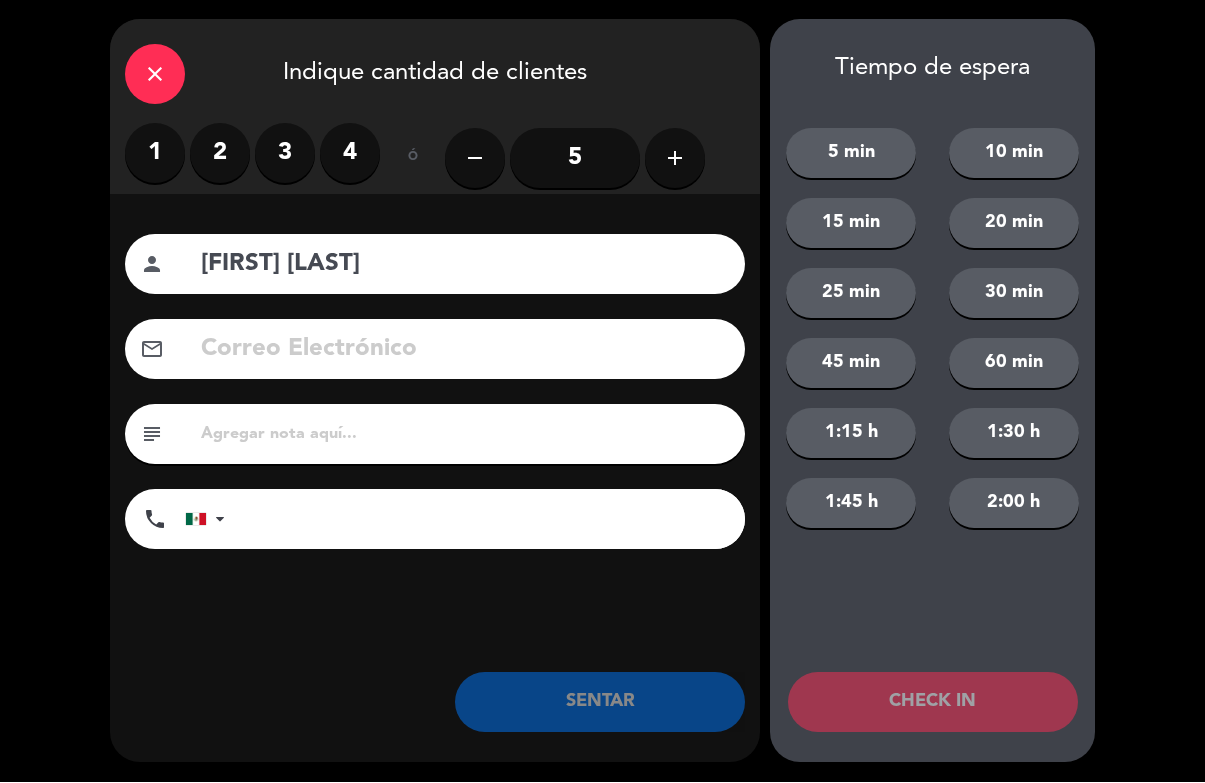click on "3" at bounding box center [285, 154] 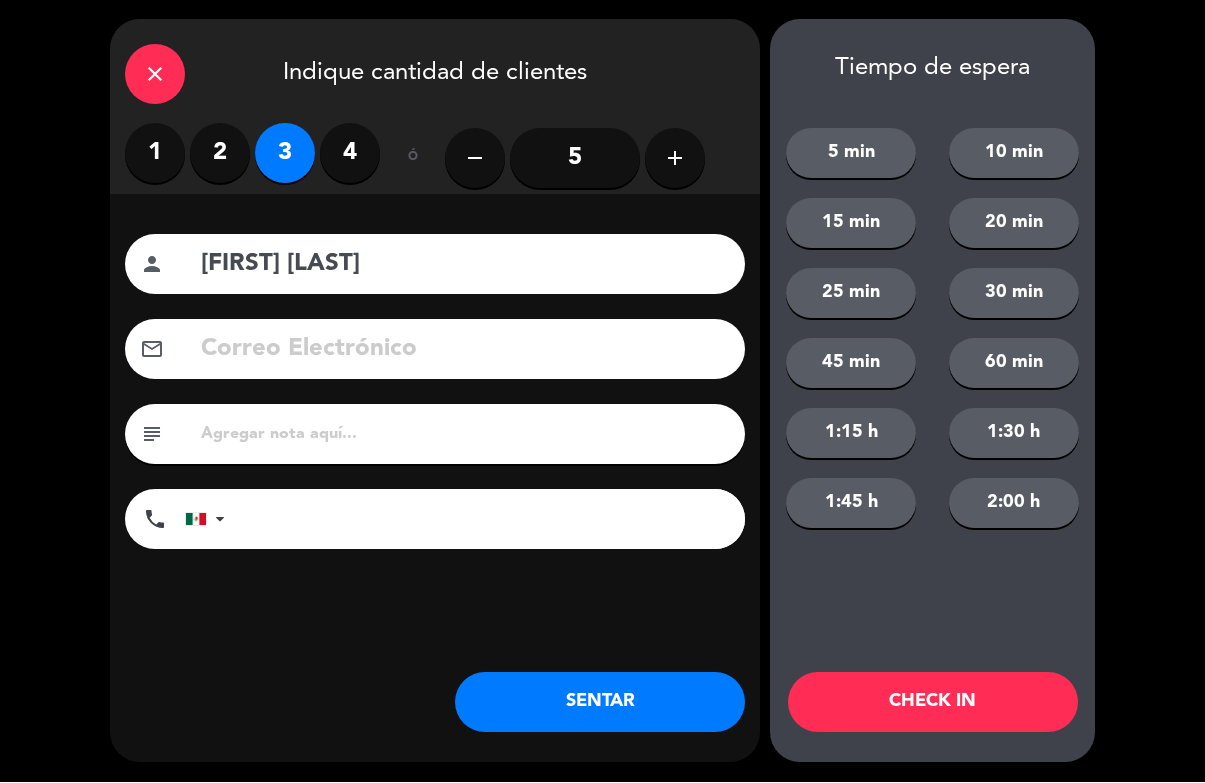 click on "2" at bounding box center (220, 154) 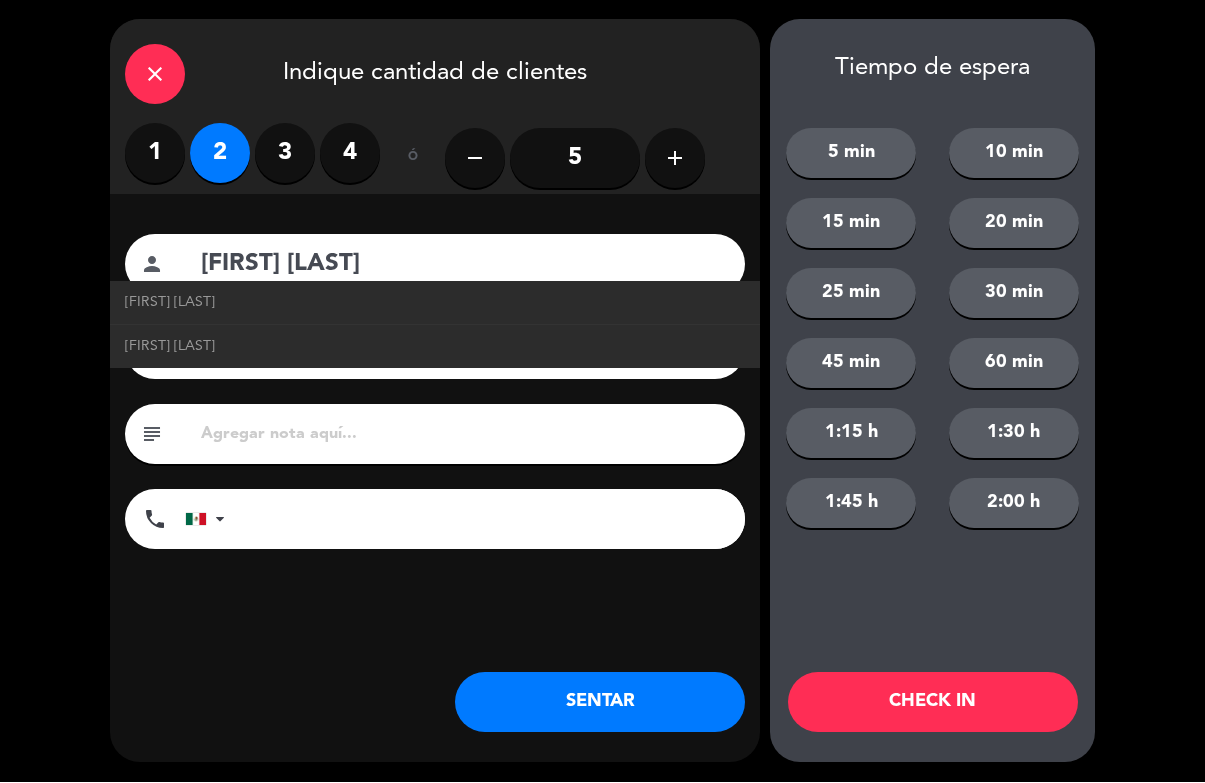 click on "Nayeli maya" 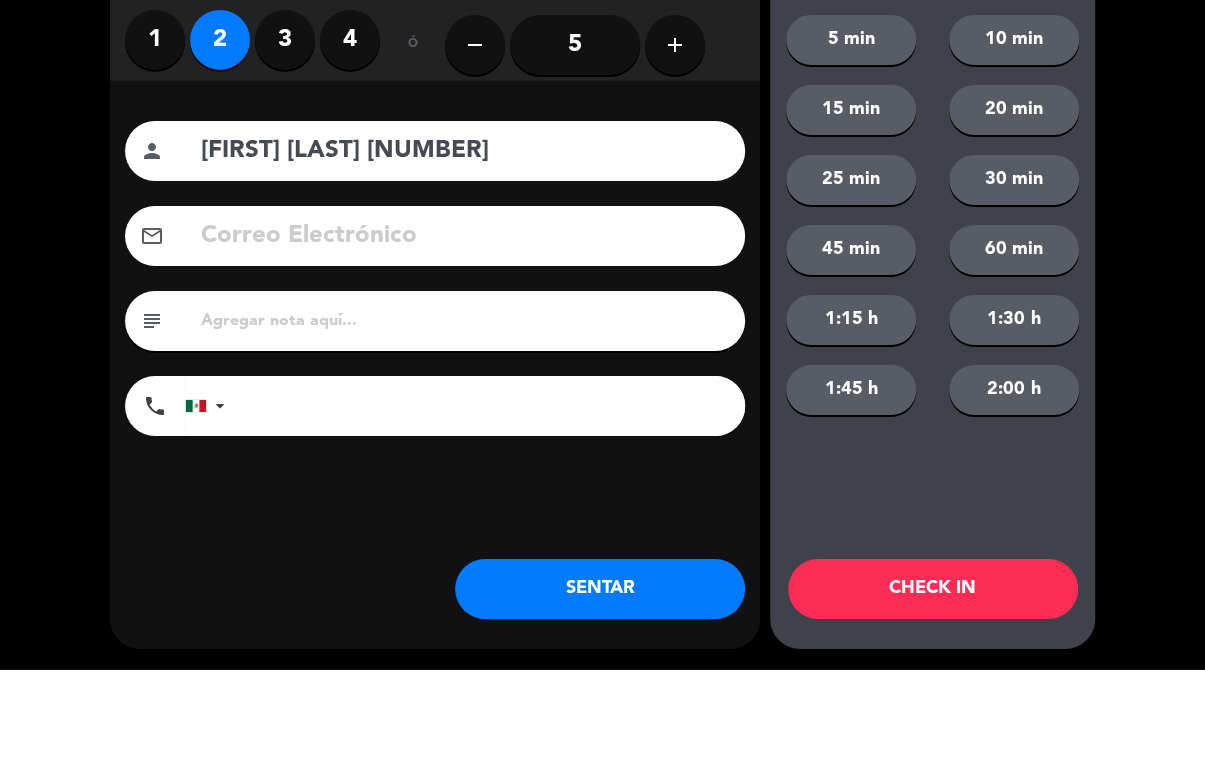 type on "[FIRST] [LAST] 42" 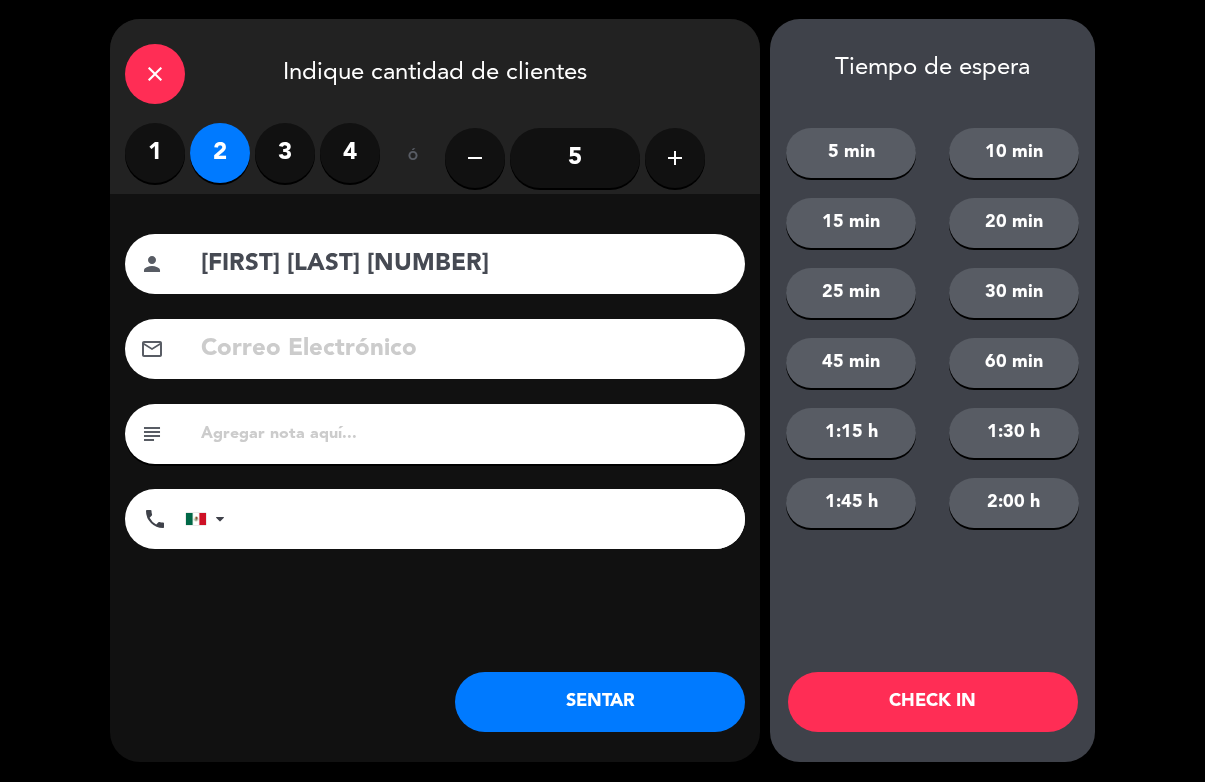 click on "CHECK IN" 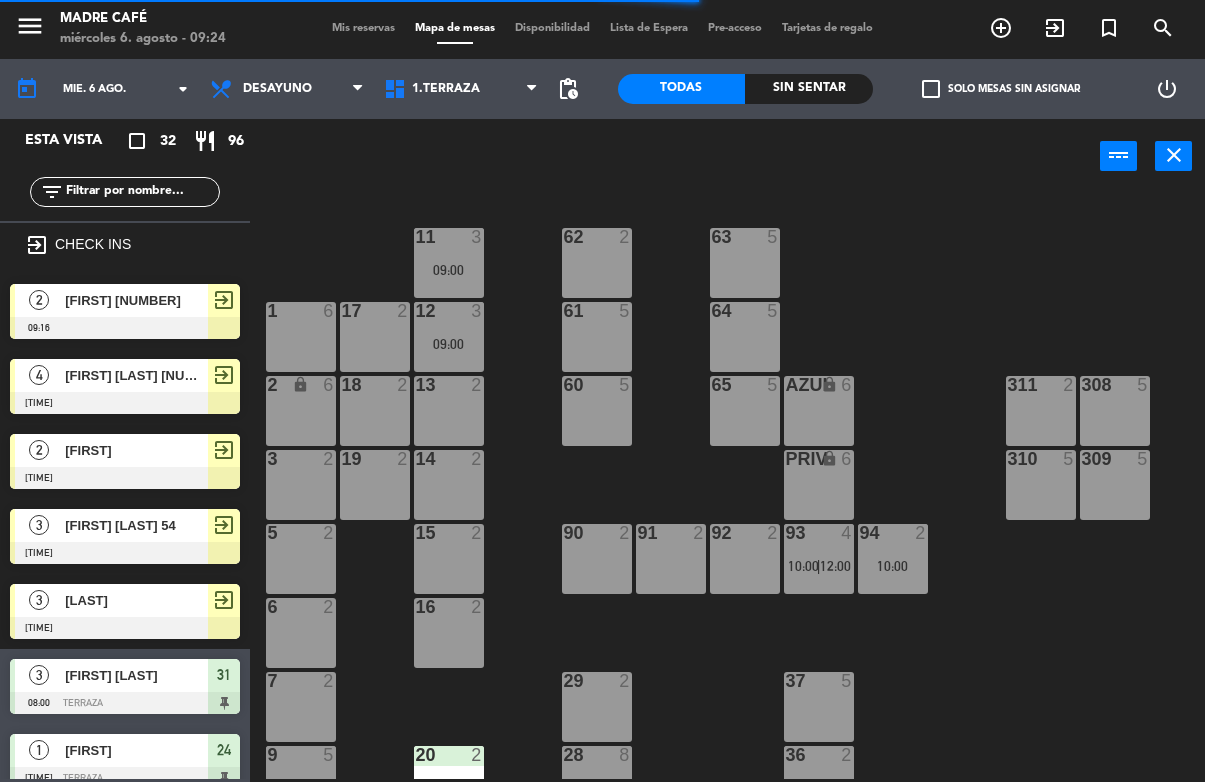click on "Lopez" at bounding box center (136, 601) 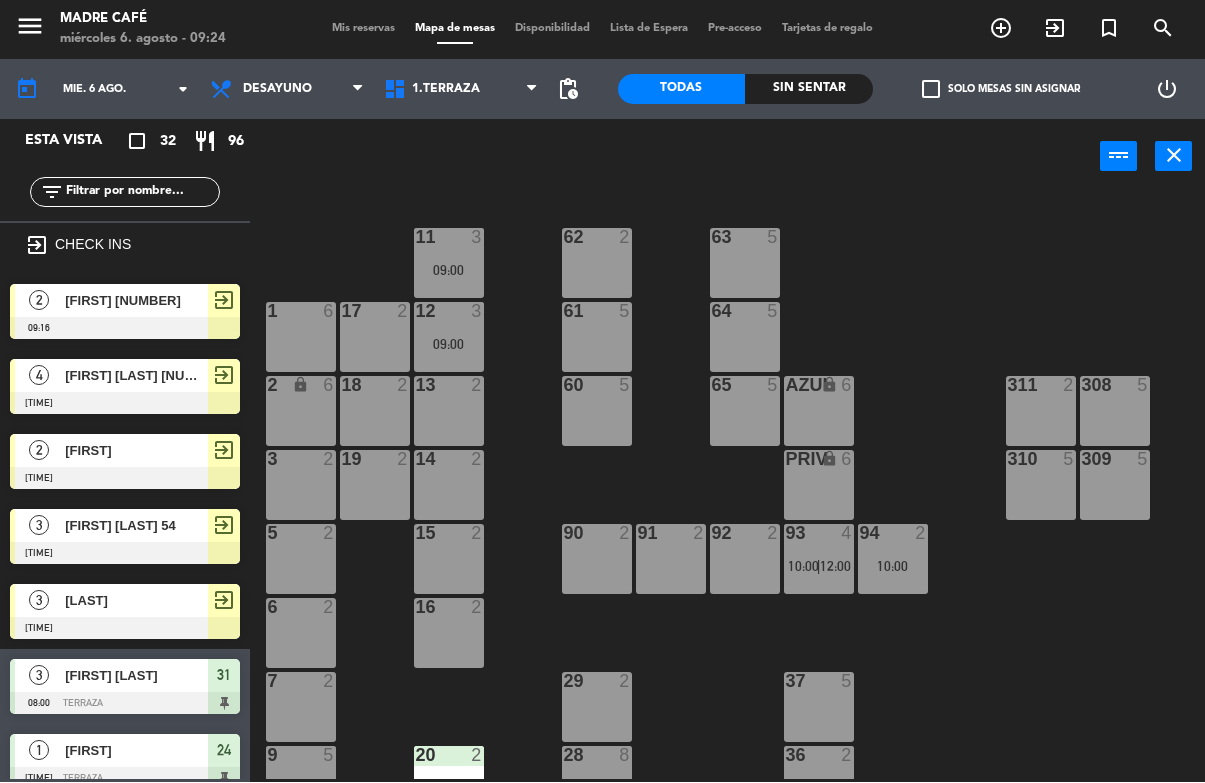 click on "13  2" at bounding box center [449, 412] 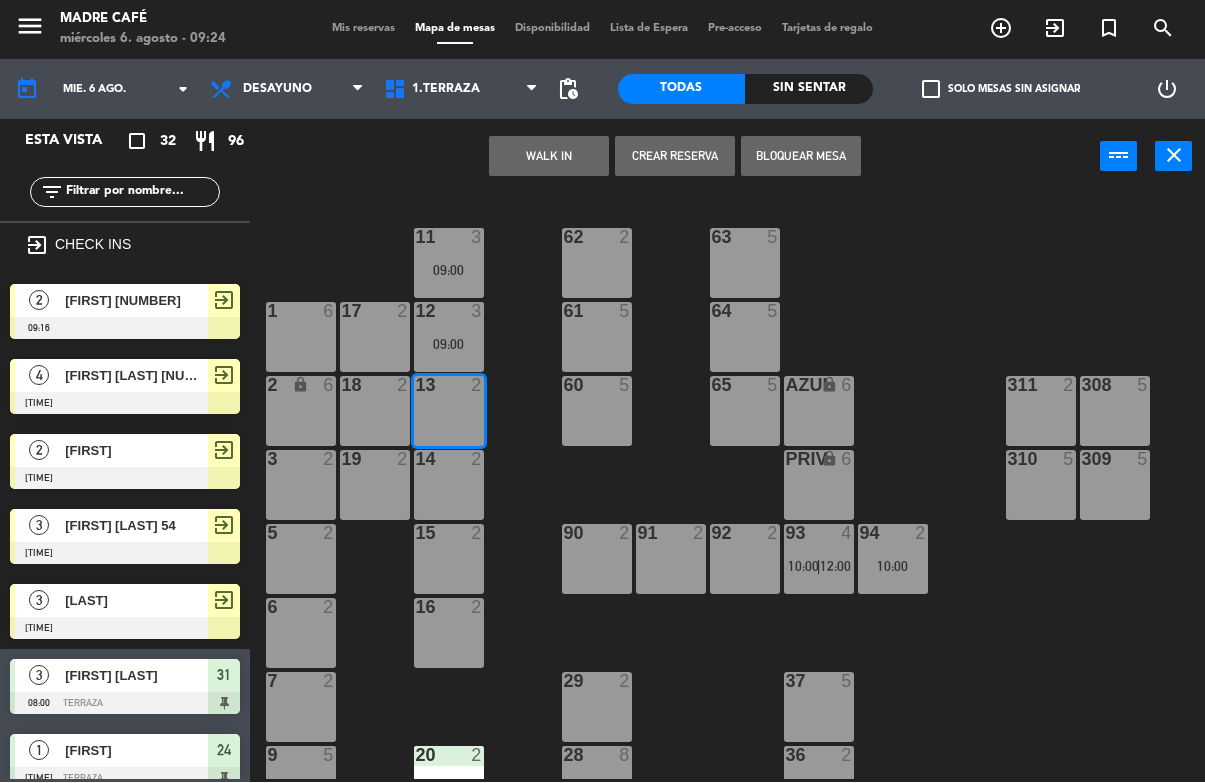click on "WALK IN" at bounding box center (549, 157) 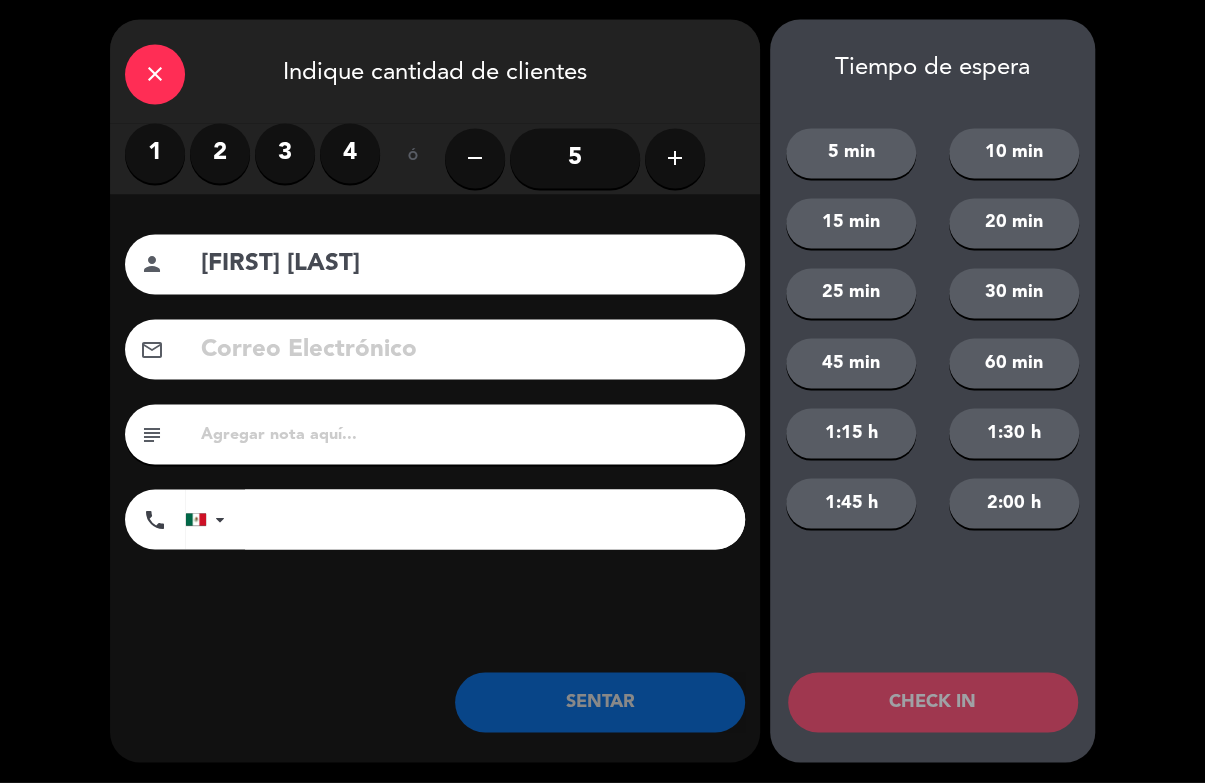 type on "[FIRST] [LAST]" 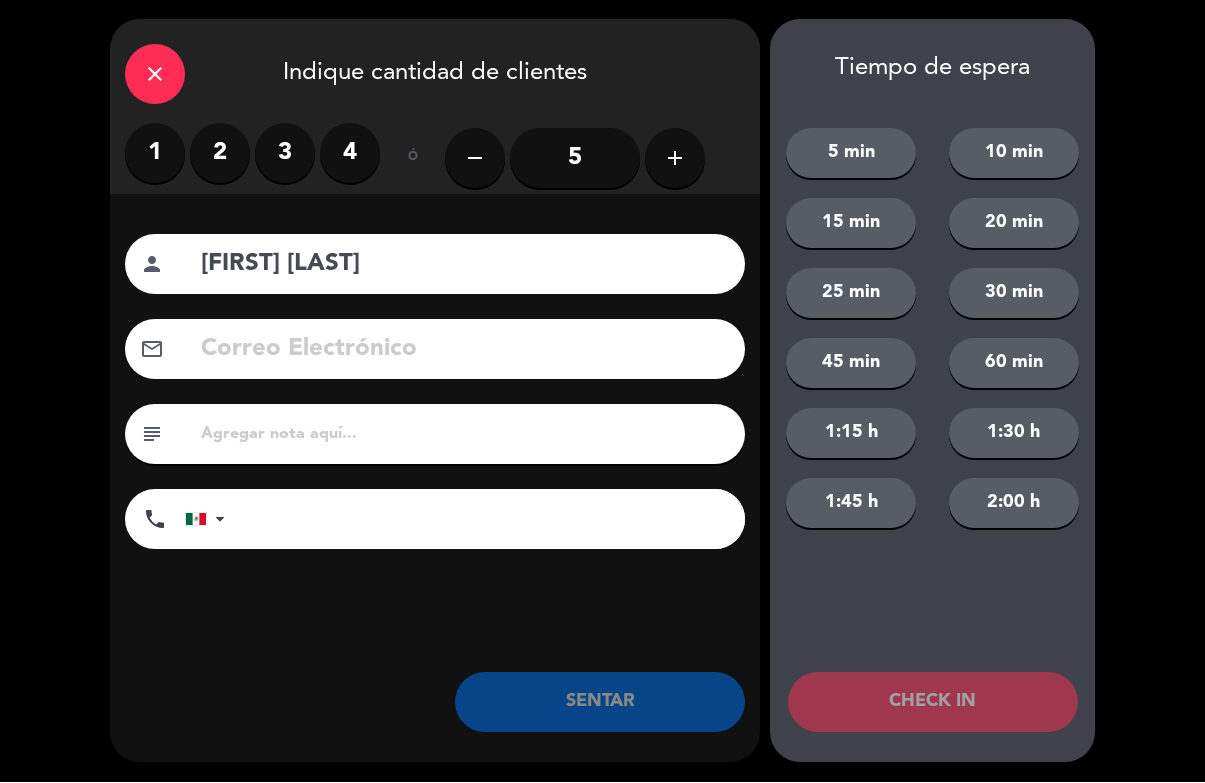 click on "2" at bounding box center [220, 154] 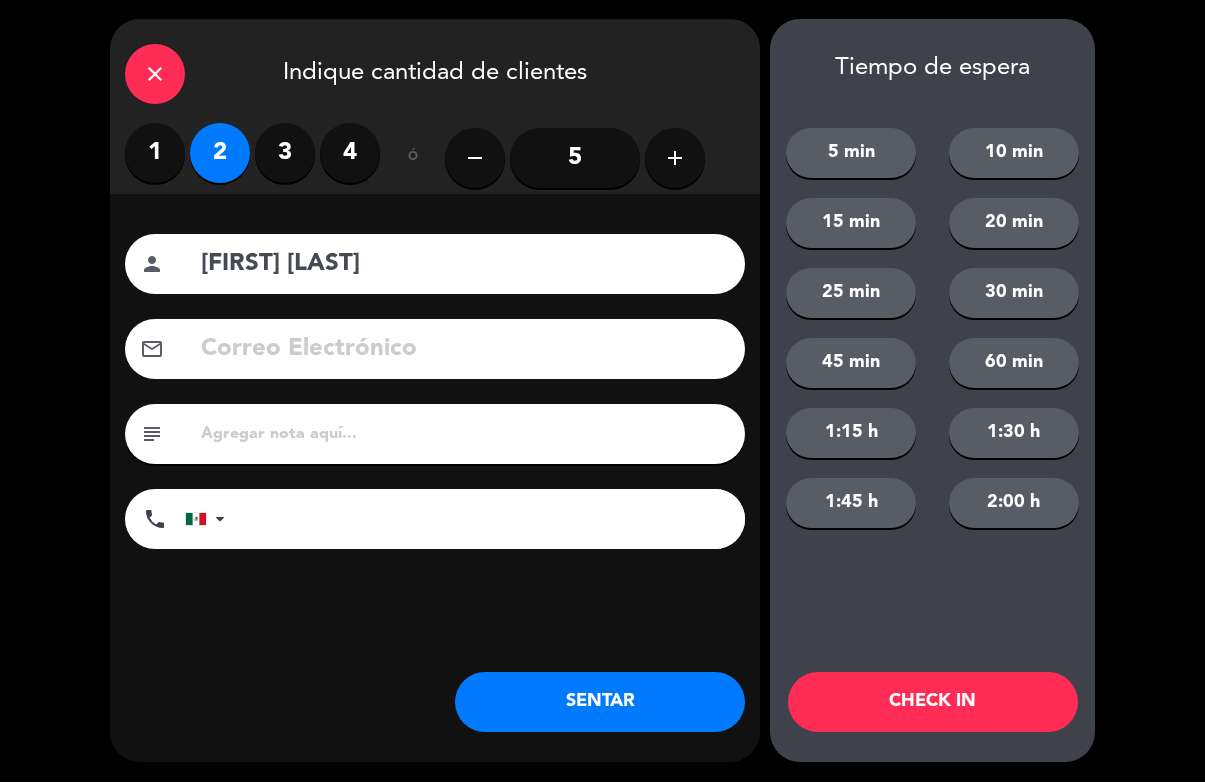 click on "CHECK IN" 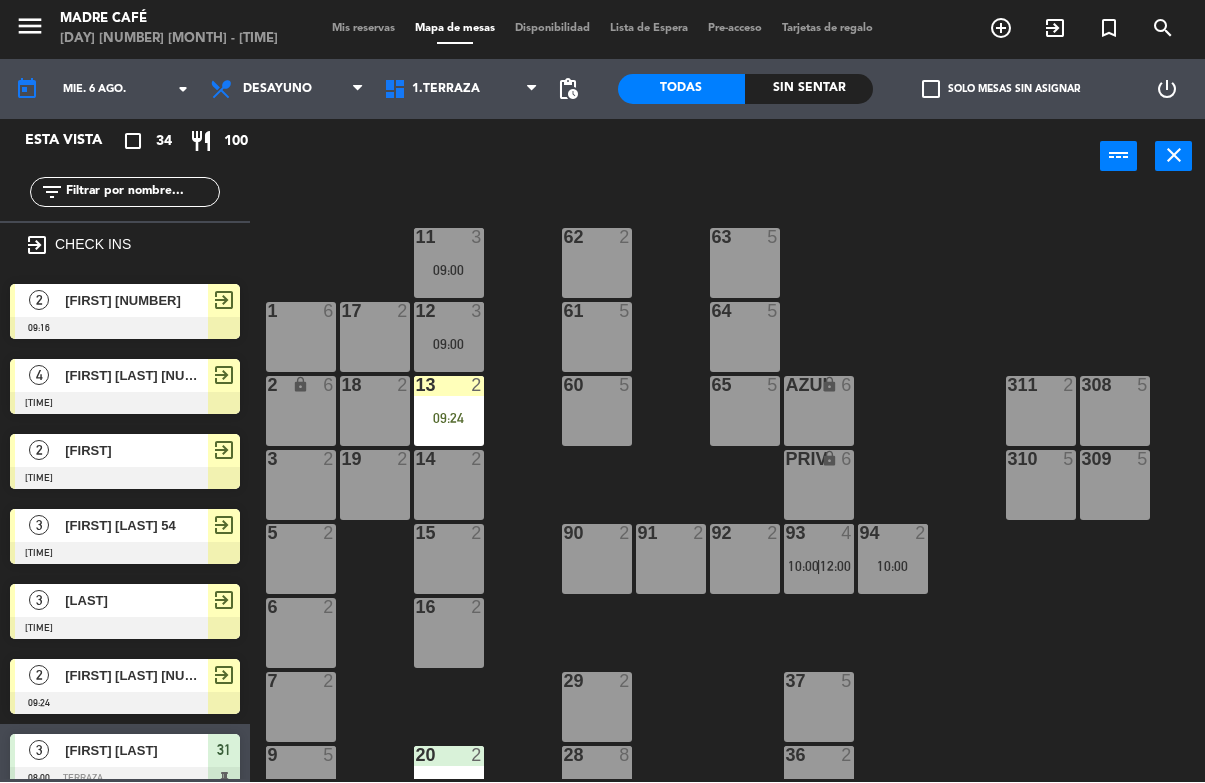 click on "09:24" at bounding box center (449, 419) 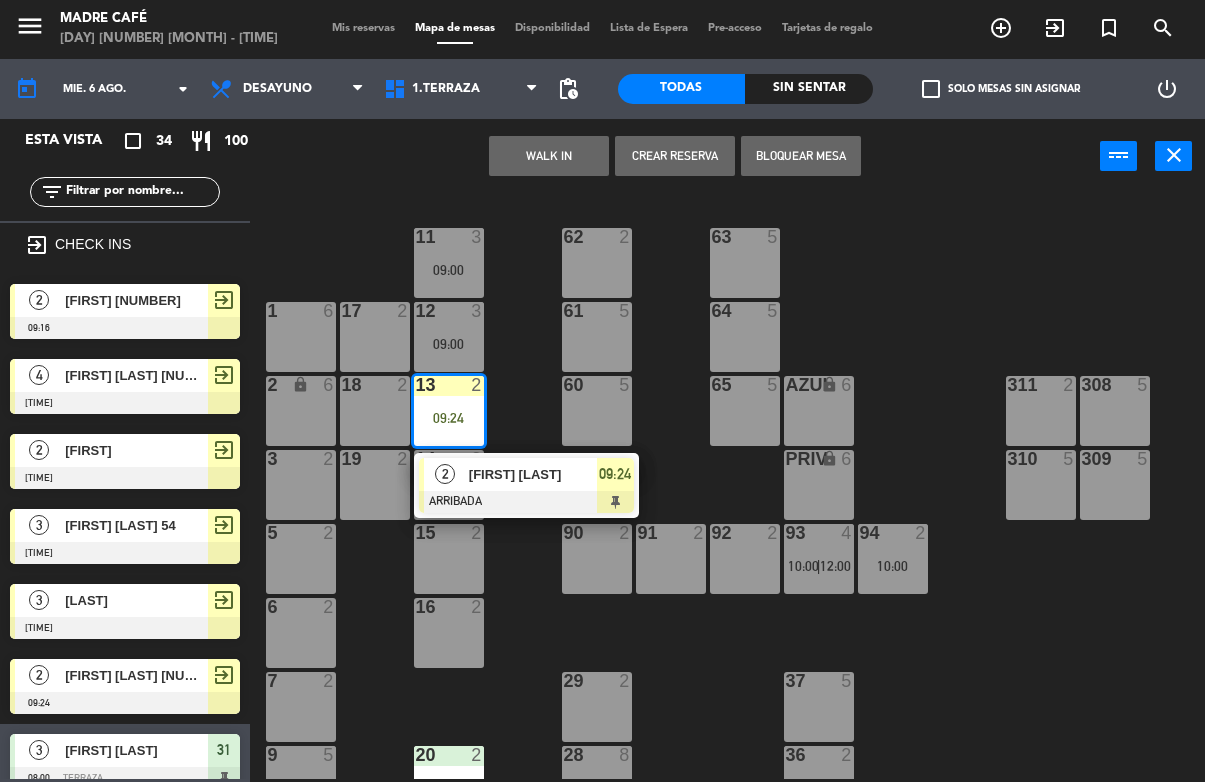 click on "[FIRST] [LAST]" at bounding box center (533, 475) 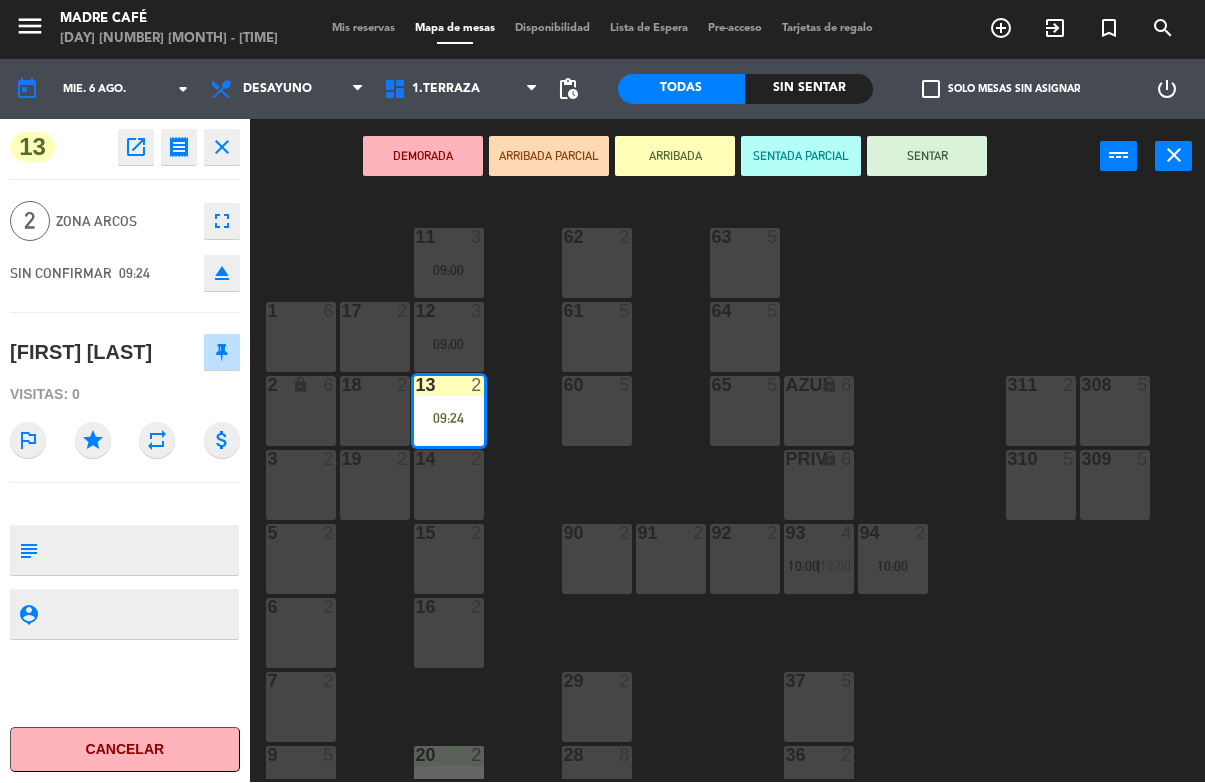 click on "SENTAR" at bounding box center (927, 157) 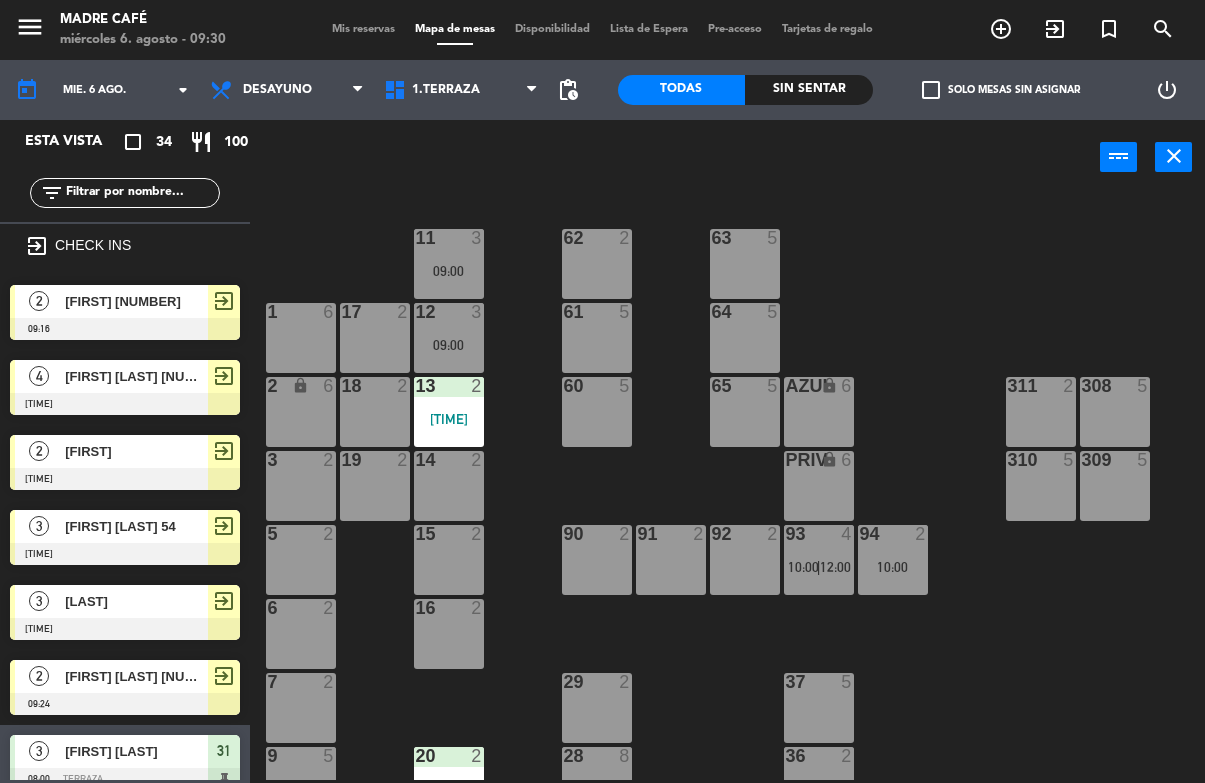 click on "exit_to_app" at bounding box center [1001, 29] 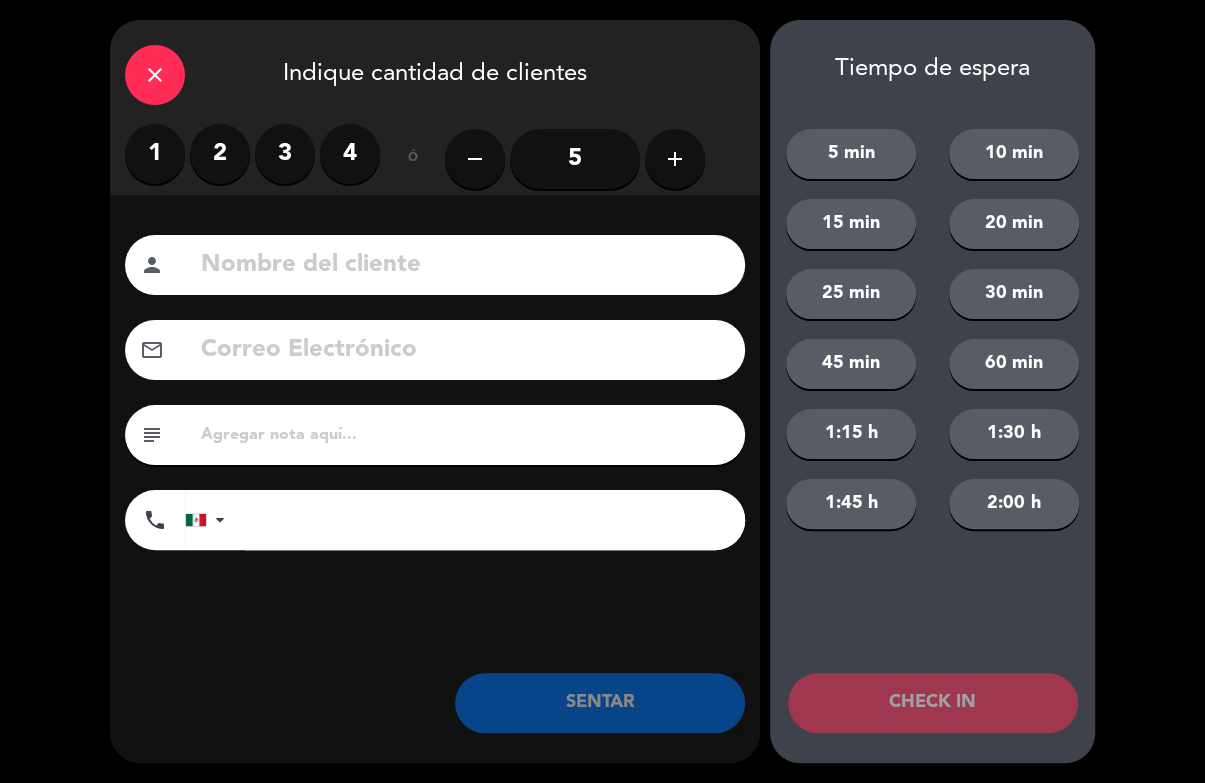 click on "2" at bounding box center (220, 154) 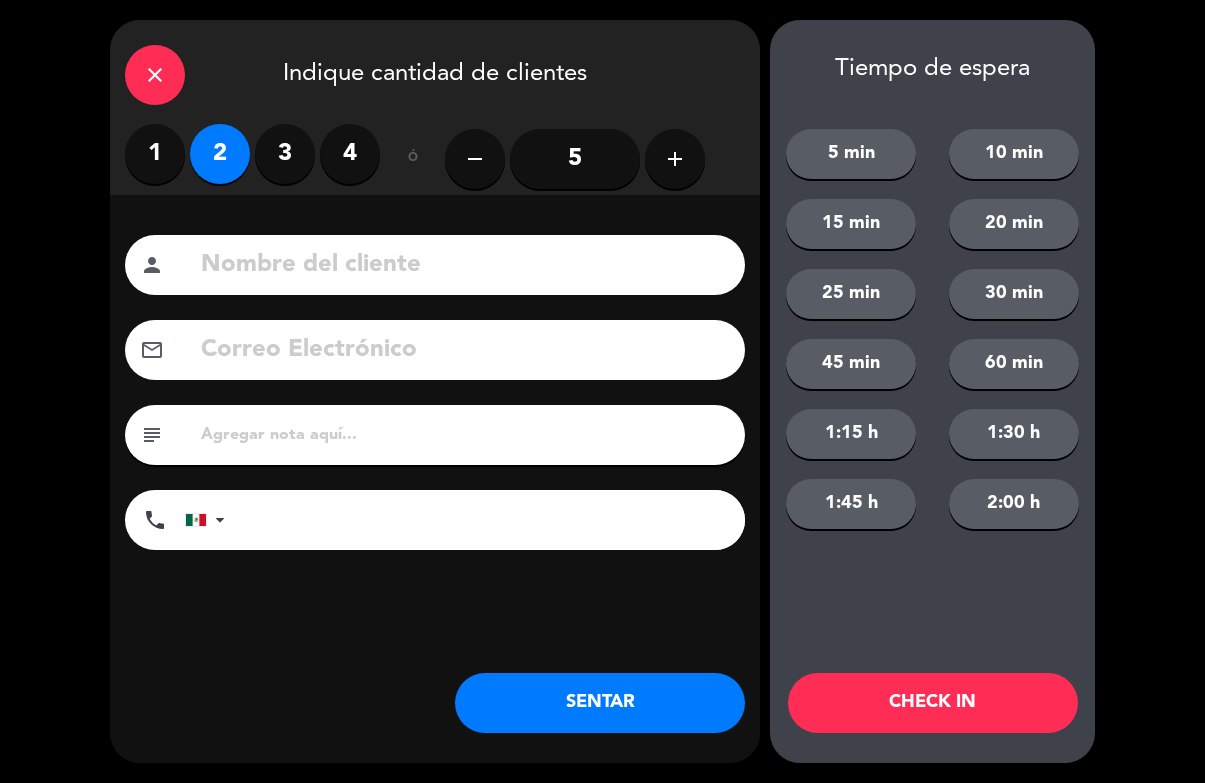 click on "Nombre del cliente person Correo Electrónico email subject phone United States +1 United Kingdom +44 Peru (Perú) +51 Argentina +54 Brazil (Brasil) +55 Afghanistan (‫افغانستان‬‎) +93 Albania (Shqipëri) +355 Algeria (‫الجزائر‬‎) +213 American Samoa +1684 Andorra +376 Angola +244 Anguilla +1264 Antigua and Barbuda +1268 Argentina +54 Armenia (Հայաստան) +374 Aruba +297 Australia +61 Austria (Österreich) +43 Azerbaijan (Azərbaycan) +994 Bahamas +1242 Bahrain (‫البحرين‬‎) +973 Bangladesh (বাংলাদেশ) +880 Barbados +1246 Belarus (Беларусь) +375 Belgium (België) +32 Belize +501 Benin (Bénin) +229 Bermuda +1441 Bhutan (འབྲུག) +975 Bolivia +591 Bosnia and Herzegovina (Босна и Херцеговина) +387 Botswana +267 Brazil (Brasil) +55 British Indian Ocean Territory +246 British Virgin Islands +1284 Brunei +673 Bulgaria (България) +359 Burkina Faso +226 Burundi (Uburundi) +257 Cambodia (កម្ពុជា) +855 +1" 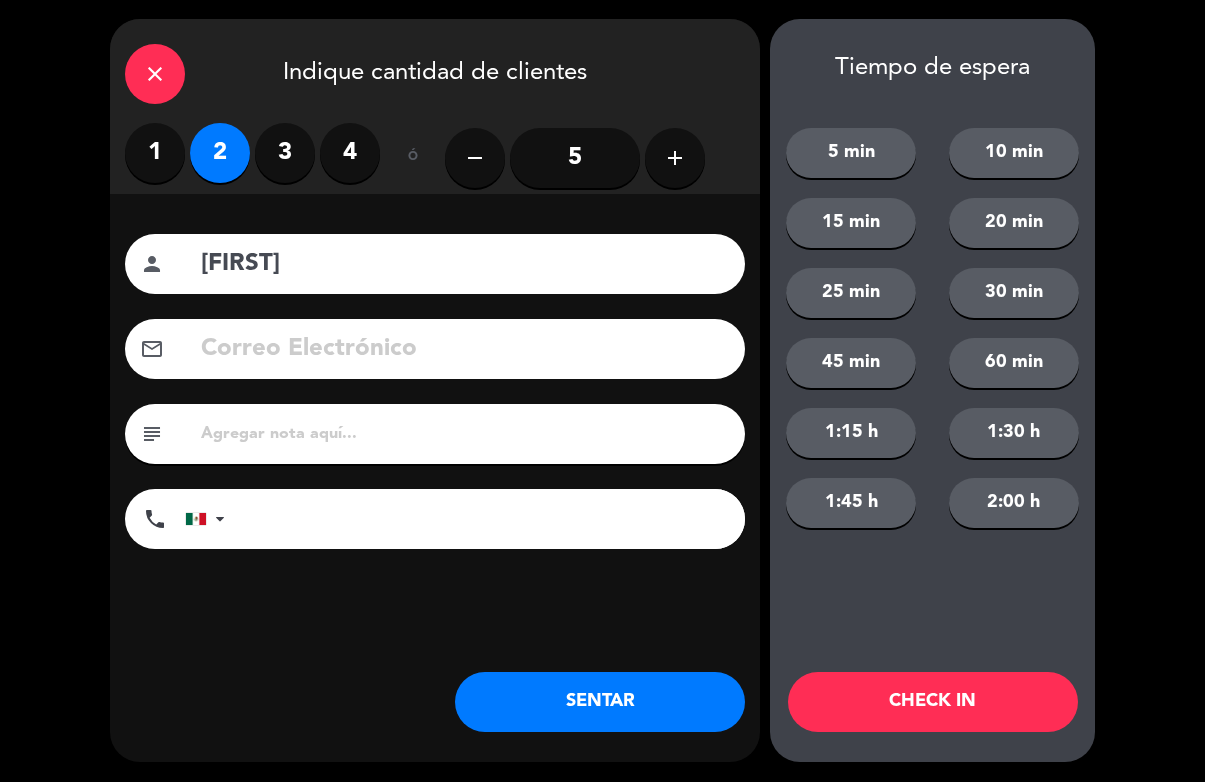 type on "[FIRST]" 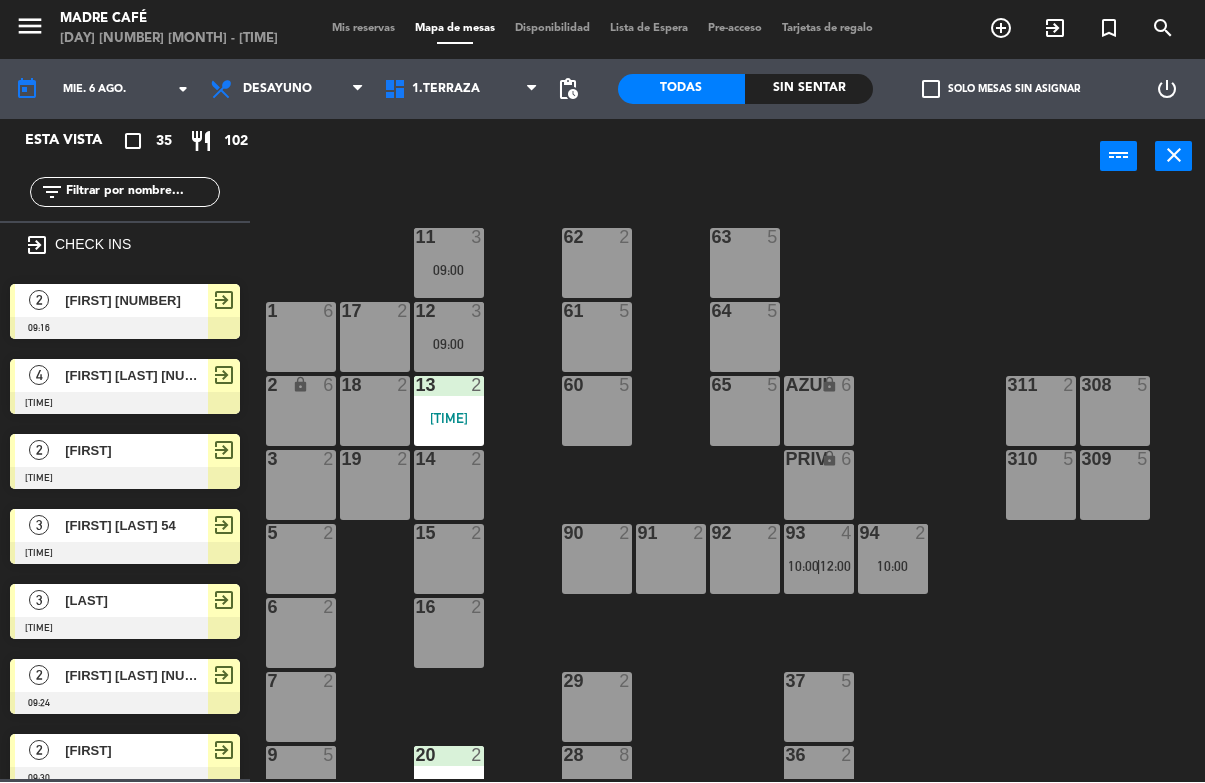 click on "14  2" at bounding box center [449, 486] 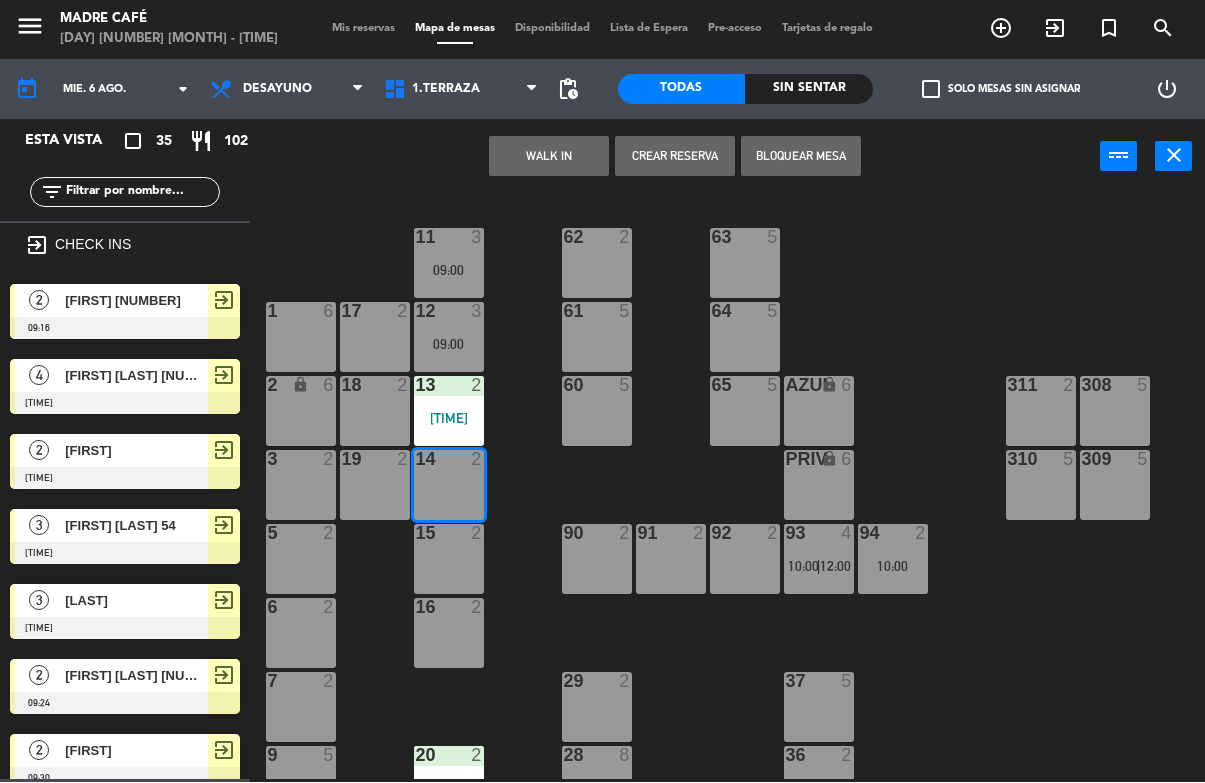 click on "WALK IN" at bounding box center (549, 157) 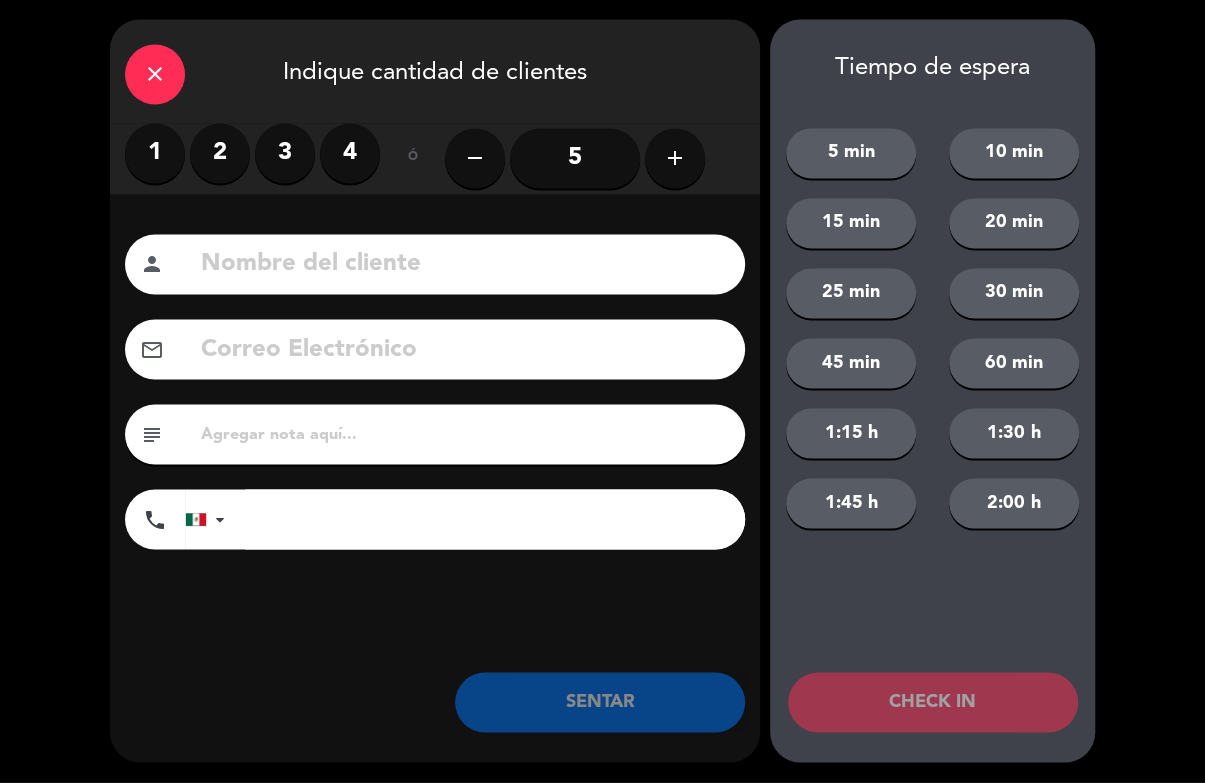 click on "2" at bounding box center (220, 154) 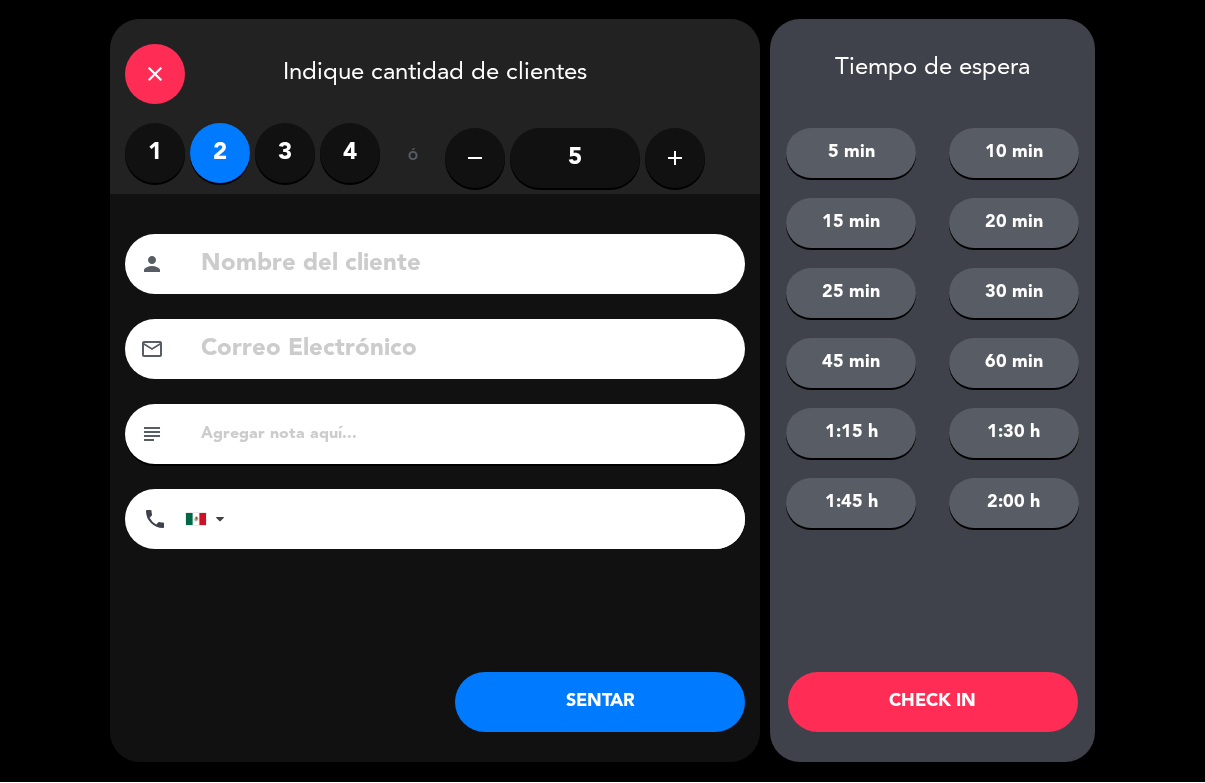 click 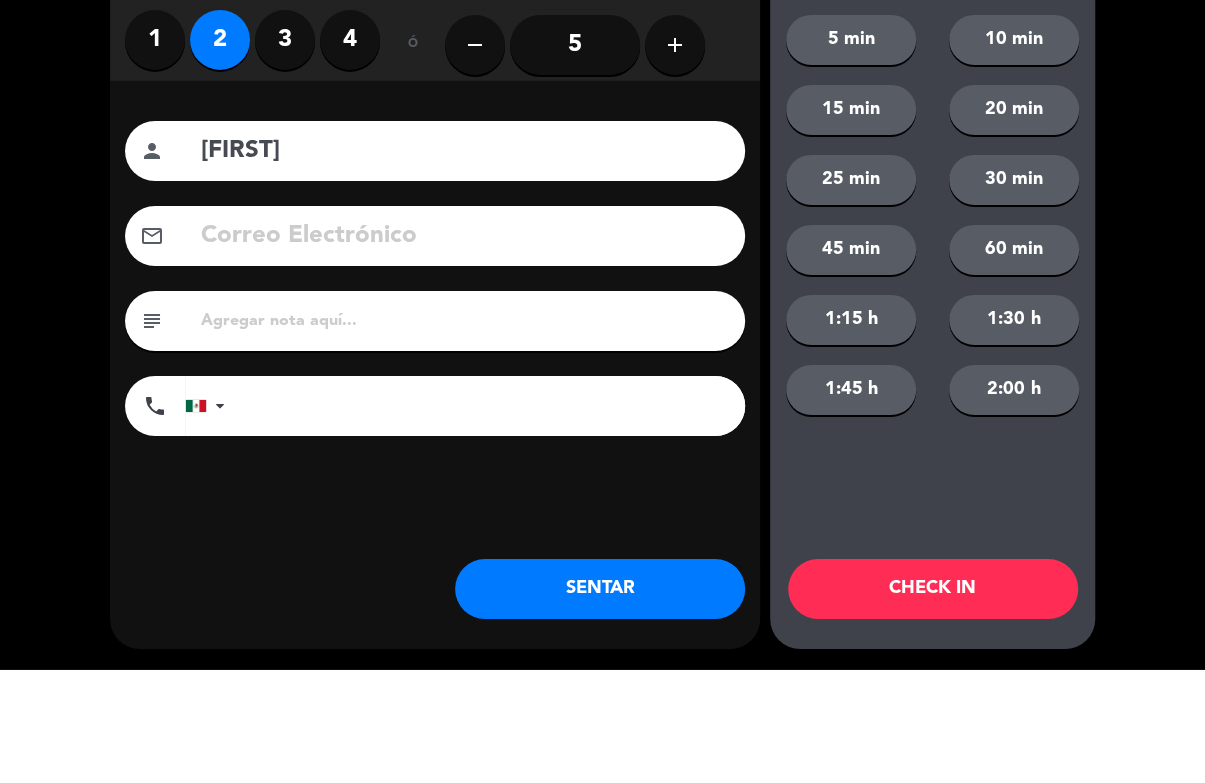 type on "[FIRST]" 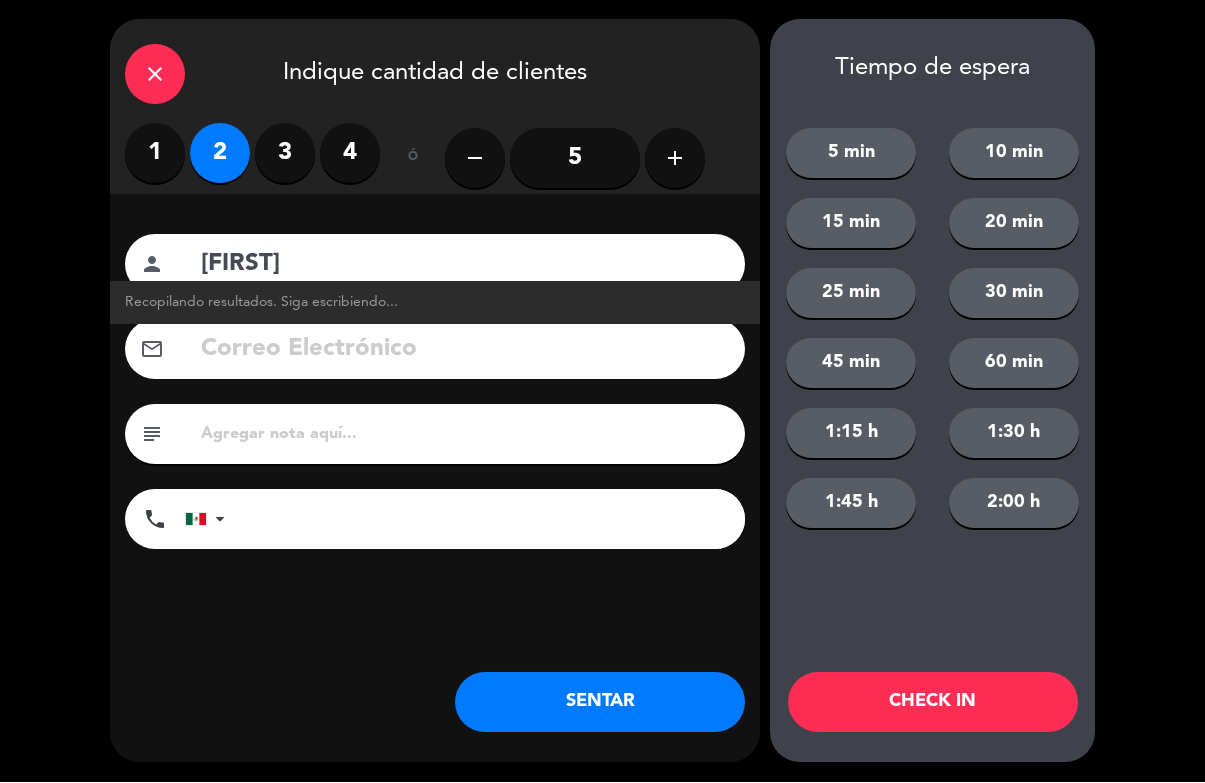 click on "CHECK IN" 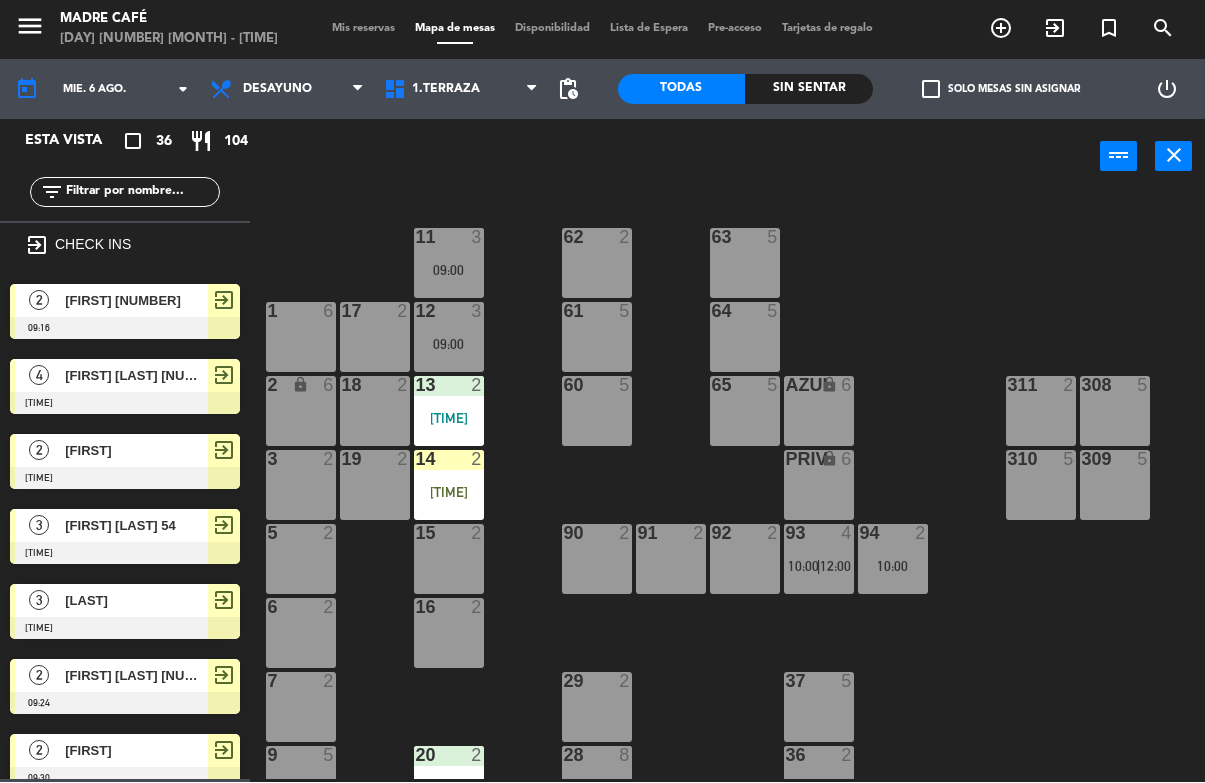 scroll, scrollTop: 94, scrollLeft: 0, axis: vertical 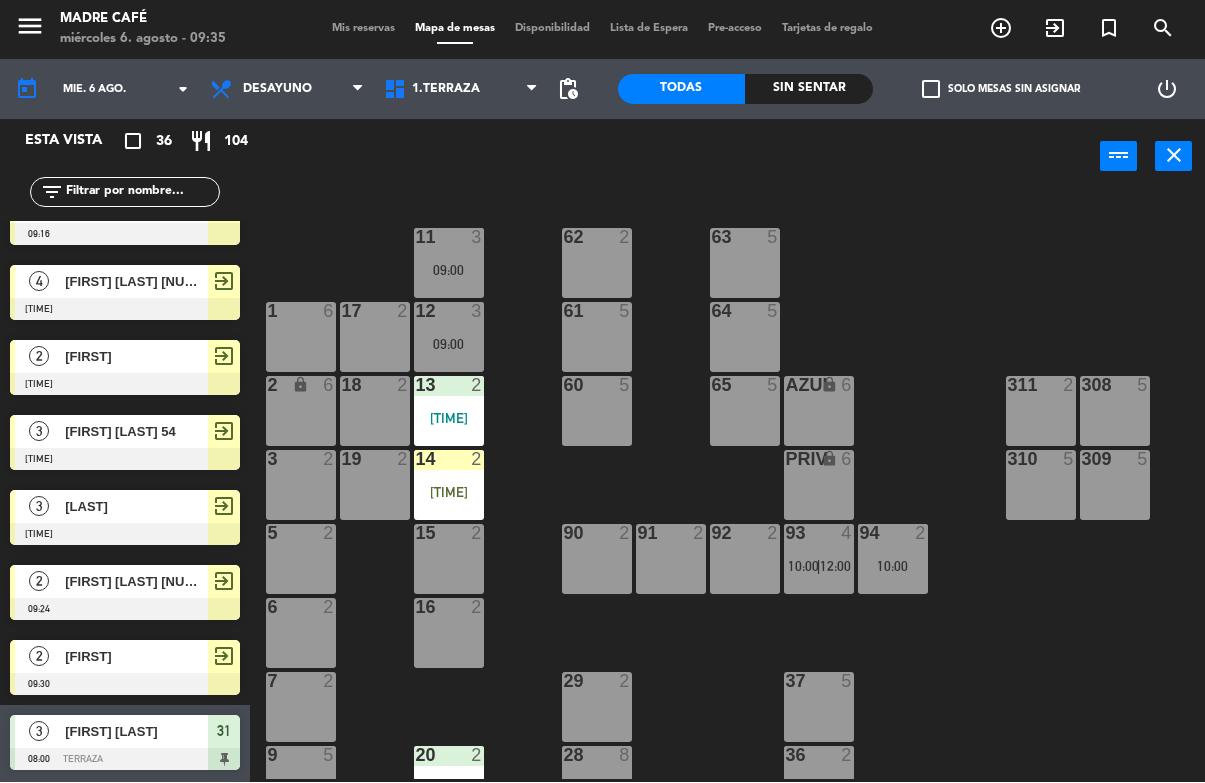click 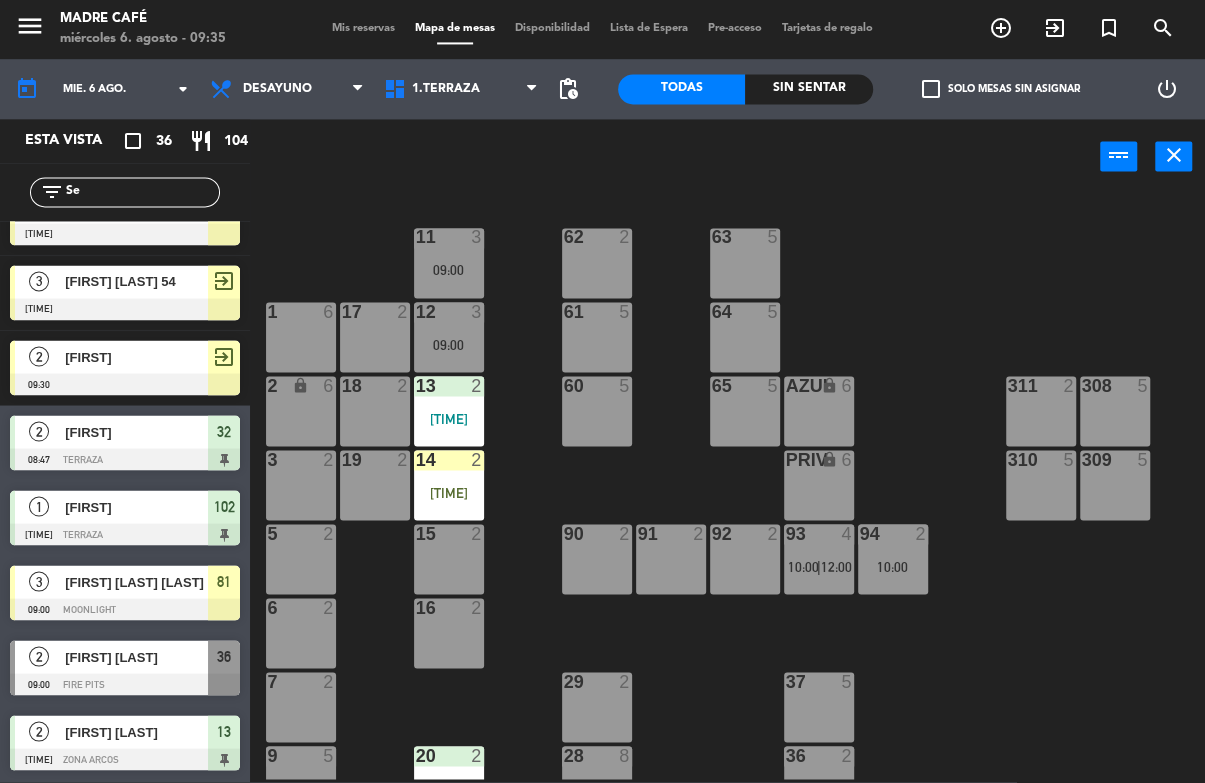 scroll, scrollTop: 0, scrollLeft: 0, axis: both 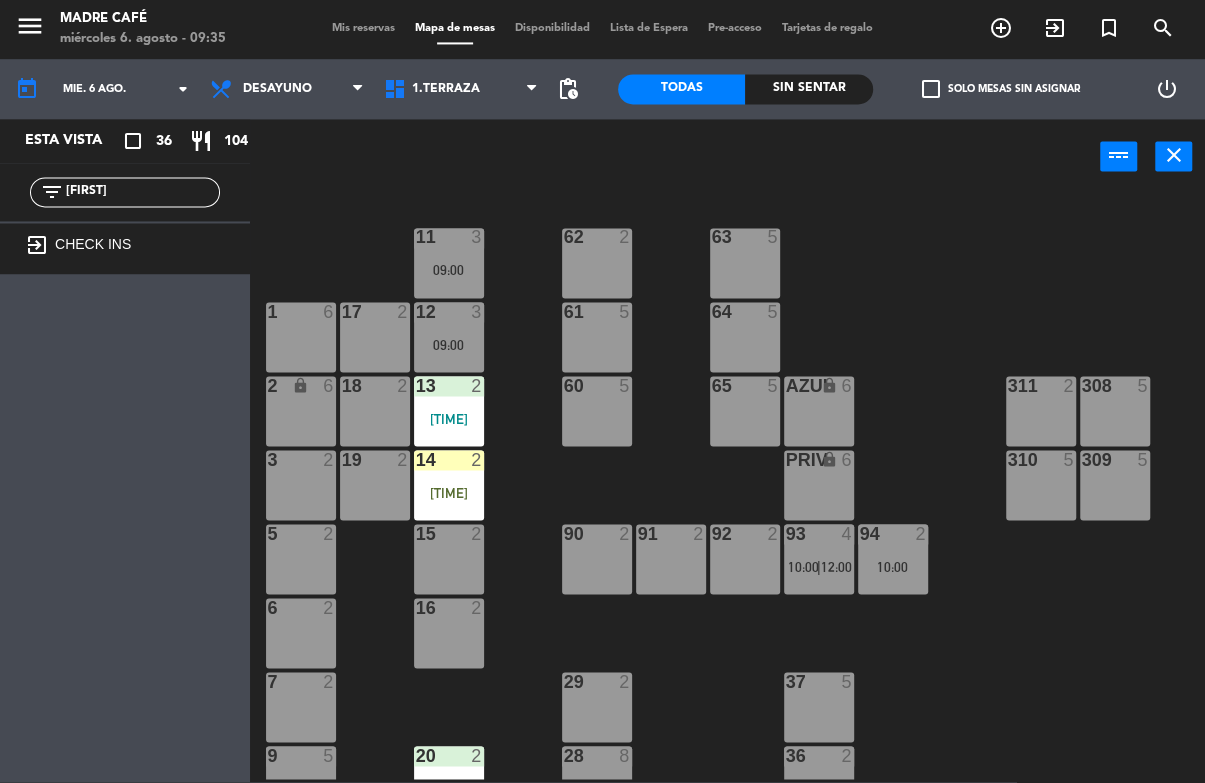 click on "11  3   09:00  63  5  62  2  12  3   09:00  1  6  61  5  64  5  17  2  13  2   09:25  2 lock  6  60  5  65  5  308  5  18  2  311  2  AZUL lock  6  14  2   09:34  3  2  309  5  310  5  19  2  PRIV lock  6  93  4   10:00    |    12:00     94  2   10:00  15  2  92  2  91  2  90  2  5  2  16  2  6  2  29  2  7  2  37  5  36  2   09:00  9  5   10:00  28  8   11:00  20  2   08:53  10  5   10:00  21  2  26  2  35  2  22  2  23  6   10:00  25  2  34  2  206  2   08:51  207  2   12:30  33  2   08:58  24  1   08:46  101  6   10:00  100  6   10:00  104  6   10:00  102  1   08:57  103  2  32  2   08:47  31  3   08:00  30  2" 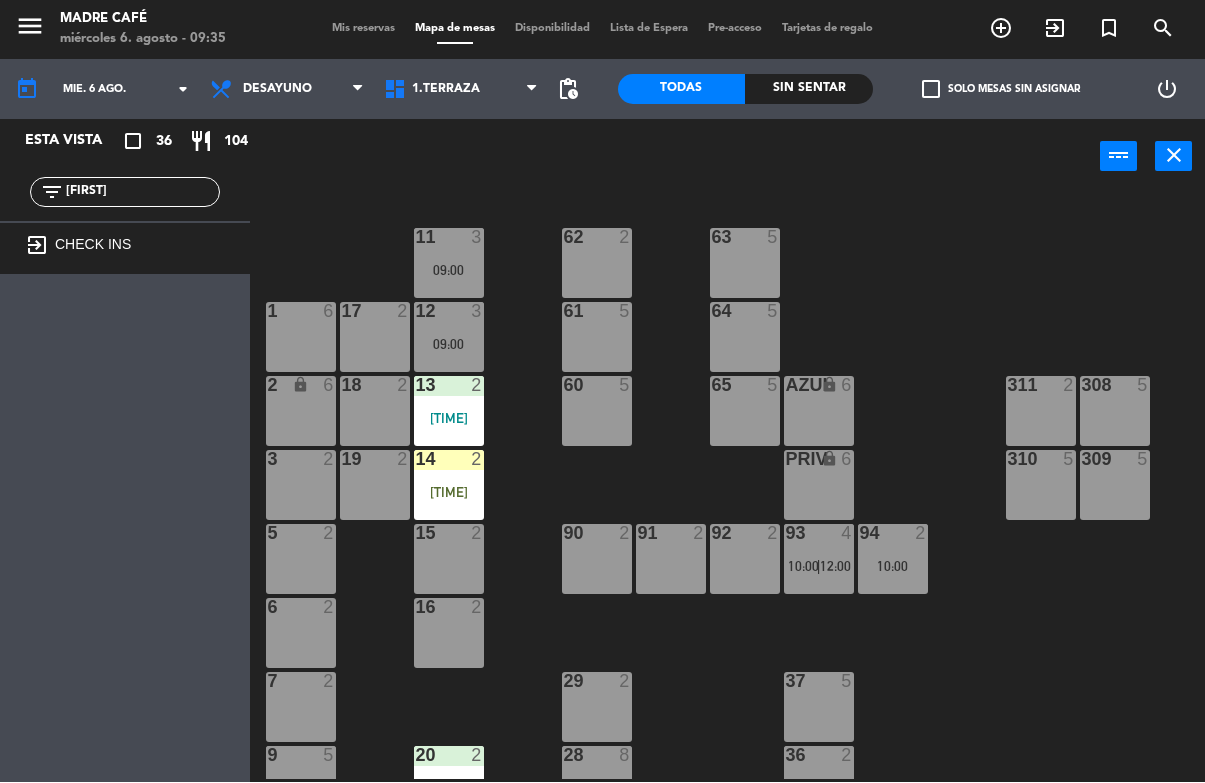 click on "Set" 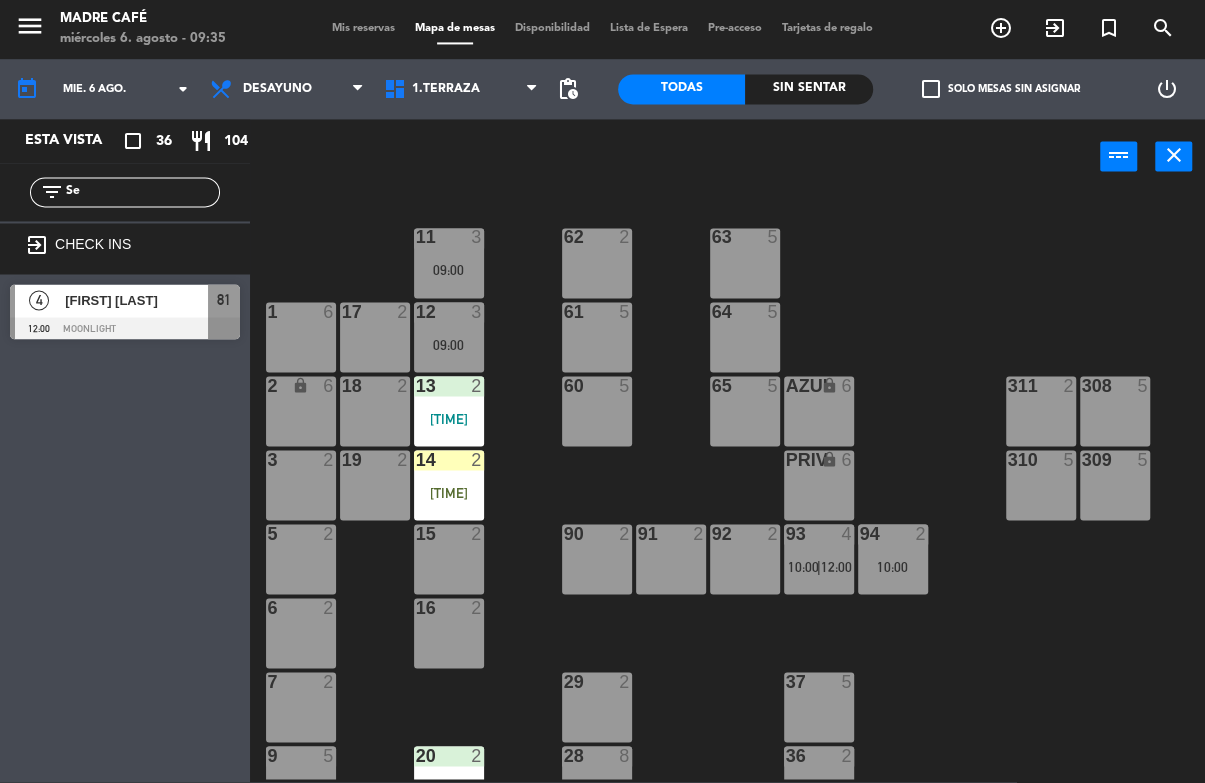 click on "11  3   09:00  63  5  62  2  12  3   09:00  1  6  61  5  64  5  17  2  13  2   09:25  2 lock  6  60  5  65  5  308  5  18  2  311  2  AZUL lock  6  14  2   09:34  3  2  309  5  310  5  19  2  PRIV lock  6  93  4   10:00    |    12:00     94  2   10:00  15  2  92  2  91  2  90  2  5  2  16  2  6  2  29  2  7  2  37  5  36  2   09:00  9  5   10:00  28  8   11:00  20  2   08:53  10  5   10:00  21  2  26  2  35  2  22  2  23  6   10:00  25  2  34  2  206  2   08:51  207  2   12:30  33  2   08:58  24  1   08:46  101  6   10:00  100  6   10:00  104  6   10:00  102  1   08:57  103  2  32  2   08:47  31  3   08:00  30  2" 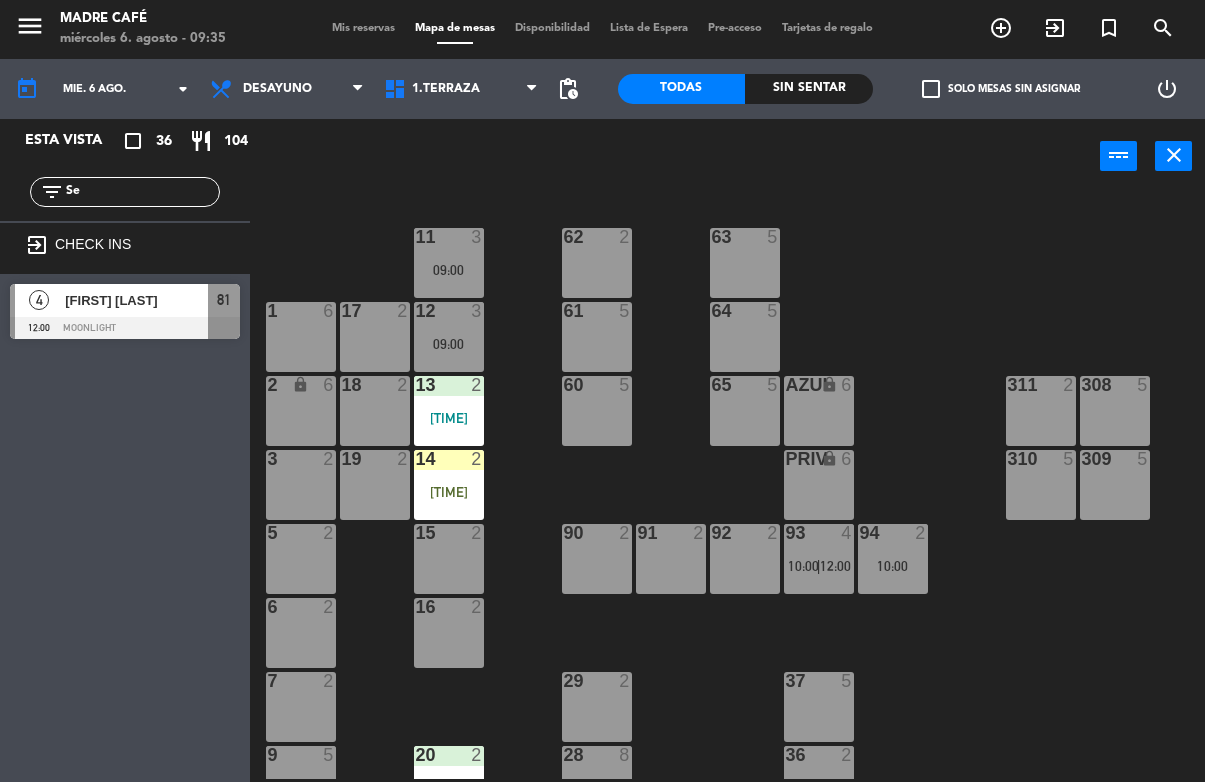 click on "Se" 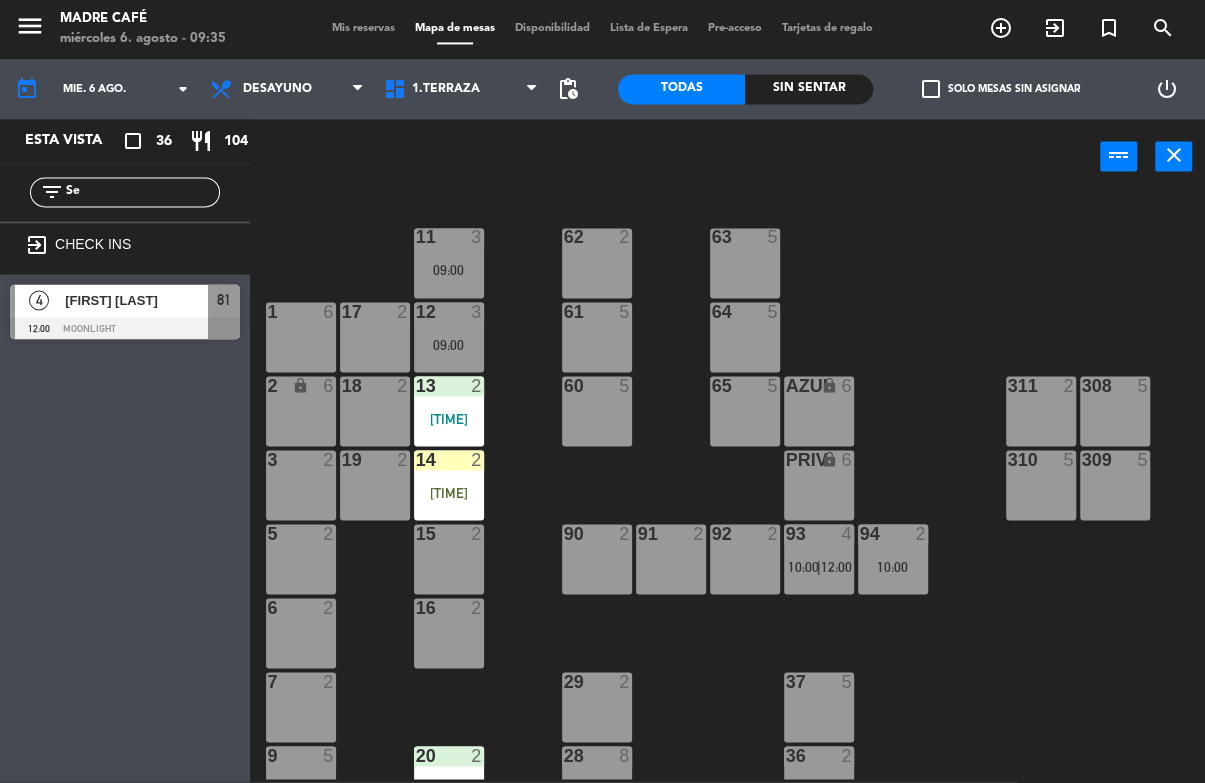 type on "S" 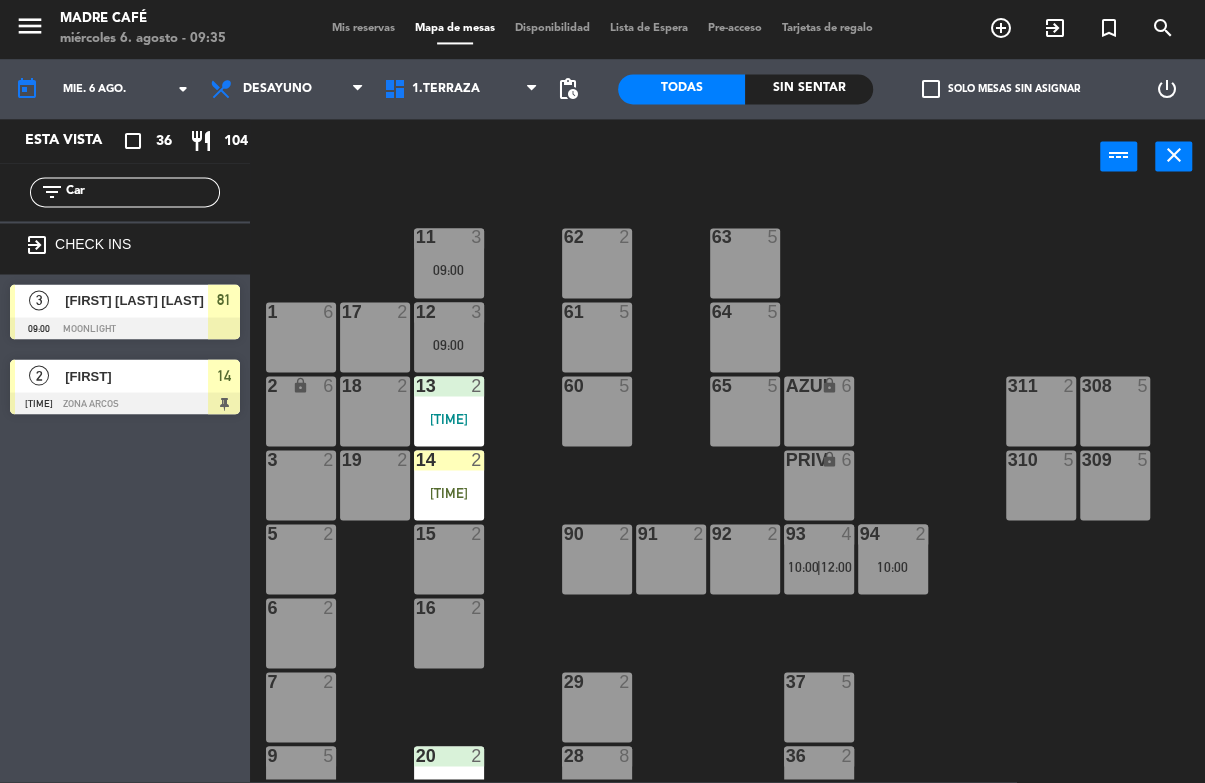 click on "11  3   09:00  63  5  62  2  12  3   09:00  1  6  61  5  64  5  17  2  13  2   09:25  2 lock  6  60  5  65  5  308  5  18  2  311  2  AZUL lock  6  14  2   09:34  3  2  309  5  310  5  19  2  PRIV lock  6  93  4   10:00    |    12:00     94  2   10:00  15  2  92  2  91  2  90  2  5  2  16  2  6  2  29  2  7  2  37  5  36  2   09:00  9  5   10:00  28  8   11:00  20  2   08:53  10  5   10:00  21  2  26  2  35  2  22  2  23  6   10:00  25  2  34  2  206  2   08:51  207  2   12:30  33  2   08:58  24  1   08:46  101  6   10:00  100  6   10:00  104  6   10:00  102  1   08:57  103  2  32  2   08:47  31  3   08:00  30  2" 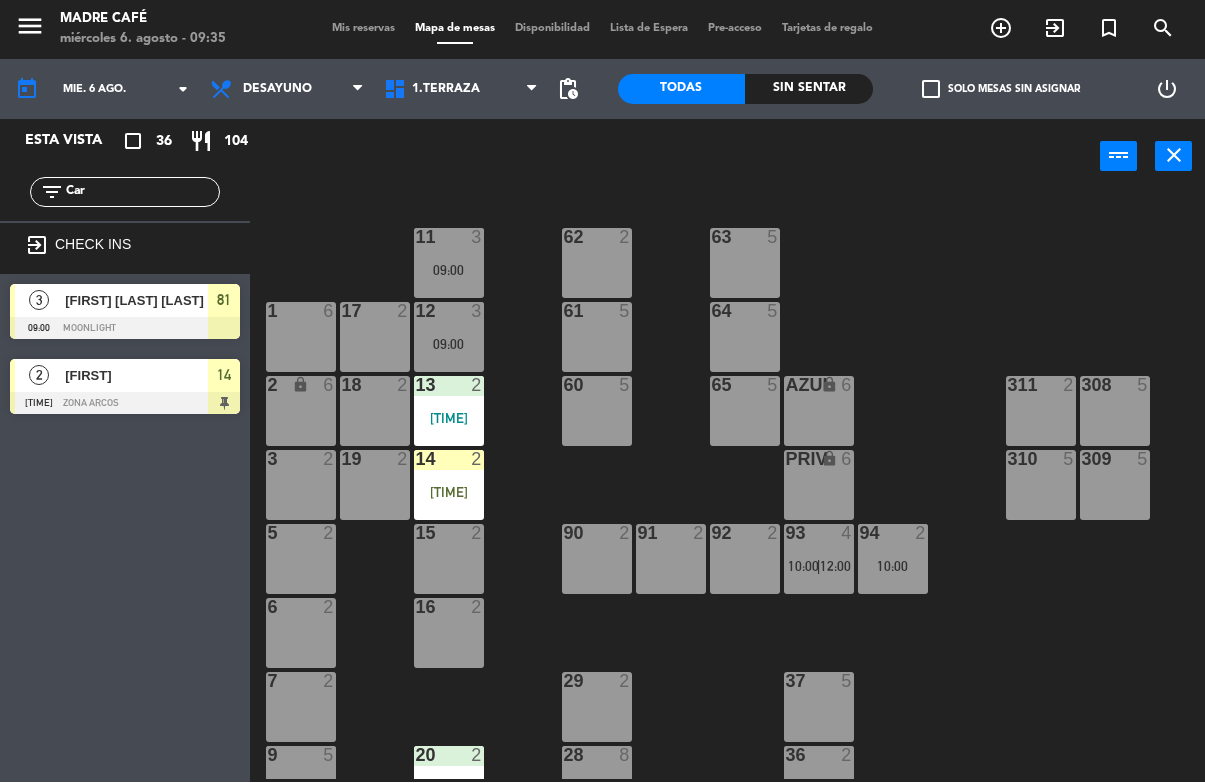 click on "Car" 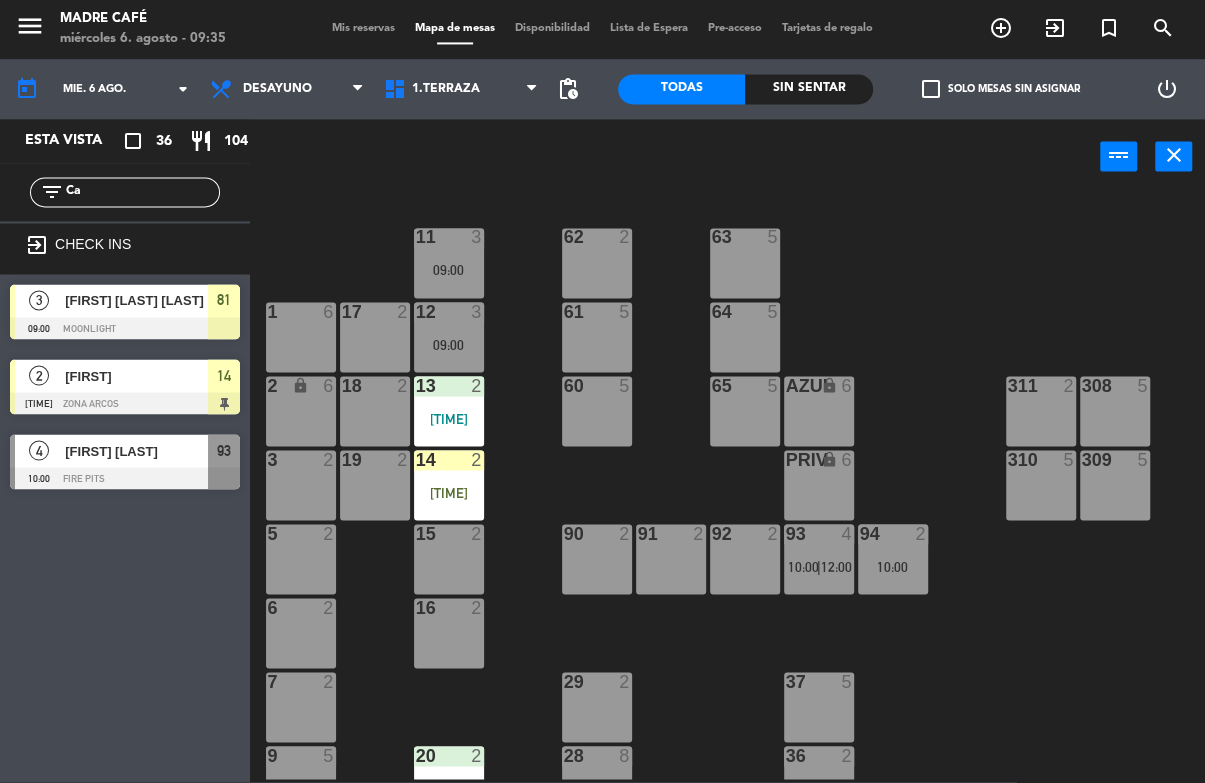 type on "C" 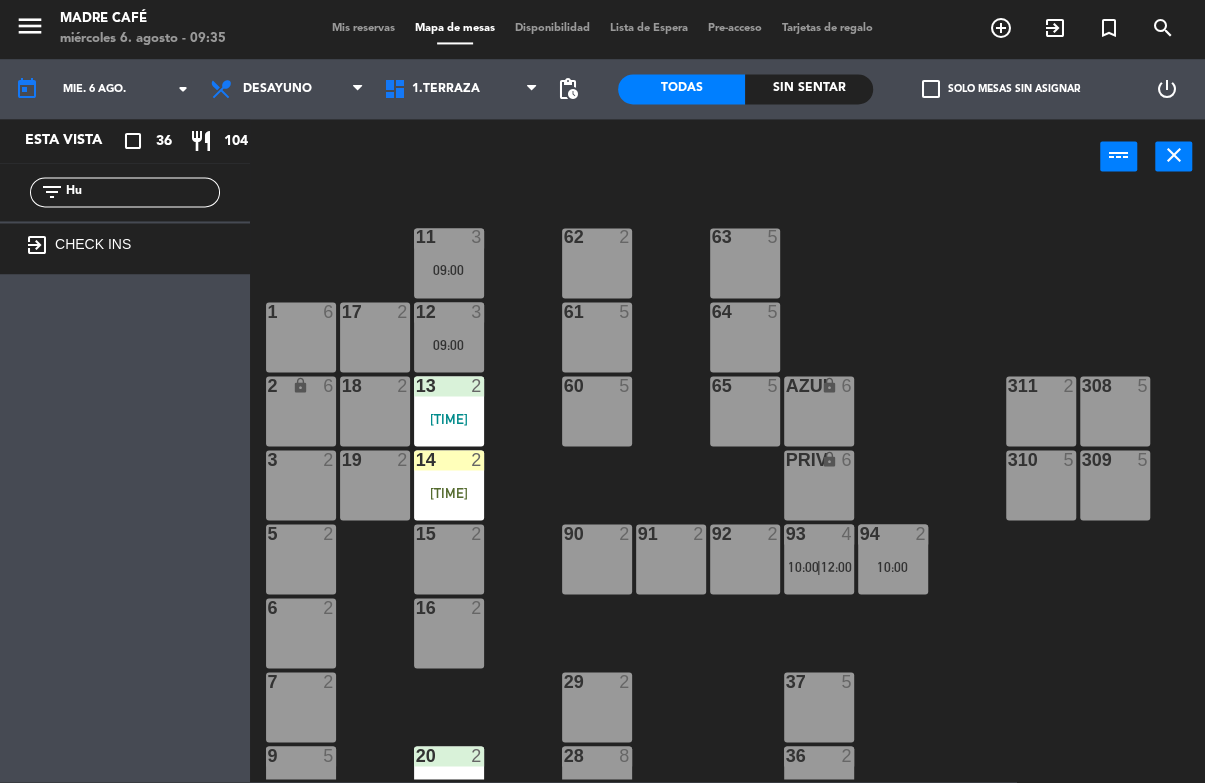 type on "Hu" 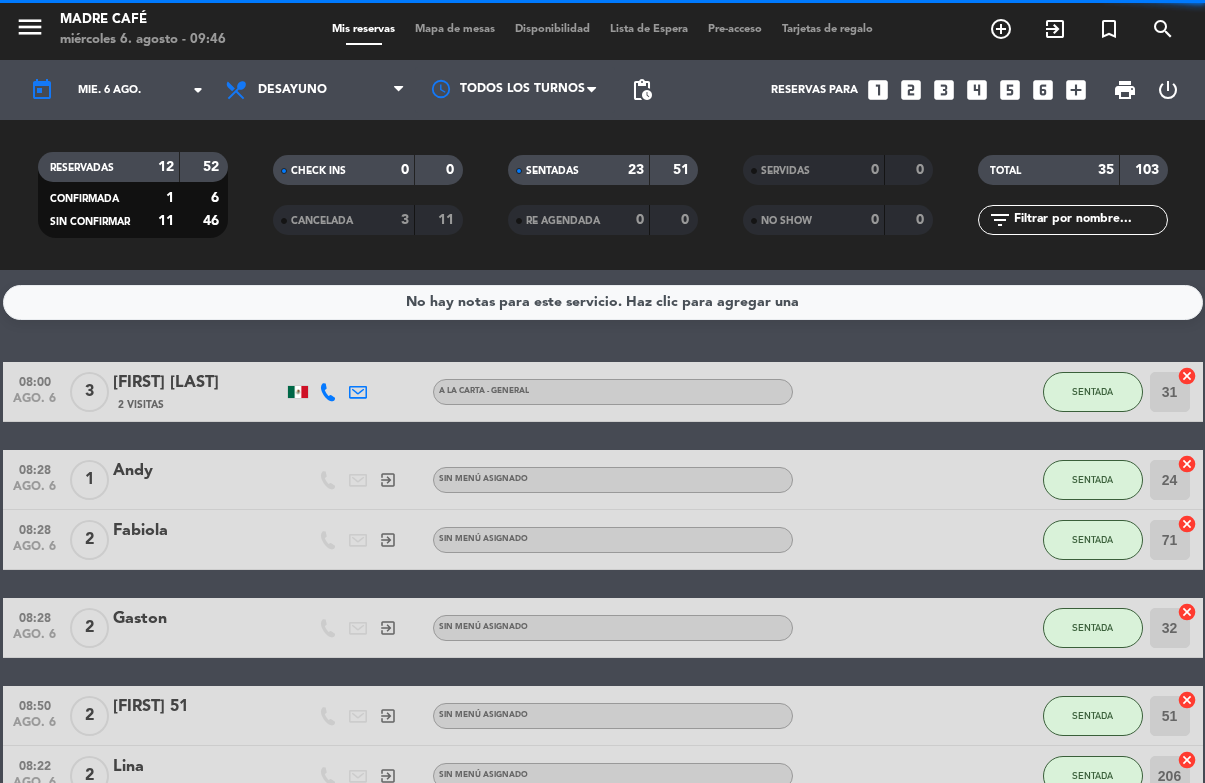 scroll, scrollTop: 0, scrollLeft: 0, axis: both 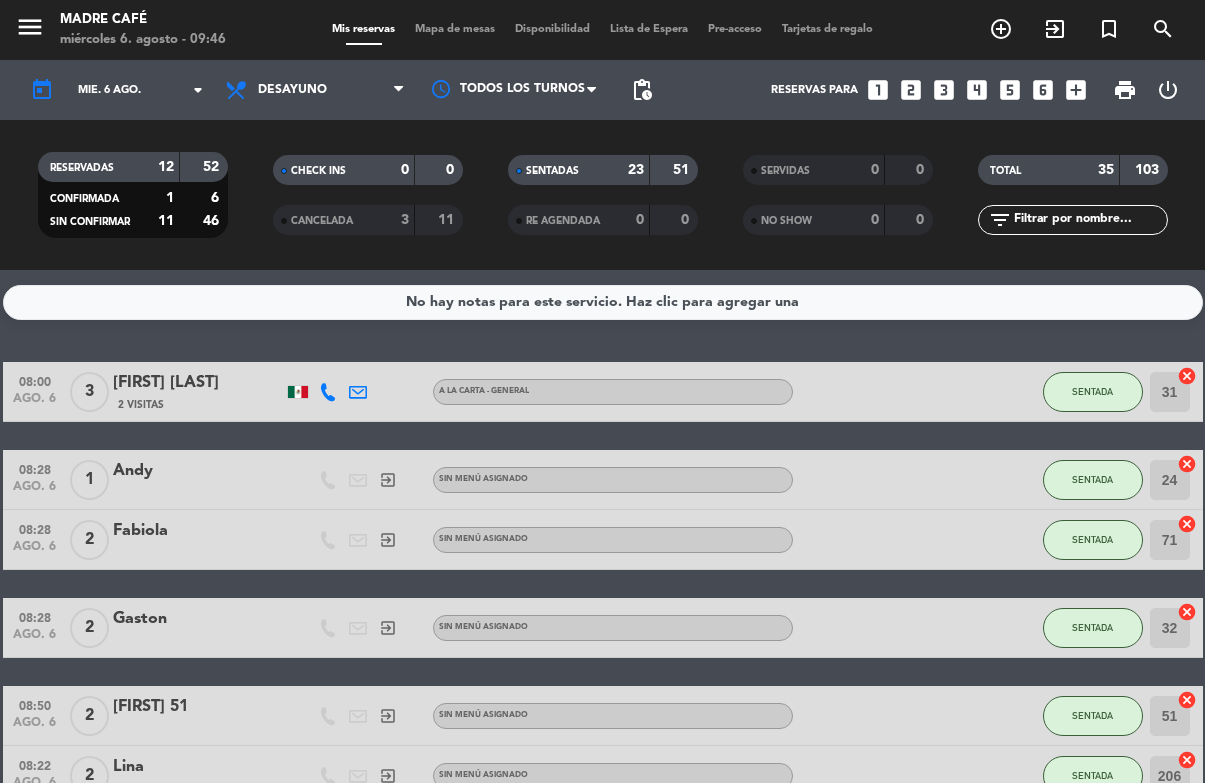 click on "Mapa de mesas" at bounding box center [455, 29] 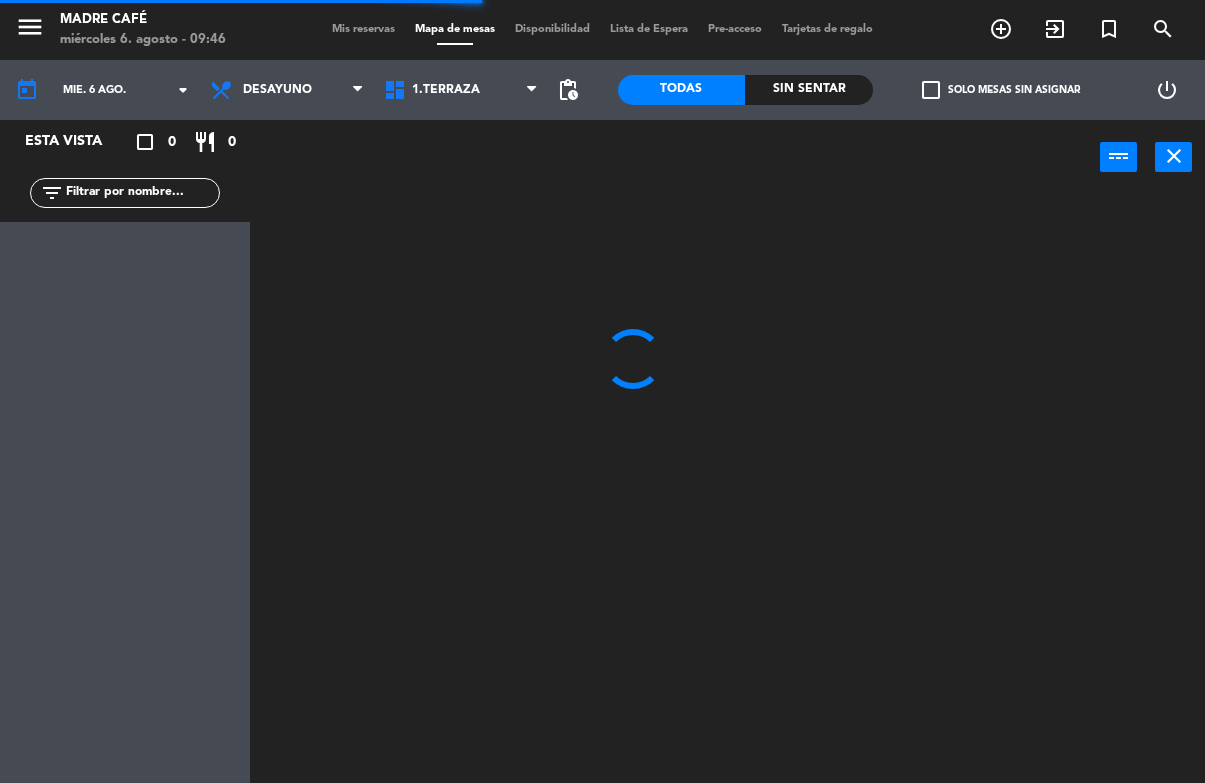 click on "add_circle_outline" at bounding box center (1001, 29) 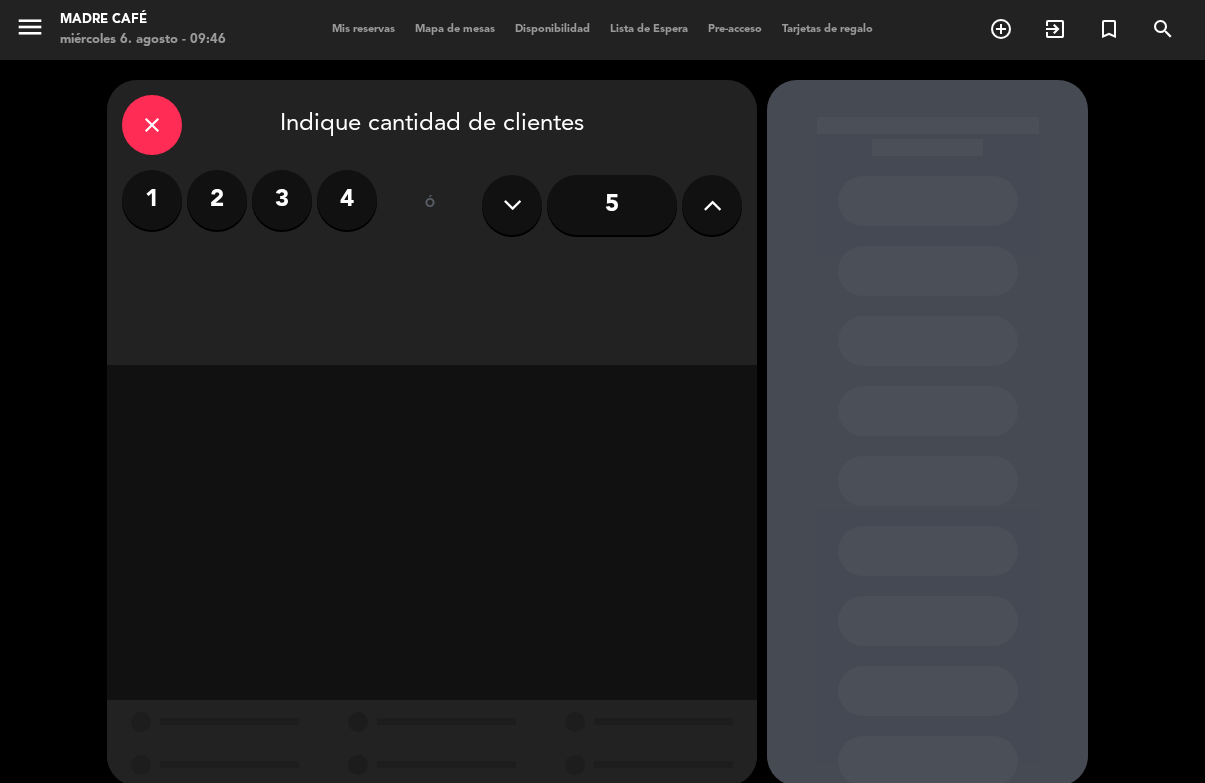 click on "close" at bounding box center [152, 125] 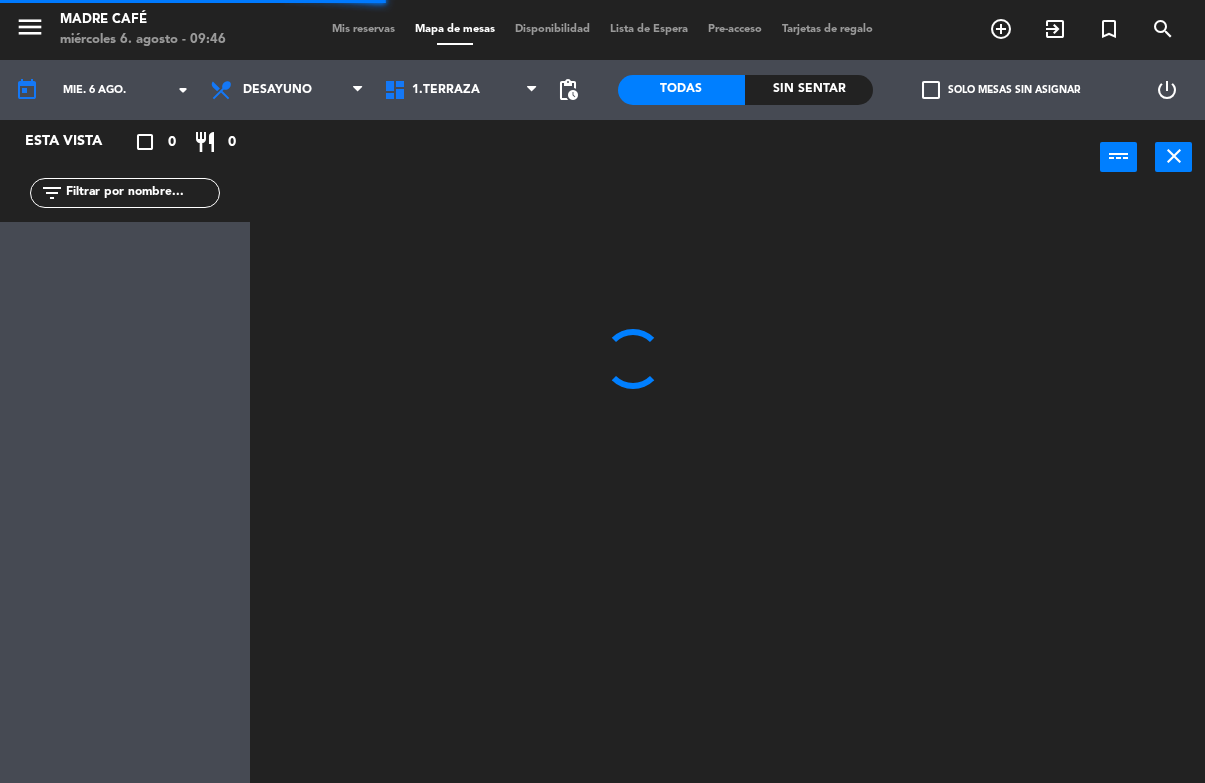 click on "exit_to_app" at bounding box center [1001, 29] 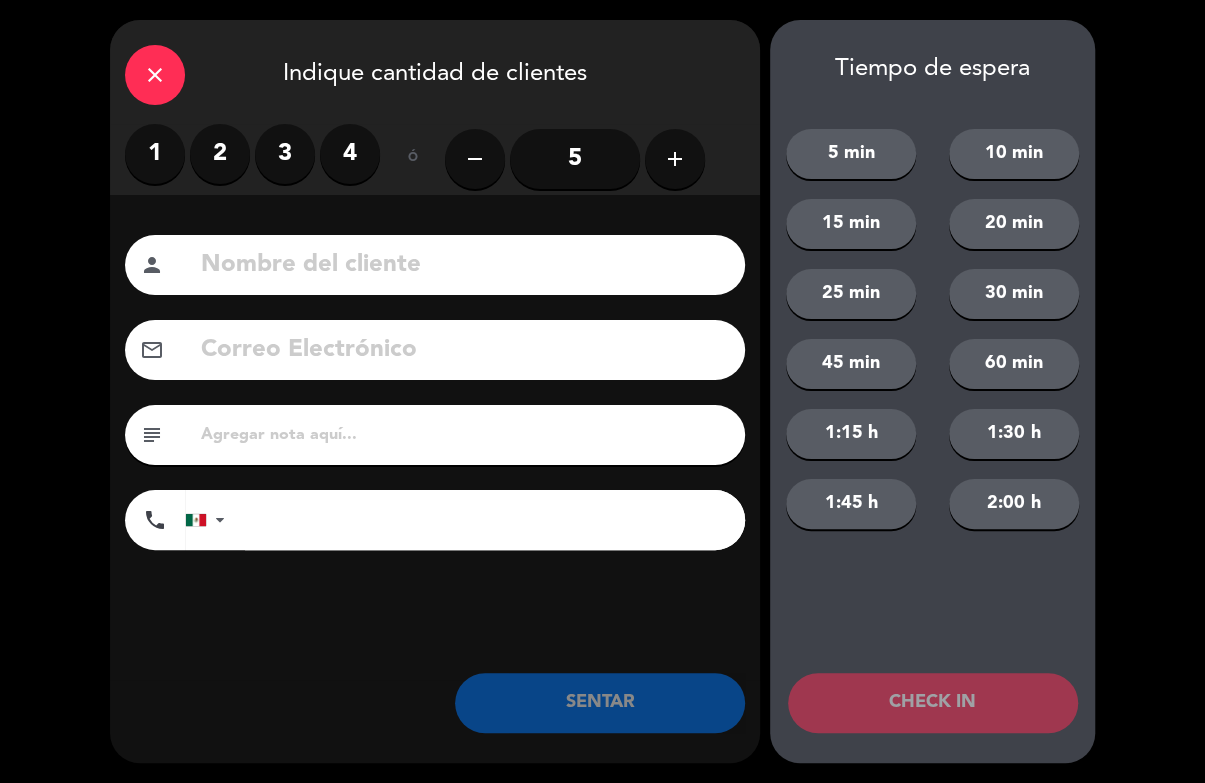 click on "2" at bounding box center (220, 154) 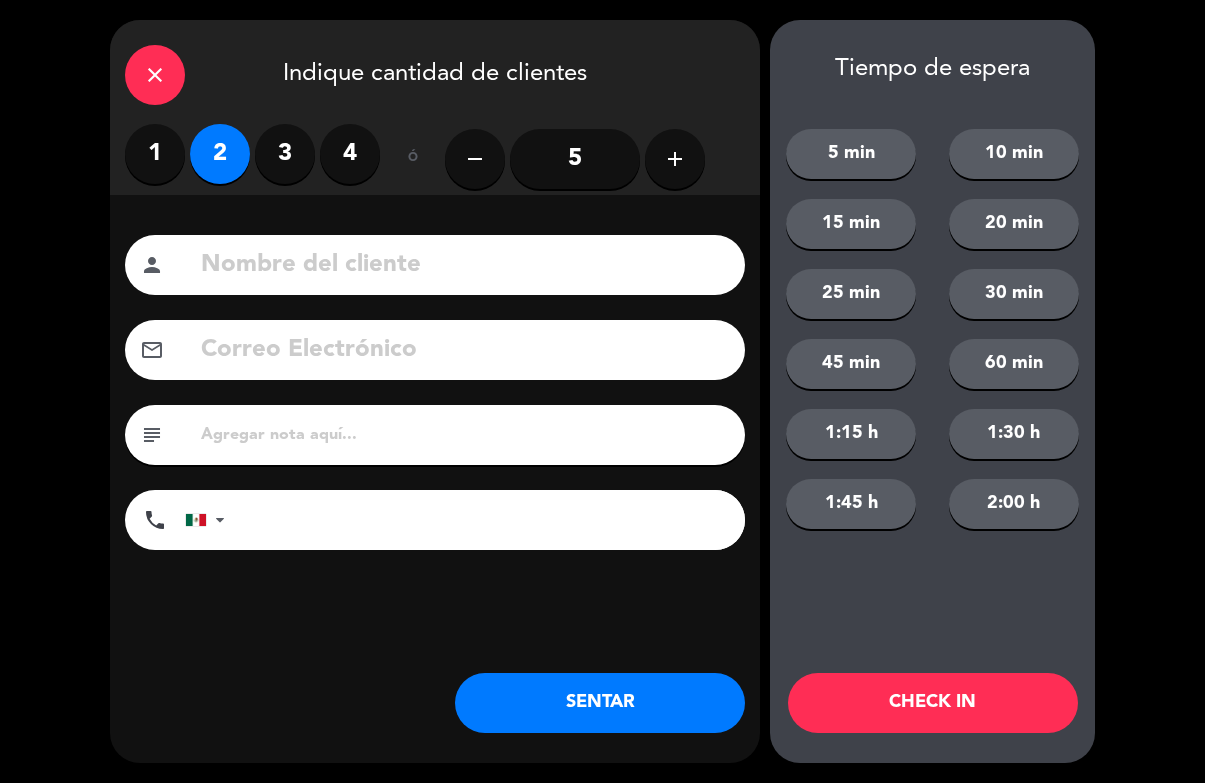 click 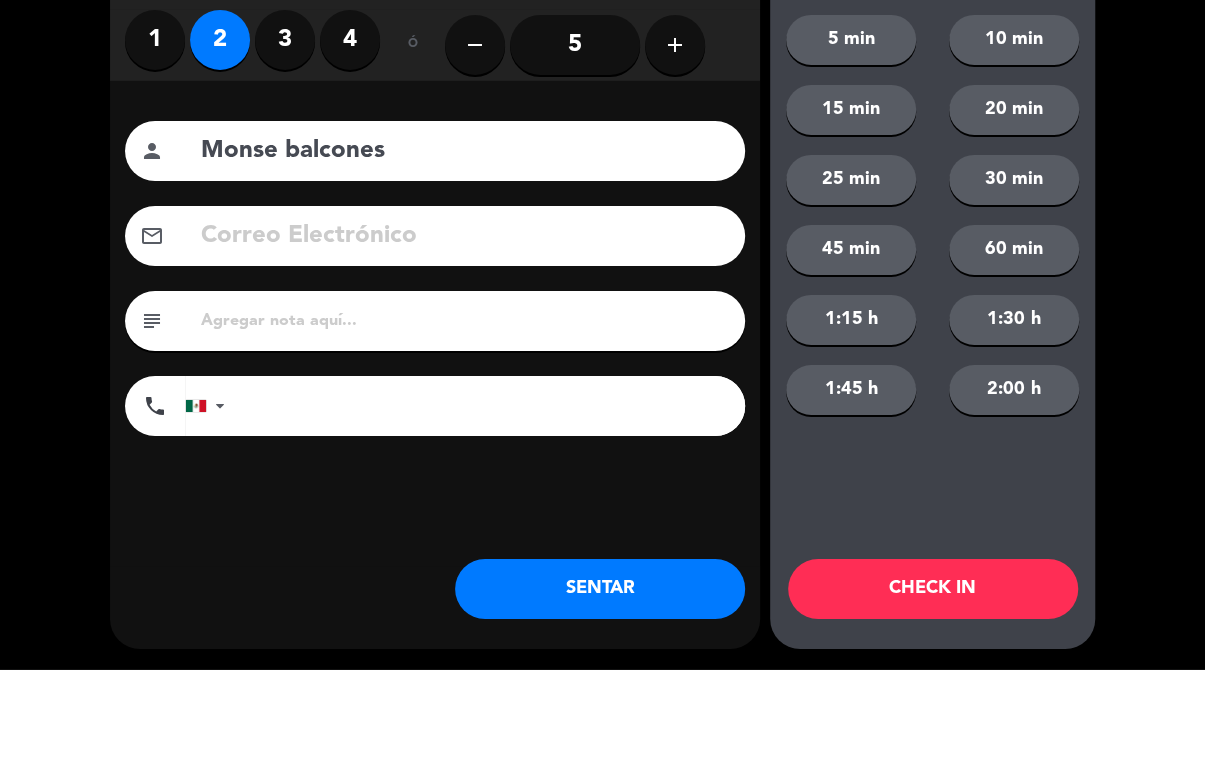 type on "Monse balcones" 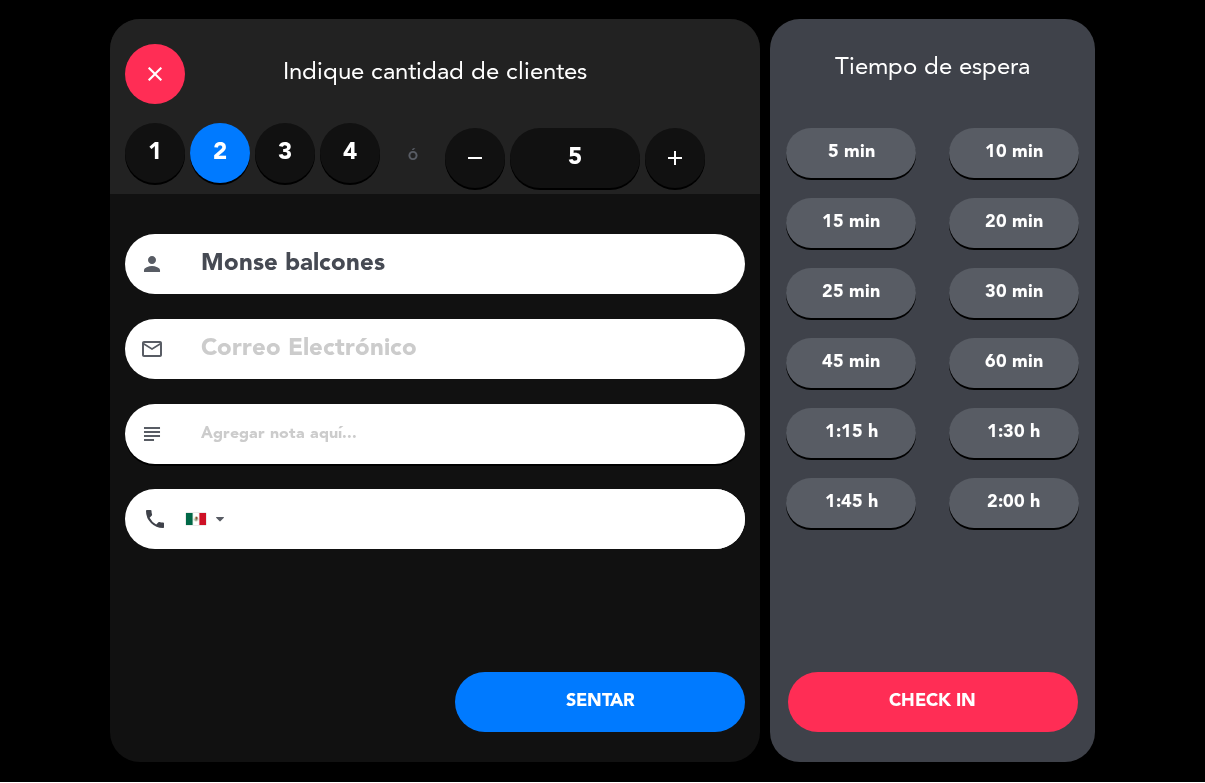 click on "CHECK IN" 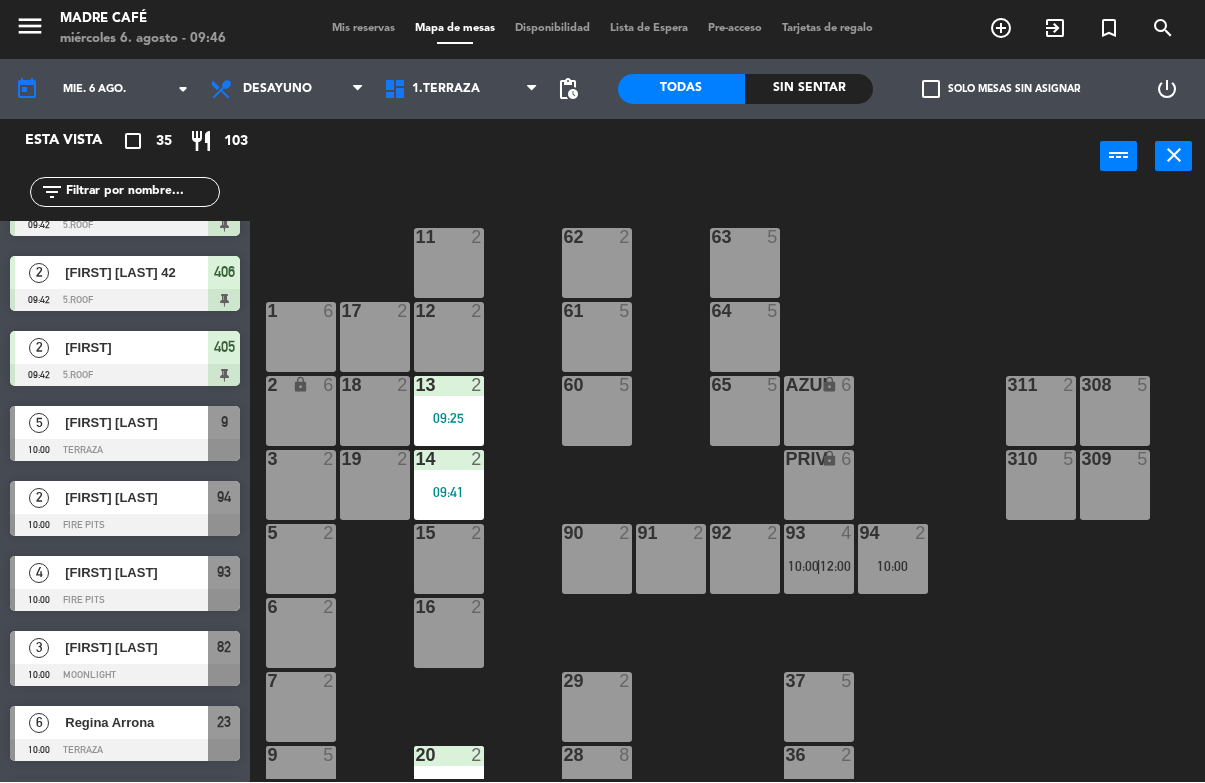 scroll, scrollTop: 1551, scrollLeft: 0, axis: vertical 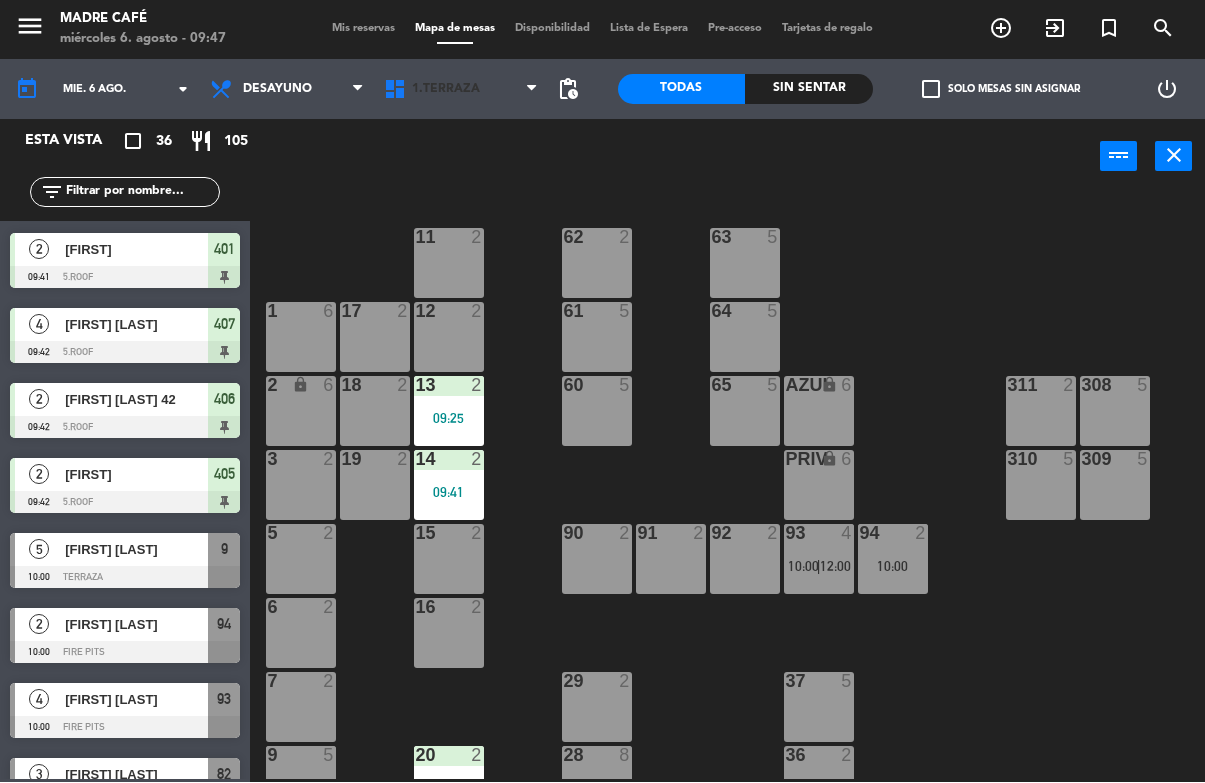 click on "1.Terraza" at bounding box center [446, 90] 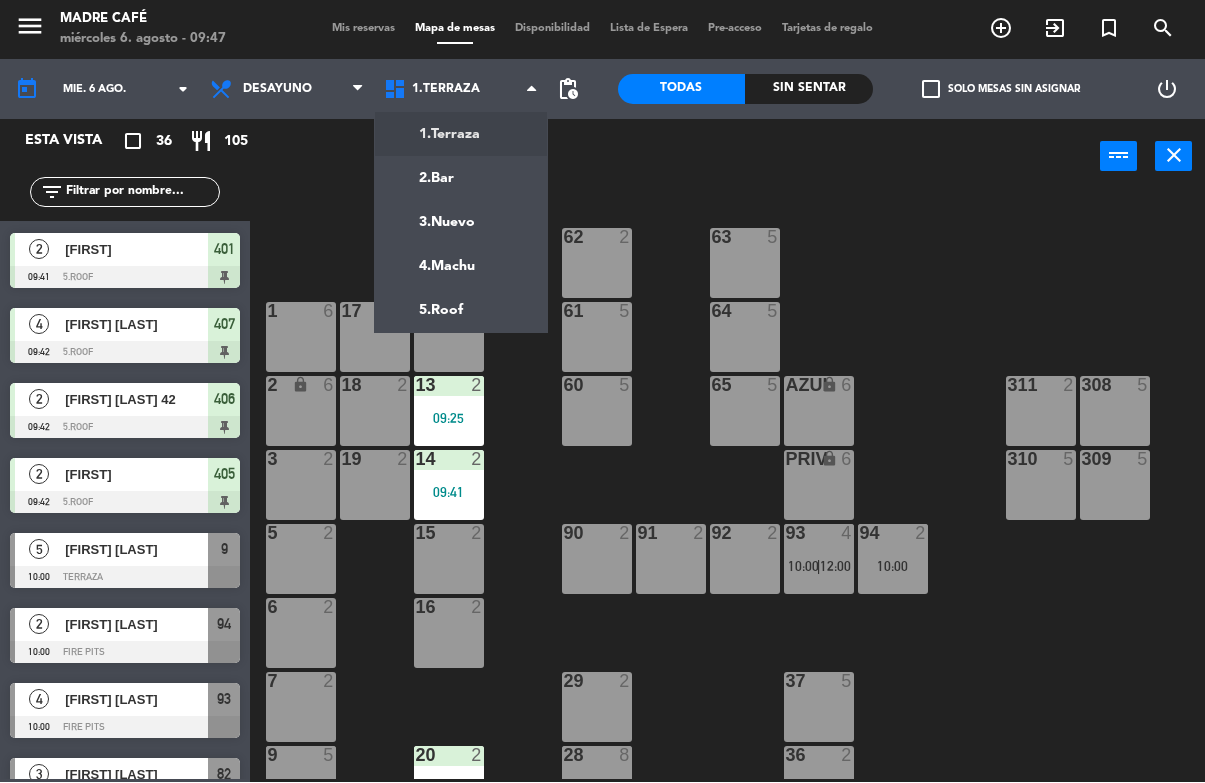 click on "menu  Madre Café   miércoles [DATE] - 09:47   Mis reservas   Mapa de mesas   Disponibilidad   Lista de Espera   Pre-acceso   Tarjetas de regalo  add_circle_outline exit_to_app turned_in_not search today    mié. 6 ago. arrow_drop_down  Desayuno  Comida  Cena  Desayuno  Desayuno  Comida  Cena  1.Terraza   2.Bar   3.Nuevo   4.Machu   5.Roof   1.Terraza   1.Terraza   2.Bar   3.Nuevo   4.Machu   5.Roof  pending_actions  Todas  Sin sentar  check_box_outline_blank   Solo mesas sin asignar   power_settings_new   Esta vista   crop_square  36  restaurant  105 filter_list exit_to_app CHECK INS  2   Monse balcones    09:46     exit_to_app  3   [FIRST] [LAST]   08:00   Terraza  31  1   Andy   08:46   Terraza  24  2   Fabiola    08:46   Moonlight  71  2   Gaston   08:47   Terraza  32  2   Bill 51   08:51   Zona DJ  51  2   Lina   08:51   Fire Pits  206  2   Mario    08:53   Terraza  20  1   Fabiola    08:55   Moonlight  80  2   Lilia B   08:55   Zona DJ  43  2   Manuel 82   08:57   Moonlight  82  1   Saleis    08:57  9" 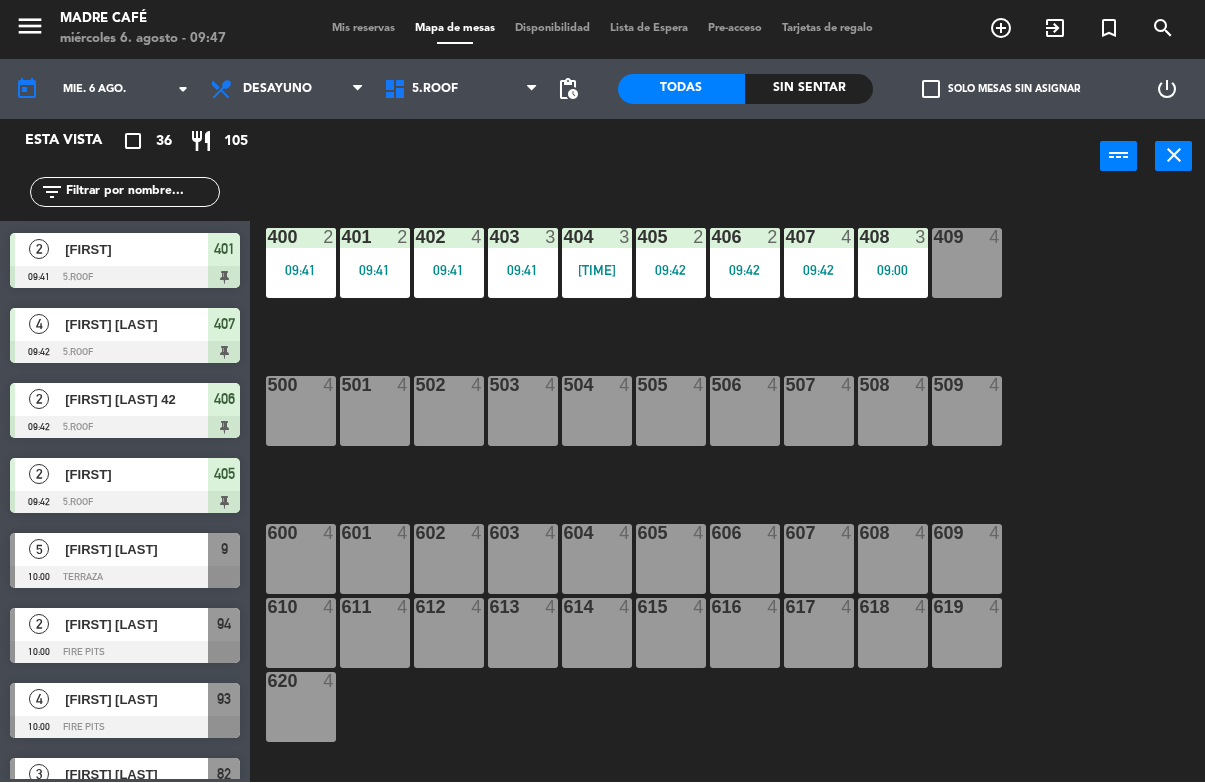 click on "409  4" at bounding box center [967, 264] 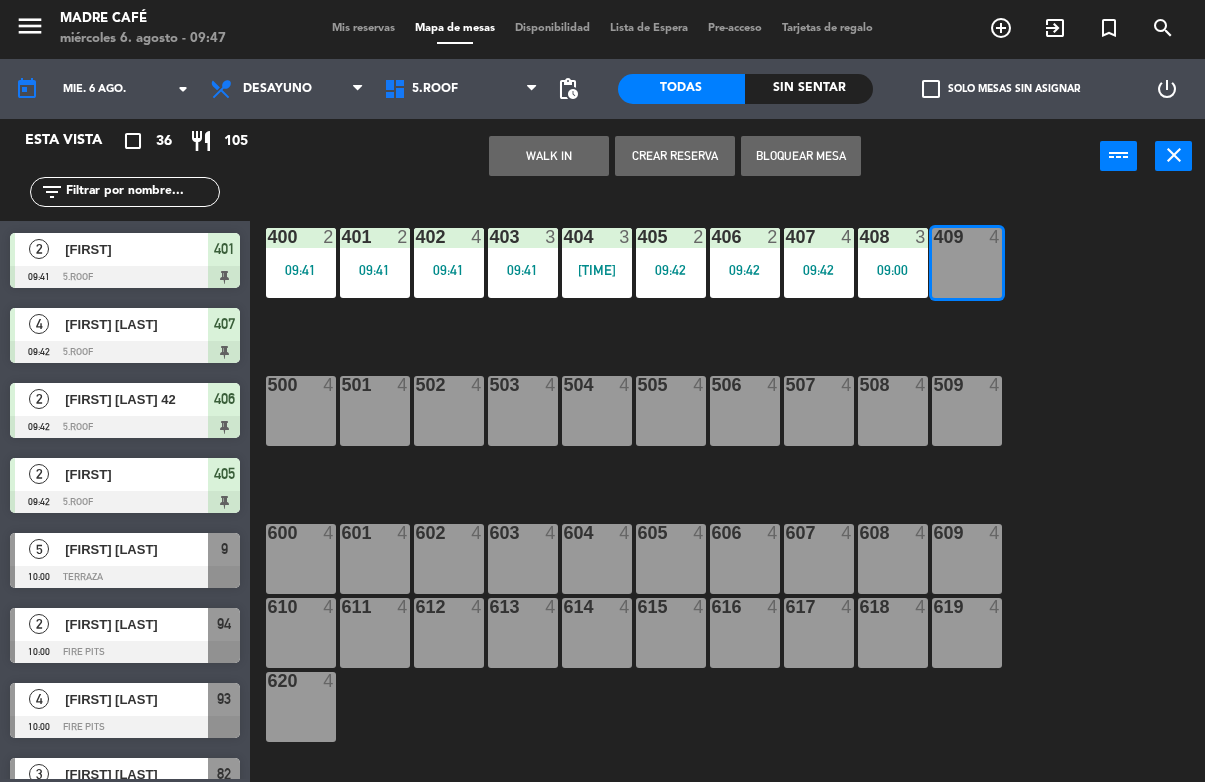 click on "WALK IN" at bounding box center [549, 157] 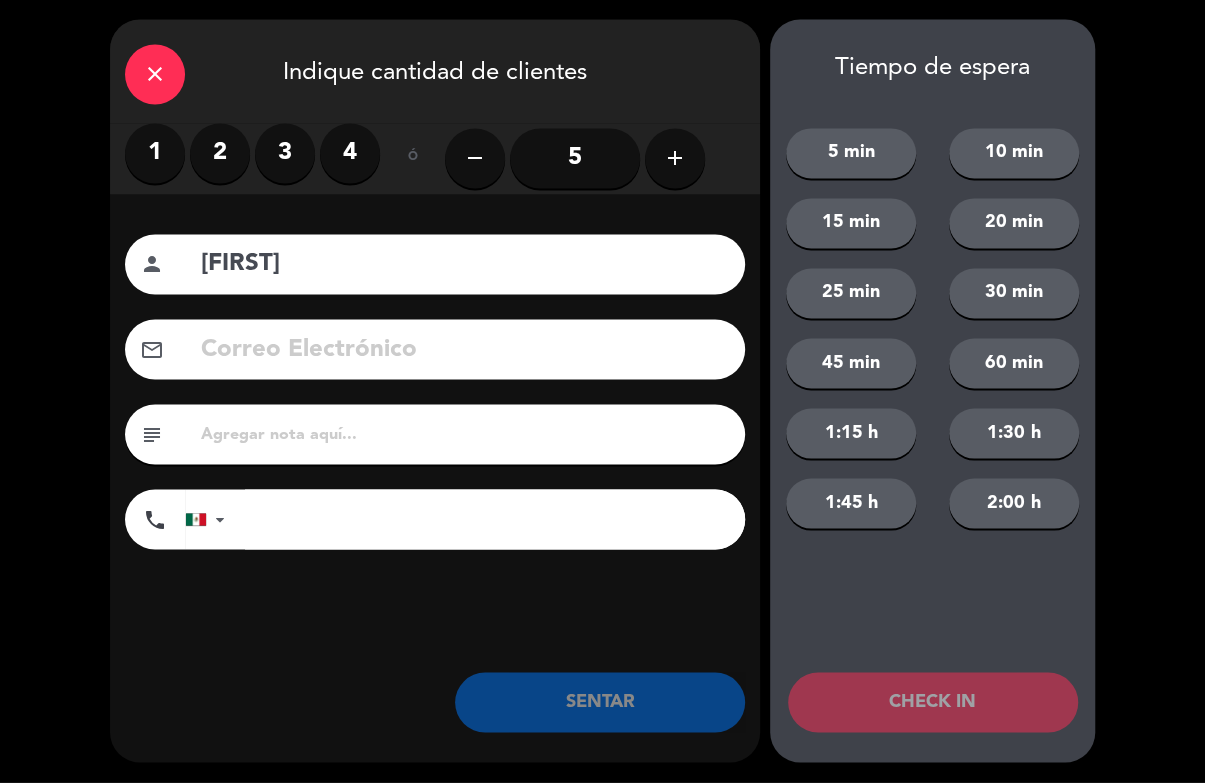 click on "close   Indique cantidad de clientes   1   2   3   4   ó  remove 5 add Nombre del cliente person [FIRST] Correo Electrónico email subject phone United States +1 United Kingdom +44 Peru (Perú) +51 Argentina +54 Brazil (Brasil) +55 Afghanistan (‫افغانستان‬‎) +93 Albania (Shqipëri) +355 Algeria (‫الجزائر‬‎) +213 American Samoa +1684 Andorra +376 Angola +244 Anguilla +1264 Antigua and Barbuda +1268 Argentina +54 Armenia (Հայաստան) +374 Aruba +297 Australia +61 Austria (Österreich) +43 Azerbaijan (Azərbaycan) +994 Bahamas +1242 Bahrain (‫البحرين‬‎) +973 Bangladesh (বাংলাদেশ) +880 Barbados +1246 Belarus (Беларусь) +375 Belgium (België) +32 Belize +501 Benin (Bénin) +229 Bermuda +1441 Bhutan (འབྲུག) +975 Bolivia +591 Bosnia and Herzegovina (Босна и Херцеговина) +387 Botswana +267 Brazil (Brasil) +55 British Indian Ocean Territory +246 British Virgin Islands +1284 Brunei +673 Bulgaria (България) +359" 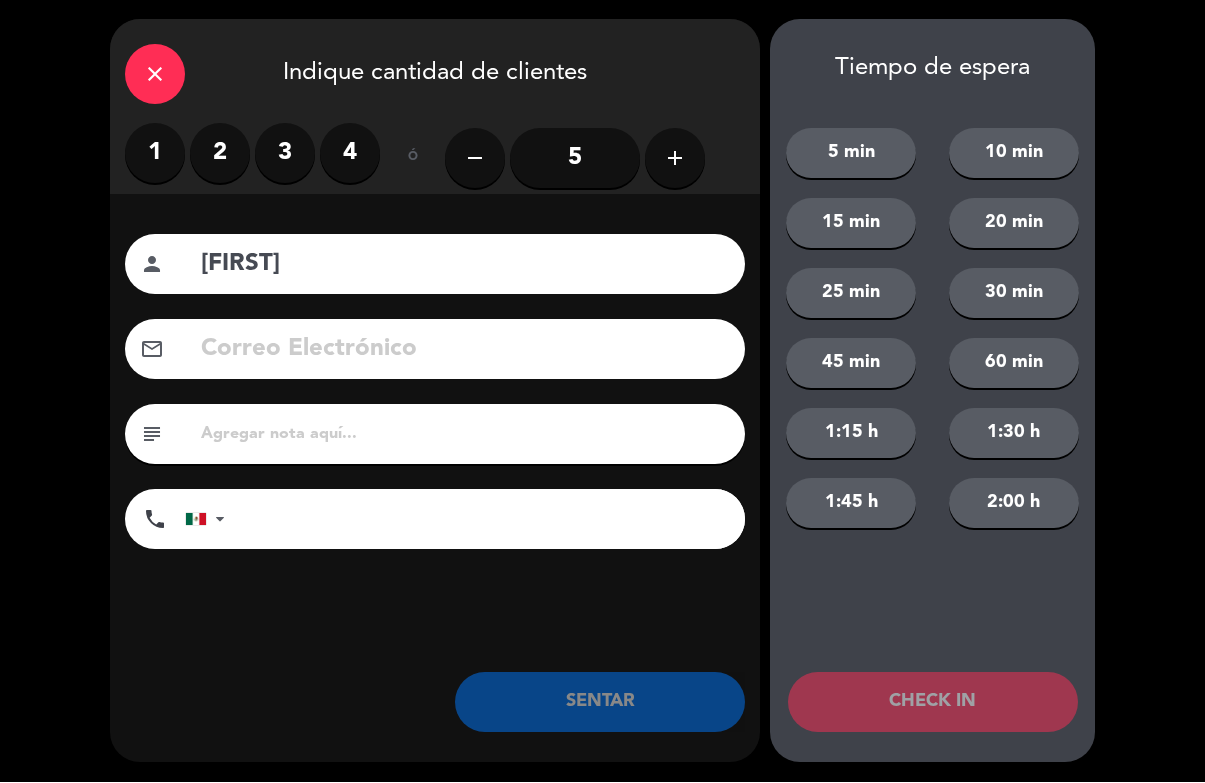 click on "2" at bounding box center (220, 154) 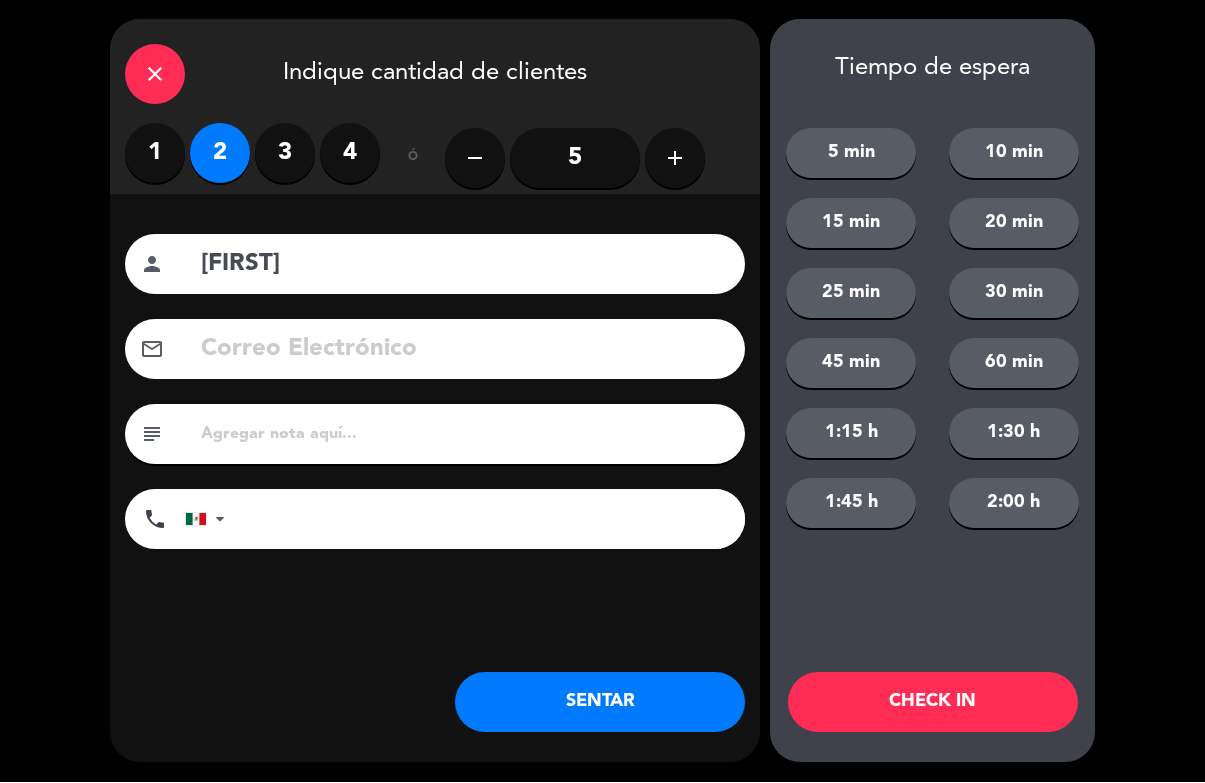 click on "[FIRST]" 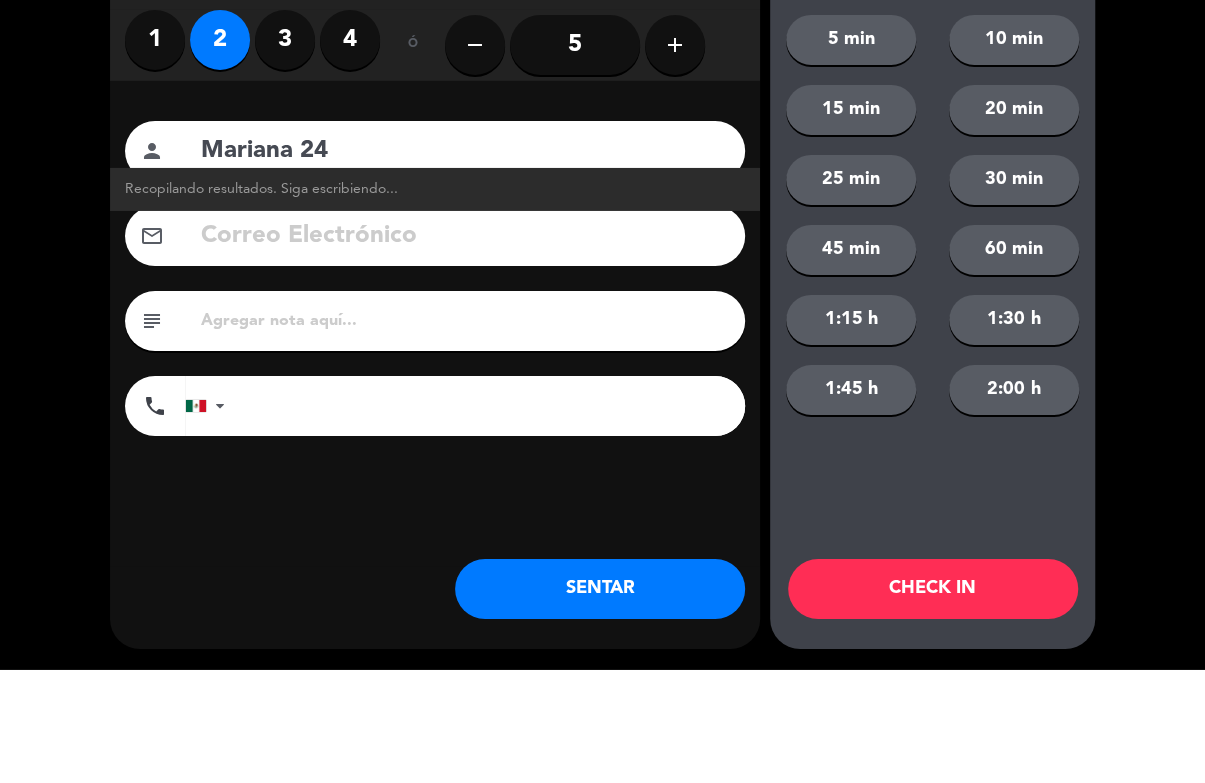 type on "Mariana 24" 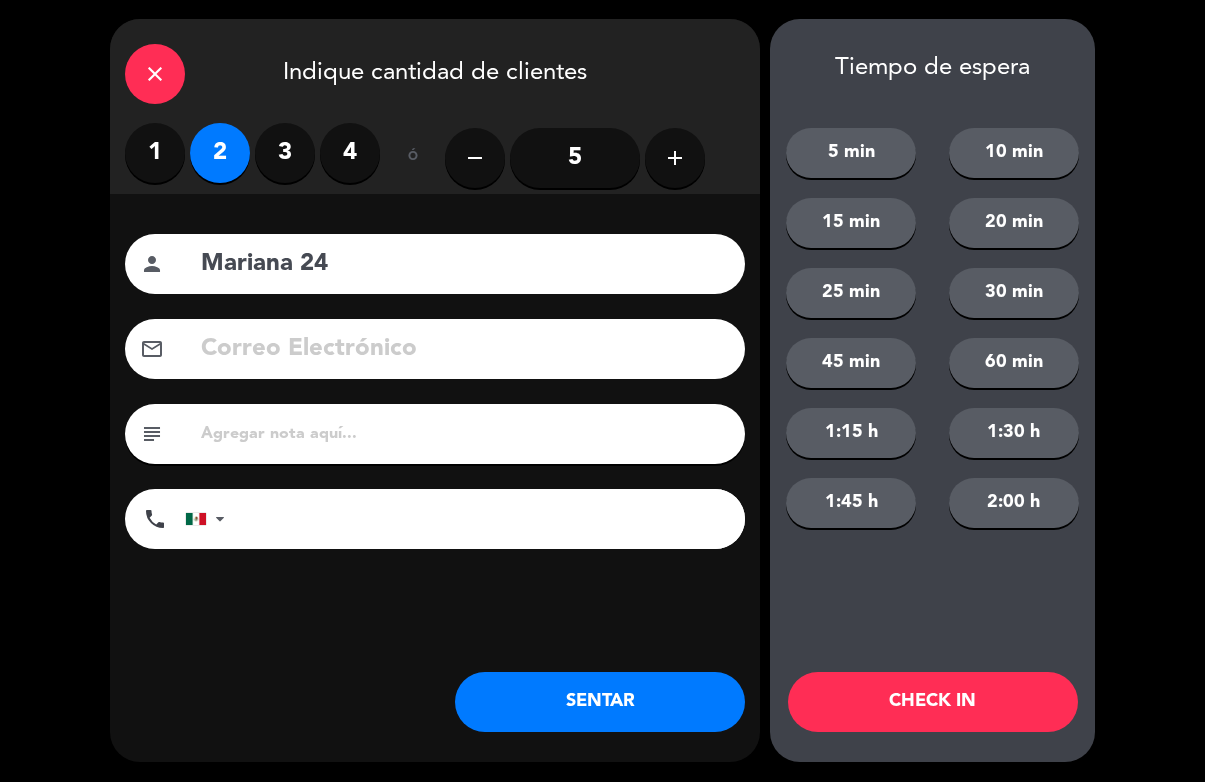 click on "CHECK IN" 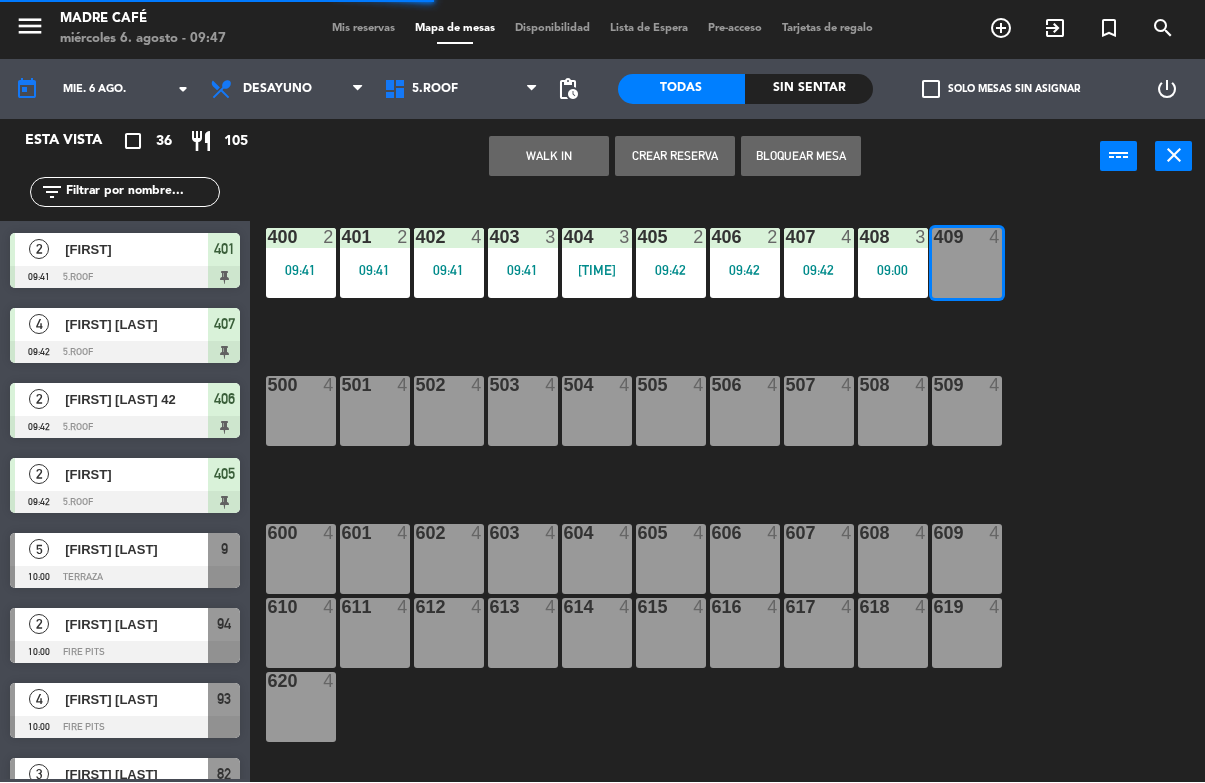 scroll, scrollTop: 127, scrollLeft: 0, axis: vertical 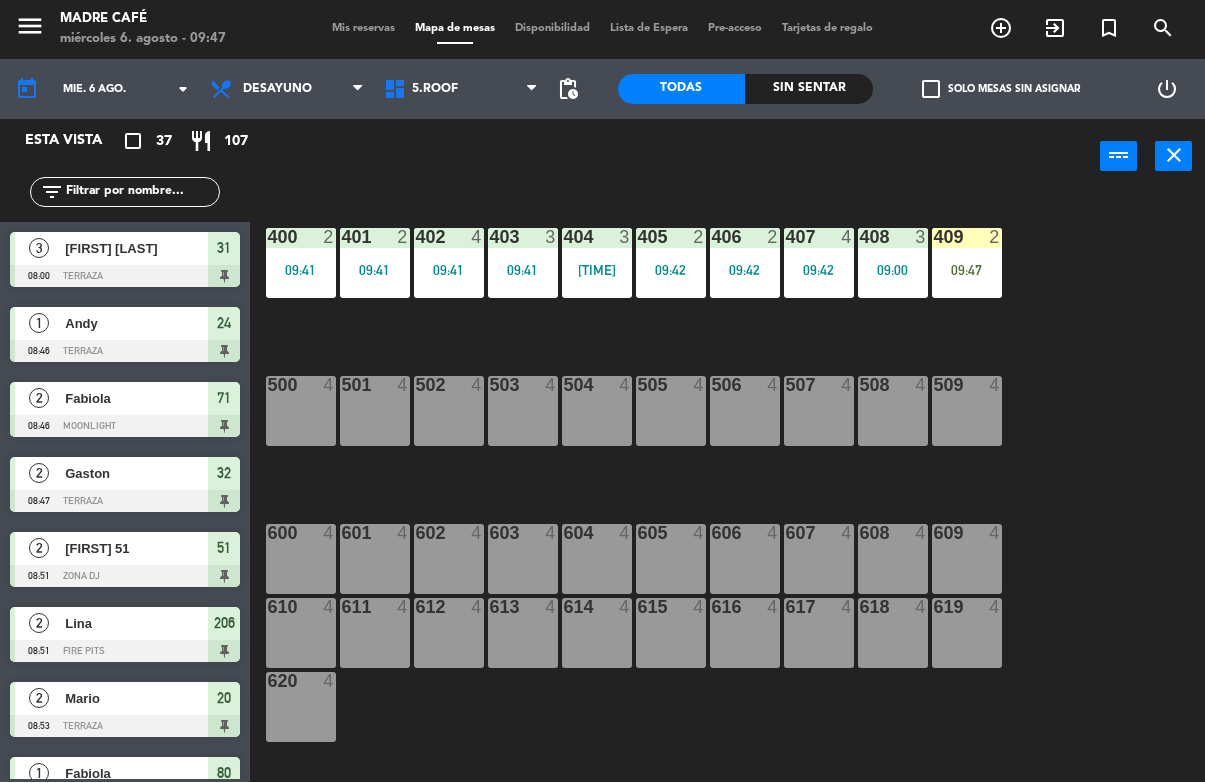 click on "409  2   09:47" at bounding box center (967, 264) 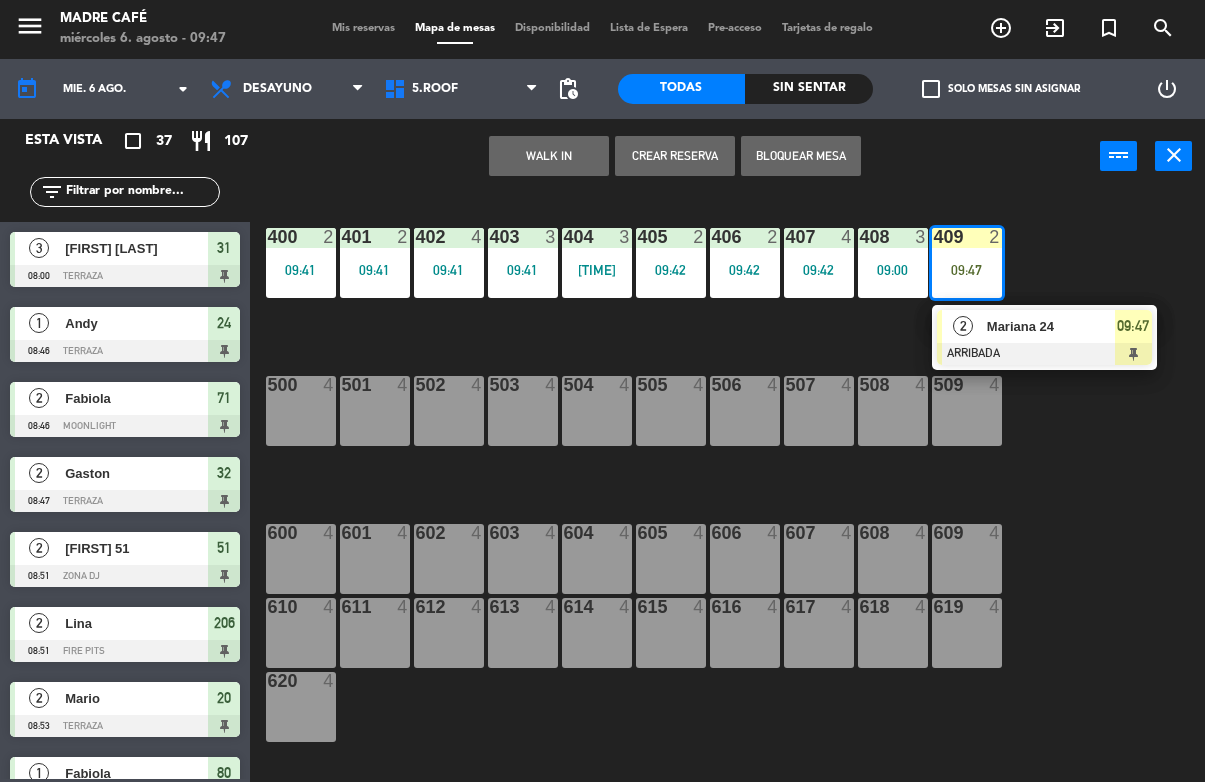 click on "Mariana 24" at bounding box center [1051, 327] 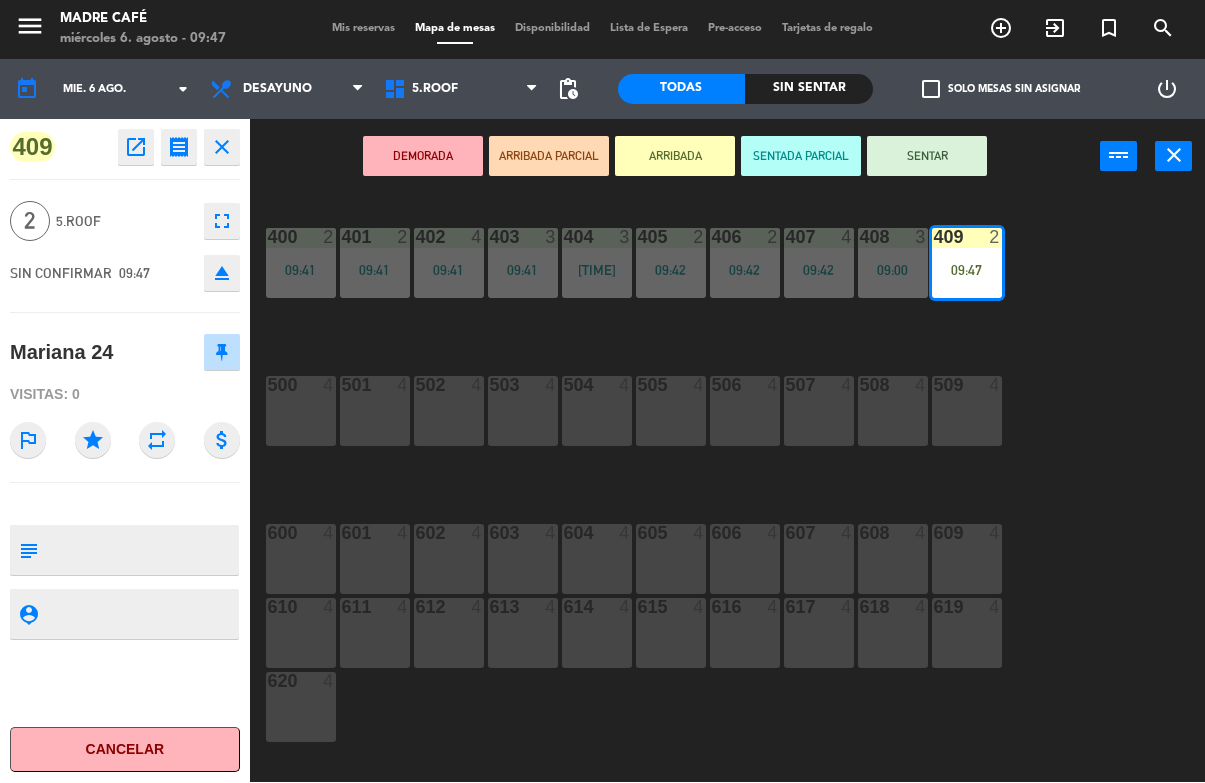 click on "SENTAR" at bounding box center [927, 157] 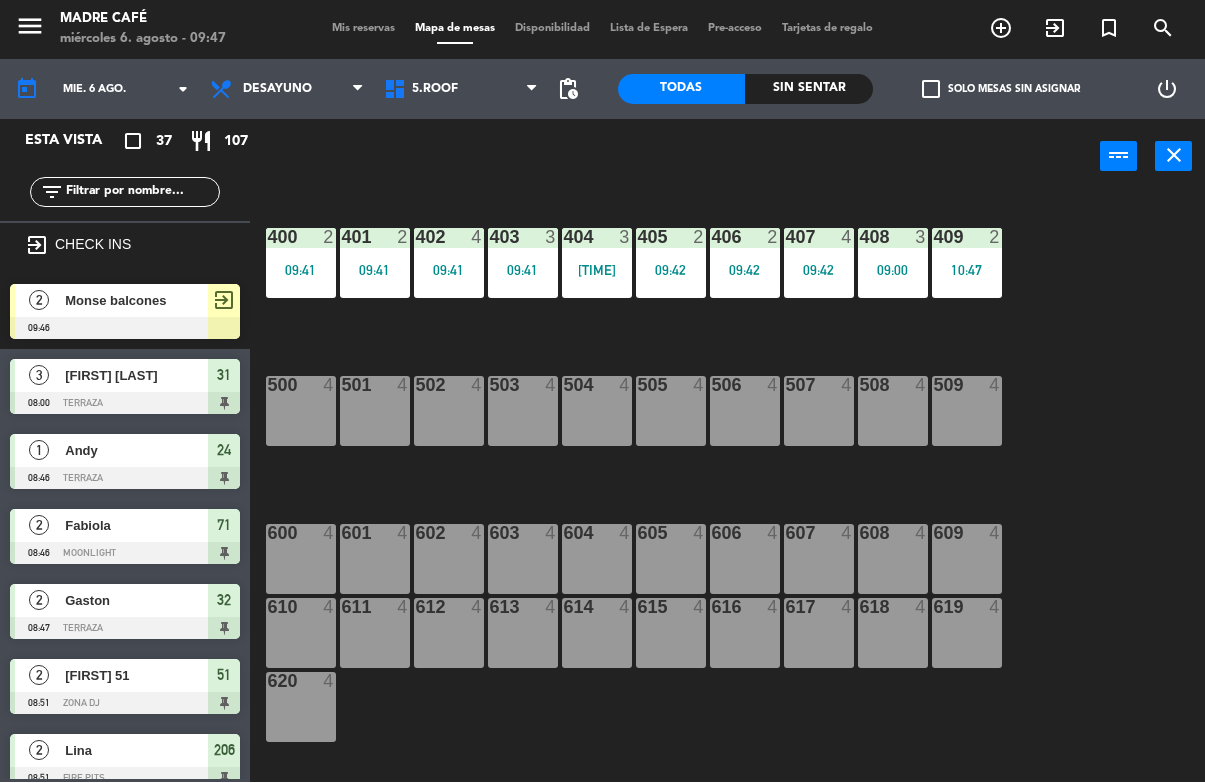 scroll, scrollTop: 0, scrollLeft: 0, axis: both 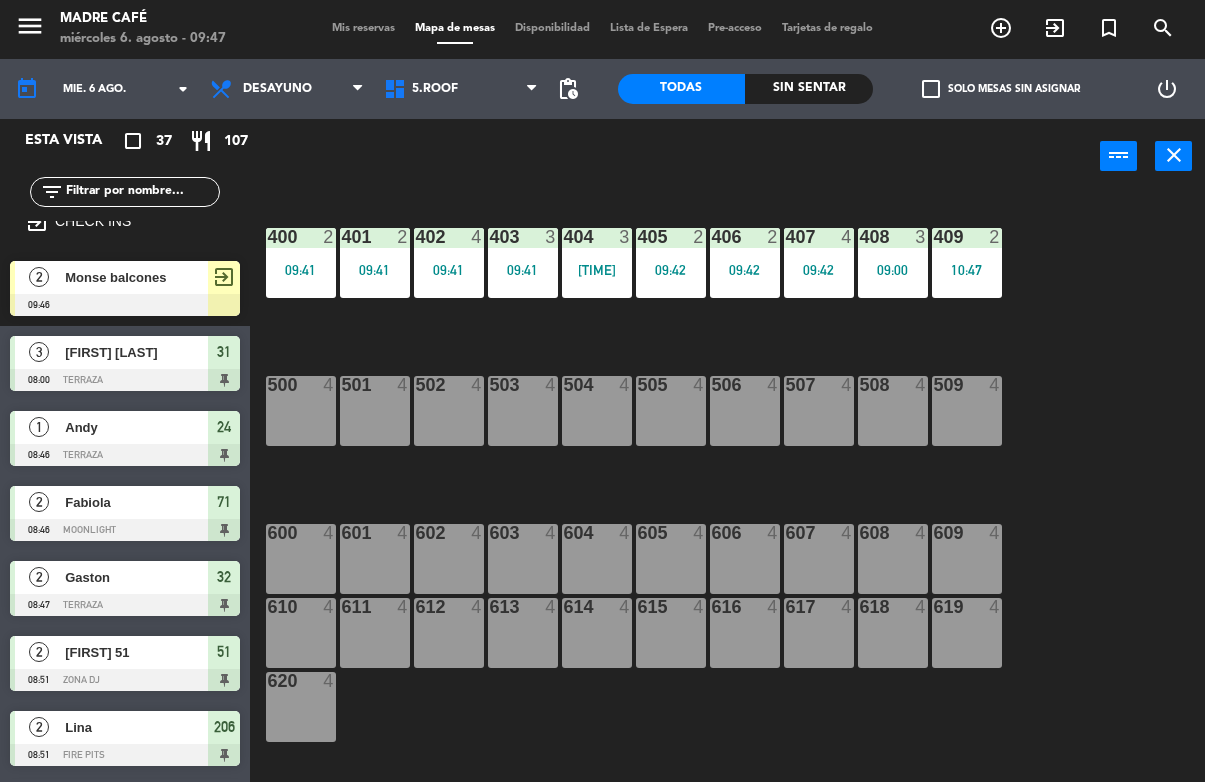 click on "400  2   [TIME]  401  2   [TIME]  402  4   [TIME]  403  3   [TIME]  404  3   [TIME]  405  2   [TIME]  406  2   [TIME]  407  4   [TIME]  408  3   [TIME]  409  2   [TIME]  500  4  501  4  502  4  503  4  504  4  505  4  506  4  507  4  508  4  509  4  600  4  601  4  602  4  603  4  604  4  605  4  606  4  607  4  608  4  609  4  610  4  611  4  612  4  613  4  614  4  615  4  616  4  617  4  618  4  619  4  620  4" 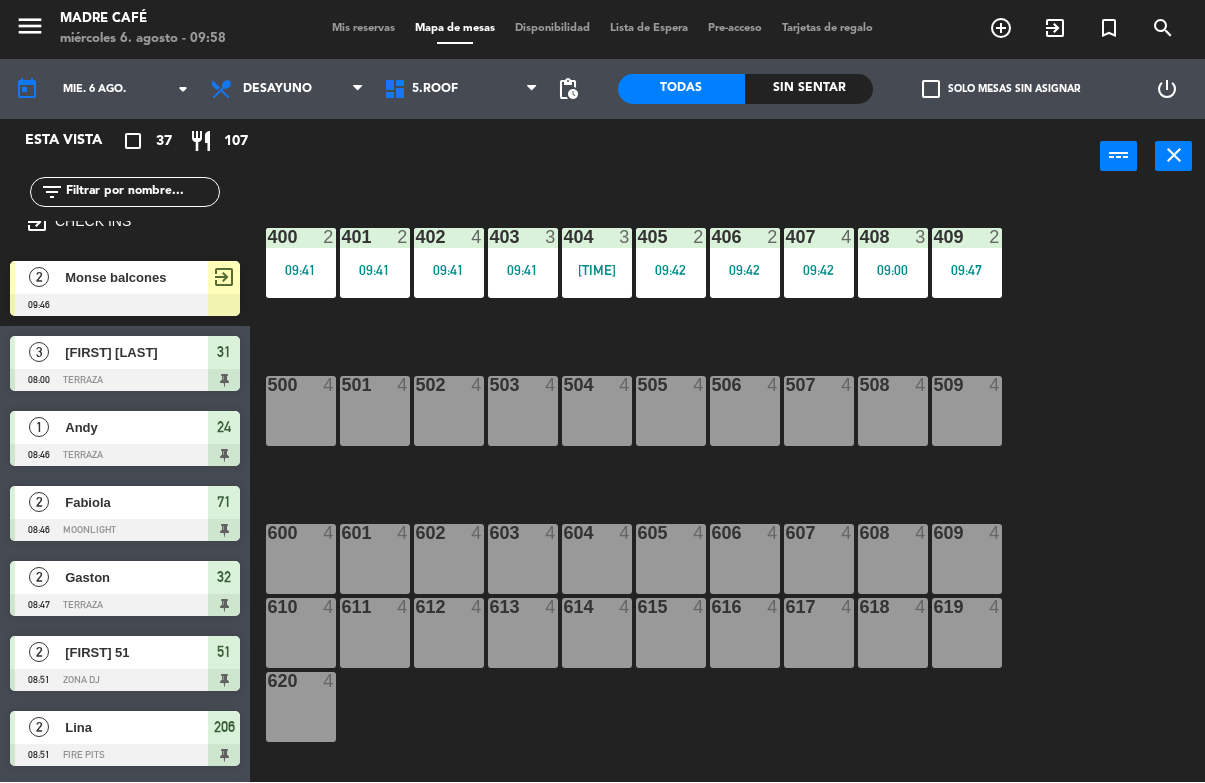 click 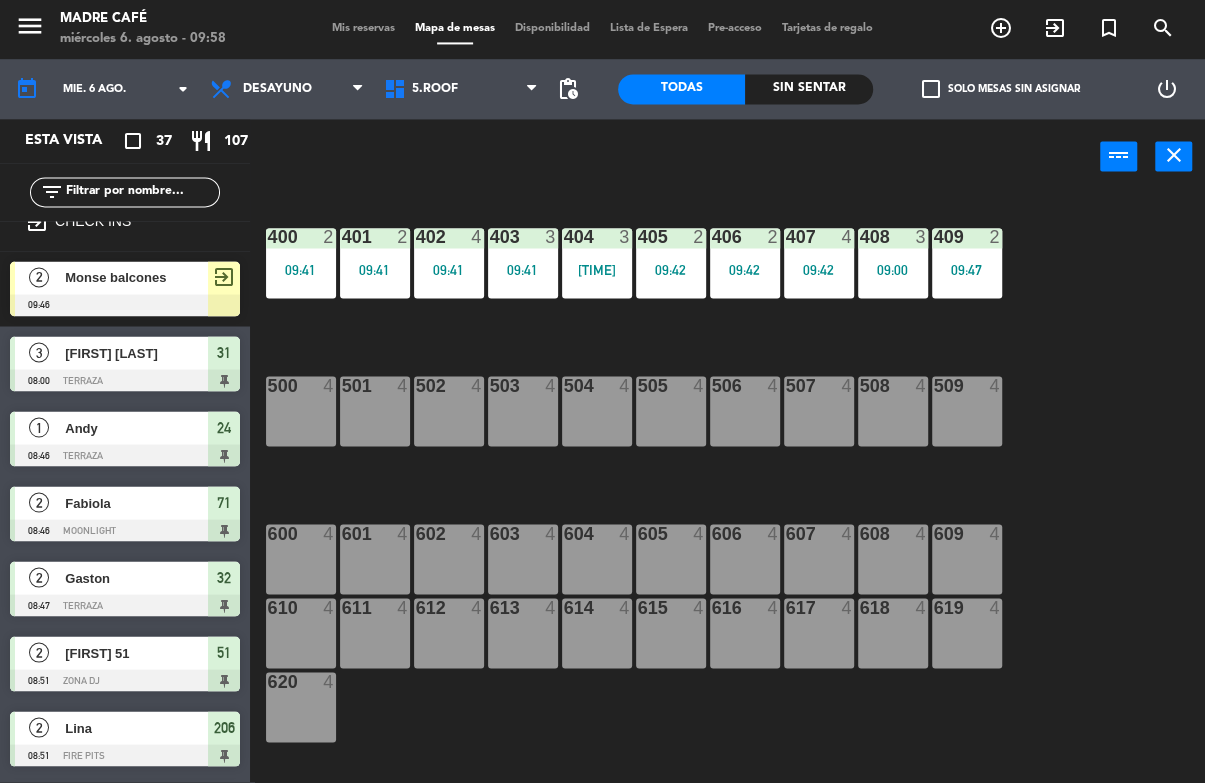 click on "power_input close" at bounding box center (675, 158) 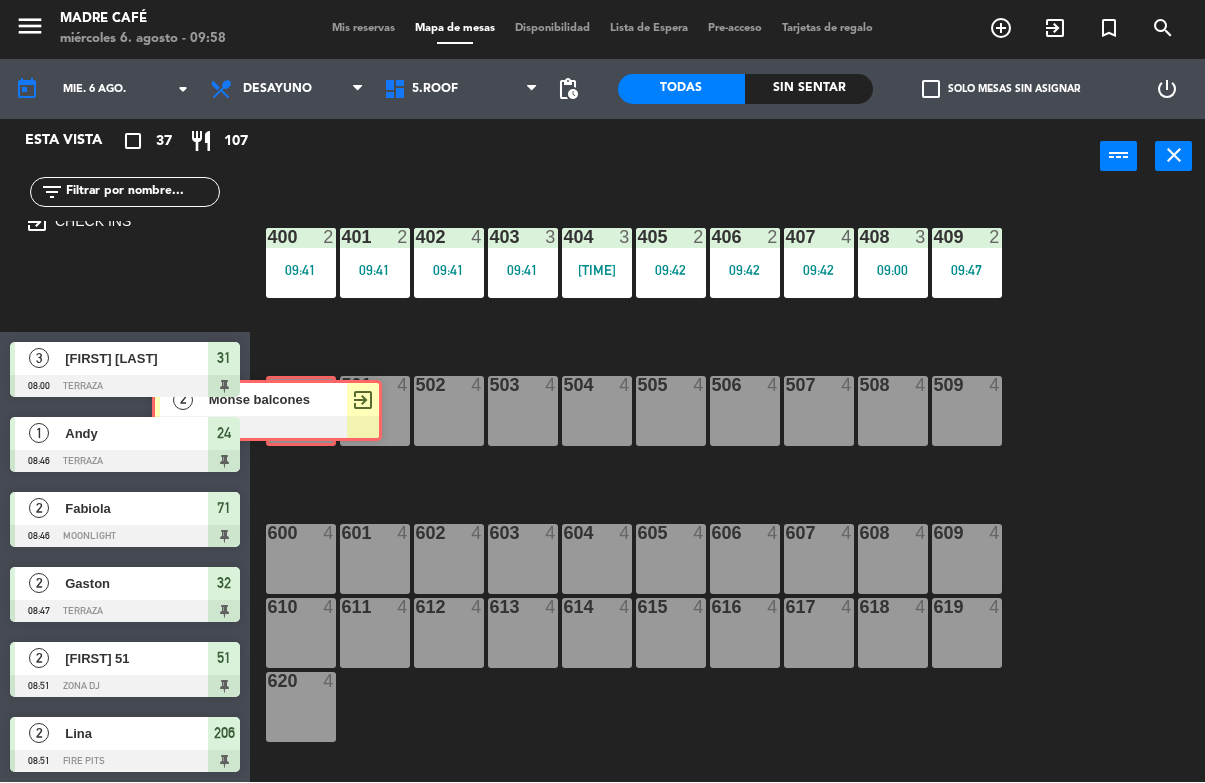 scroll, scrollTop: 0, scrollLeft: 0, axis: both 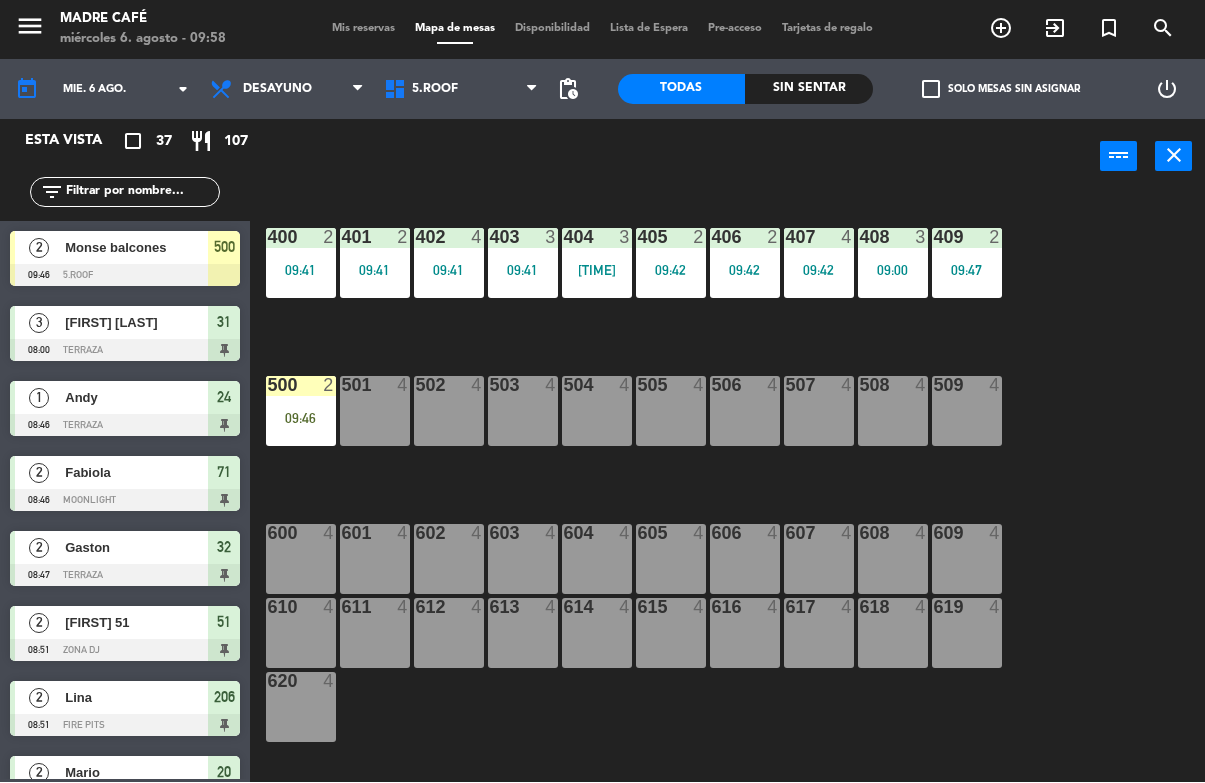 click on "500  2   09:46" at bounding box center (301, 412) 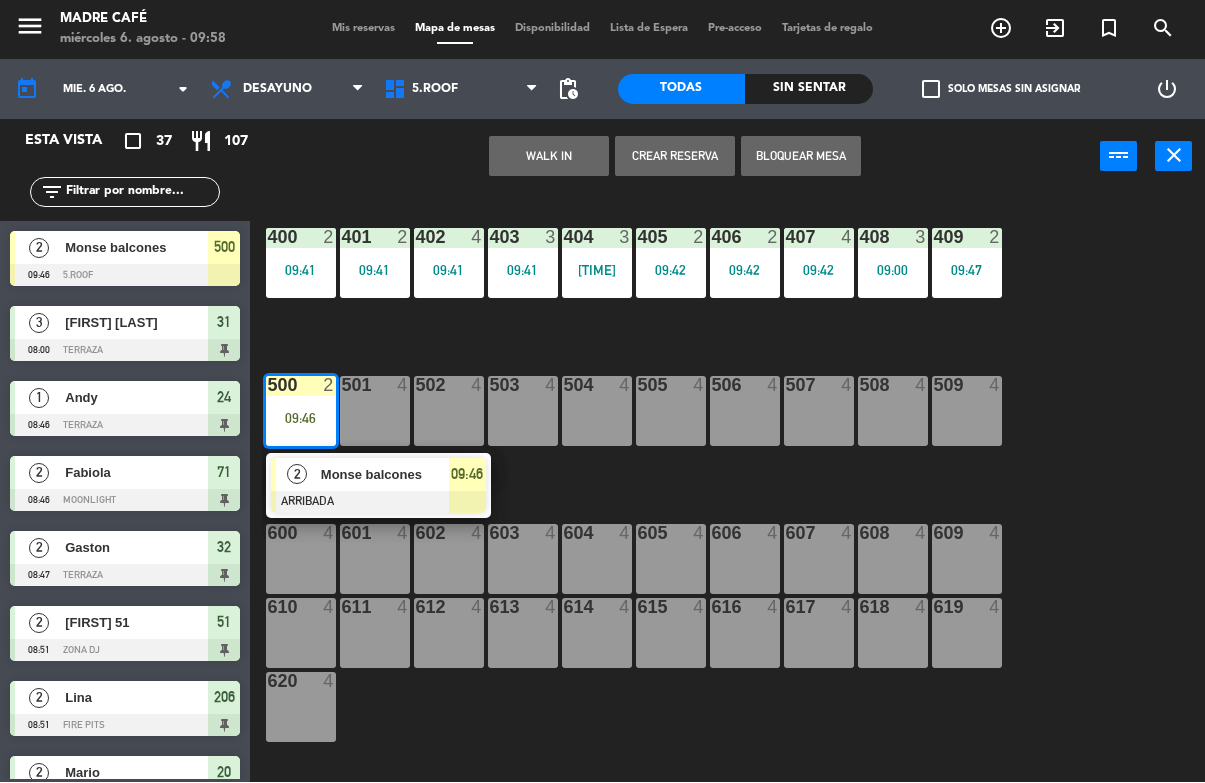 click on "Monse balcones" at bounding box center [385, 475] 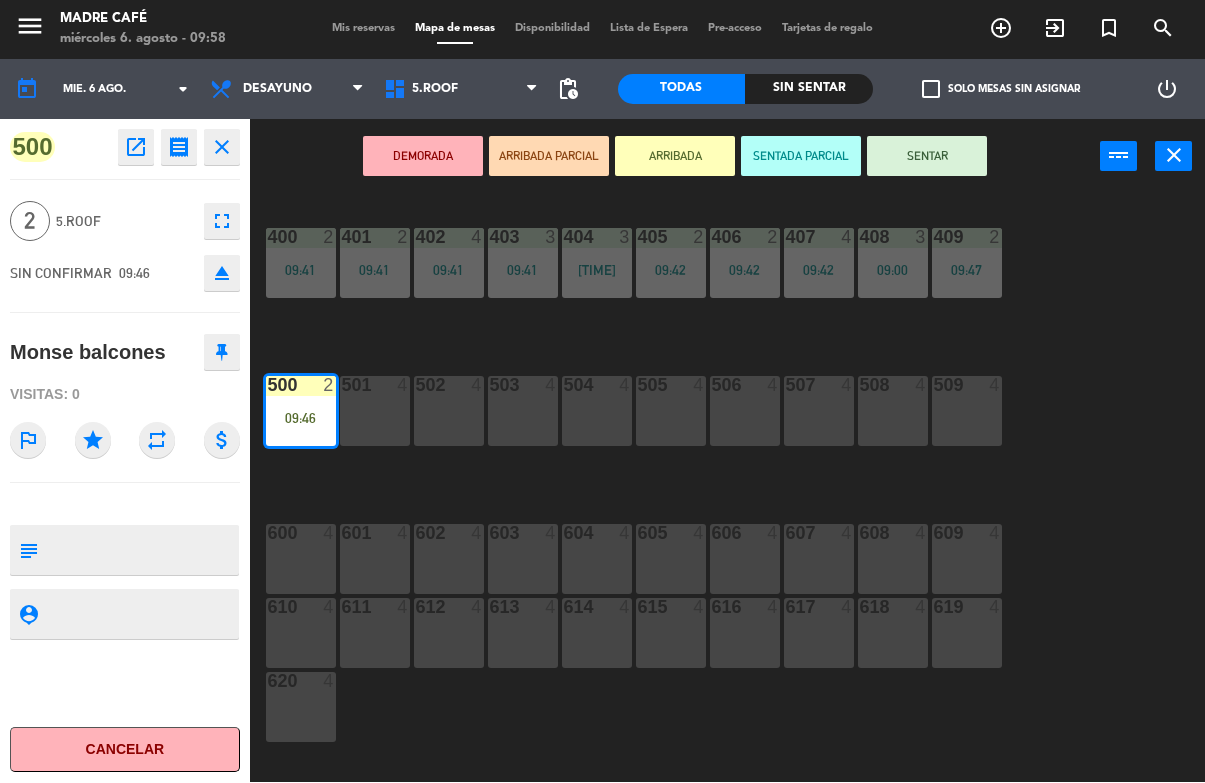 click on "SENTAR" at bounding box center [927, 157] 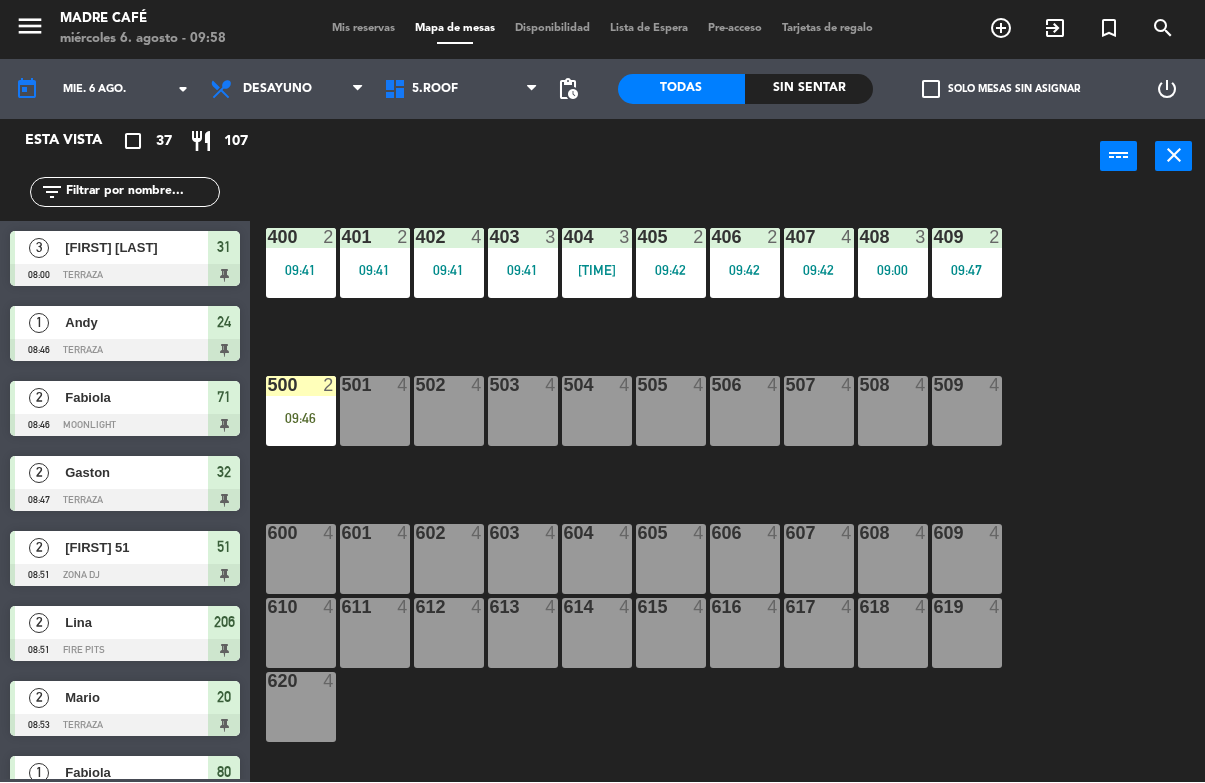 click on "400  2   [TIME]  401  2   [TIME]  402  4   [TIME]  403  3   [TIME]  404  3   [TIME]  405  2   [TIME]  406  2   [TIME]  407  4   [TIME]  408  3   [TIME]  409  2   [TIME]  500  2   [TIME]  501  4  502  4  503  4  504  4  505  4  506  4  507  4  508  4  509  4  600  4  601  4  602  4  603  4  604  4  605  4  606  4  607  4  608  4  609  4  610  4  611  4  612  4  613  4  614  4  615  4  616  4  617  4  618  4  619  4  620  4" 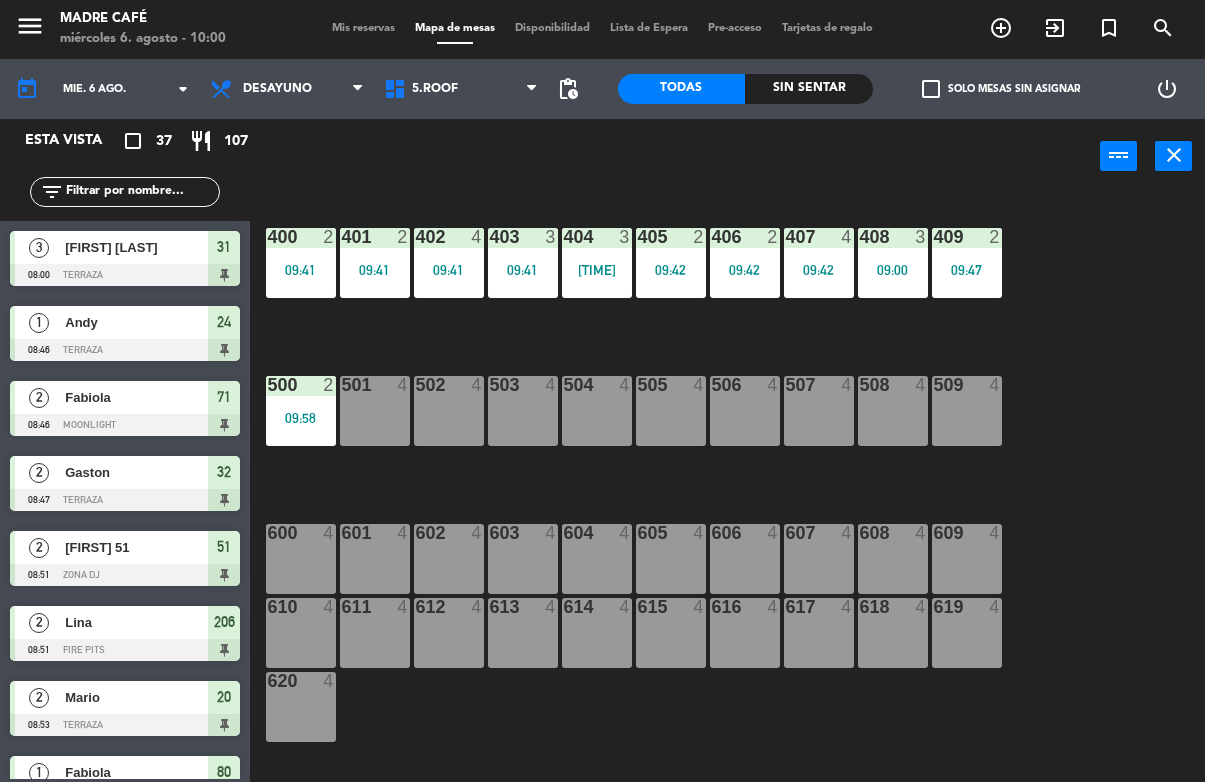 click on "501  4" at bounding box center [375, 412] 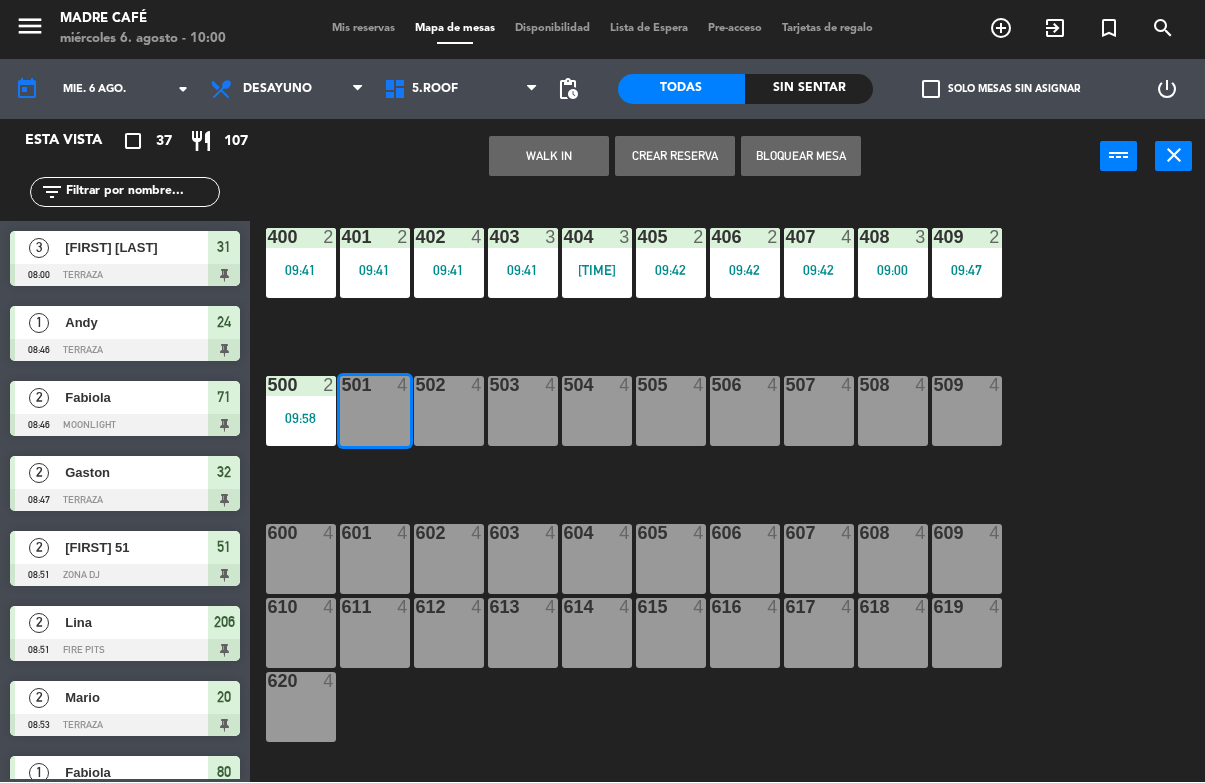 click on "WALK IN" at bounding box center (549, 157) 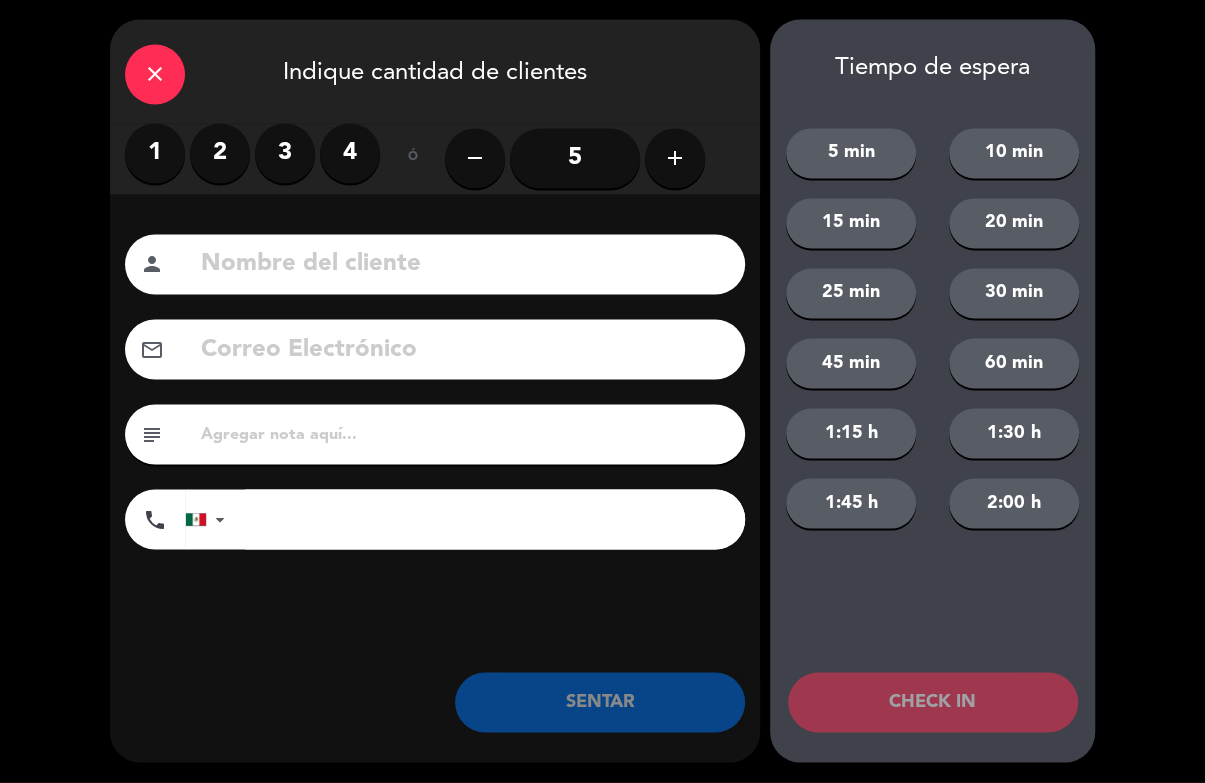 click on "2" at bounding box center (220, 154) 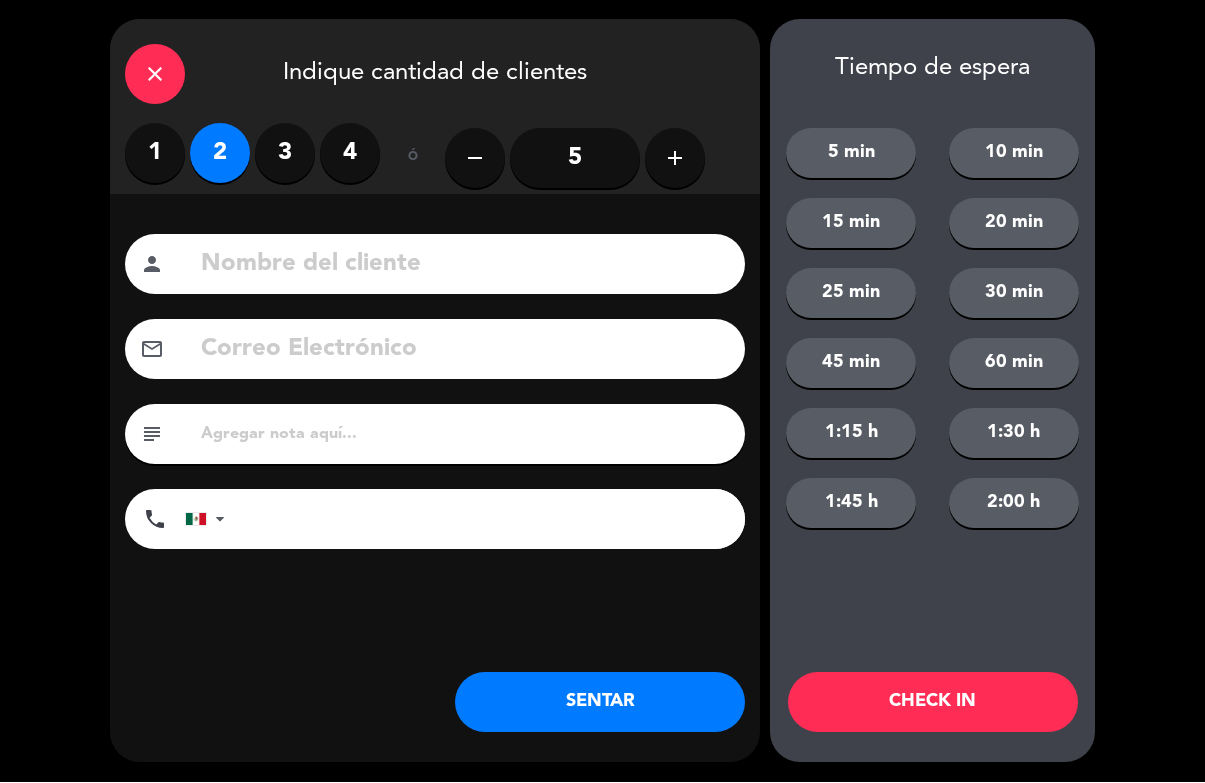 click 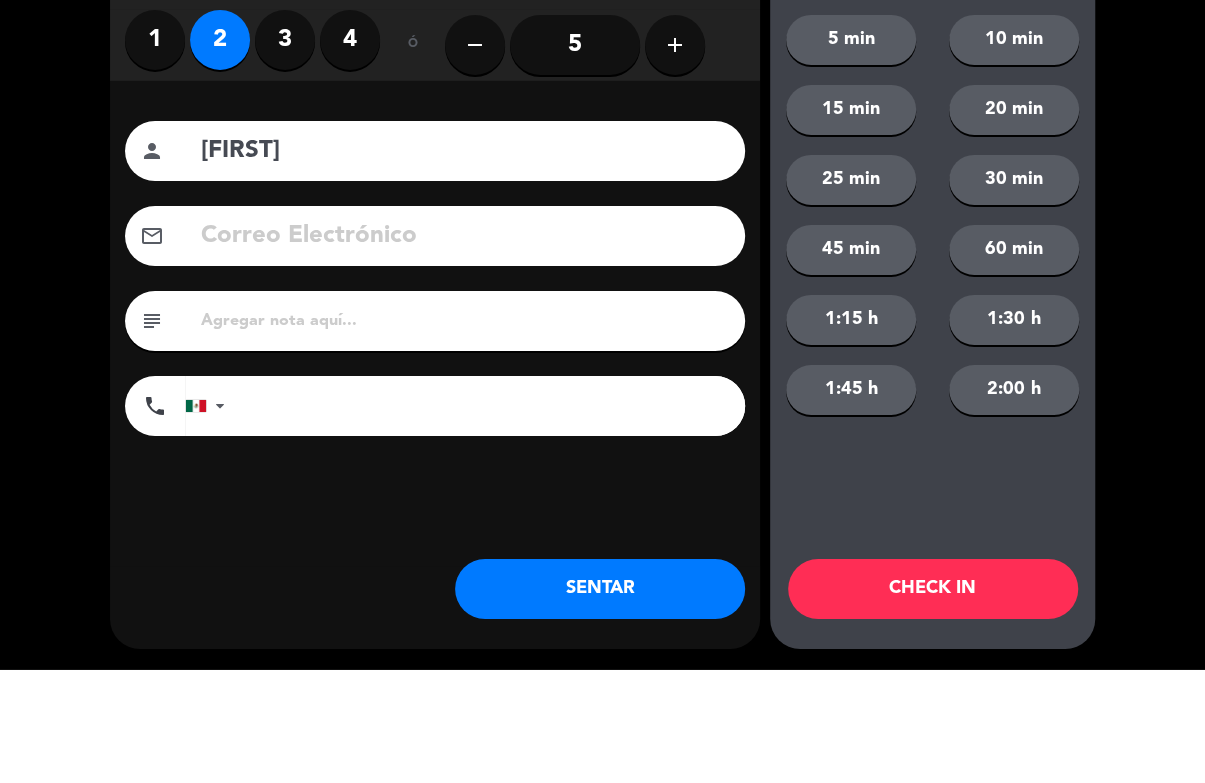 click on "Madre Café   miércoles 6. agosto - 10:00   Madre Café   mié. 6" at bounding box center (602, 391) 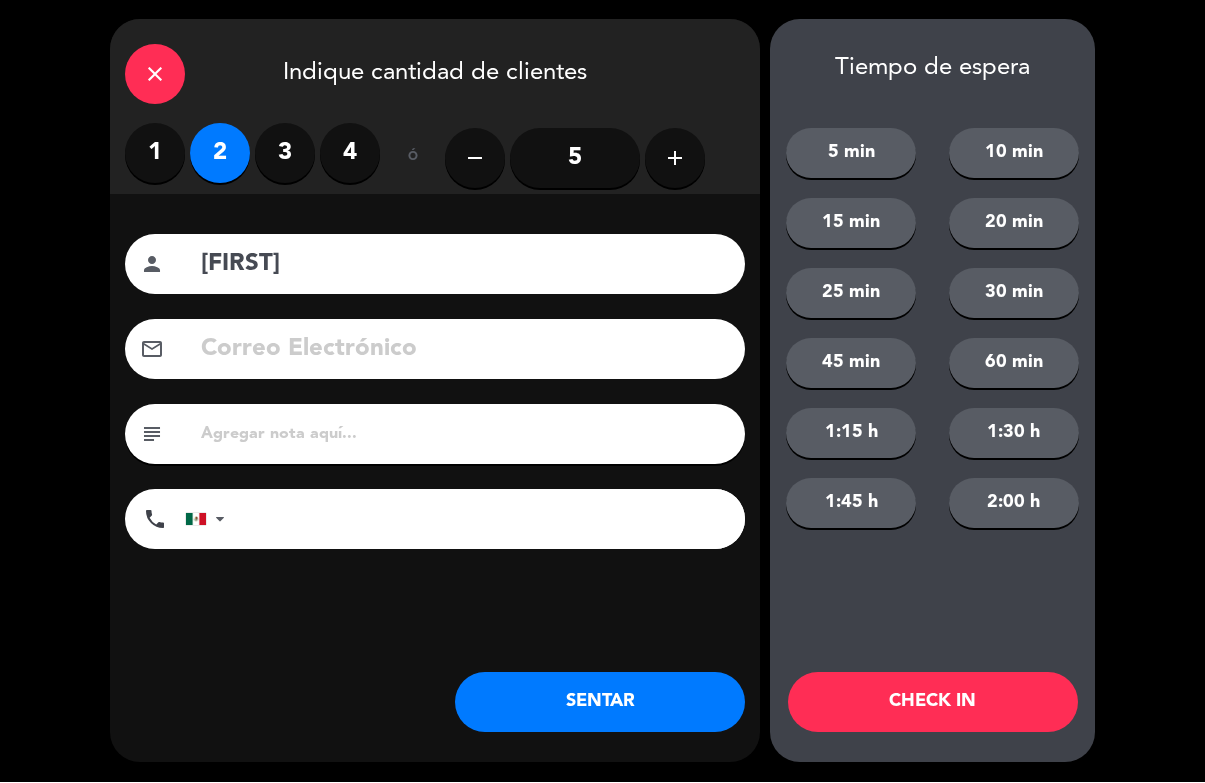 click on "[FIRST]" 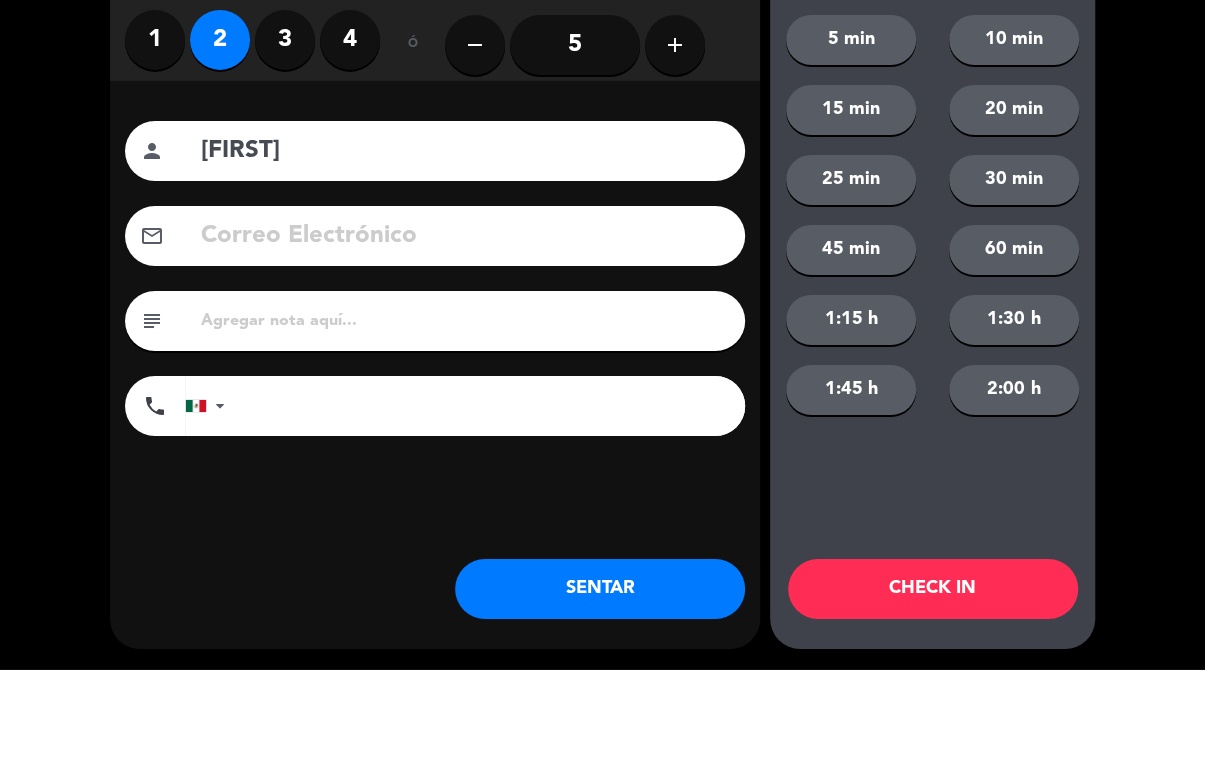 click on "[FIRST]" 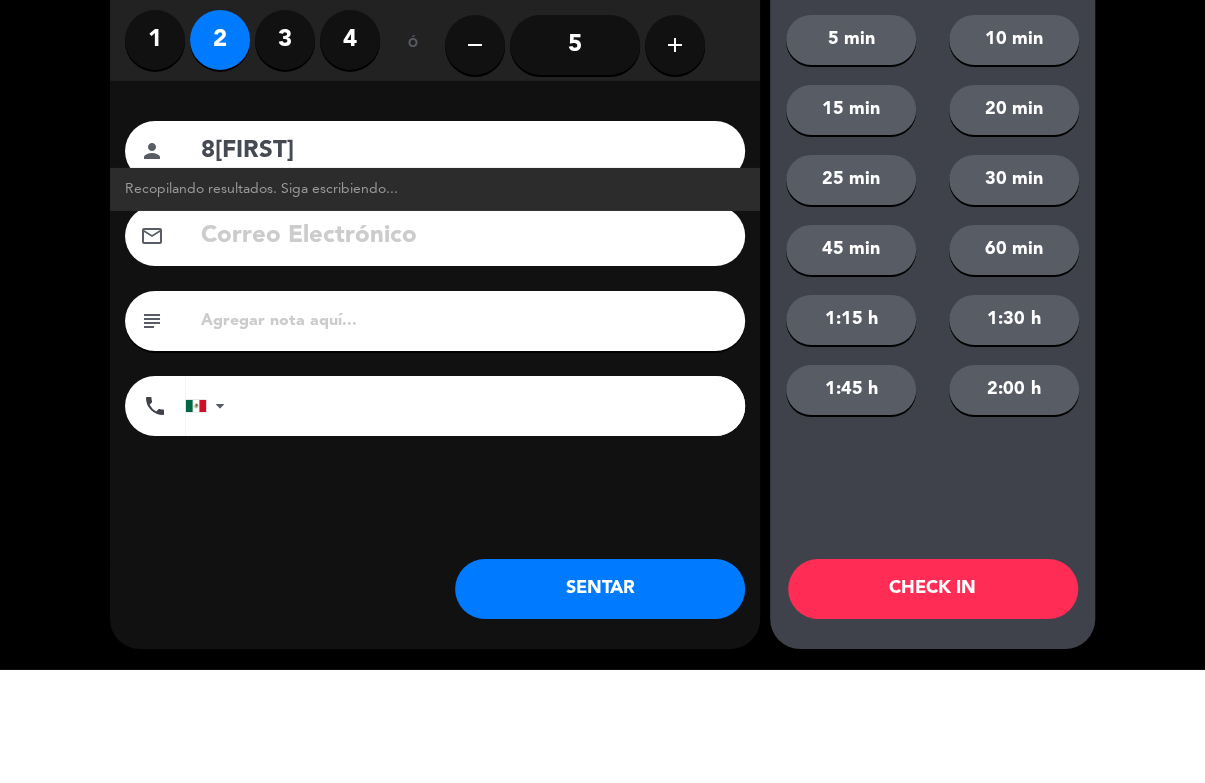 type on "8[FIRST]" 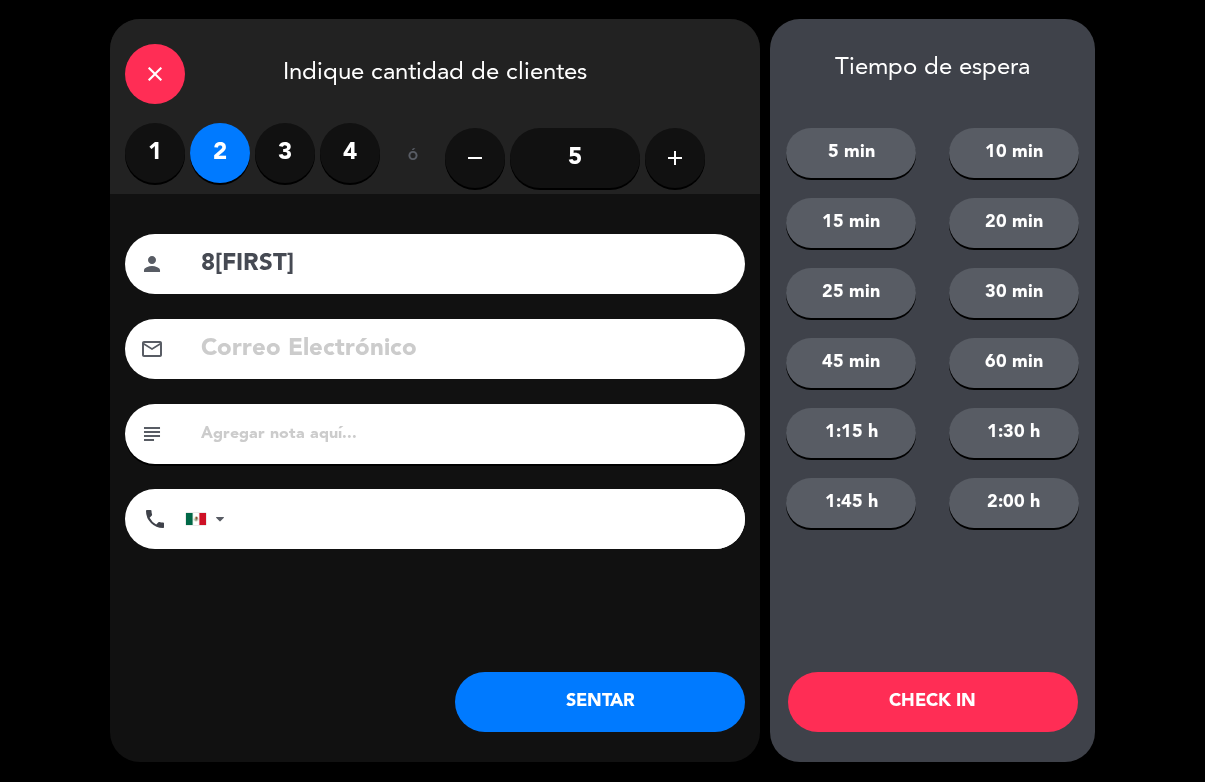 click on "CHECK IN" 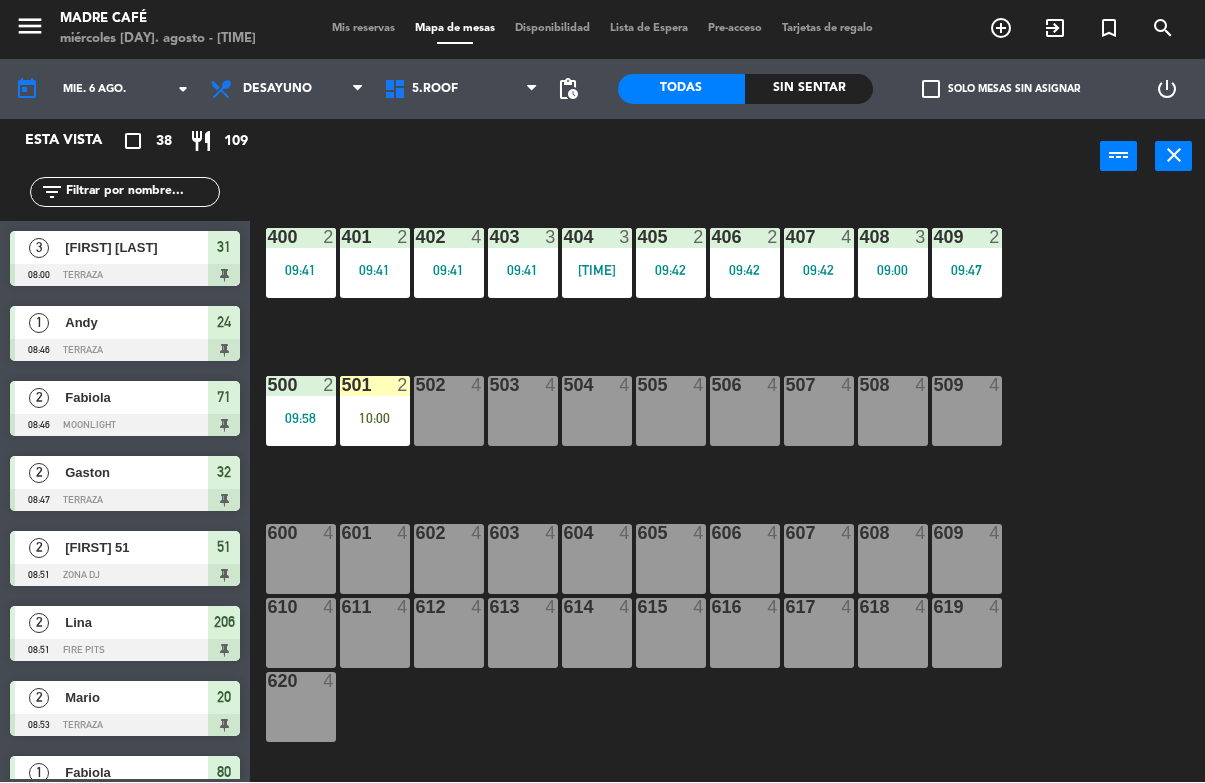 click on "502  4" at bounding box center [449, 412] 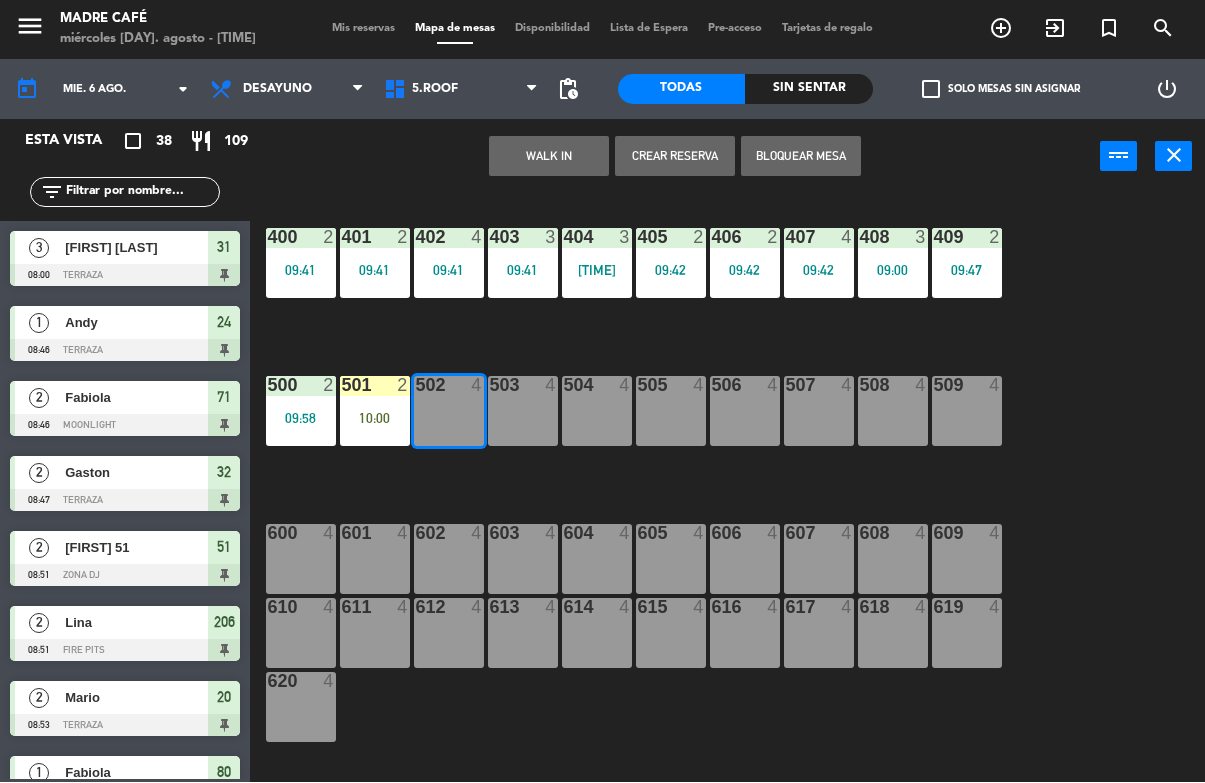 click on "WALK IN" at bounding box center [549, 157] 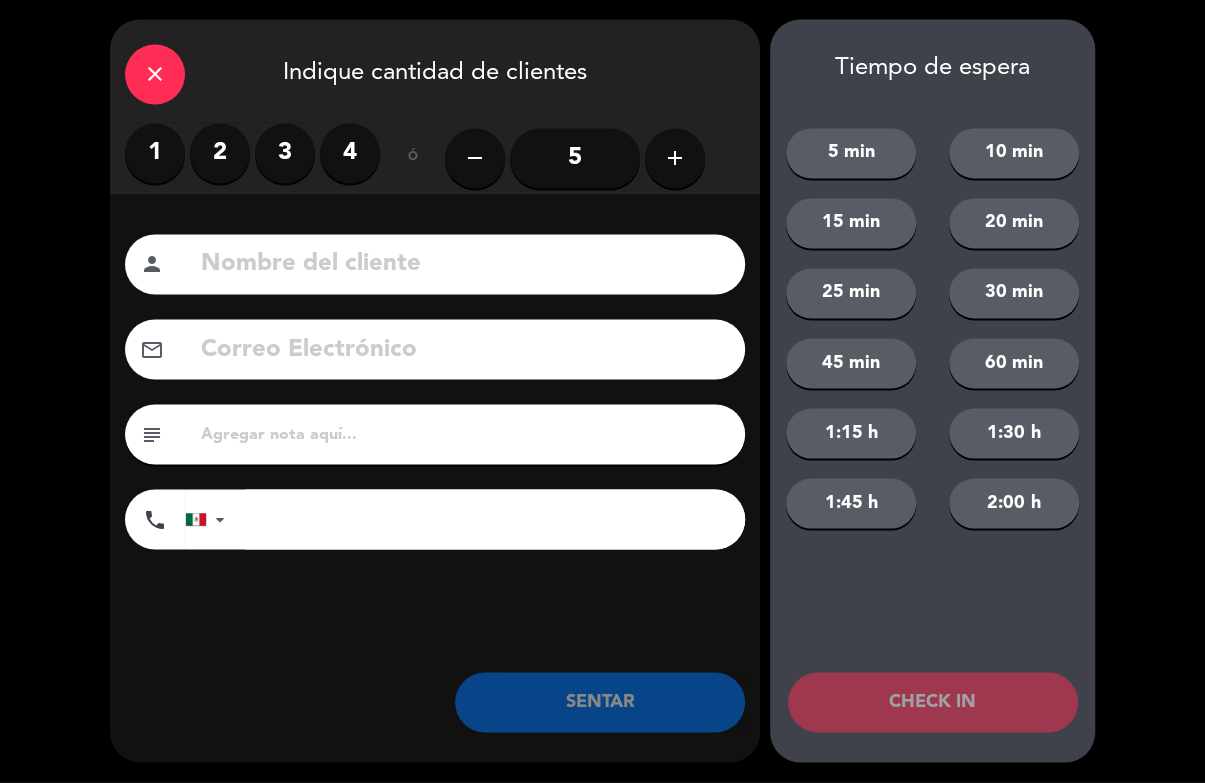 click on "2" at bounding box center (220, 154) 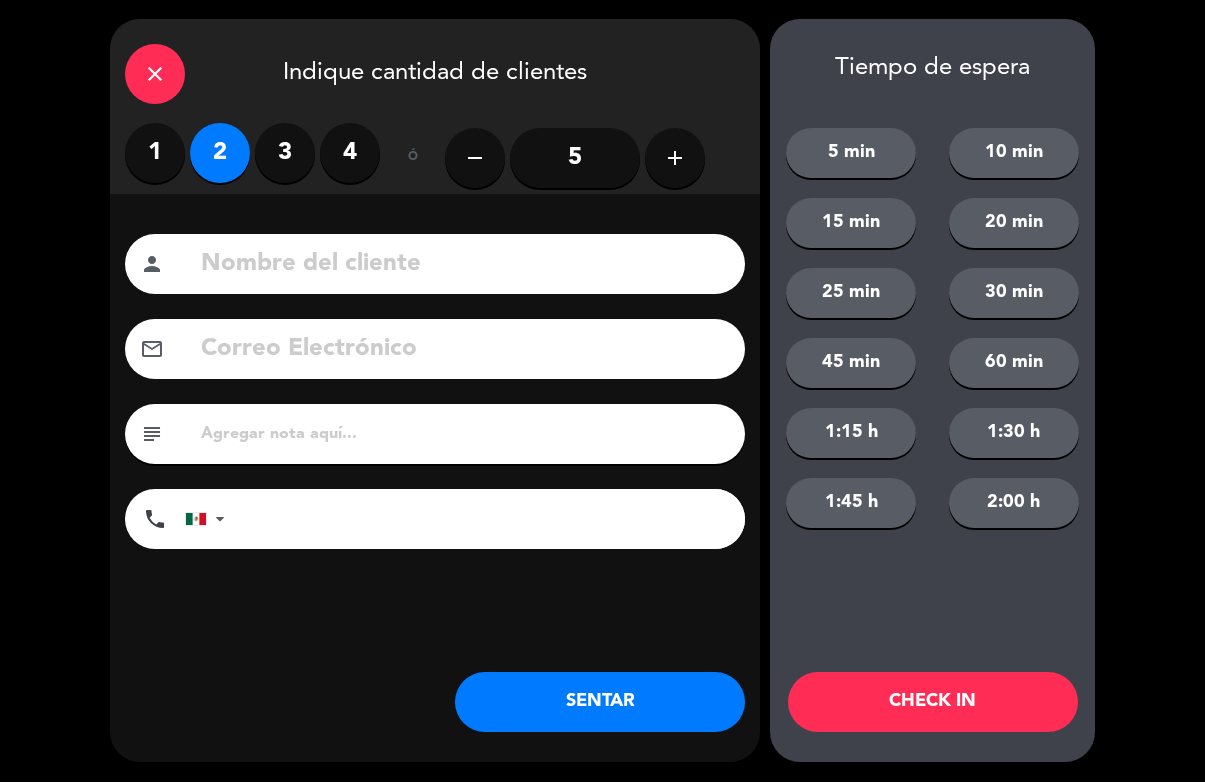 click 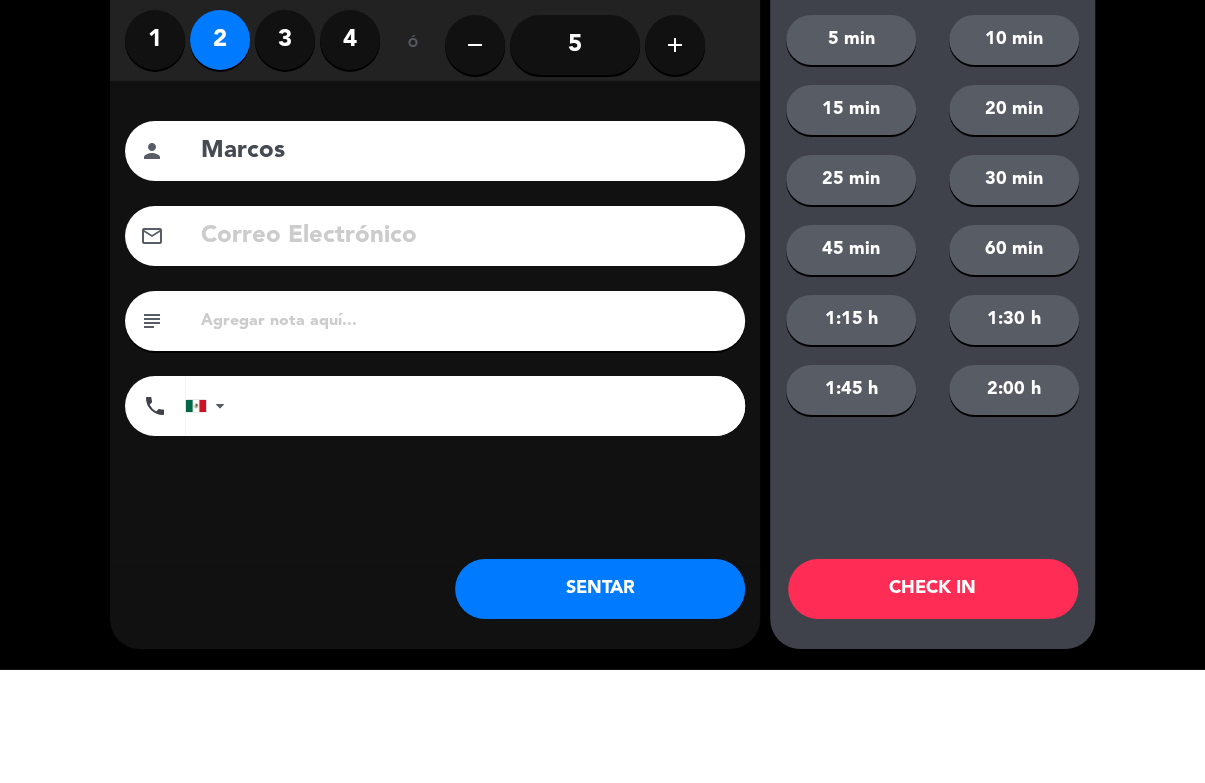 click on "close   Indique cantidad de clientes   1   2   3   4   ó  remove 5 add Nombre del cliente person [FIRST] Correo Electrónico email subject phone United States +1 United Kingdom +44 Peru (Perú) +51 Argentina +54 Brazil (Brasil) +55 Afghanistan (‫افغانستان‬‎) +93 Albania (Shqipëri) +355 Algeria (‫الجزائر‬‎) +213 American Samoa +1684 Andorra +376 Angola +244 Anguilla +1264 Antigua and Barbuda +1268 Argentina +54 Armenia (Հայաստան) +374 Aruba +297 Australia +61 Austria (Österreich) +43 Azerbaijan (Azərbaycan) +994 Bahamas +1242 Bahrain (‫البحرين‬‎) +973 Bangladesh (বাংলাদেশ) +880 Barbados +1246 Belarus (Беларусь) +375 Belgium (België) +32 Belize +501 Benin (Bénin) +229 Bermuda +1441 Bhutan (འབྲུག) +975 Bolivia +591 Bosnia and Herzegovina (Босна и Херцеговина) +387 Botswana +267 Brazil (Brasil) +55 British Indian Ocean Territory +246 British Virgin Islands +1284 Brunei +673 Bulgaria (България) +359 +1" 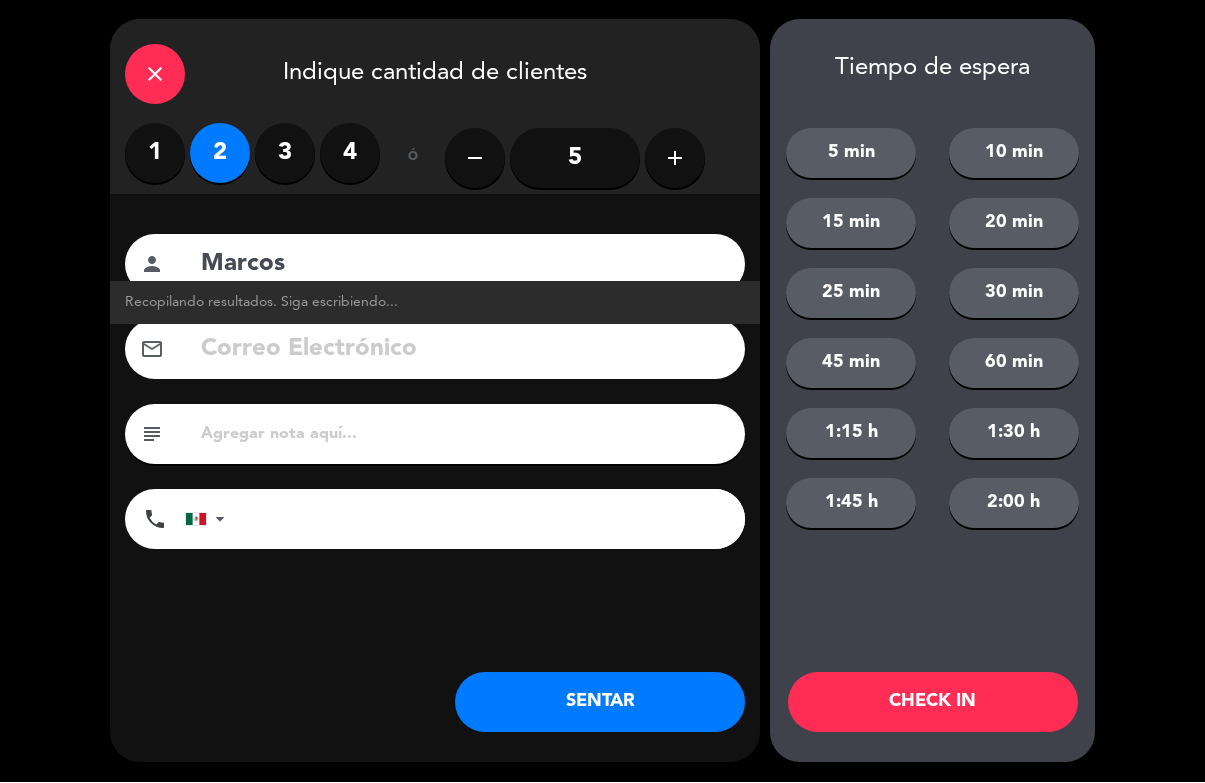 click on "Marcos" 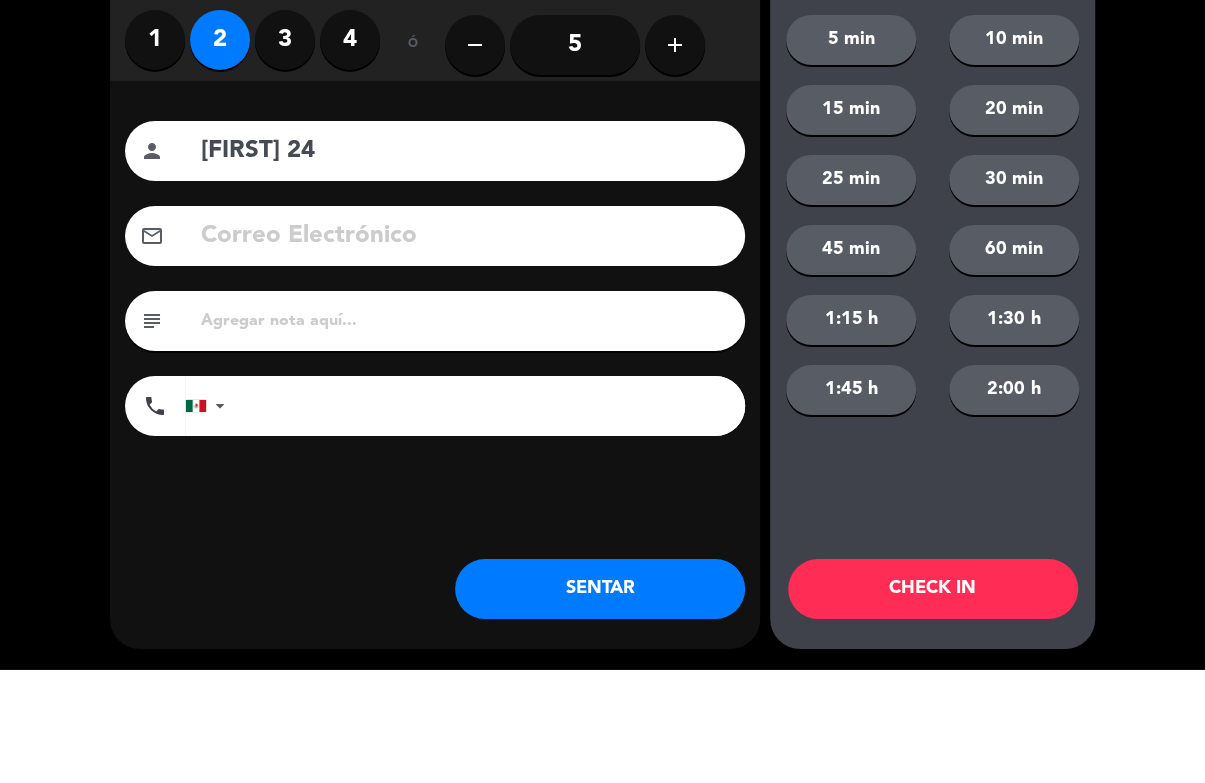 type on "[FIRST] 24" 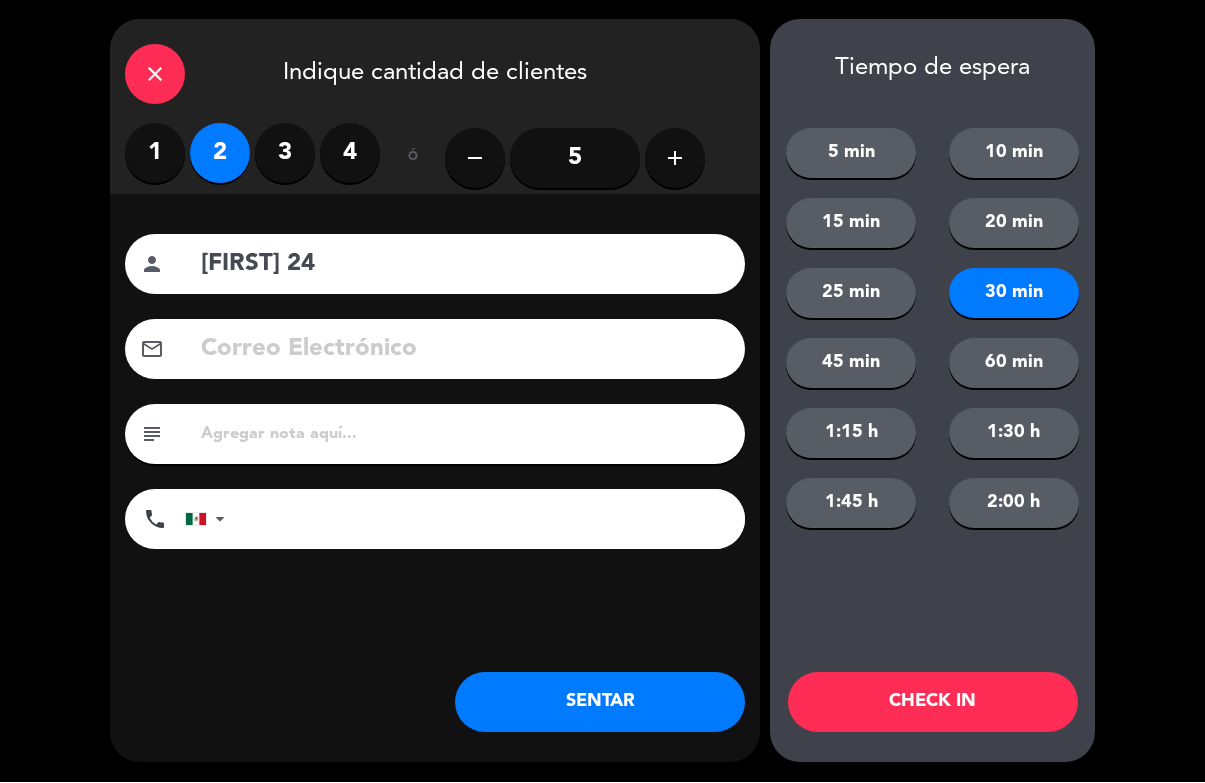 click on "CHECK IN" 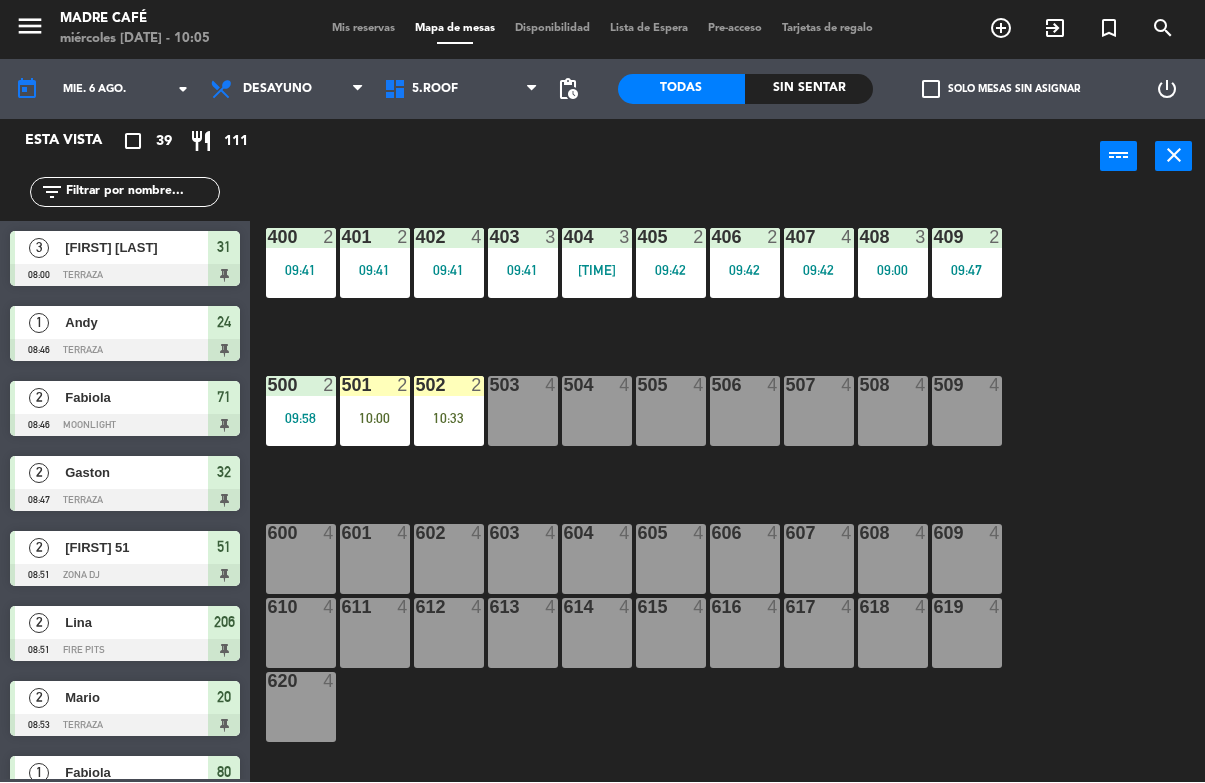 click on "503  4" at bounding box center [523, 412] 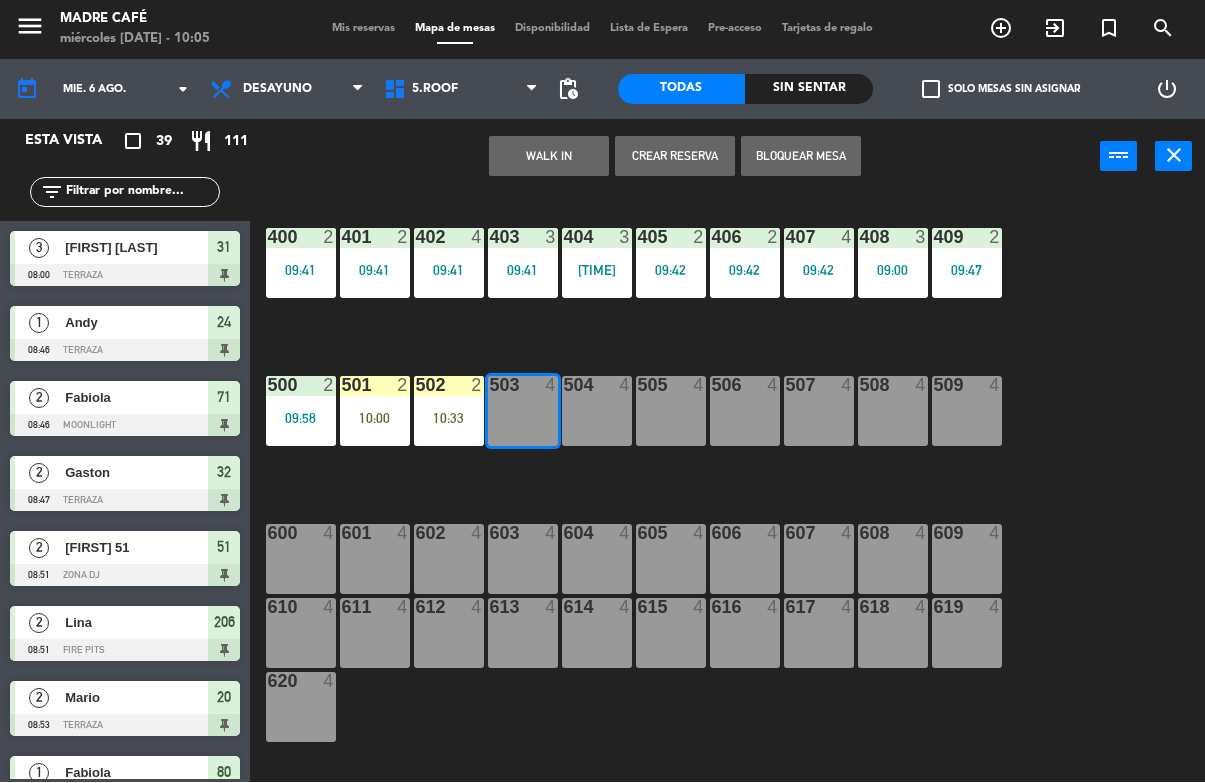 click on "WALK IN" at bounding box center (549, 157) 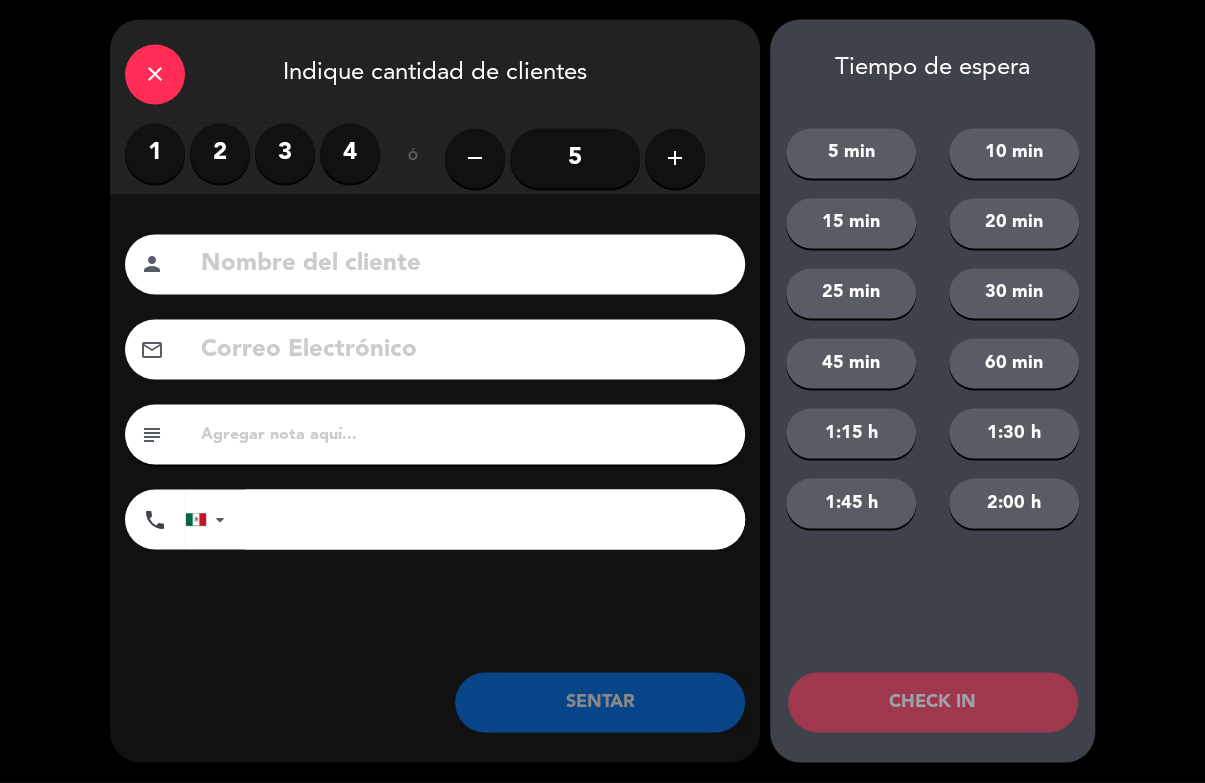click on "2" at bounding box center [220, 154] 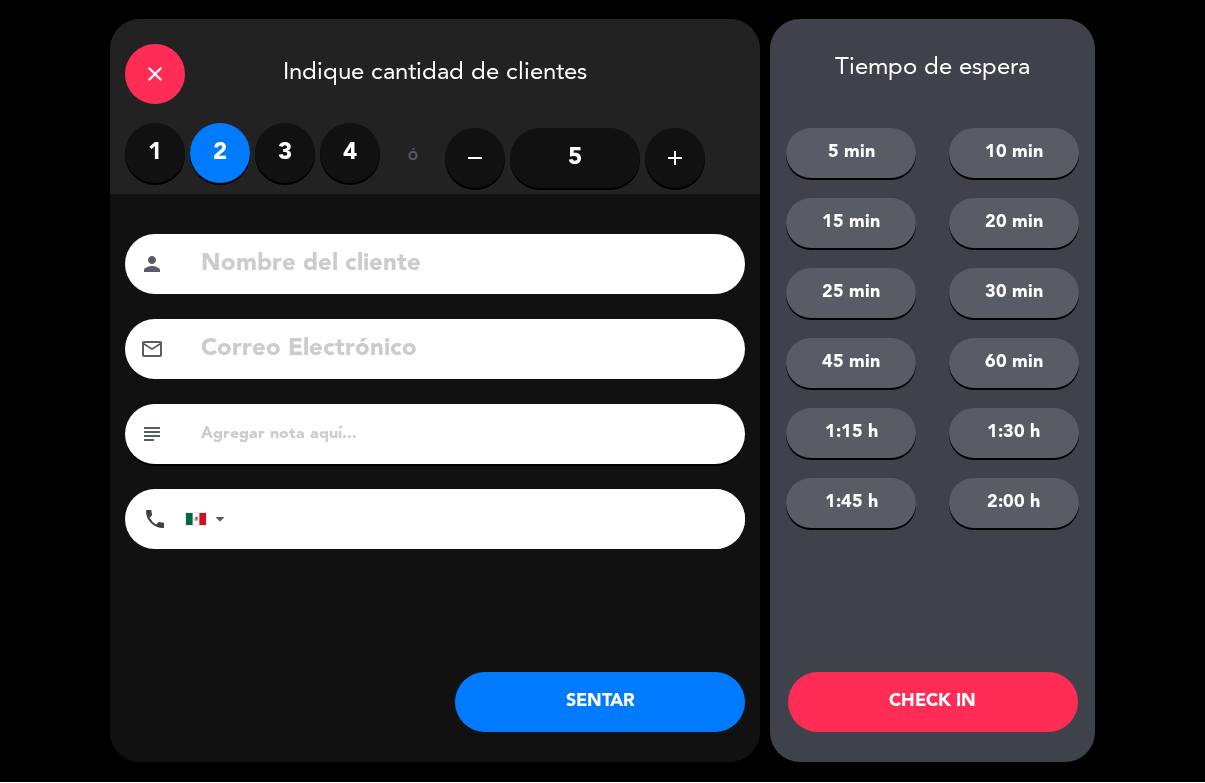 click 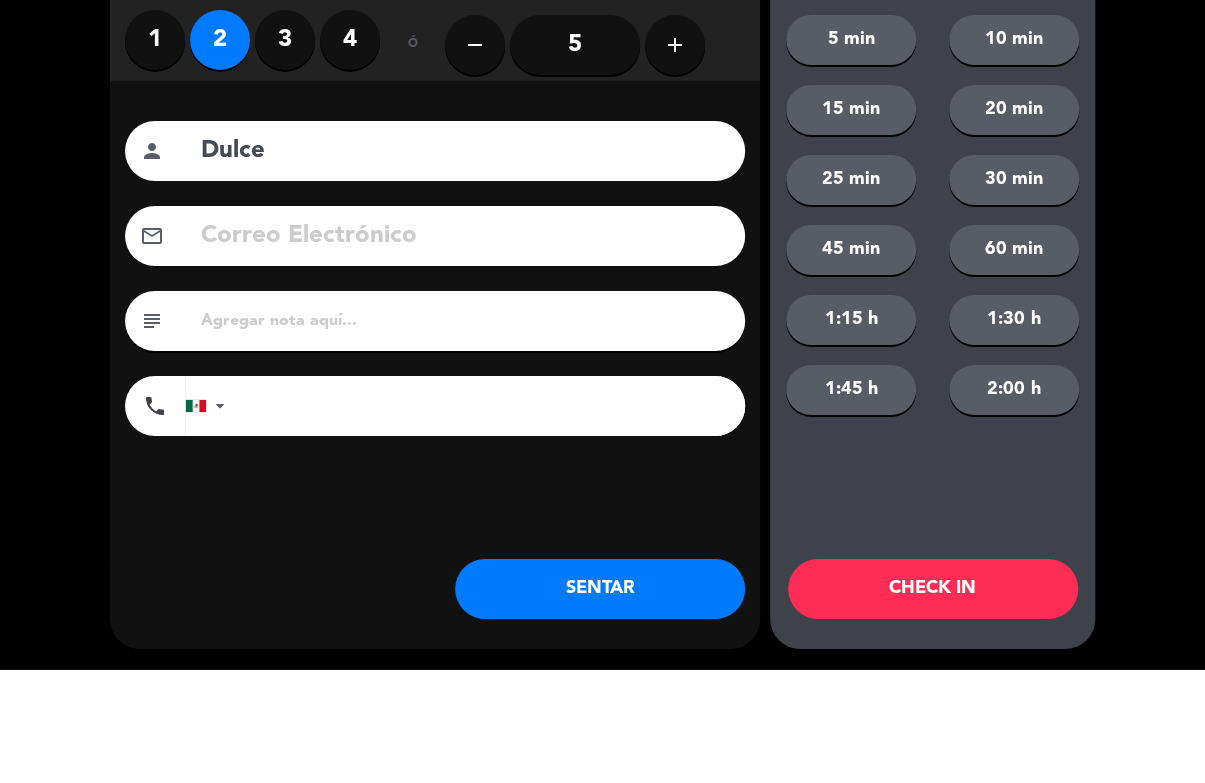 click on "close   Indique cantidad de clientes   1   2   3   4   ó  remove 5 add Nombre del cliente person [FIRST] Correo Electrónico email subject phone United States +1 United Kingdom +44 Peru (Perú) +51 Argentina +54 Brazil (Brasil) +55 Afghanistan (‫افغانستان‬‎) +93 Albania (Shqipëri) +355 Algeria (‫الجزائر‬‎) +213 American Samoa +1684 Andorra +376 Angola +244 Anguilla +1264 Antigua and Barbuda +1268 Argentina +54 Armenia (Հայաստան) +374 Aruba +297 Australia +61 Austria (Österreich) +43 Azerbaijan (Azərbaycan) +994 Bahamas +1242 Bahrain (‫البحرين‬‎) +973 Bangladesh (বাংলাদেশ) +880 Barbados +1246 Belarus (Беларусь) +375 Belgium (België) +32 Belize +501 Benin (Bénin) +229 Bermuda +1441 Bhutan (འབྲུག) +975 Bolivia +591 Bosnia and Herzegovina (Босна и Херцеговина) +387 Botswana +267 Brazil (Brasil) +55 British Indian Ocean Territory +246 British Virgin Islands +1284 Brunei +673 Bulgaria (България) +359 +1" 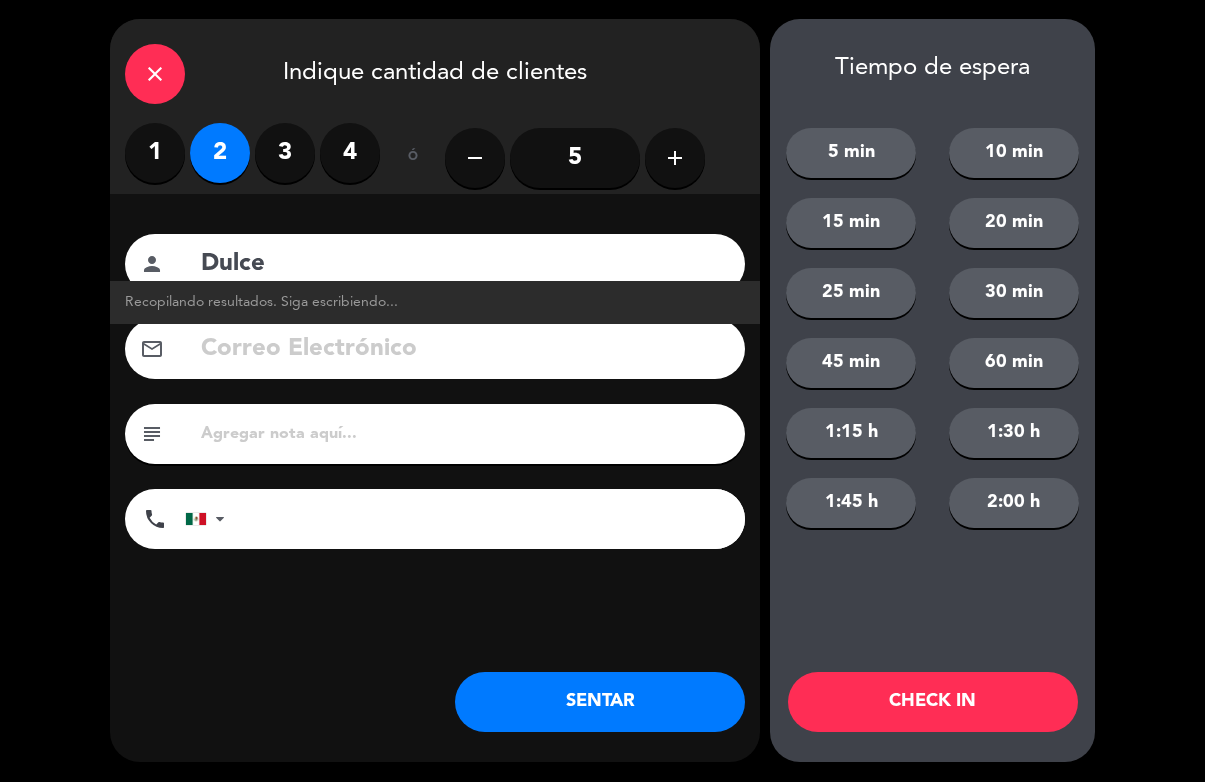 click on "Recopilando resultados. Siga escribiendo..." 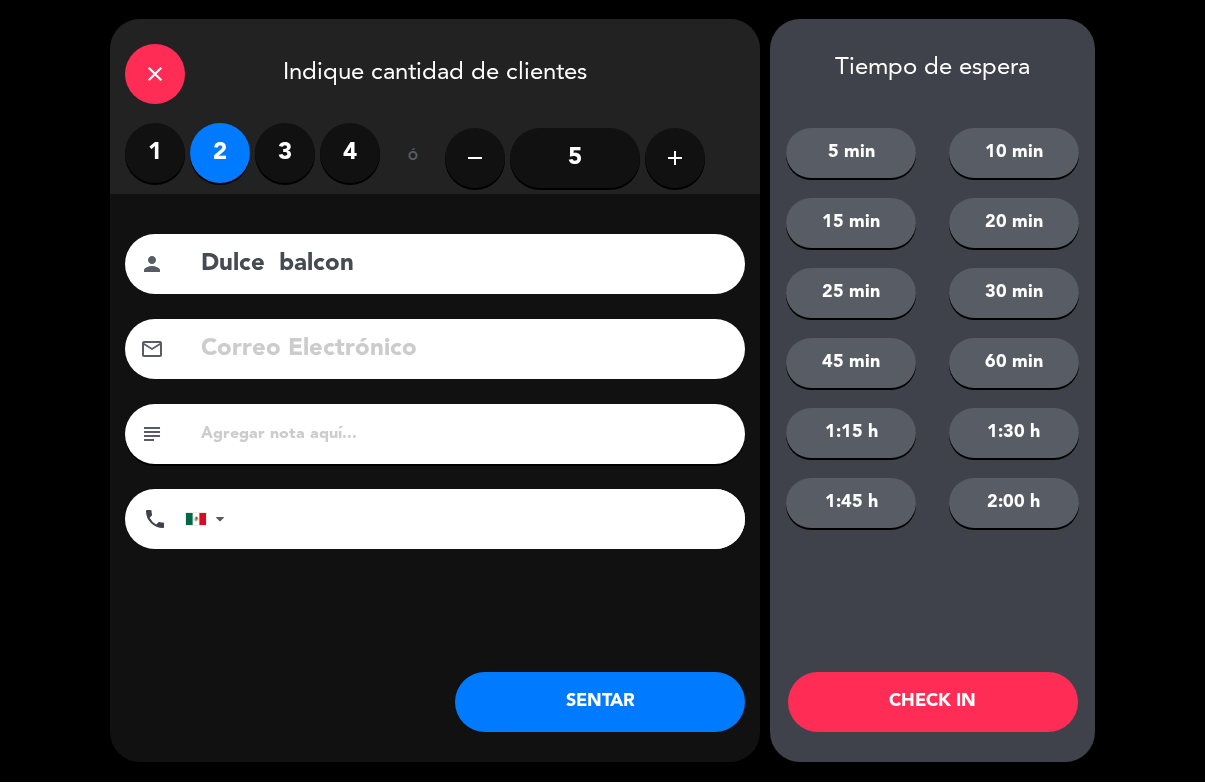 type on "Dulce  balcon" 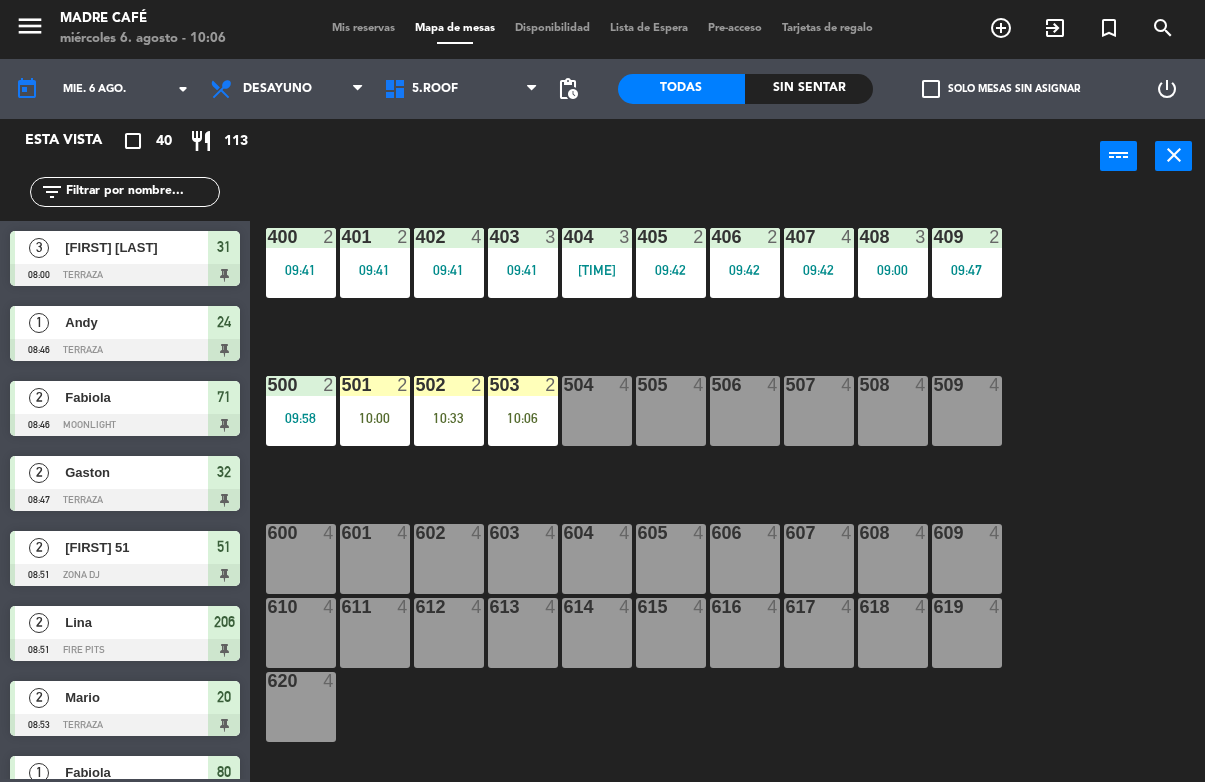 click on "turned_in_not" at bounding box center (1109, 29) 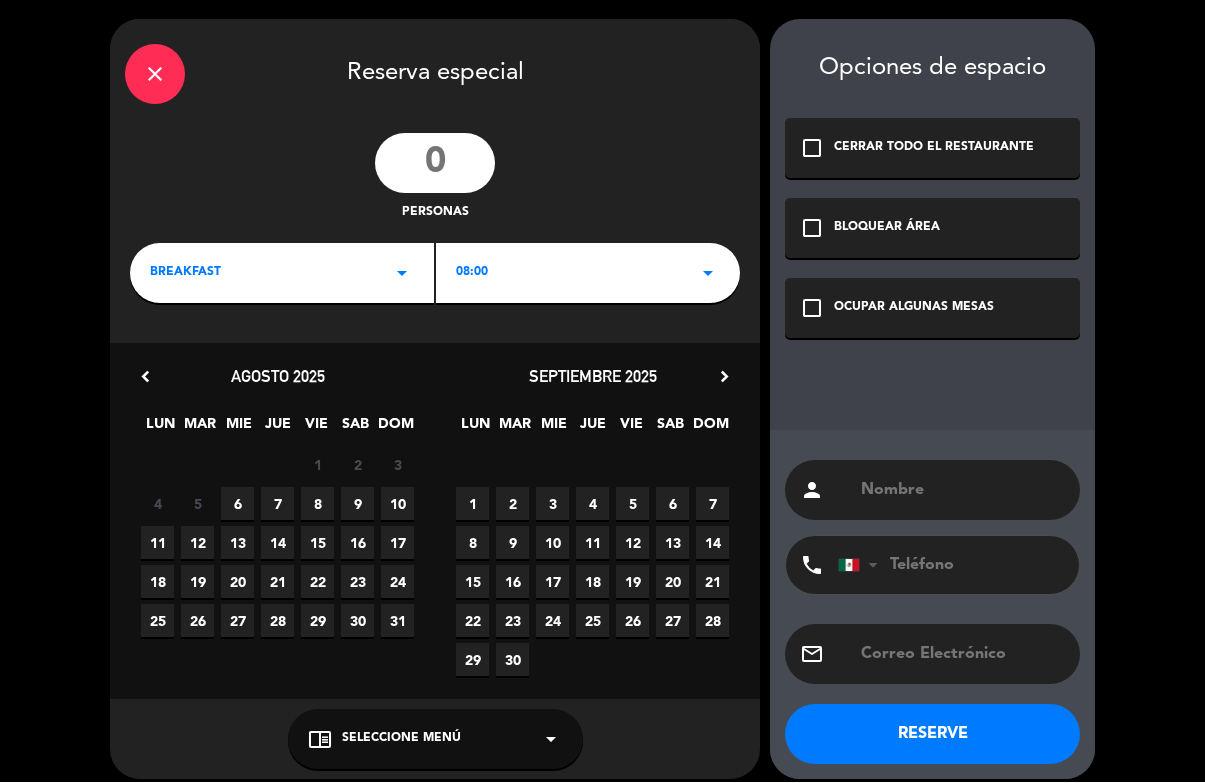 click on "close" 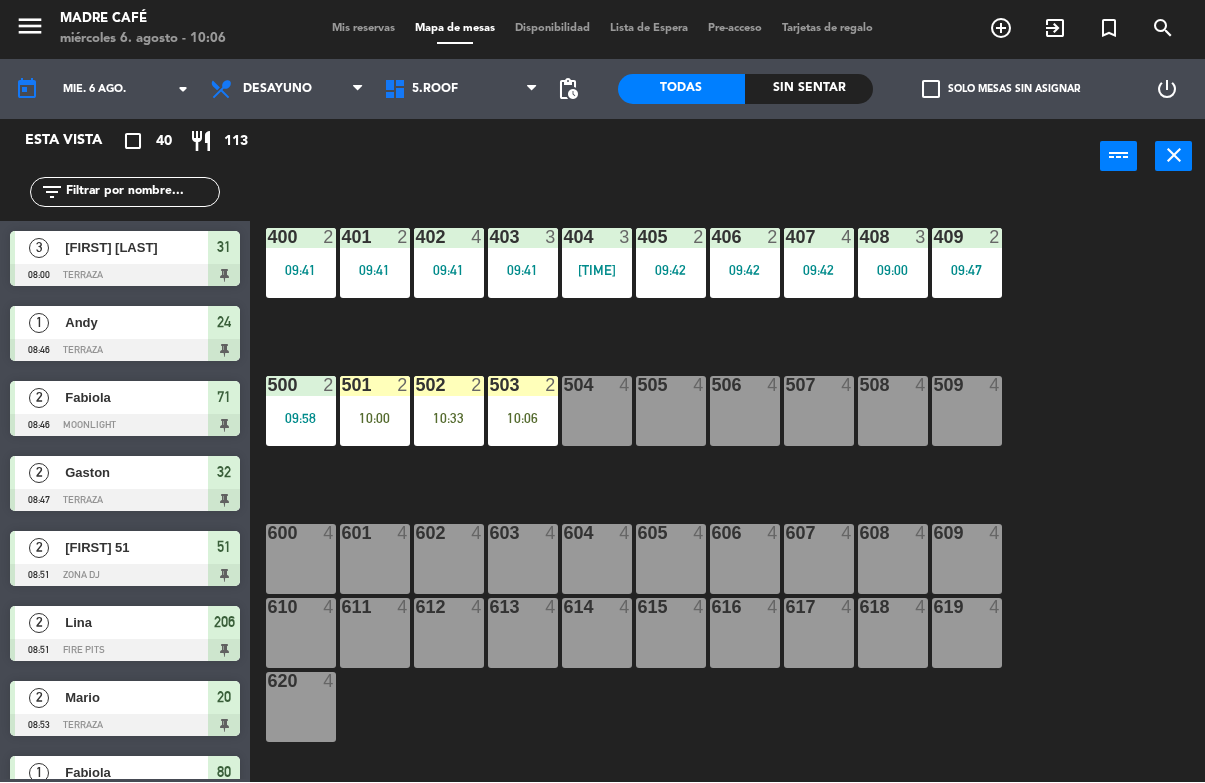 click on "exit_to_app" at bounding box center [1001, 29] 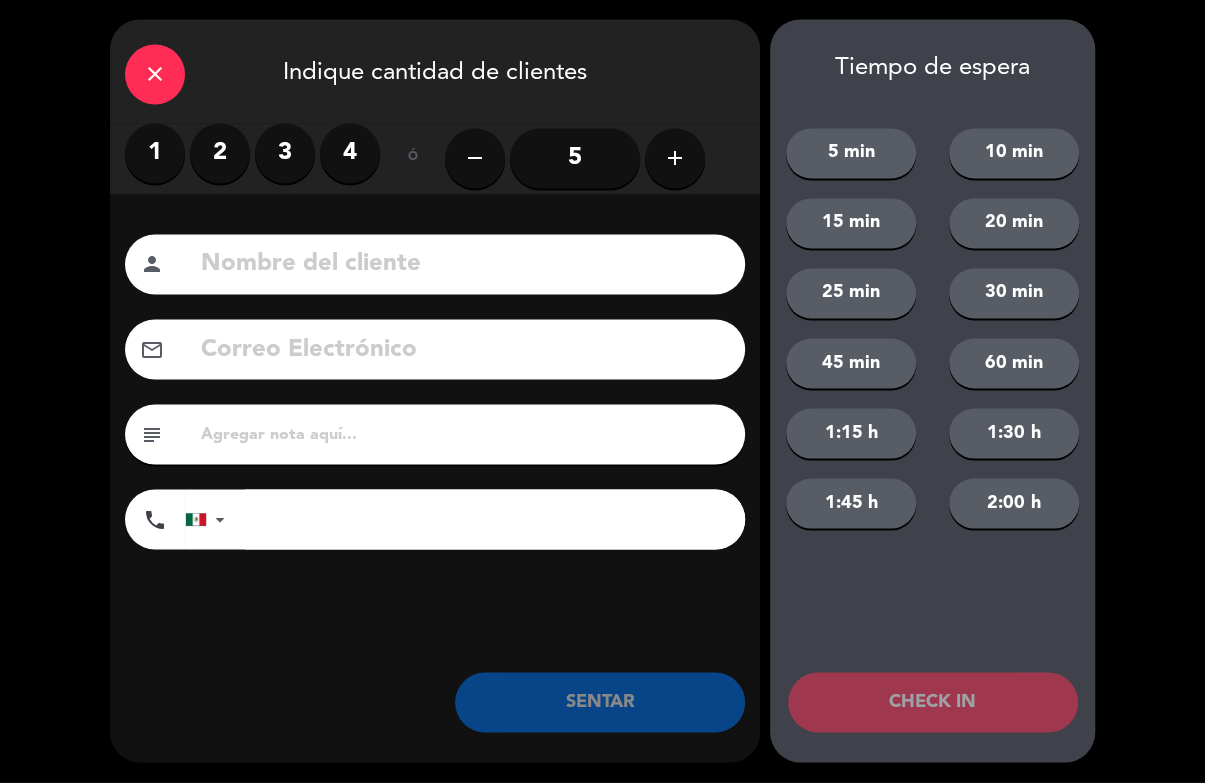 click on "2" at bounding box center [220, 154] 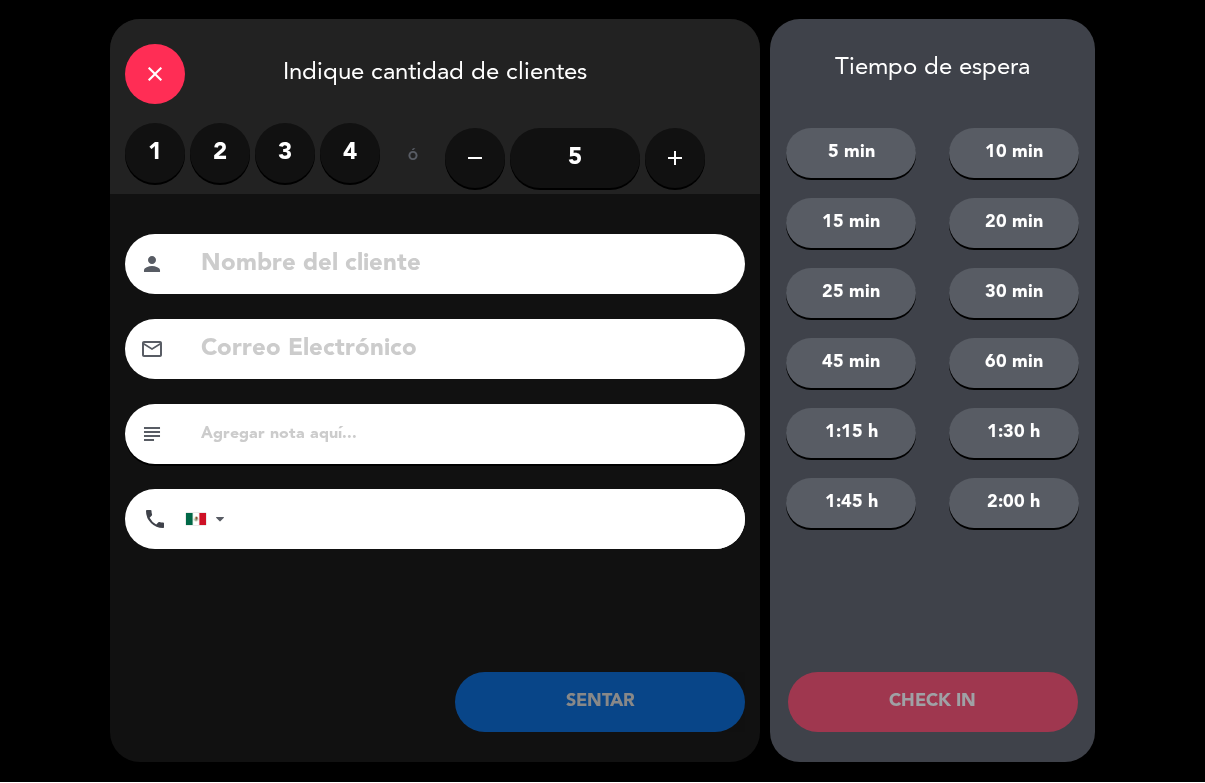 click 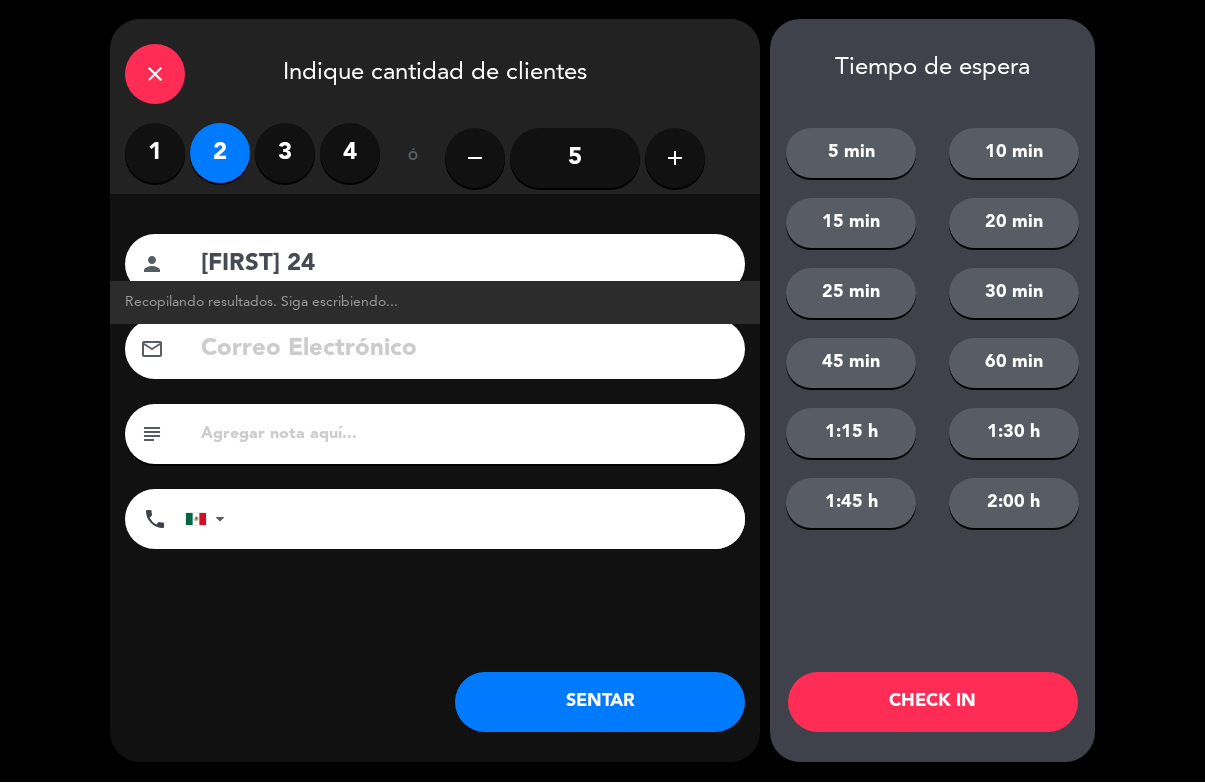type on "[FIRST] 24" 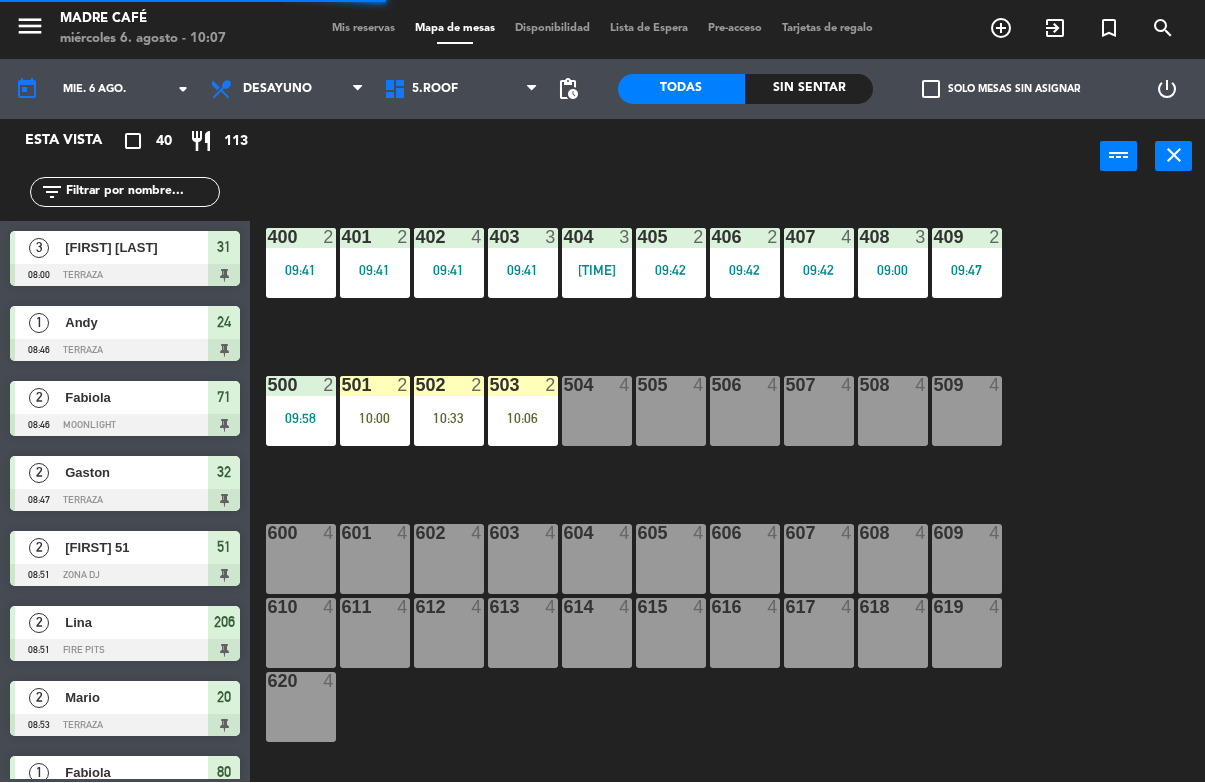 click on "400  2   09:41  401  2   09:41  402  4   09:41  403  3   09:41  404  3   09:23  405  2   09:42  406  2   09:42  407  4   09:42  408  3   09:00  409  2   09:47  500  2   09:58  501  2   10:00  502  2   10:33  503  2   10:06  504  4  505  4  506  4  507  4  508  4  509  4  600  4  601  4  602  4  603  4  604  4  605  4  606  4  607  4  608  4  609  4  610  4  611  4  612  4  613  4  614  4  615  4  616  4  617  4  618  4  619  4  620  4" 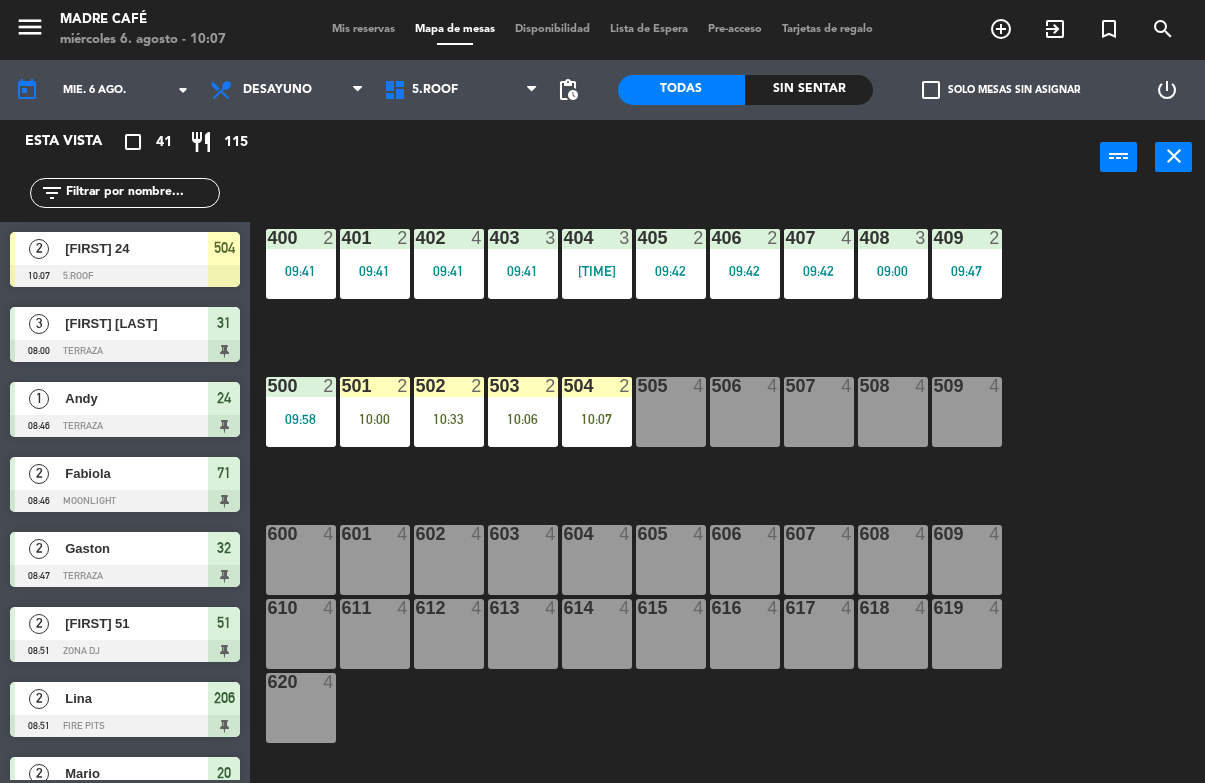 click on "504  2   10:07" at bounding box center (597, 412) 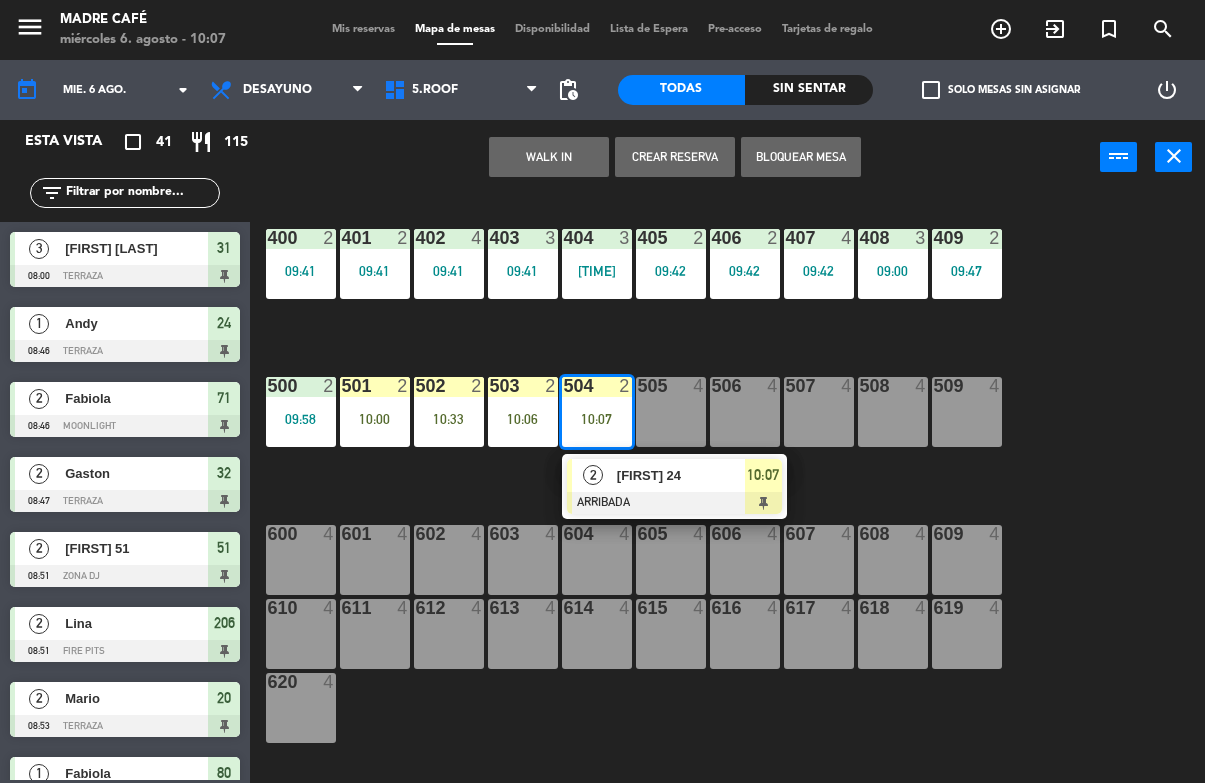 click at bounding box center (674, 503) 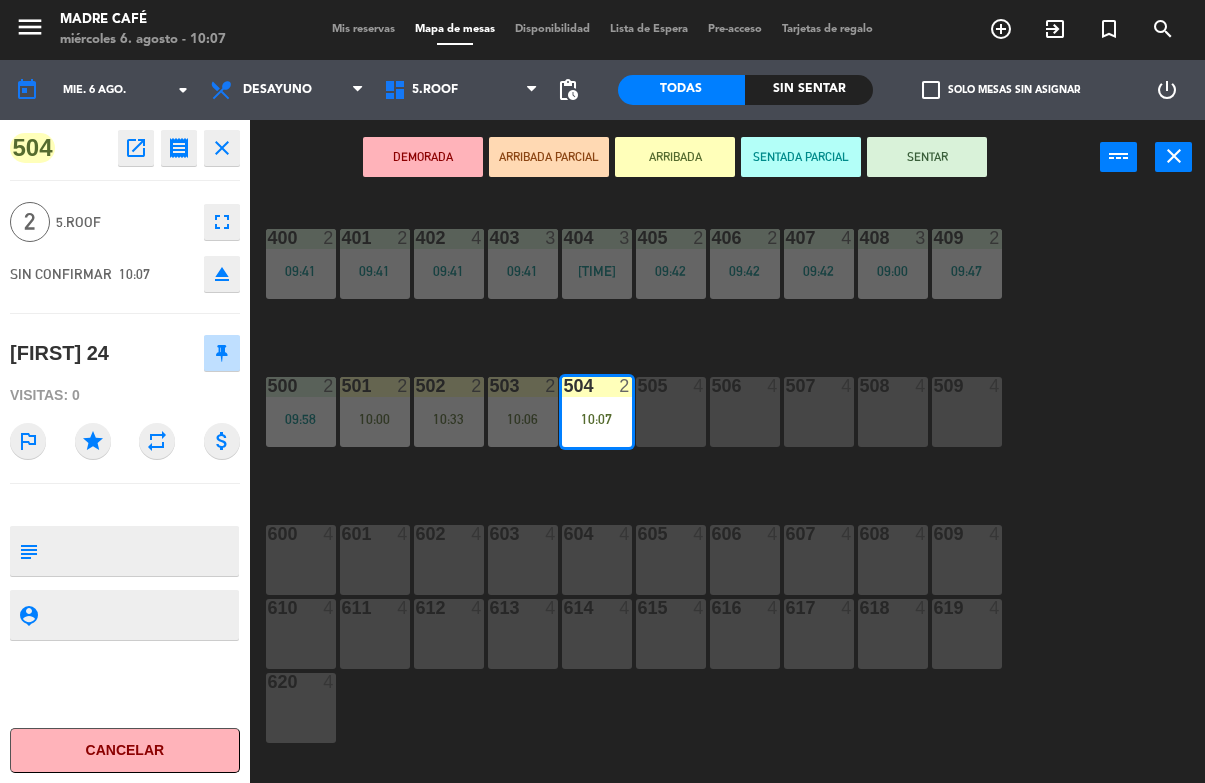 click on "SENTAR" at bounding box center [927, 157] 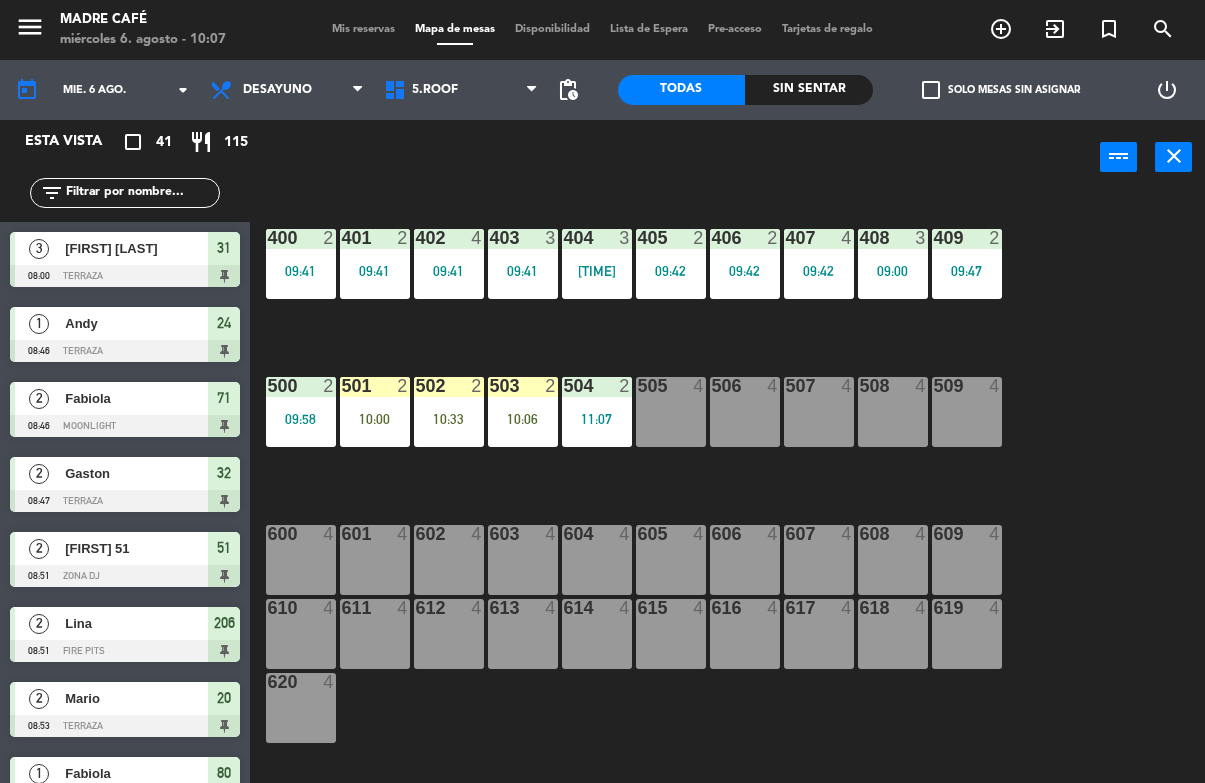 scroll, scrollTop: 410, scrollLeft: 0, axis: vertical 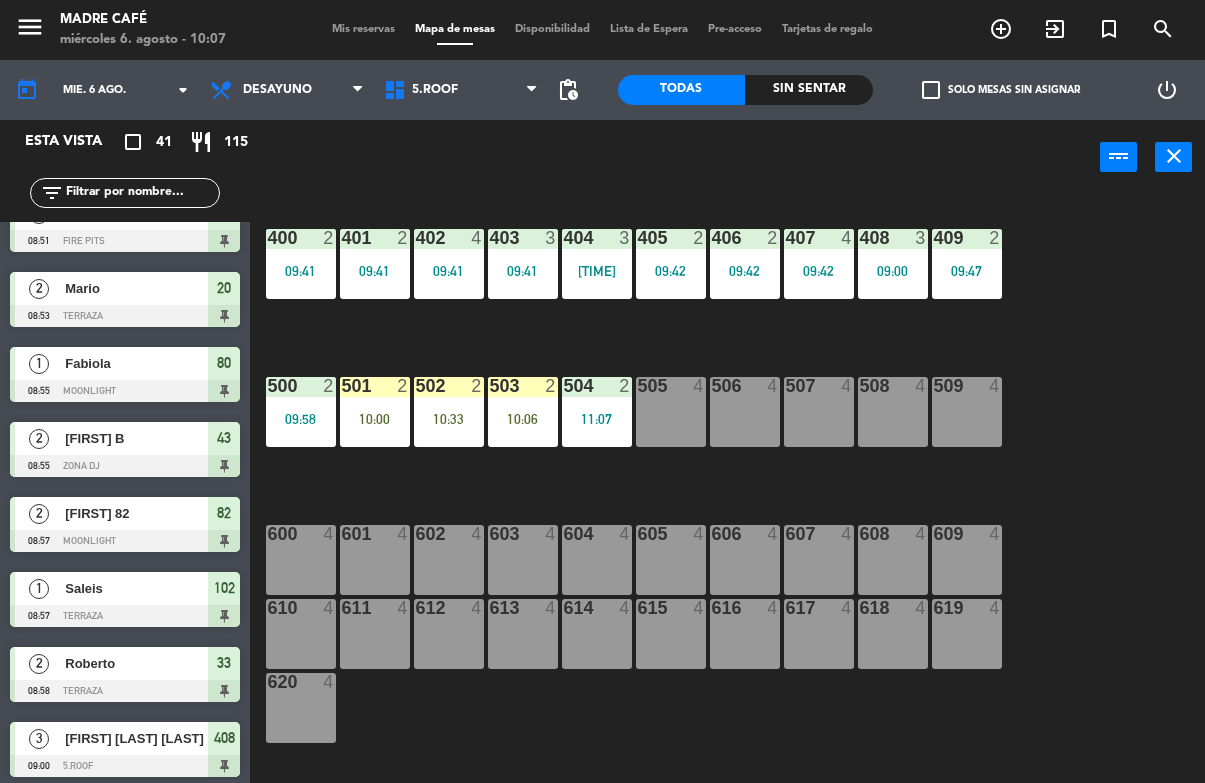 click on "10:06" at bounding box center (523, 419) 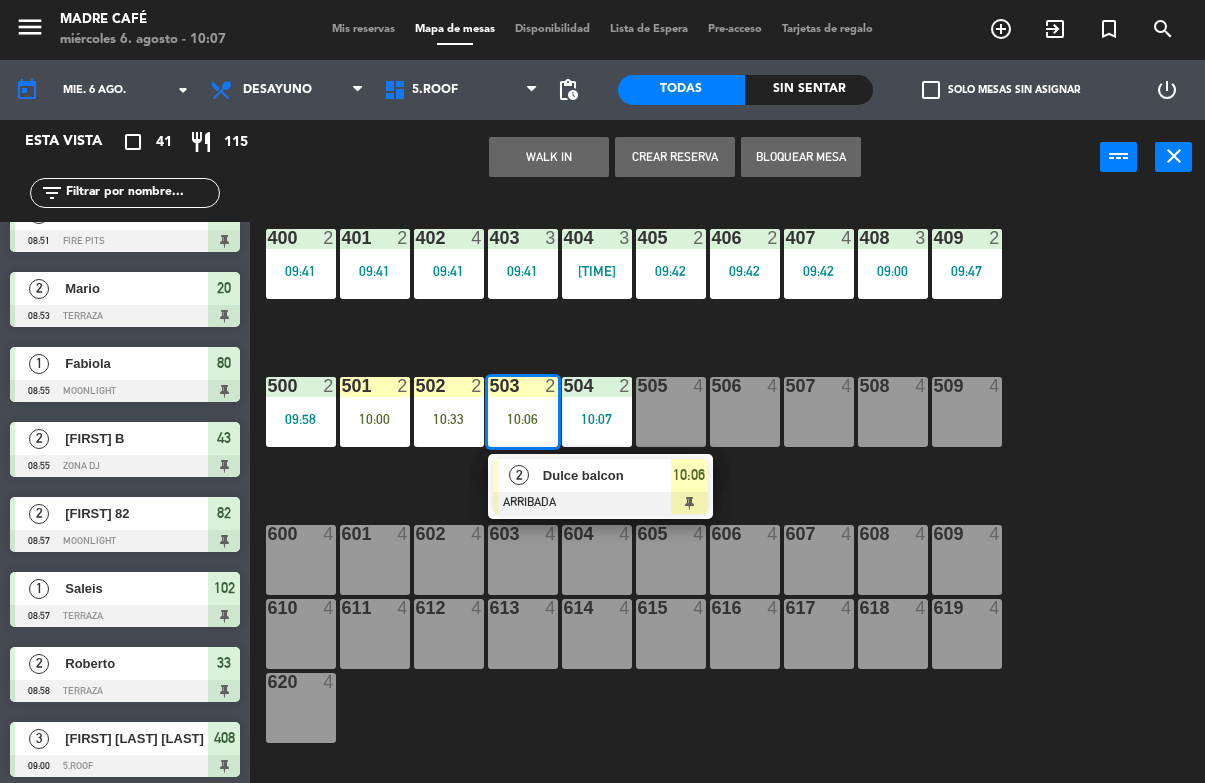 click at bounding box center [600, 503] 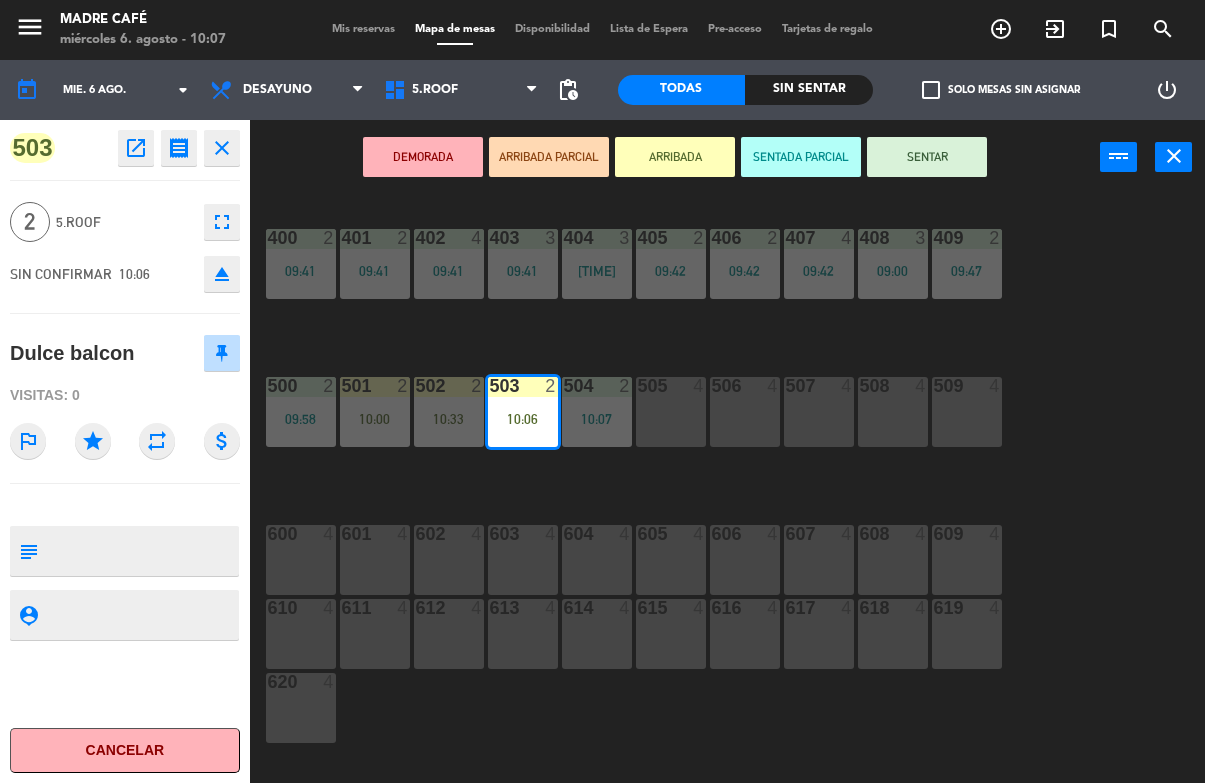 click on "SENTAR" at bounding box center [927, 157] 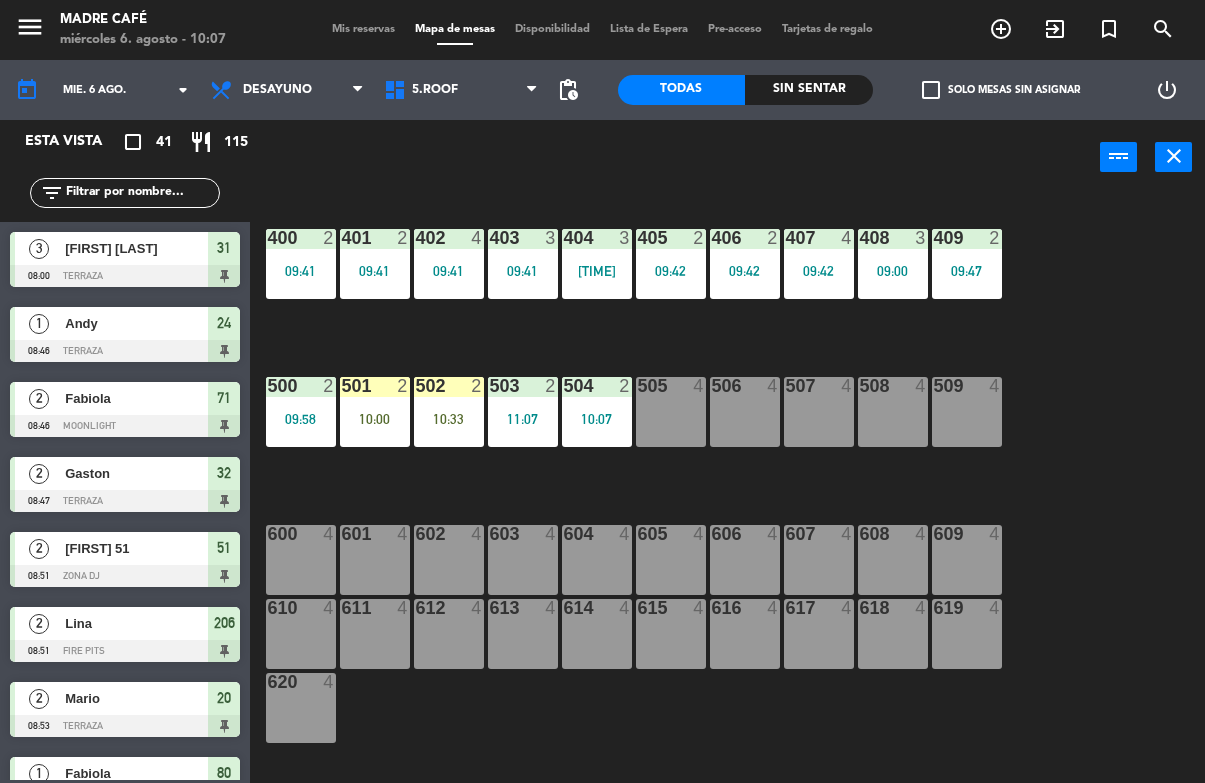 scroll, scrollTop: 0, scrollLeft: 0, axis: both 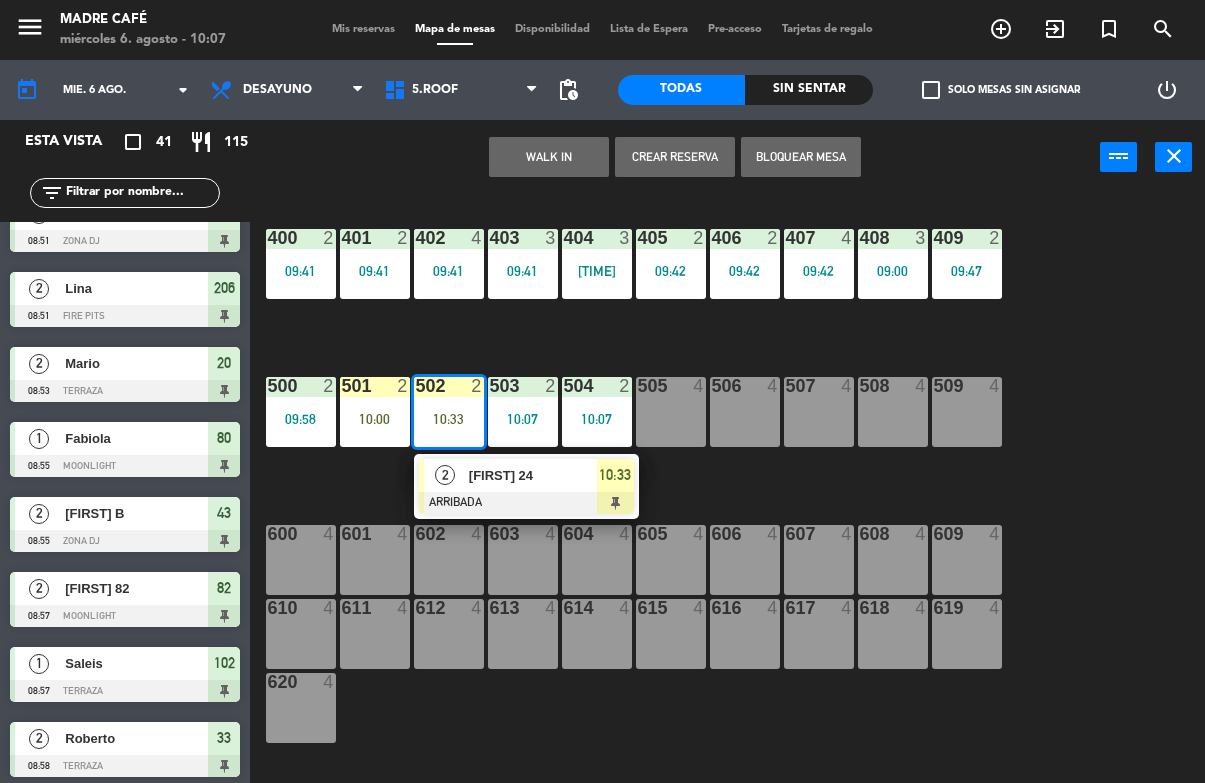 click at bounding box center (526, 503) 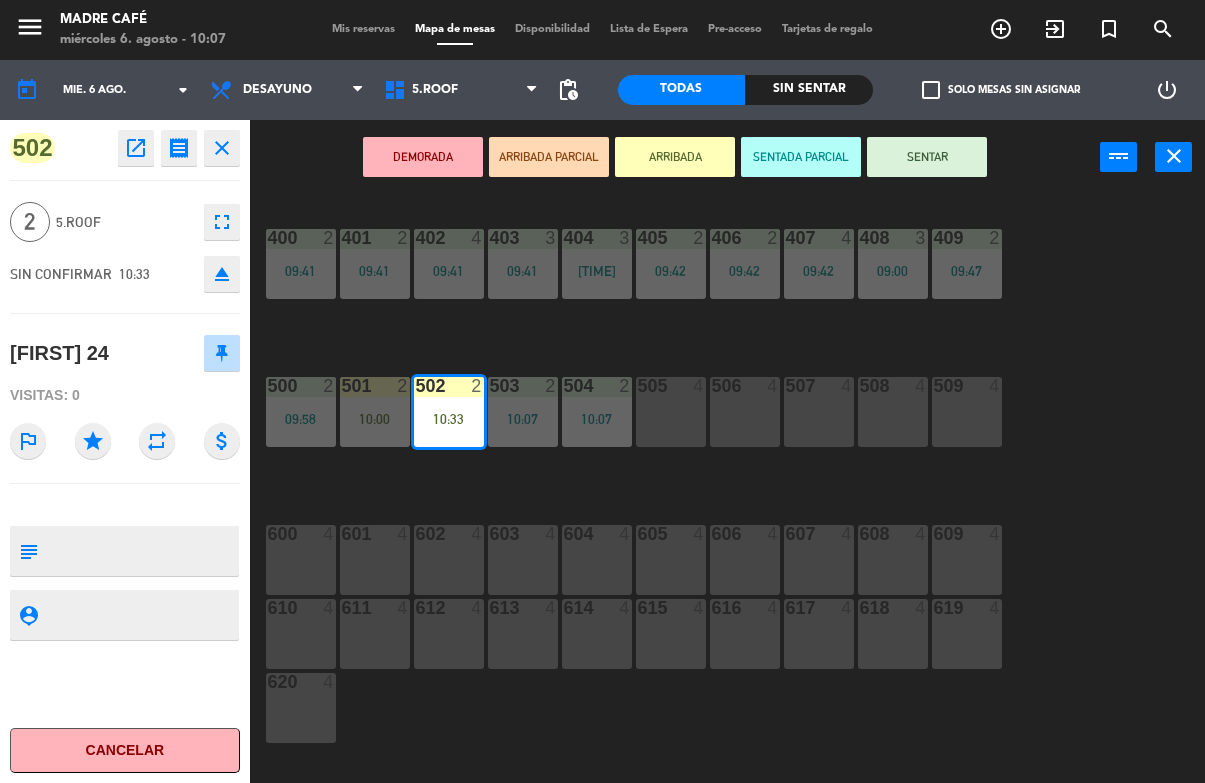 click on "SENTAR" at bounding box center (927, 157) 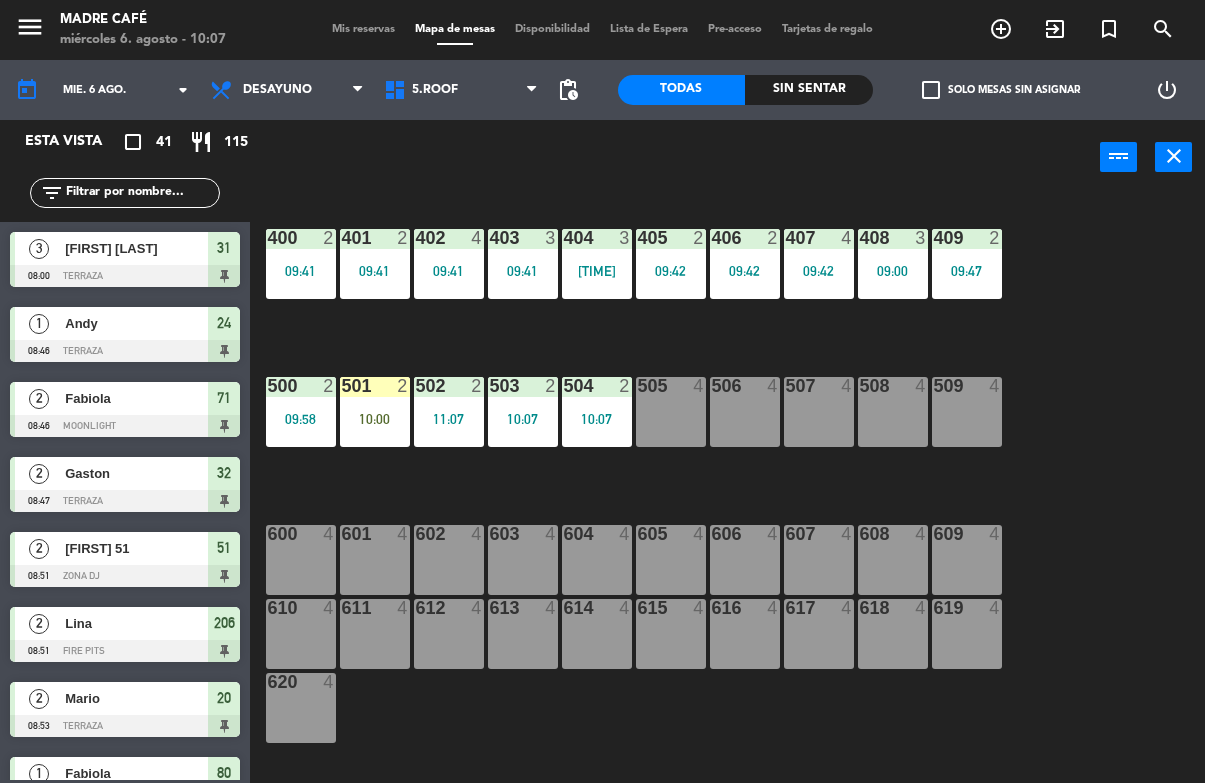 scroll, scrollTop: 0, scrollLeft: 0, axis: both 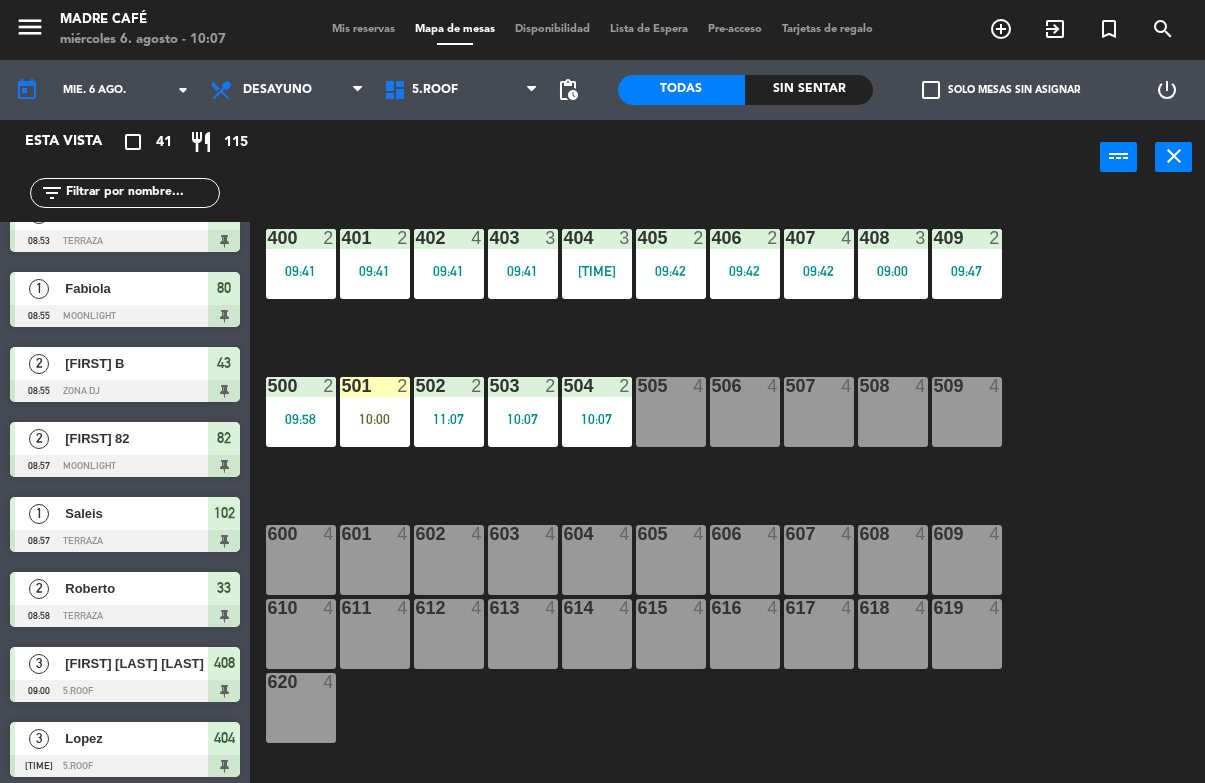 click on "501  2   10:00" at bounding box center [375, 412] 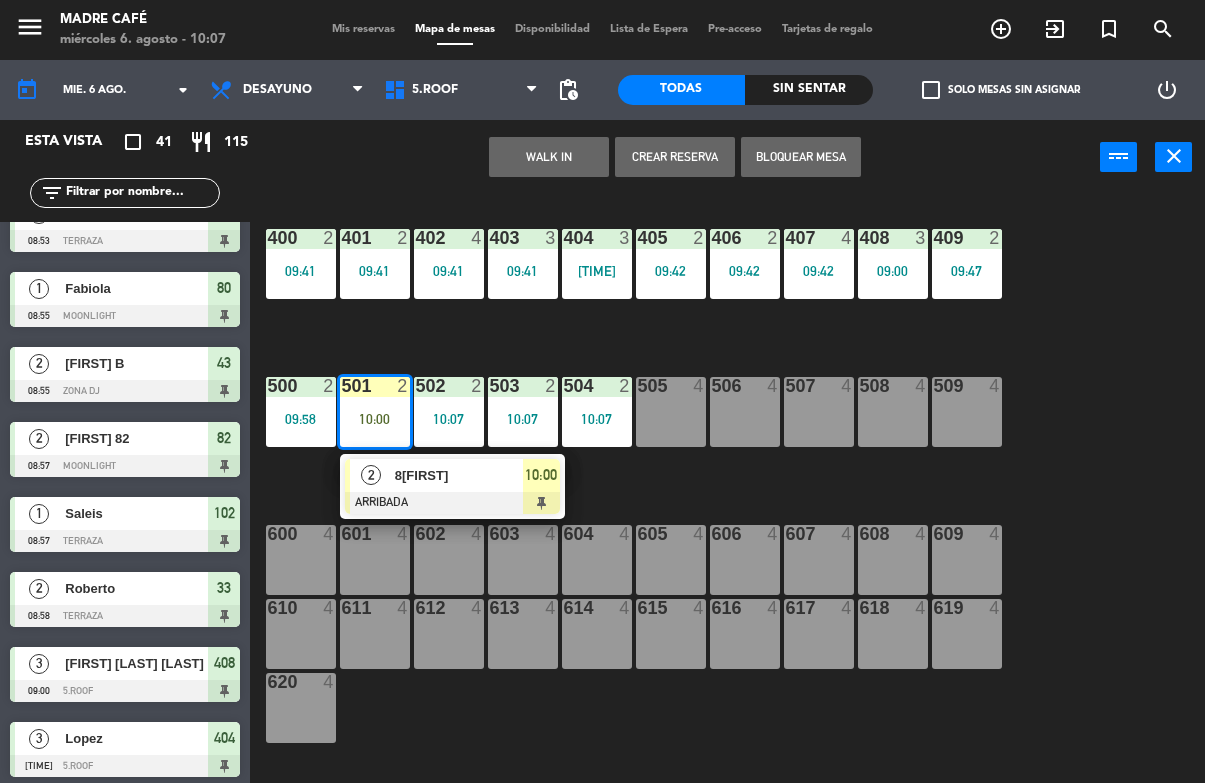 click on "8[FIRST]" at bounding box center (459, 475) 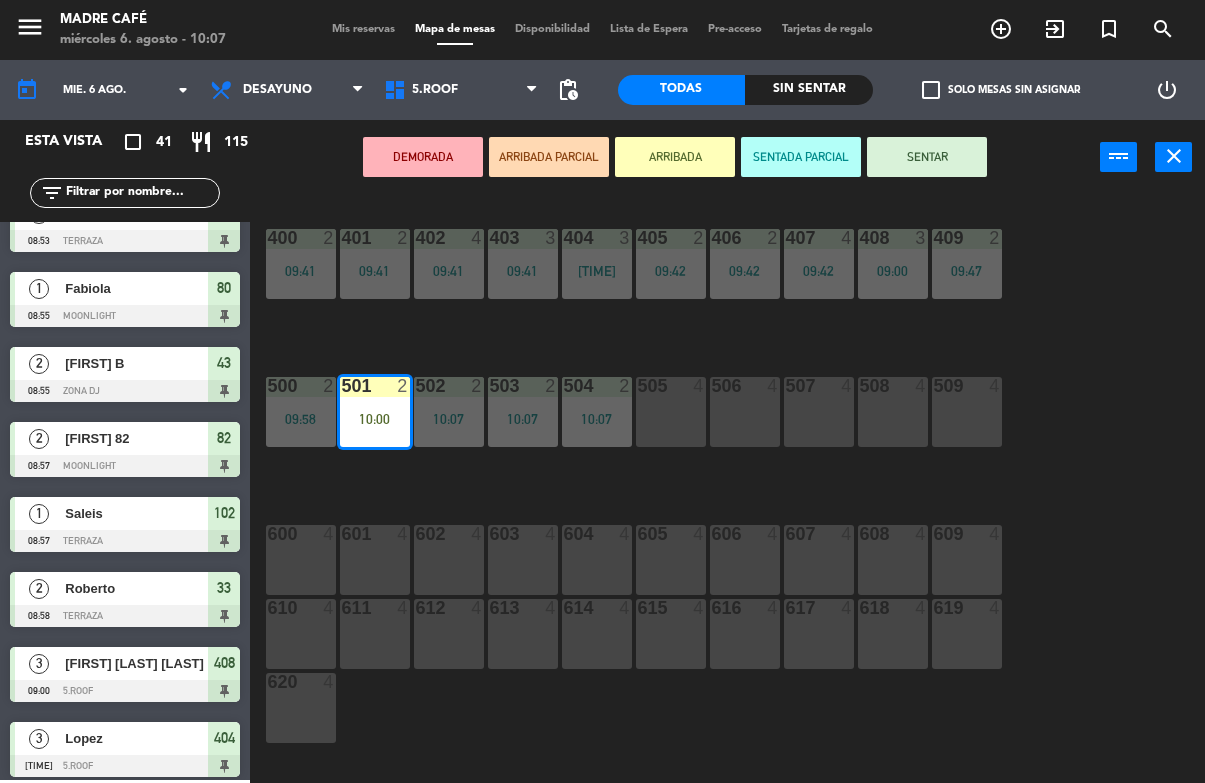 click on "SENTAR" at bounding box center [927, 157] 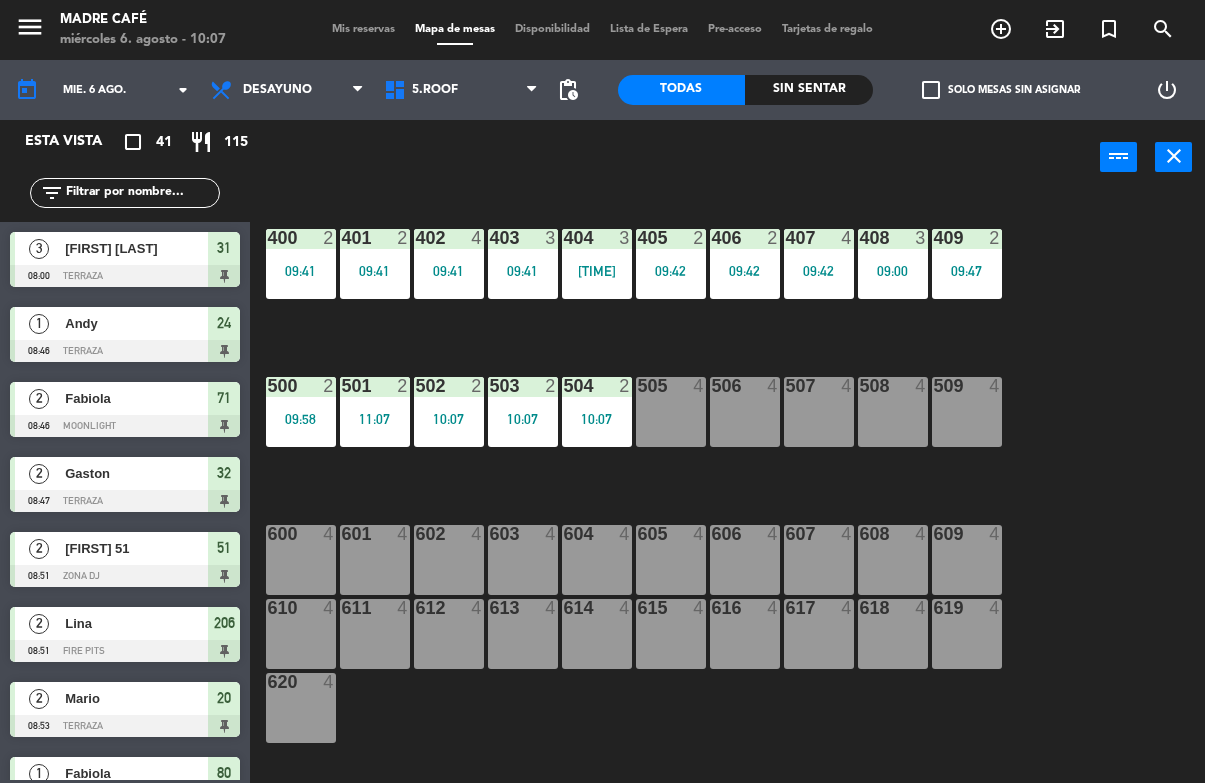 scroll, scrollTop: 0, scrollLeft: 0, axis: both 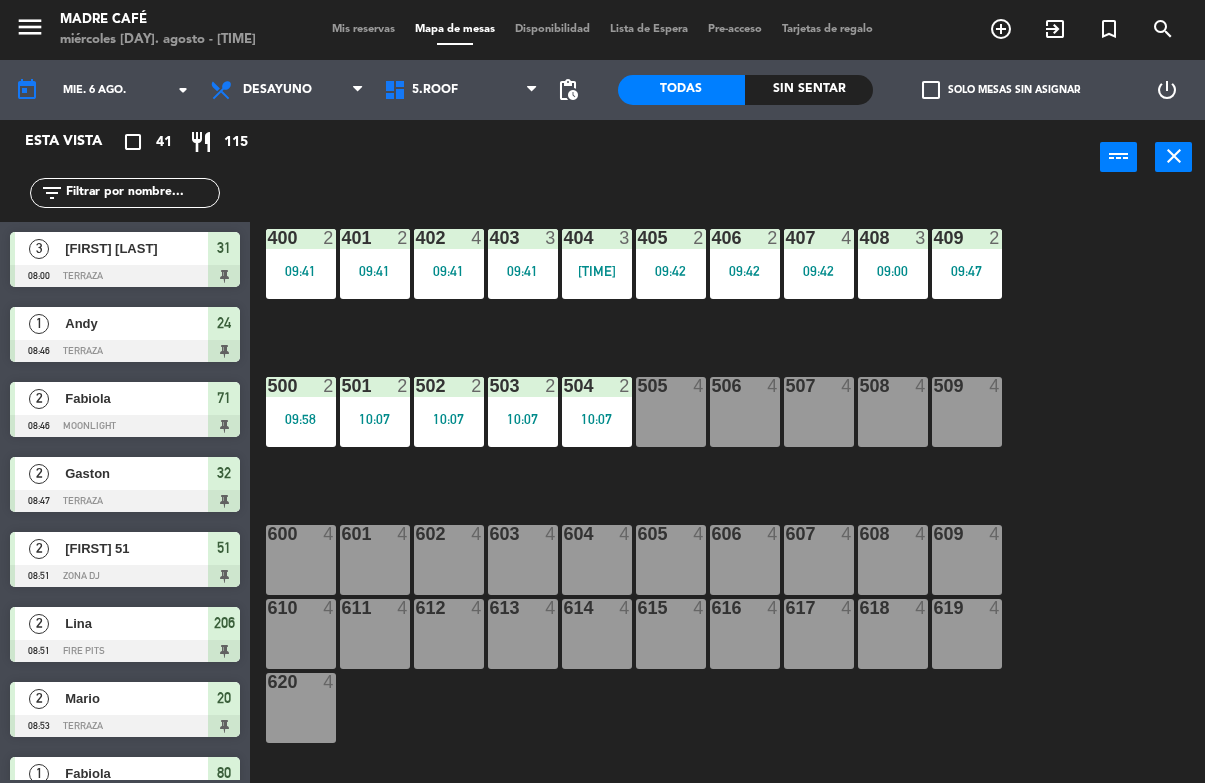click on "exit_to_app" at bounding box center [1001, 29] 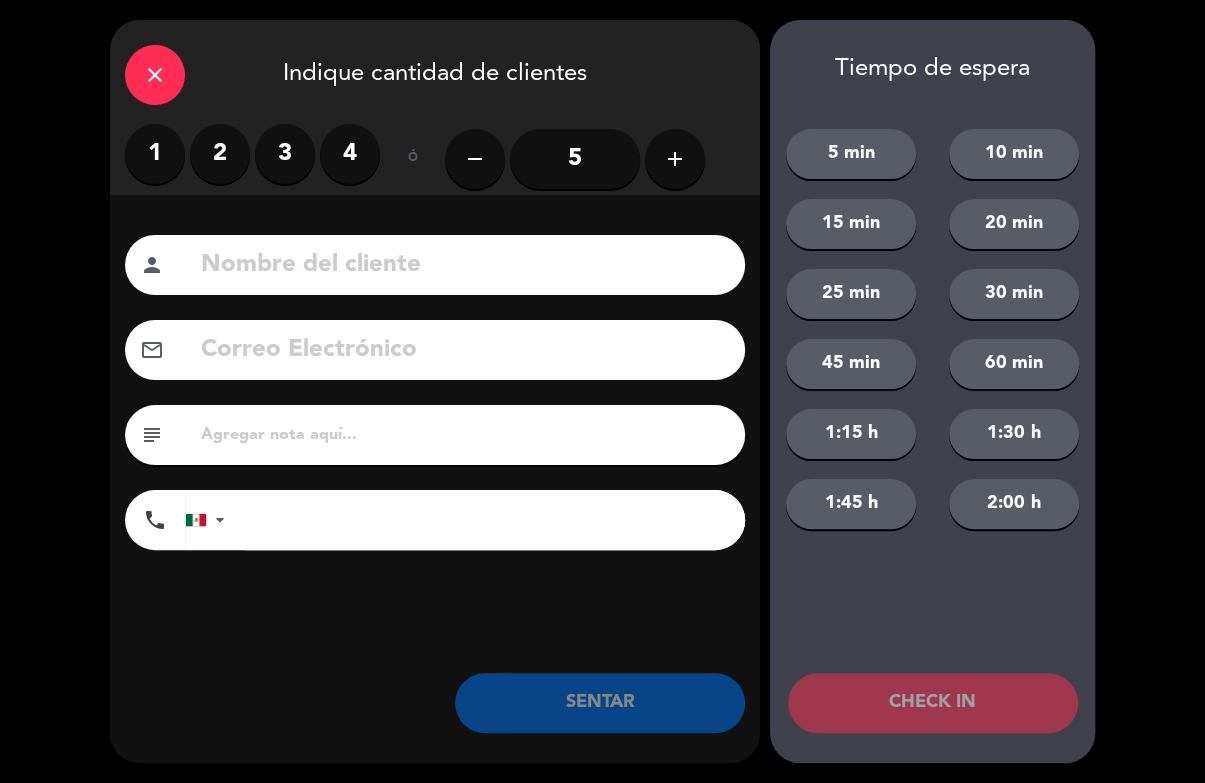 click on "3" at bounding box center (285, 154) 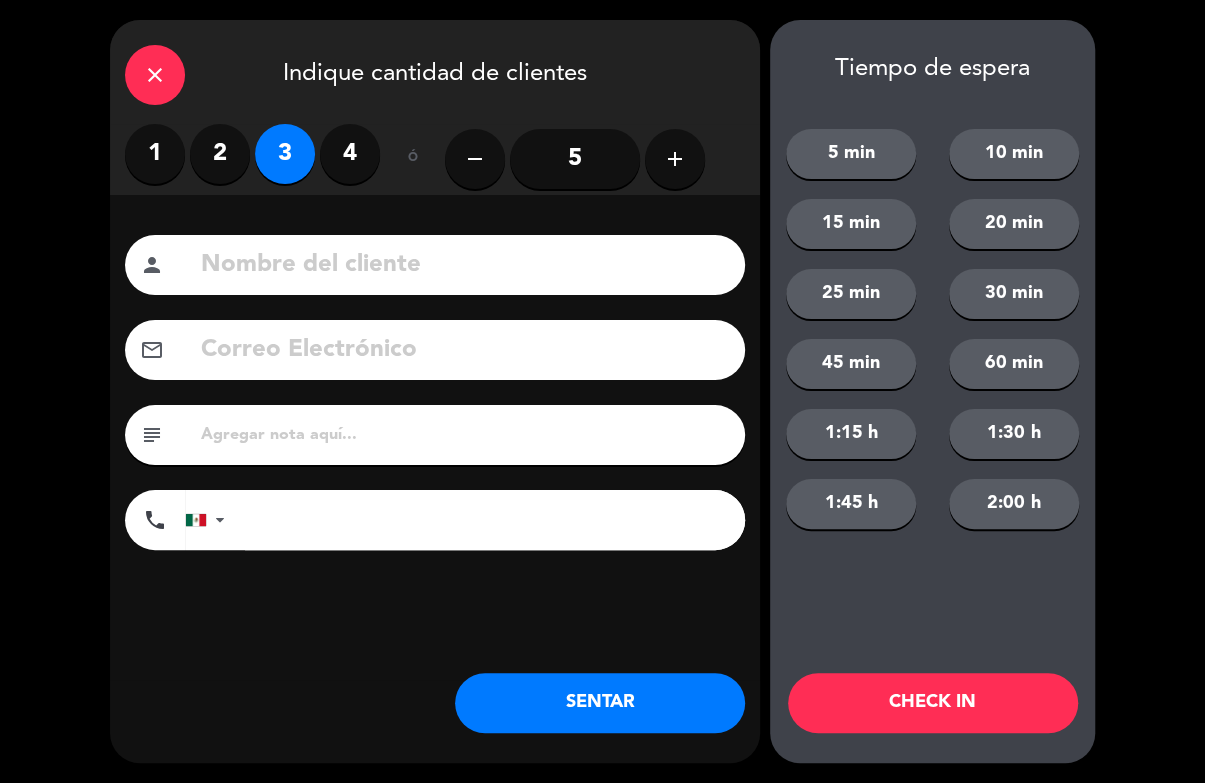 click 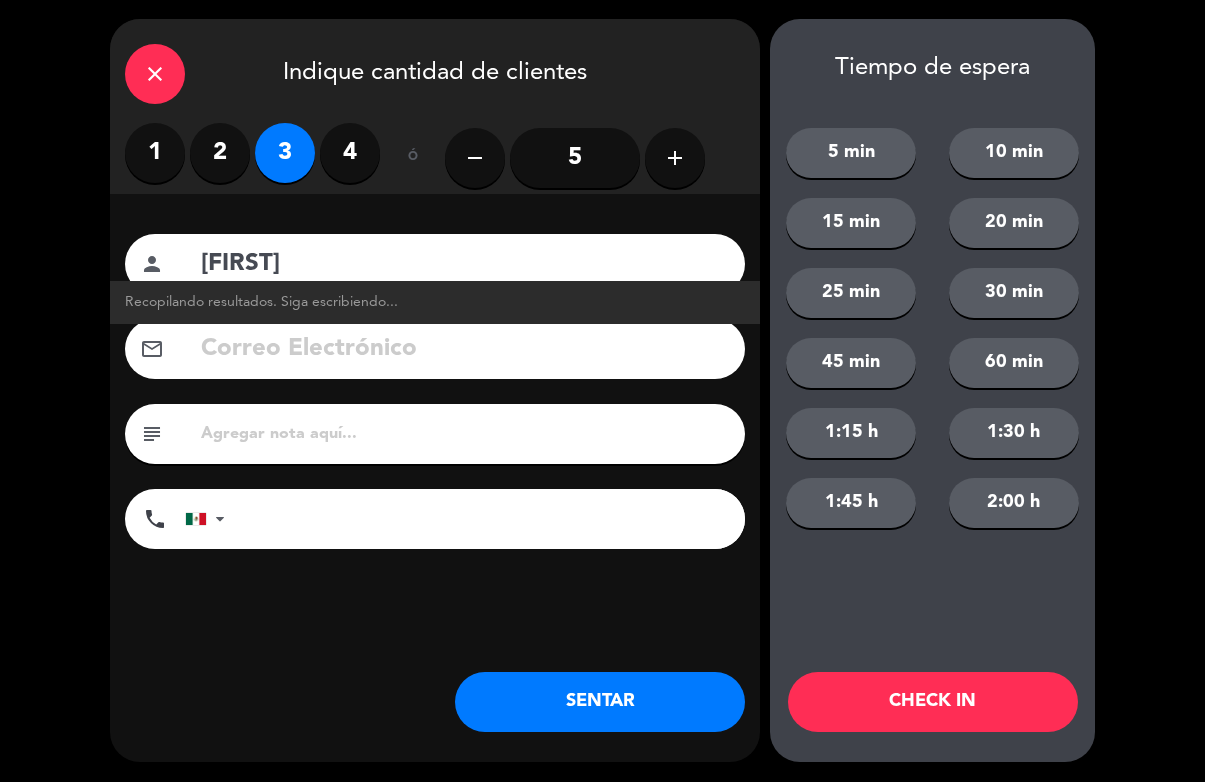 click on "[FIRST]" 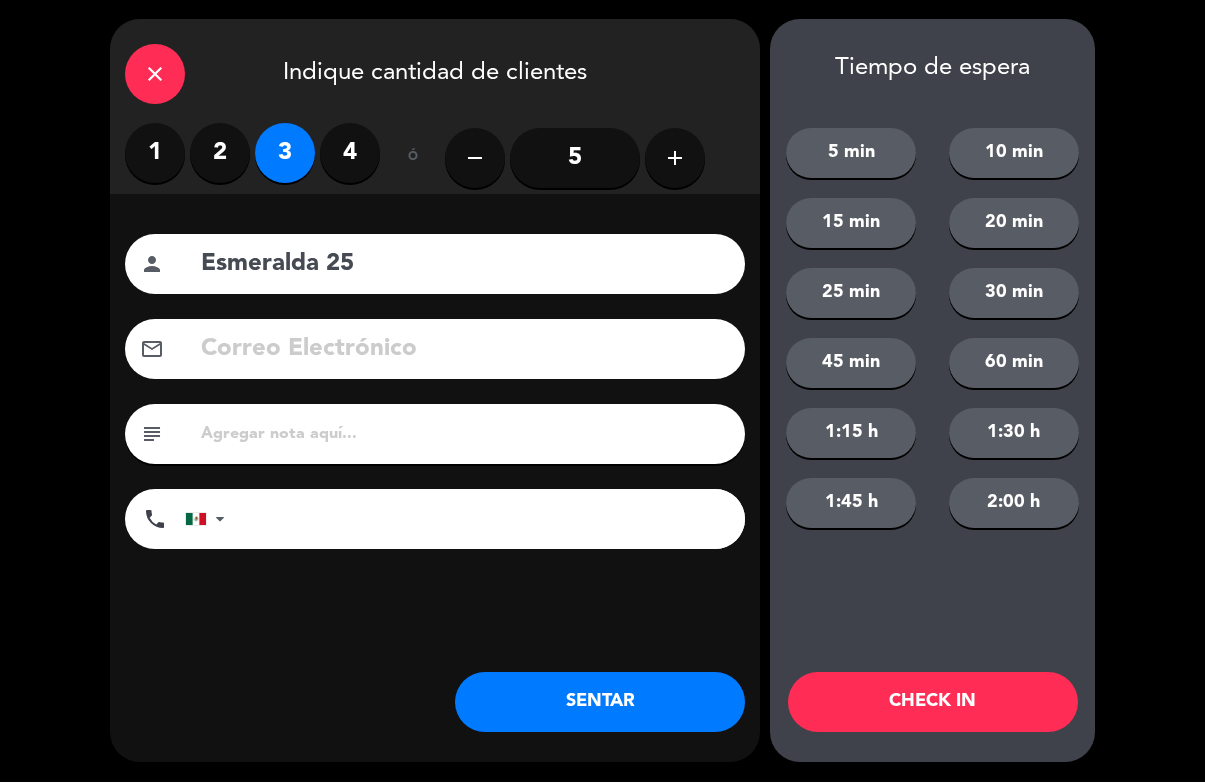 type on "Esmeralda 25" 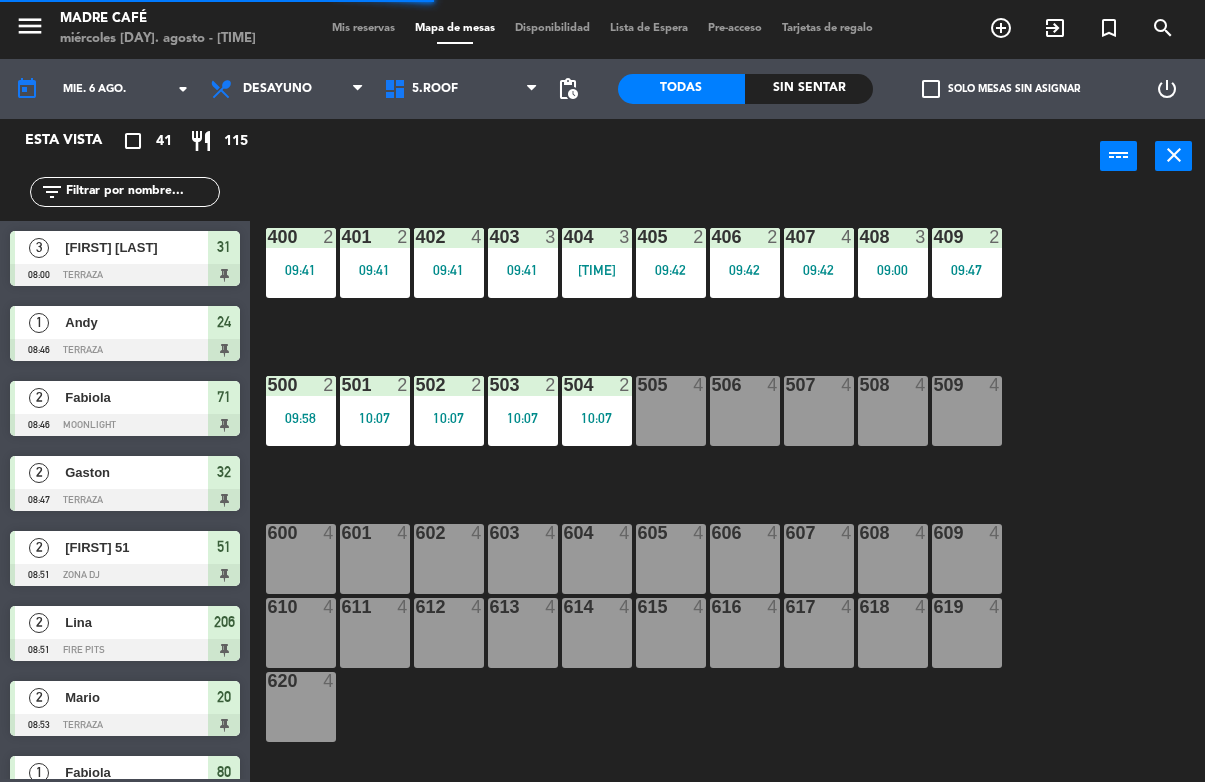 click on "400  2   09:41  401  2   09:41  402  4   09:41  403  3   09:41  404  3   09:23  405  2   09:42  406  2   09:42  407  4   09:42  408  3   09:00  409  2   09:47  500  2   09:58  501  2   10:07  502  2   10:07  503  2   10:07  504  2   10:07  505  4  506  4  507  4  508  4  509  4  600  4  601  4  602  4  603  4  604  4  605  4  606  4  607  4  608  4  609  4  610  4  611  4  612  4  613  4  614  4  615  4  616  4  617  4  618  4  619  4  620  4" 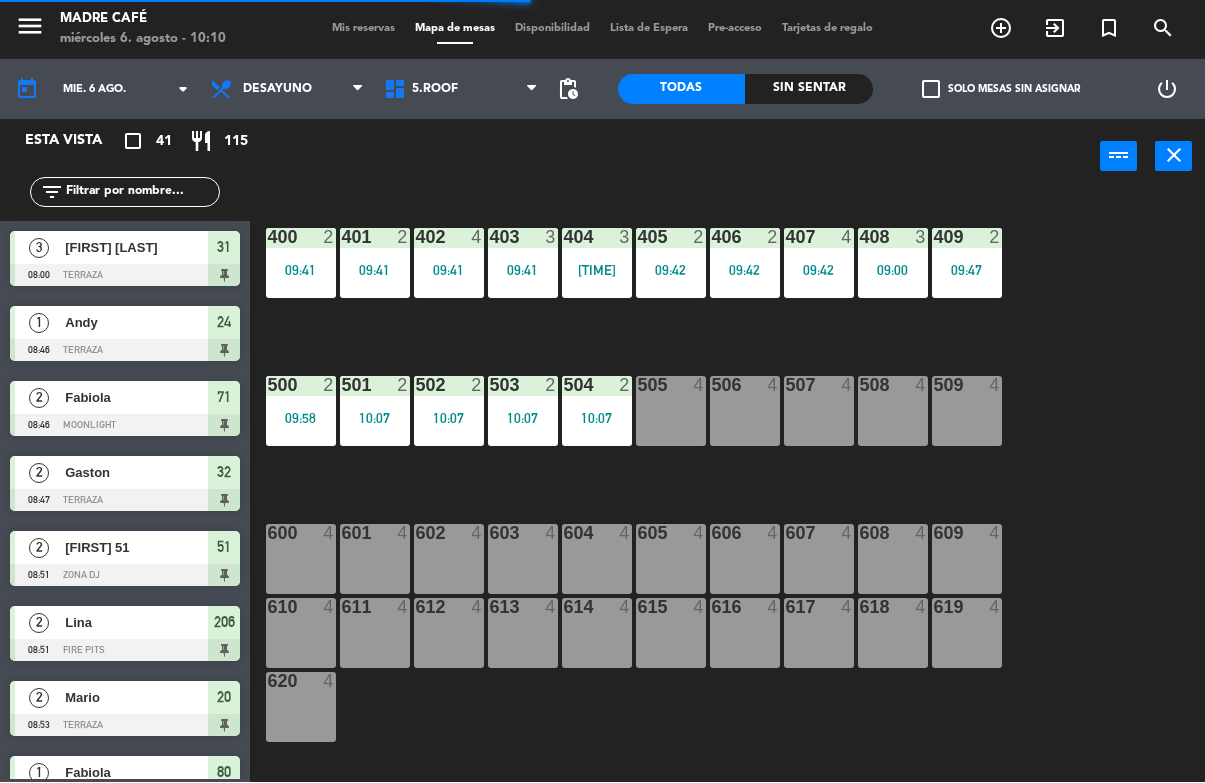 click on "exit_to_app" at bounding box center (1001, 29) 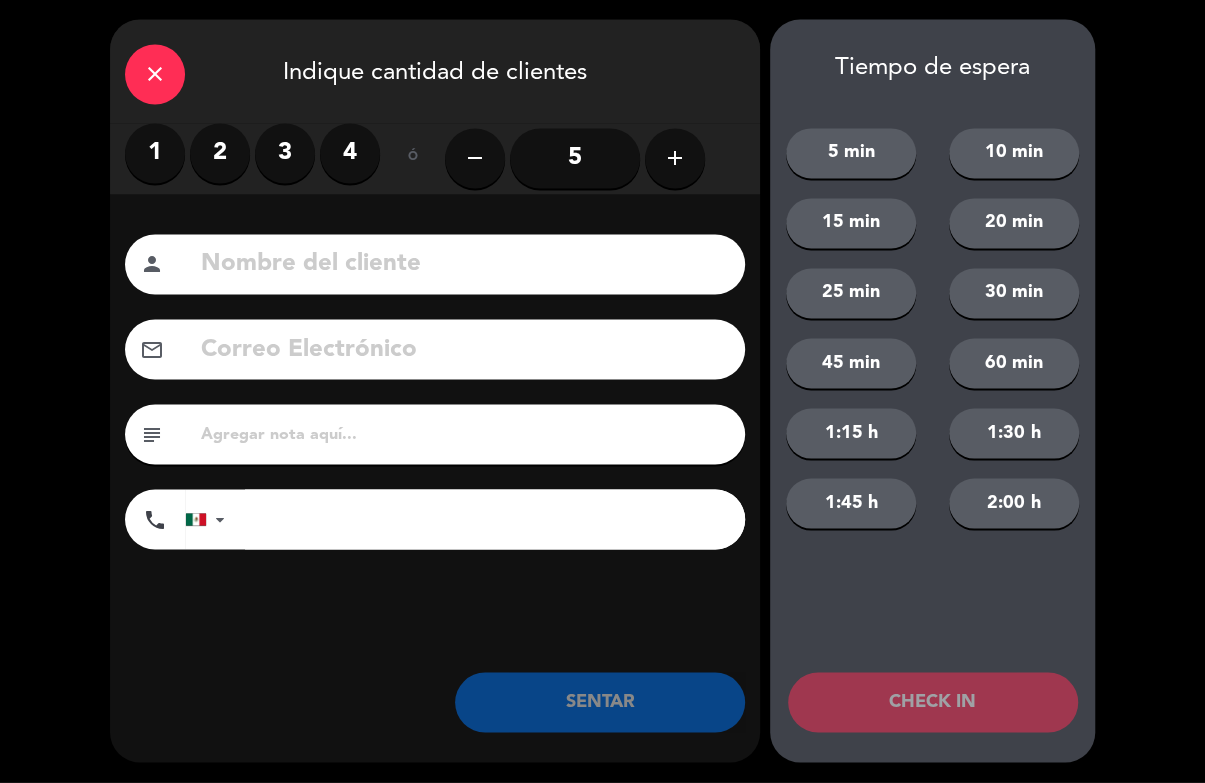 click on "2" at bounding box center [220, 154] 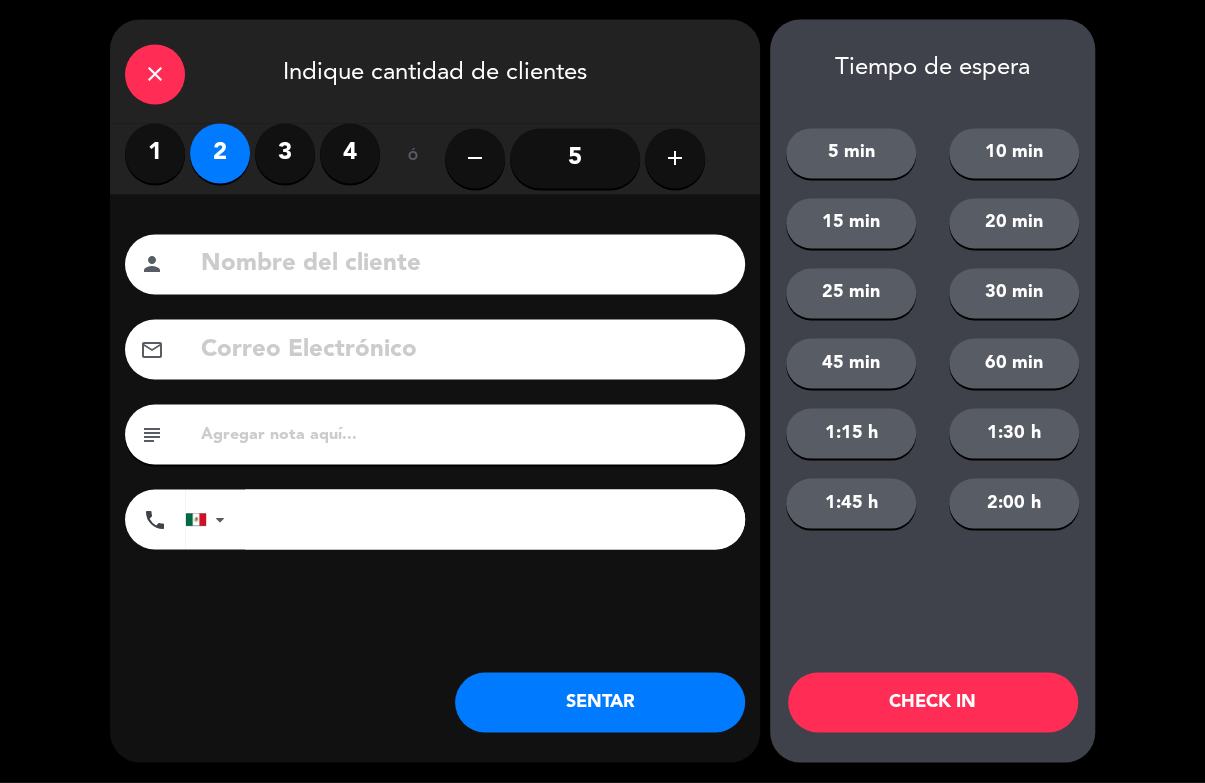 click 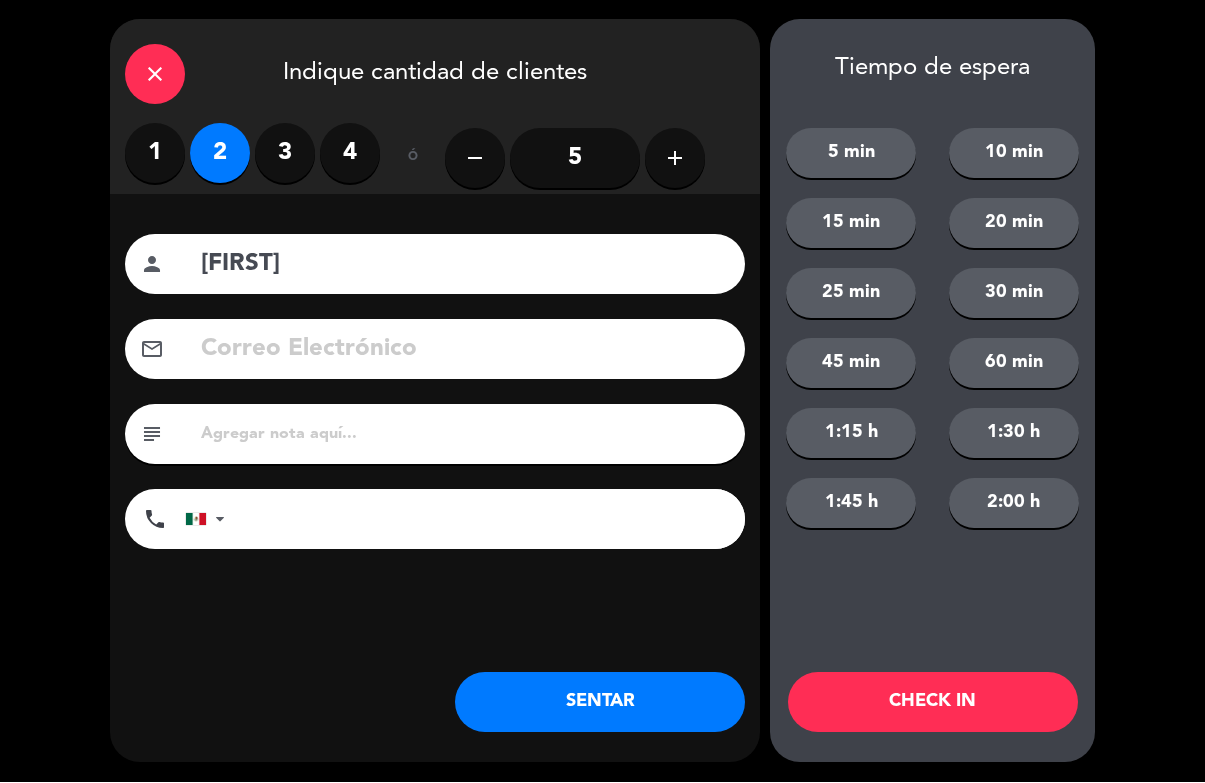 type on "[FIRST]" 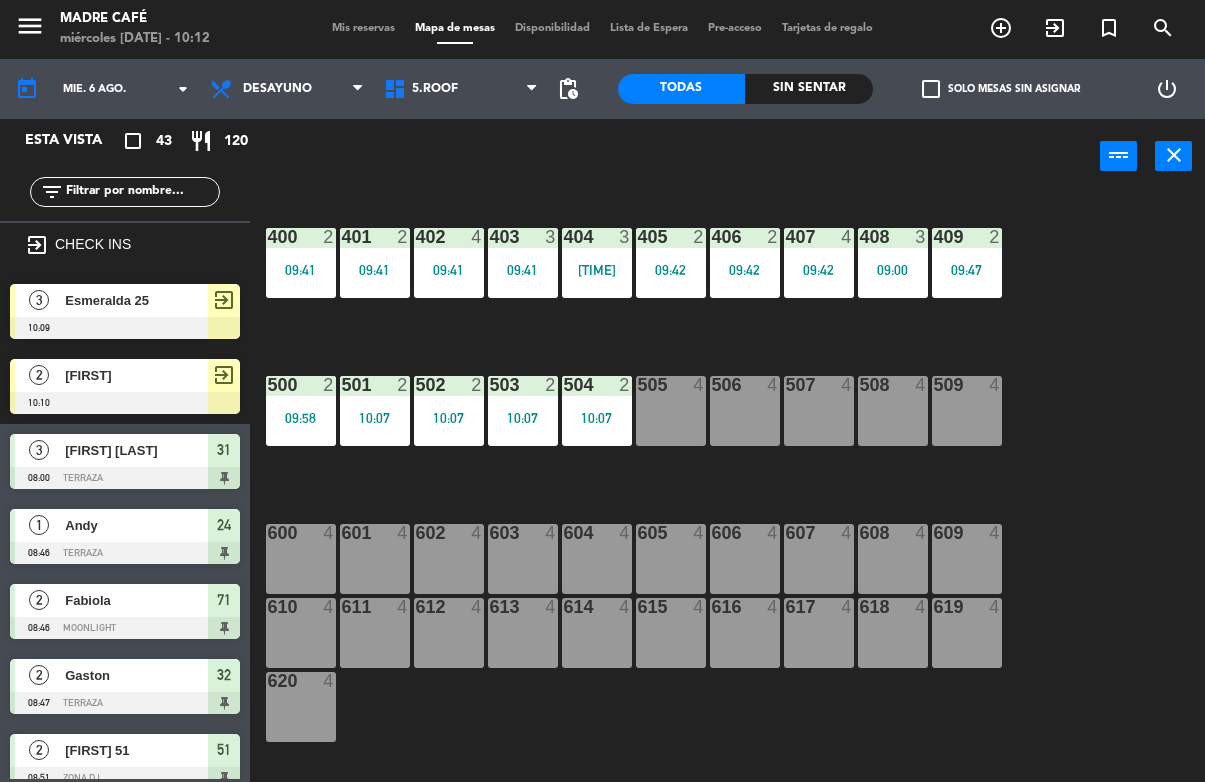 click on "exit_to_app" at bounding box center [1001, 29] 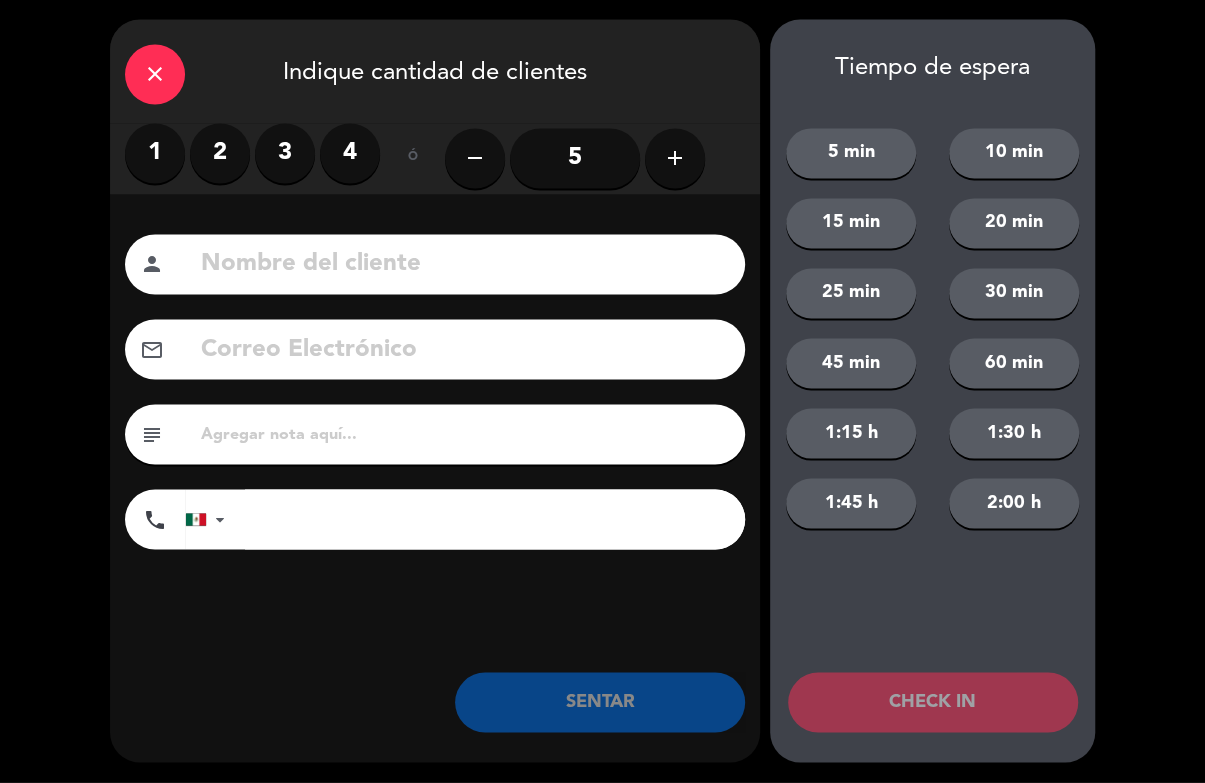 click on "4" at bounding box center (350, 154) 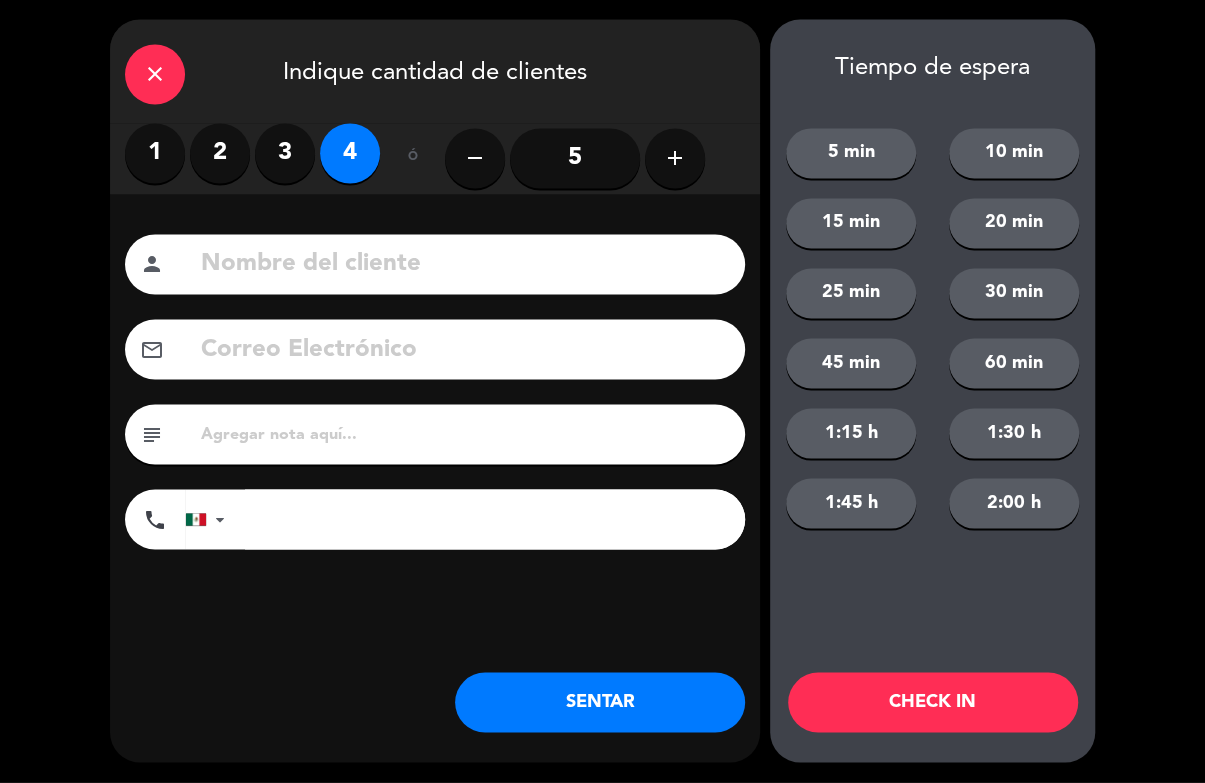 click 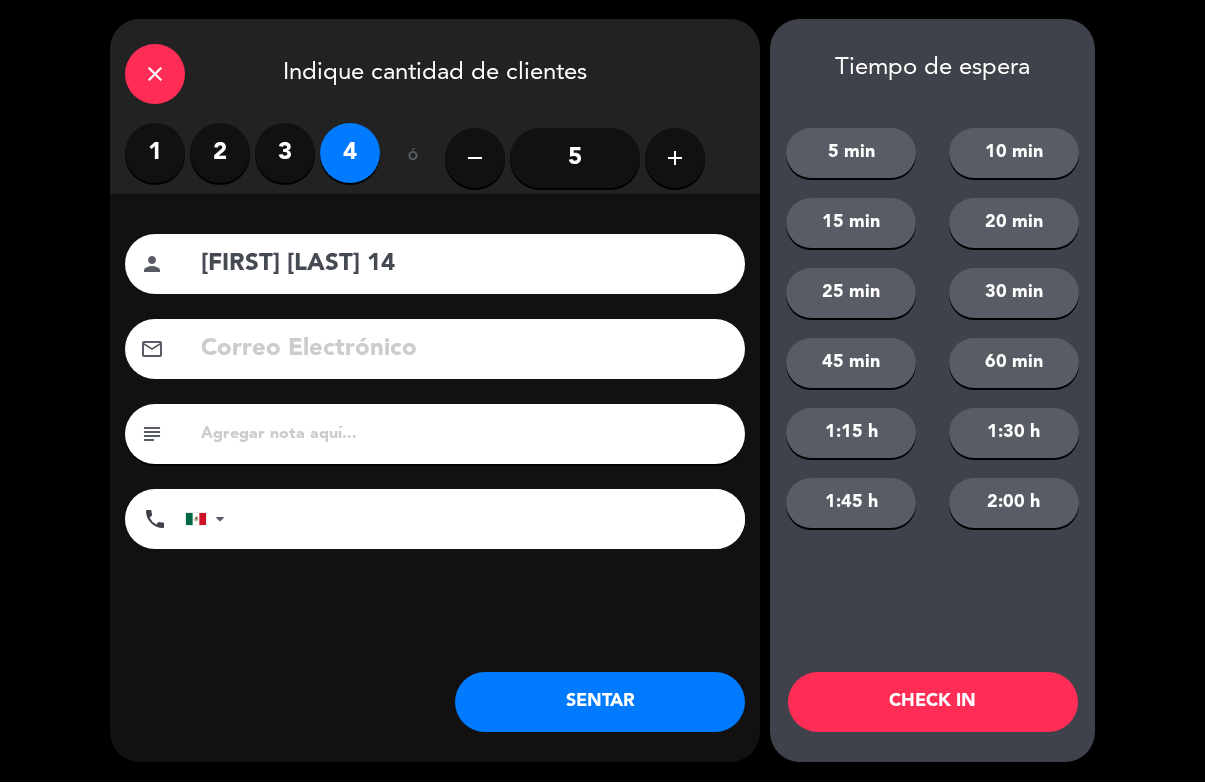 type on "[FIRST] [LAST] 14" 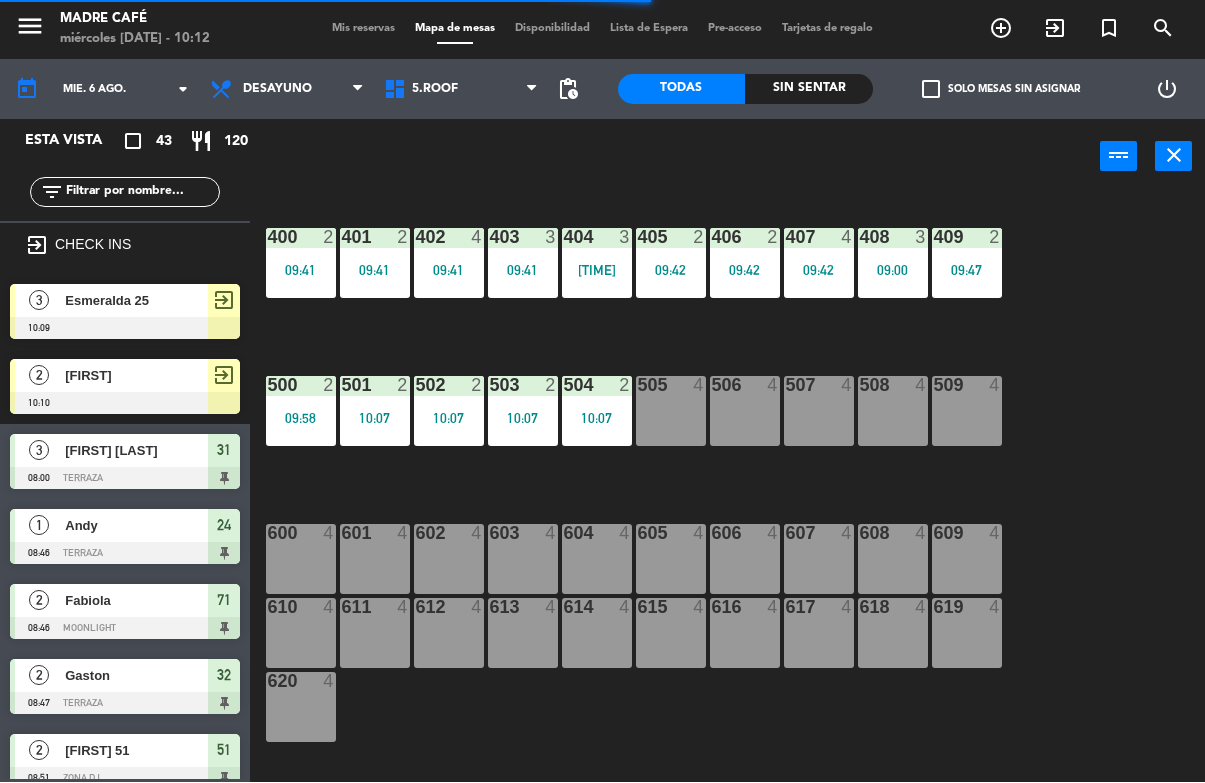 click on "exit_to_app" at bounding box center (1001, 29) 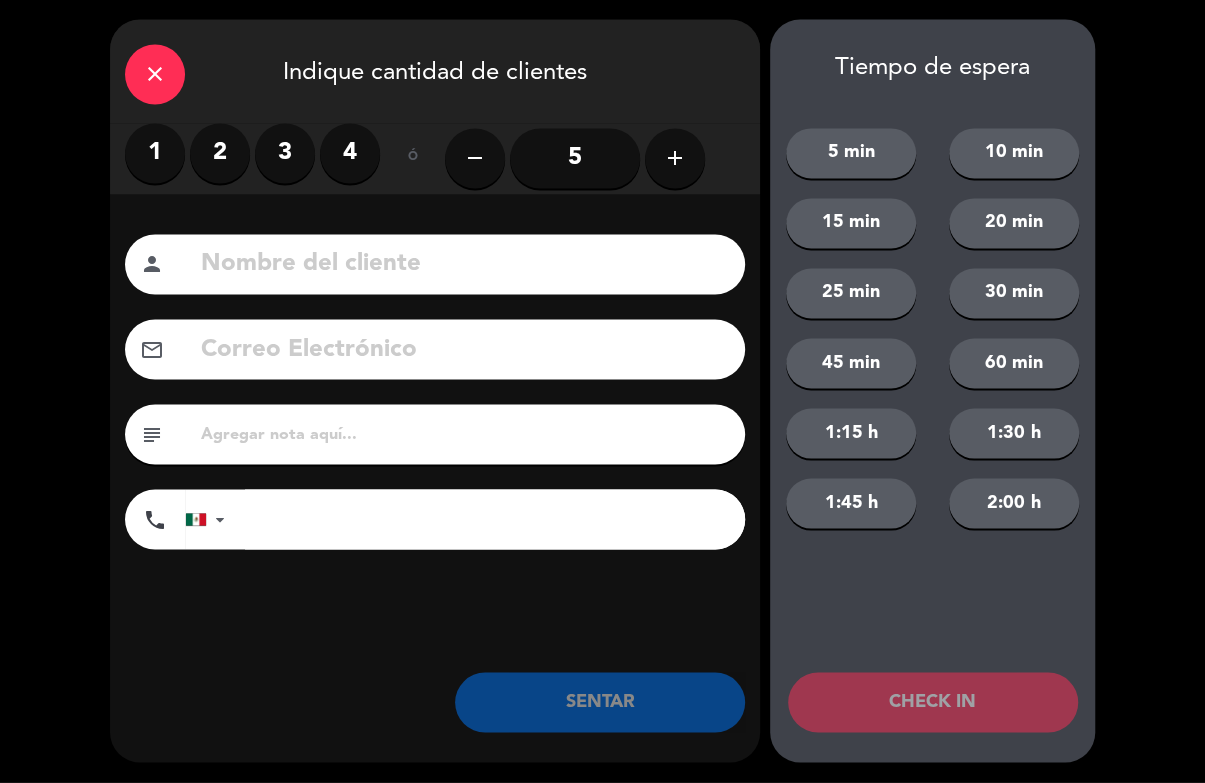 click on "4" at bounding box center (350, 154) 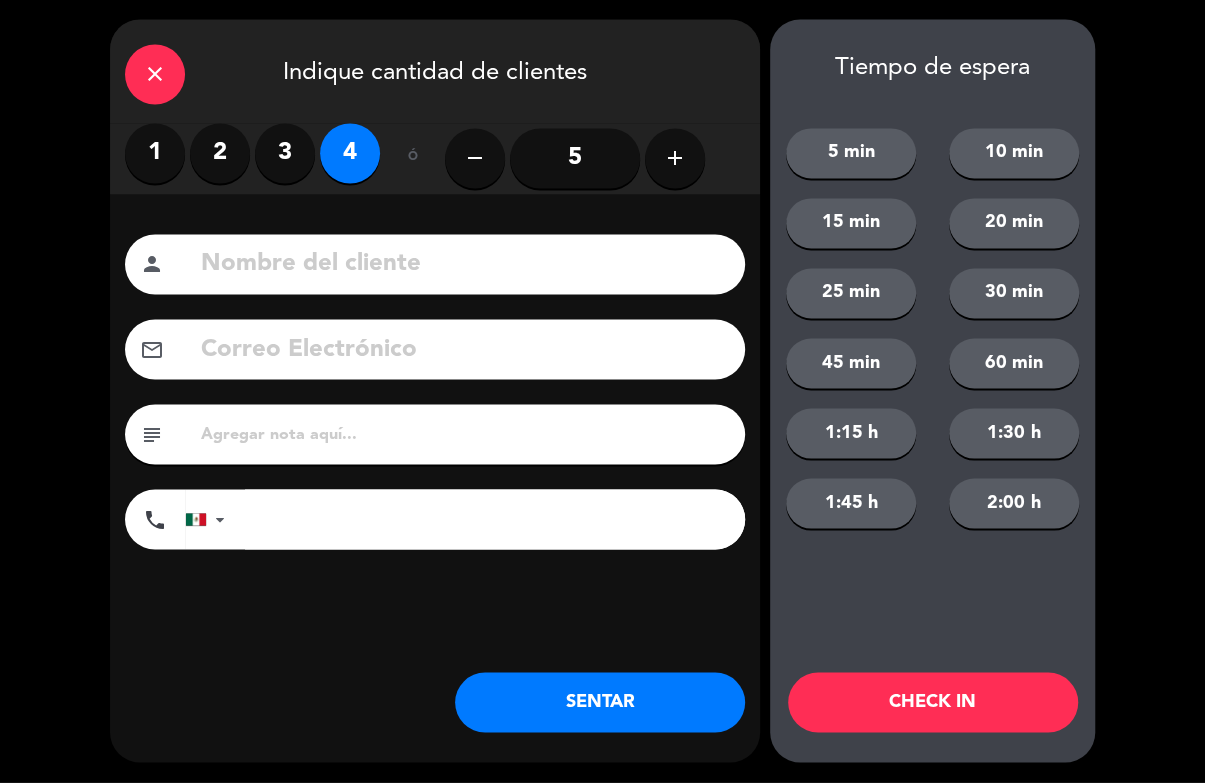 click 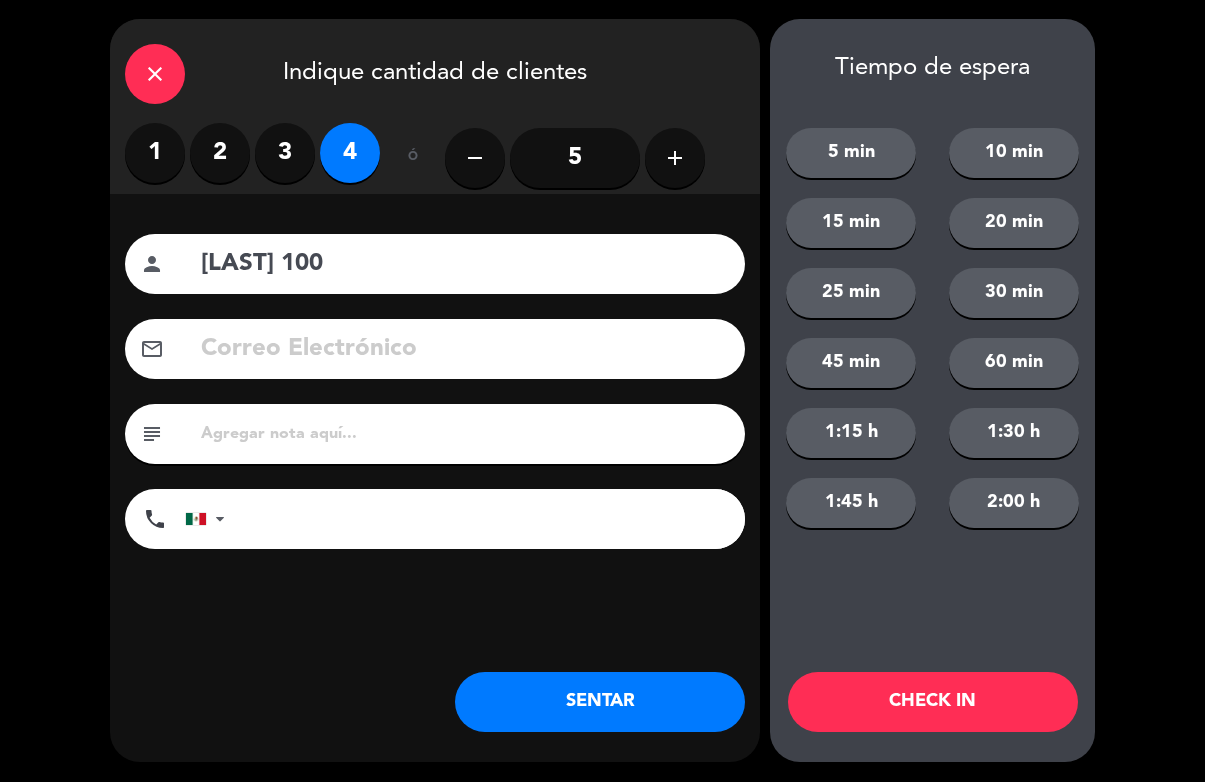type on "[LAST] 100" 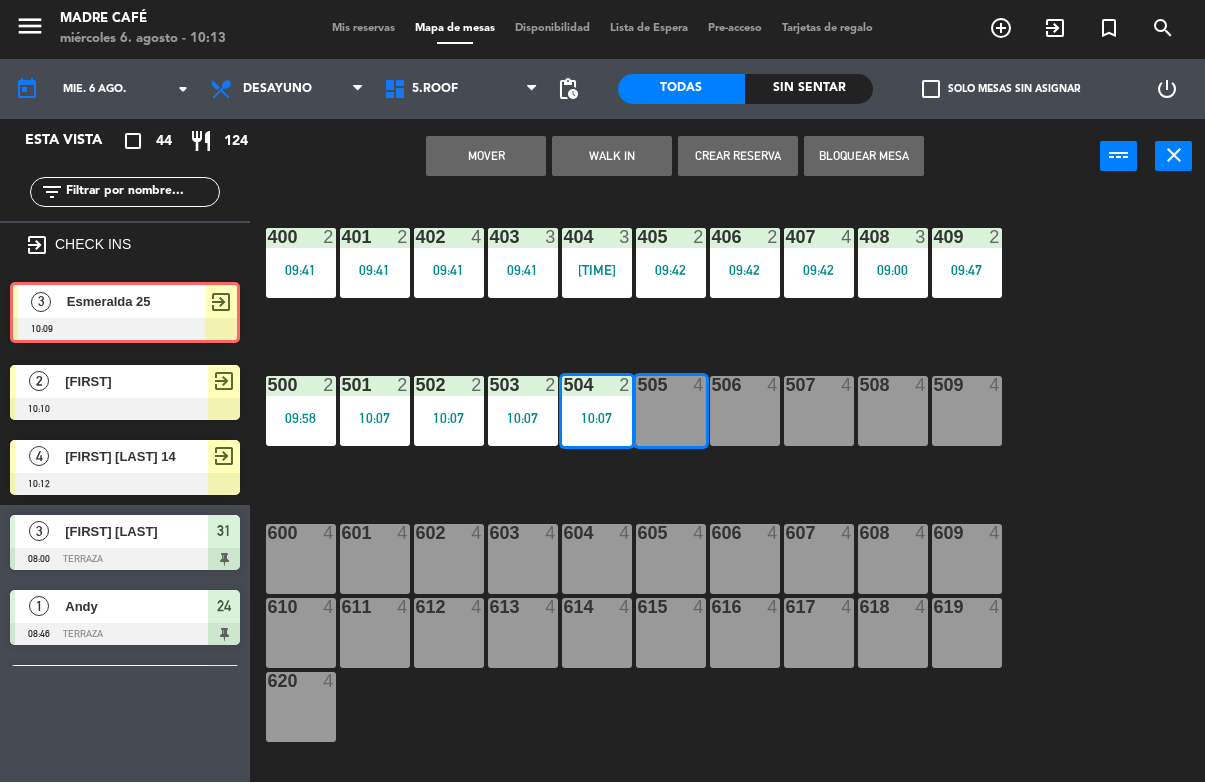 click at bounding box center [125, 332] 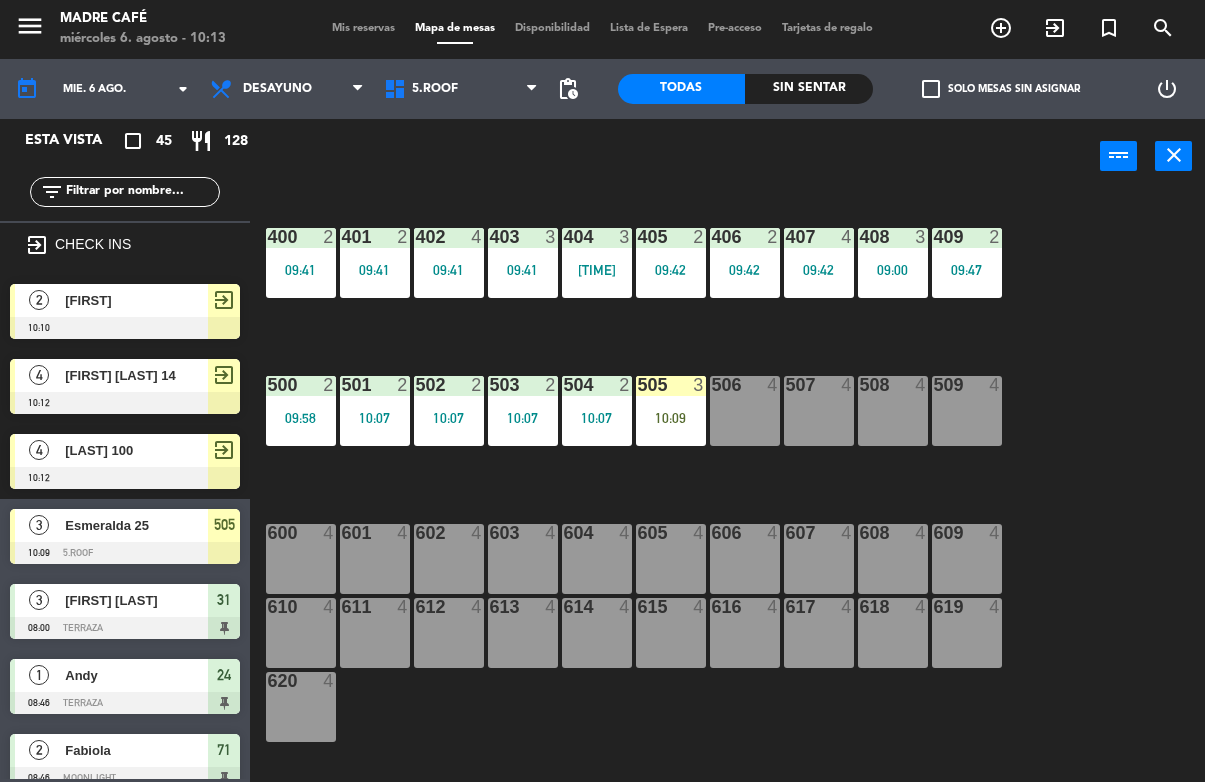 click on "10:09" at bounding box center [671, 419] 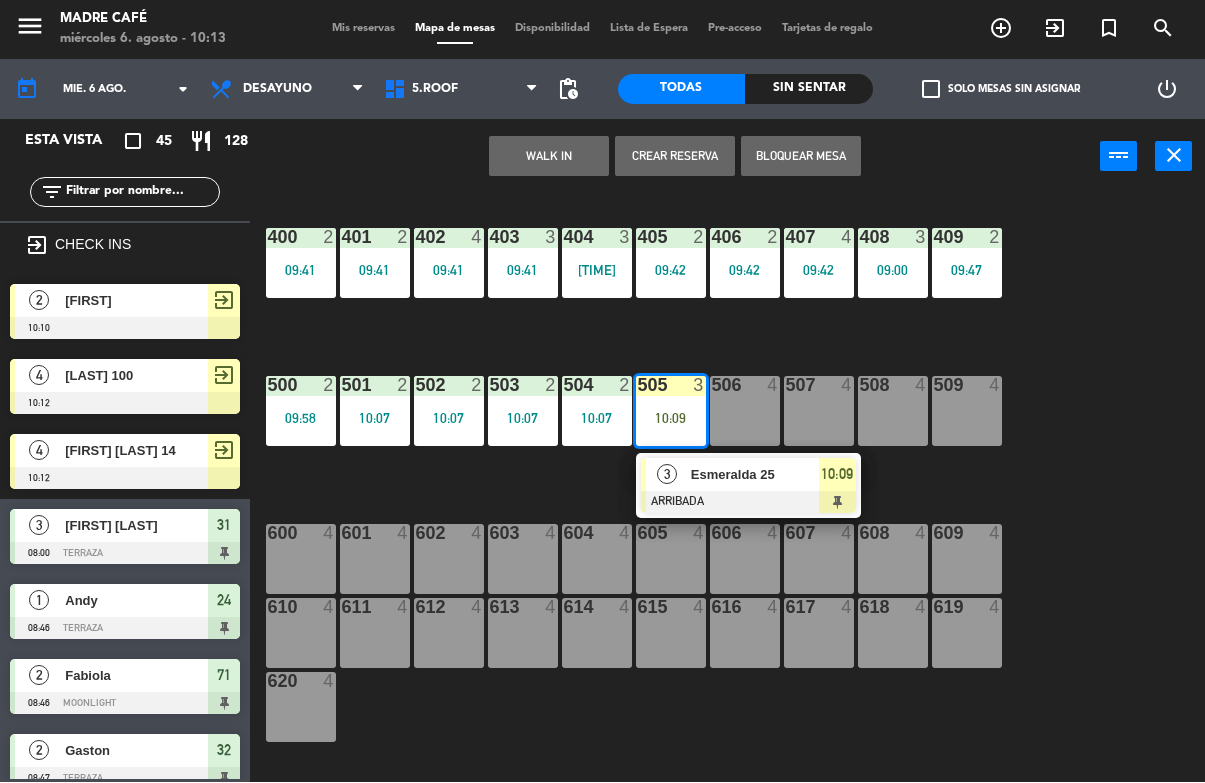 click at bounding box center (748, 503) 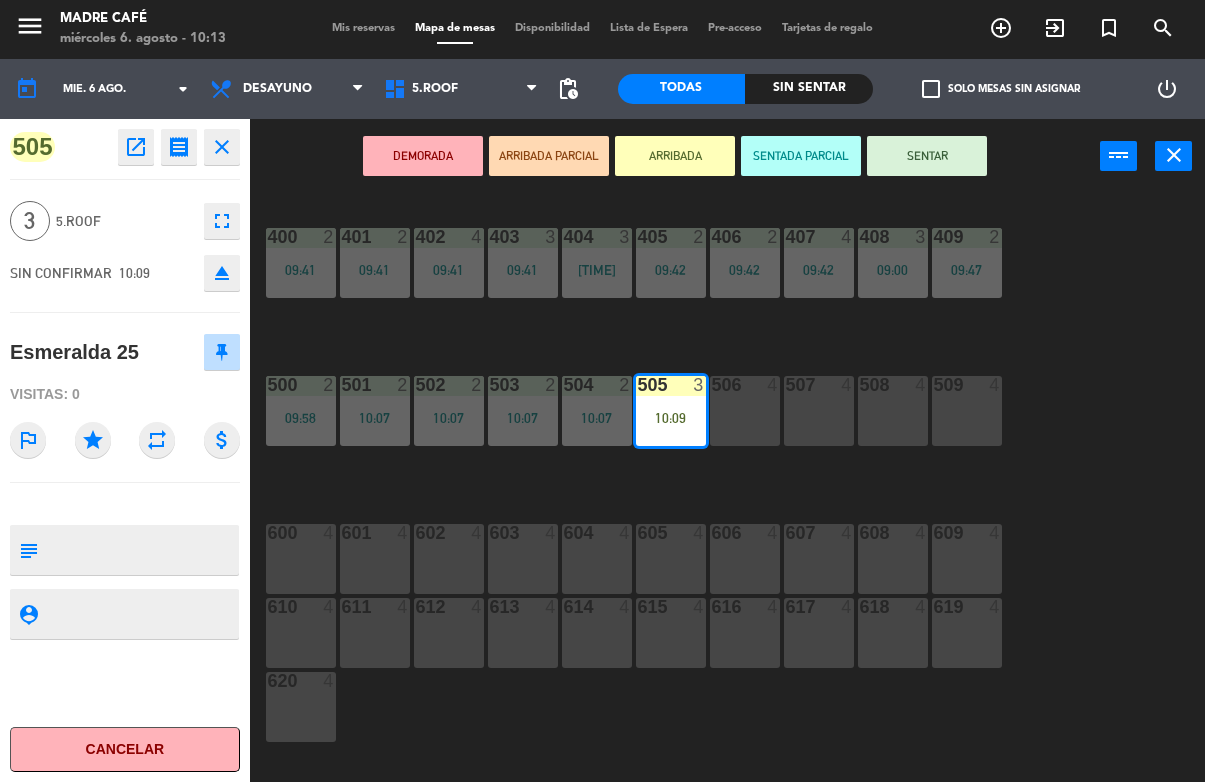 click on "SENTAR" at bounding box center [927, 157] 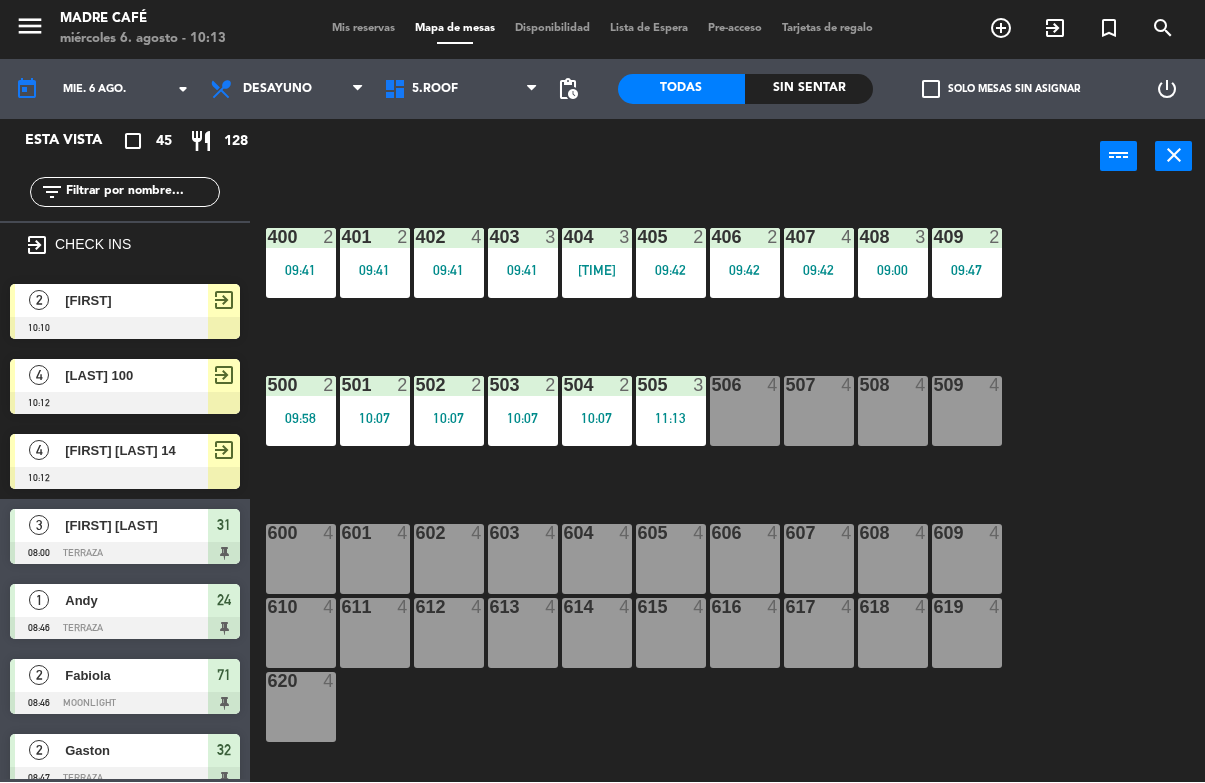 scroll, scrollTop: 0, scrollLeft: 0, axis: both 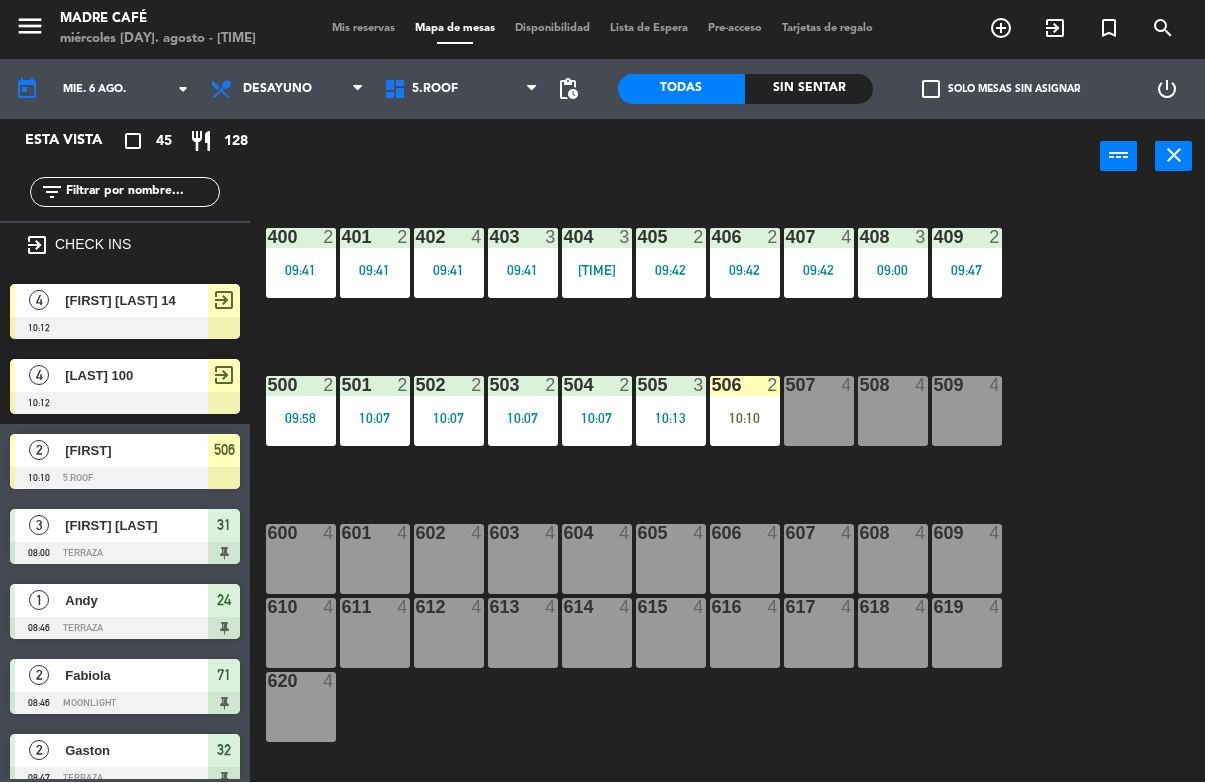 click on "506  2   10:10" at bounding box center (745, 412) 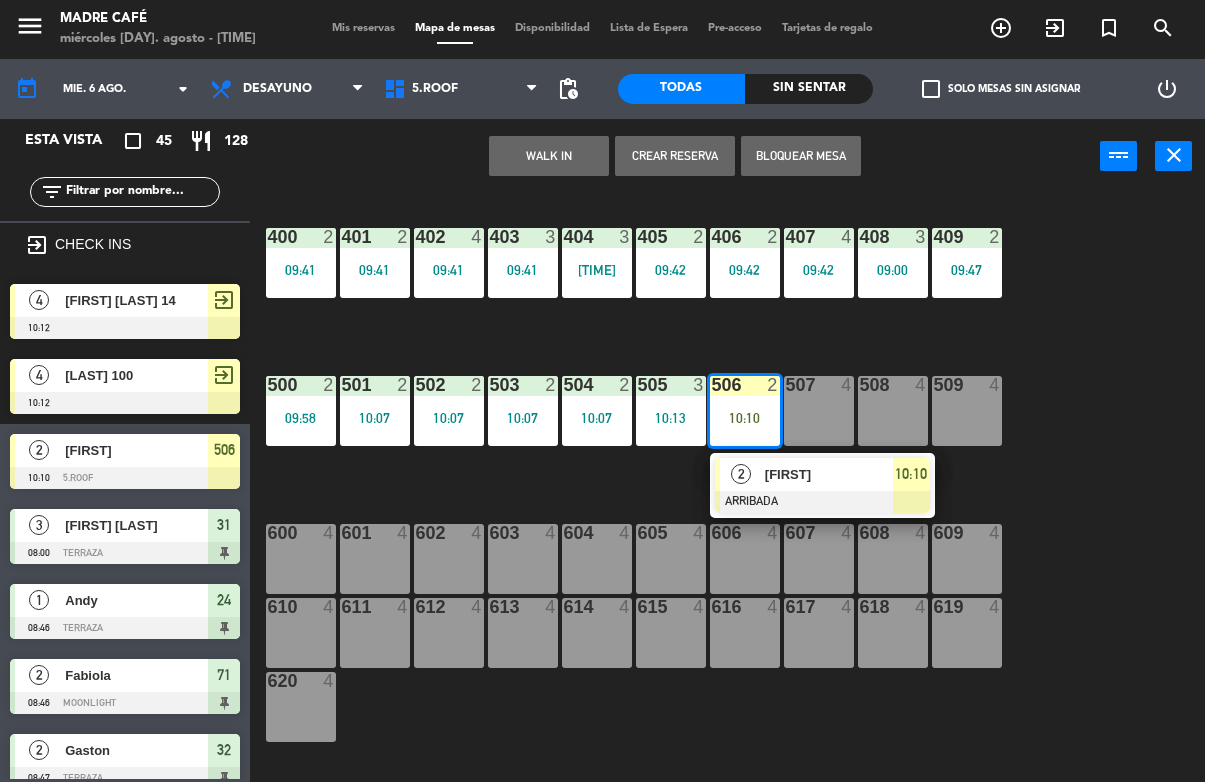 click on "506  2   10:10" at bounding box center (745, 412) 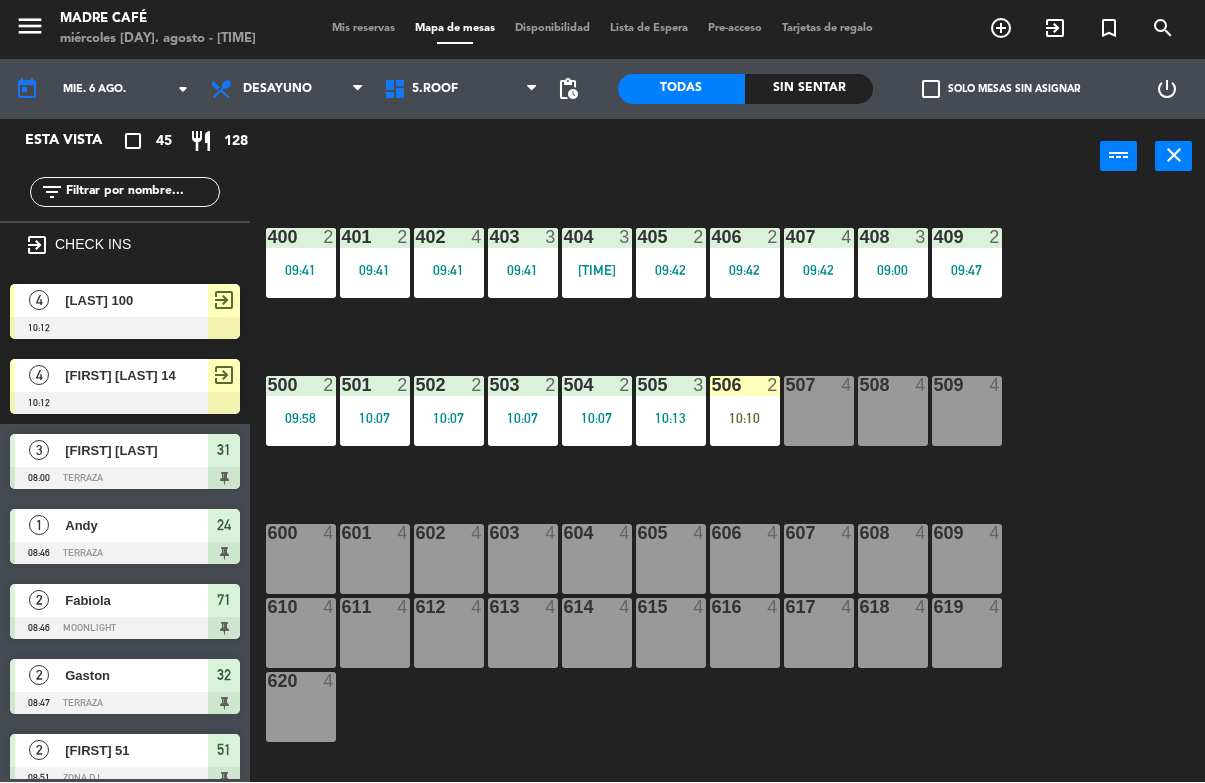 click on "506  2   10:10" at bounding box center (745, 412) 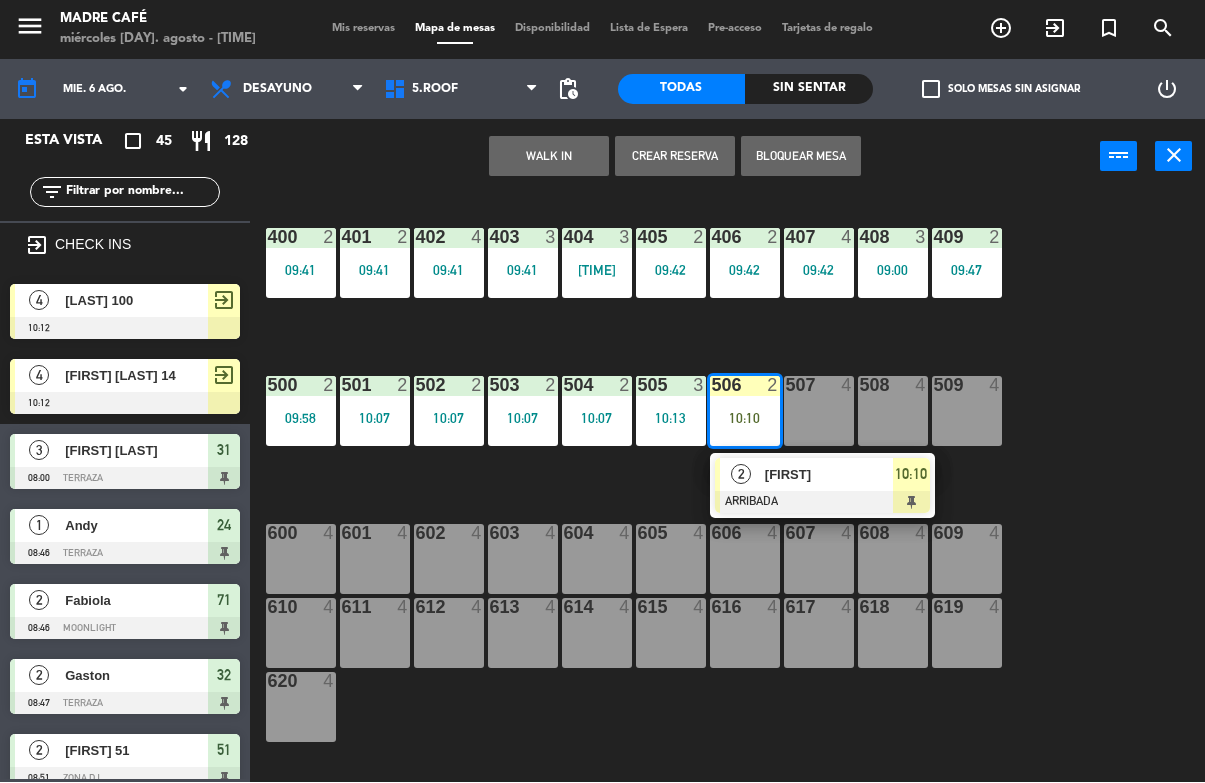 click at bounding box center [822, 503] 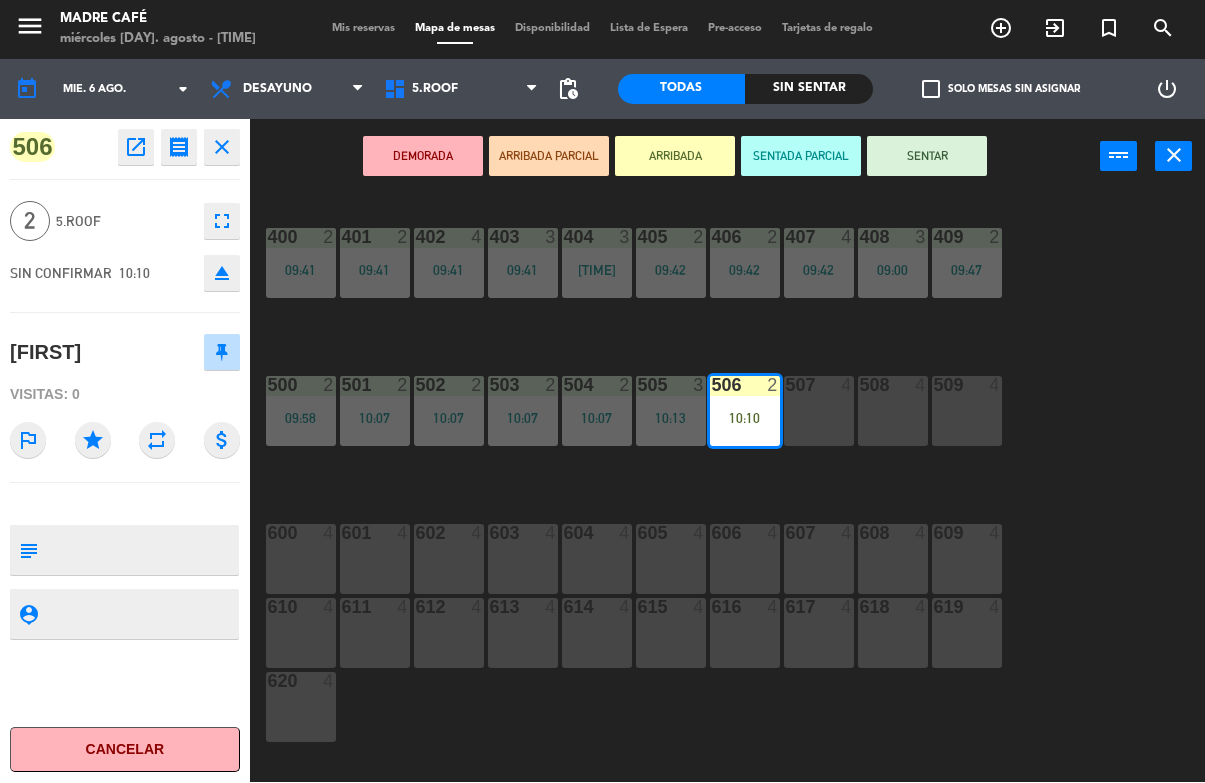 click on "SENTAR" at bounding box center (927, 157) 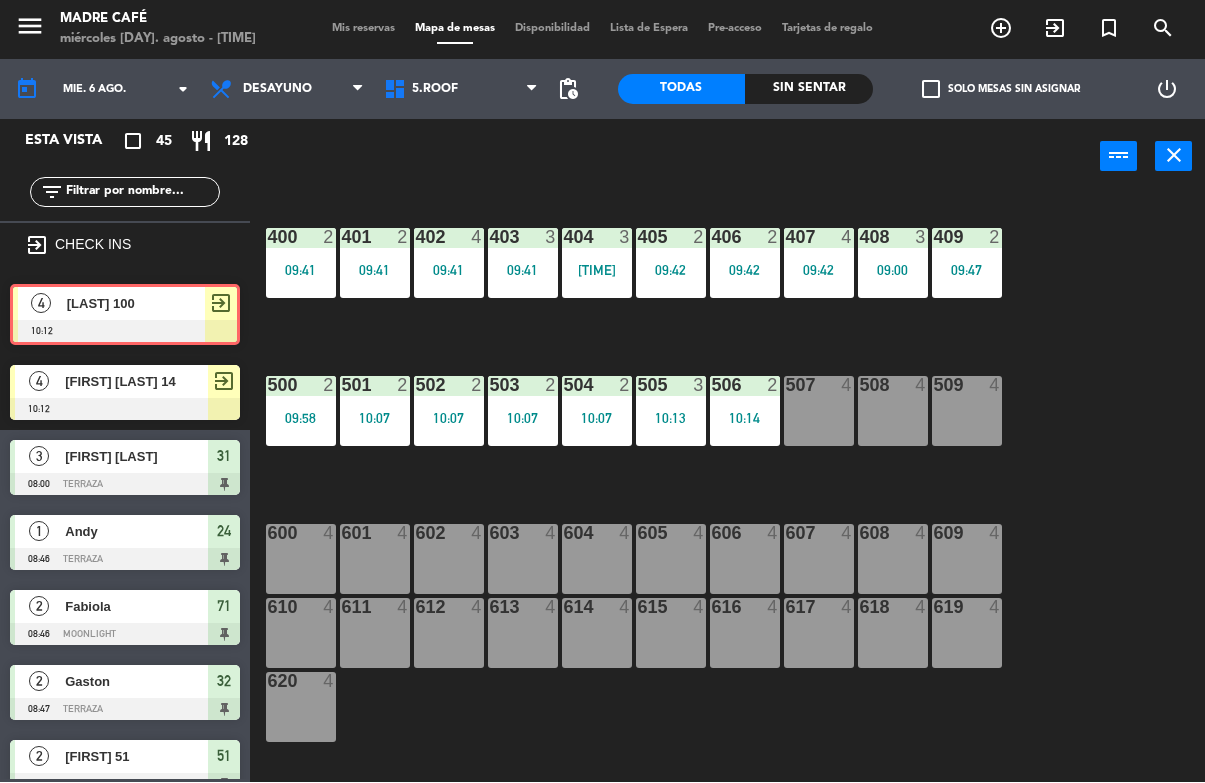 scroll, scrollTop: 6, scrollLeft: 0, axis: vertical 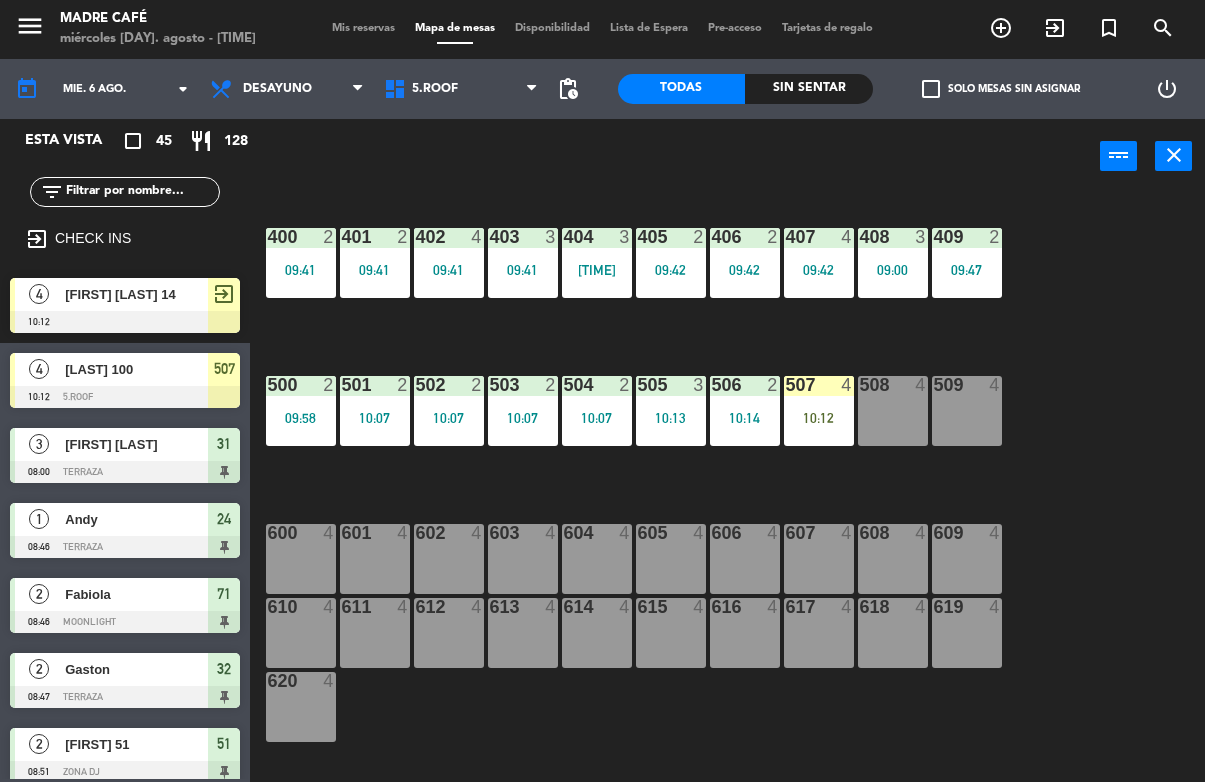 click on "507  4   10:12" at bounding box center [819, 412] 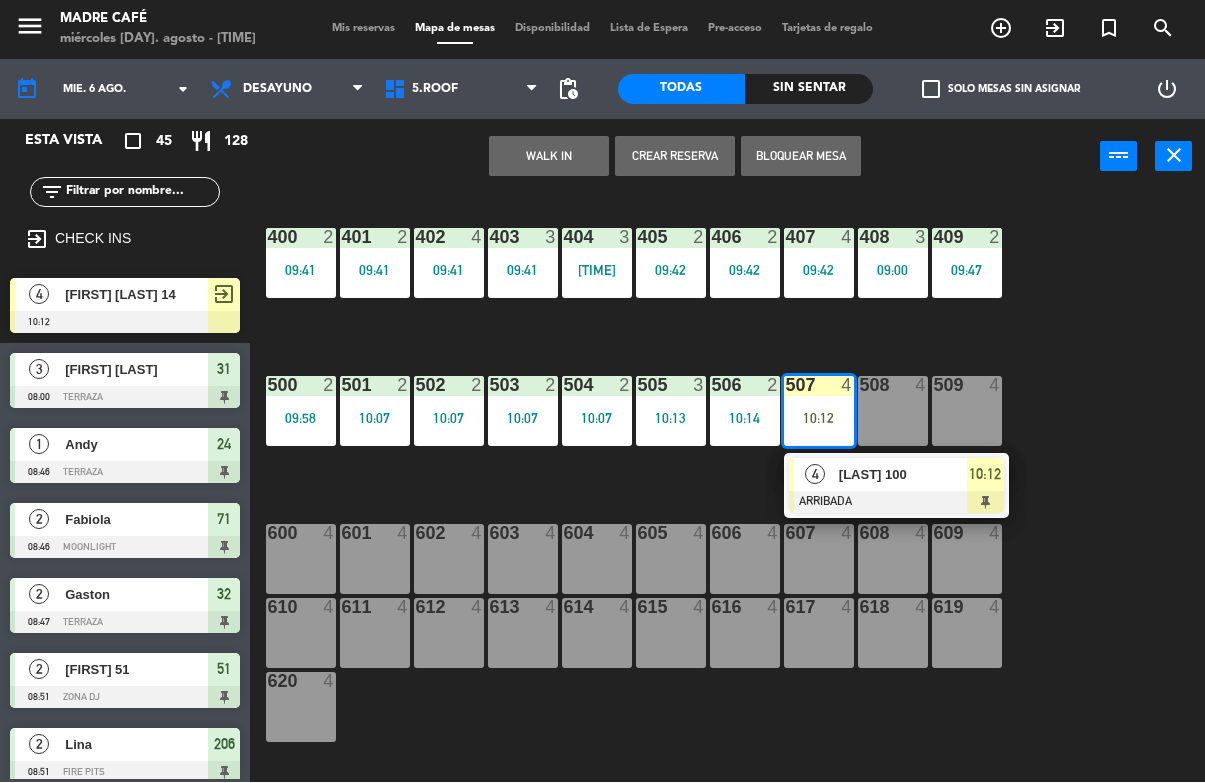 click at bounding box center (896, 503) 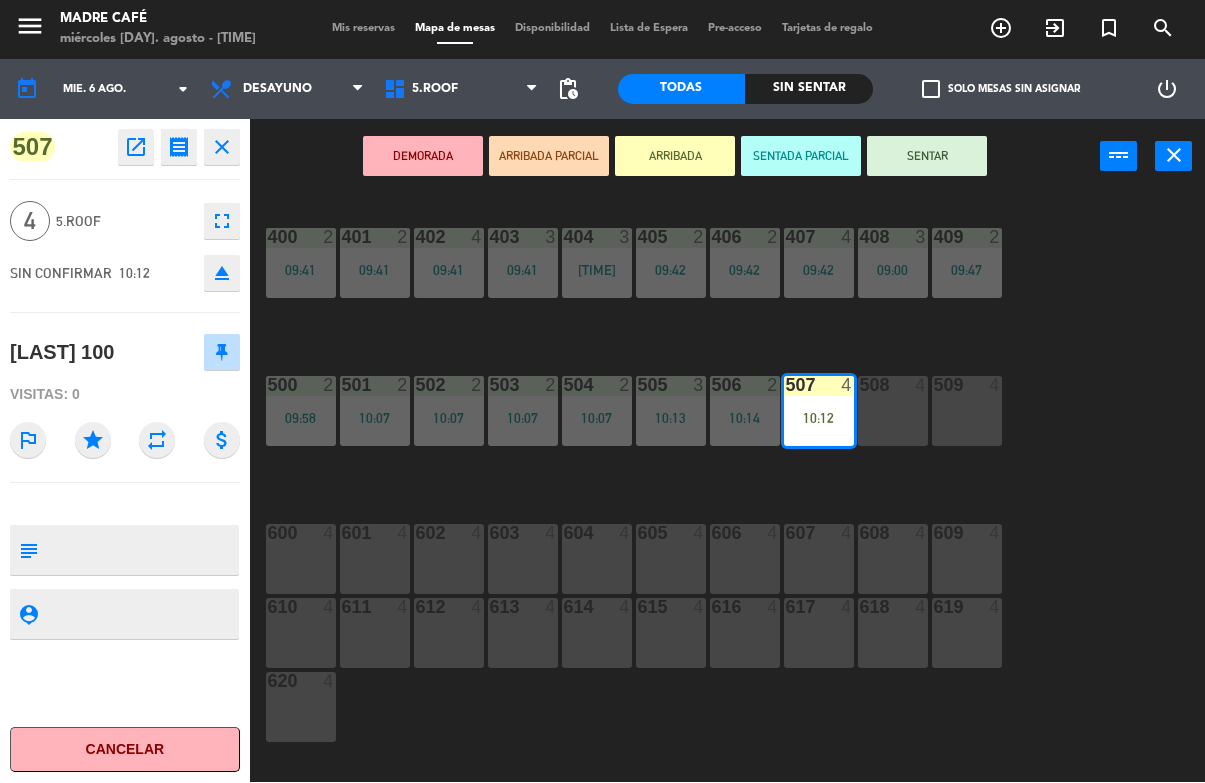 click on "SENTAR" at bounding box center [927, 157] 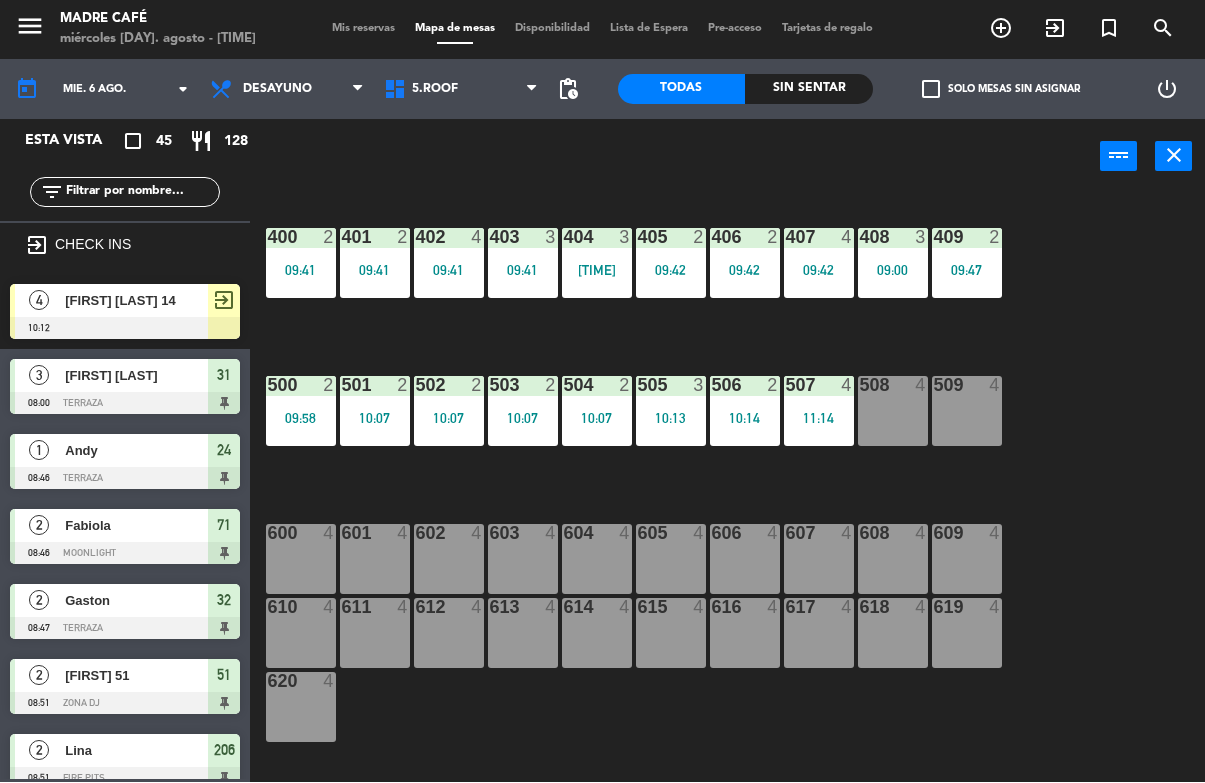 scroll, scrollTop: 0, scrollLeft: 0, axis: both 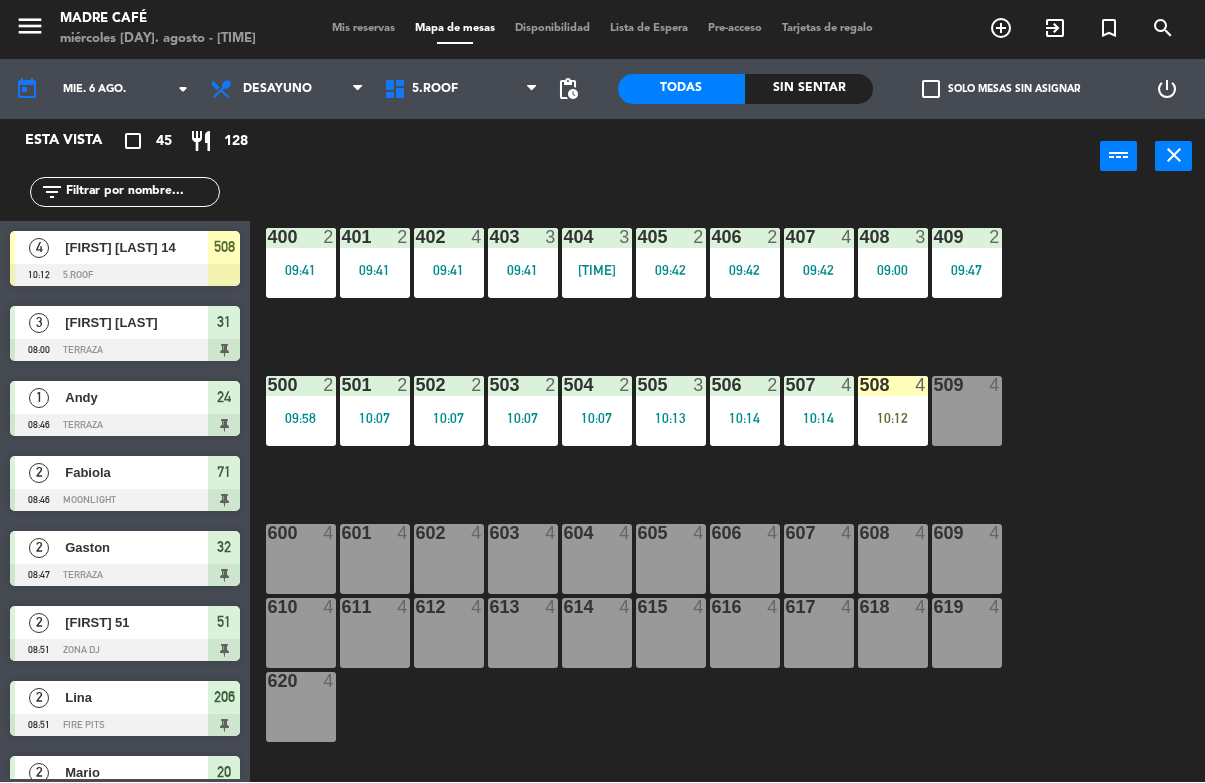click on "508  4   10:12" at bounding box center (893, 412) 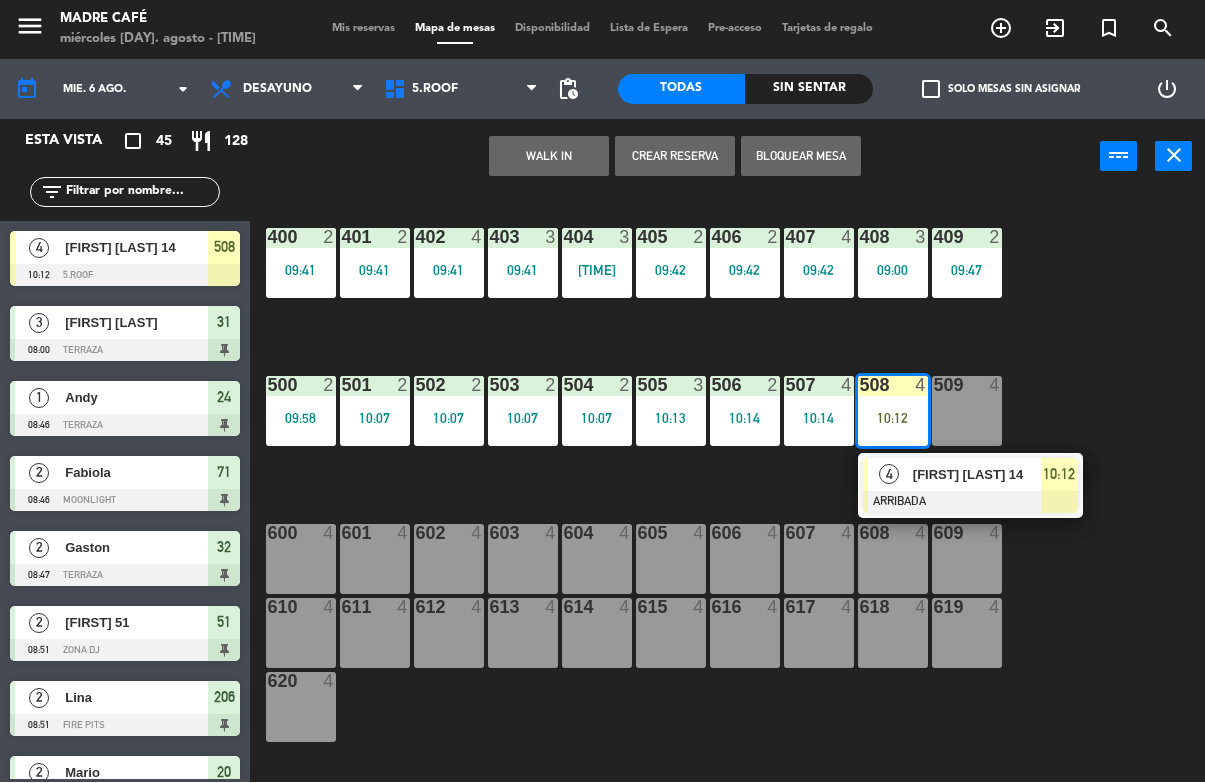 click at bounding box center (970, 503) 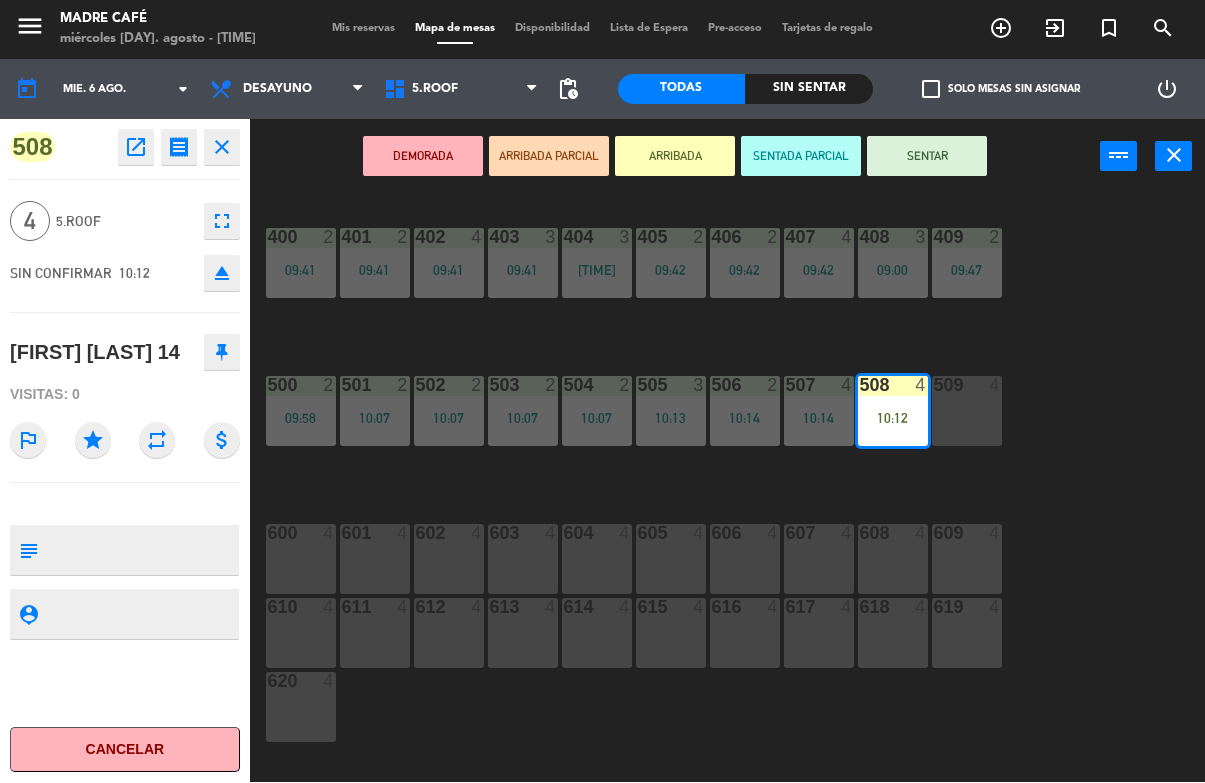 click on "SENTAR" at bounding box center [927, 157] 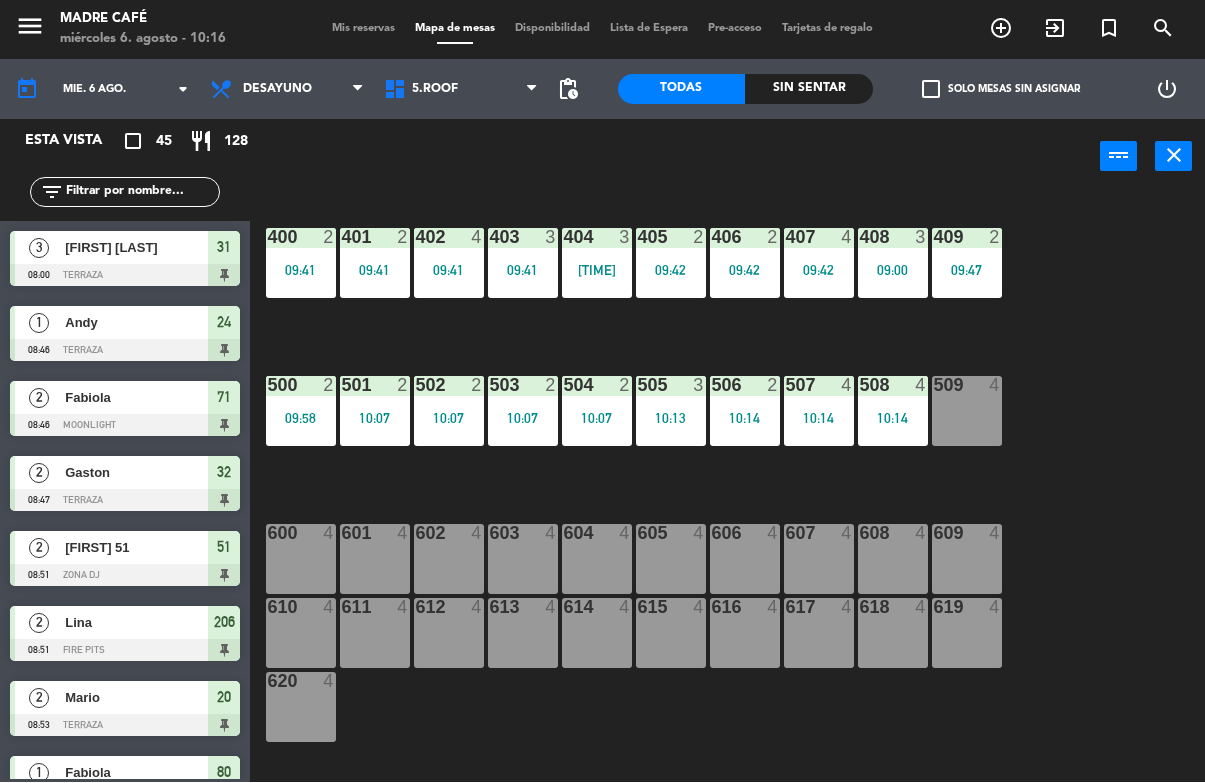 click 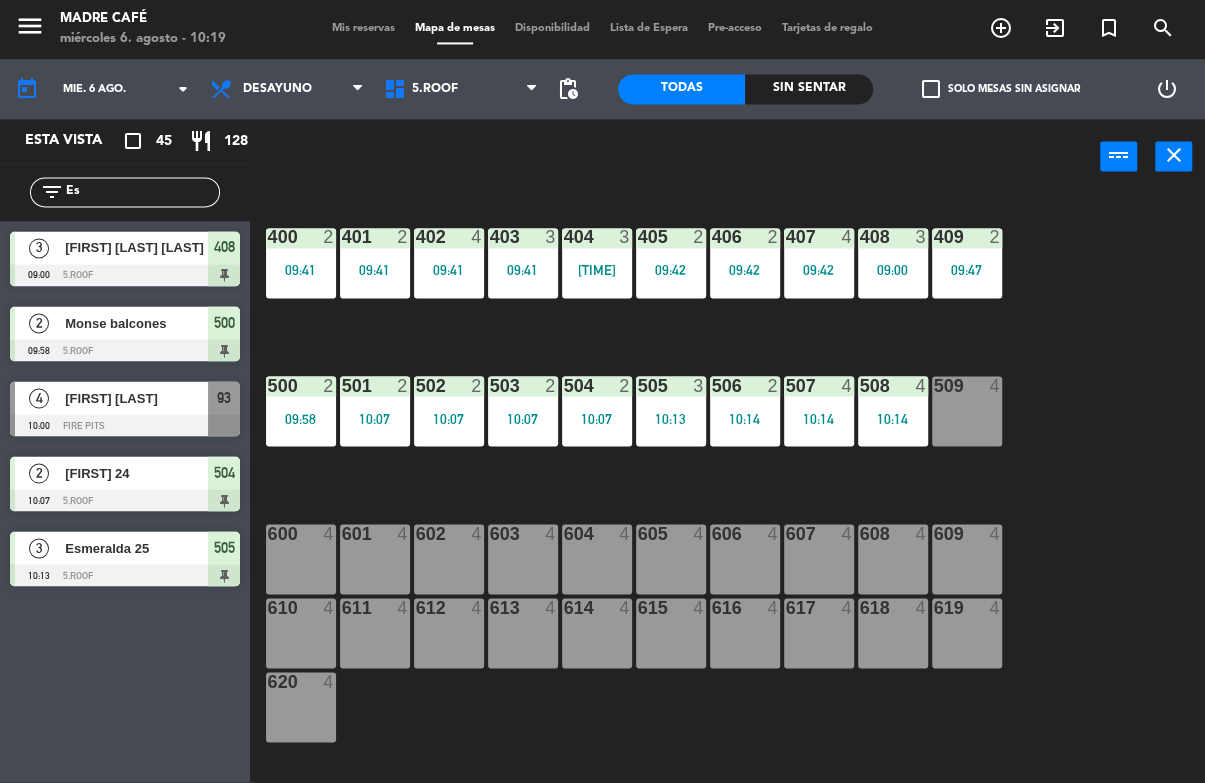 type on "Es" 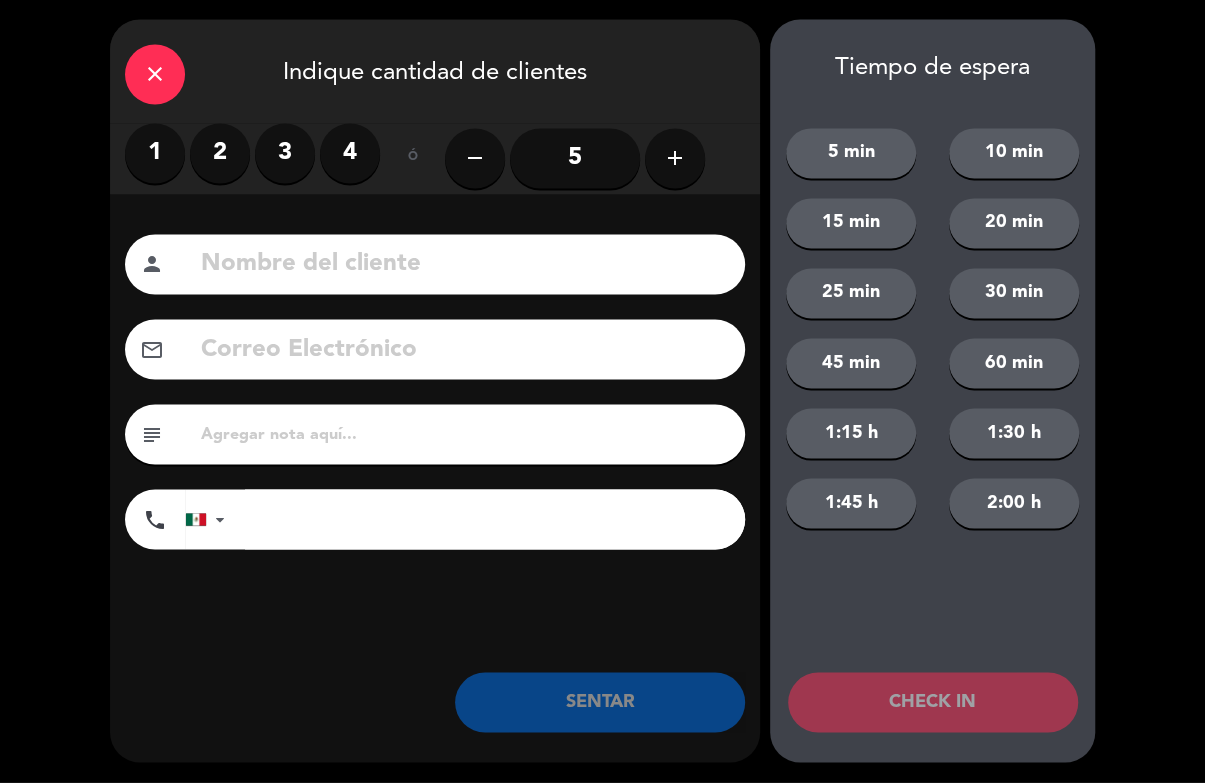 click on "4" at bounding box center (350, 154) 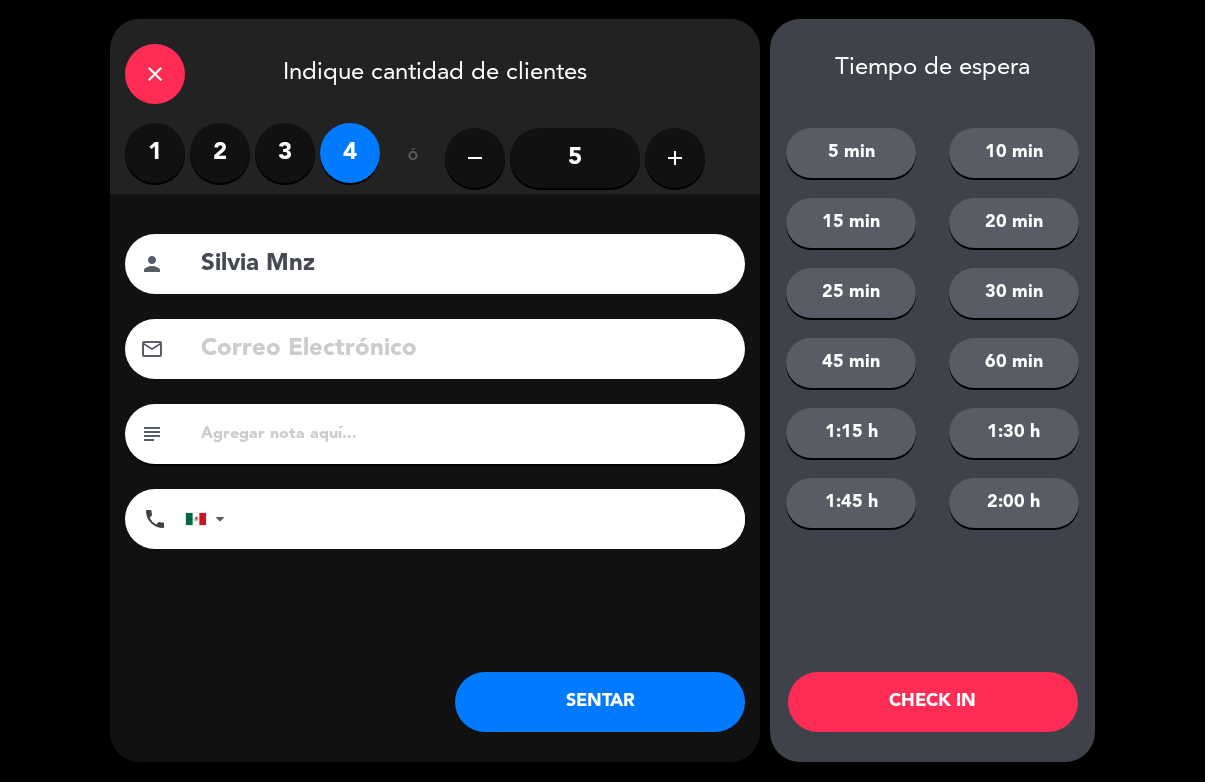 click on "Silvia Mnz" 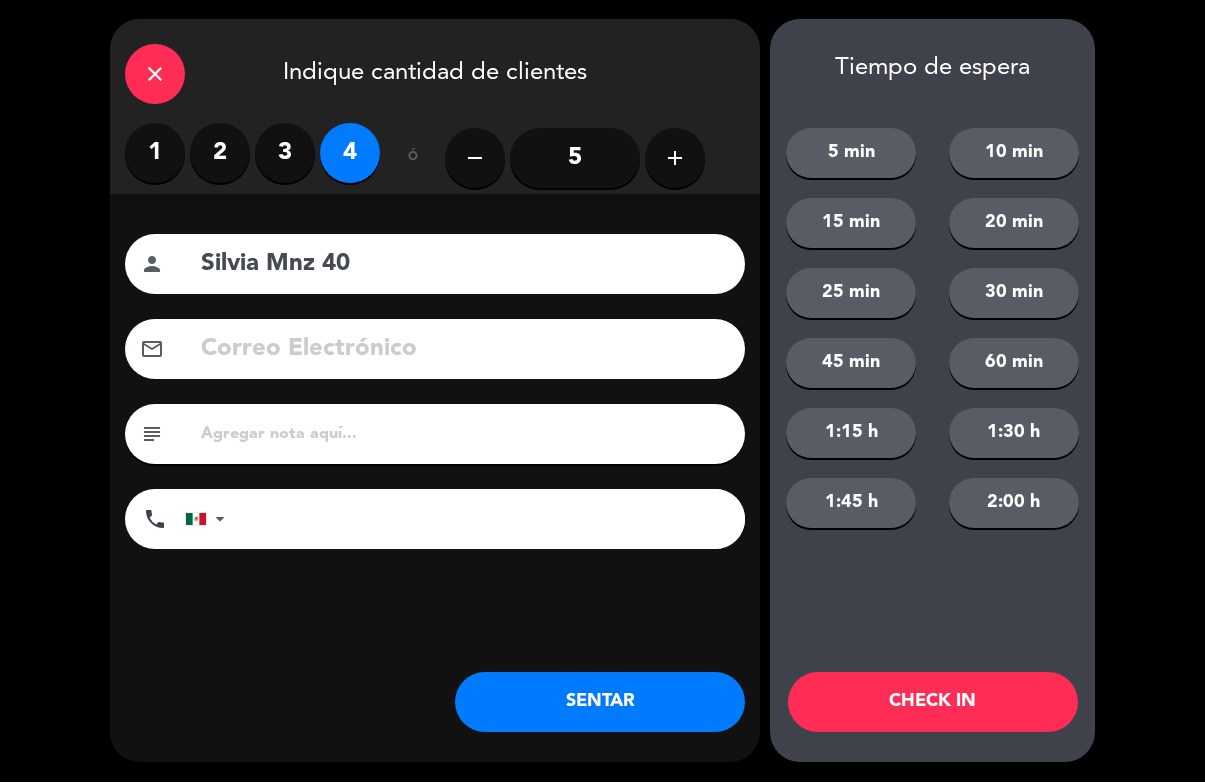 type on "Silvia Mnz 40" 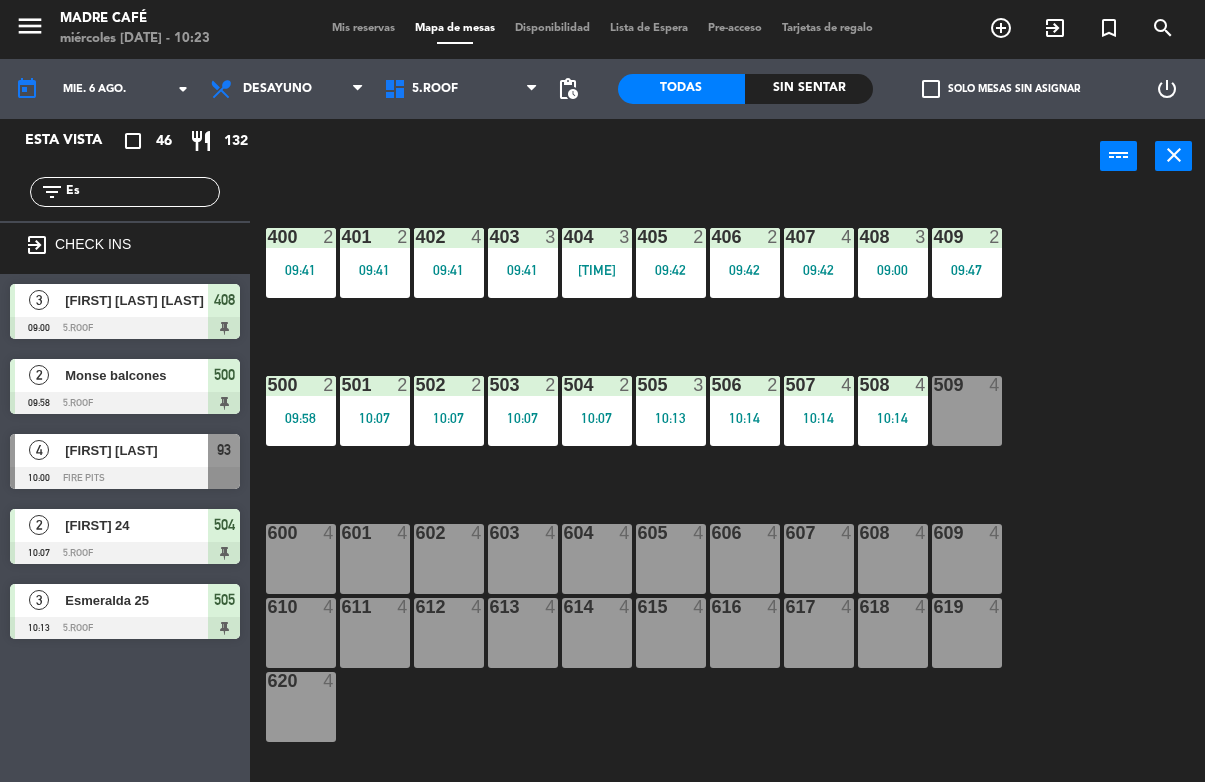 click on "509  4" at bounding box center (967, 412) 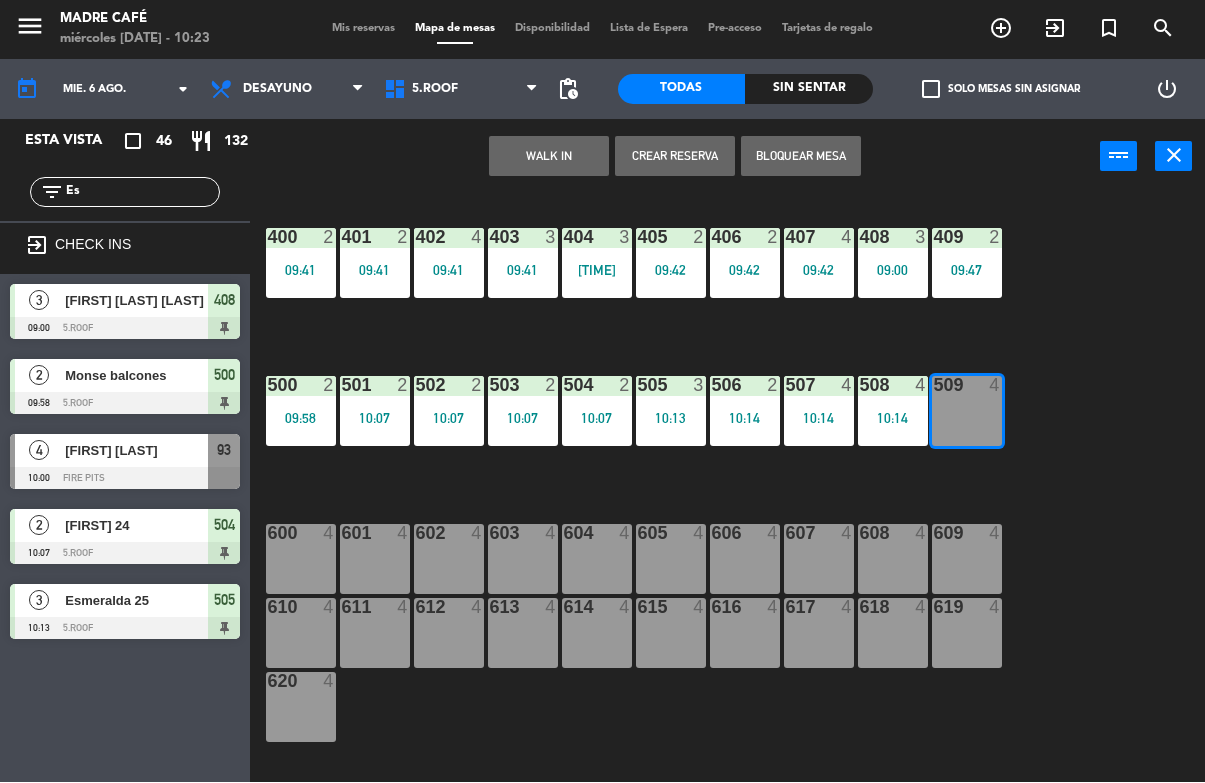 click on "WALK IN" at bounding box center [549, 157] 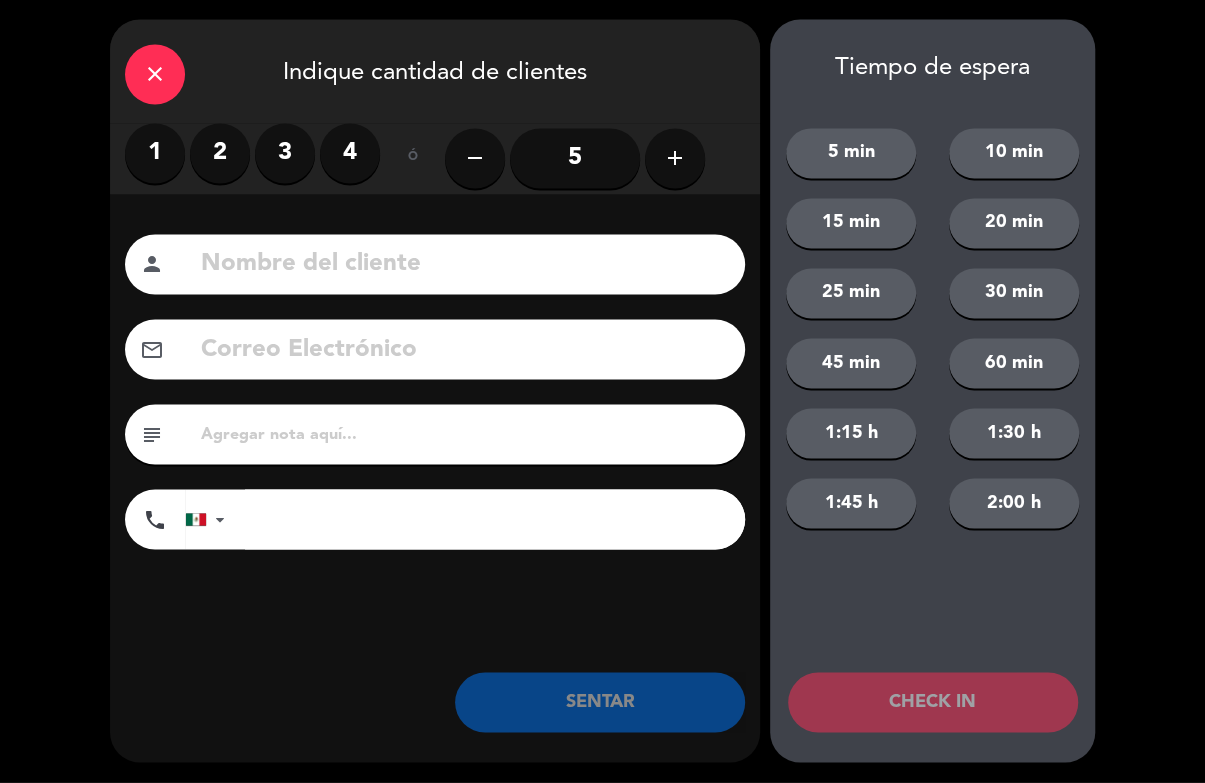click on "3" at bounding box center (285, 154) 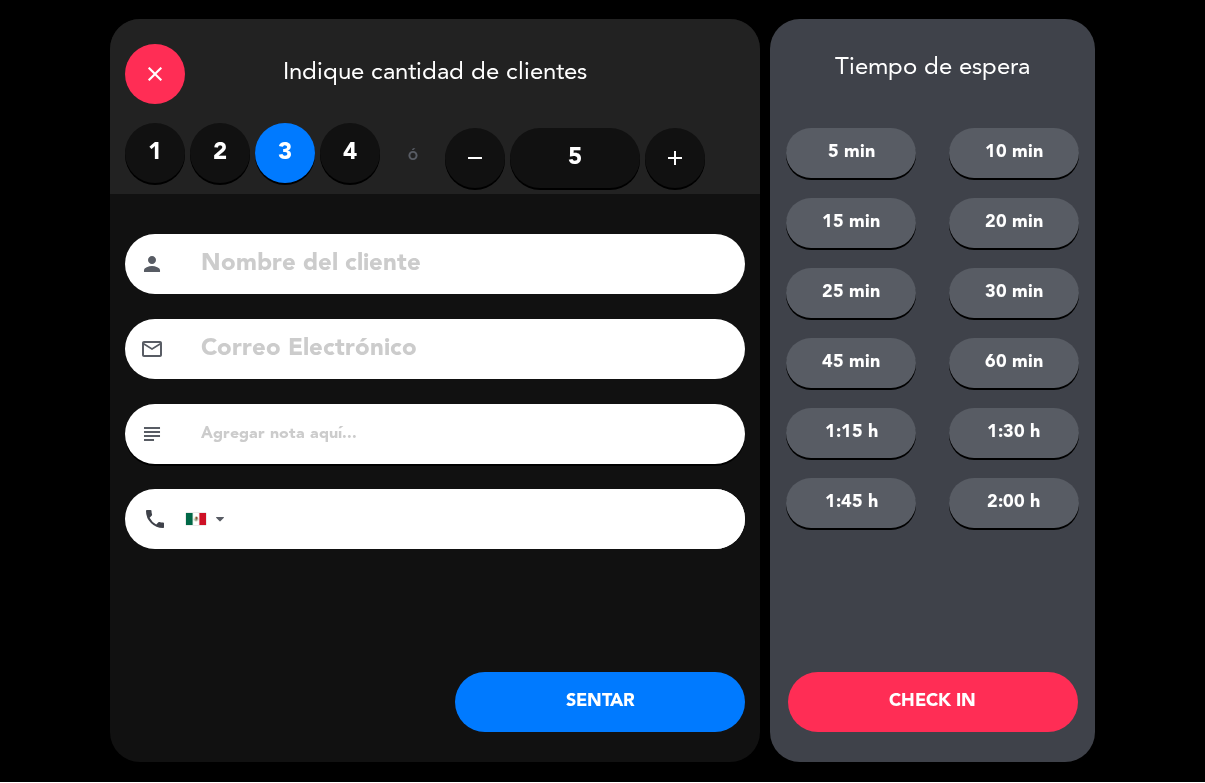 click 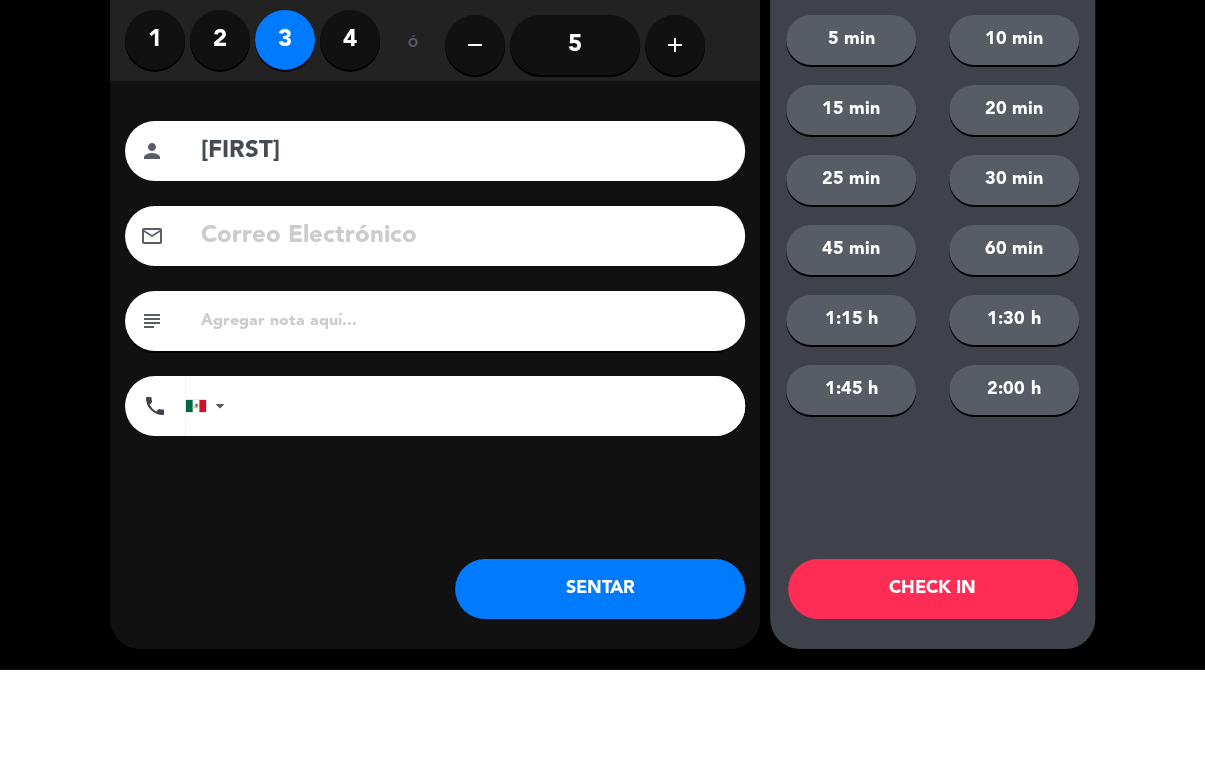click on "close   Indique cantidad de clientes   1   2   3   4   ó  remove 5 add Nombre del cliente person [FIRST] [LAST] Correo Electrónico email subject phone United States +1 United Kingdom +44 Peru (Perú) +51 Argentina +54 Brazil (Brasil) +55 Afghanistan (‫افغانستان‬‎) +93 Albania (Shqipëri) +355 Algeria (‫الجزائر‬‎) +213 American Samoa +1684 Andorra +376 Angola +244 Anguilla +1264 Antigua and Barbuda +1268 Argentina +54 Armenia (Հայաստան) +374 Aruba +297 Australia +61 Austria (Österreich) +43 Azerbaijan (Azərbaycan) +994 Bahamas +1242 Bahrain (‫البحرين‬‎) +973 Bangladesh (বাংলাদেশ) +880 Barbados +1246 Belarus (Беларусь) +375 Belgium (België) +32 Belize +501 Benin (Bénin) +229 Bermuda +1441 Bhutan (འབྲུག) +975 Bolivia +591 Bosnia and Herzegovina (Босна и Херцеговина) +387 Botswana +267 Brazil (Brasil) +55 British Indian Ocean Territory +246 British Virgin Islands +1284 Brunei +673 Bulgaria (България) +359" 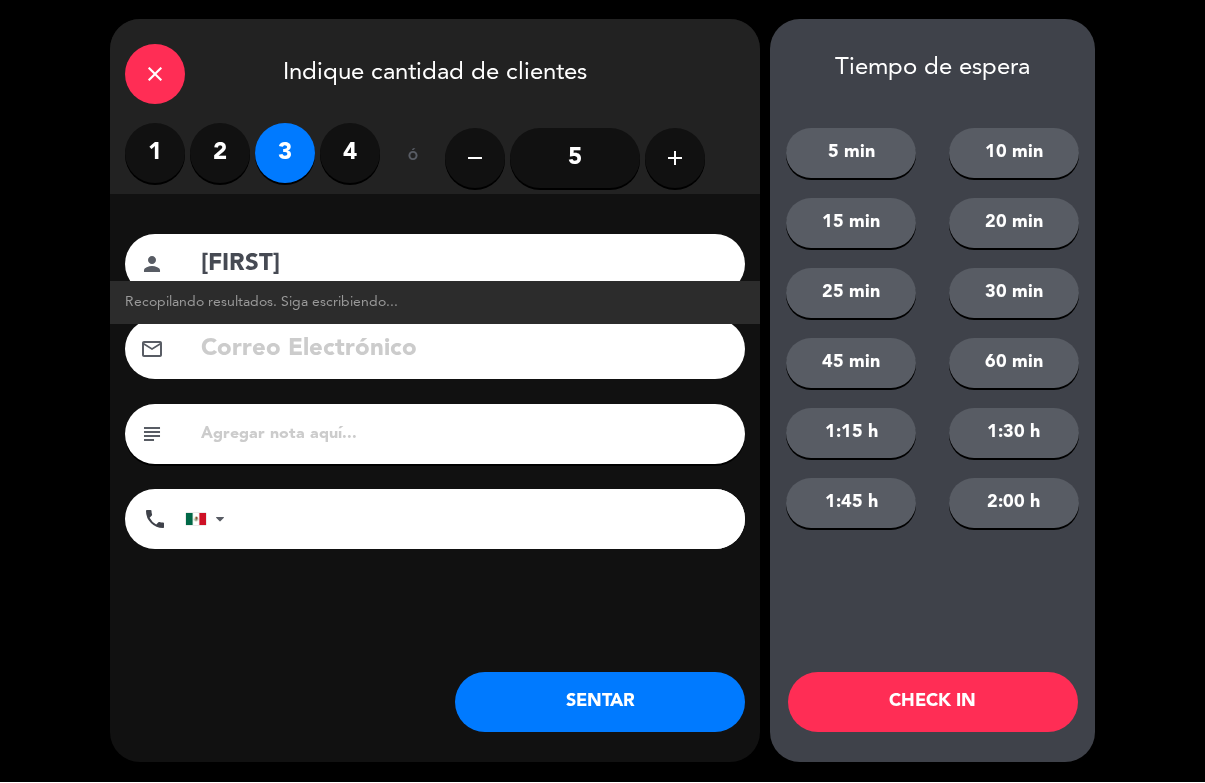 click on "[FIRST]" 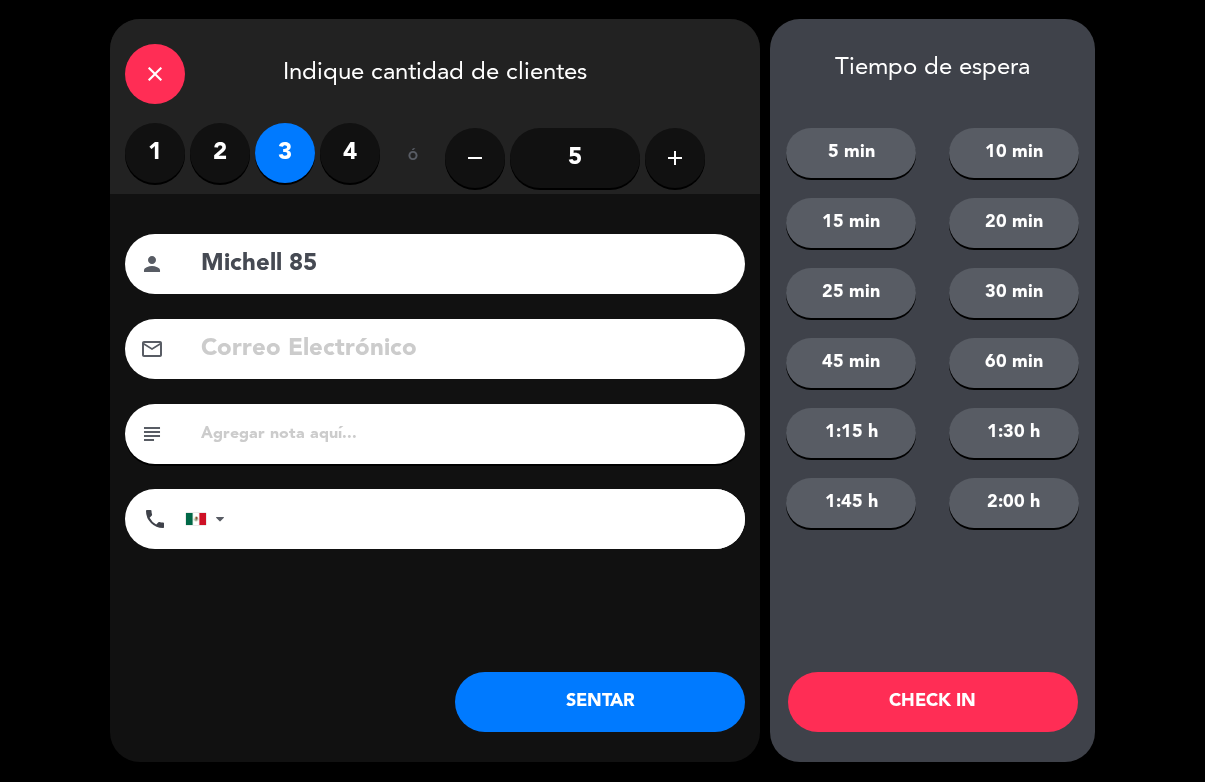 type on "Michell 85" 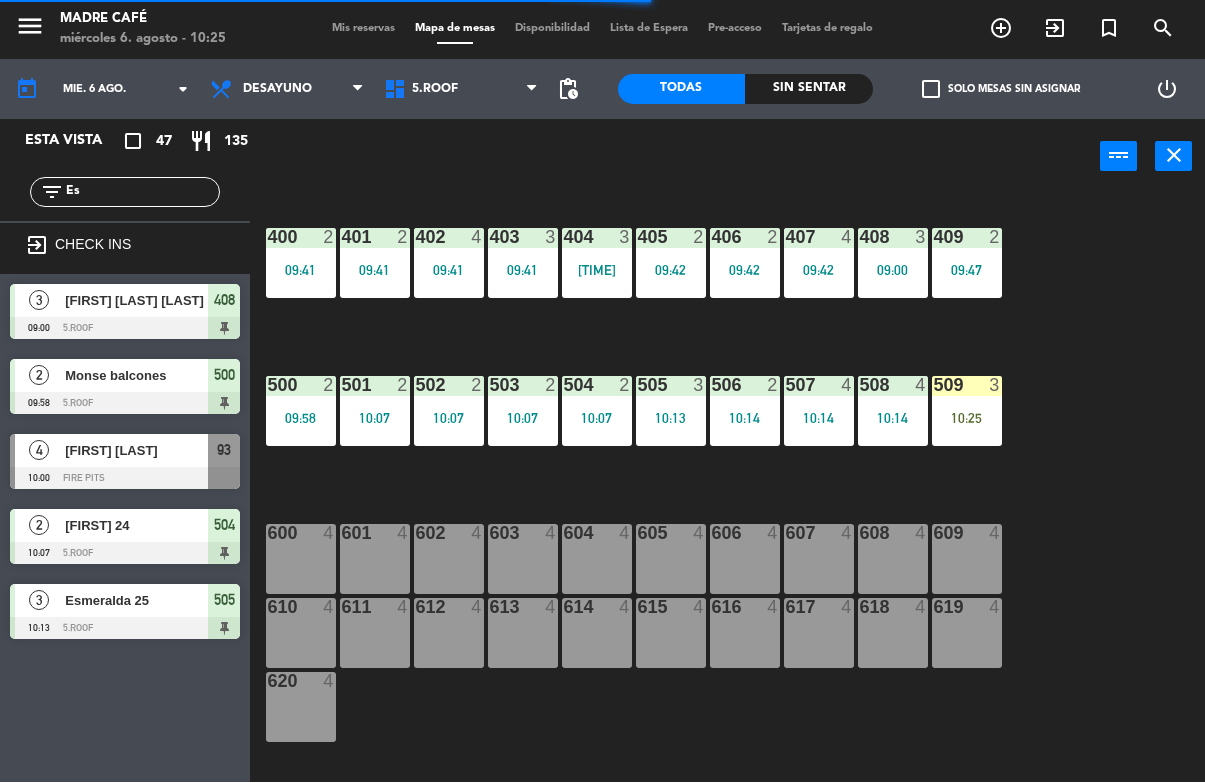 click on "exit_to_app" at bounding box center [1001, 29] 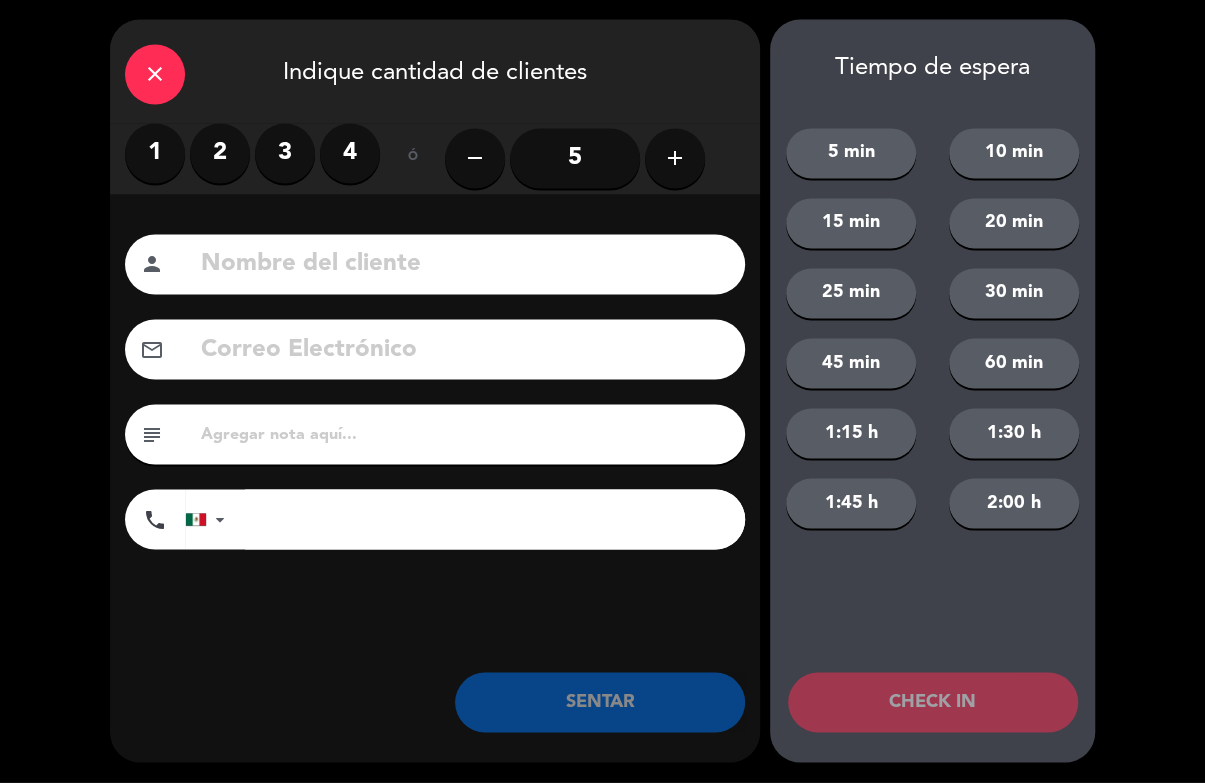 click on "2" at bounding box center [220, 154] 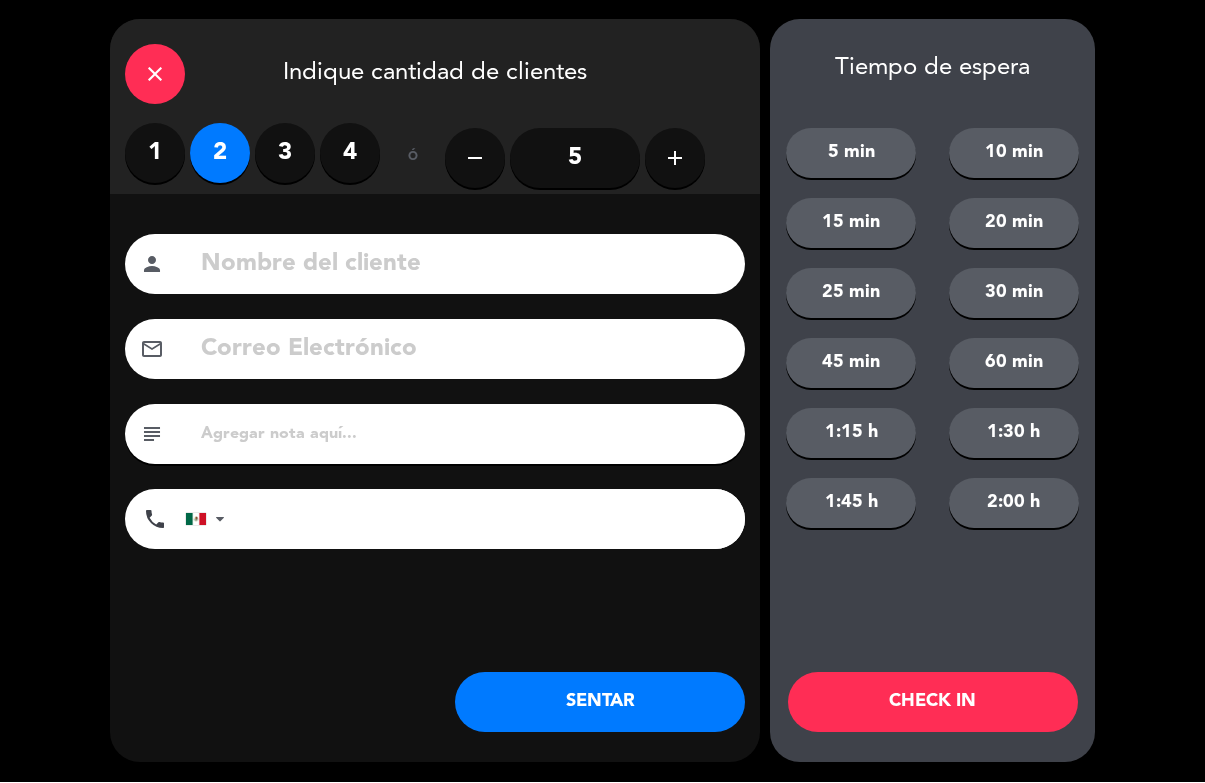 click 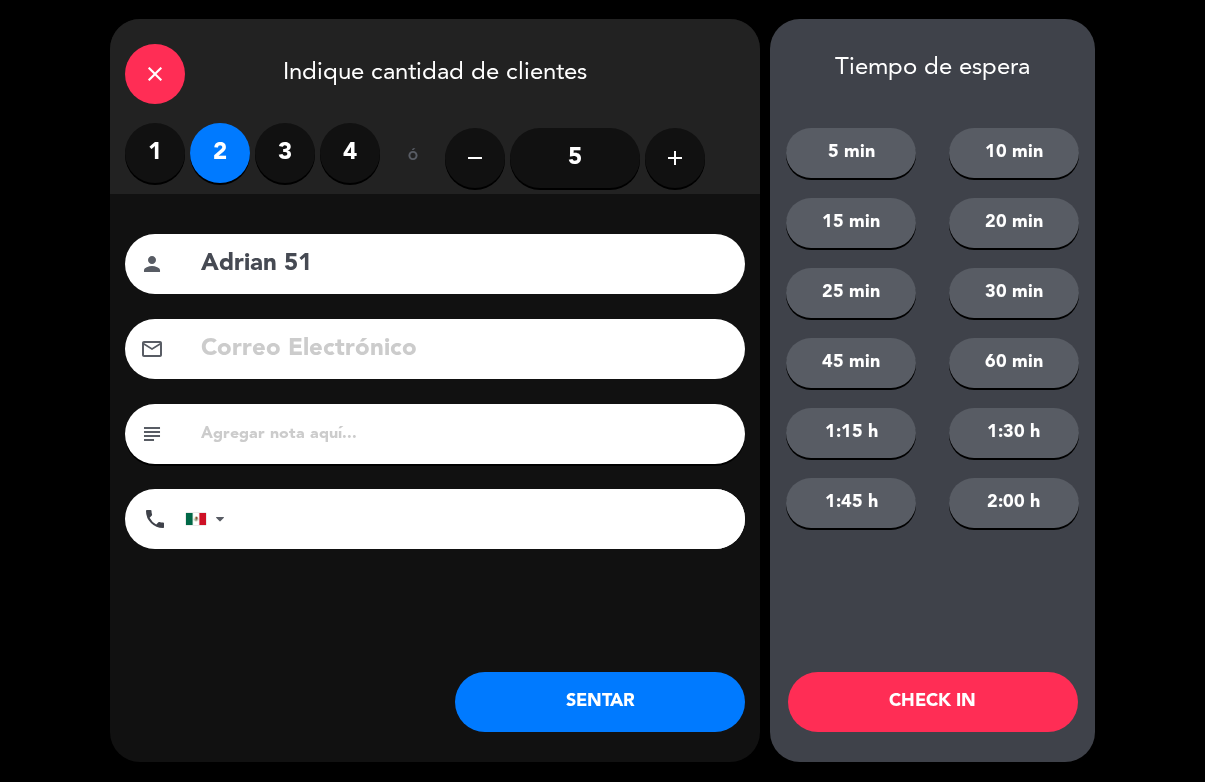 type on "Adrian 51" 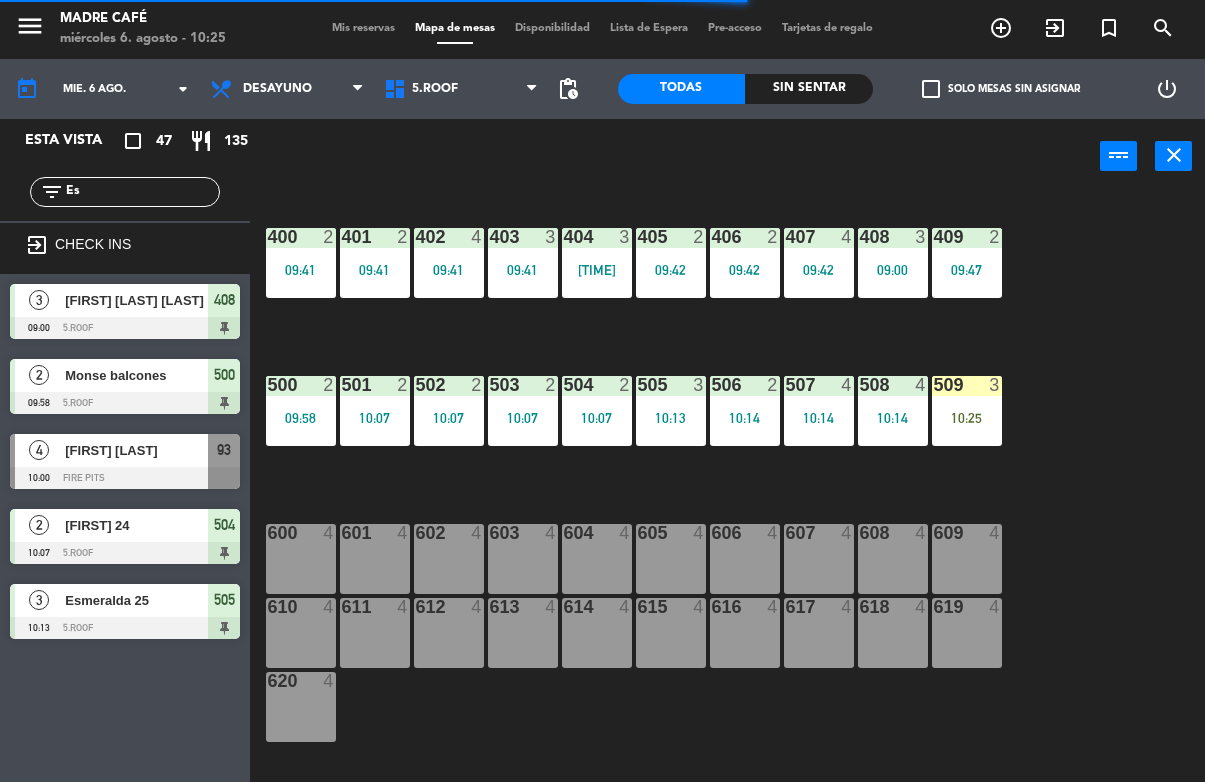 click on "exit_to_app" at bounding box center [1001, 29] 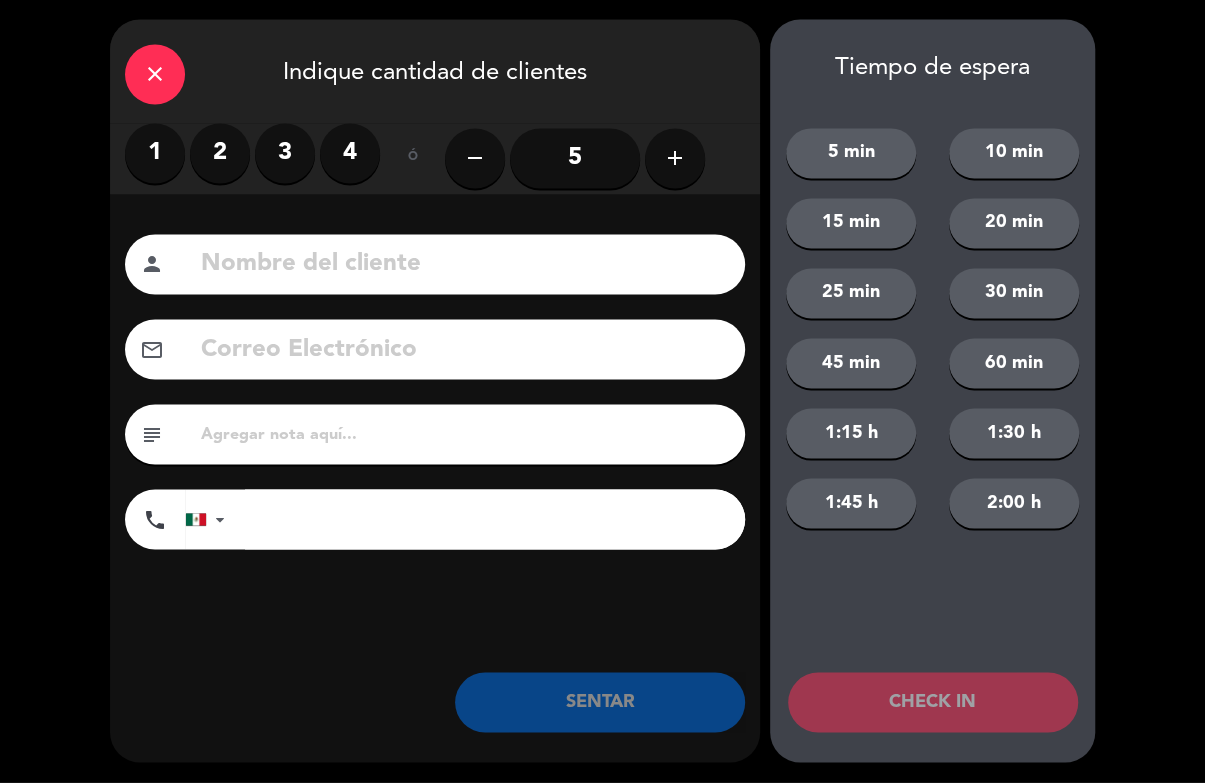 click on "2" at bounding box center [220, 154] 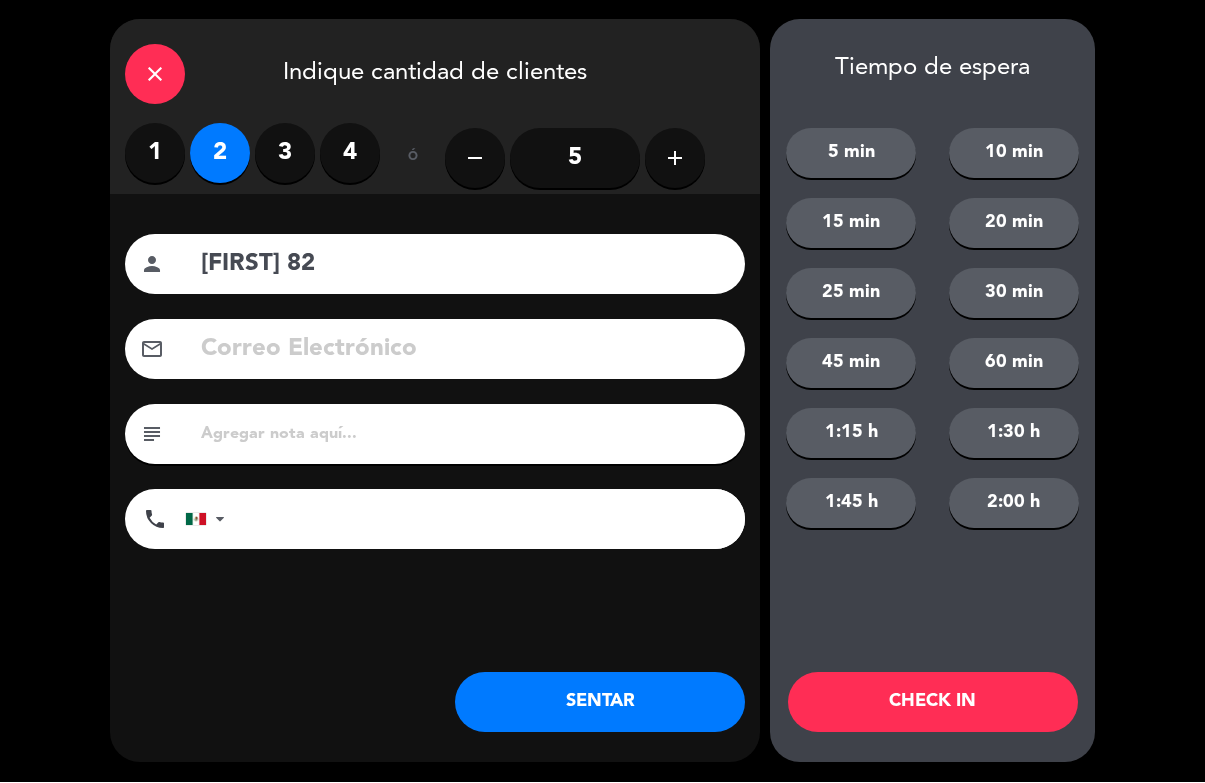 type on "[FIRST] 82" 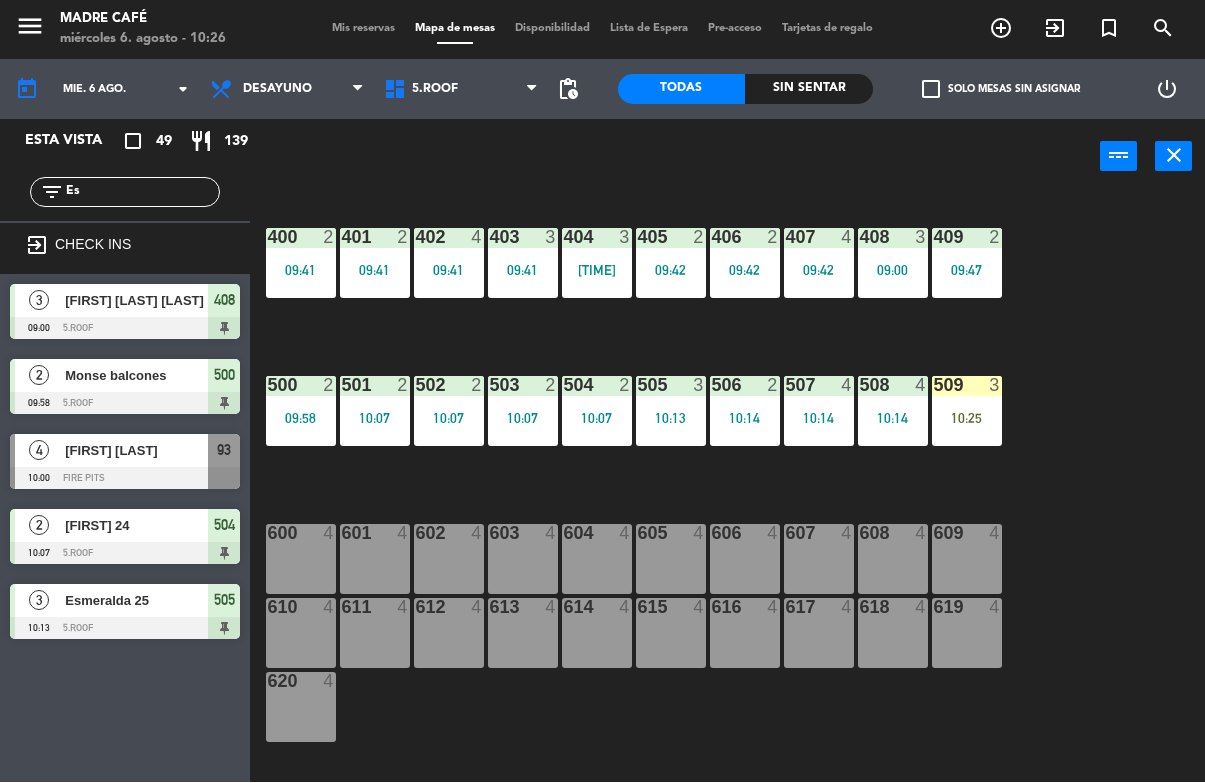 click on "509  3   10:25" at bounding box center (967, 412) 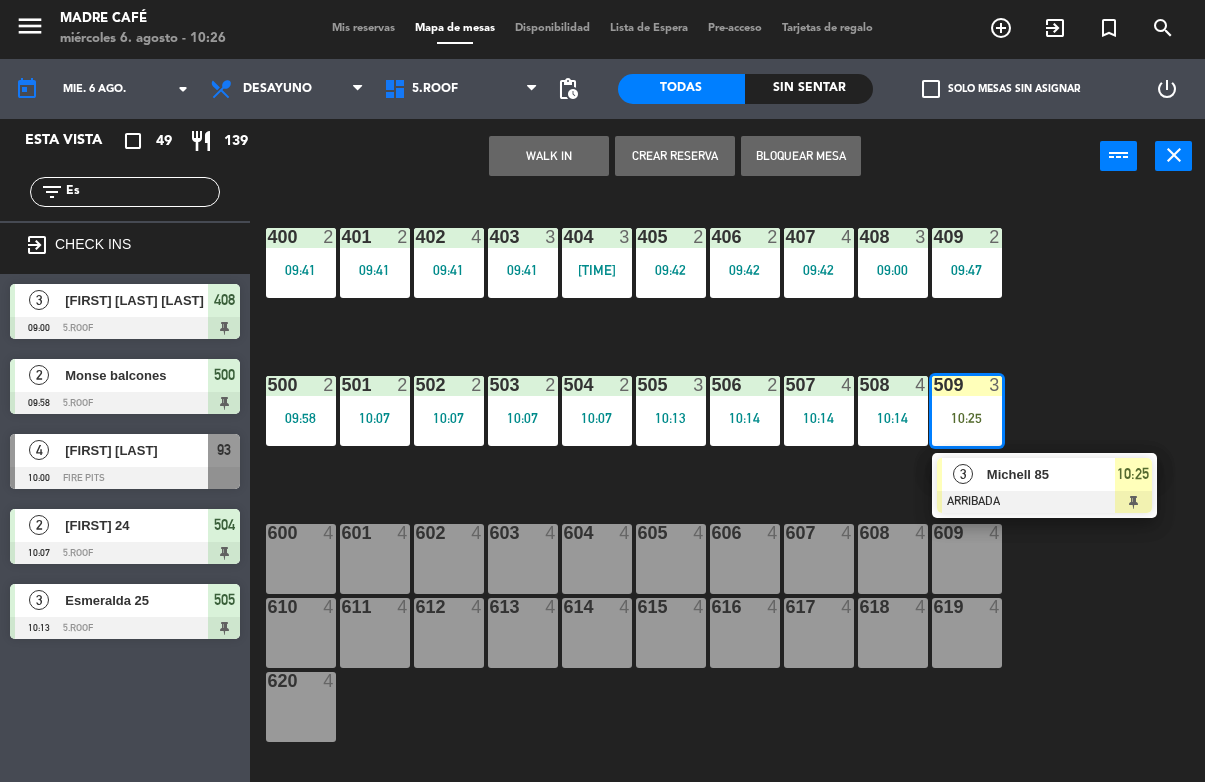 click at bounding box center (1044, 503) 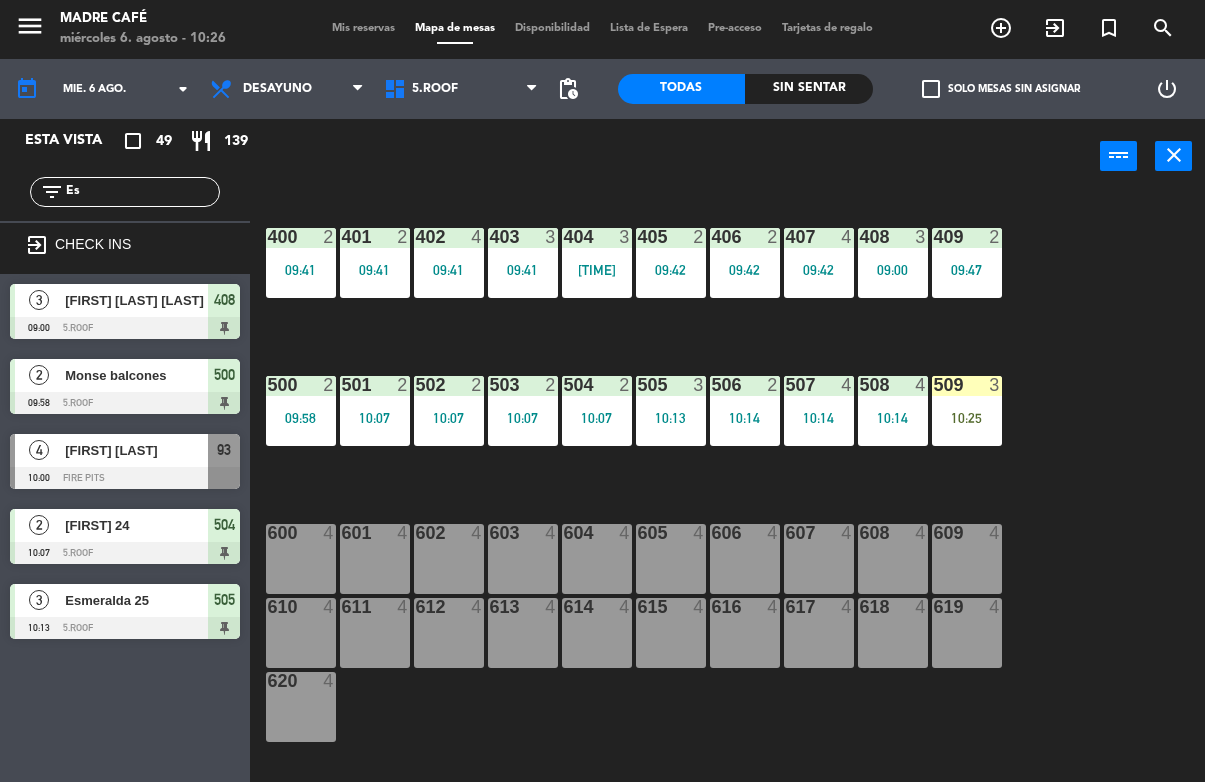click on "400  2   09:41  401  2   09:41  402  4   09:41  403  3   09:41  404  3   09:23  405  2   09:42  406  2   09:42  407  4   09:42  408  3   09:00  409  2   09:47  500  2   09:58  501  2   10:07  502  2   10:07  503  2   10:07  504  2   10:07  505  3   10:13  506  2   10:14  507  4   10:14  508  4   10:14  509  3   10:25  600  4  601  4  602  4  603  4  604  4  605  4  606  4  607  4  608  4  609  4  610  4  611  4  612  4  613  4  614  4  615  4  616  4  617  4  618  4  619  4  620  4" 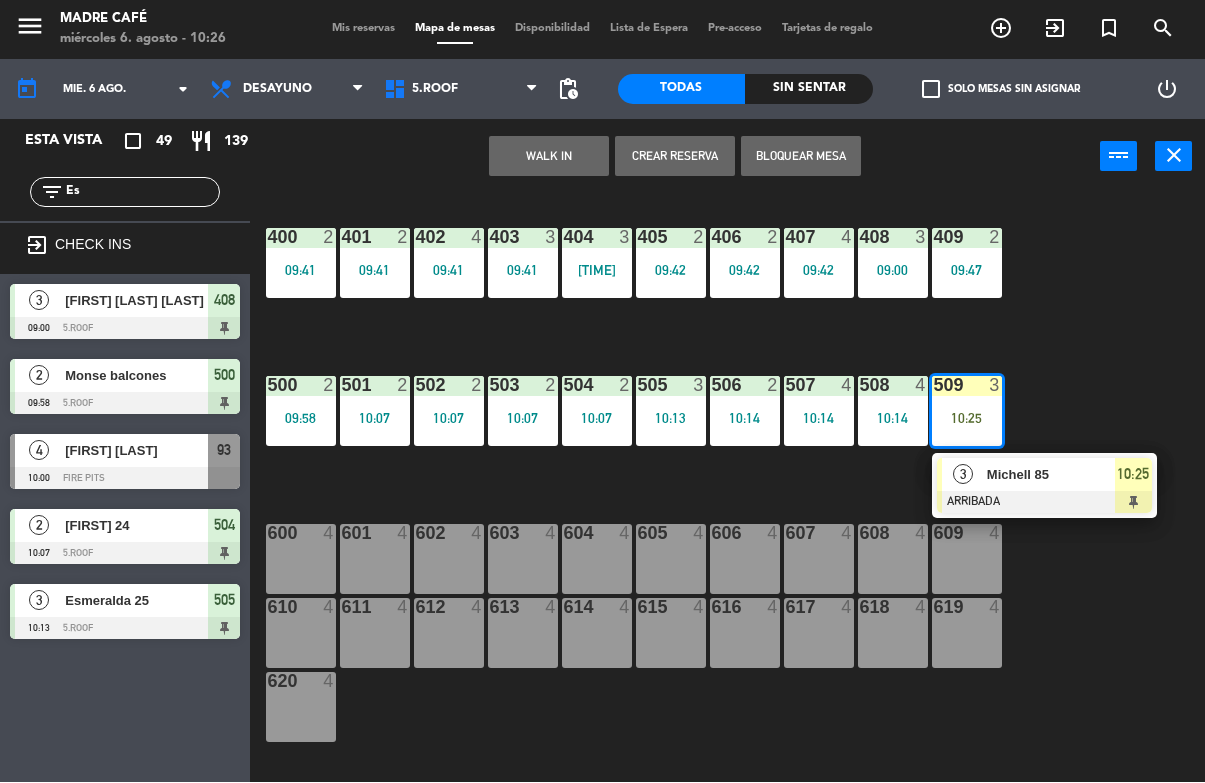 click on "Michell 85" at bounding box center (1051, 475) 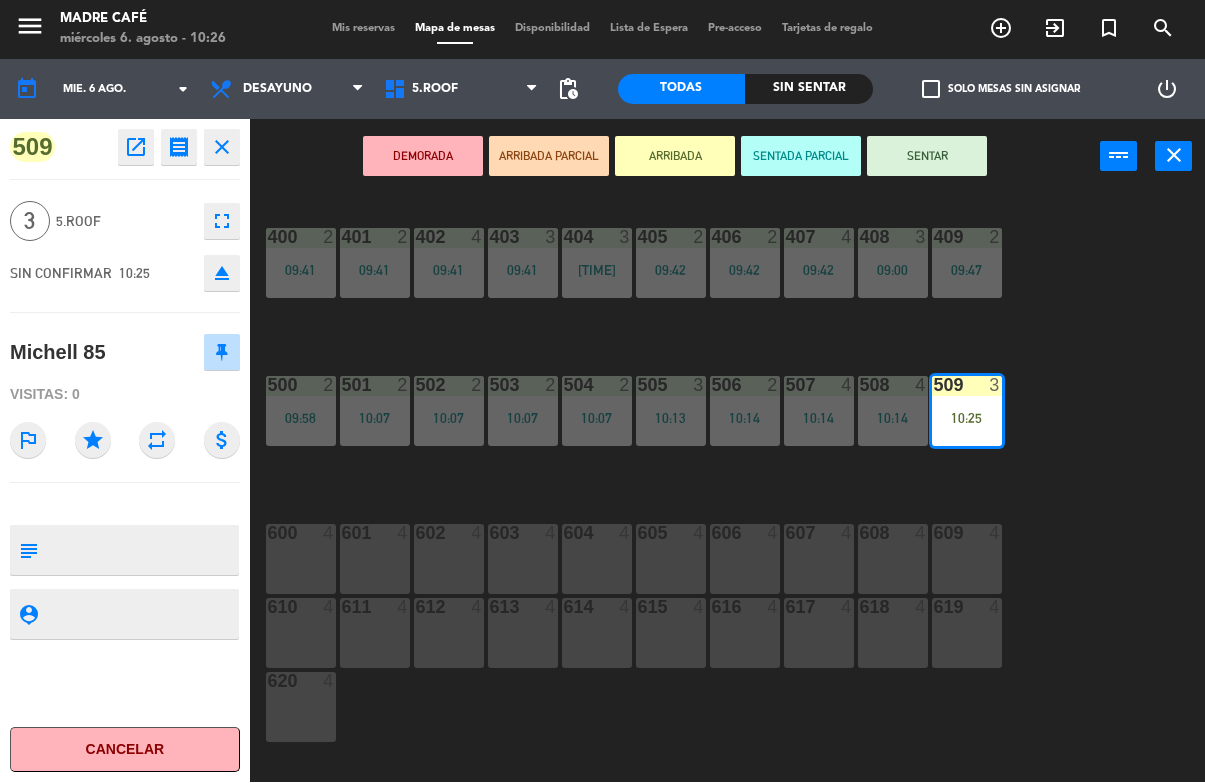 click on "SENTAR" at bounding box center (927, 157) 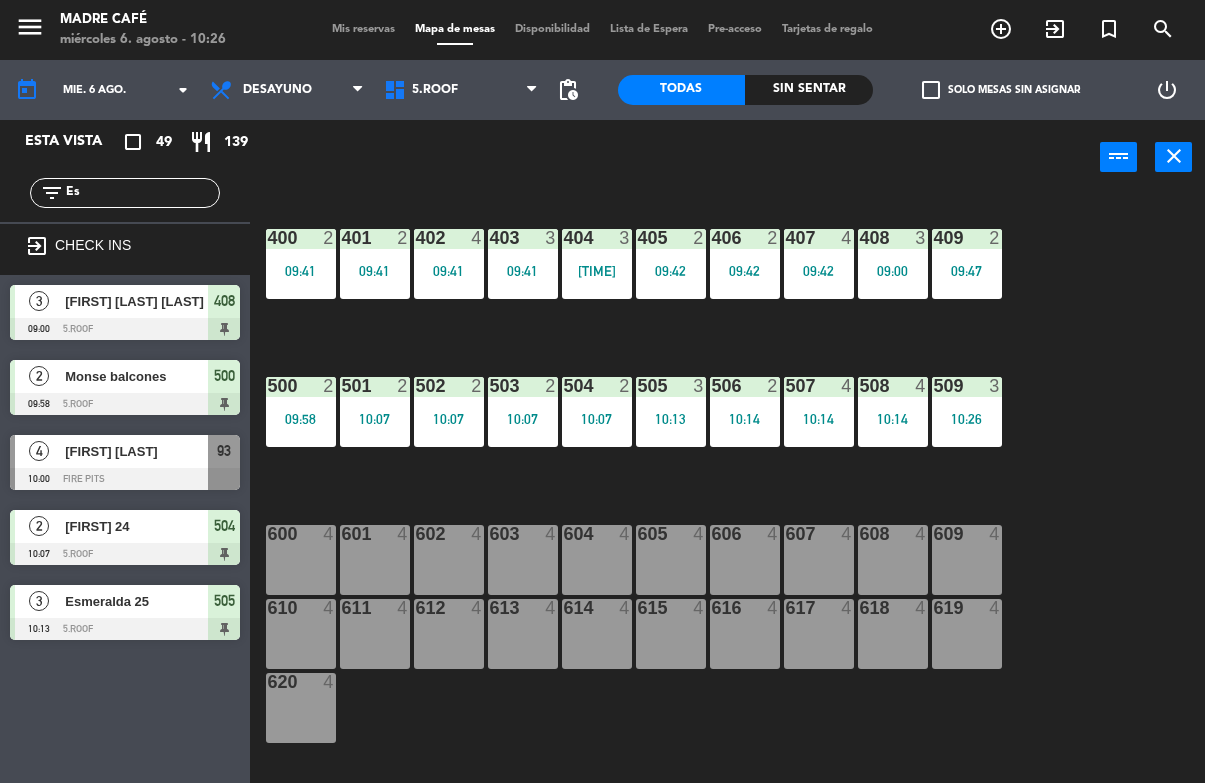 click on "600  4" at bounding box center [301, 560] 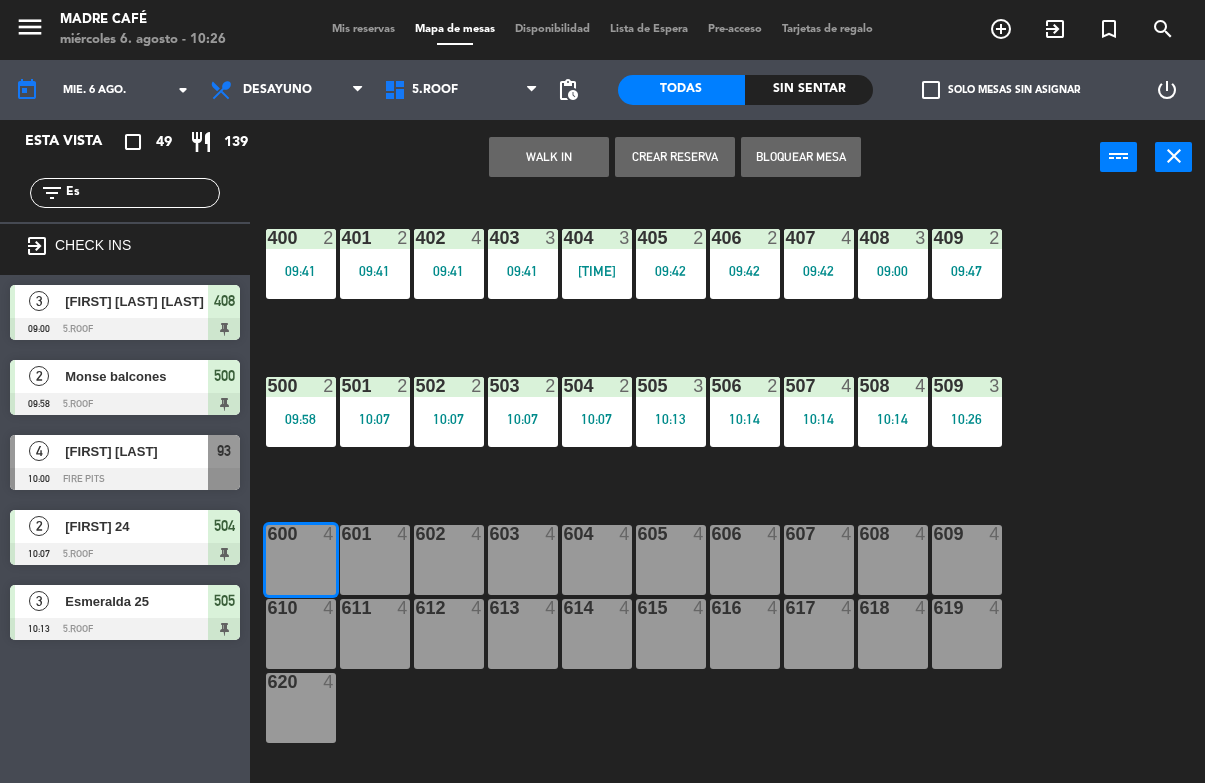 click on "WALK IN" at bounding box center (549, 157) 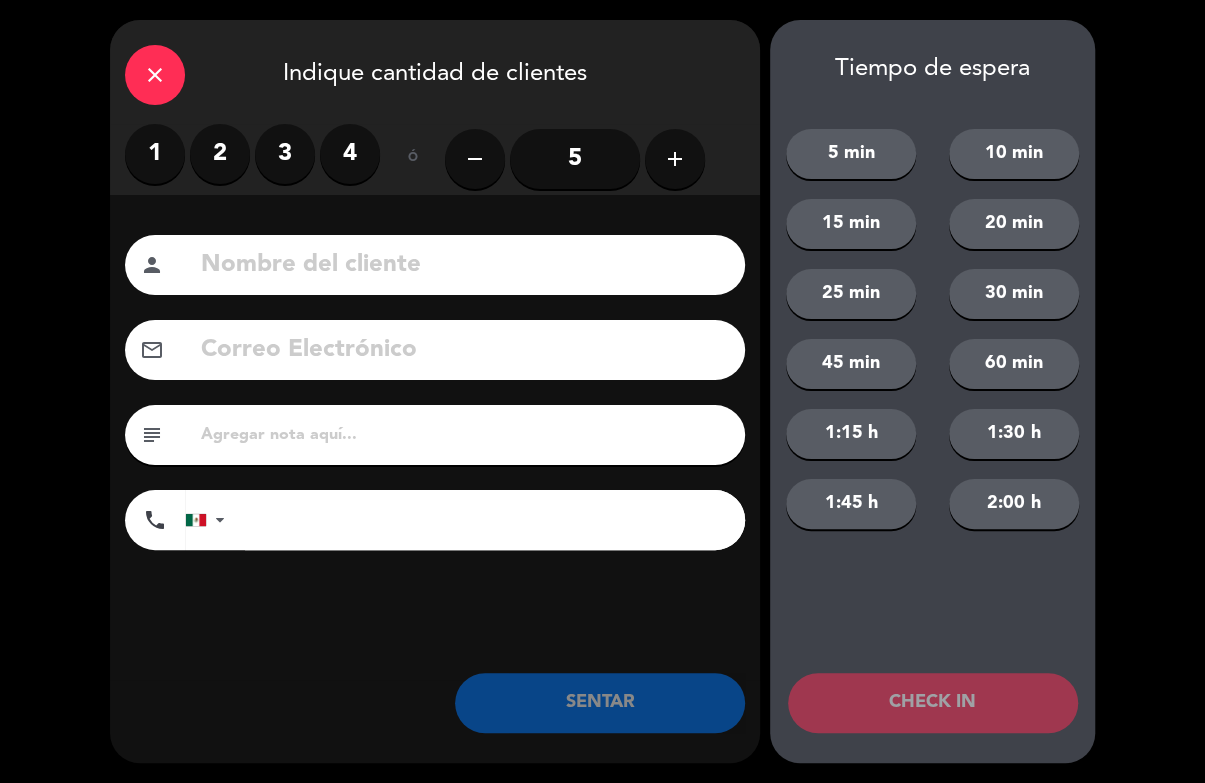 click on "3" at bounding box center [285, 154] 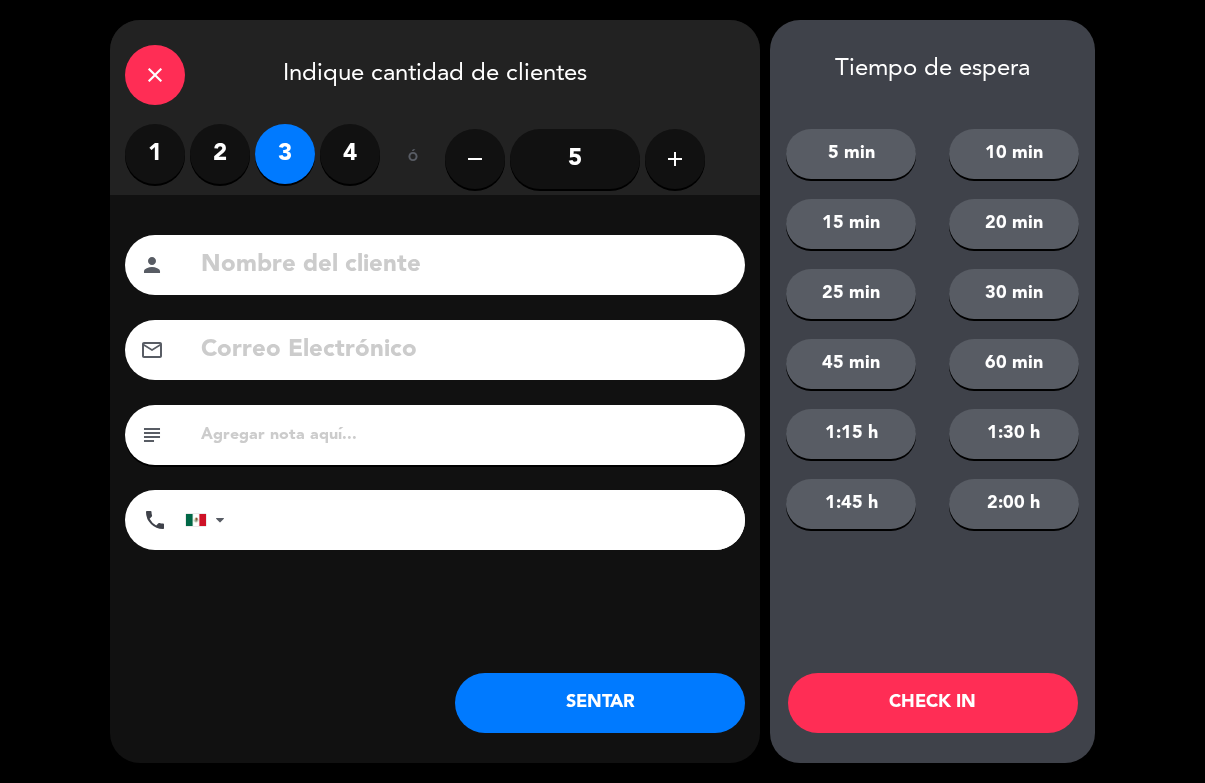 click on "2" at bounding box center (220, 154) 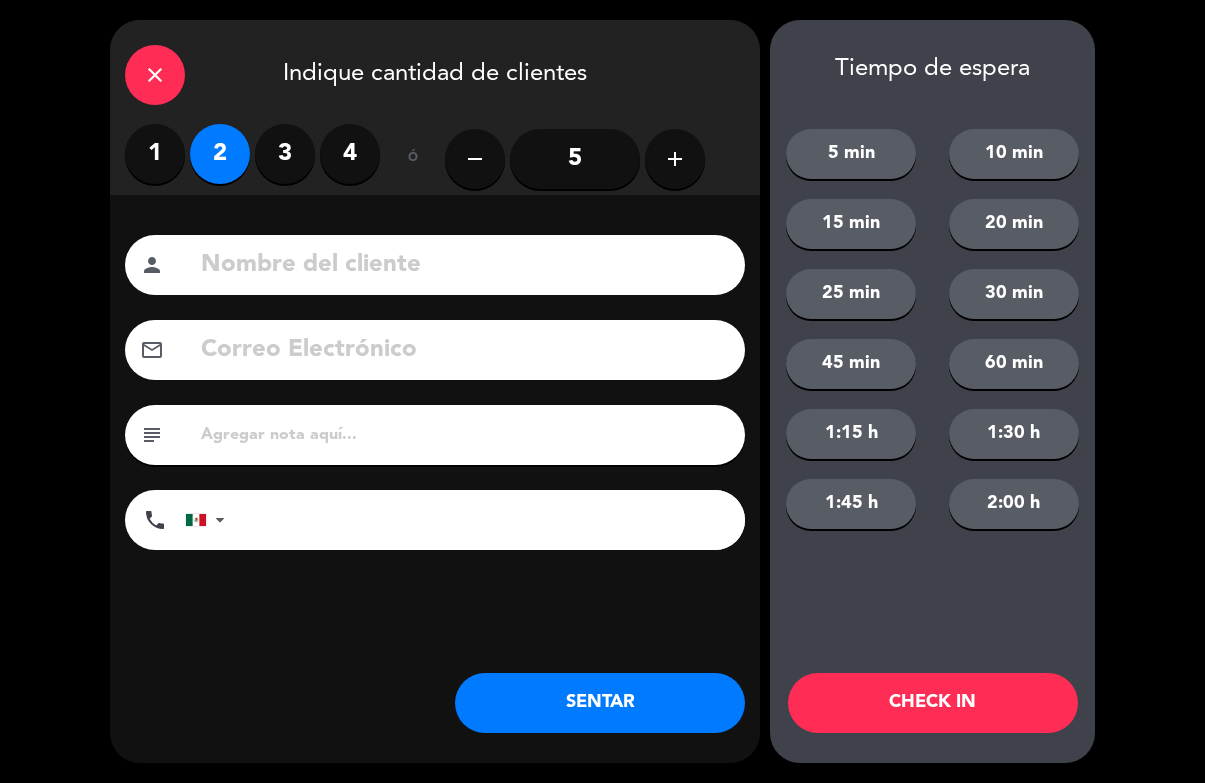 click on "Nombre del cliente person Correo Electrónico email subject phone United States +1 United Kingdom +44 Peru (Perú) +51 Argentina +54 Brazil (Brasil) +55 Afghanistan (‫افغانستان‬‎) +93 Albania (Shqipëri) +355 Algeria (‫الجزائر‬‎) +213 American Samoa +1684 Andorra +376 Angola +244 Anguilla +1264 Antigua and Barbuda +1268 Argentina +54 Armenia (Հայաստան) +374 Aruba +297 Australia +61 Austria (Österreich) +43 Azerbaijan (Azərbaycan) +994 Bahamas +1242 Bahrain (‫البحرين‬‎) +973 Bangladesh (বাংলাদেশ) +880 Barbados +1246 Belarus (Беларусь) +375 Belgium (België) +32 Belize +501 Benin (Bénin) +229 Bermuda +1441 Bhutan (འབྲུག) +975 Bolivia +591 Bosnia and Herzegovina (Босна и Херцеговина) +387 Botswana +267 Brazil (Brasil) +55 British Indian Ocean Territory +246 British Virgin Islands +1284 Brunei +673 Bulgaria (България) +359 Burkina Faso +226 Burundi (Uburundi) +257 Cambodia (កម្ពុជា) +855 +1" 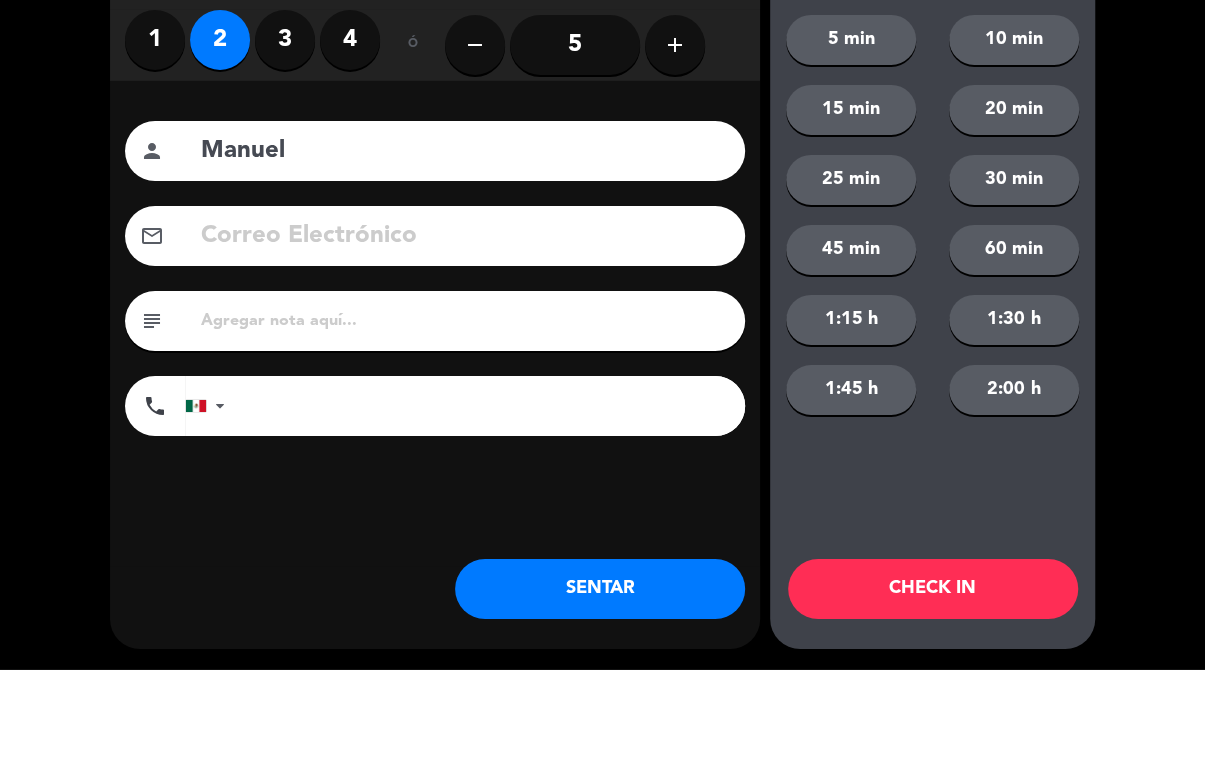 click on "close   Indique cantidad de clientes   1   2   3   4   ó  remove 5 add Nombre del cliente person Manuel Correo Electrónico email subject phone United States +1 United Kingdom +44 Peru (Perú) +51 Argentina +54 Brazil (Brasil) +55 Afghanistan (‫افغانستان‬‎) +93 Albania (Shqipëri) +355 Algeria (‫الجزائر‬‎) +213 American Samoa +1684 Andorra +376 Angola +244 Anguilla +1264 Antigua and Barbuda +1268 Argentina +54 Armenia (Հայաստան) +374 Aruba +297 Australia +61 Austria (Österreich) +43 Azerbaijan (Azərbaycan) +994 Bahamas +1242 Bahrain (‫البحرين‬‎) +973 Bangladesh (বাংলাদেশ) +880 Barbados +1246 Belarus (Беларусь) +375 Belgium (België) +32 Belize +501 Benin (Bénin) +229 Bermuda +1441 Bhutan (འབྲུག) +975 Bolivia +591 Bosnia and Herzegovina (Босна и Херцеговина) +387 Botswana +267 Brazil (Brasil) +55 British Indian Ocean Territory +246 British Virgin Islands +1284 Brunei +673 Bulgaria (България) +359 +1" 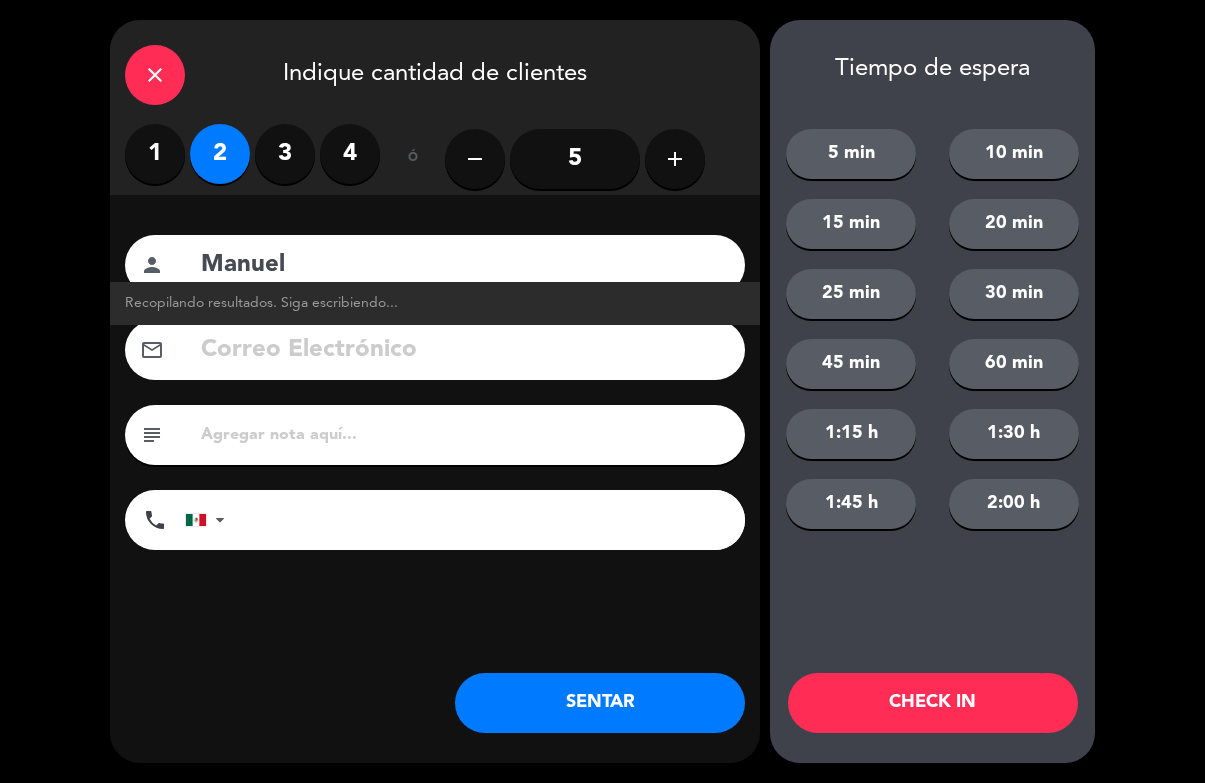 click on "Manuel" 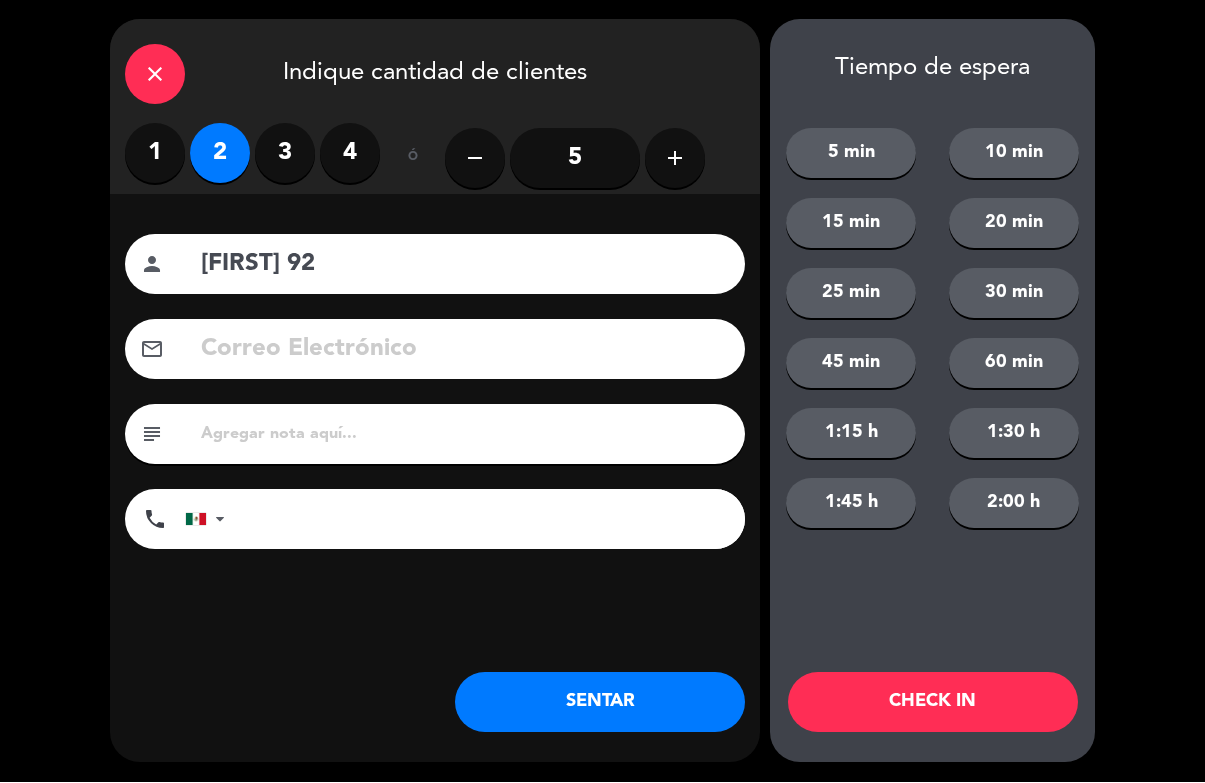 type on "[FIRST] 92" 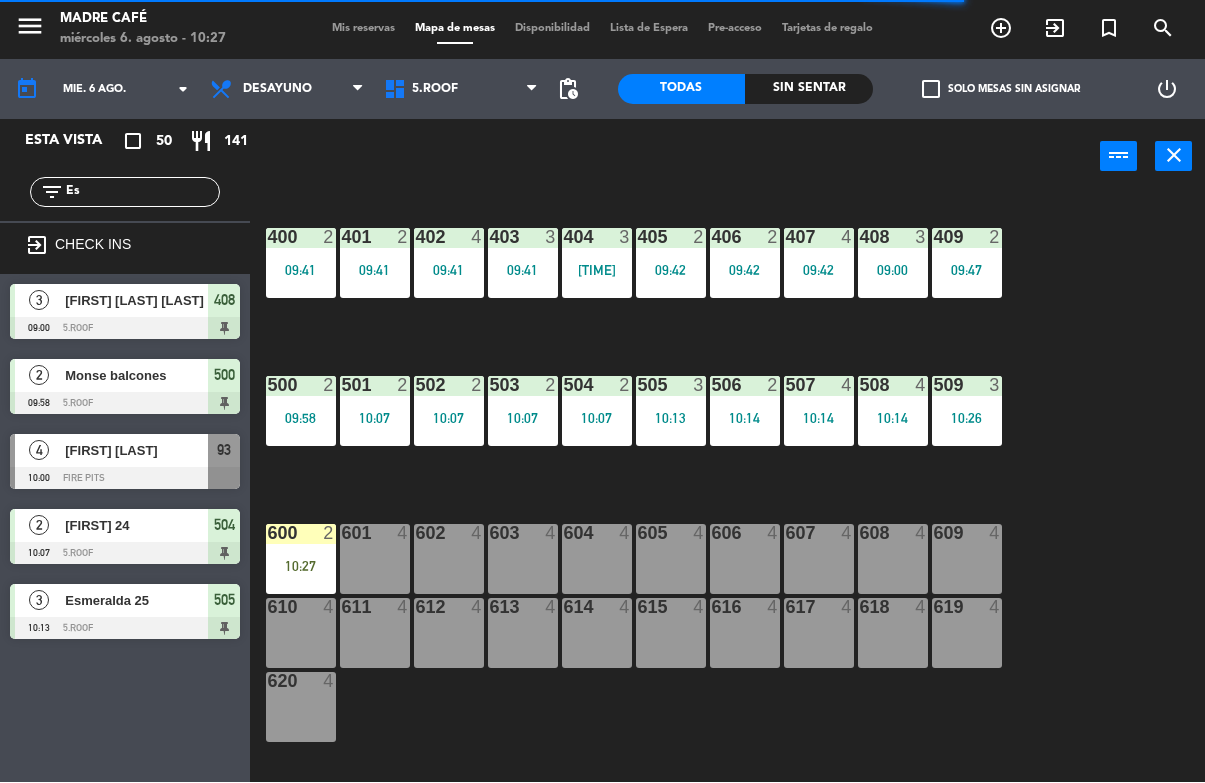 click on "exit_to_app" at bounding box center [1001, 29] 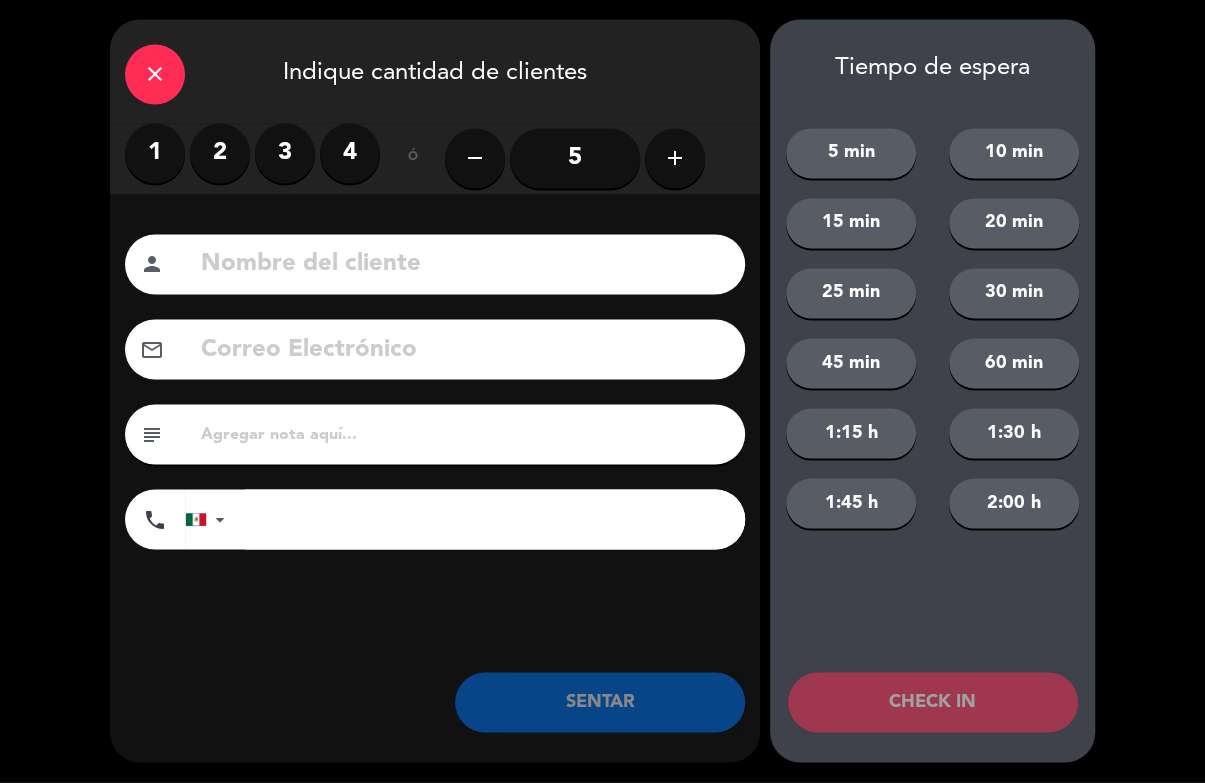 click on "4" at bounding box center (350, 154) 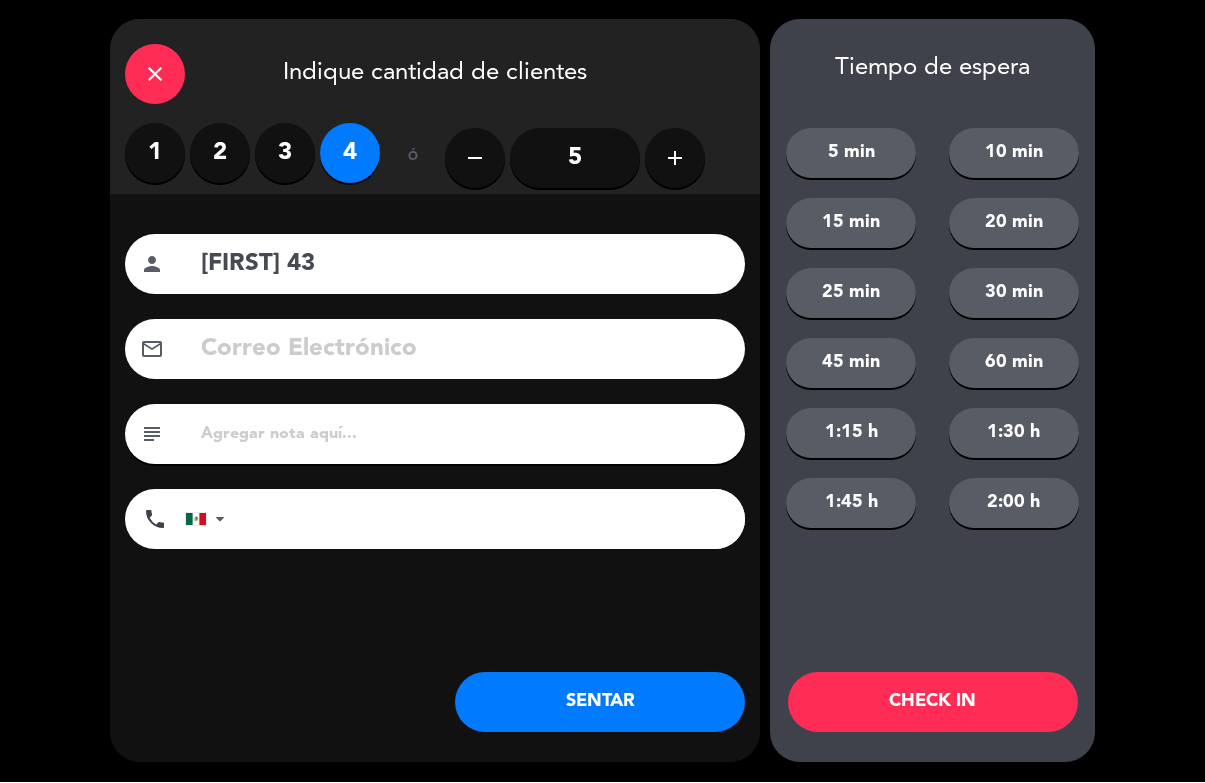type on "[FIRST] 43" 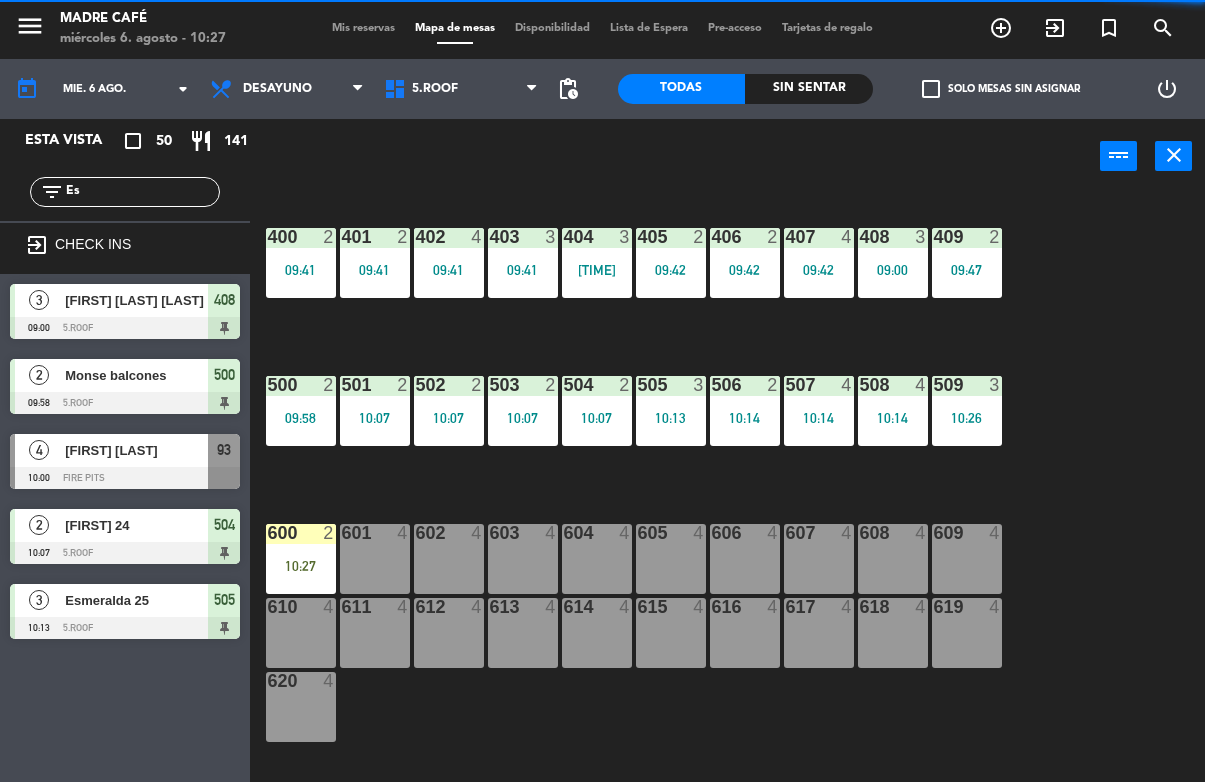 click on "Es" 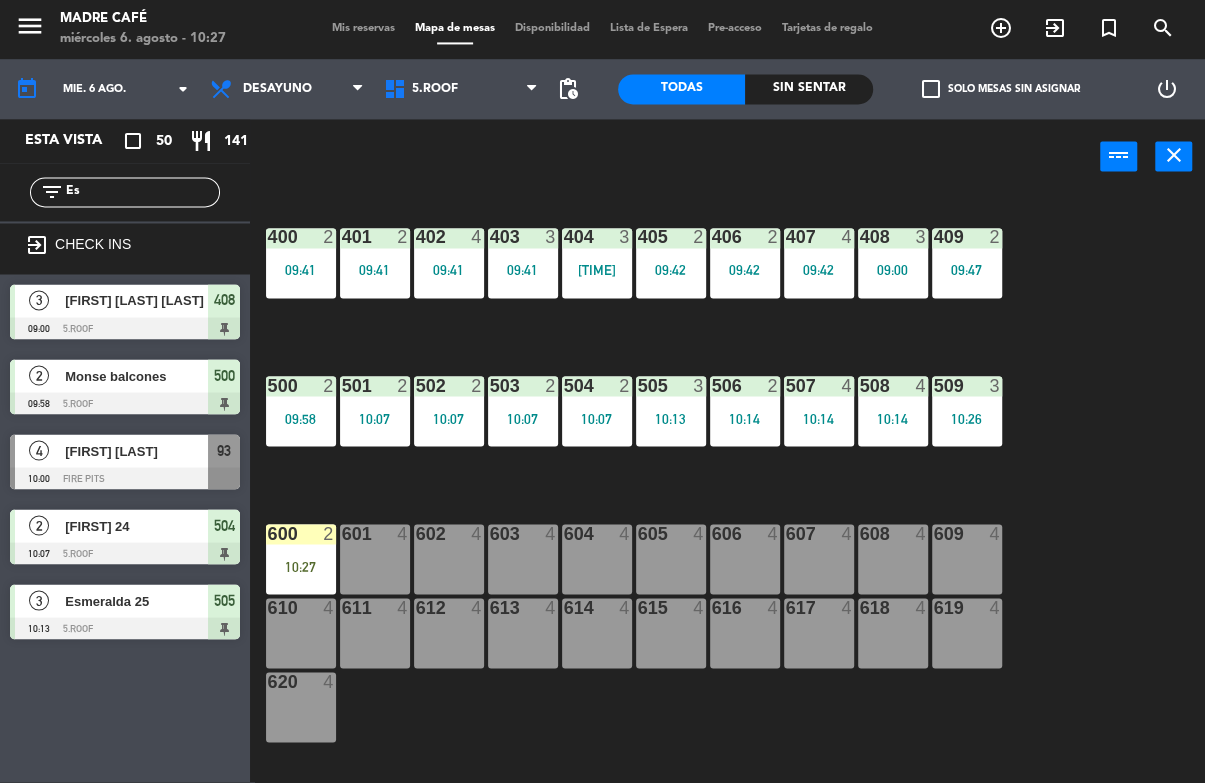 type on "E" 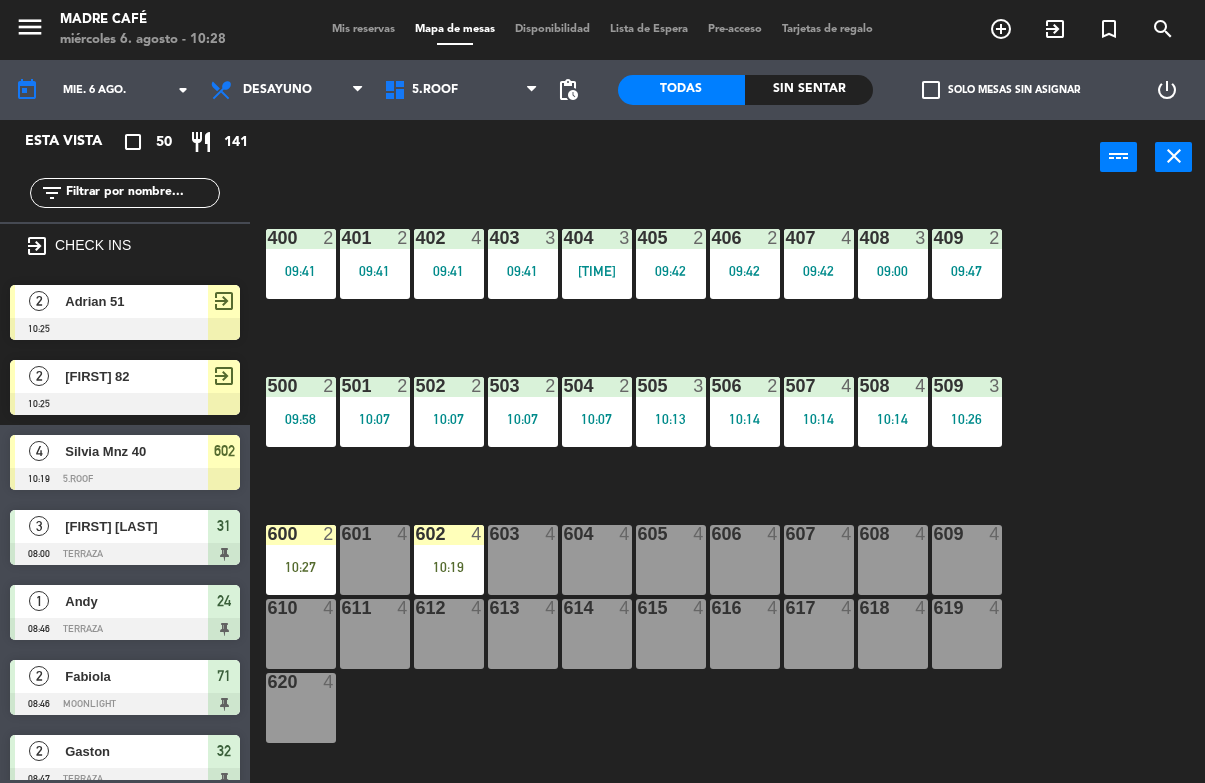 type 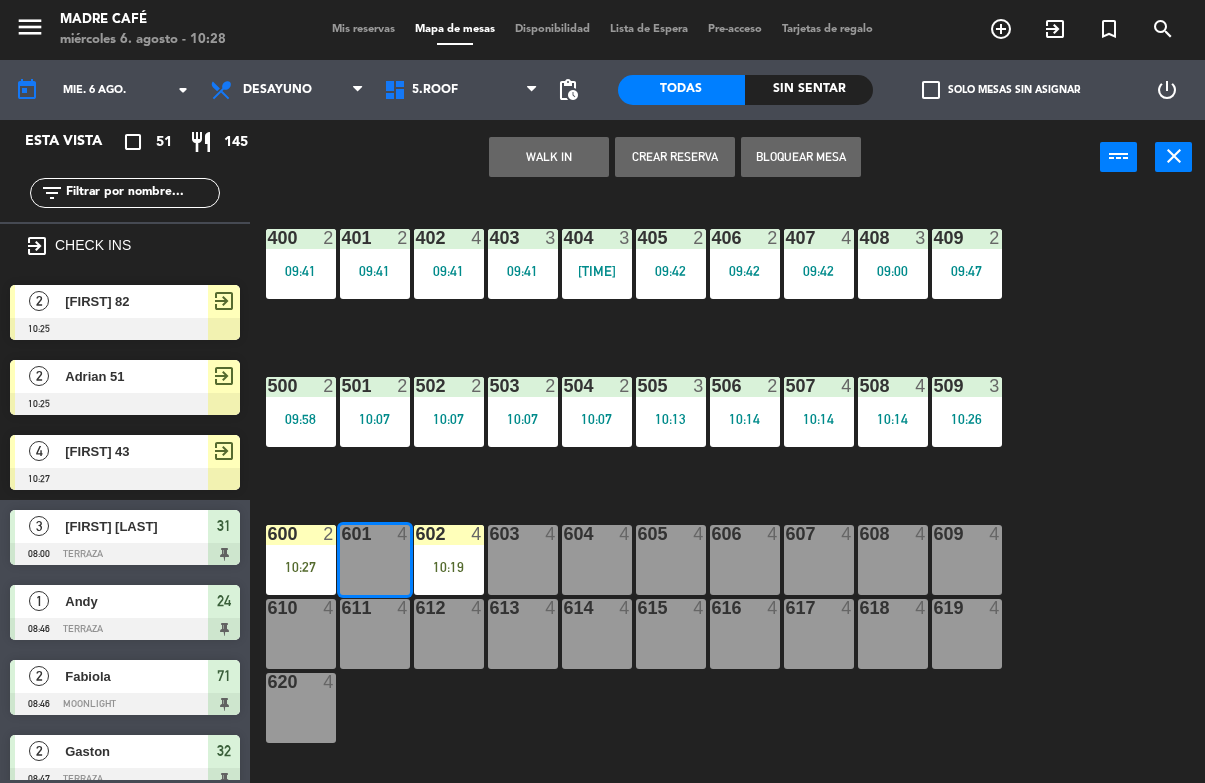 click on "10:27" at bounding box center (301, 567) 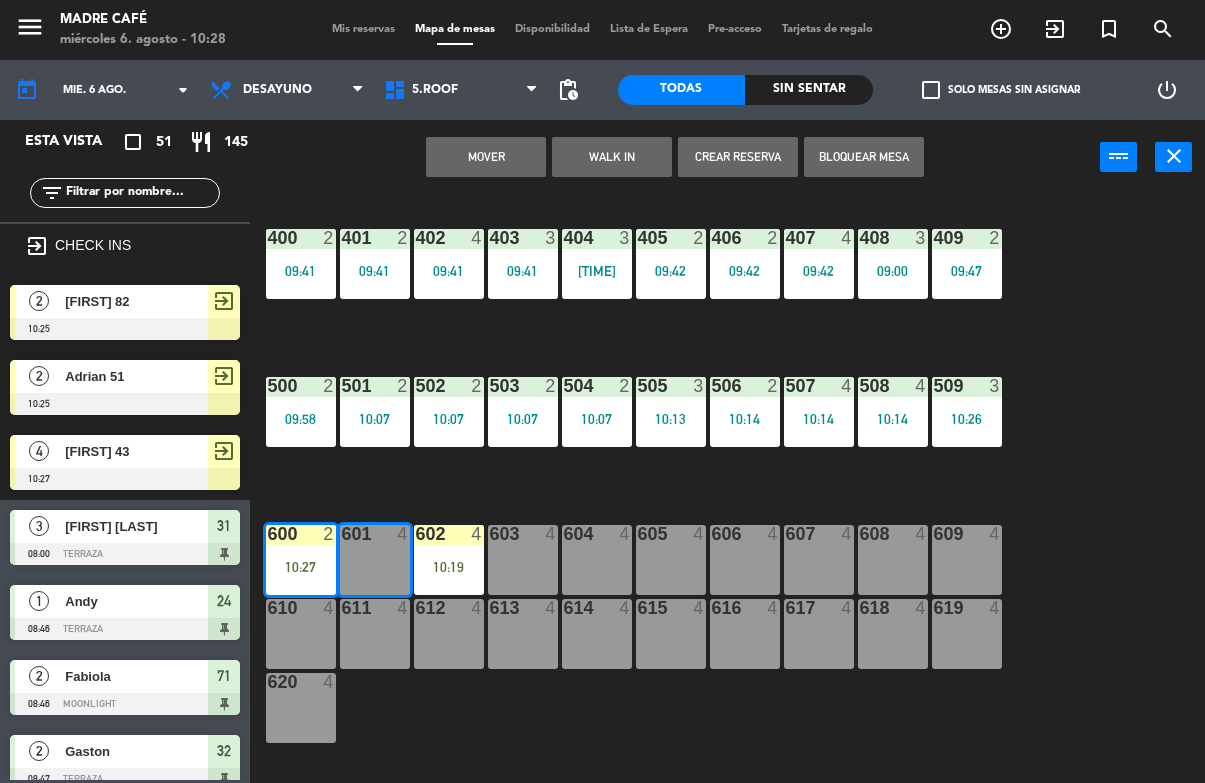 click on "600  2   10:27" at bounding box center (301, 560) 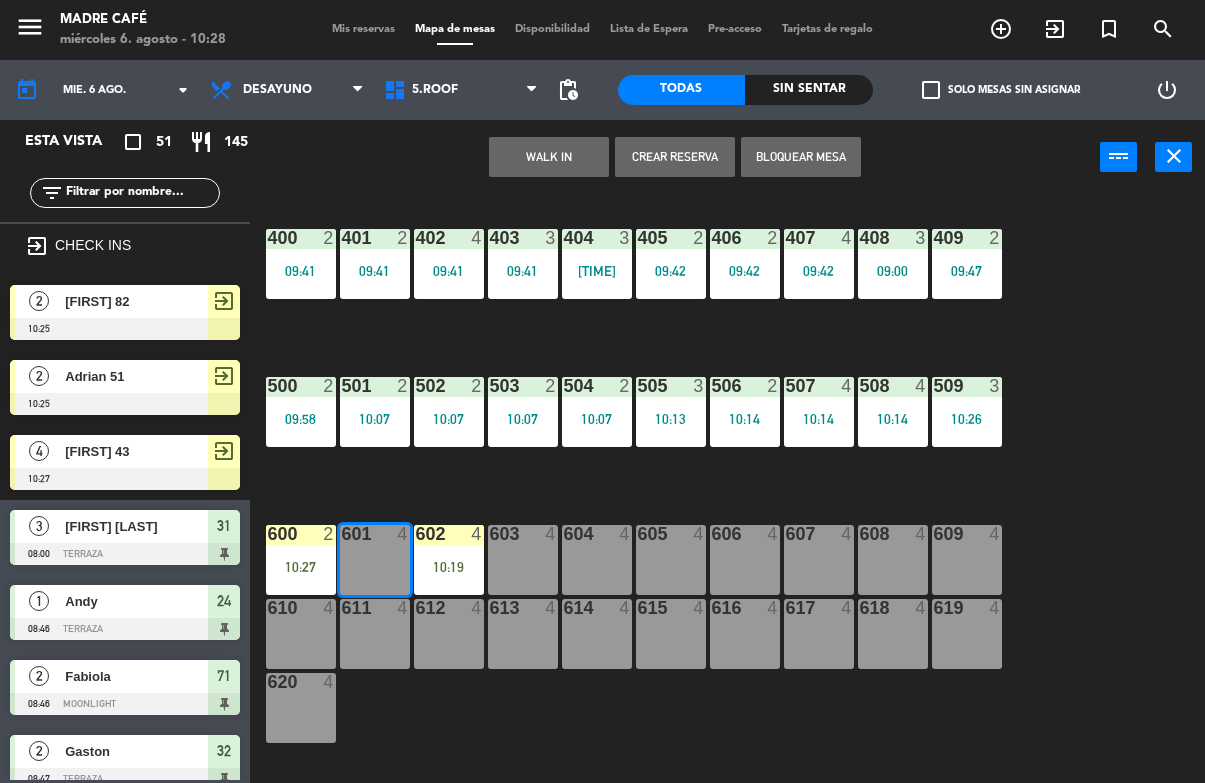 click on "600  2   10:27" at bounding box center [301, 560] 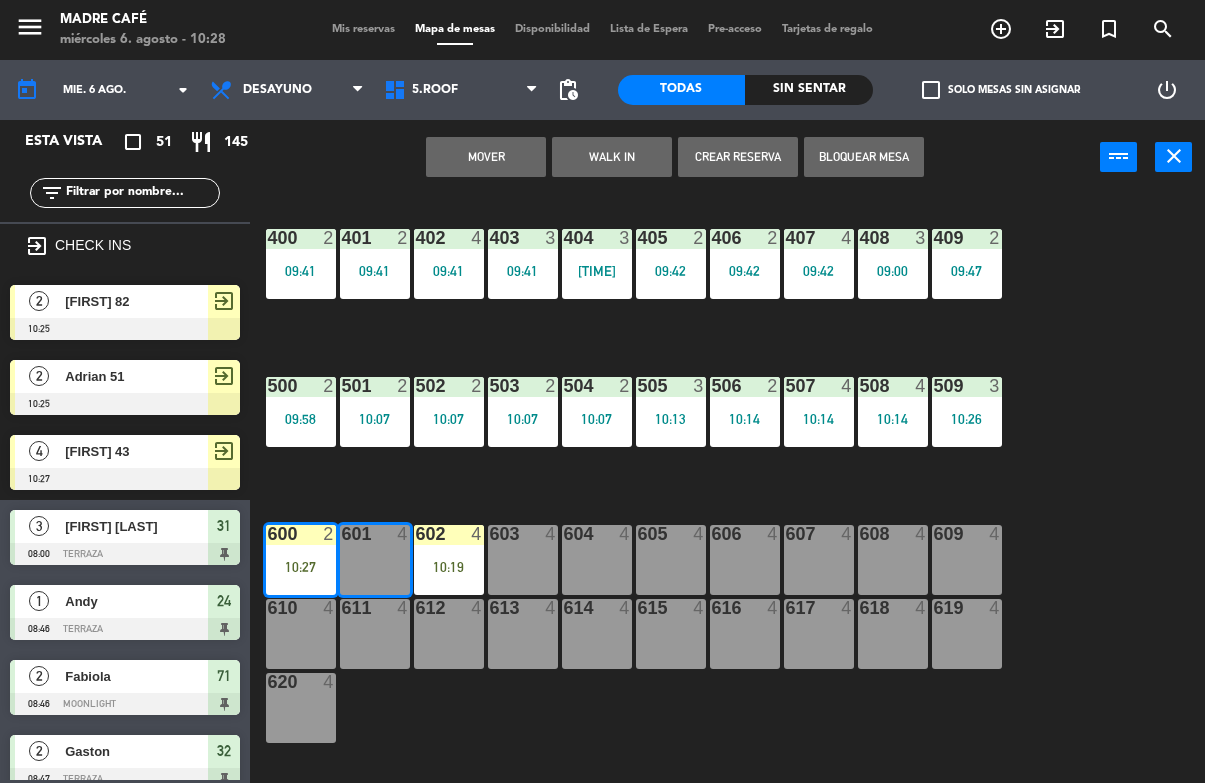 click on "10:19" at bounding box center [449, 567] 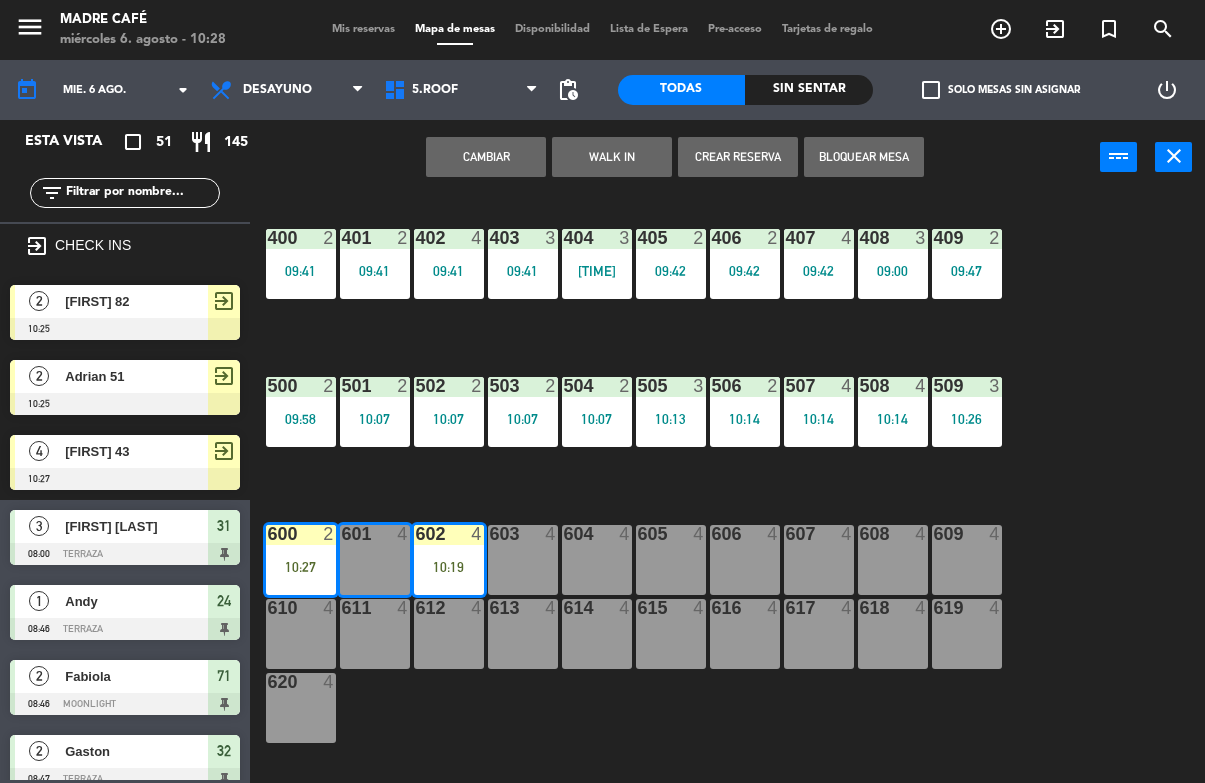 click on "10:19" at bounding box center (449, 567) 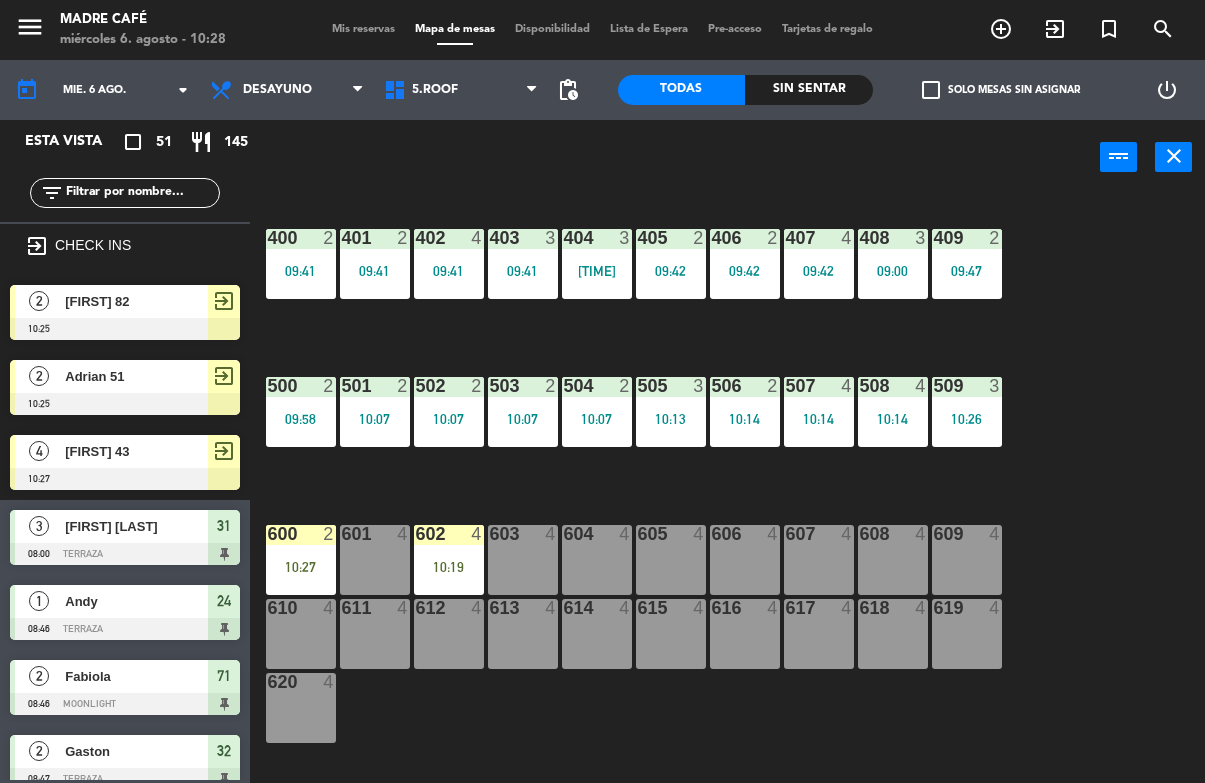 click on "400  2   [TIME]  401  2   [TIME]  402  4   [TIME]  403  3   [TIME]  404  3   [TIME]  405  2   [TIME]  406  2   [TIME]  407  4   [TIME]  408  3   [TIME]  409  2   [TIME]  500  2   [TIME]  501  2   [TIME]  502  2   [TIME]  503  2   [TIME]  504  2   [TIME]  505  3   [TIME]  506  2   [TIME]  507  4   [TIME]  508  4   [TIME]  509  3   [TIME]  600  2   [TIME]  601  4  602  4   [TIME]  603  4  604  4  605  4  606  4  607  4  608  4  609  4  610  4  611  4  612  4  613  4  614  4  615  4  616  4  617  4  618  4  619  4  620  4" 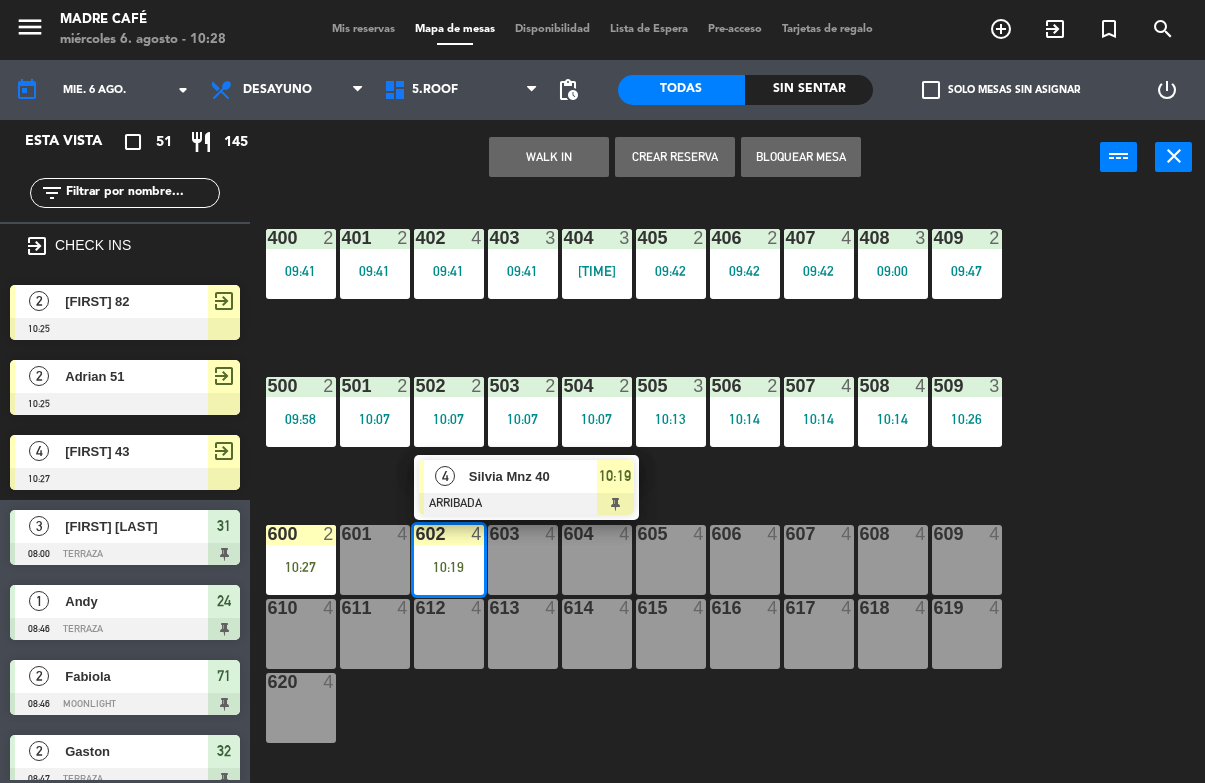 click at bounding box center (526, 504) 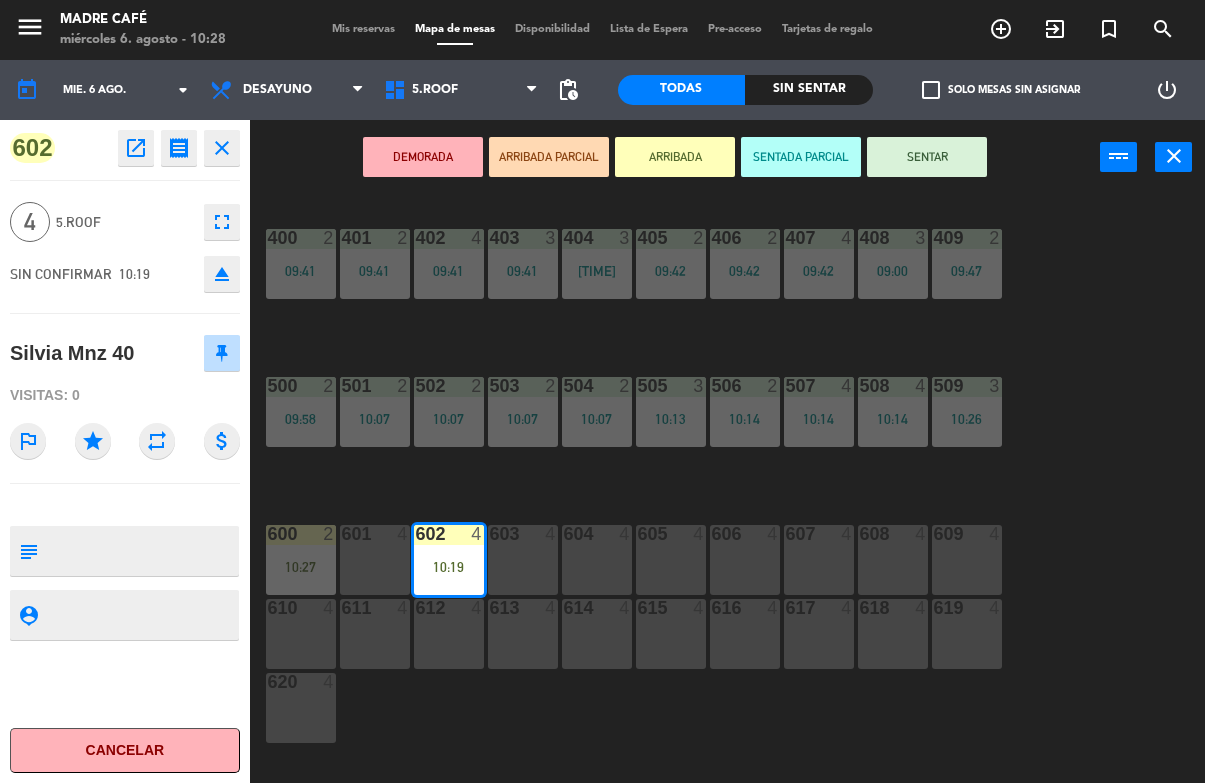 click on "SENTAR" at bounding box center (927, 157) 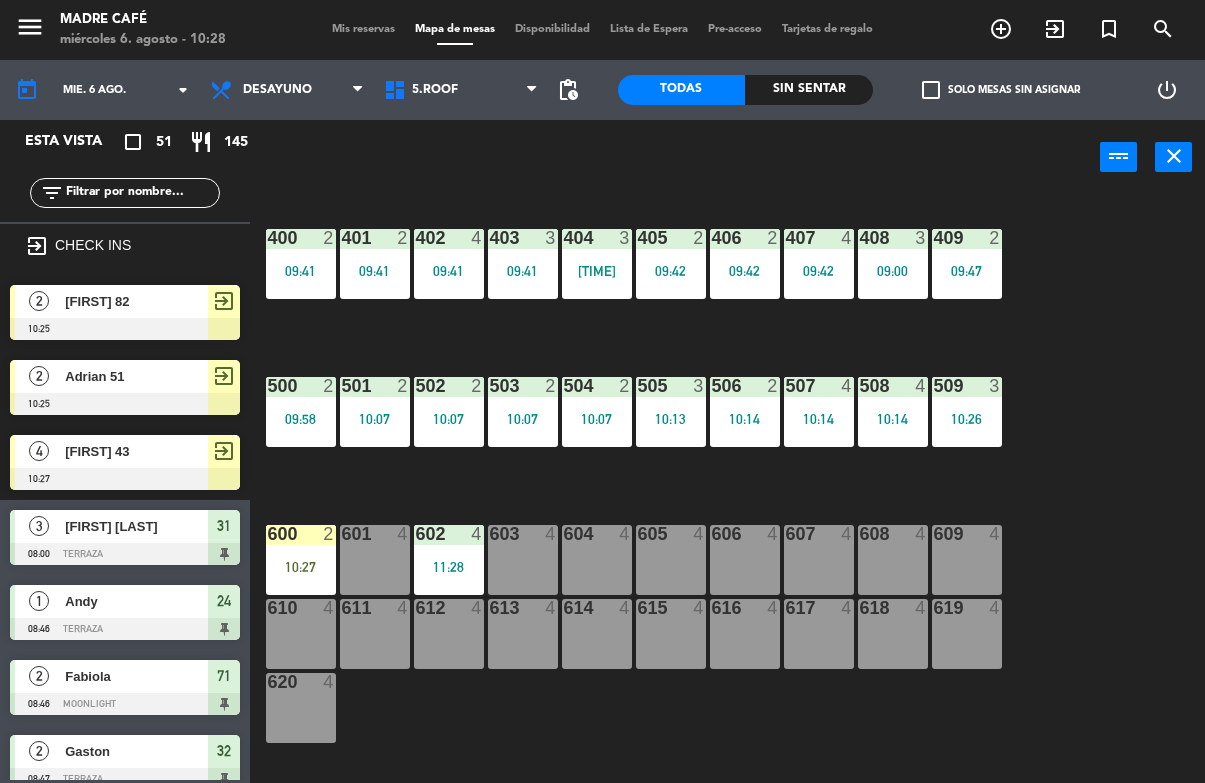 scroll, scrollTop: 0, scrollLeft: 0, axis: both 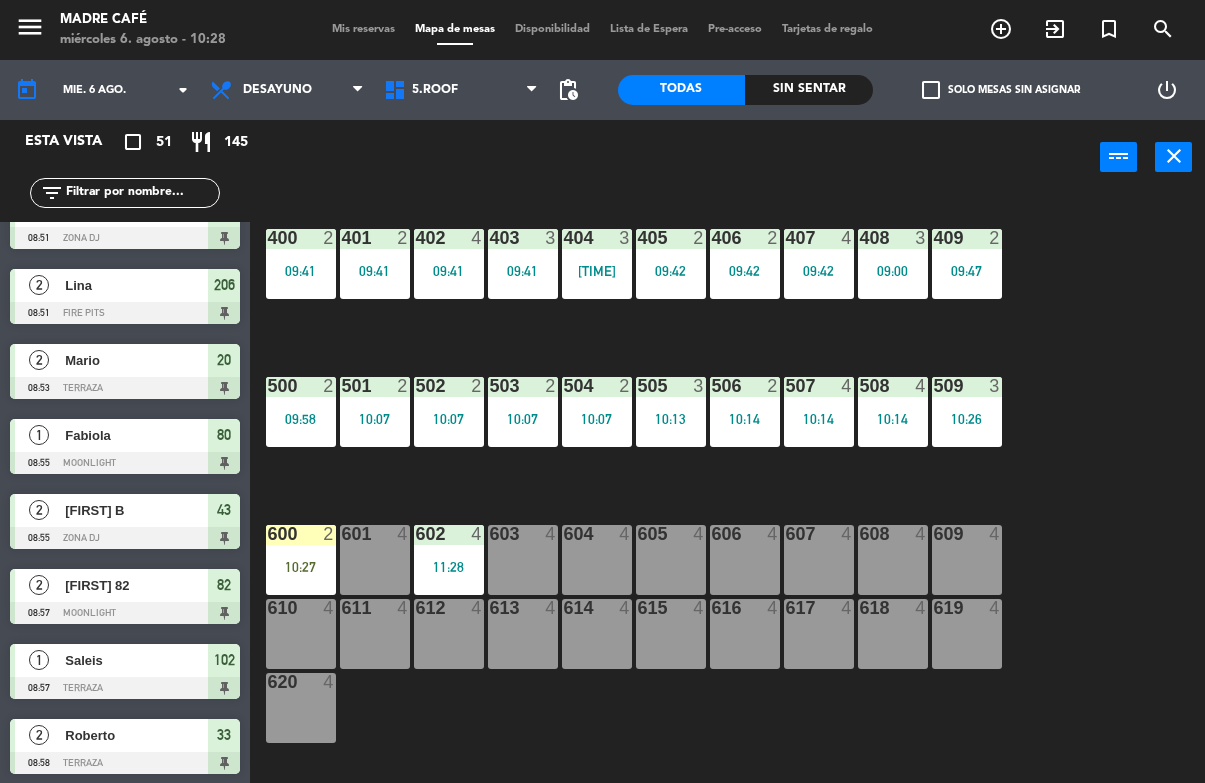 click on "10:27" at bounding box center [301, 567] 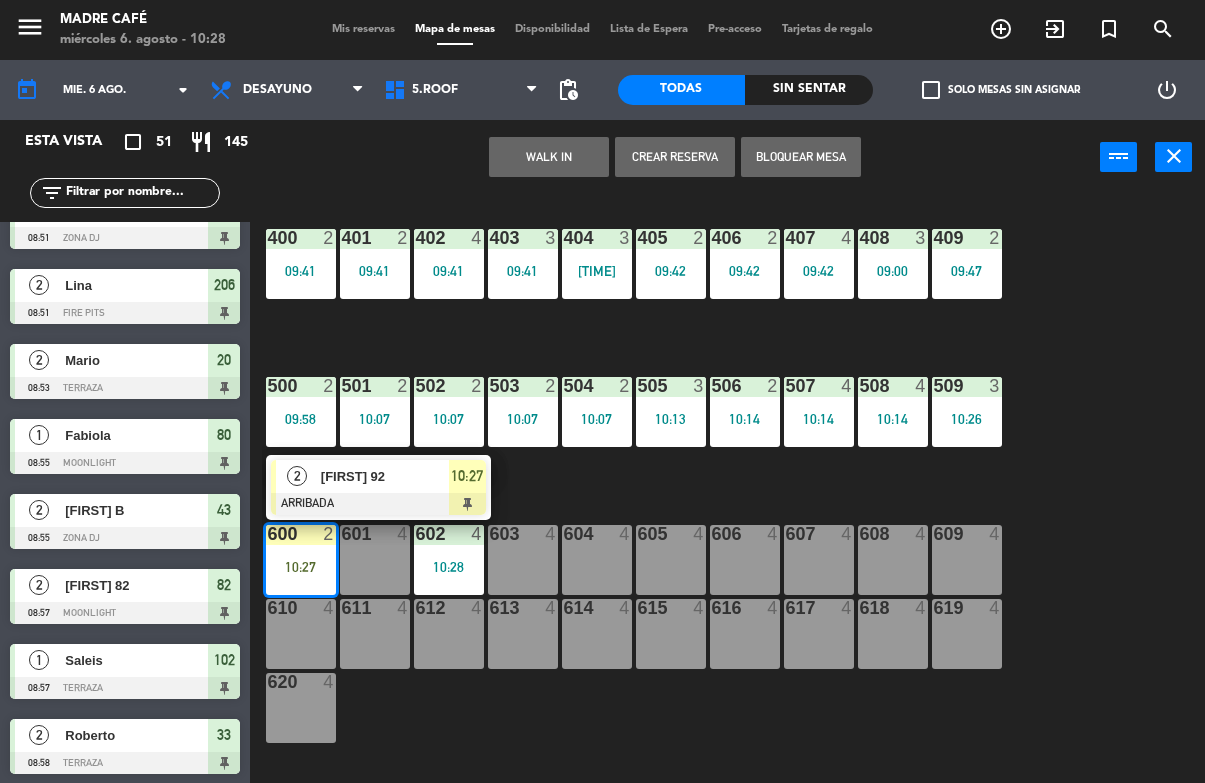 click on "[FIRST] 92" at bounding box center (384, 476) 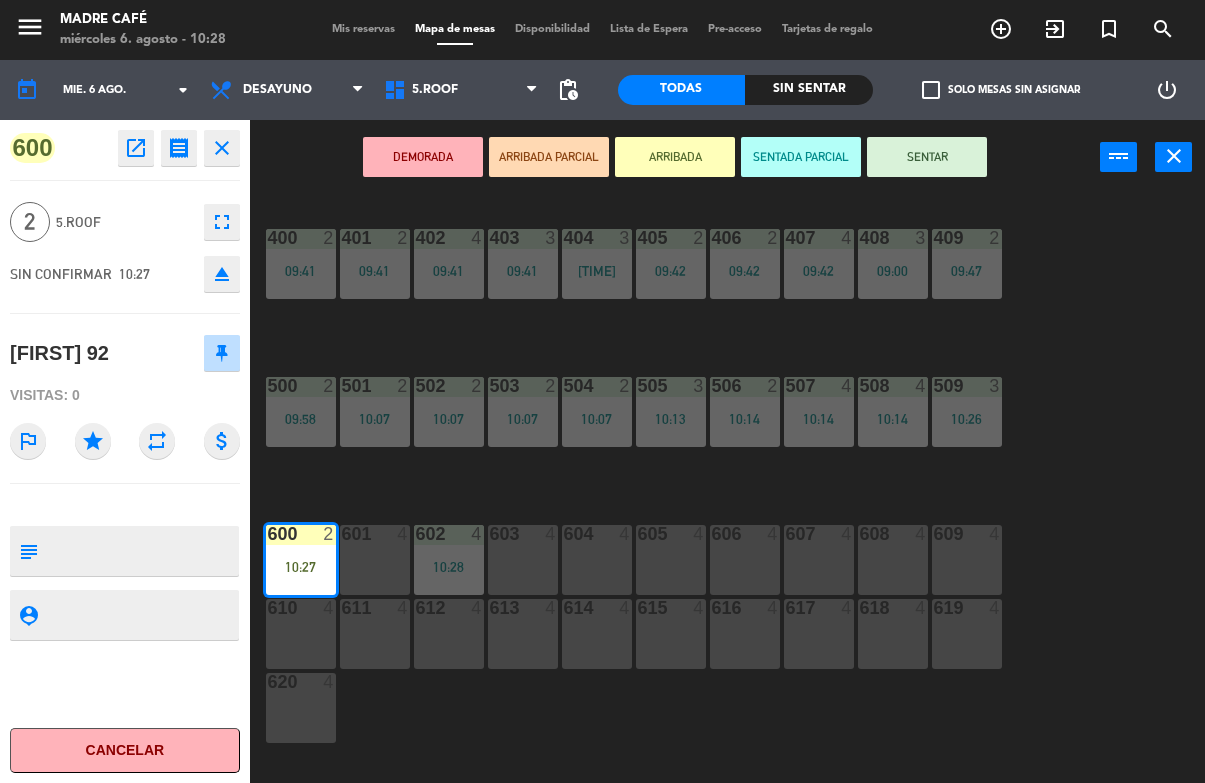 click on "SENTAR" at bounding box center [927, 157] 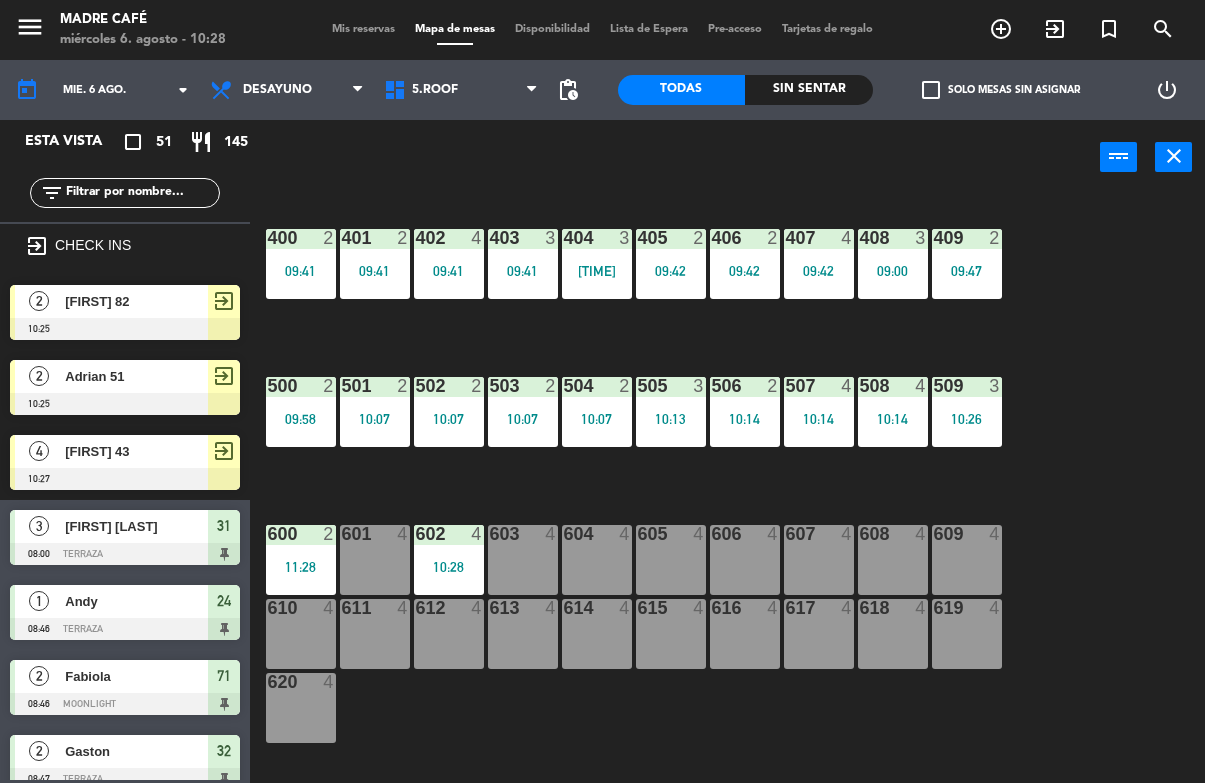 scroll, scrollTop: 0, scrollLeft: 0, axis: both 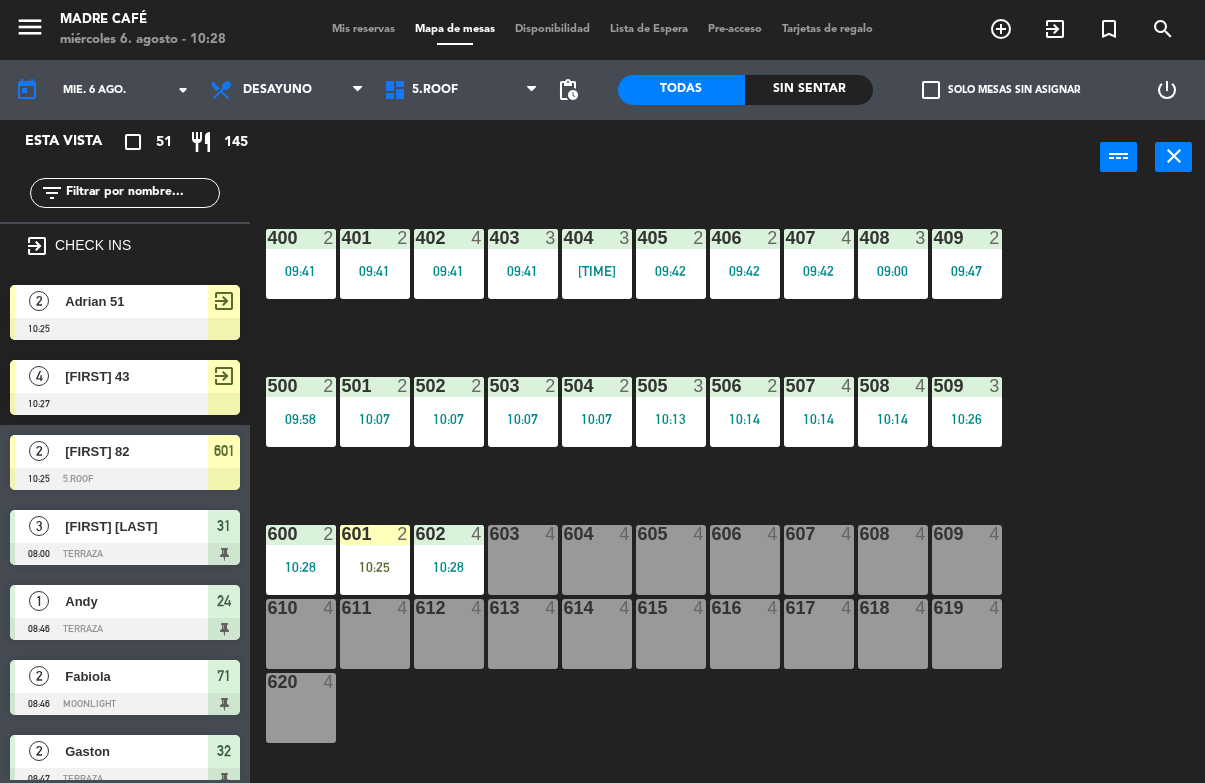 click on "601  2   [TIME]" at bounding box center [375, 560] 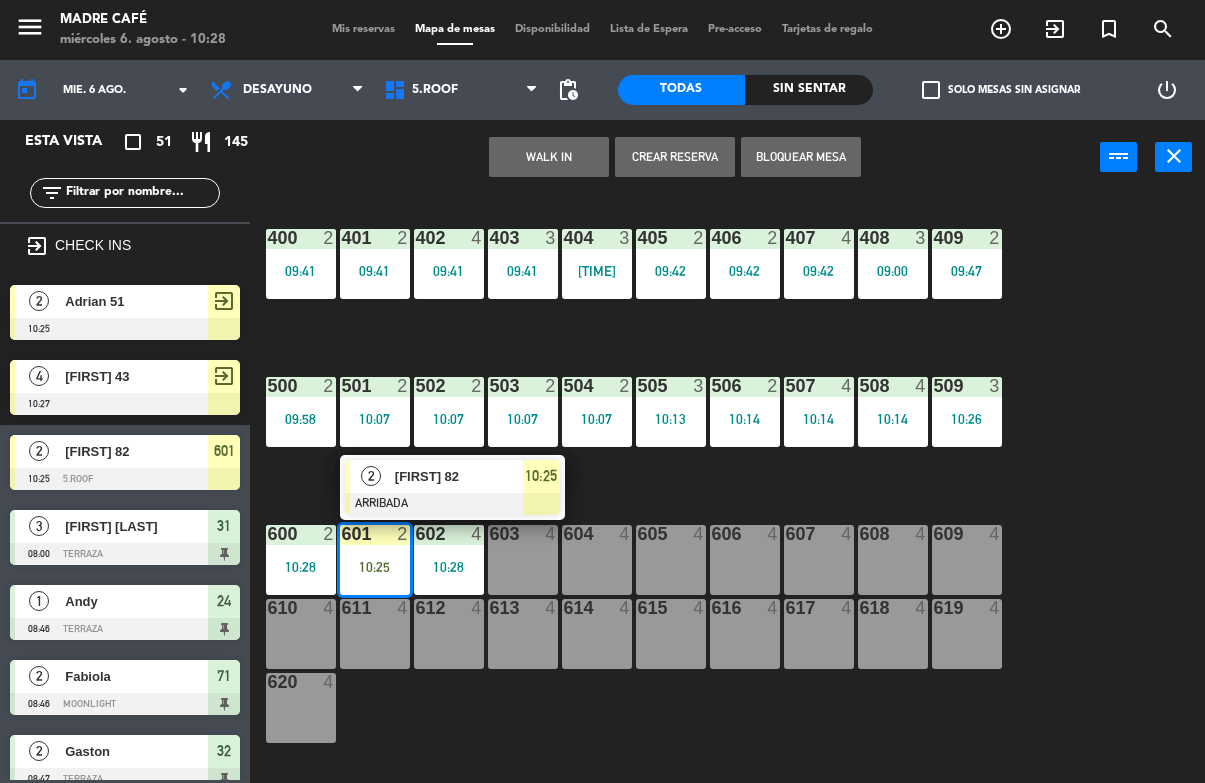 click on "[FIRST] 82" at bounding box center (459, 476) 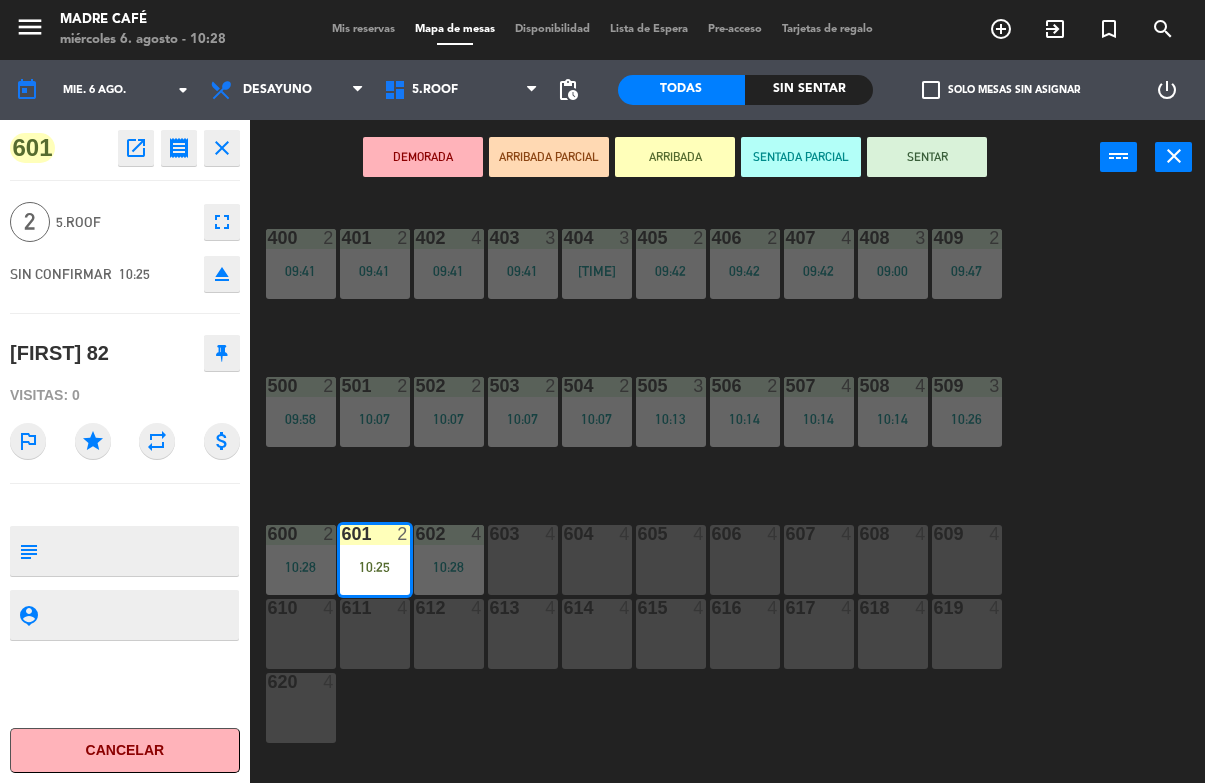 click on "SENTAR" at bounding box center [927, 157] 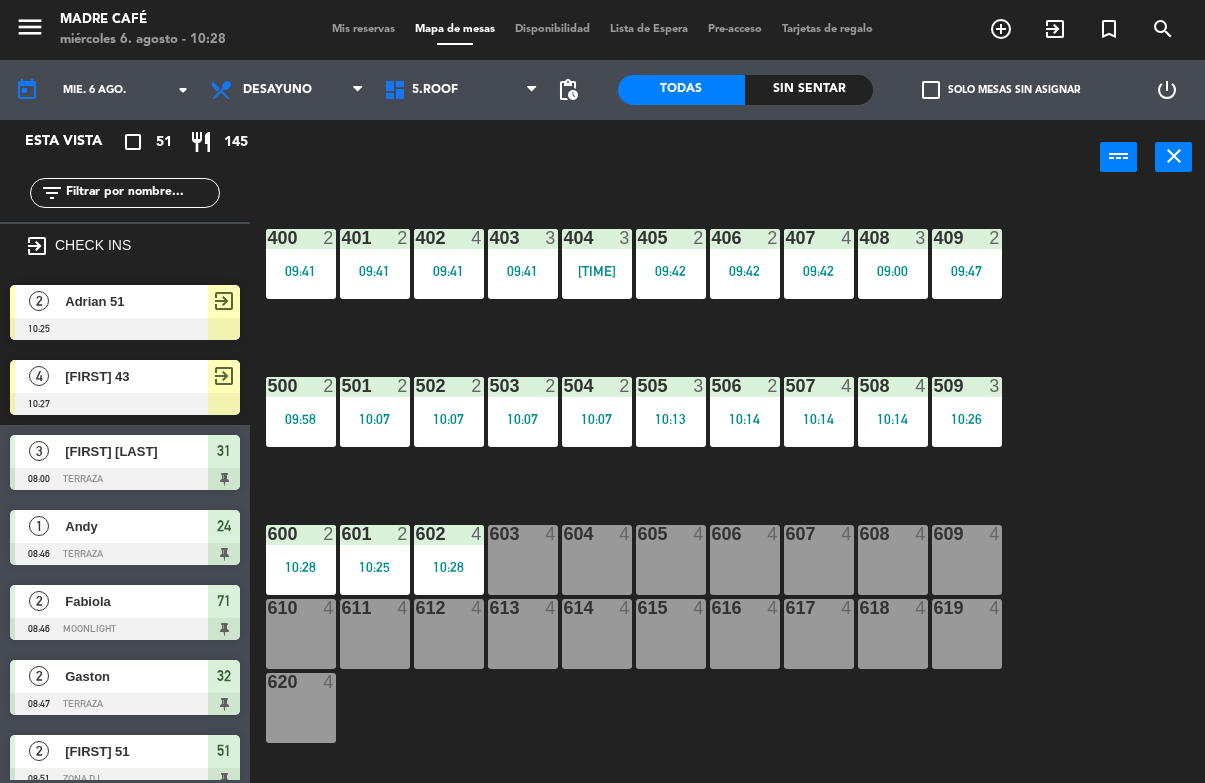 scroll, scrollTop: 541, scrollLeft: 0, axis: vertical 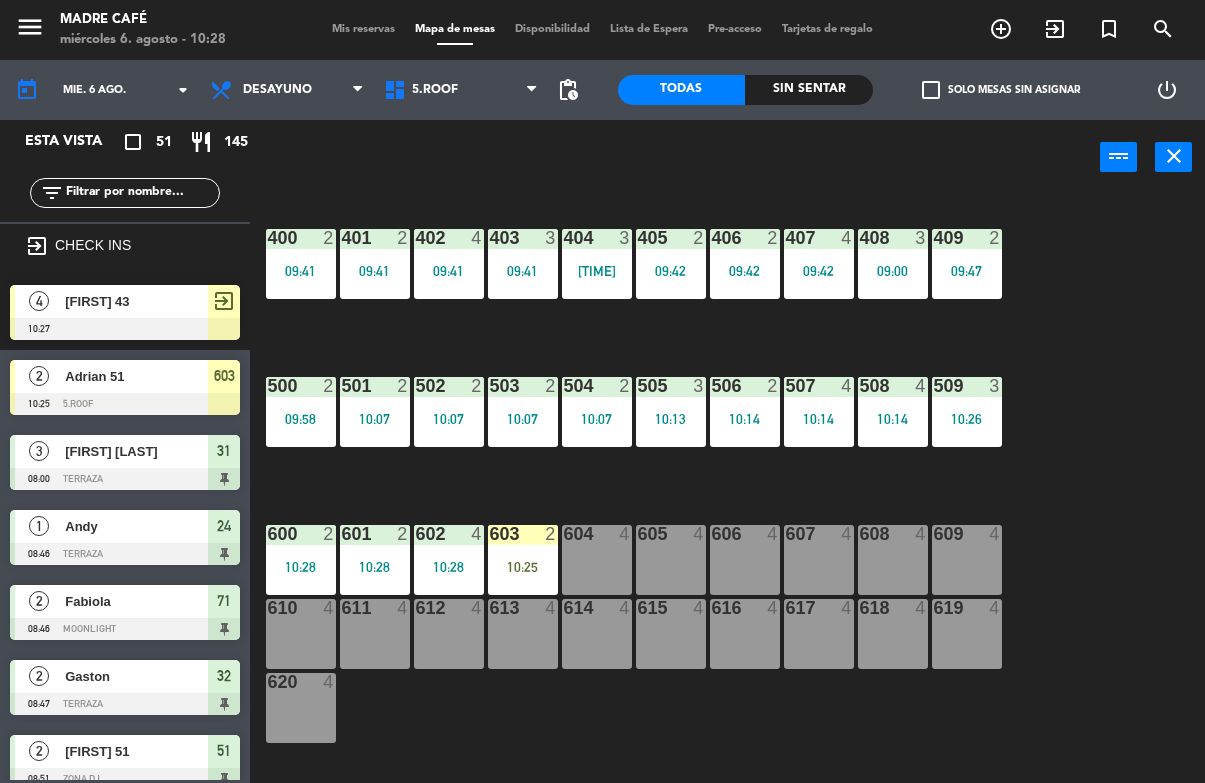 click on "603  2   10:25" at bounding box center [523, 560] 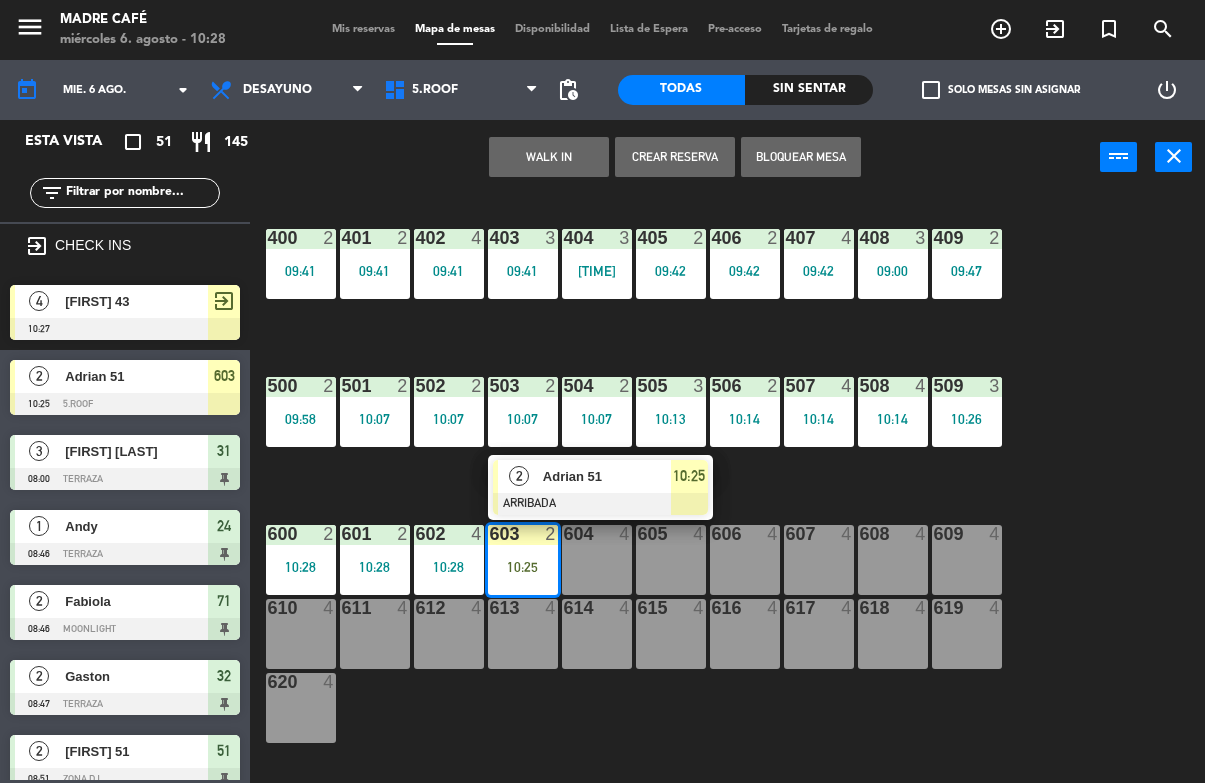 click on "Adrian 51" at bounding box center [607, 476] 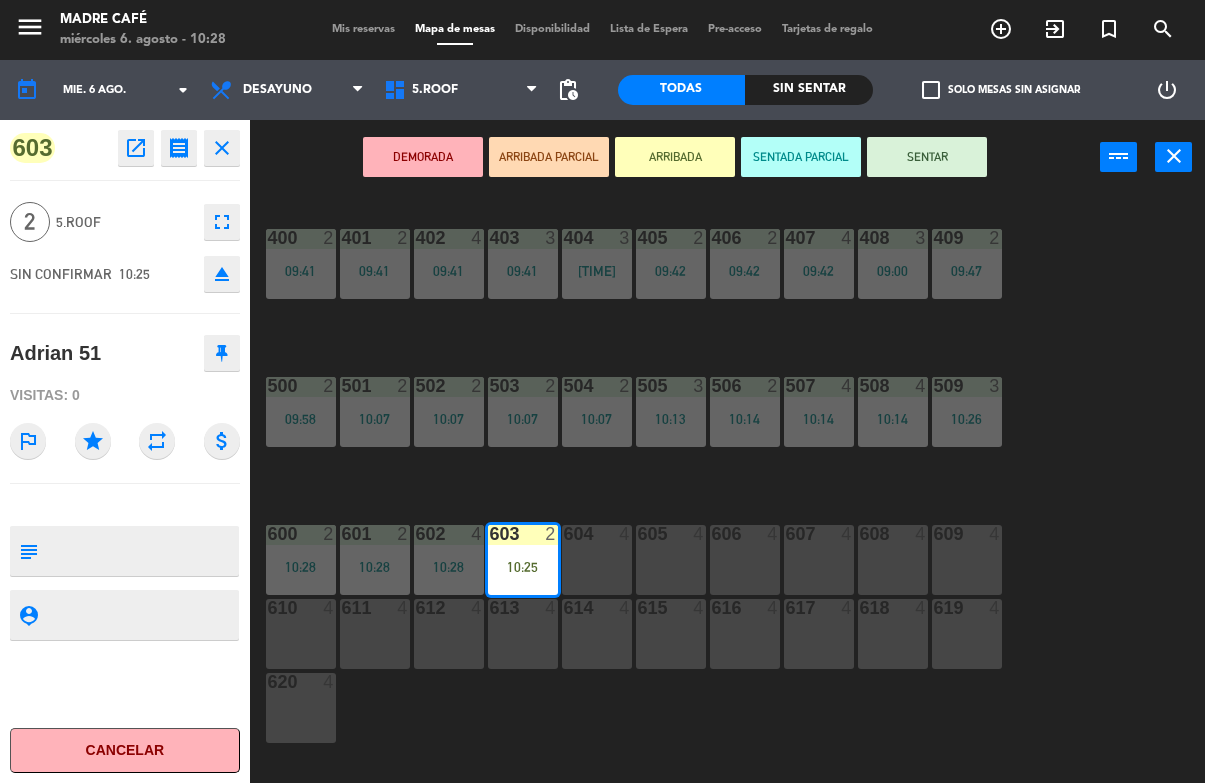 click on "SENTAR" at bounding box center [927, 157] 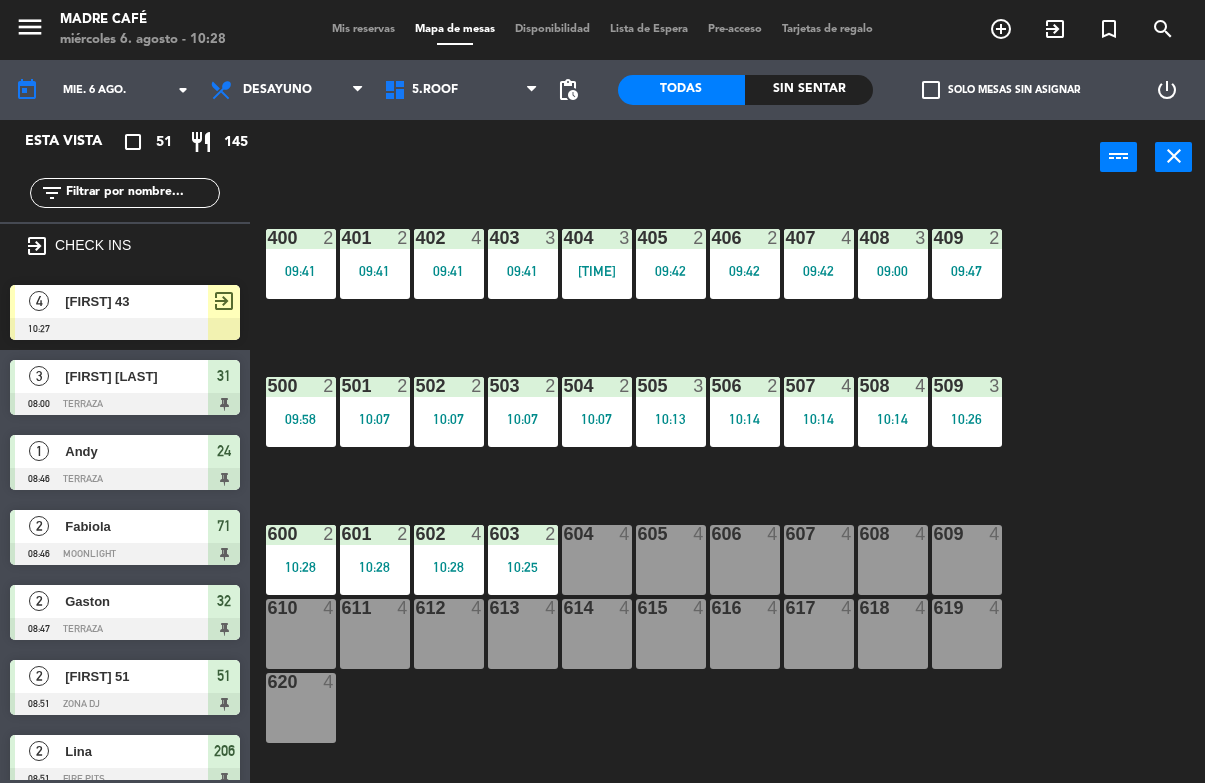 scroll, scrollTop: 0, scrollLeft: 0, axis: both 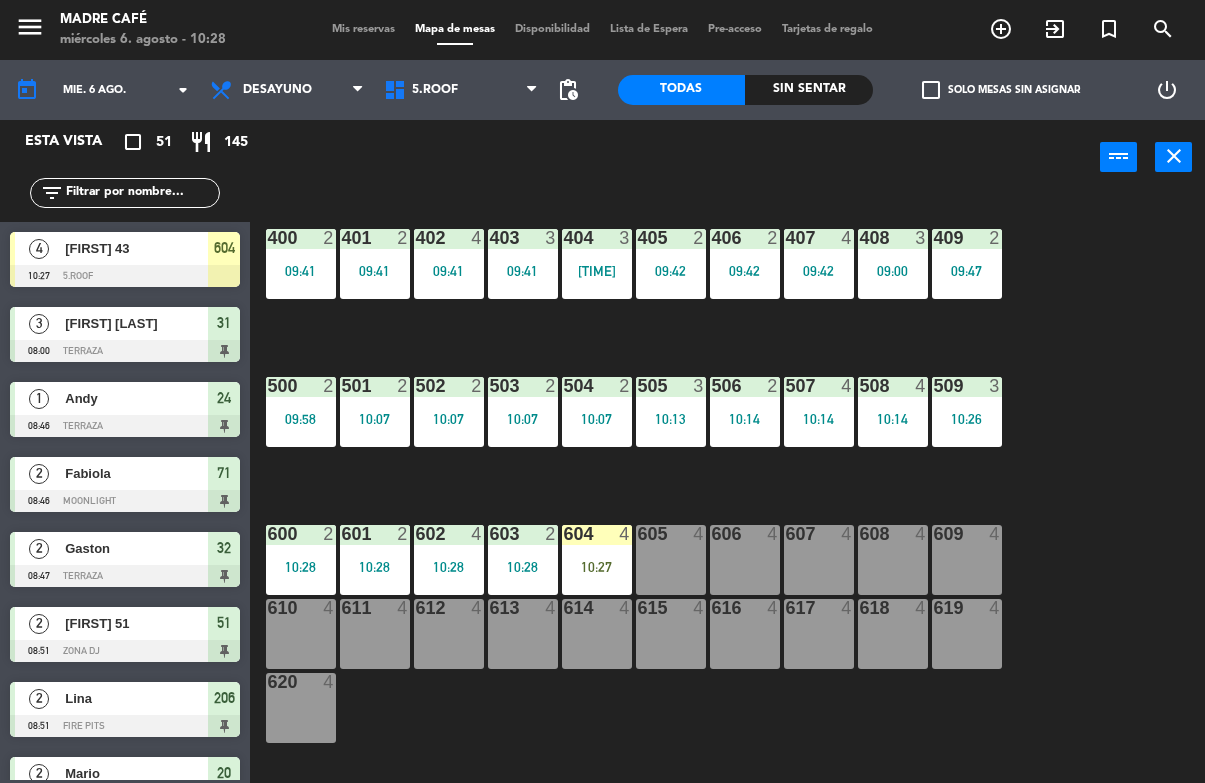 click on "604  4   10:27" at bounding box center (597, 560) 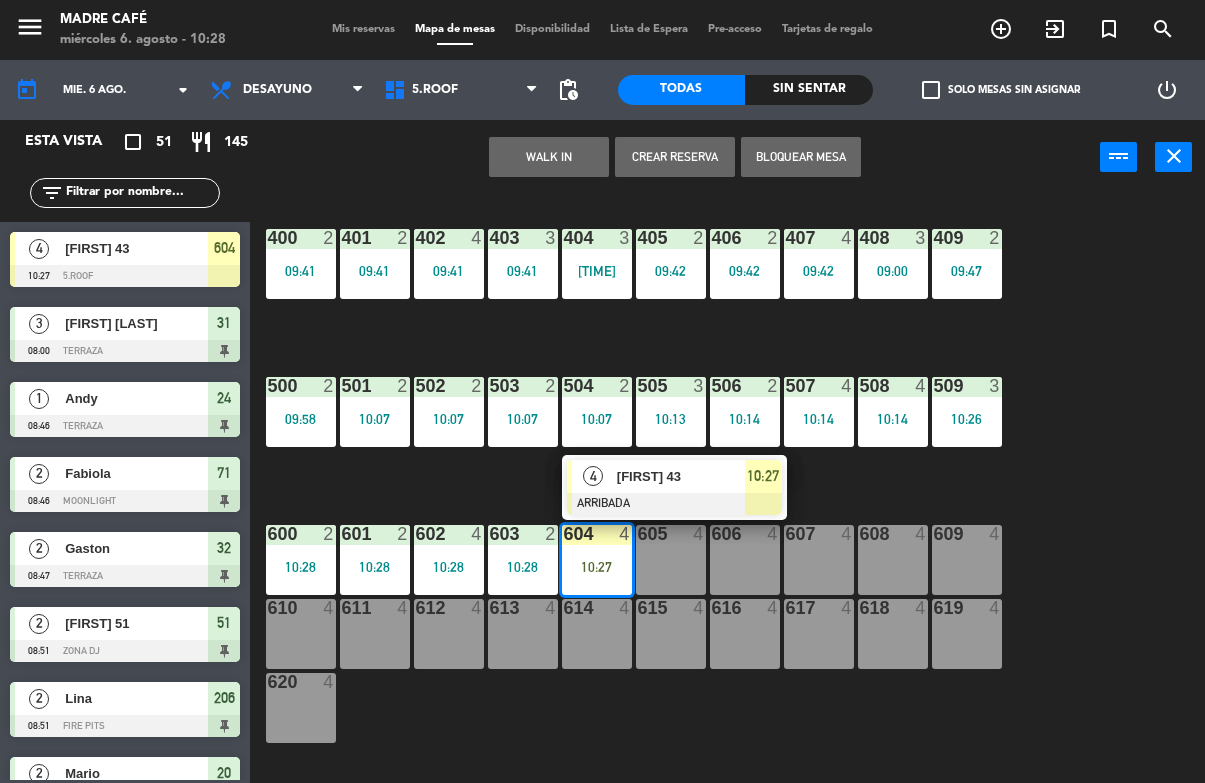 click on "[FIRST] 43" at bounding box center (681, 476) 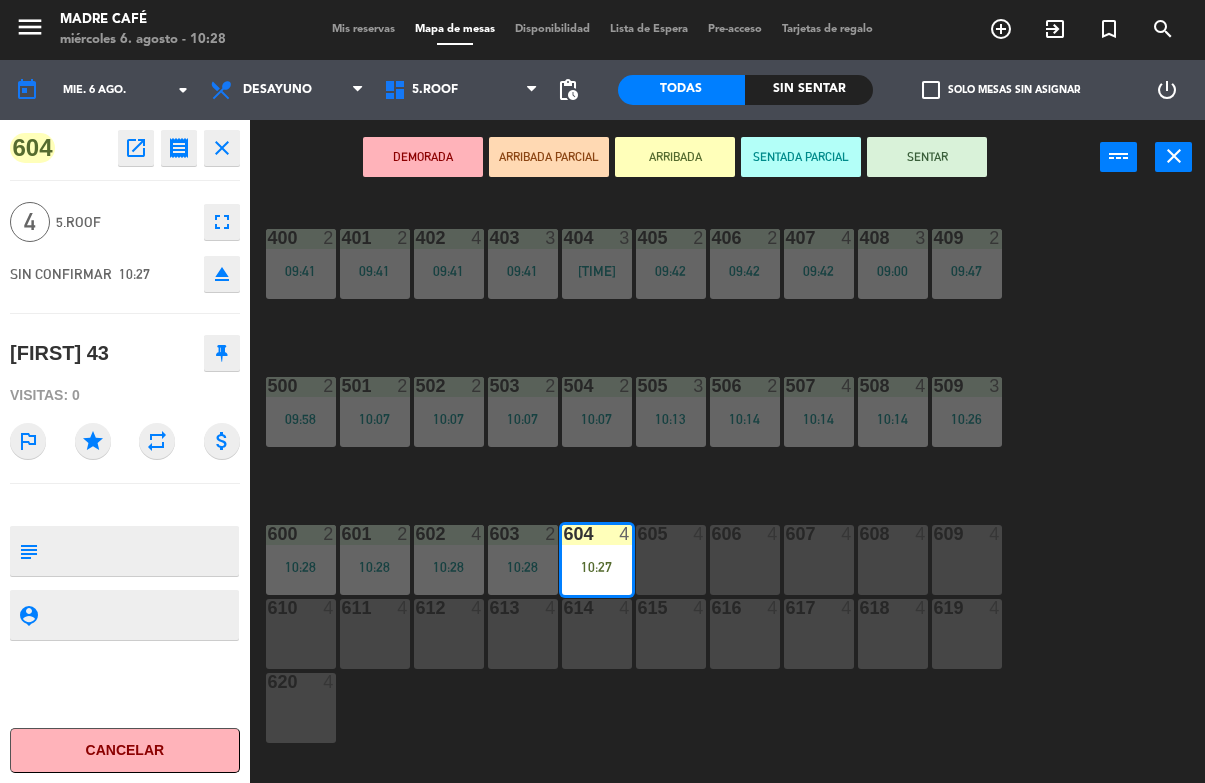 click on "SENTAR" at bounding box center [927, 157] 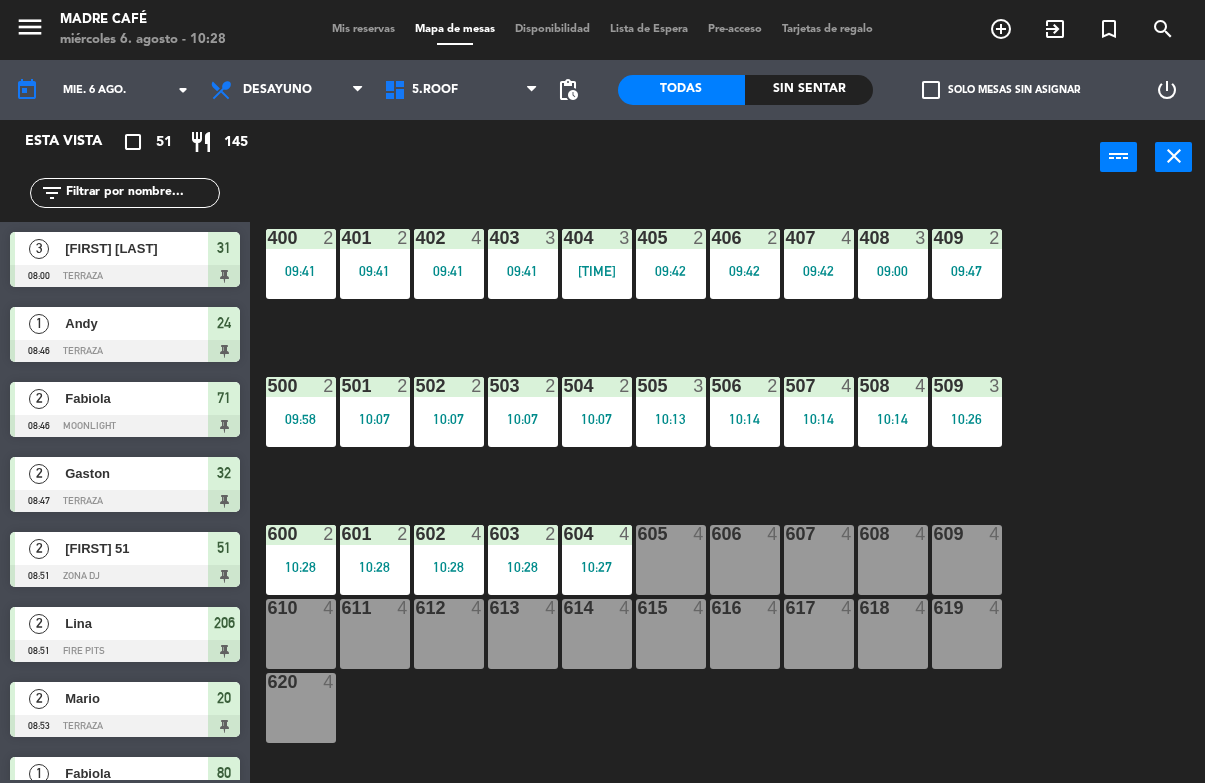 scroll, scrollTop: 0, scrollLeft: 0, axis: both 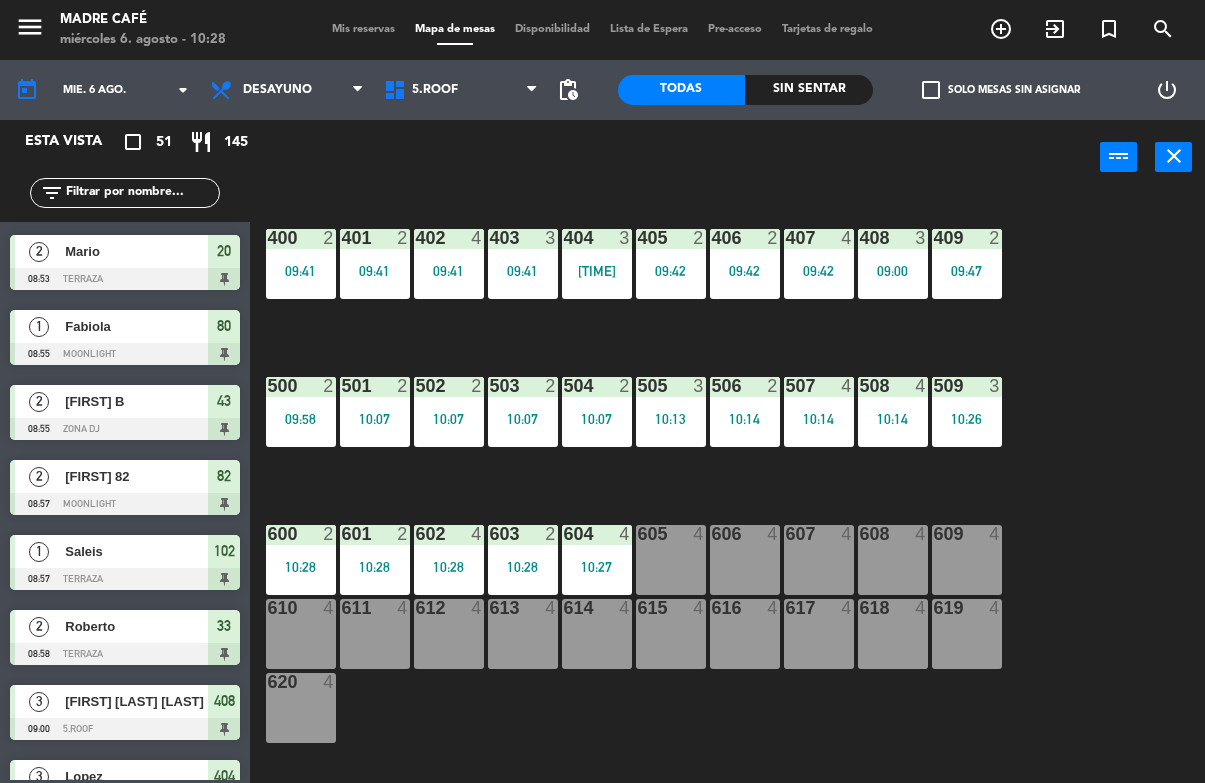 click 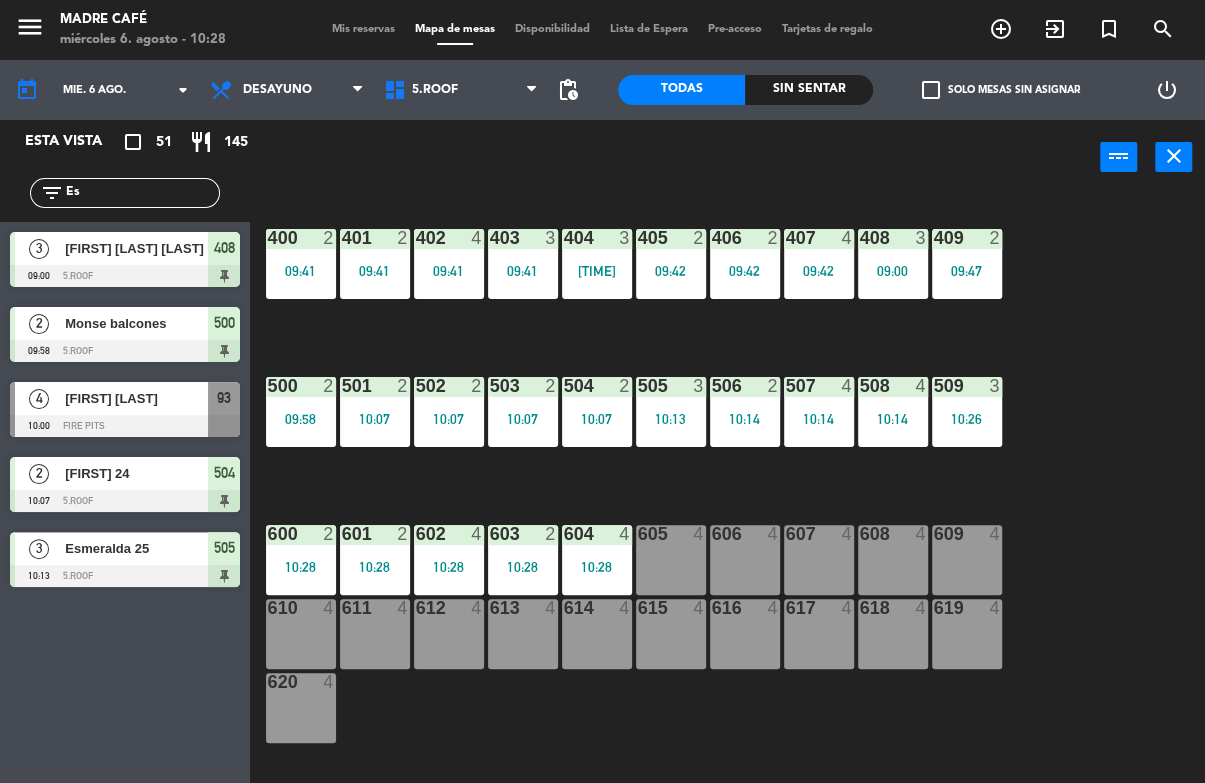 scroll, scrollTop: 0, scrollLeft: 0, axis: both 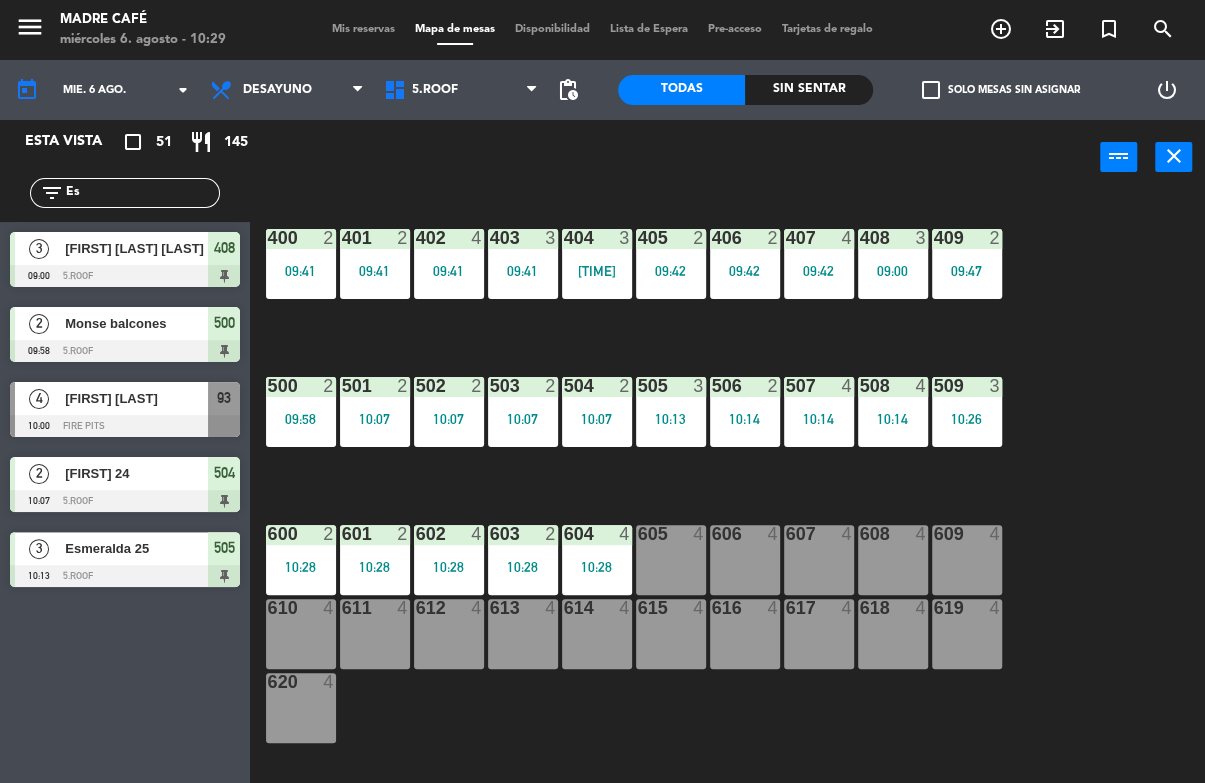 type on "E" 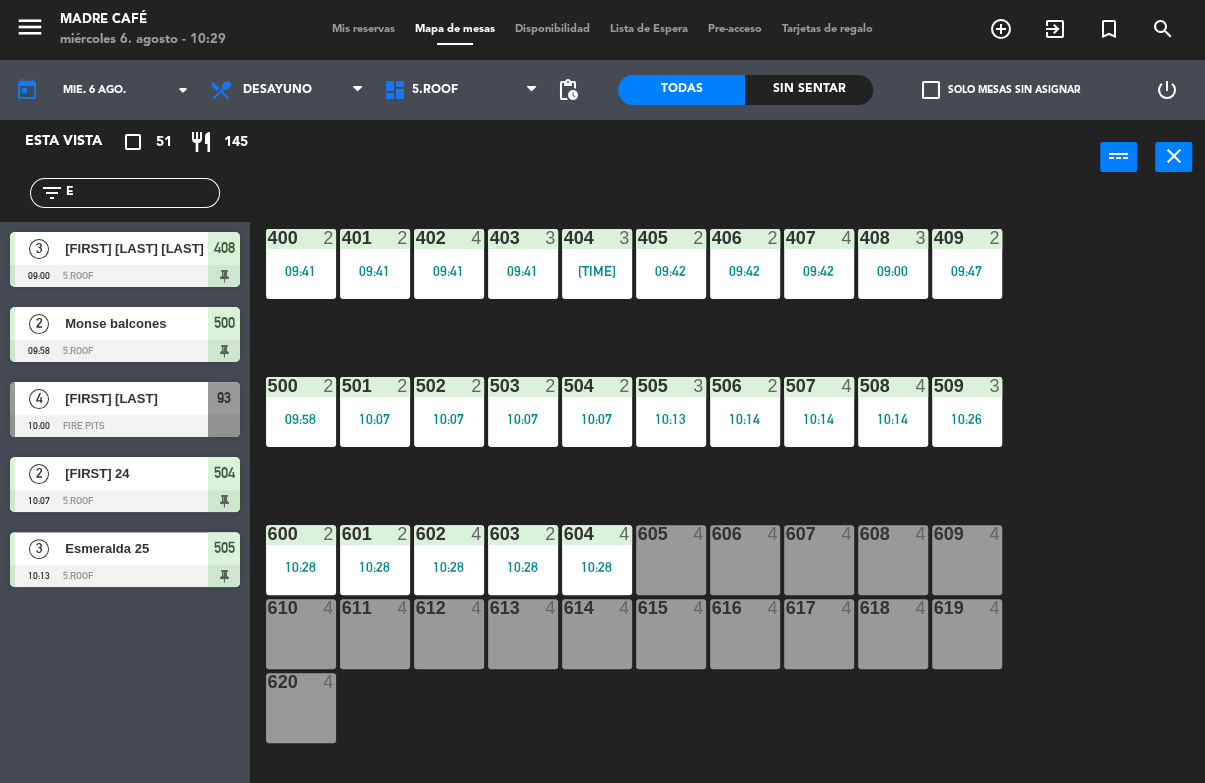 type 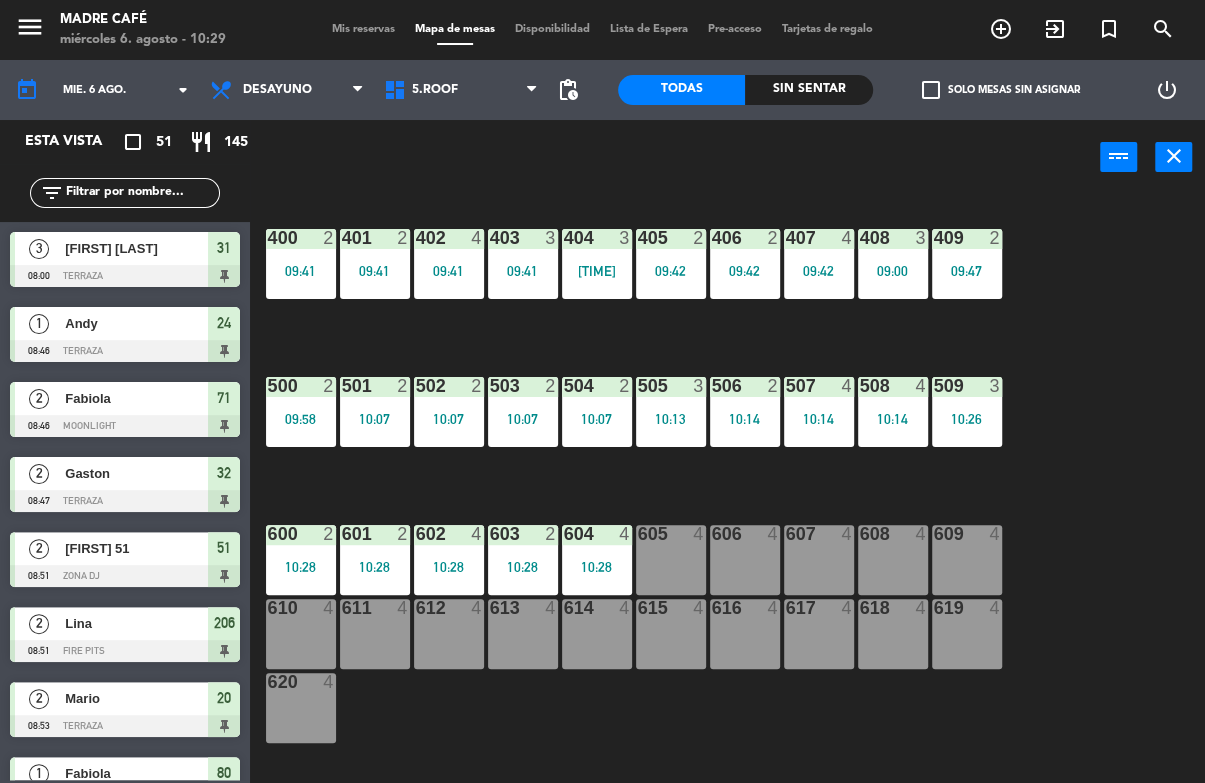 click on "400  2   09:41  401  2   09:41  402  4   09:41  403  3   09:41  404  3   09:23  405  2   09:42  406  2   09:42  407  4   09:42  408  3   09:00  409  2   09:47  500  2   09:58  501  2   10:07  502  2   10:07  503  2   10:07  504  2   10:07  505  3   10:13  506  2   10:14  507  4   10:14  508  4   10:14  509  3   10:26  600  2   10:28  601  2   10:28  602  4   10:28  603  2   10:28  604  4   10:28  605  4  606  4  607  4  608  4  609  4  610  4  611  4  612  4  613  4  614  4  615  4  616  4  617  4  618  4  619  4  620  4" 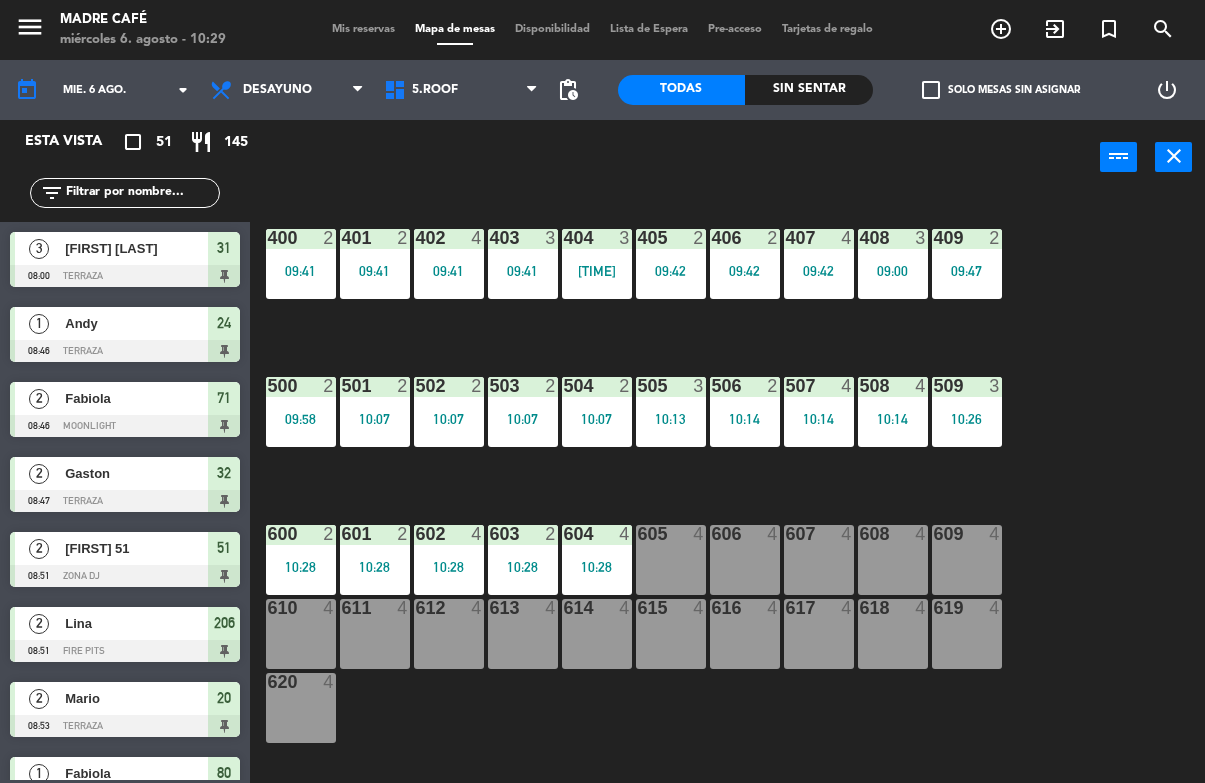 click on "605  4" at bounding box center [671, 560] 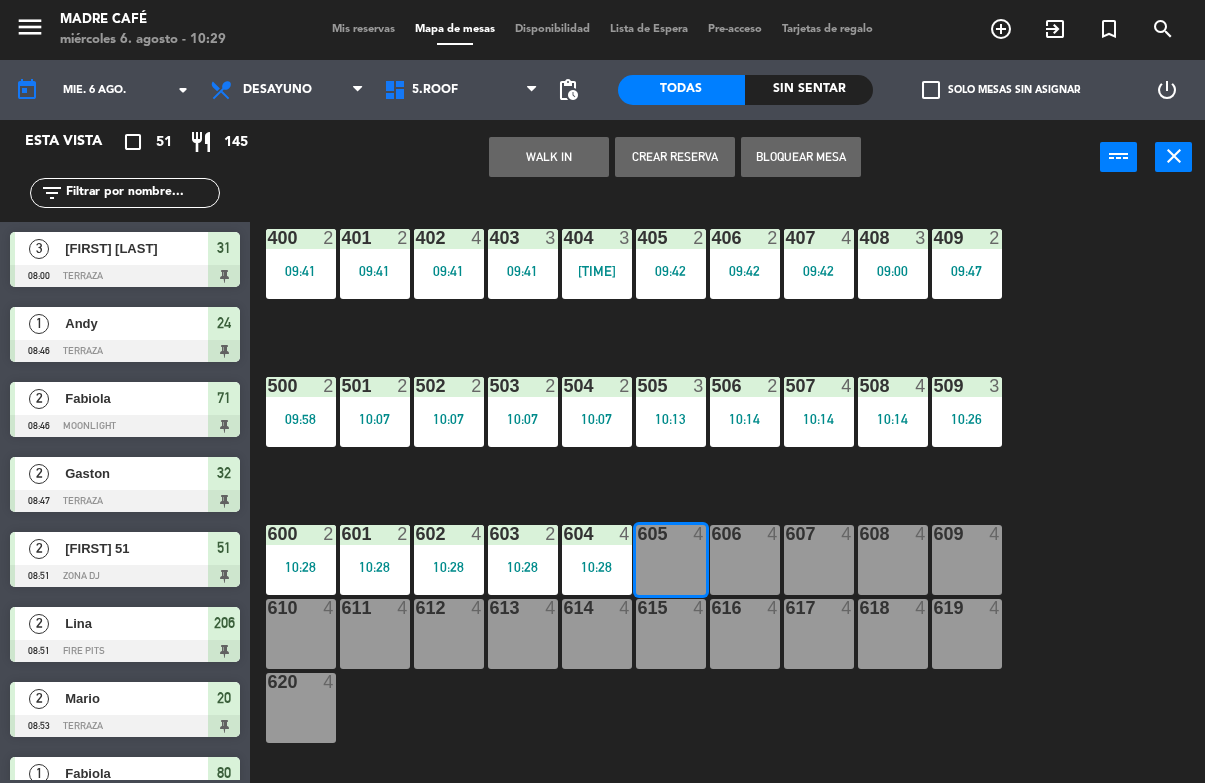 click on "WALK IN" at bounding box center [549, 157] 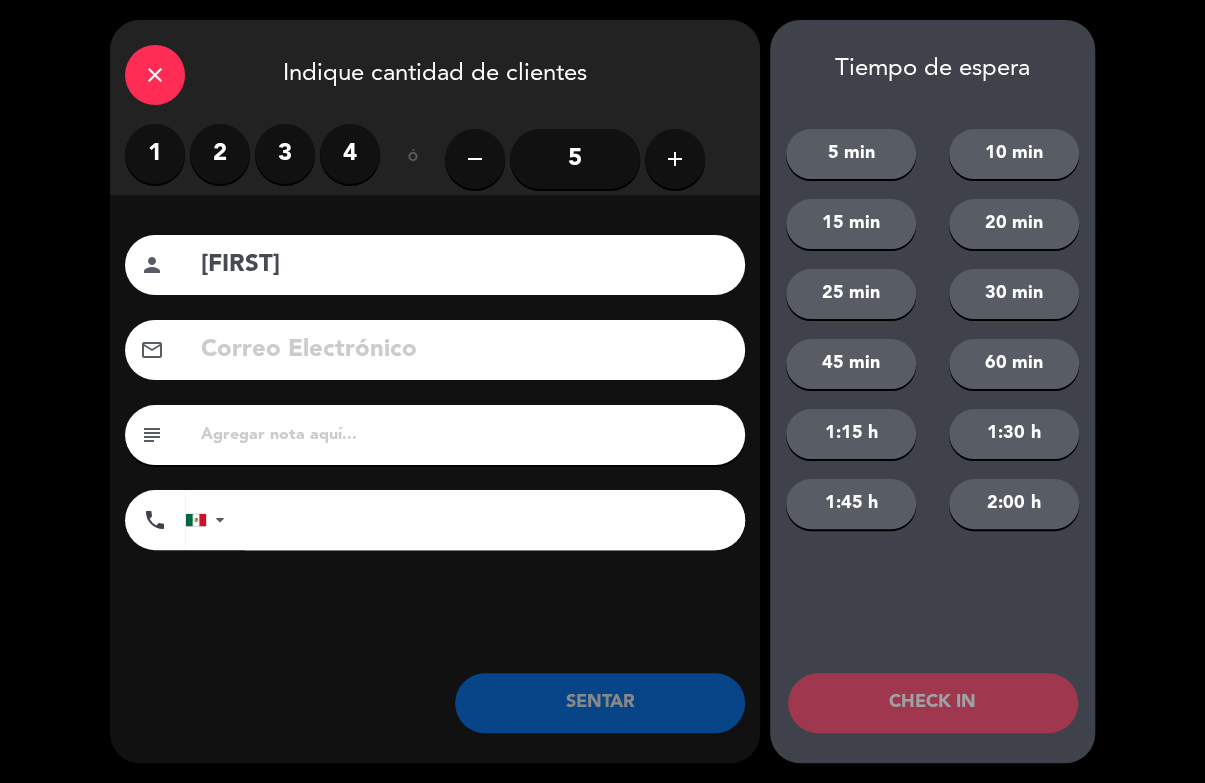 type on "[FIRST]" 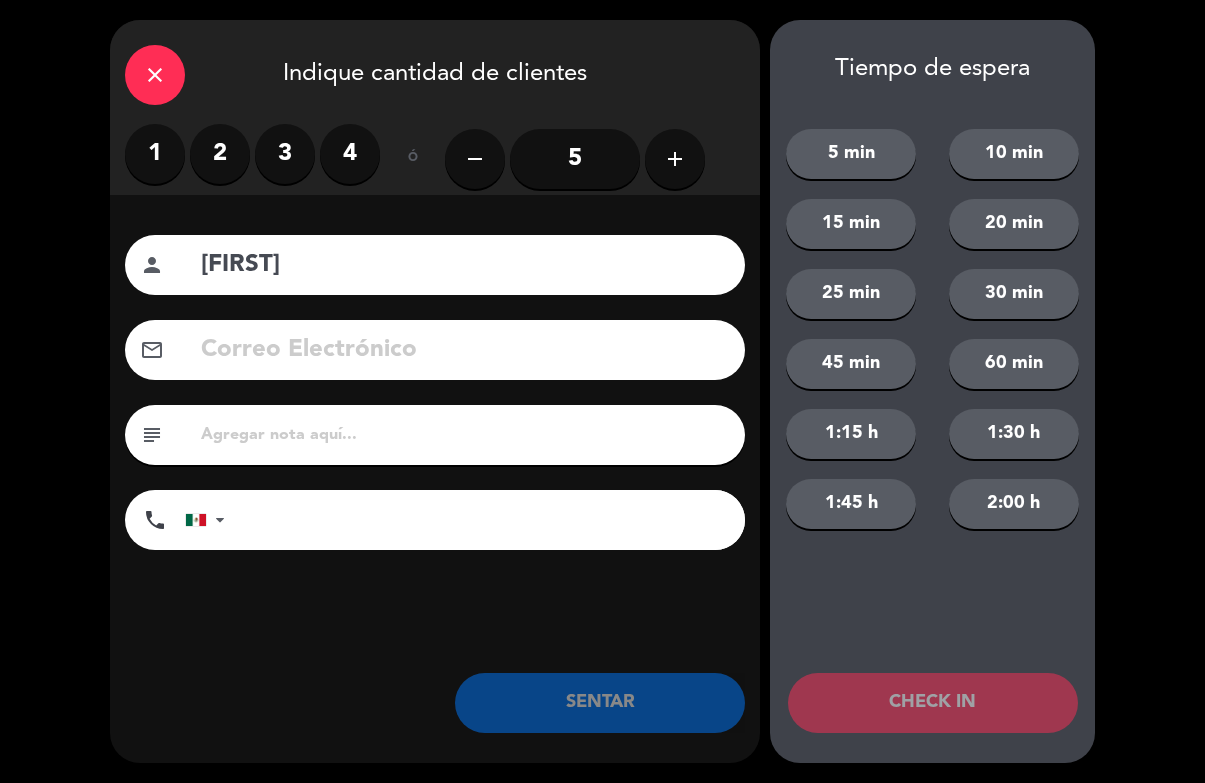 click on "3" at bounding box center (285, 154) 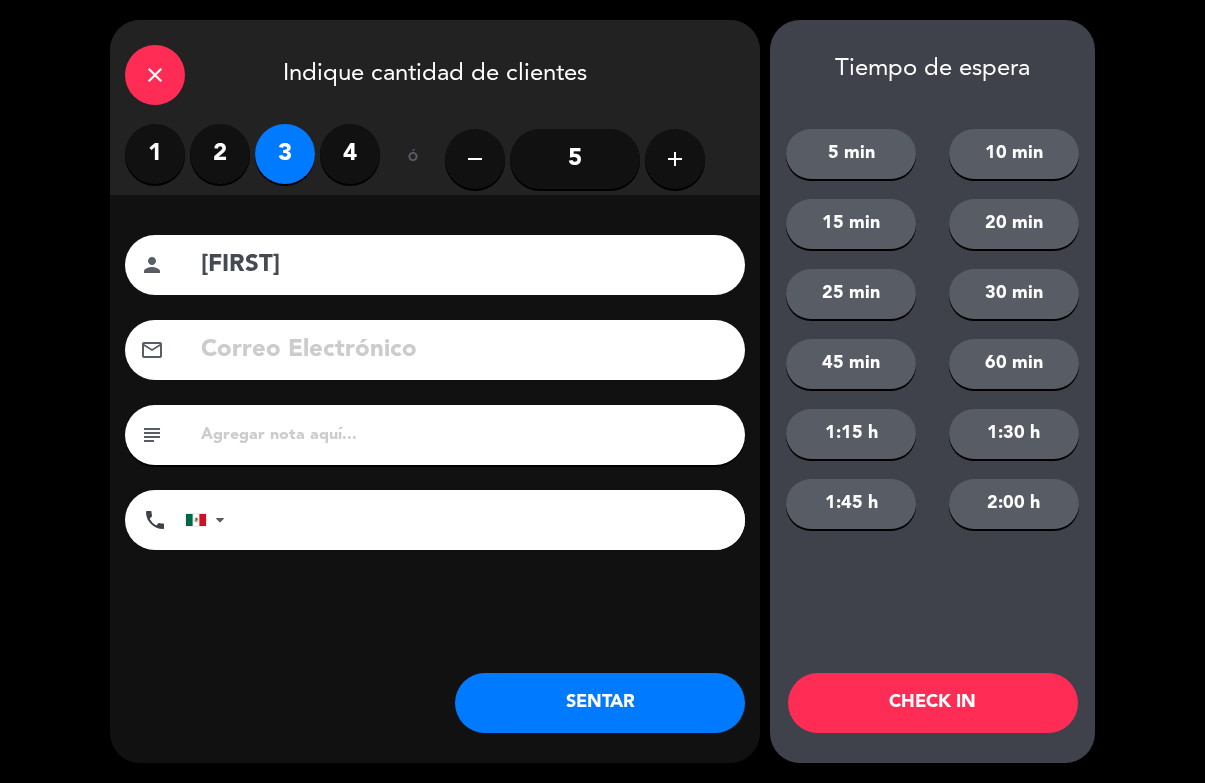 click on "2" at bounding box center [220, 154] 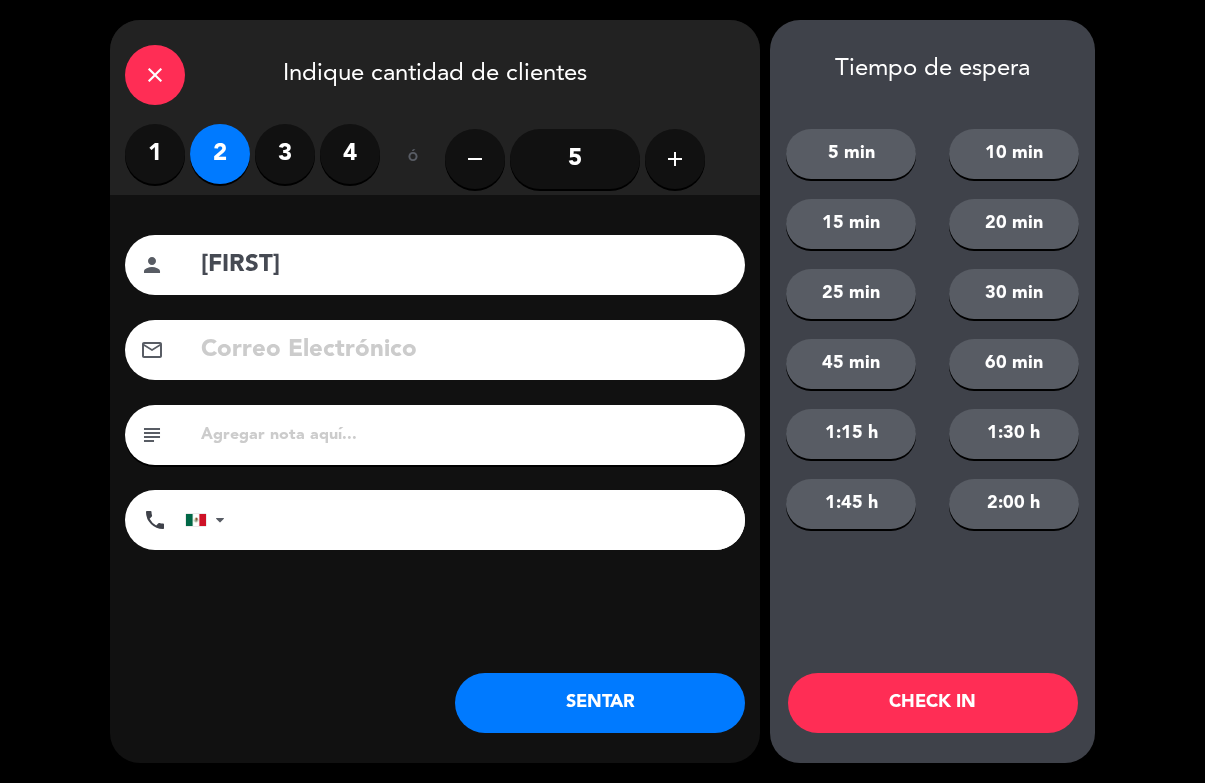 click on "CHECK IN" 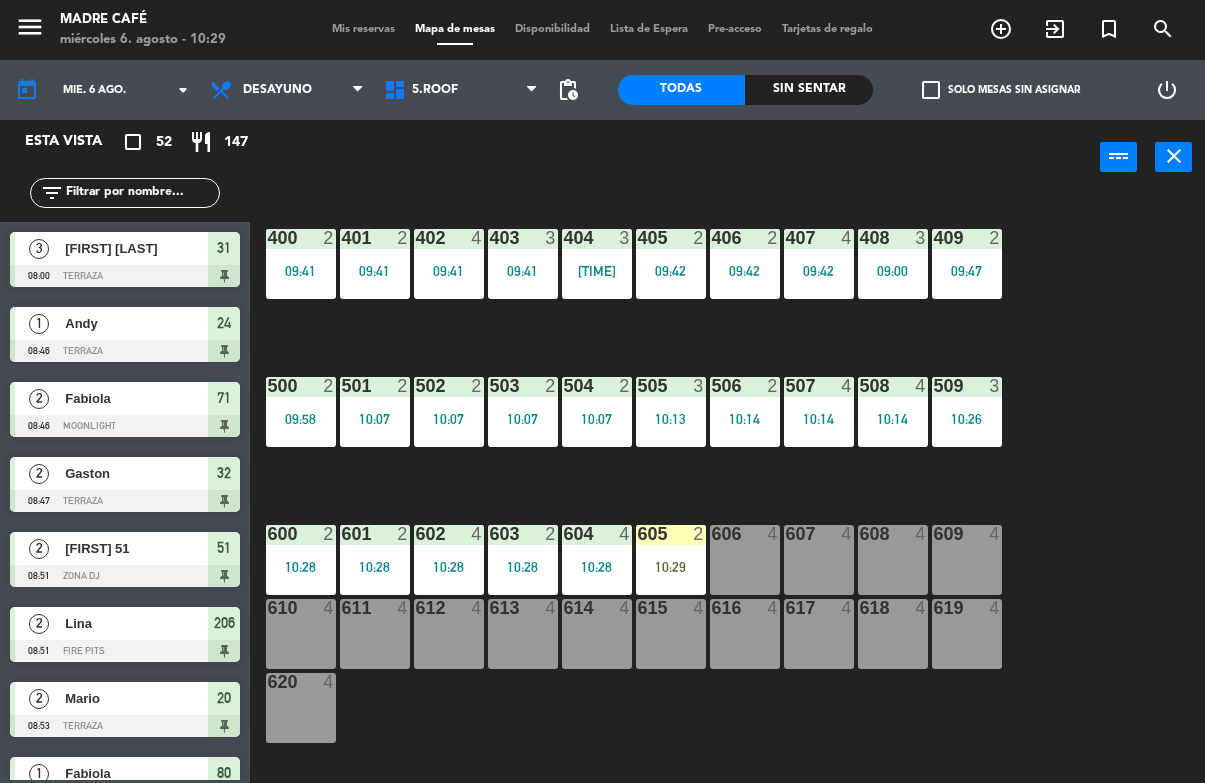click on "605  2   [TIME]" at bounding box center [671, 560] 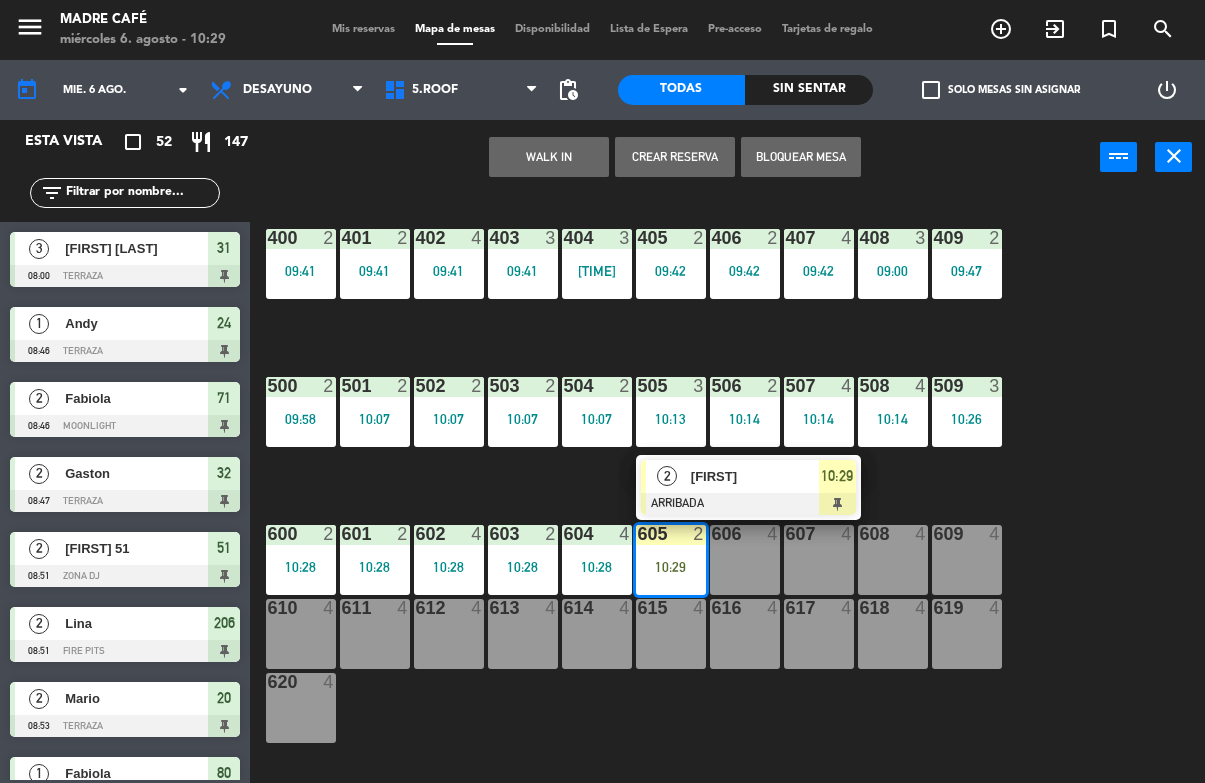 click on "[FIRST]" at bounding box center [755, 476] 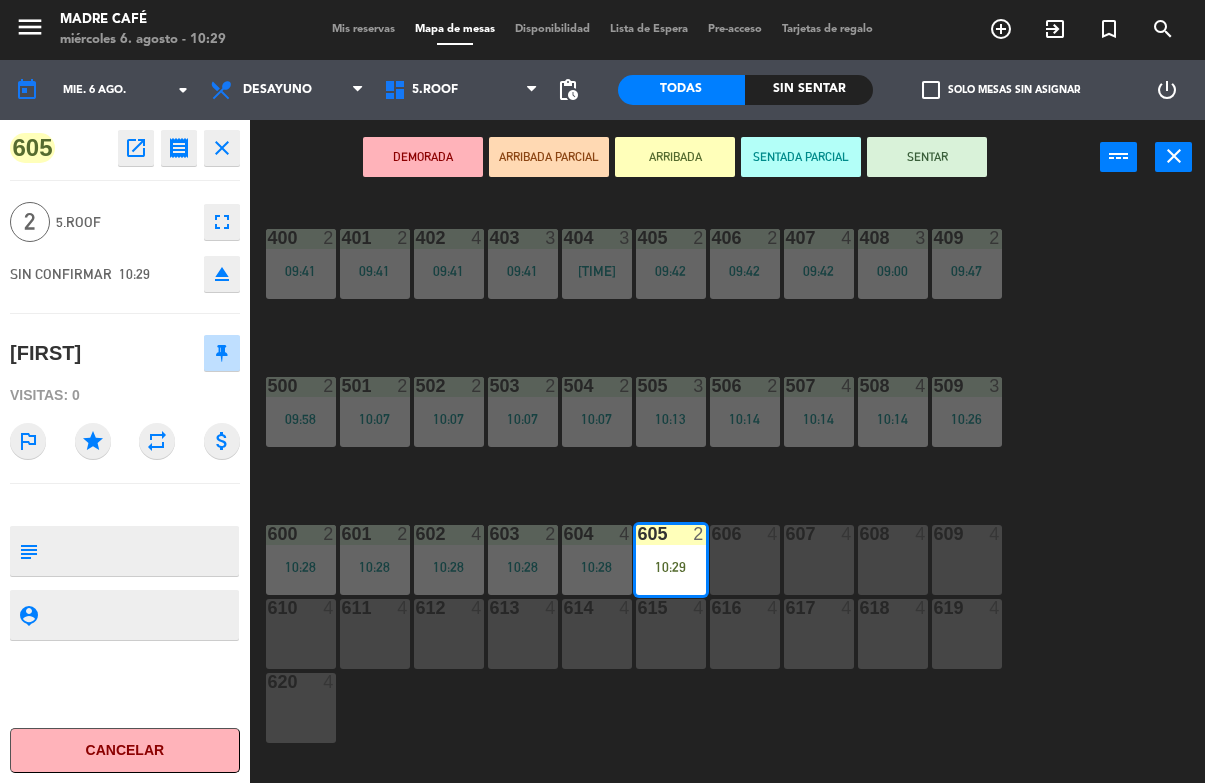 click on "SENTAR" at bounding box center (927, 157) 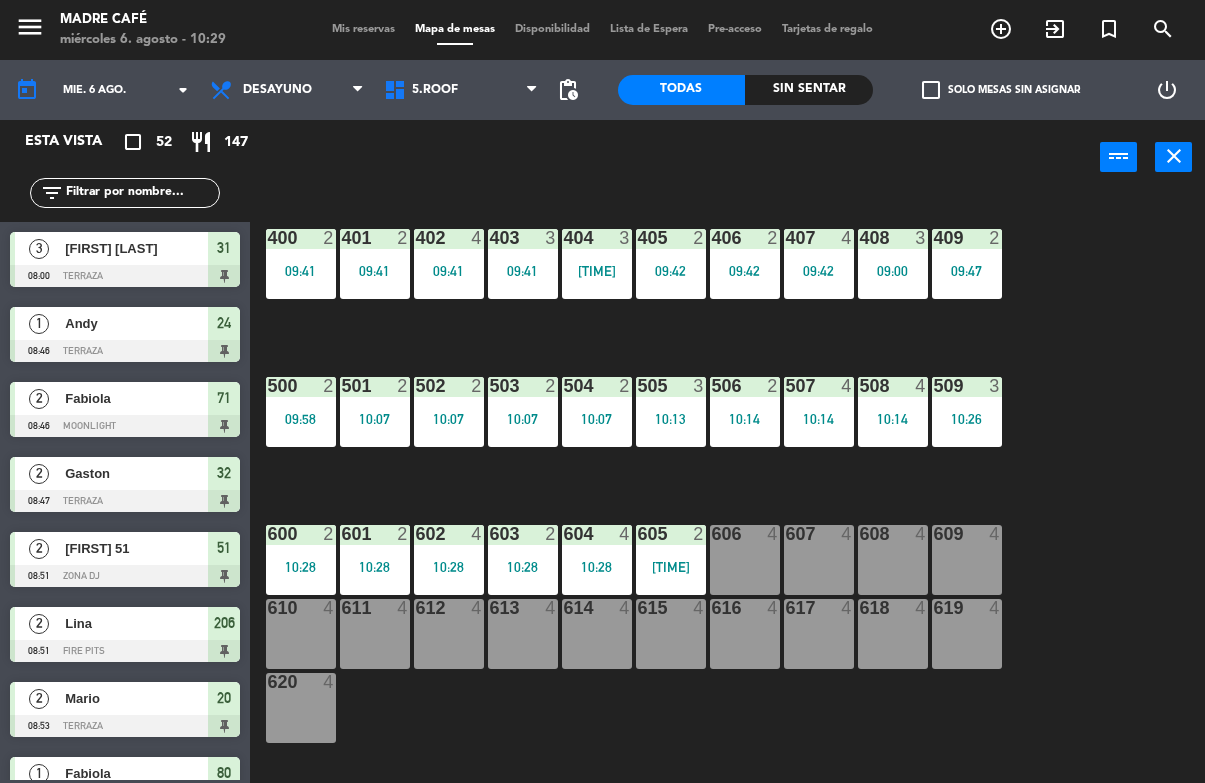scroll, scrollTop: 0, scrollLeft: 0, axis: both 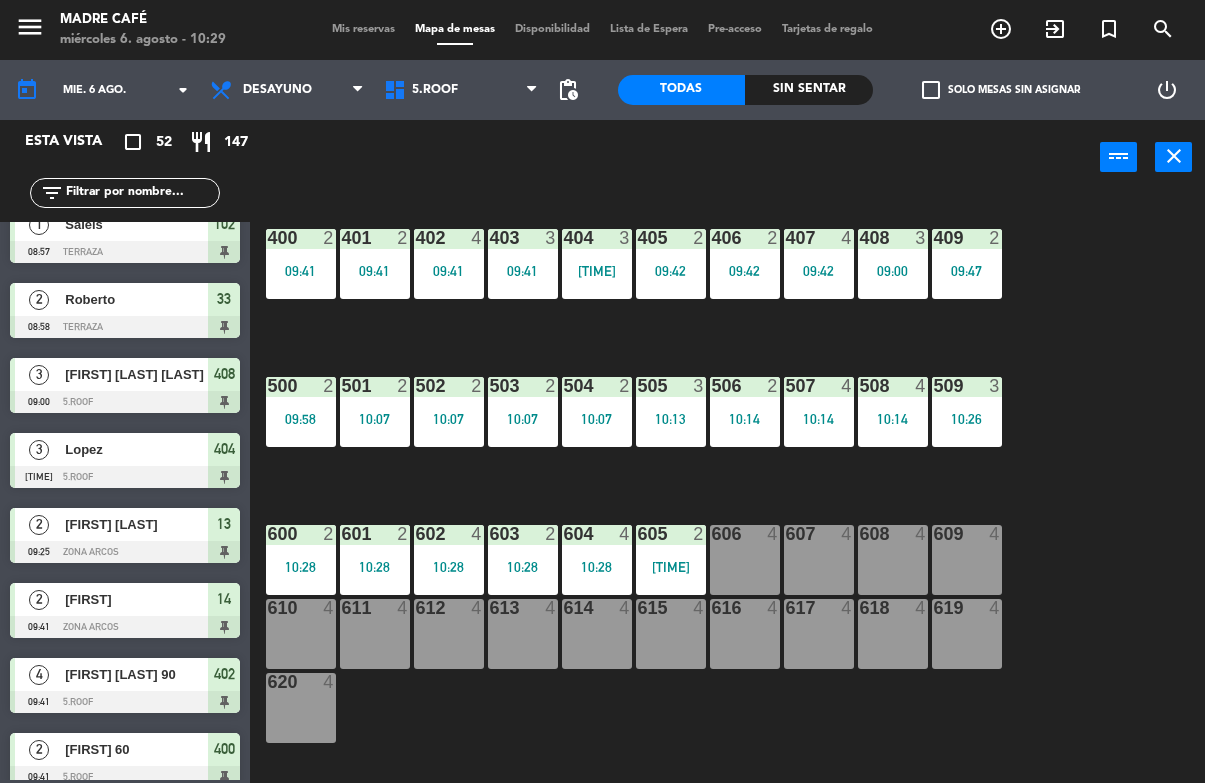 click on "400  2   09:41  401  2   09:41  402  4   09:41  403  3   09:41  404  3   09:23  405  2   09:42  406  2   09:42  407  4   09:42  408  3   09:00  409  2   09:47  500  2   09:58  501  2   10:07  502  2   10:07  503  2   10:07  504  2   10:07  505  3   10:13  506  2   10:14  507  4   10:14  508  4   10:14  509  3   10:26  600  2   10:28  601  2   10:28  602  4   10:28  603  2   10:28  604  4   10:28  605  2   11:29  606  4  607  4  608  4  609  4  610  4  611  4  612  4  613  4  614  4  615  4  616  4  617  4  618  4  619  4  620  4" 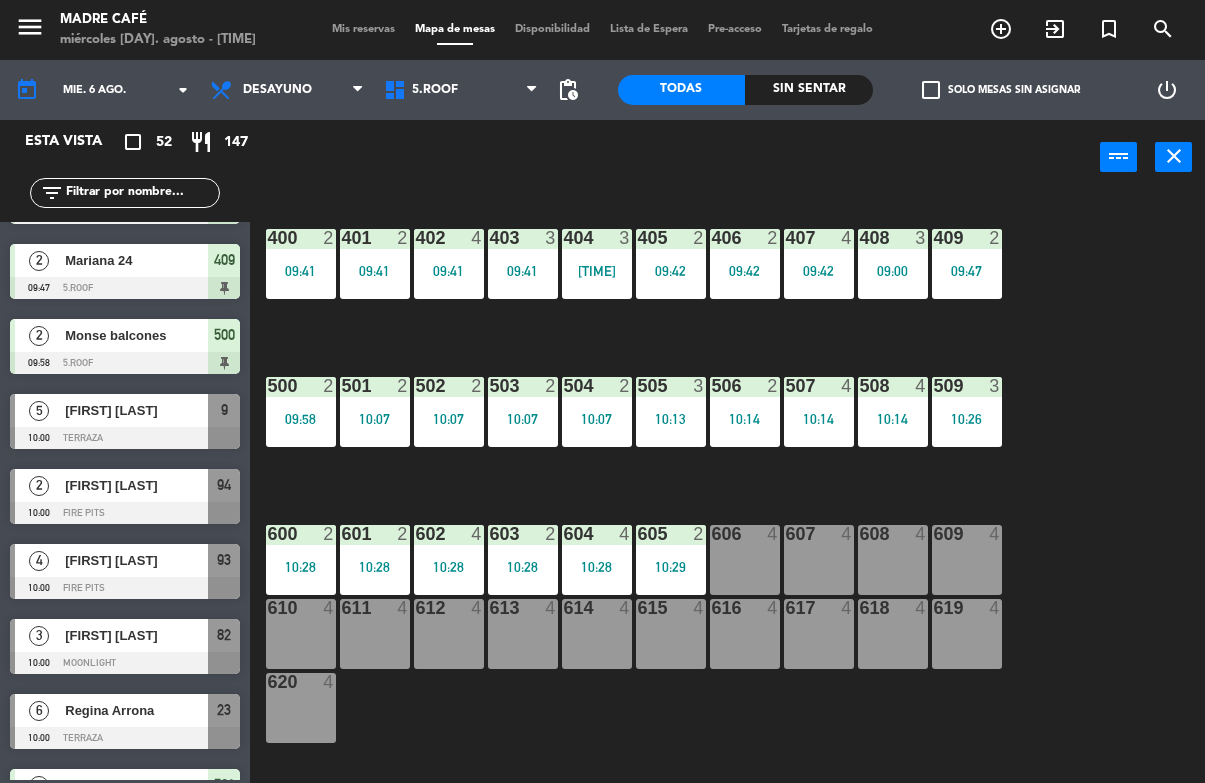 scroll, scrollTop: 1704, scrollLeft: 0, axis: vertical 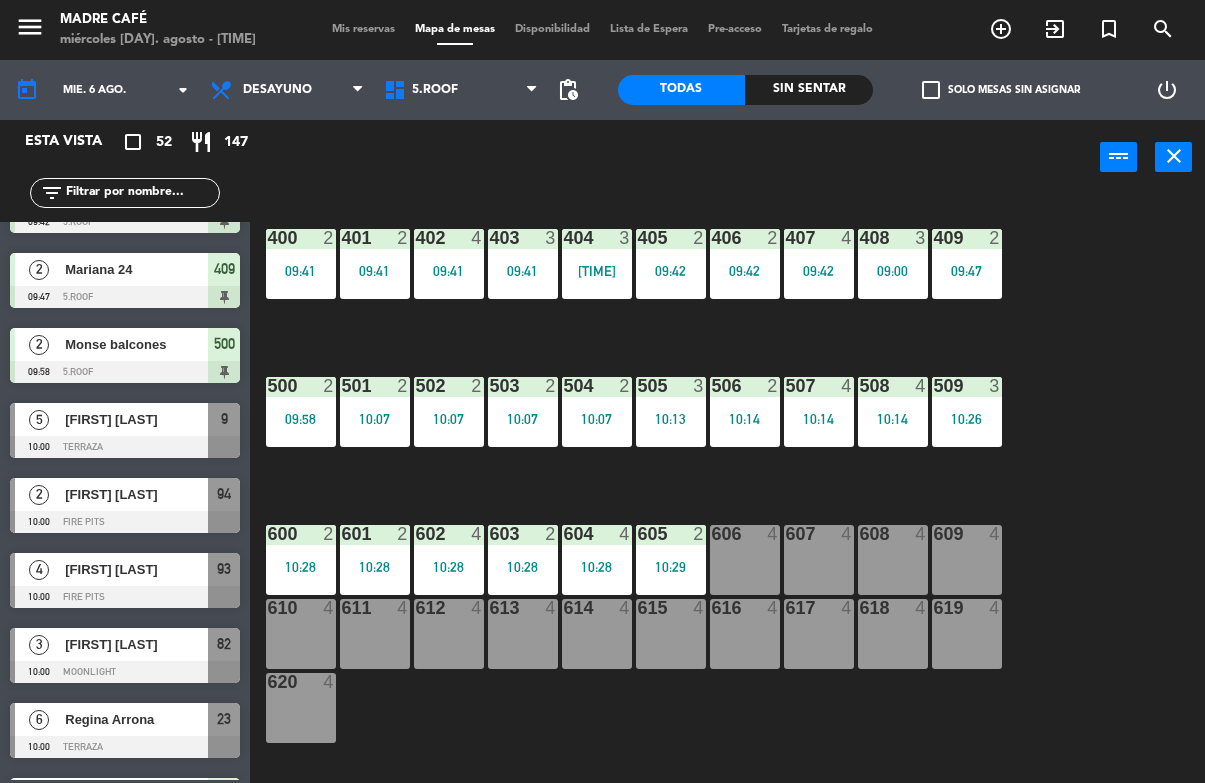 click on "606  4" at bounding box center [745, 560] 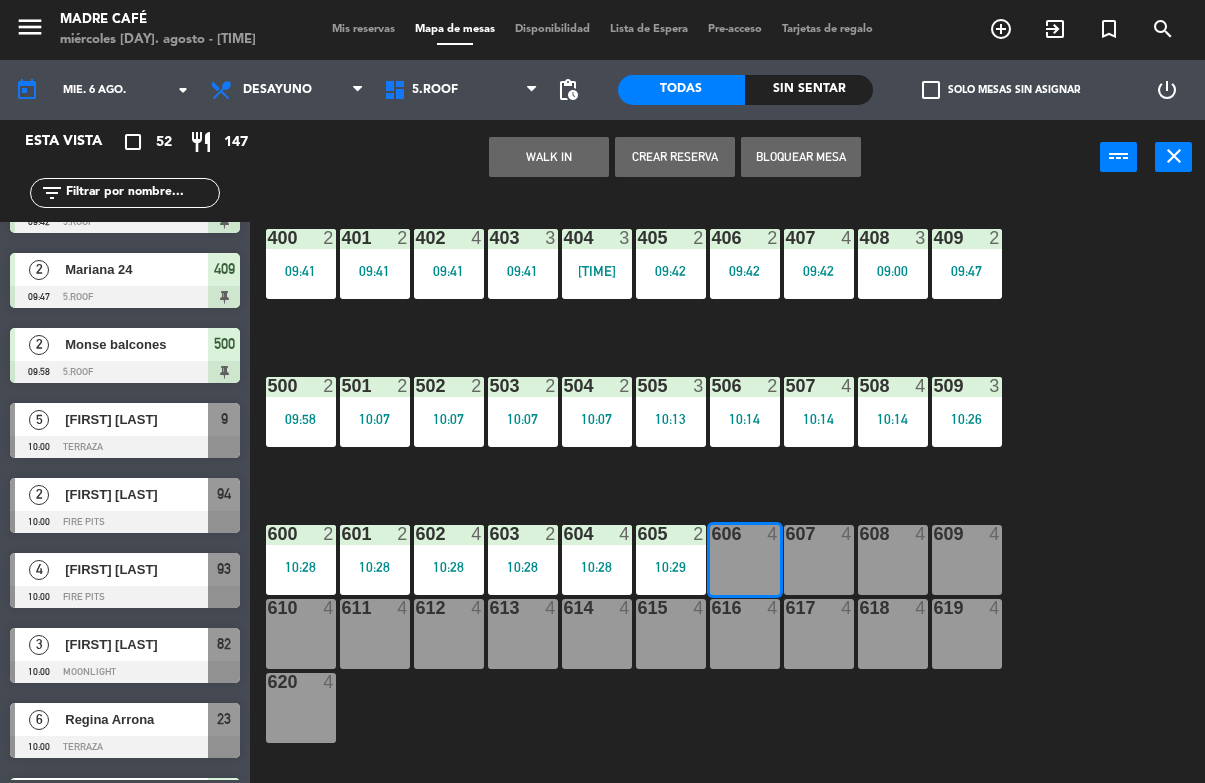 click on "WALK IN" at bounding box center (549, 157) 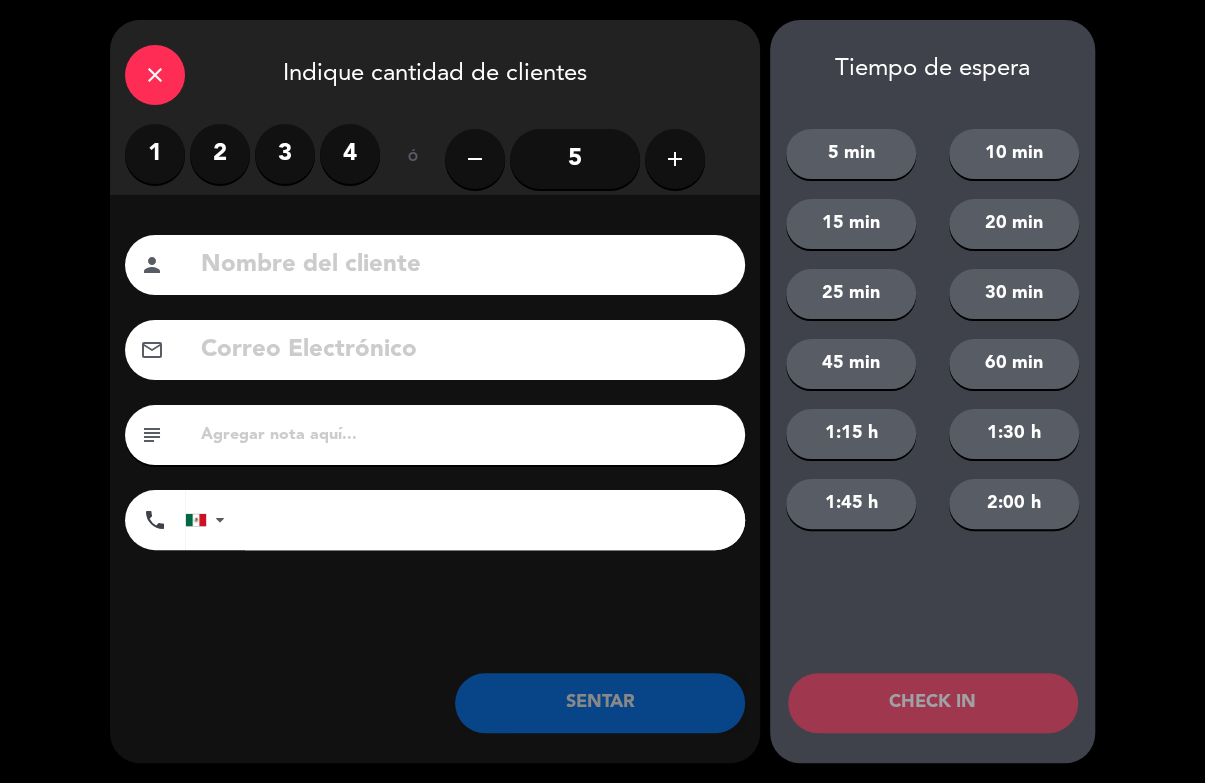 click on "add" 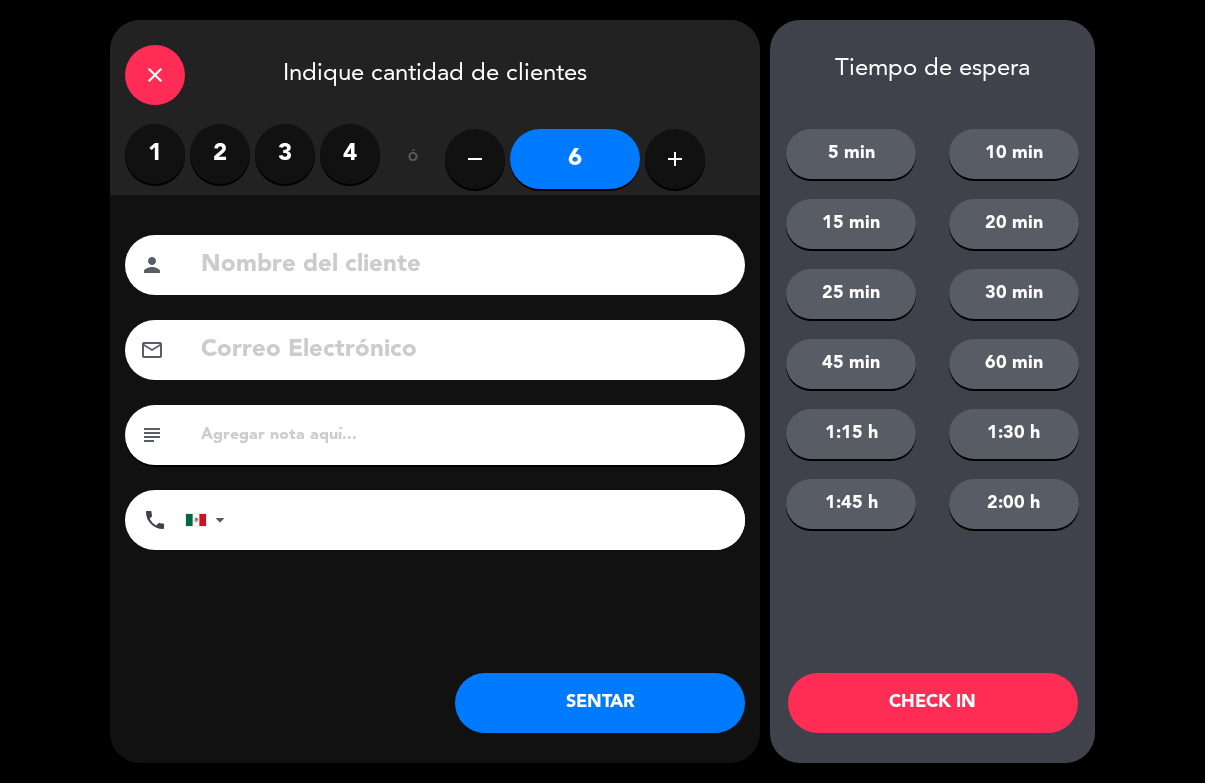 click 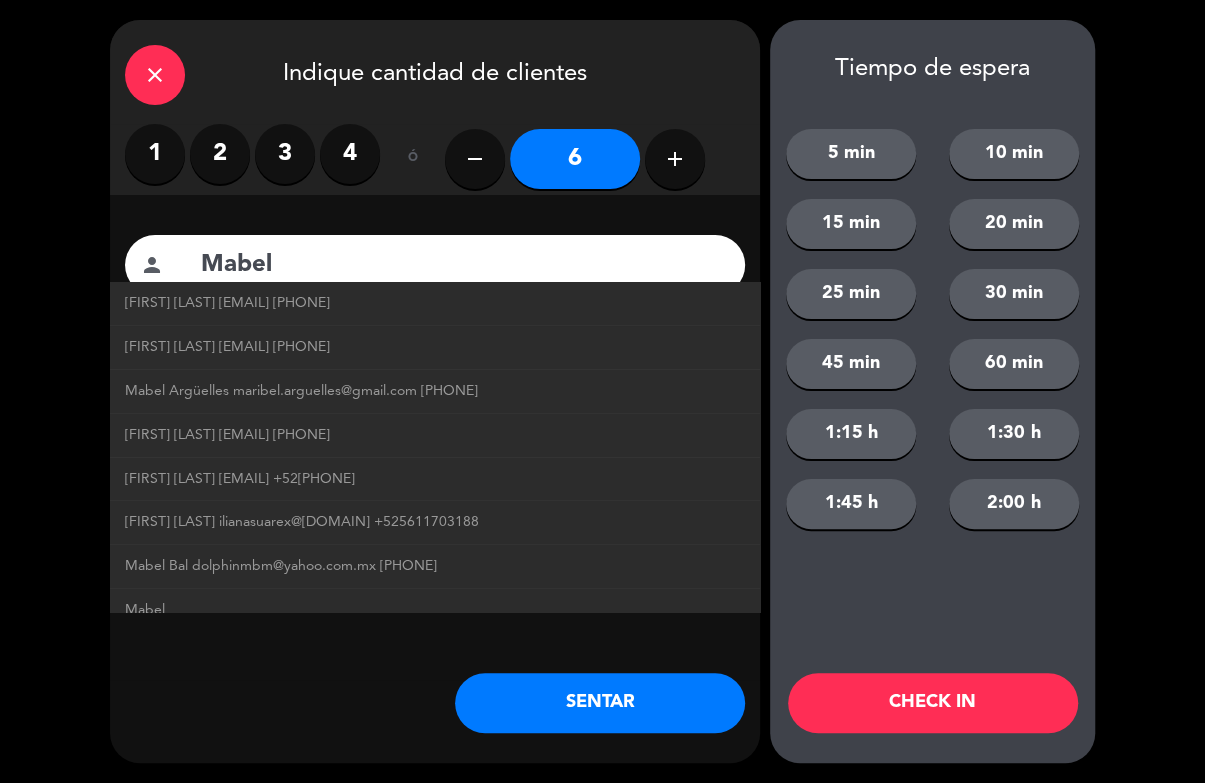 click on "close   Indique cantidad de clientes   1   2   3   4   ó  remove 6 add Nombre del cliente person Mabel Mabel González mabelgm@me.com [PHONE] Mabel Argüelles maribel.arguellesh@gmail.com [PHONE] Mabel Argüelles maribel.arguelles@gmail.com [PHONE] Mabel Astorga mabelirriz@gmail.com [PHONE] Mabel Villa mabel.villa2@gmail.com [PHONE] Mabel Barron ilianasuarex@gmail.com [PHONE] Mabel Bal dolphinmbm@yahoo.com.mx [PHONE] Mabel    Mabel cruz   Mabel Estrella mabel.er12@gmail.com [PHONE] Mabel Izquierdo mabelfi18@gmail.com [PHONE] Mabel    MABEL ALMANZAR mabelalmanzar@gmail.com [PHONE] Mabel BernL    Mabel    Mabel    Mabel    Mabel arau    Mabel salome    Mabel Arguelles argu9406@gmail.com [PHONE] Mabel moreno    Mabel Punzo   Mabel Punzo mabel.pnzo@gmail.com [PHONE] Mabel Bernal   Mabel Salome mabel.salome@ids.com.mx [PHONE] Mabel villa mabel.villa2@hotmail.com [PHONE] Mabel cruz rich.ego@gmail.com [PHONE] Mabel" 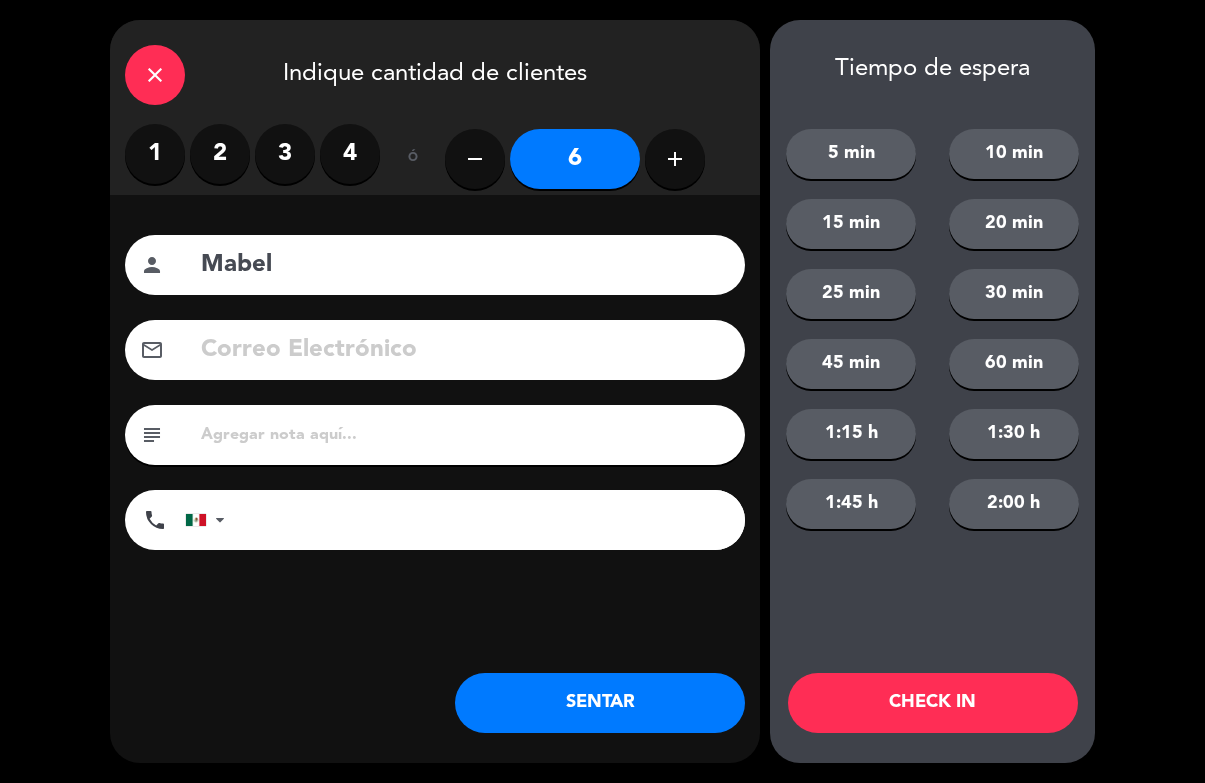 click on "Mabel" 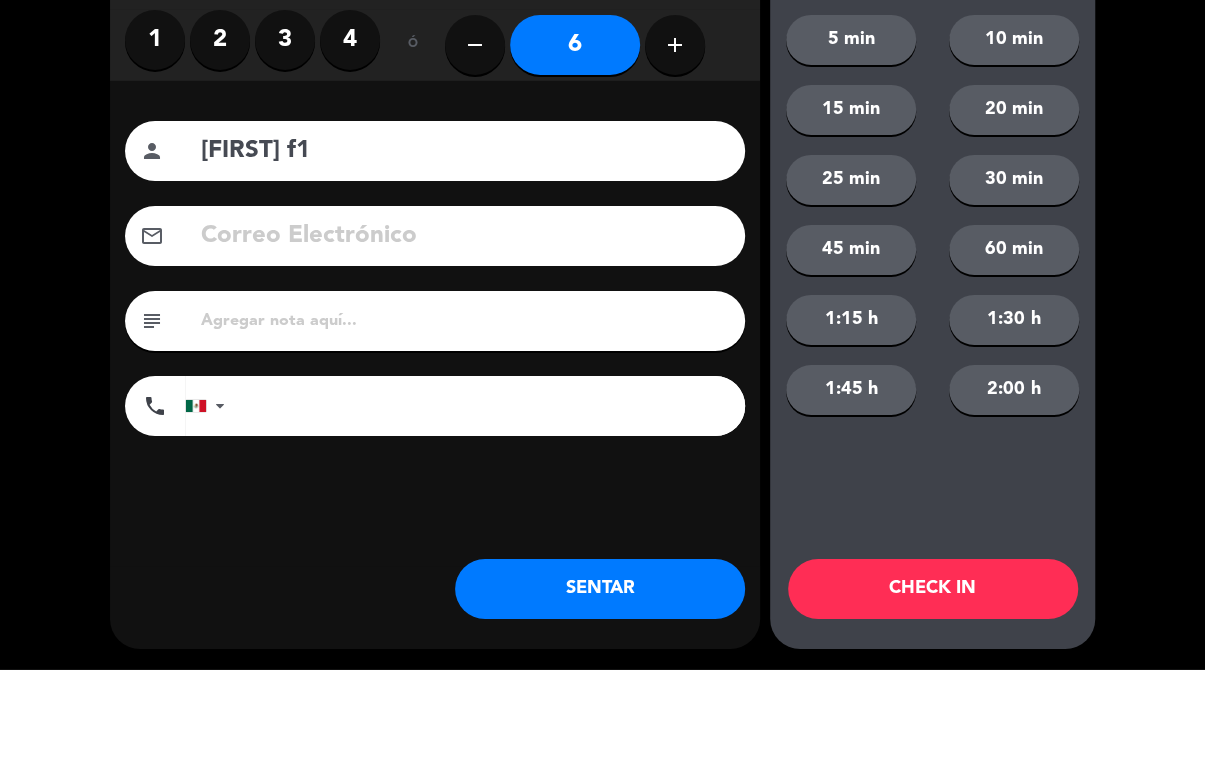 type on "[FIRST] f1" 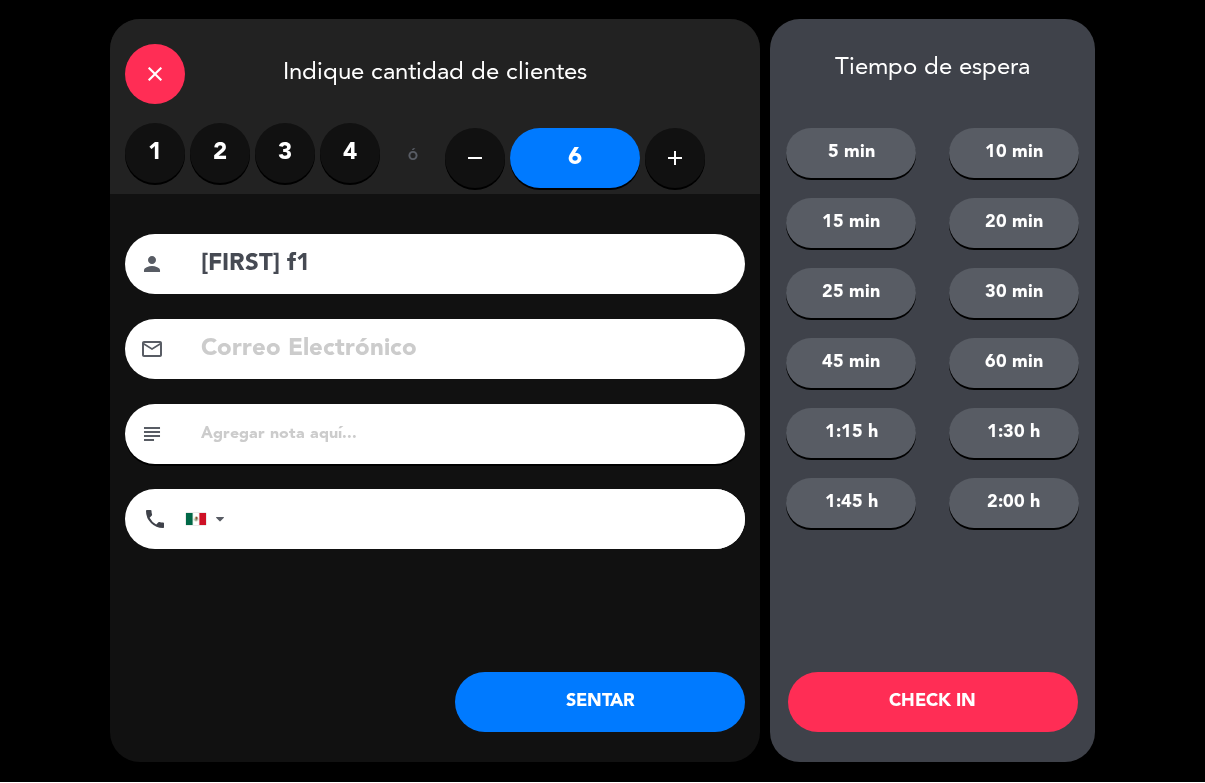 click on "CHECK IN" 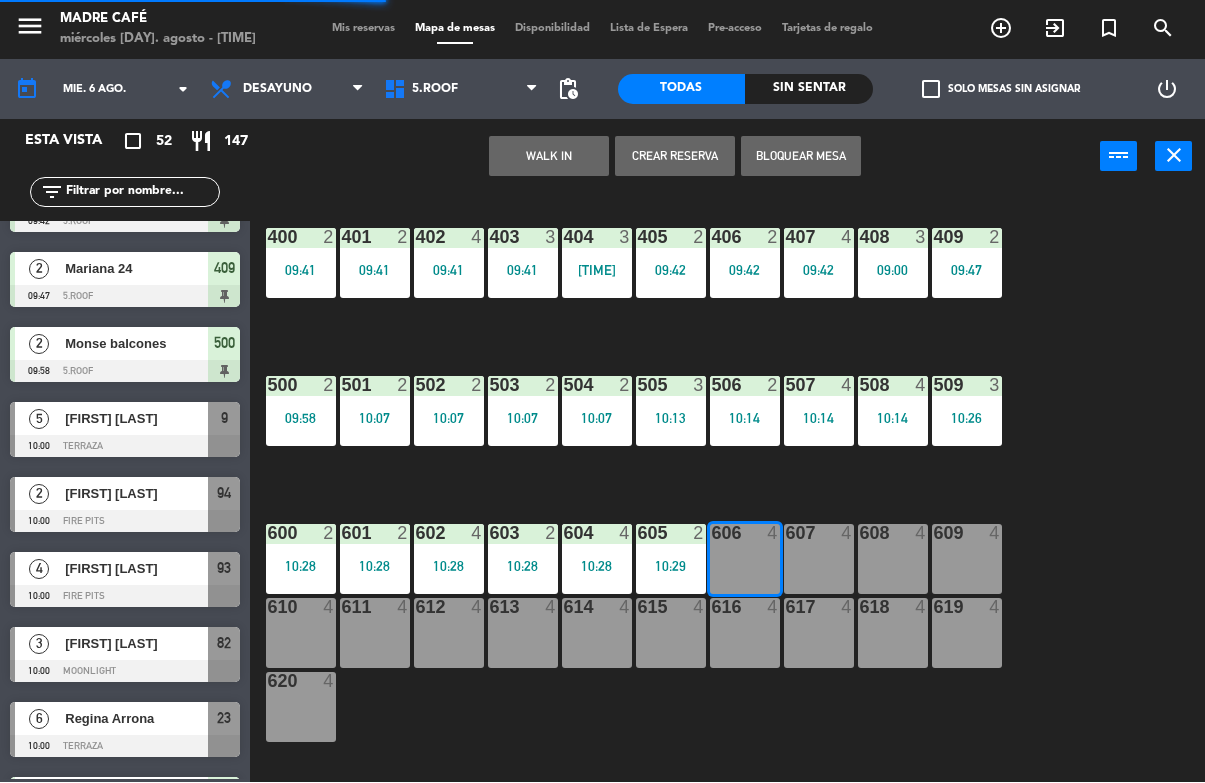 scroll, scrollTop: 0, scrollLeft: 0, axis: both 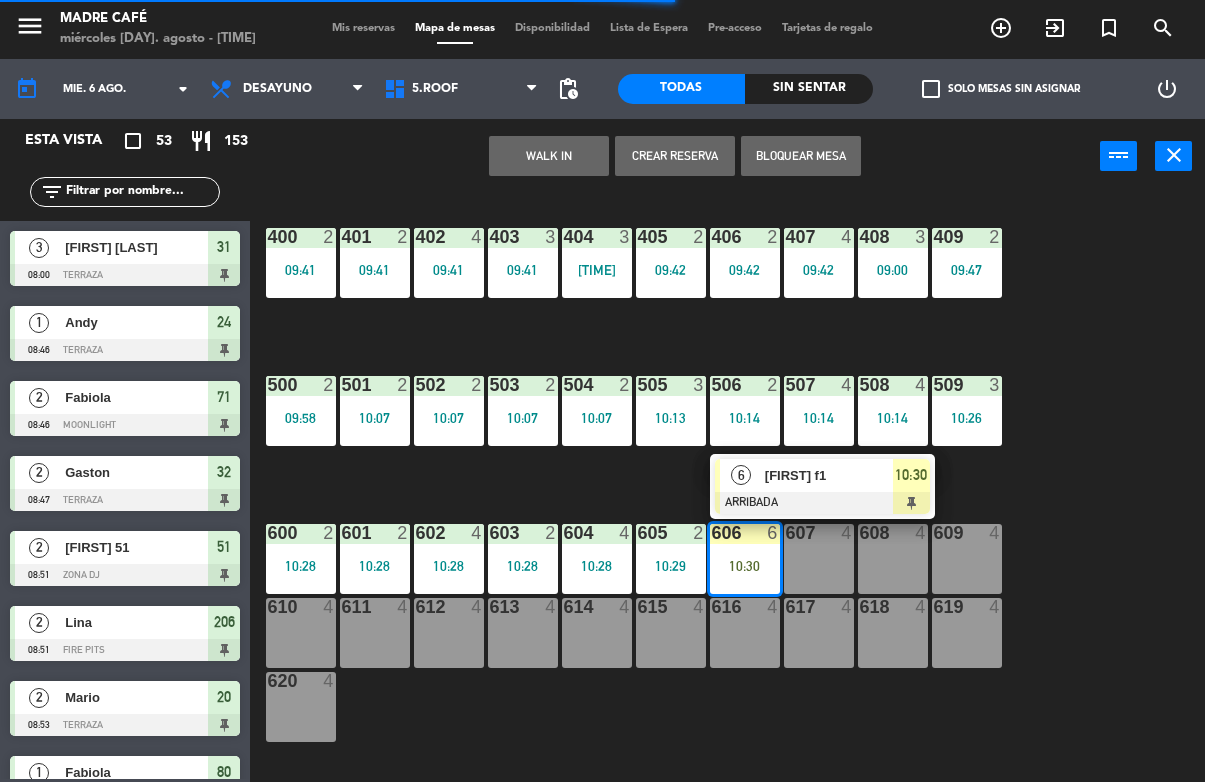click on "[FIRST] f1" at bounding box center [829, 476] 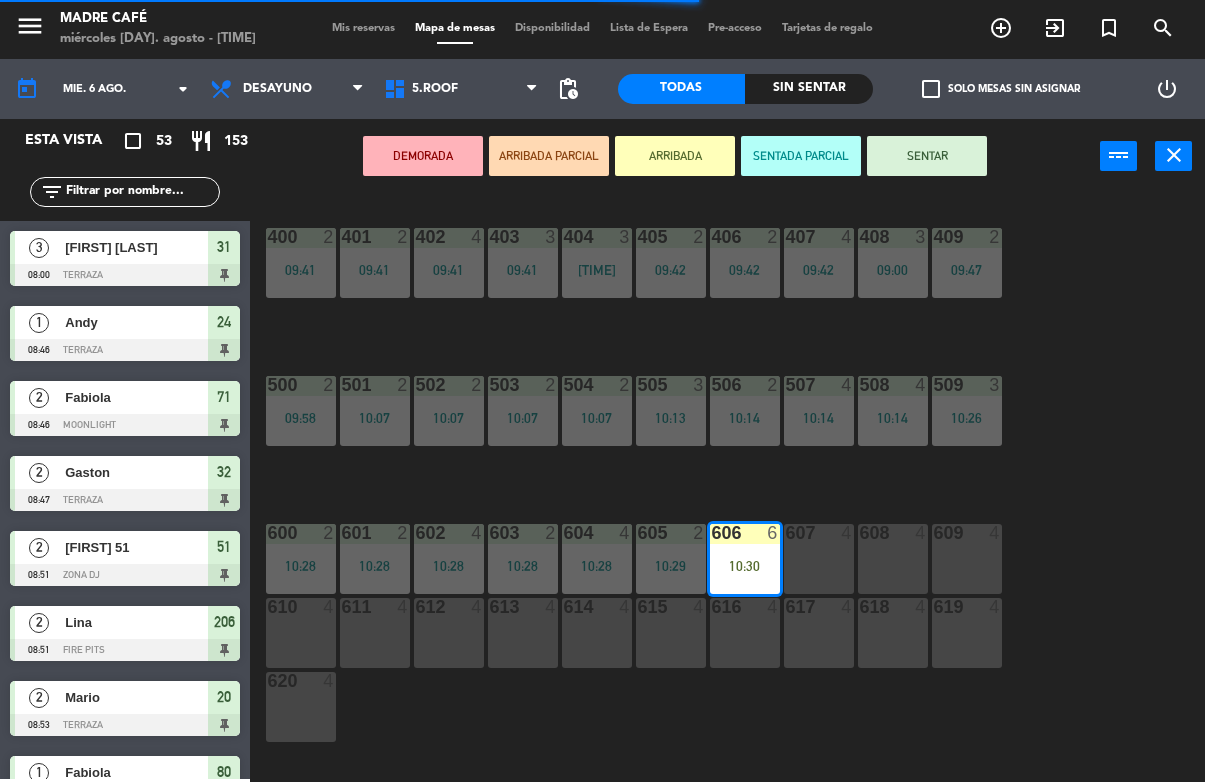 click on "SENTAR" at bounding box center [927, 157] 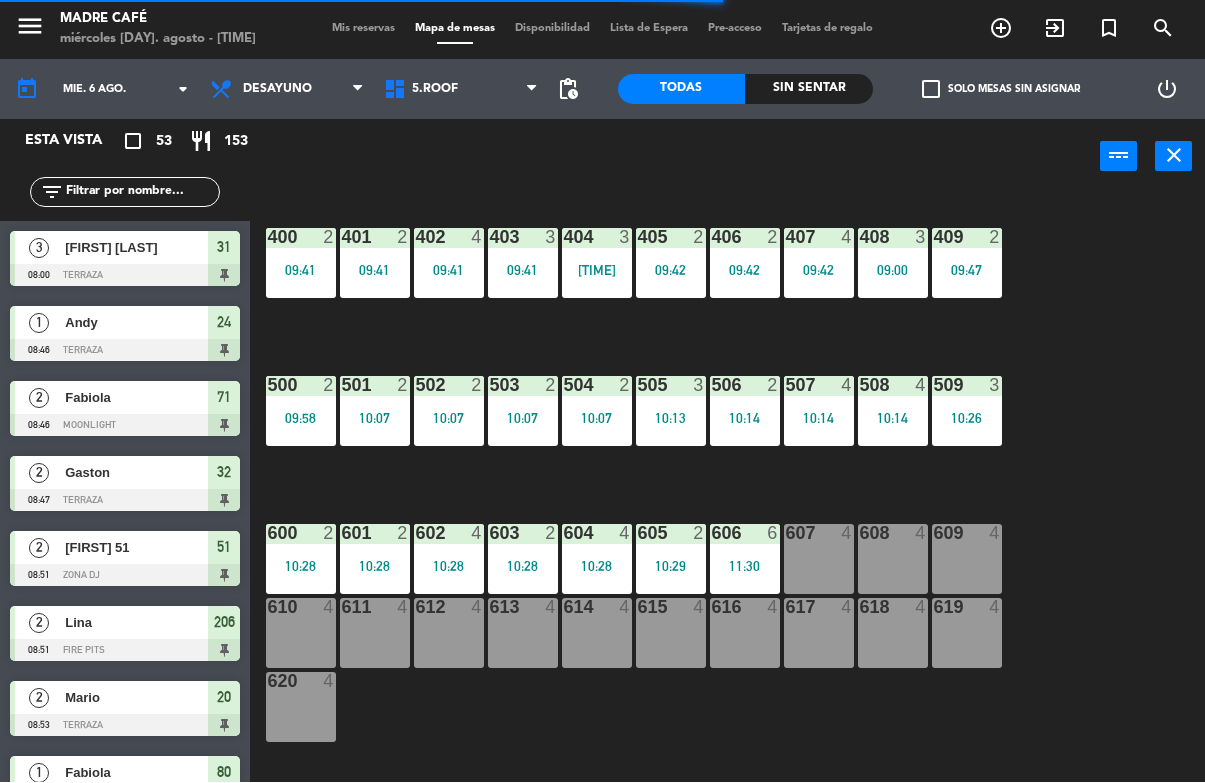 scroll, scrollTop: 800, scrollLeft: 0, axis: vertical 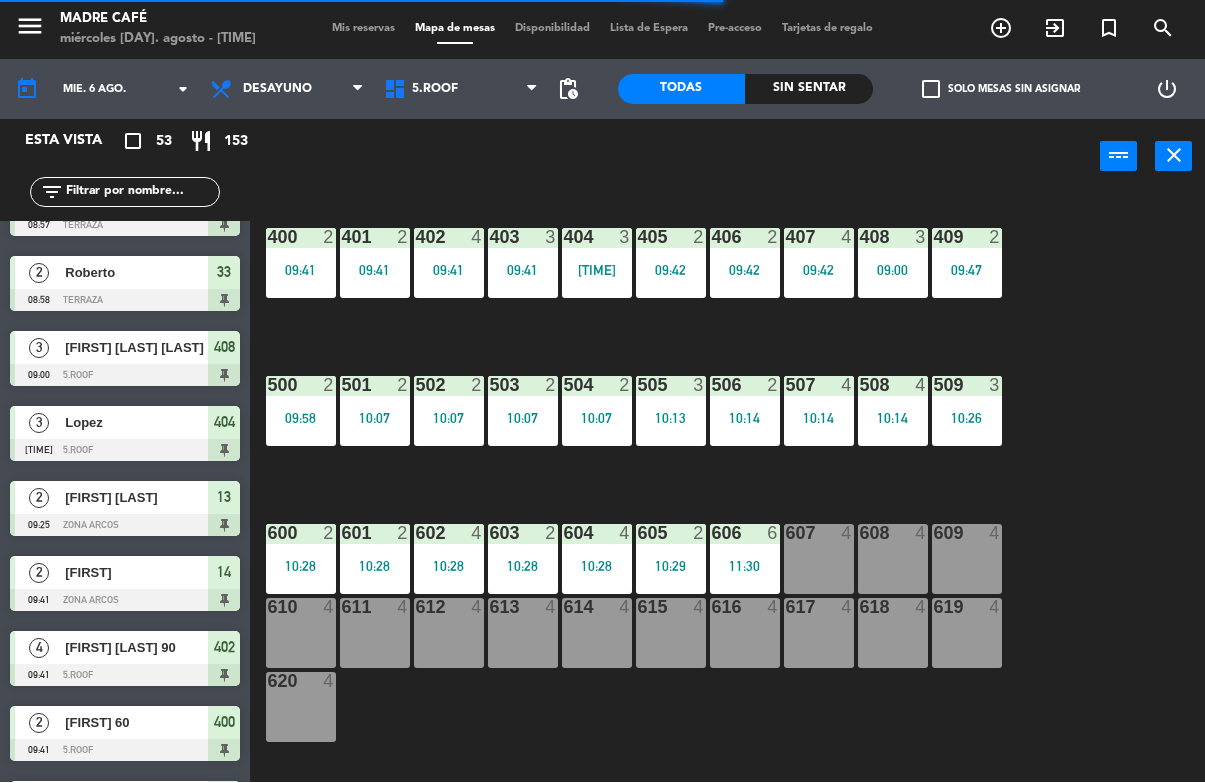 click on "400  2   [TIME]  401  2   [TIME]  402  4   [TIME]  403  3   [TIME]  404  3   [TIME]  405  2   [TIME]  406  2   [TIME]  407  4   [TIME]  408  3   [TIME]  409  2   [TIME]  500  2   [TIME]  501  2   [TIME]  502  2   [TIME]  503  2   [TIME]  504  2   [TIME]  505  3   [TIME]  506  2   [TIME]  507  4   [TIME]  508  4   [TIME]  509  3   [TIME]  600  2   [TIME]  601  2   [TIME]  602  4   [TIME]  603  2   [TIME]  604  4   [TIME]  605  2   [TIME]  606  6   [TIME]  607  4  608  4  609  4  610  4  611  4  612  4  613  4  614  4  615  4  616  4  617  4  618  4  619  4  620  4" 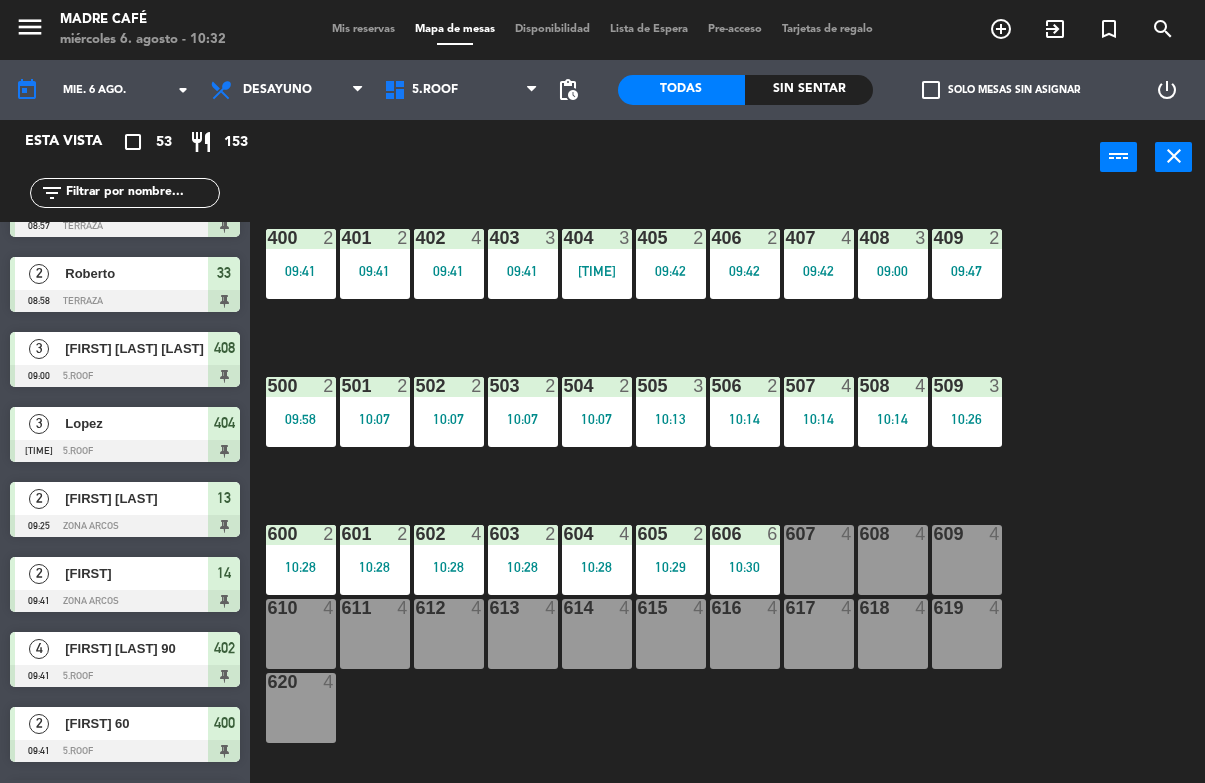click on "607  4" at bounding box center (819, 560) 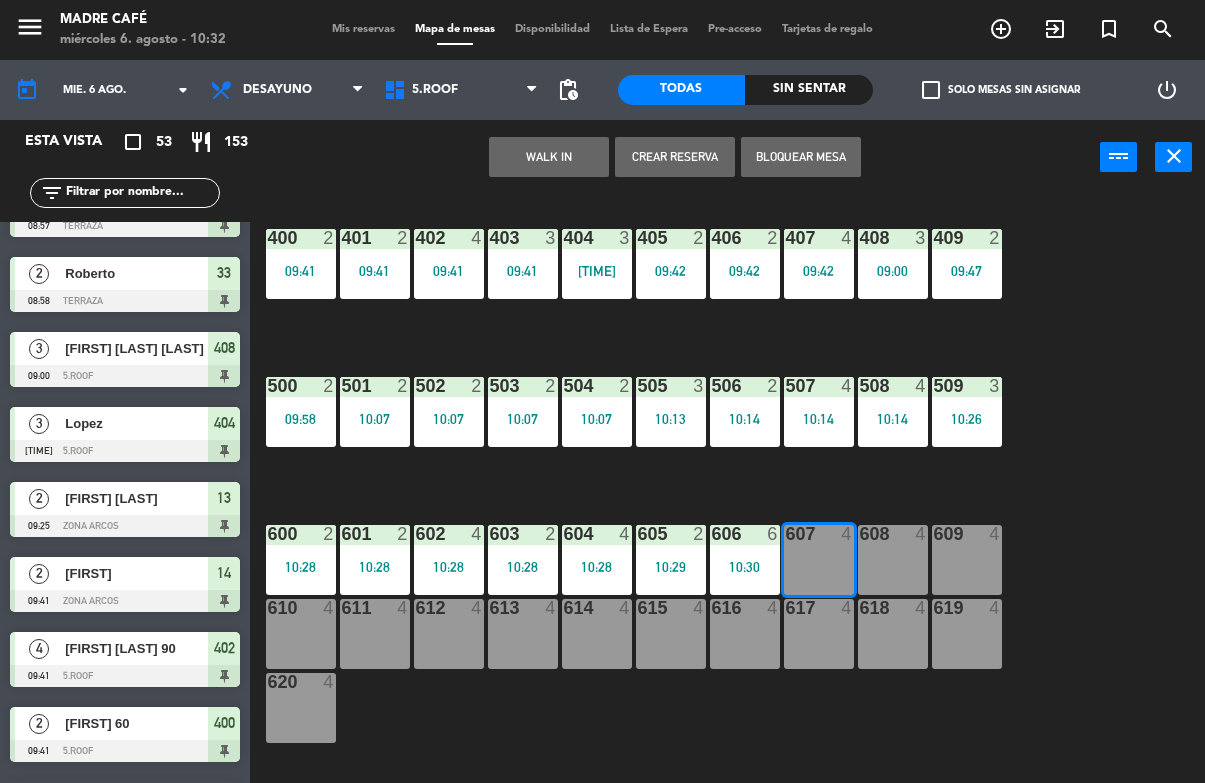 click on "WALK IN" at bounding box center (549, 157) 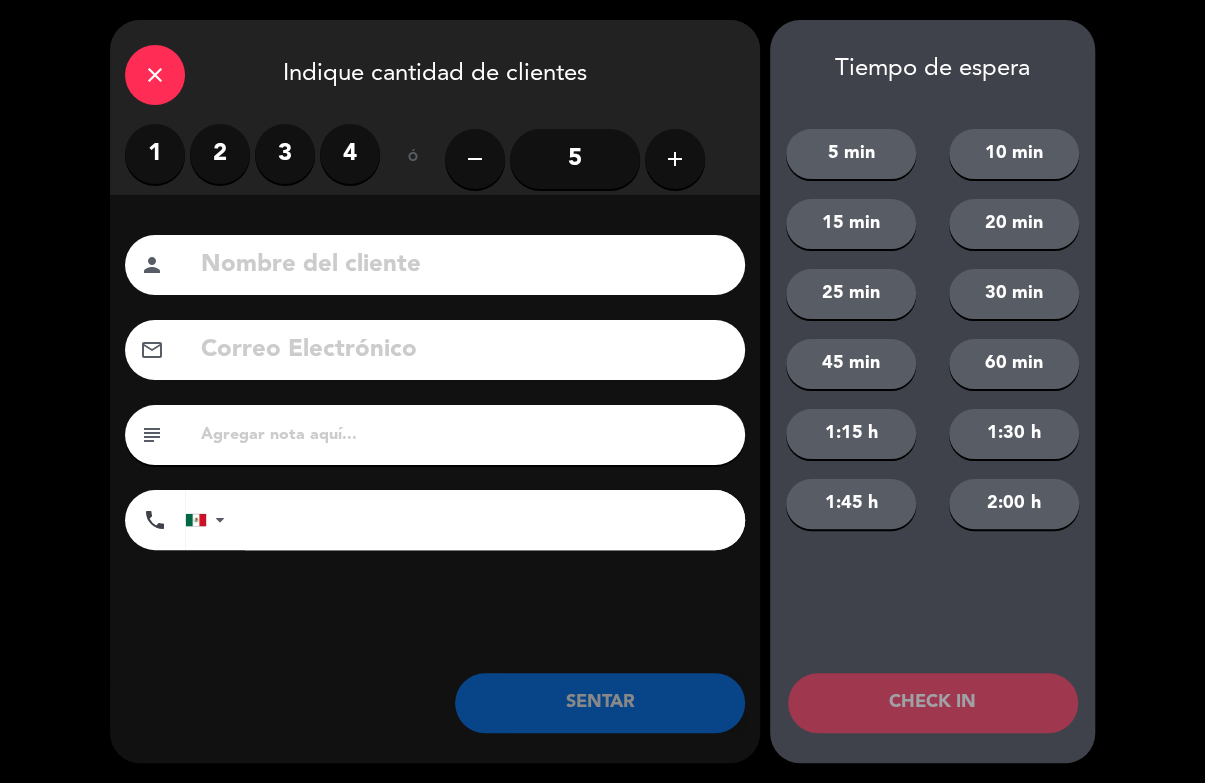 click on "2" at bounding box center [220, 154] 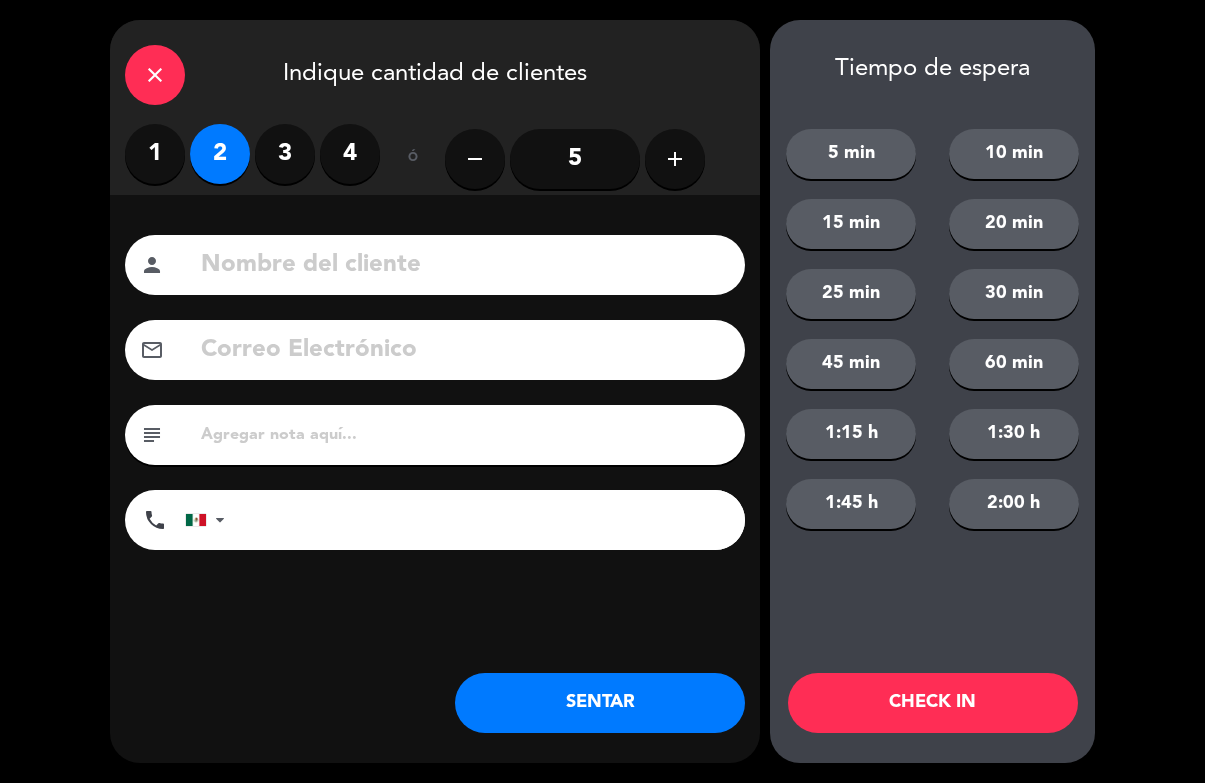 click 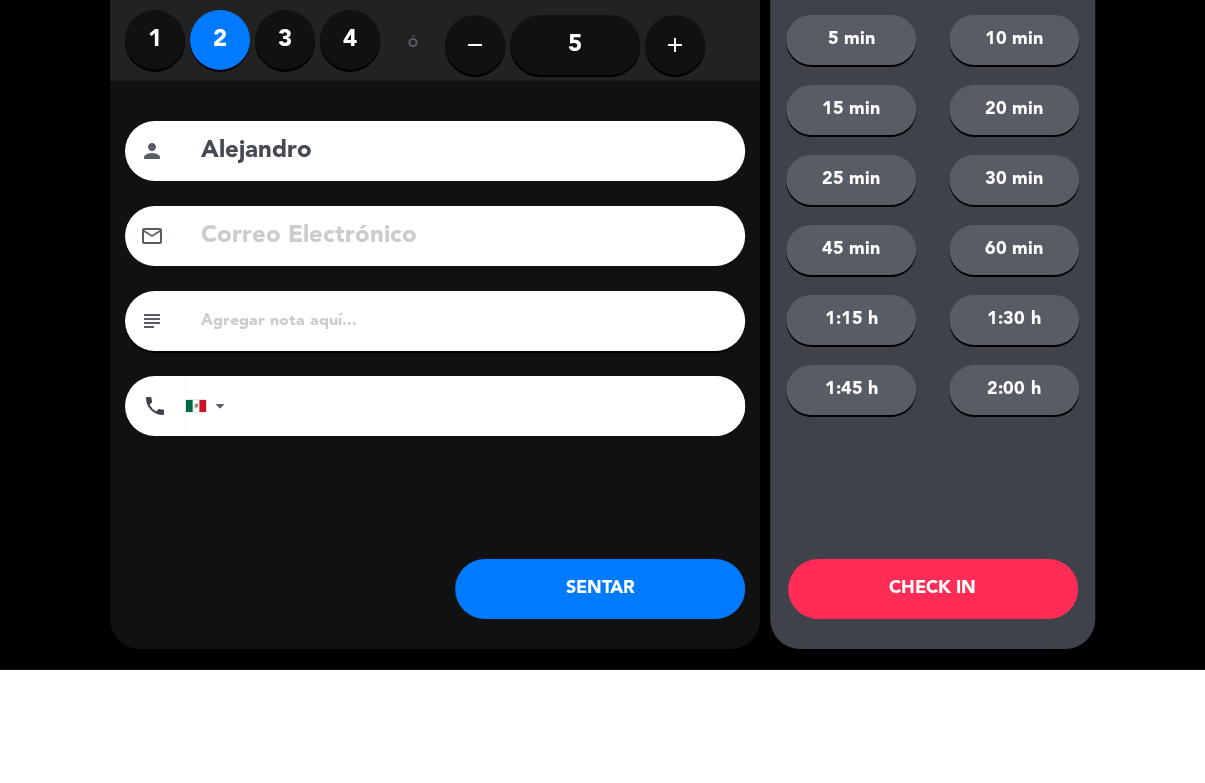 click on "close   Indique cantidad de clientes   1   2   3   4   ó  remove 5 add Nombre del cliente person [FIRST] Correo Electrónico email subject phone United States +1 United Kingdom +44 Peru (Perú) +51 Argentina +54 Brazil (Brasil) +55 Afghanistan (‫افغانستان‬‎) +93 Albania (Shqipëri) +355 Algeria (‫الجزائر‬‎) +213 American Samoa +1684 Andorra +376 Angola +244 Anguilla +1264 Antigua and Barbuda +1268 Argentina +54 Armenia (Հայաստան) +374 Aruba +297 Australia +61 Austria (Österreich) +43 Azerbaijan (Azərbaycan) +994 Bahamas +1242 Bahrain (‫البحرين‬‎) +973 Bangladesh (বাংলাদেশ) +880 Barbados +1246 Belarus (Беларусь) +375 Belgium (België) +32 Belize +501 Benin (Bénin) +229 Bermuda +1441 Bhutan (འབྲུག) +975 Bolivia +591 Bosnia and Herzegovina (Босна и Херцеговина) +387 Botswana +267 Brazil (Brasil) +55 British Indian Ocean Territory +246 British Virgin Islands +1284 Brunei +673 Bulgaria (България)" 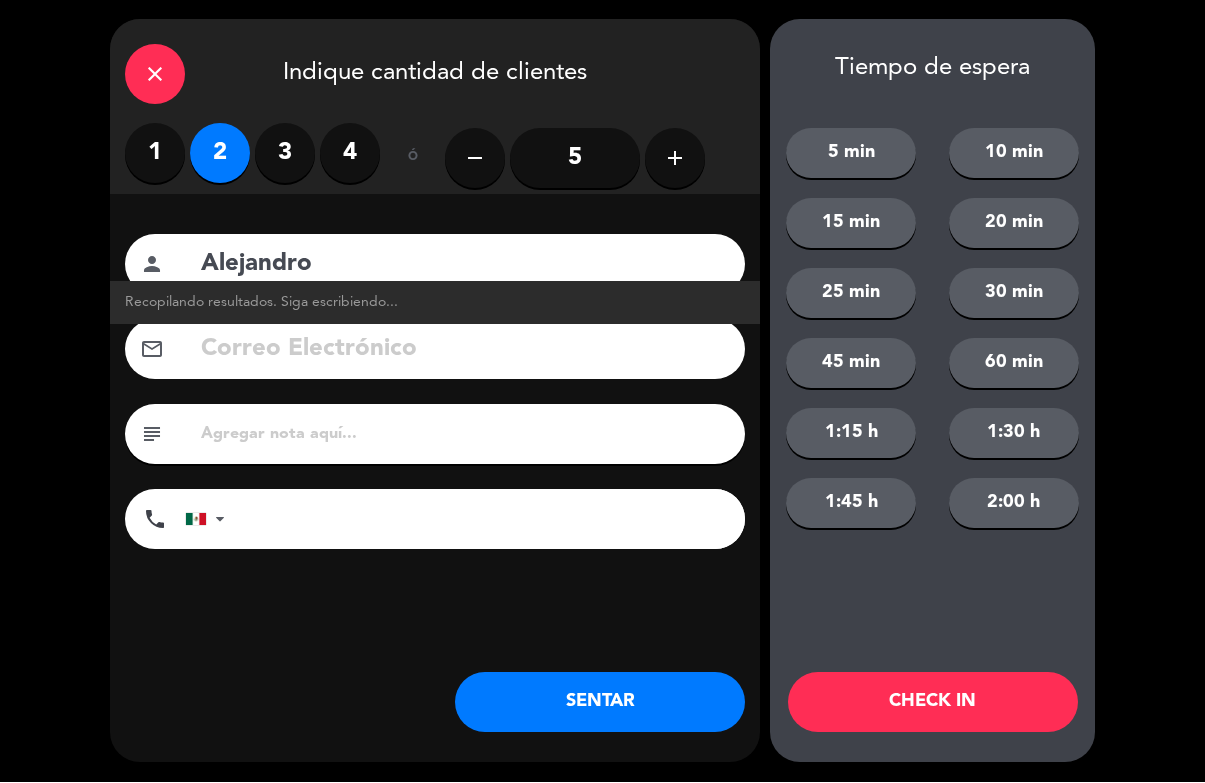 click on "Alejandro" 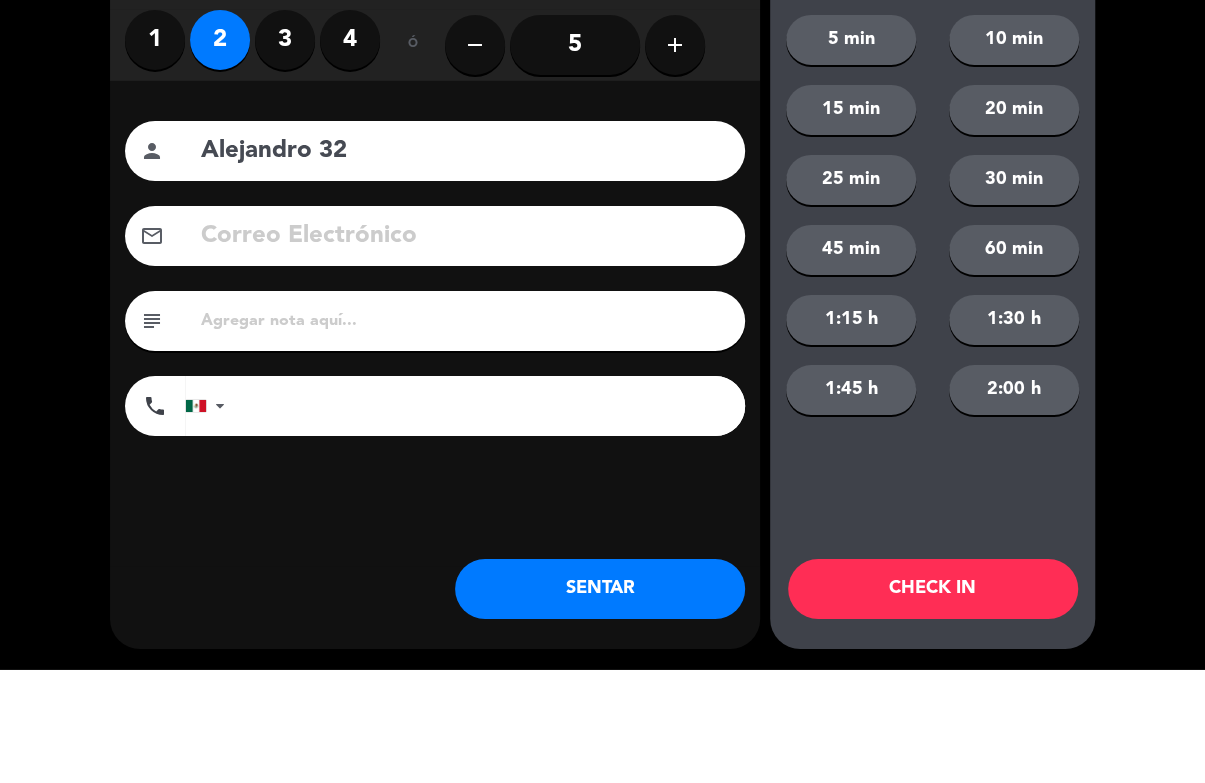 type on "Alejandro 32" 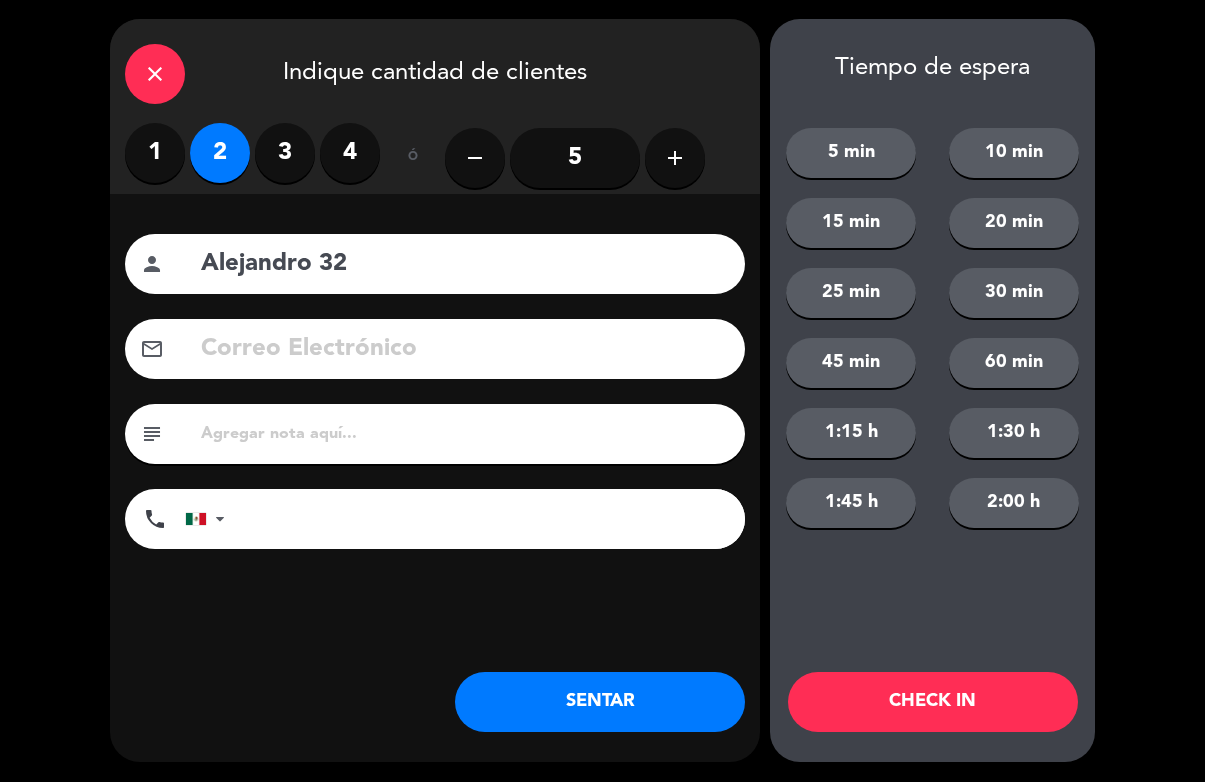 click on "CHECK IN" 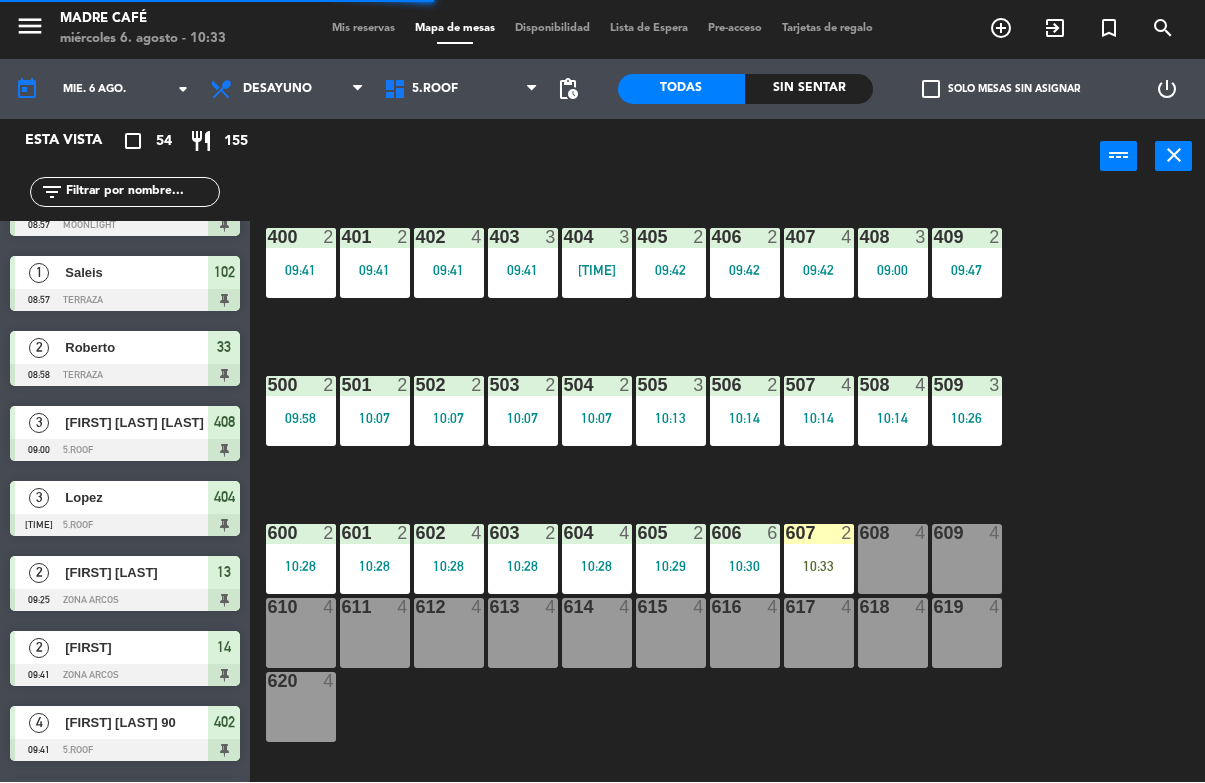 scroll, scrollTop: 0, scrollLeft: 0, axis: both 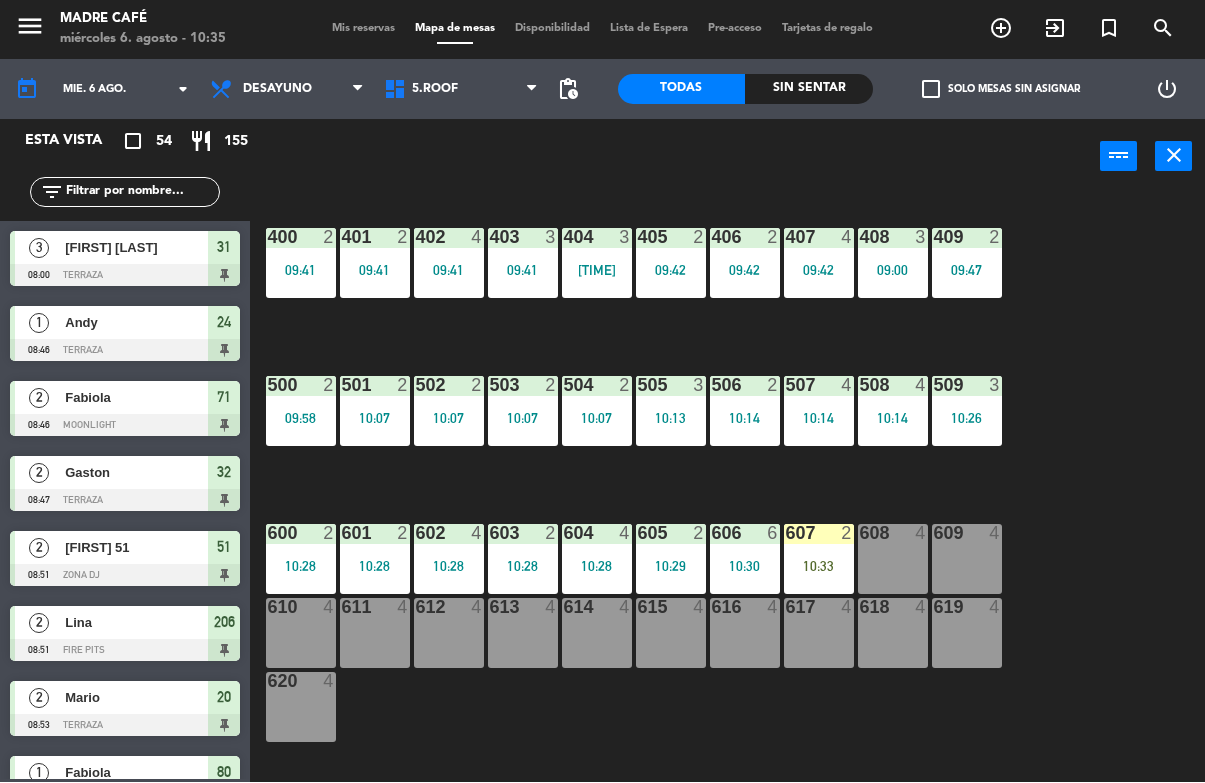 click at bounding box center [818, 534] 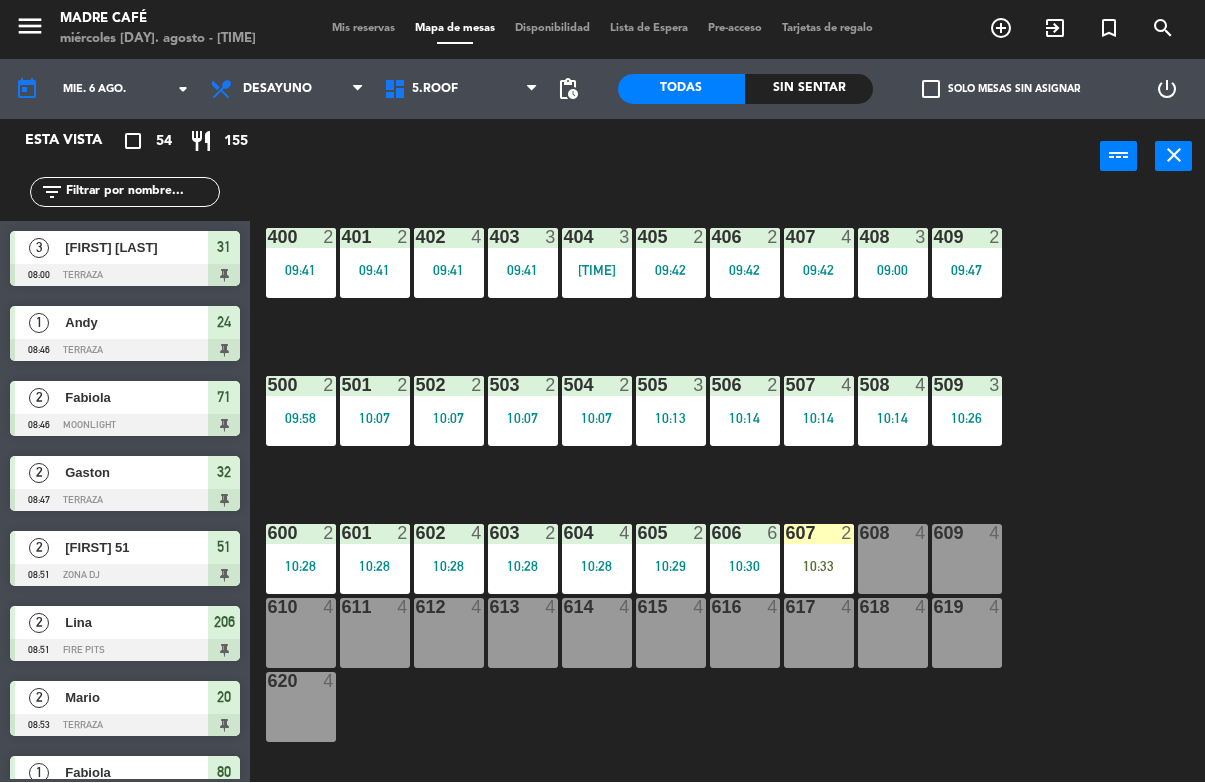 click on "400  2   09:41  401  2   09:41  402  4   09:41  403  3   09:41  404  3   09:23  405  2   09:42  406  2   09:42  407  4   09:42  408  3   09:00  409  2   09:47  500  2   09:58  501  2   10:07  502  2   10:07  503  2   10:07  504  2   10:07  505  3   10:13  506  2   10:14  507  4   10:14  508  4   10:14  509  3   10:26  600  2   10:28  601  2   10:28  602  4   10:28  603  2   10:28  604  4   10:28  605  2   10:29  606  6   10:30  607  2   10:33  608  4  609  4  610  4  611  4  612  4  613  4  614  4  615  4  616  4  617  4  618  4  619  4  620  4" 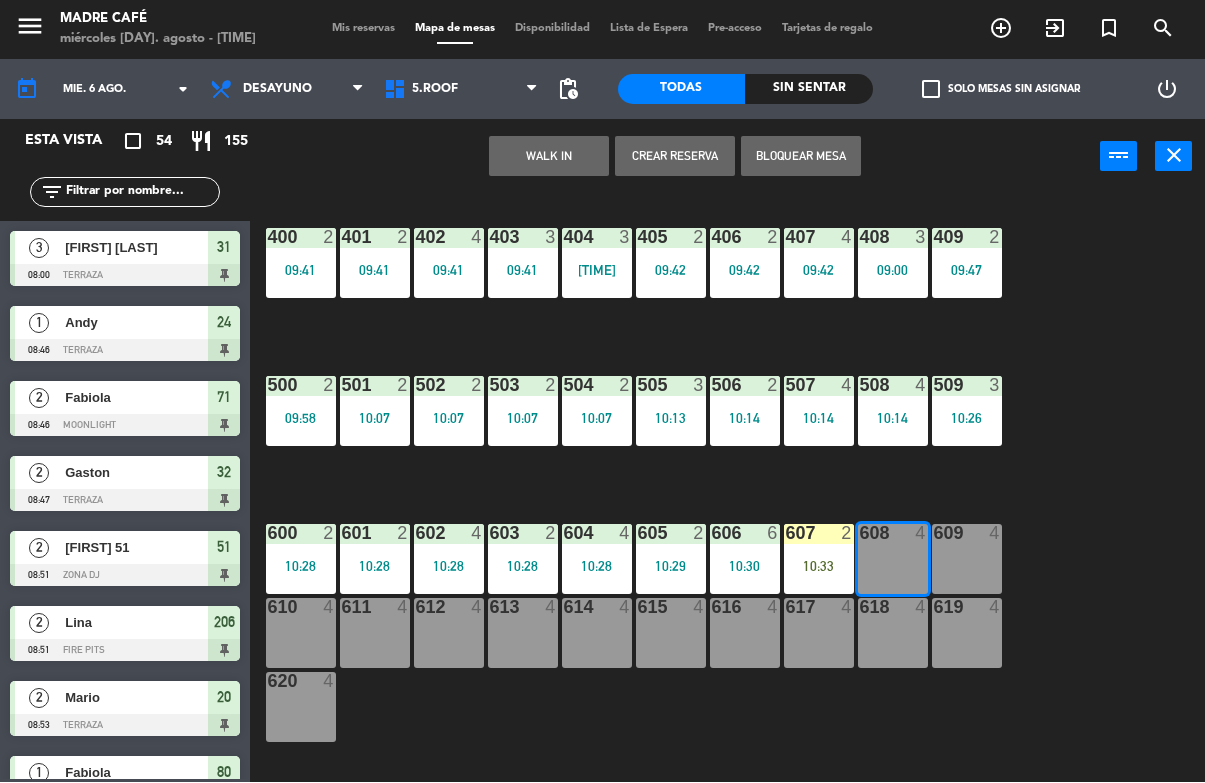 click on "WALK IN" at bounding box center [549, 157] 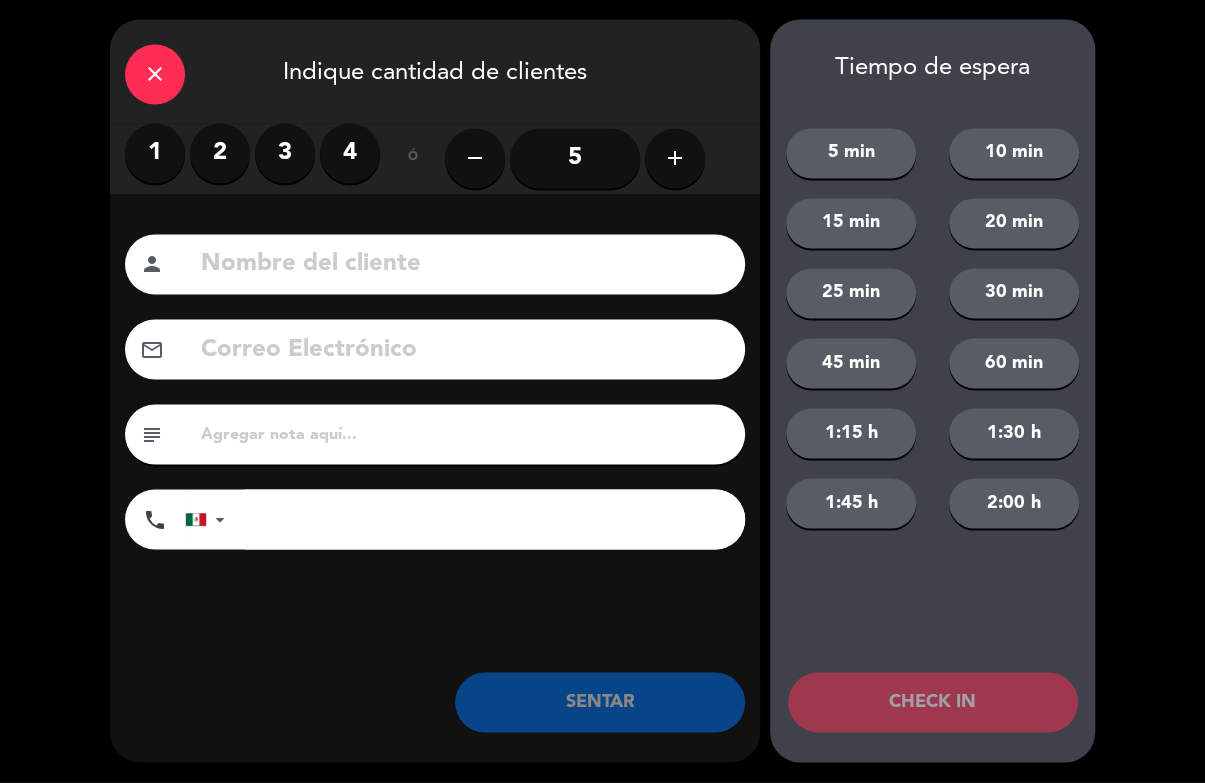 click on "4" at bounding box center [350, 154] 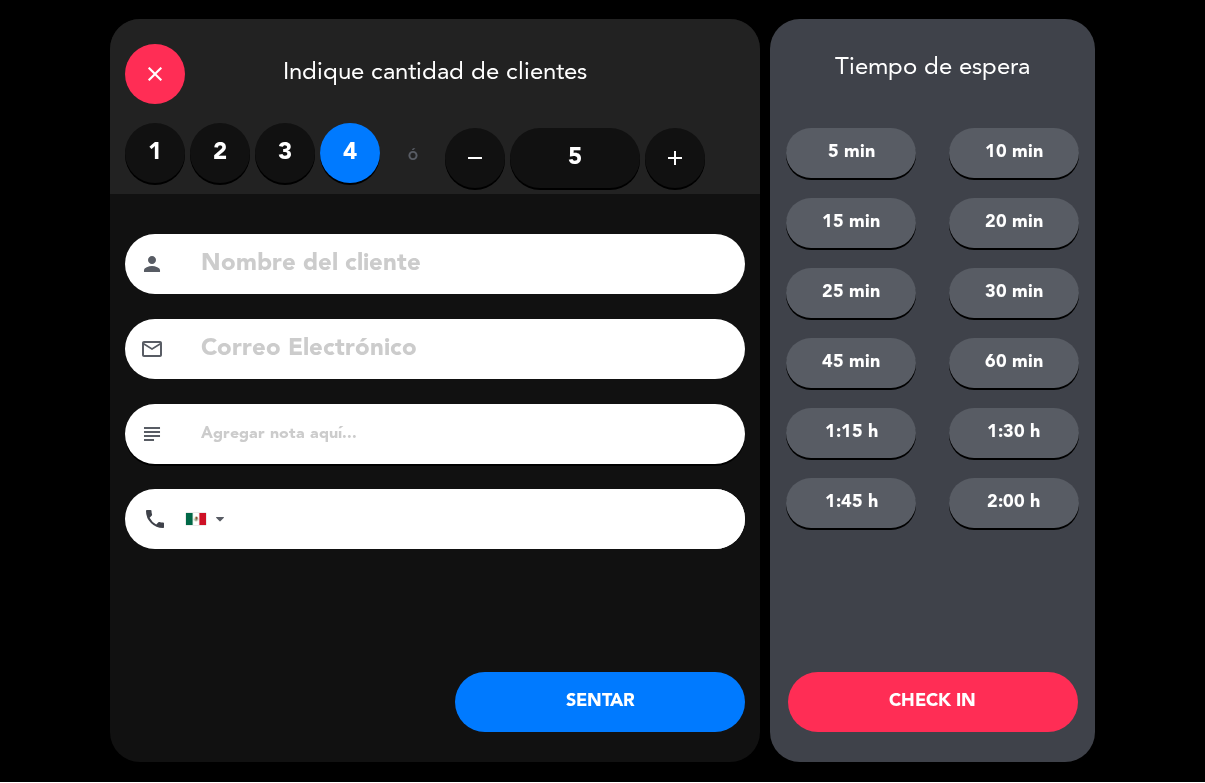 click 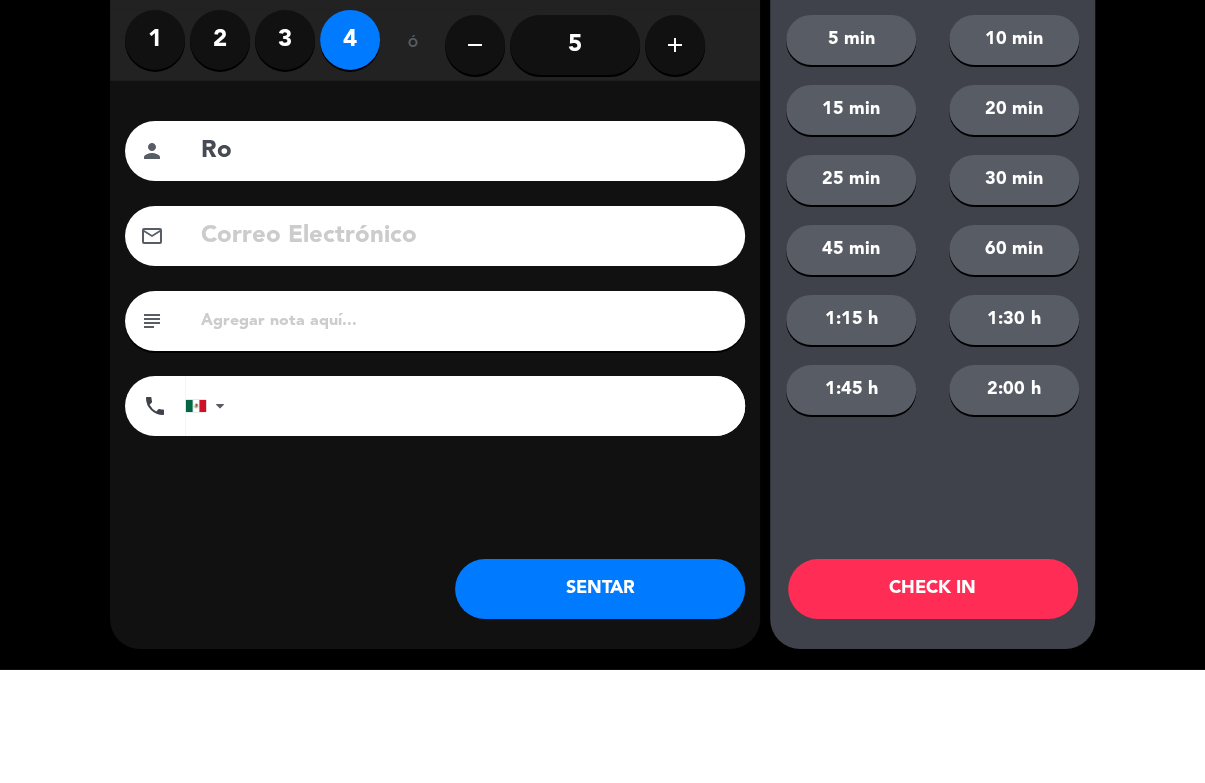 type on "R" 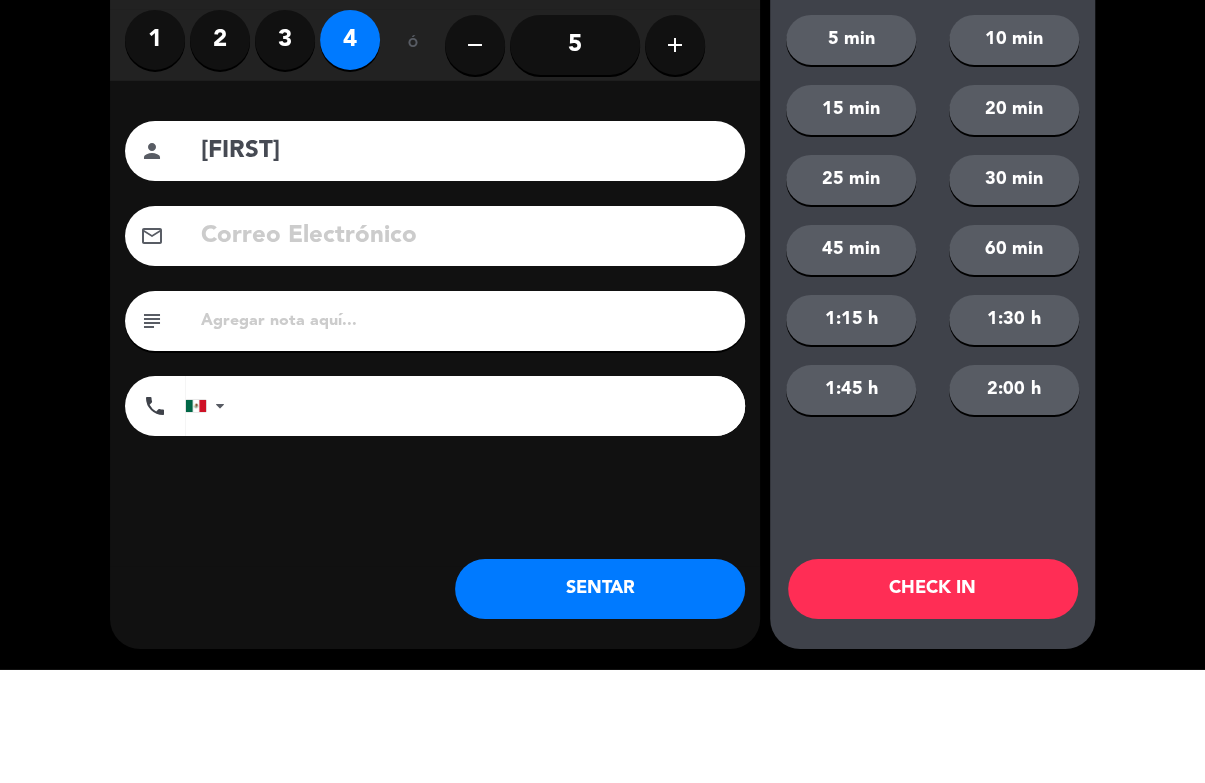 type on "[FIRST]" 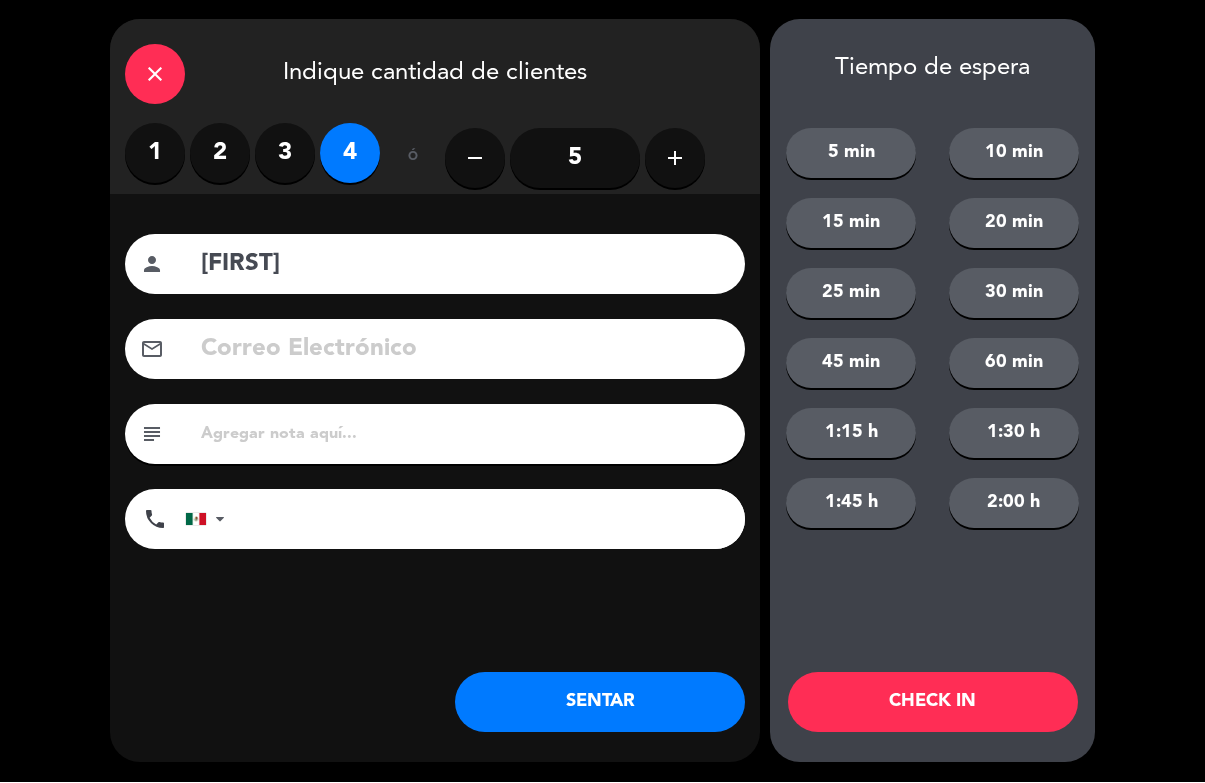 click on "close   Indique cantidad de clientes   1   2   3   4   ó  remove 5 add Nombre del cliente person [FIRST] [LAST] Correo Electrónico email subject phone United States +1 United Kingdom +44 Peru (Perú) +51 Argentina +54 Brazil (Brasil) +55 Afghanistan (‫افغانستان‬‎) +93 Albania (Shqipëri) +355 Algeria (‫الجزائر‬‎) +213 American Samoa +1684 Andorra +376 Angola +244 Anguilla +1264 Antigua and Barbuda +1268 Argentina +54 Armenia (Հայաստան) +374 Aruba +297 Australia +61 Austria (Österreich) +43 Azerbaijan (Azərbaycan) +994 Bahamas +1242 Bahrain (‫البحرين‬‎) +973 Bangladesh (বাংলাদেশ) +880 Barbados +1246 Belarus (Беларусь) +375 Belgium (België) +32 Belize +501 Benin (Bénin) +229 Bermuda +1441 Bhutan (འབྲུག) +975 Bolivia +591 Bosnia and Herzegovina (Босна и Херцеговина) +387 Botswana +267 Brazil (Brasil) +55 British Indian Ocean Territory +246 British Virgin Islands +1284 Brunei +673 Bulgaria (България) +359 +226" 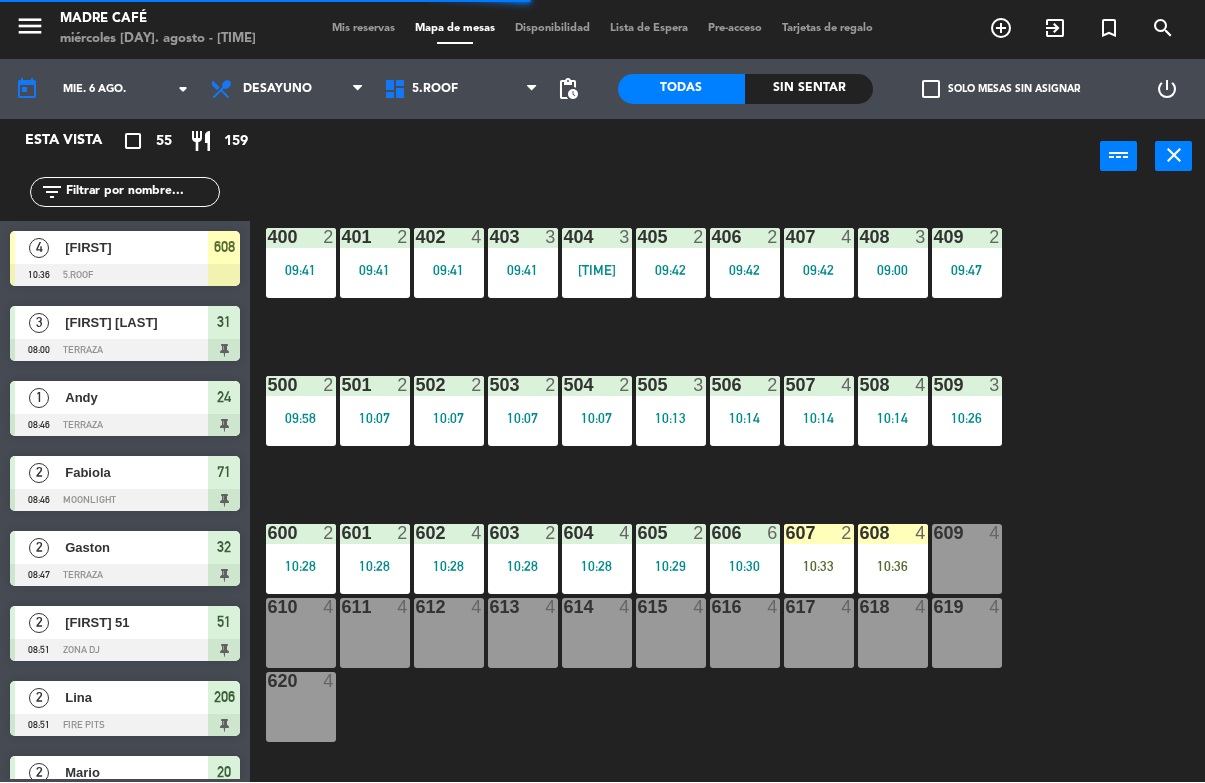click at bounding box center [892, 534] 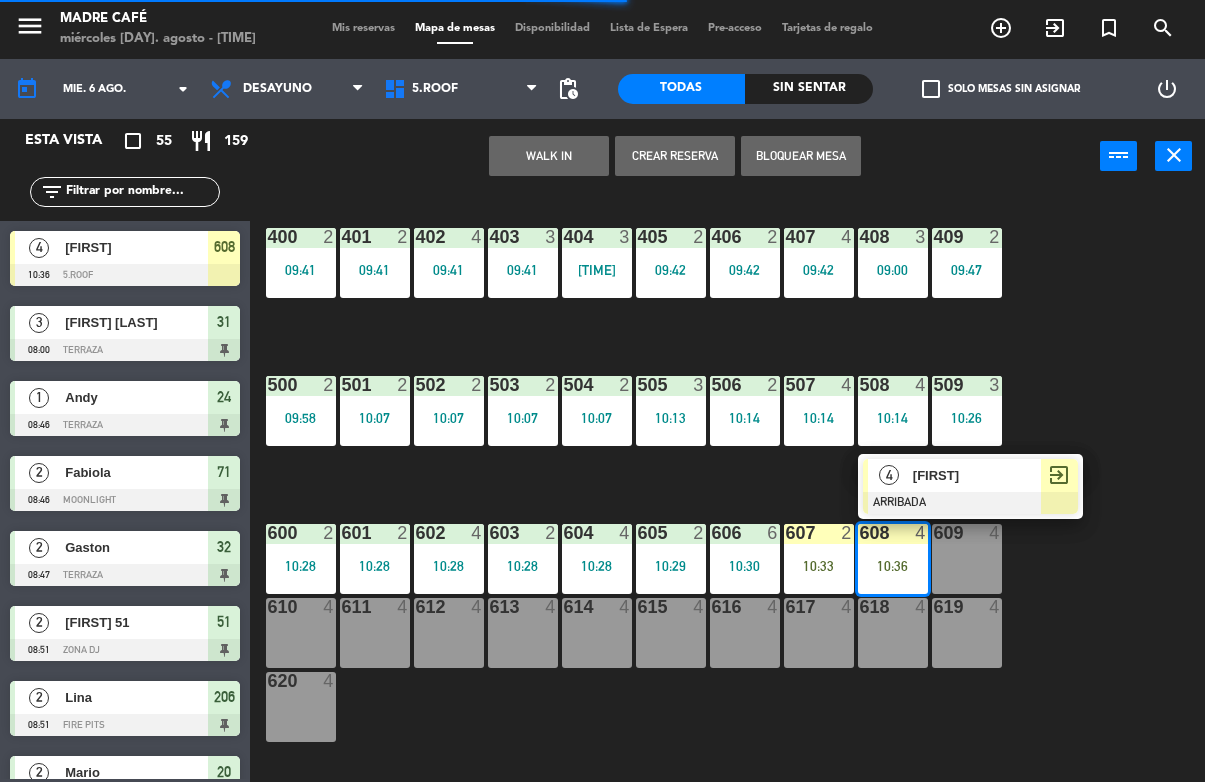 click on "[FIRST]" at bounding box center [977, 476] 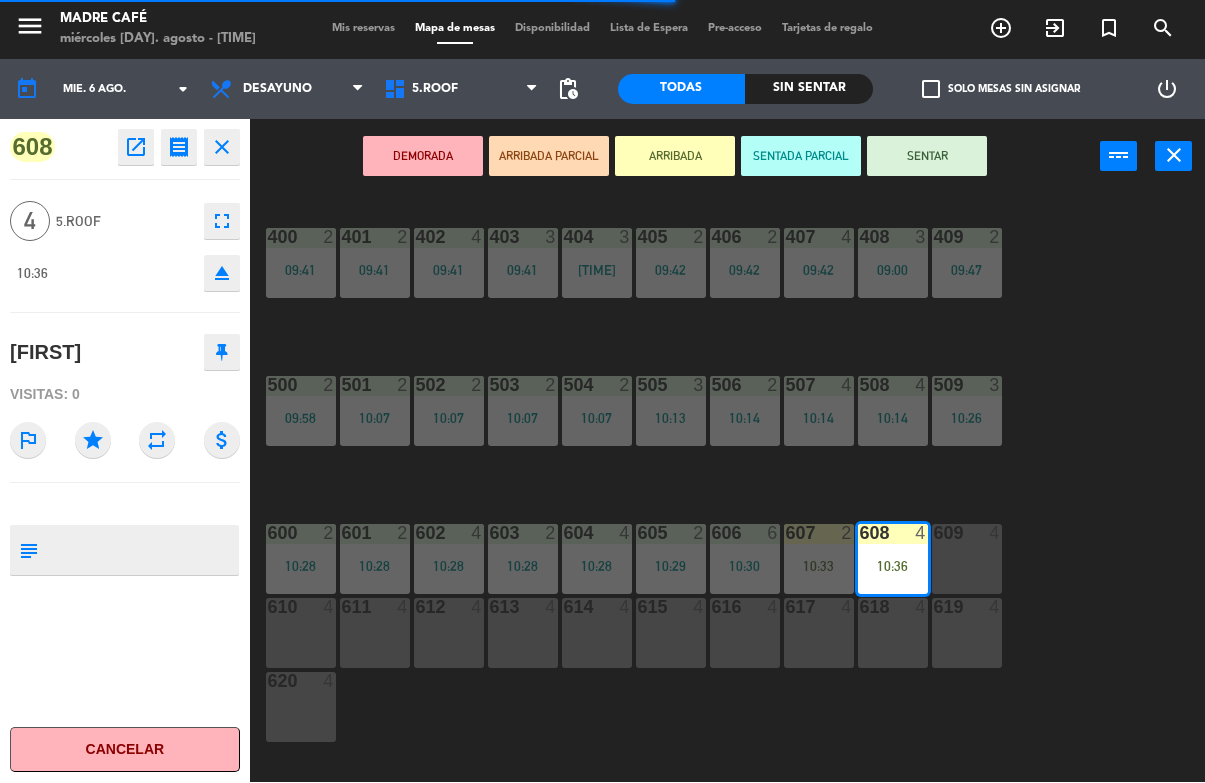 click on "SENTAR" at bounding box center (927, 157) 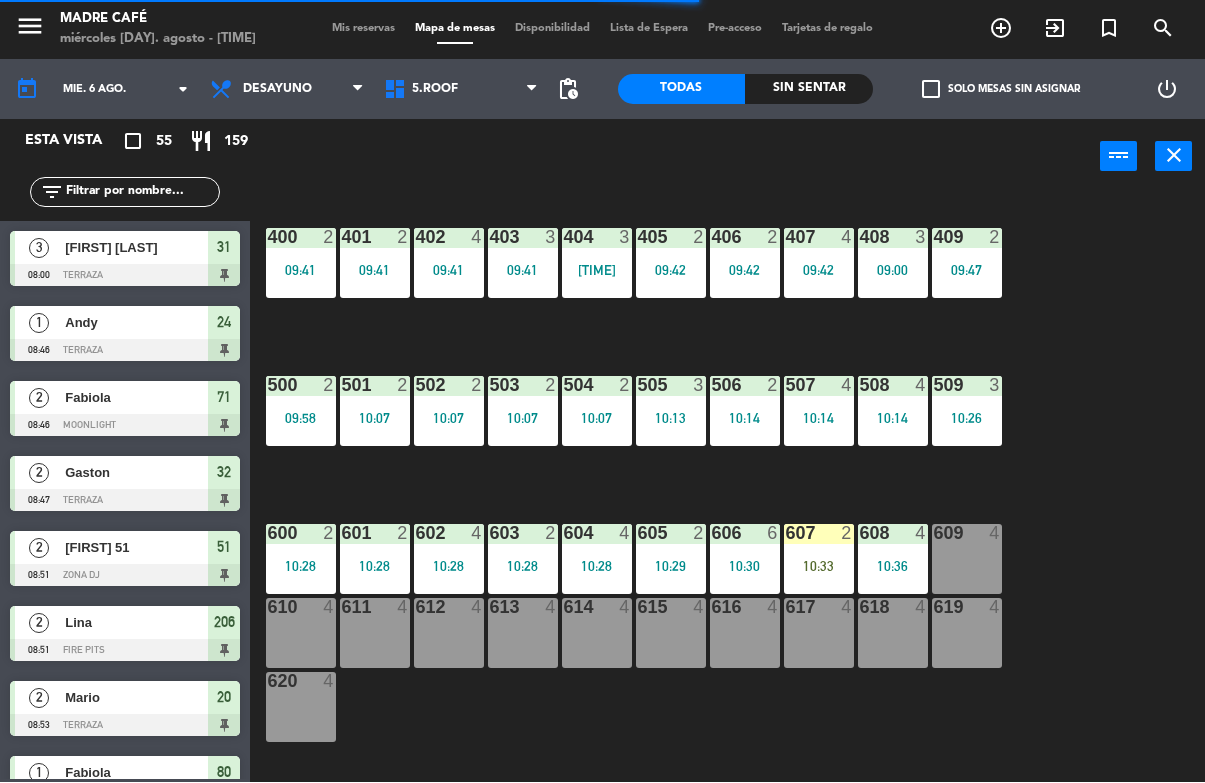 scroll, scrollTop: 0, scrollLeft: 0, axis: both 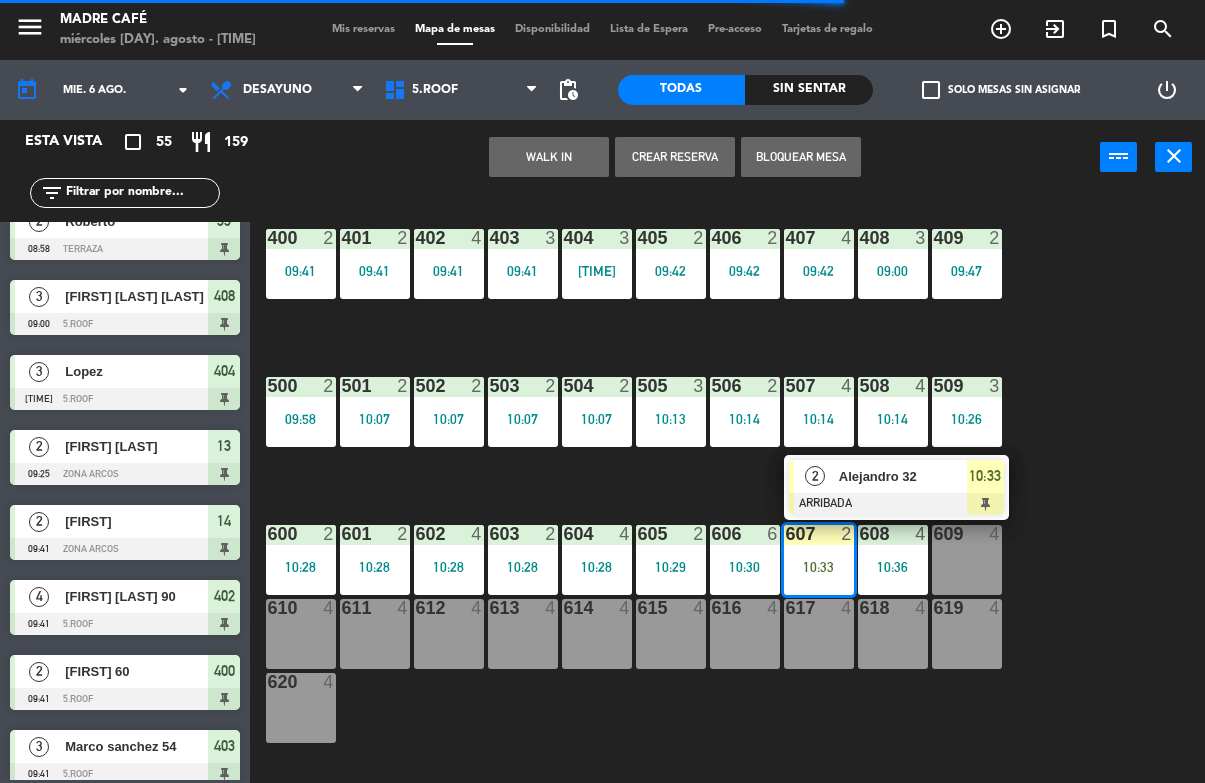 click on "10:33" at bounding box center (985, 476) 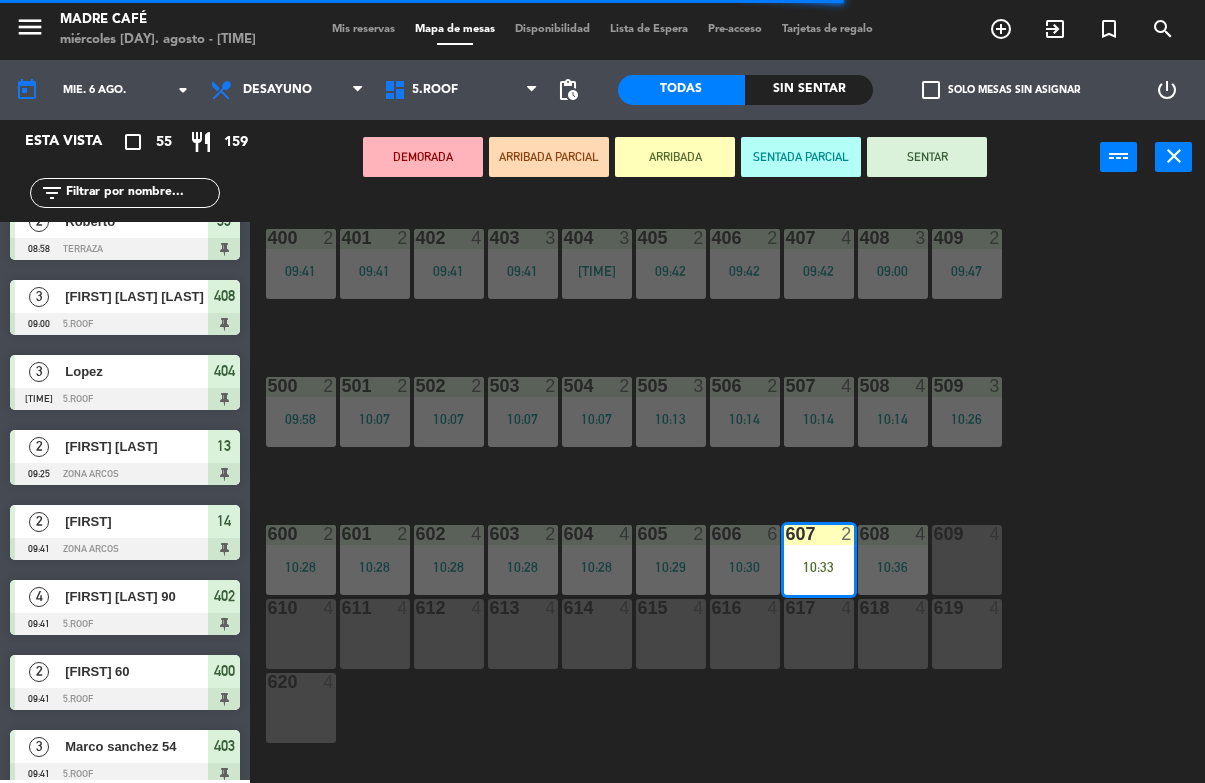 click on "SENTAR" at bounding box center (927, 157) 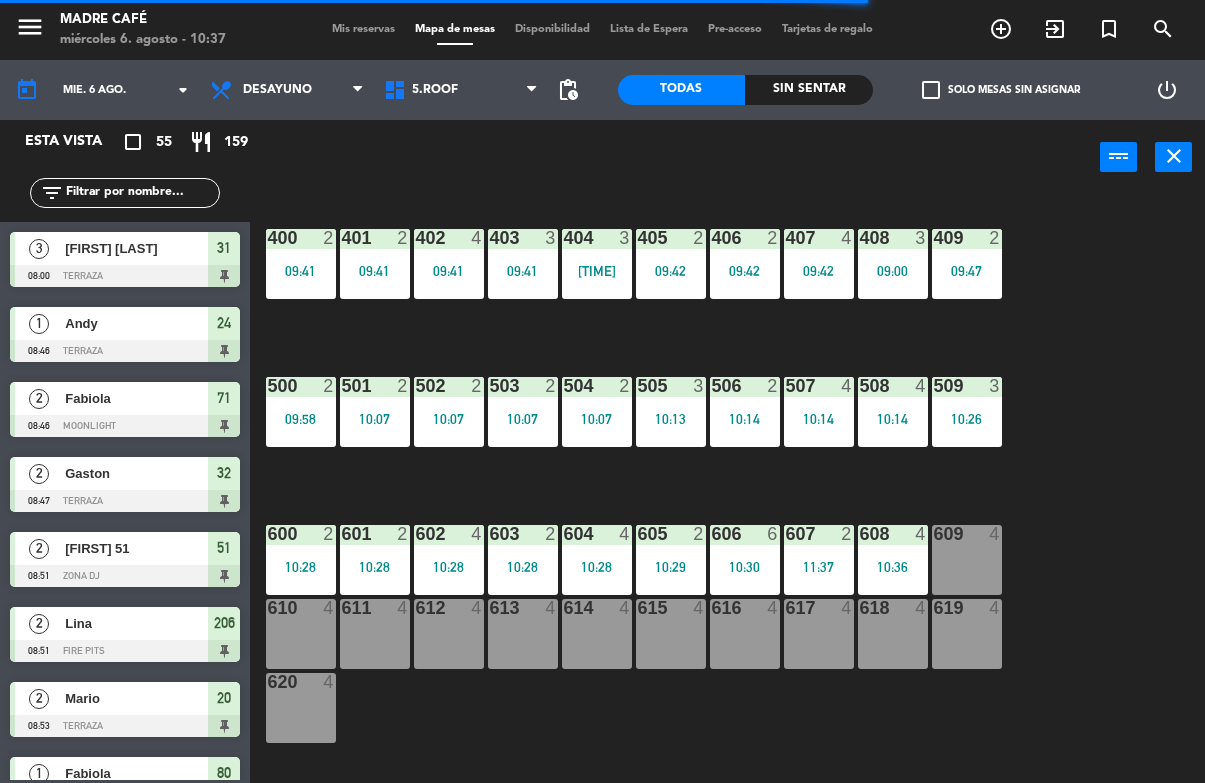 scroll, scrollTop: 0, scrollLeft: 0, axis: both 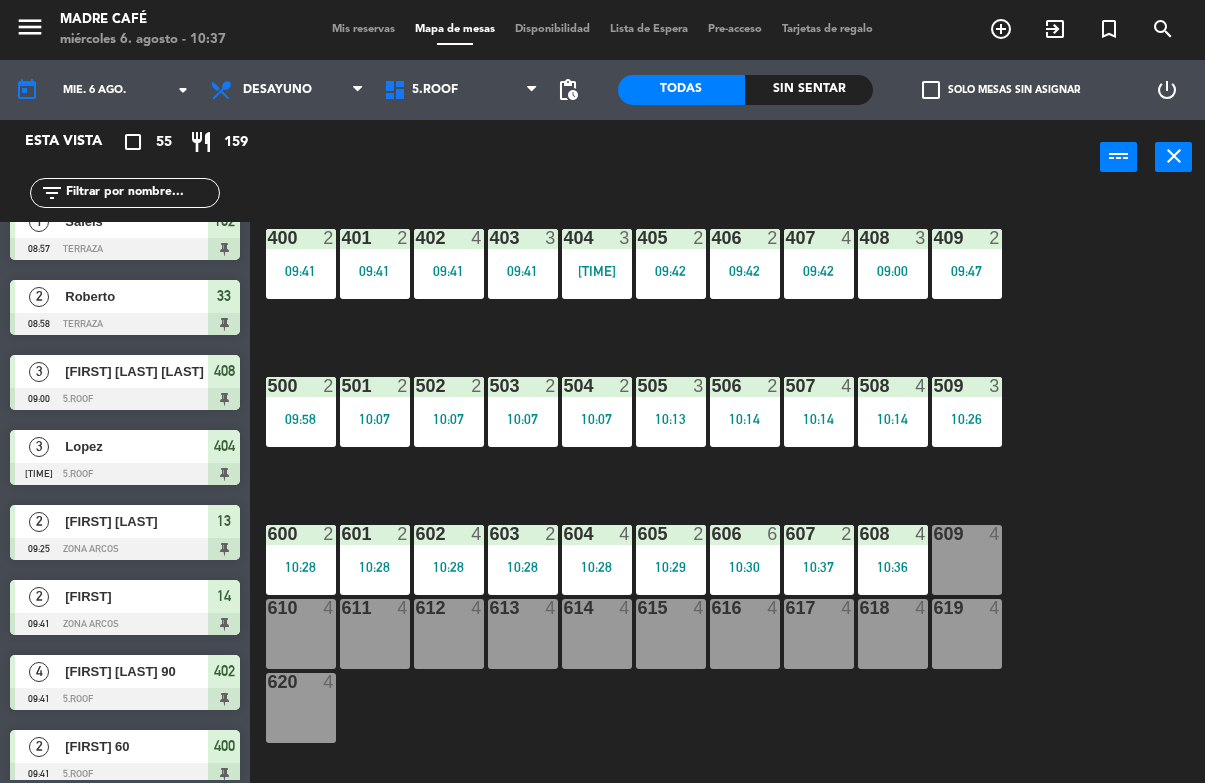 click on "609  4" at bounding box center (967, 560) 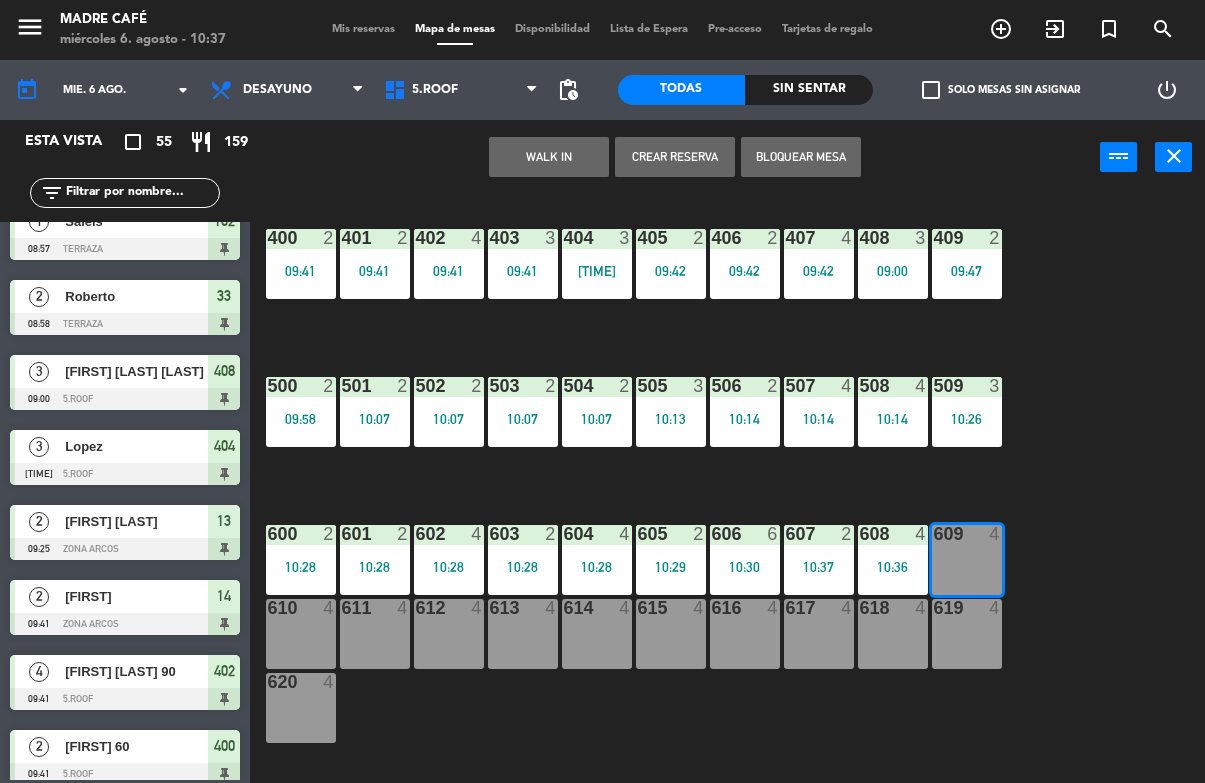 click on "WALK IN" at bounding box center [549, 157] 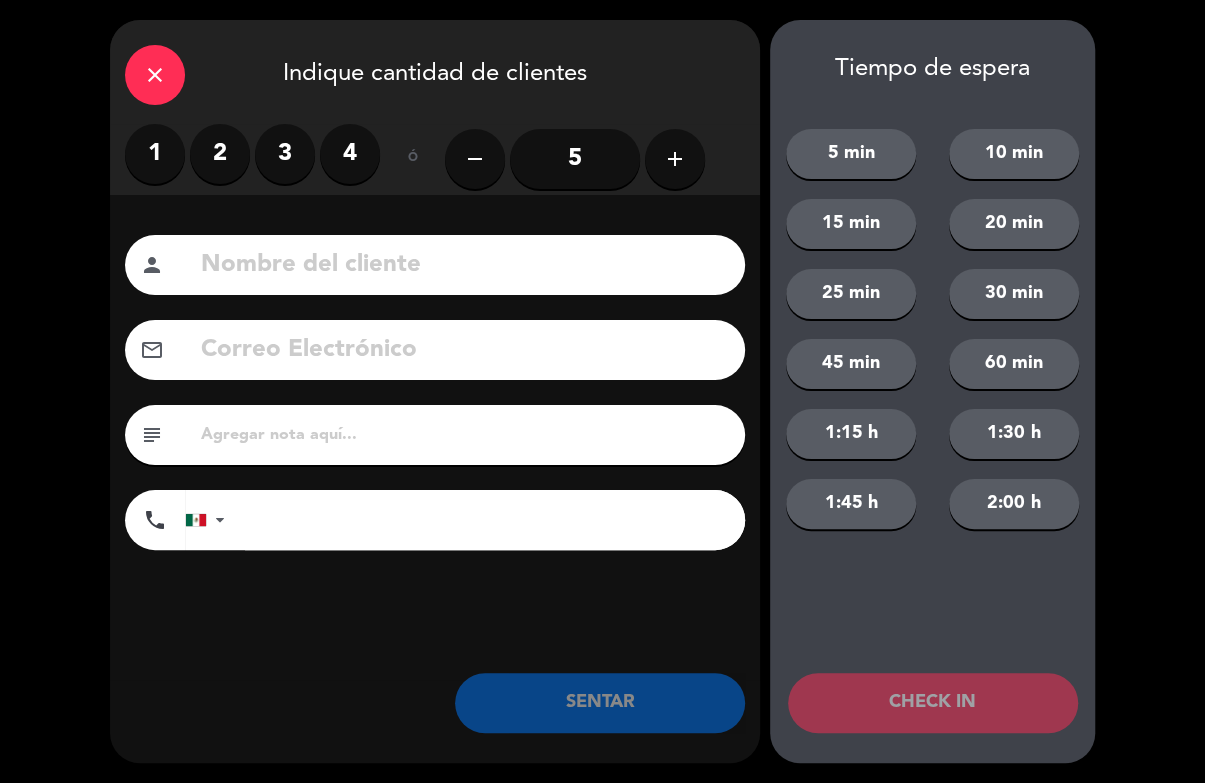 click on "2" at bounding box center (220, 154) 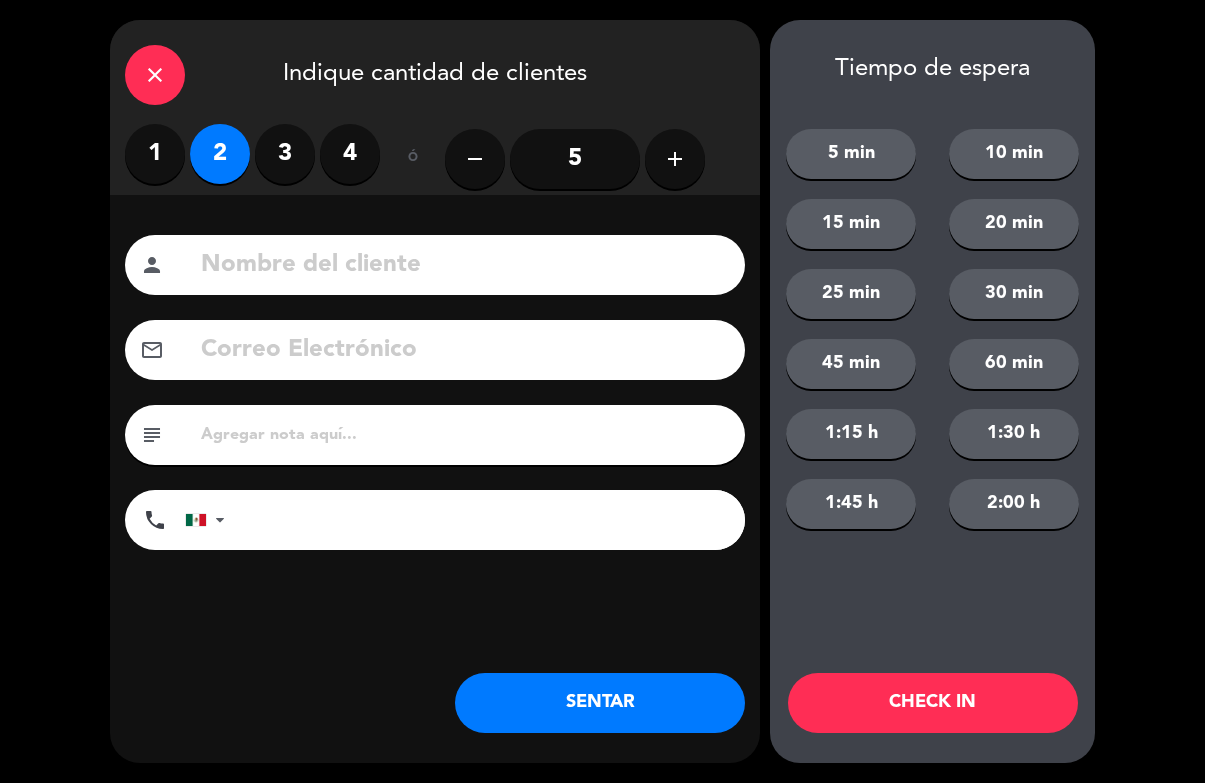 click 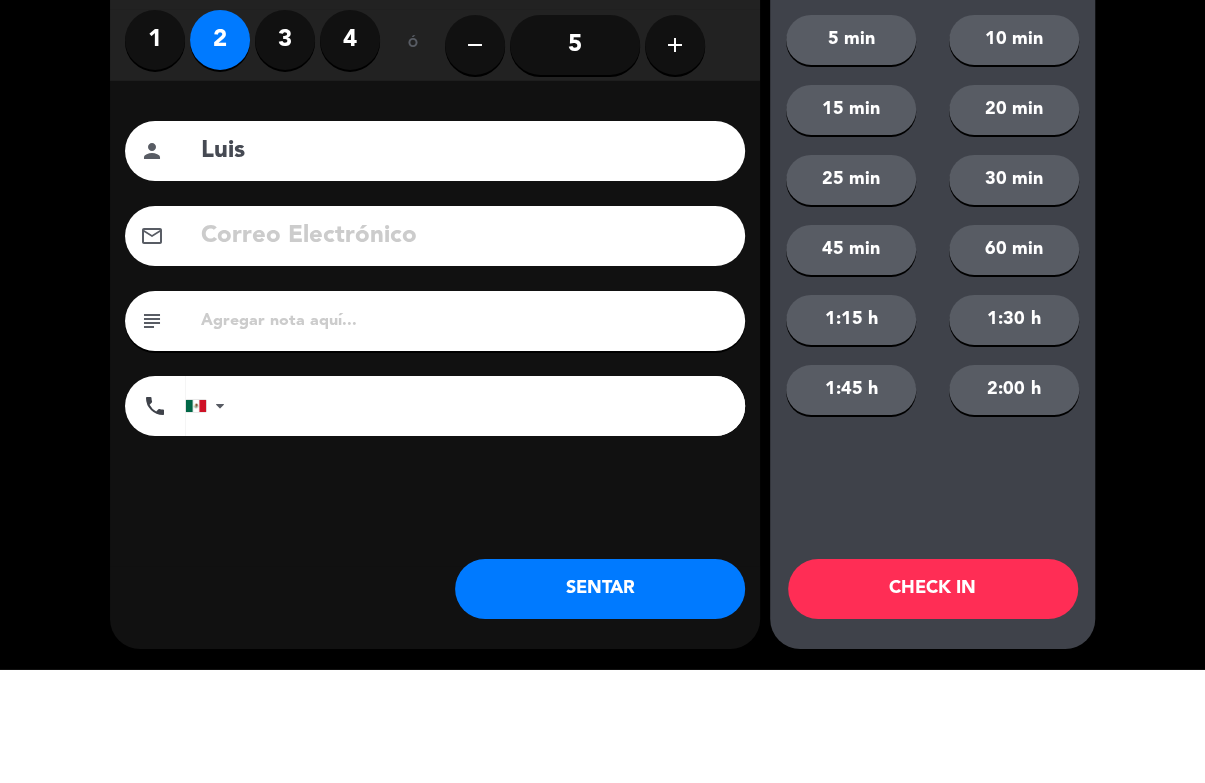 type on "Luis" 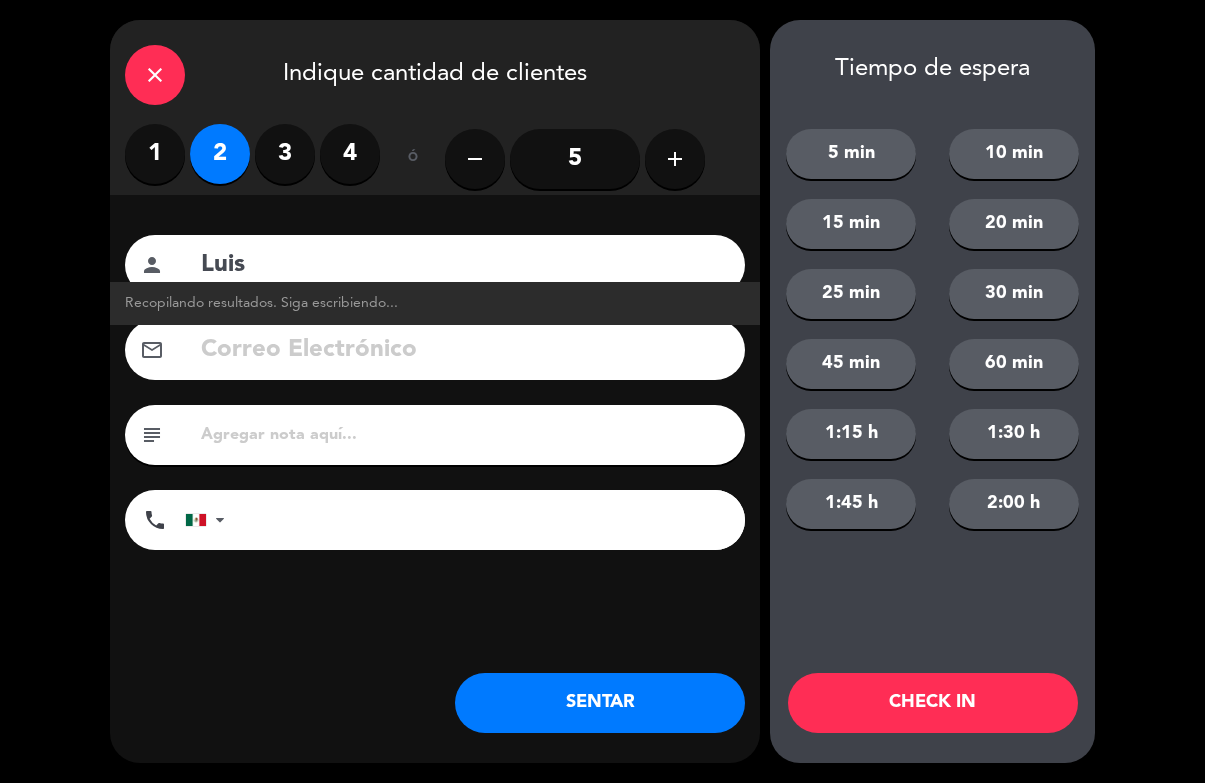 click on "CHECK IN" 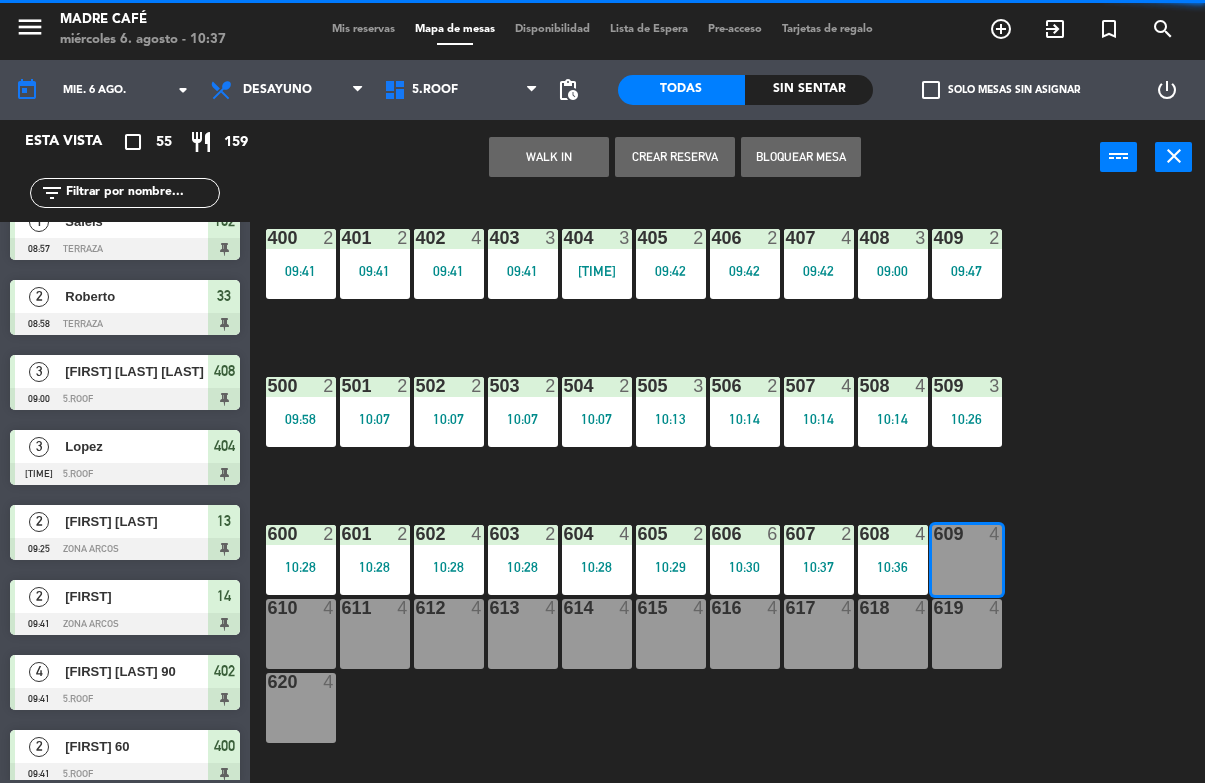 scroll, scrollTop: 0, scrollLeft: 0, axis: both 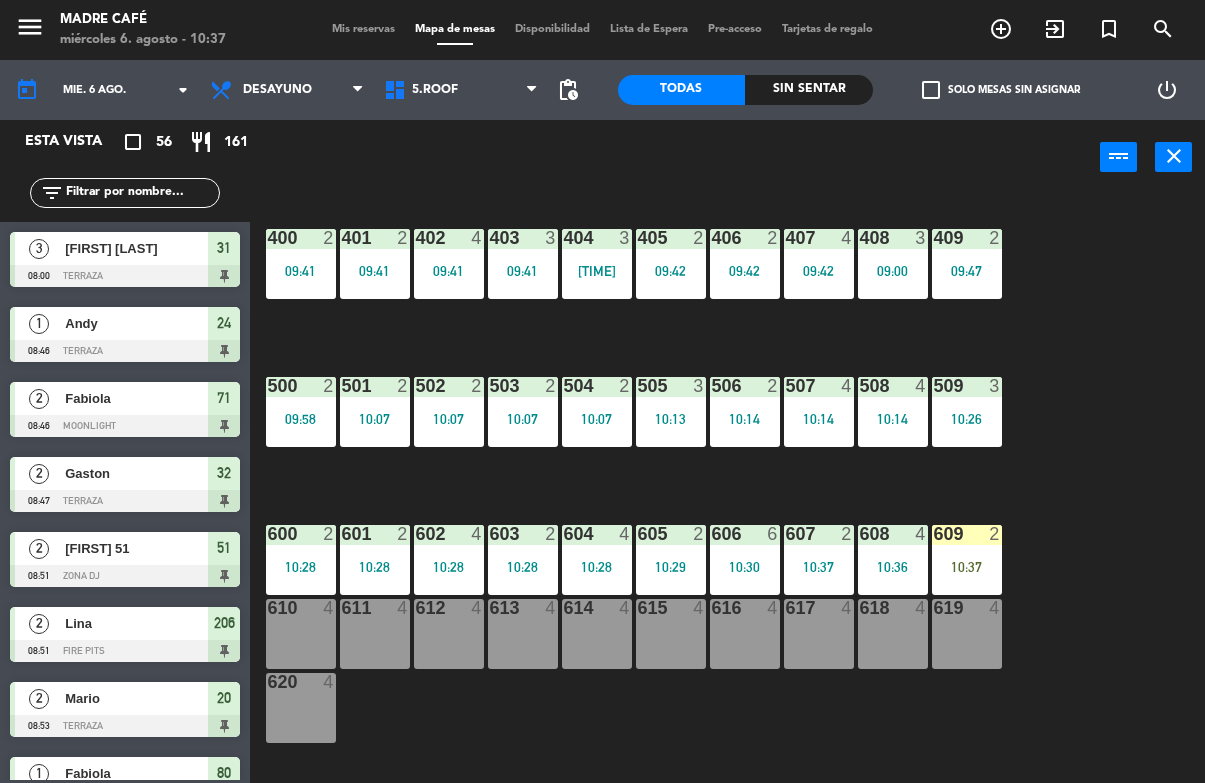click on "610  4" at bounding box center (301, 634) 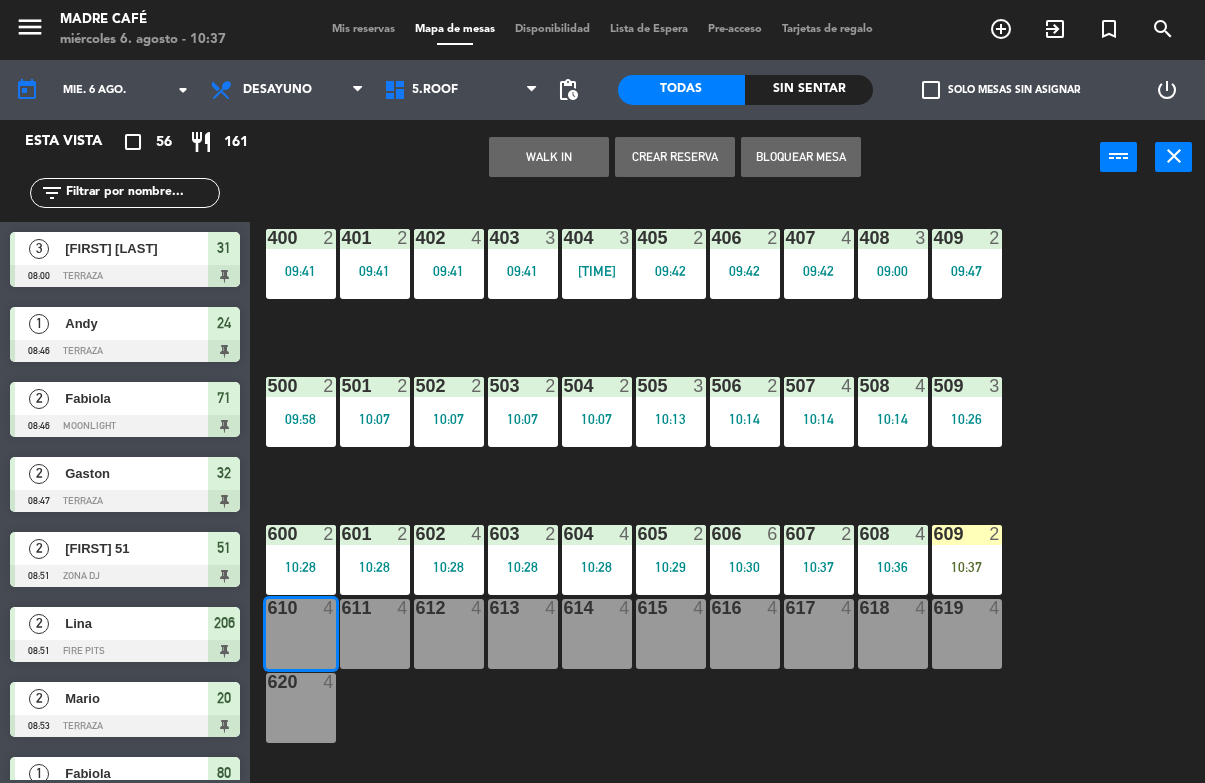 click on "WALK IN" at bounding box center (549, 157) 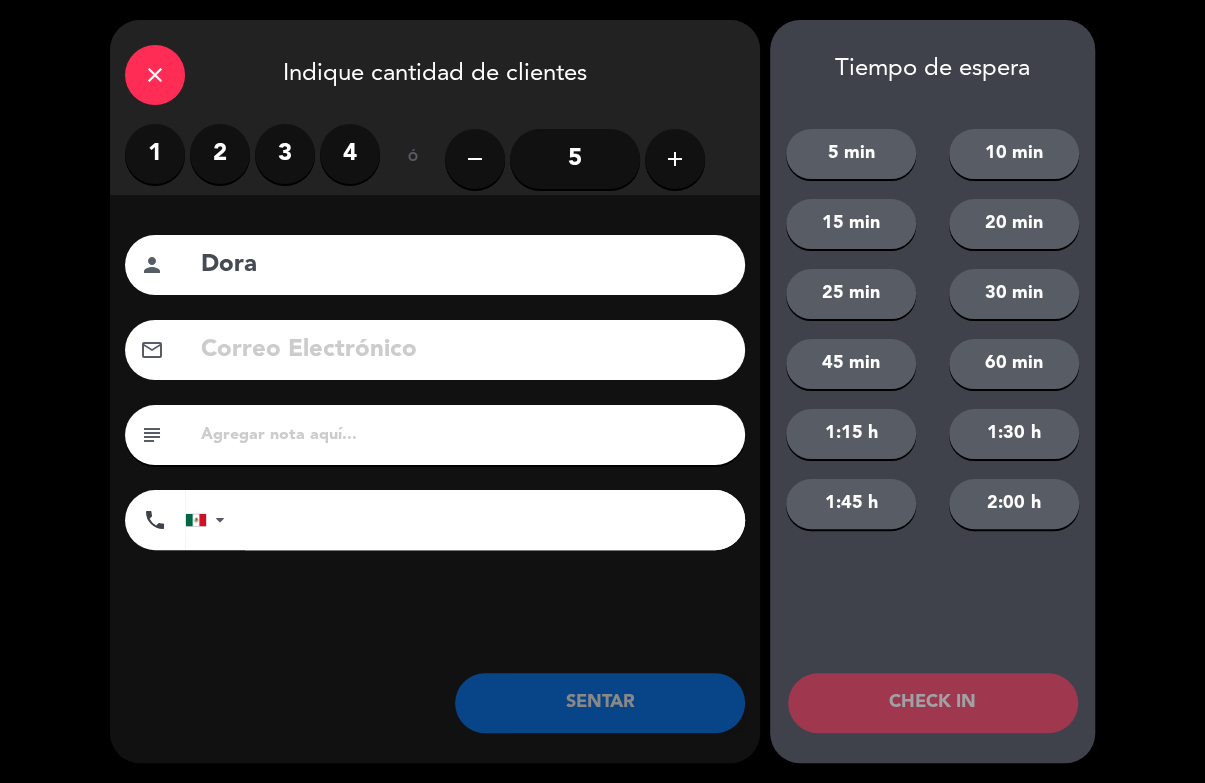 type on "Dora" 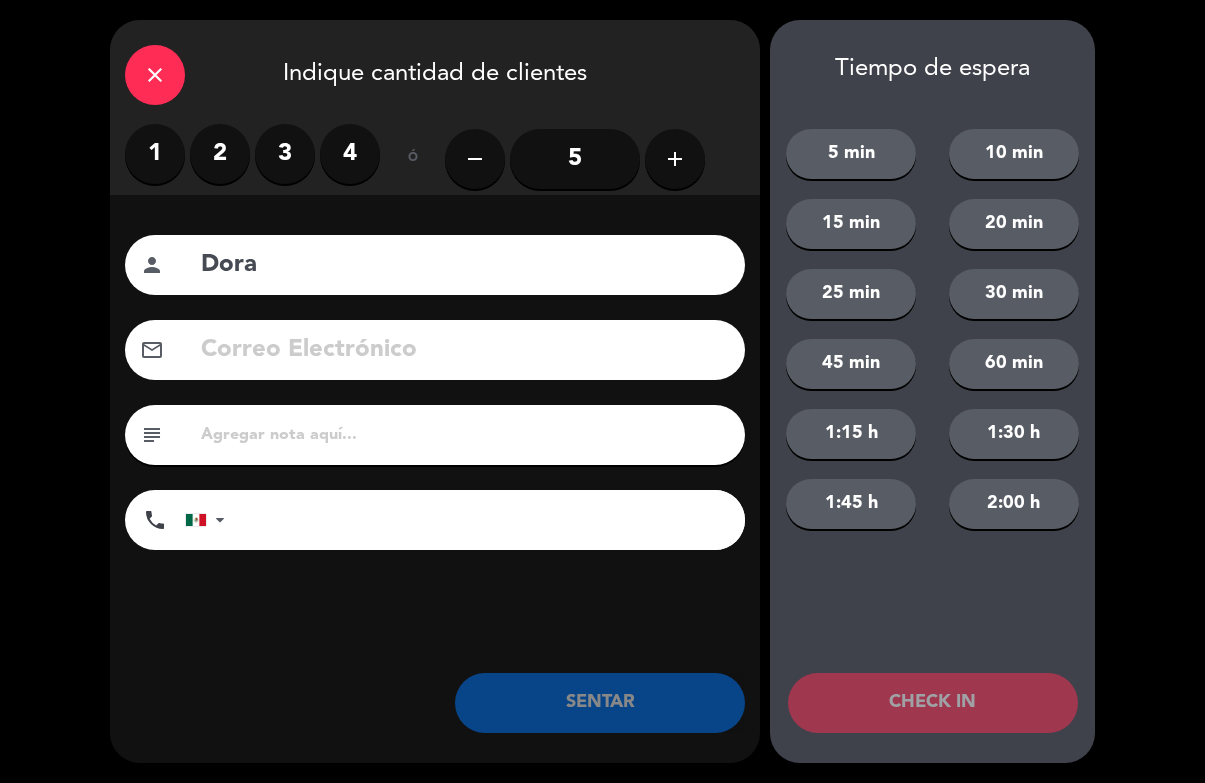 click on "2" at bounding box center (220, 154) 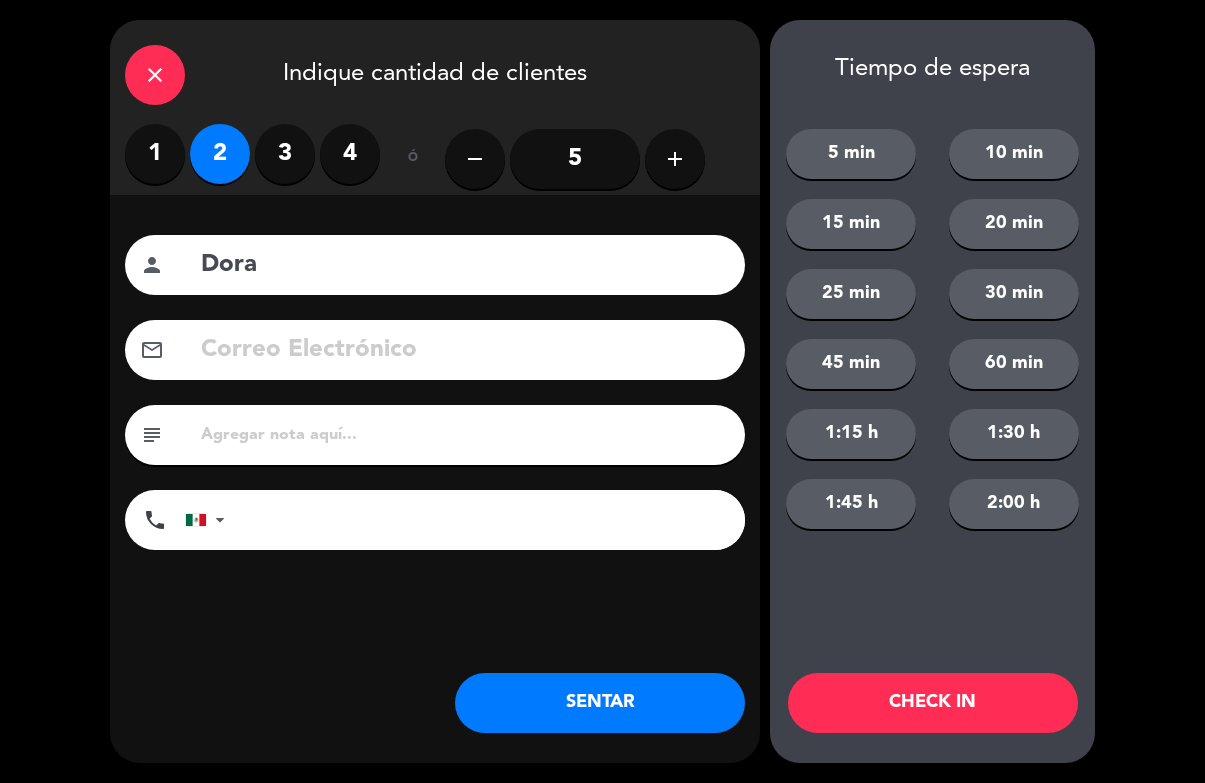 click on "CHECK IN" 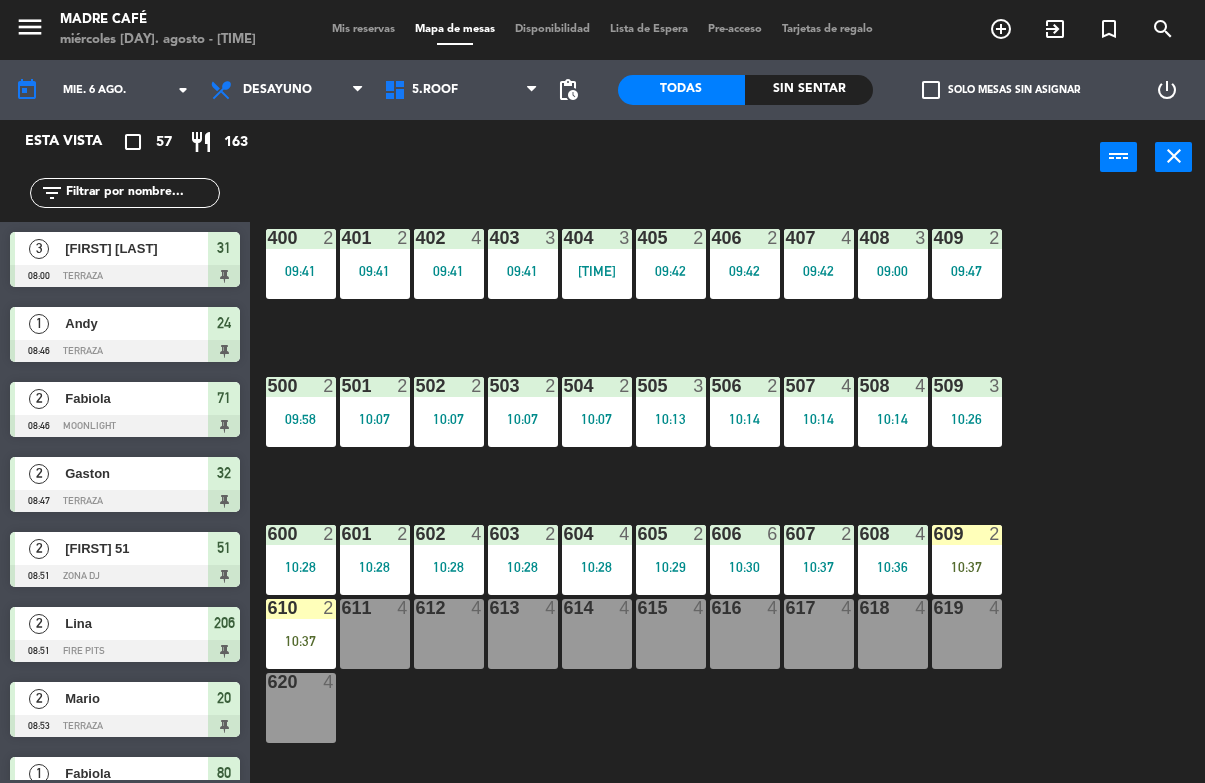 click on "611" at bounding box center (341, 608) 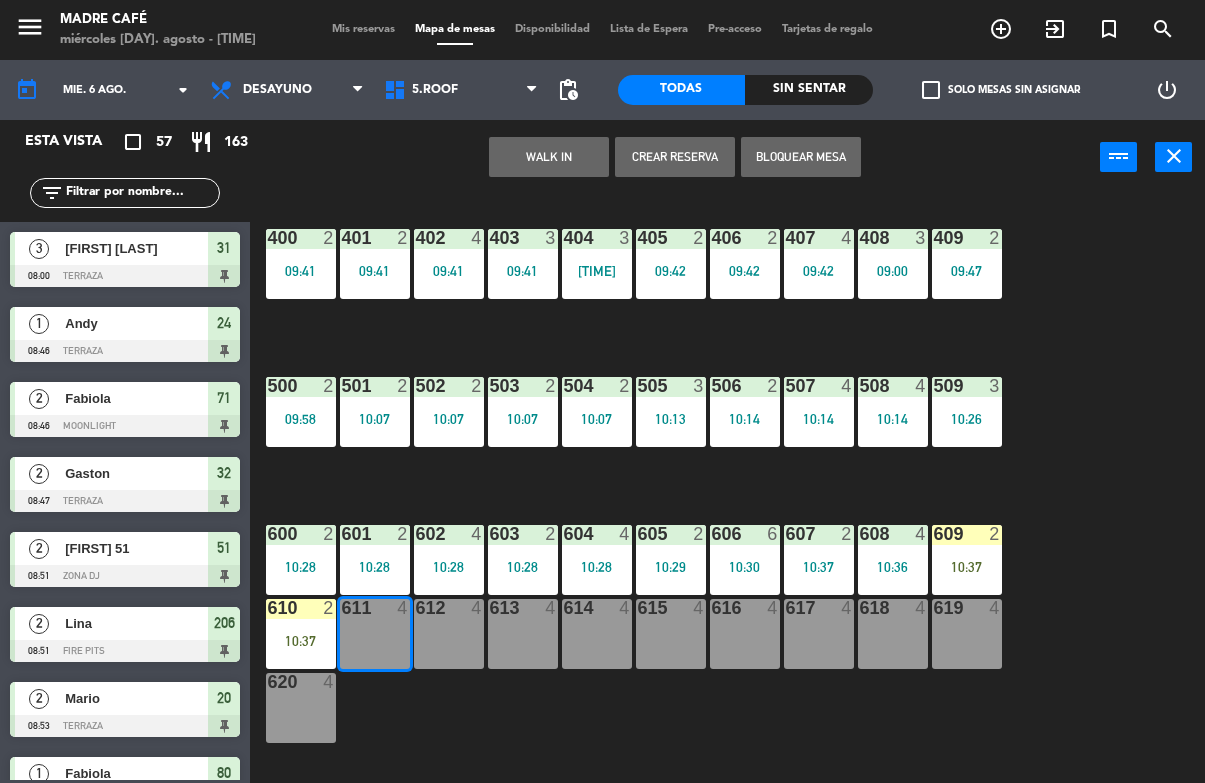 click on "WALK IN" at bounding box center [549, 157] 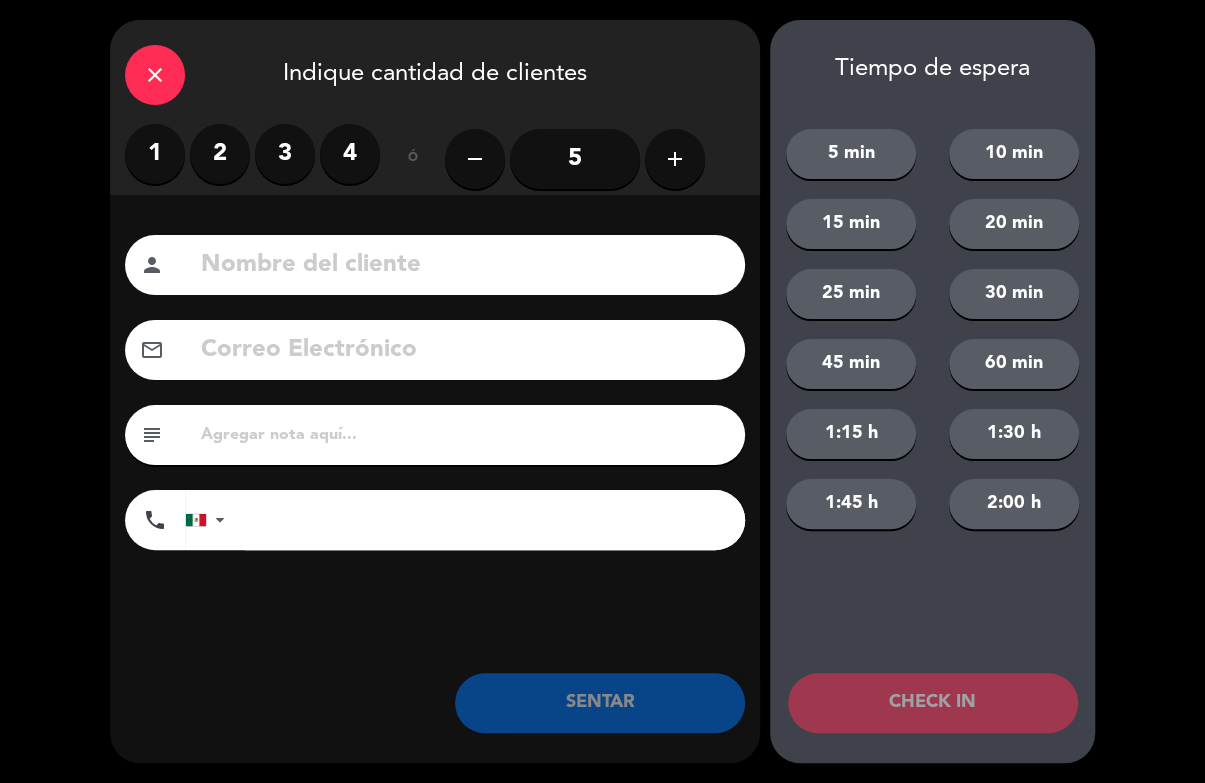 click on "3" at bounding box center [285, 154] 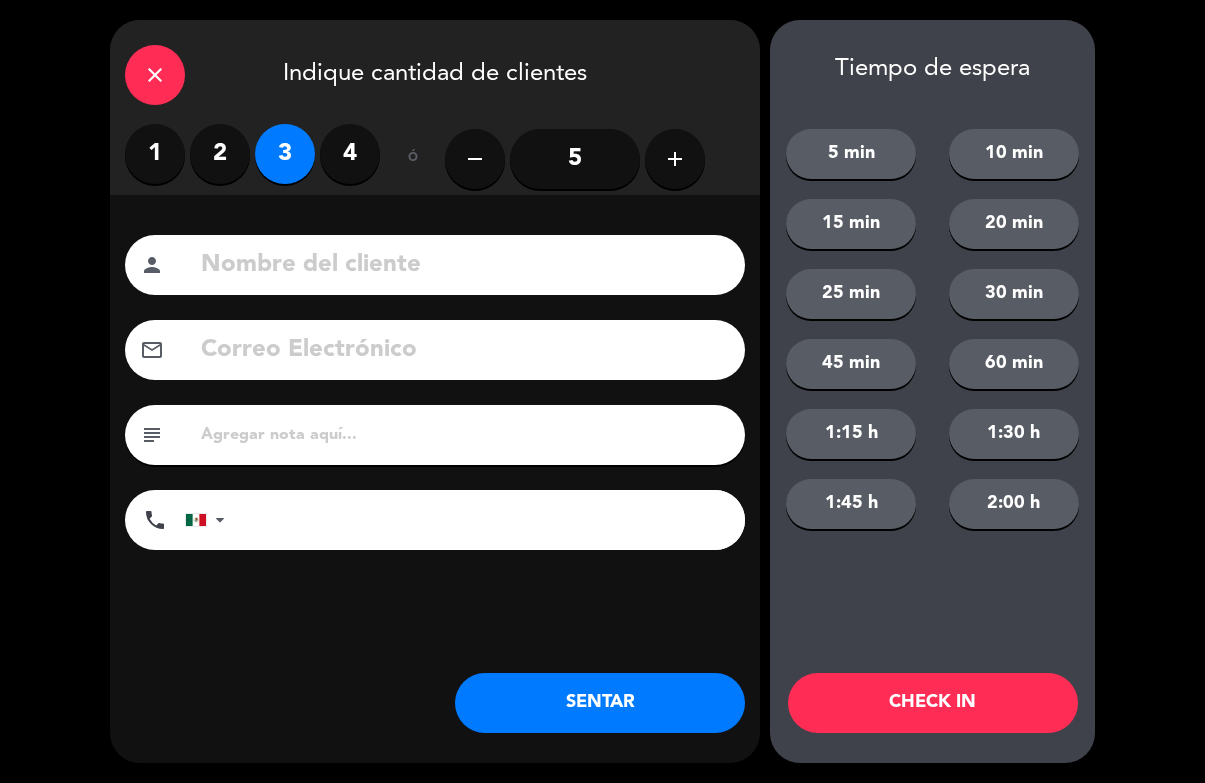 click 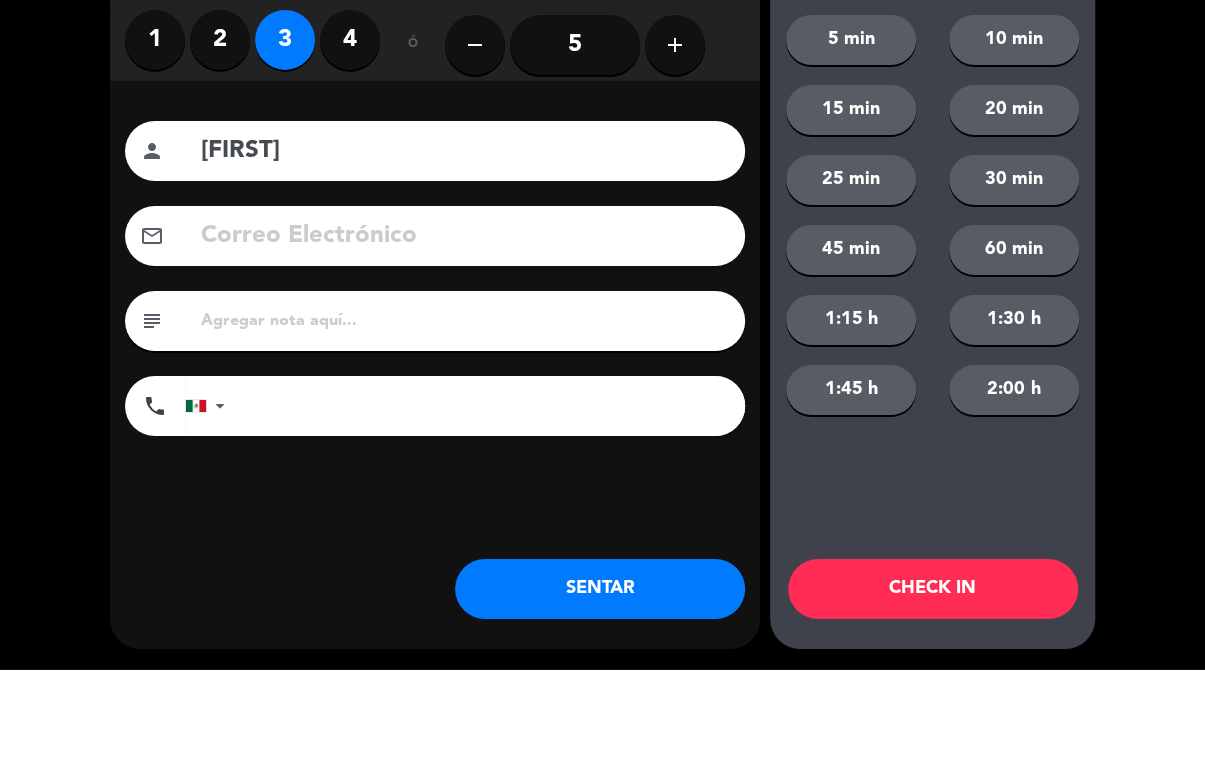 click on "close   Indique cantidad de clientes   1   2   3   4   ó  remove 5 add Nombre del cliente person [FIRST] Correo Electrónico email subject phone United States +1 United Kingdom +44 Peru (Perú) +51 Argentina +54 Brazil (Brasil) +55 Afghanistan (‫افغانستان‬‎) +93 Albania (Shqipëri) +355 Algeria (‫الجزائر‬‎) +213 American Samoa +1684 Andorra +376 Angola +244 Anguilla +1264 Antigua and Barbuda +1268 Argentina +54 Armenia (Հայաստան) +374 Aruba +297 Australia +61 Austria (Österreich) +43 Azerbaijan (Azərbaycan) +994 Bahamas +1242 Bahrain (‫البحرين‬‎) +973 Bangladesh (বাংলাদেশ) +880 Barbados +1246 Belarus (Беларусь) +375 Belgium (België) +32 Belize +501 Benin (Bénin) +229 Bermuda +1441 Bhutan (འབྲུག) +975 Bolivia +591 Bosnia and Herzegovina (Босна и Херцеговина) +387 Botswana +267 Brazil (Brasil) +55 British Indian Ocean Territory +246 British Virgin Islands +1284 Brunei +673 Bulgaria (България) +359 +1" 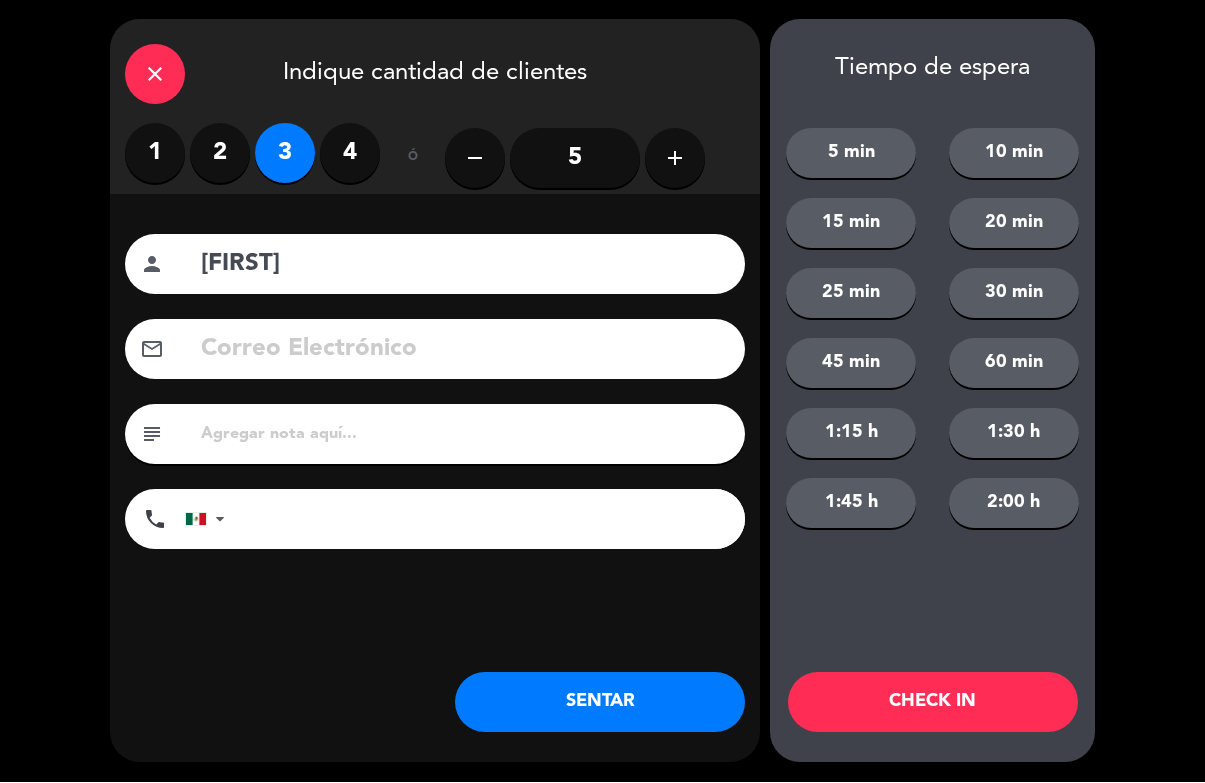 click on "Nombre del cliente person [FIRST] Correo Electrónico email subject phone United States +1 United Kingdom +44 Peru (Perú) +51 Argentina +54 Brazil (Brasil) +55 Afghanistan (‫افغانستان‬‎) +93 Albania (Shqipëri) +355 Algeria (‫الجزائر‬‎) +213 American Samoa +1684 Andorra +376 Angola +244 Anguilla +1264 Antigua and Barbuda +1268 Argentina +54 Armenia (Հայաստան) +374 Aruba +297 Australia +61 Austria (Österreich) +43 Azerbaijan (Azərbaycan) +994 Bahamas +1242 Bahrain (‫البحرين‬‎) +973 Bangladesh (বাংলাদেশ) +880 Barbados +1246 Belarus (Беларусь) +375 Belgium (België) +32 Belize +501 Benin (Bénin) +229 Bermuda +1441 Bhutan (འབྲུག) +975 Bolivia +591 Bosnia and Herzegovina (Босна и Херцеговина) +387 Botswana +267 Brazil (Brasil) +55 British Indian Ocean Territory +246 British Virgin Islands +1284 Brunei +673 Bulgaria (България) +359 Burkina Faso +226 Burundi (Uburundi) +257 Cambodia (កម្ពុជា)" 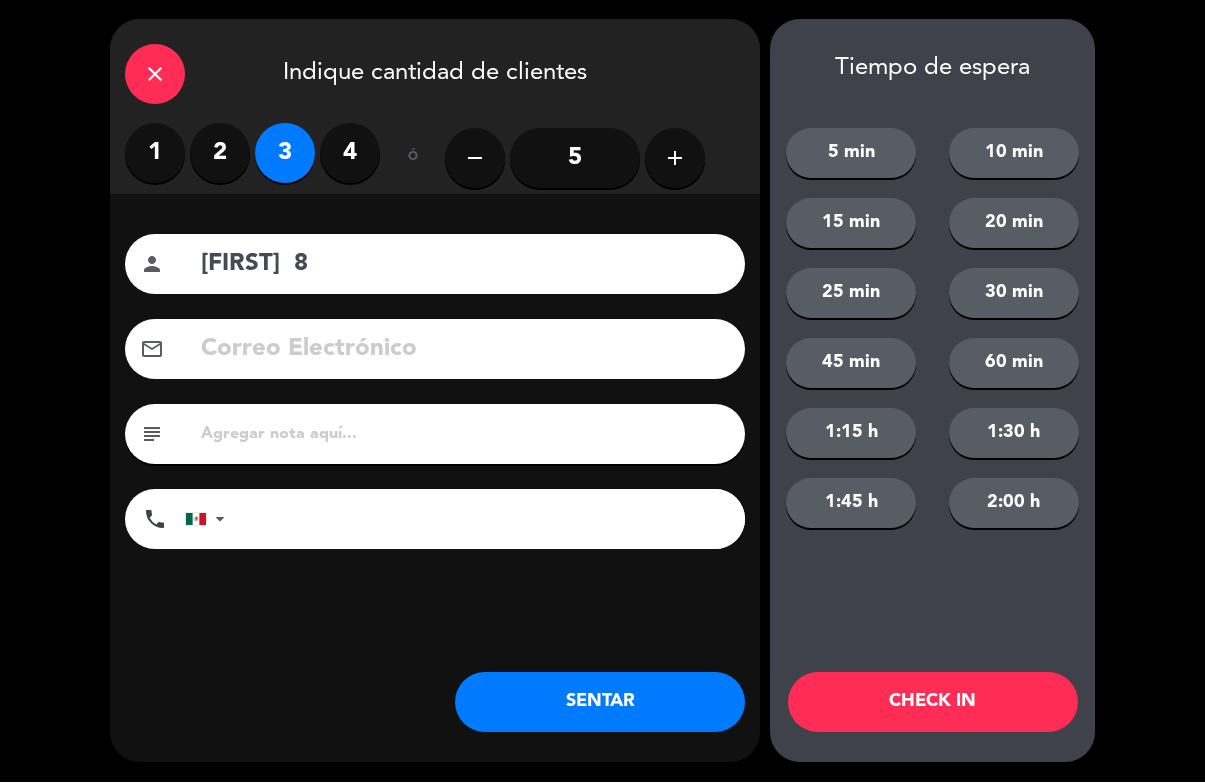 type on "[FIRST]  8" 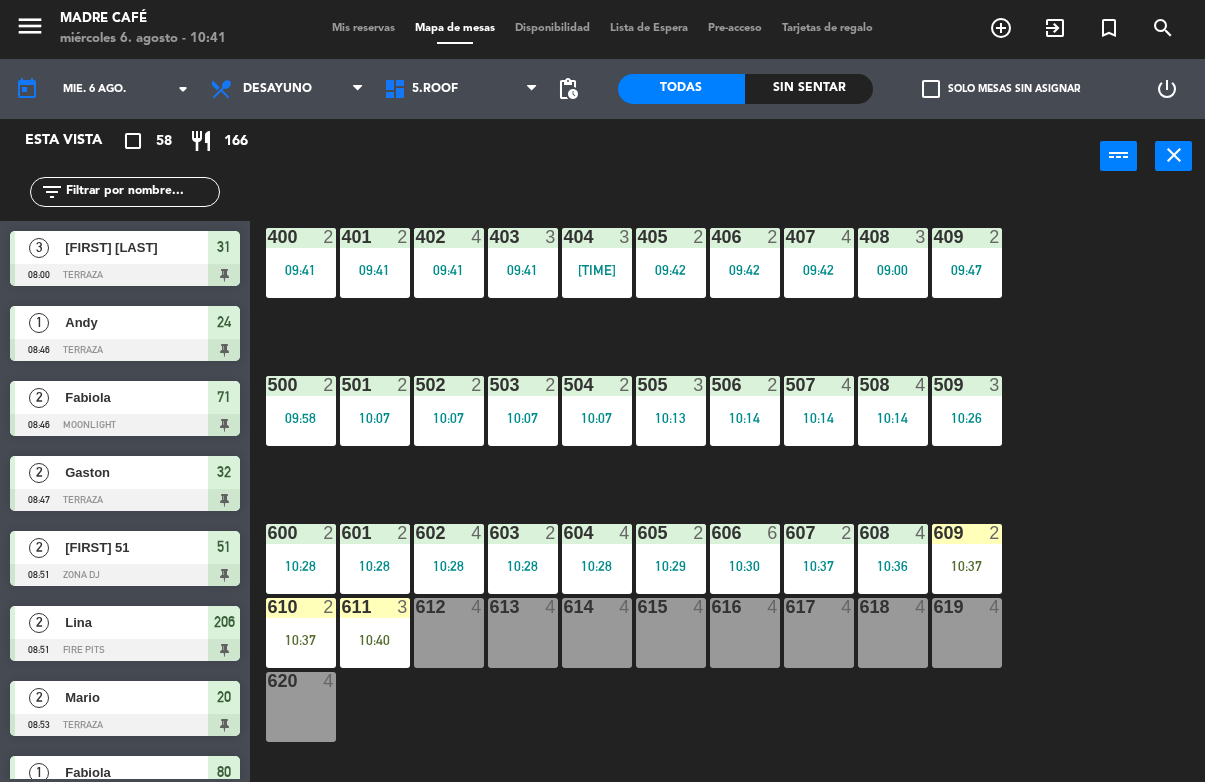 click at bounding box center (448, 608) 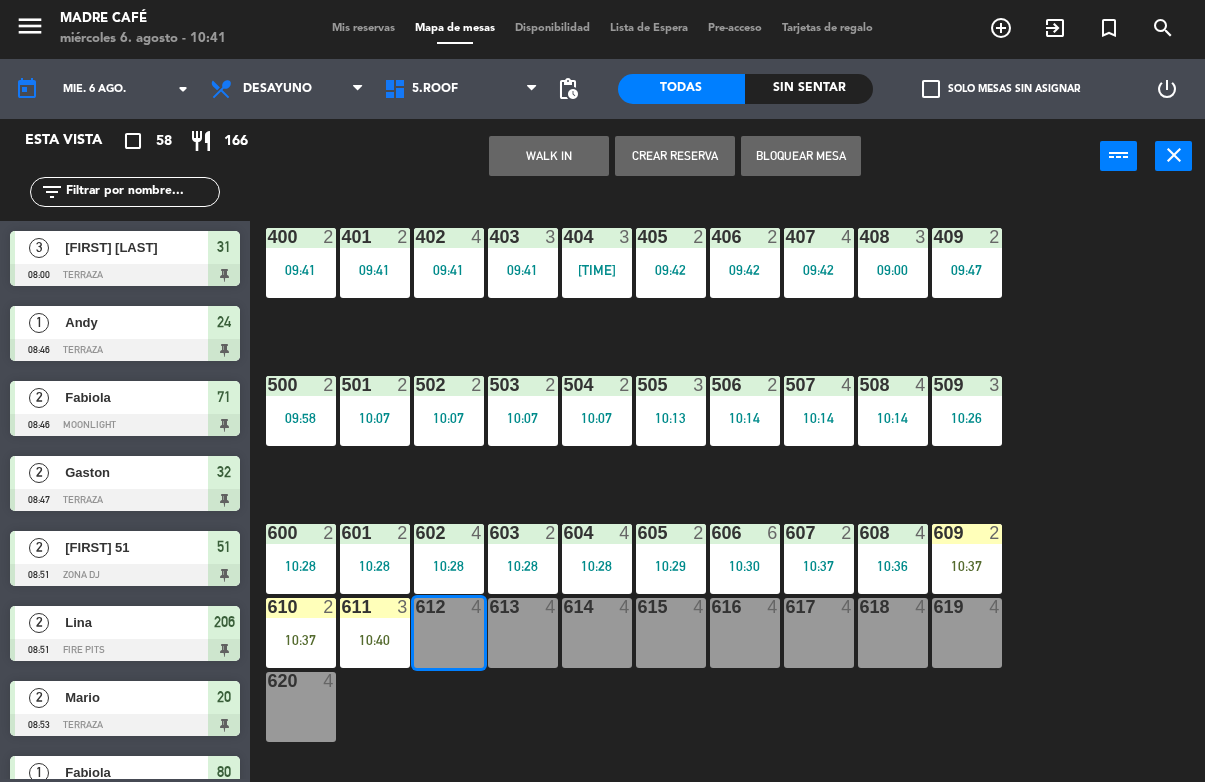 click on "WALK IN" at bounding box center [549, 157] 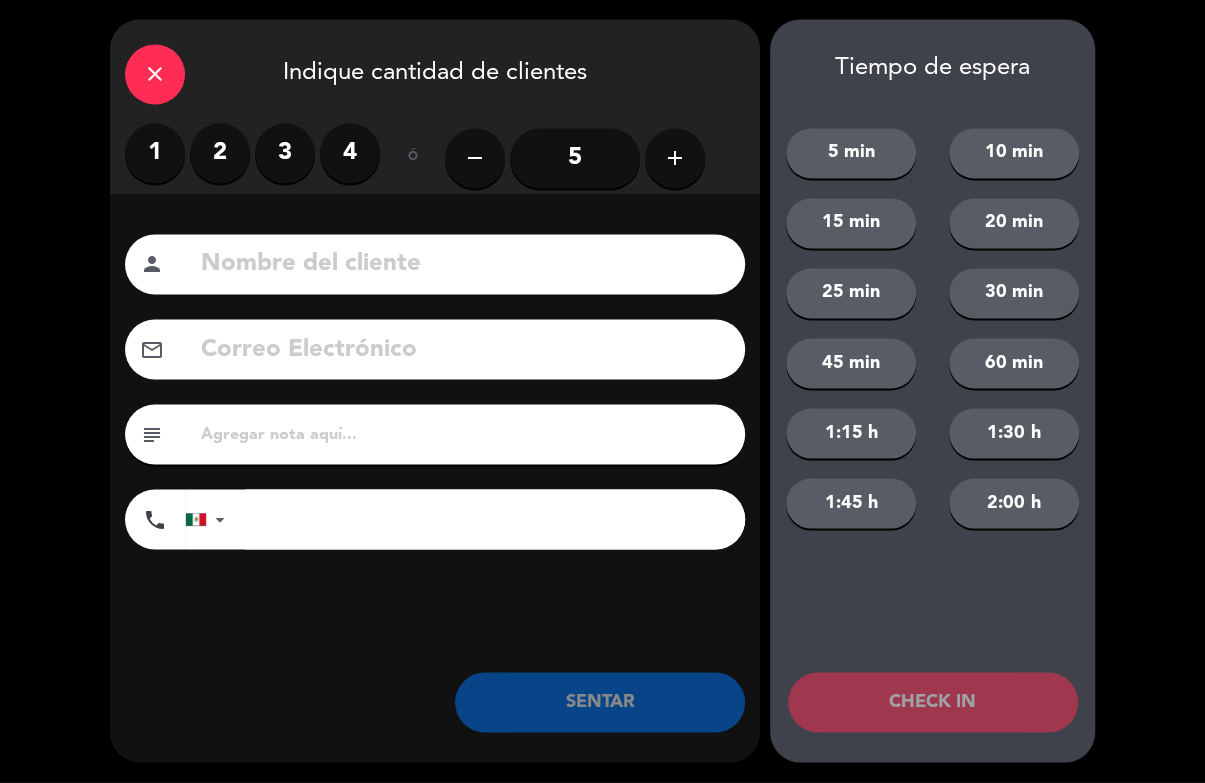 click on "5" 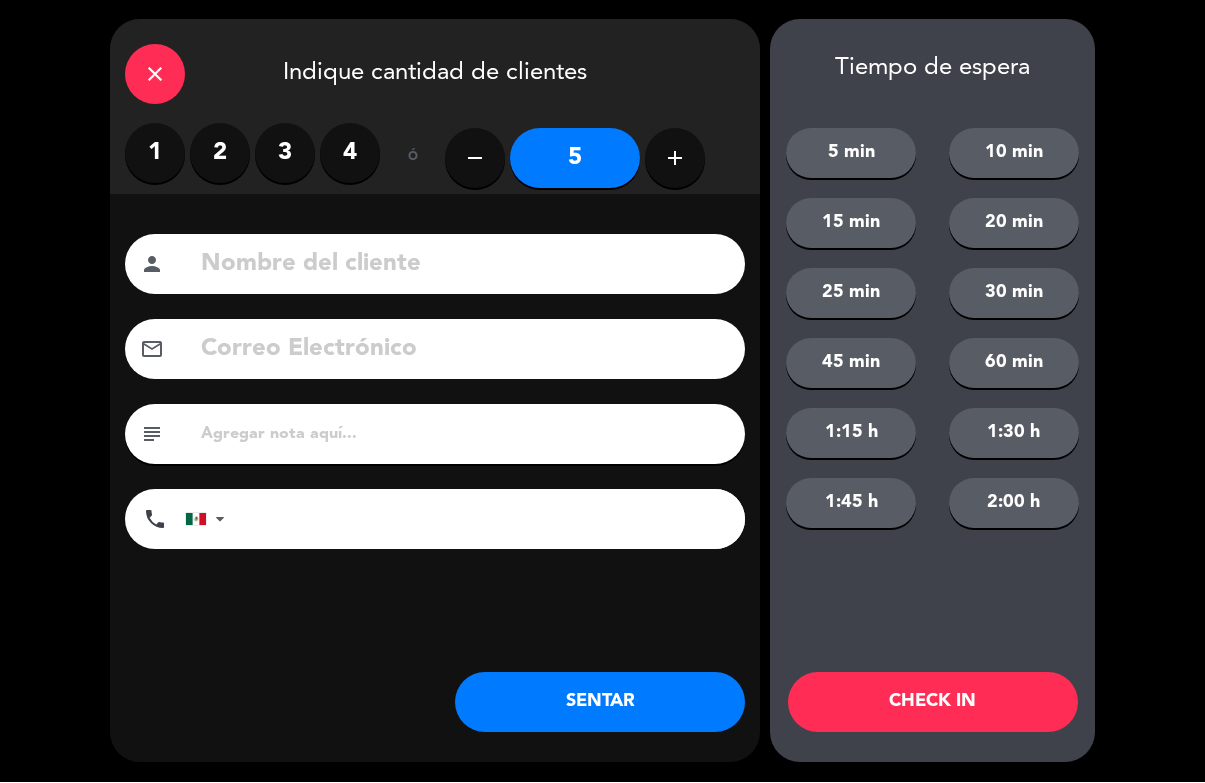 click 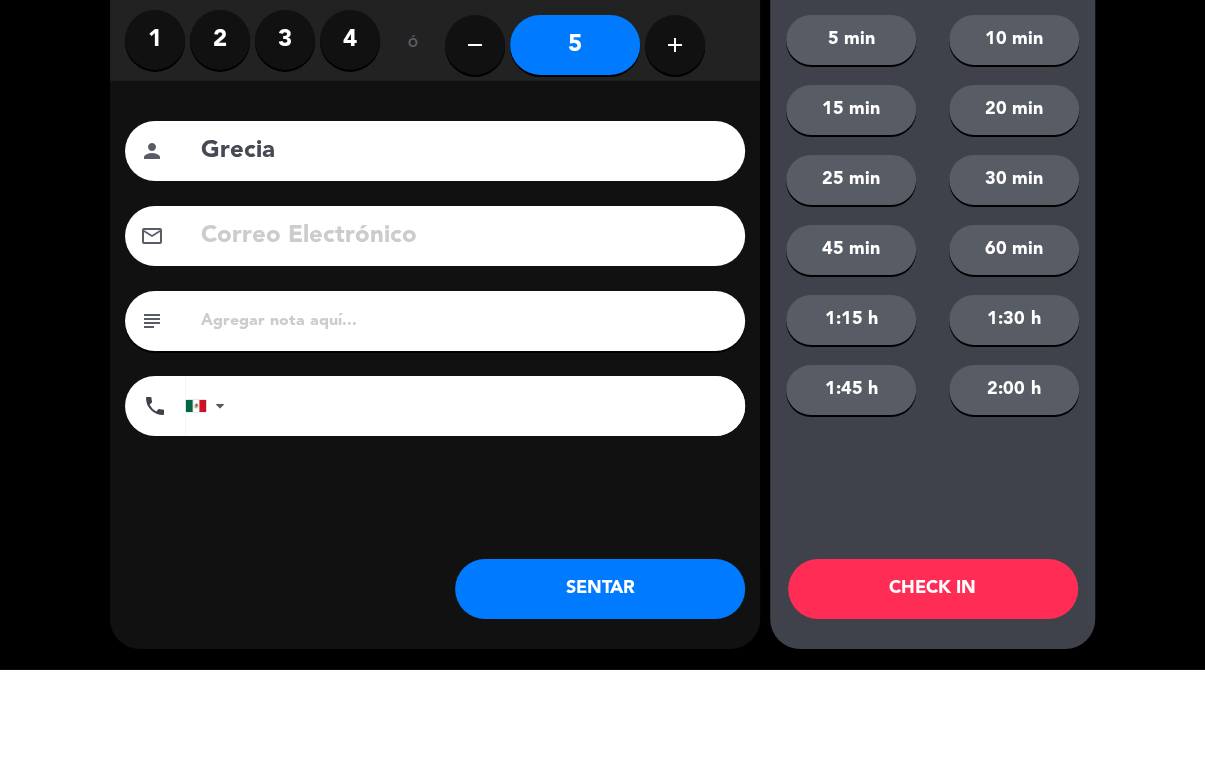type on "Grecia" 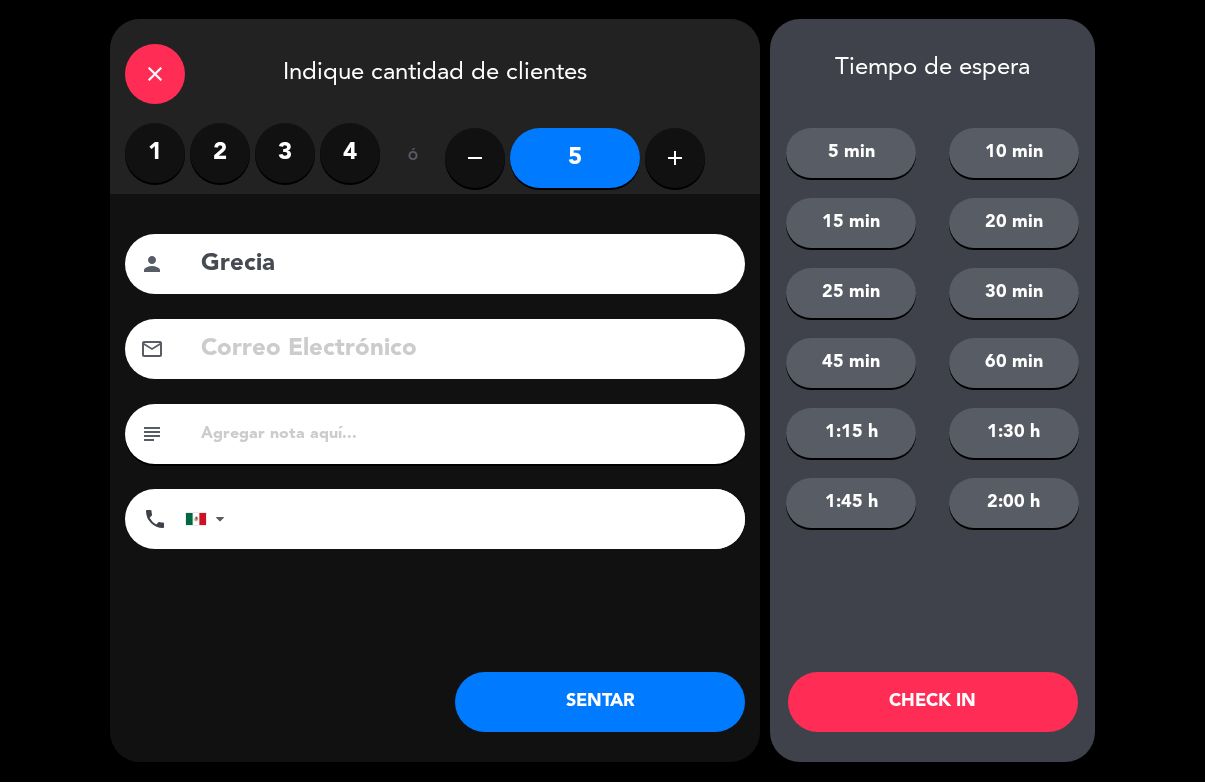 click on "CHECK IN" 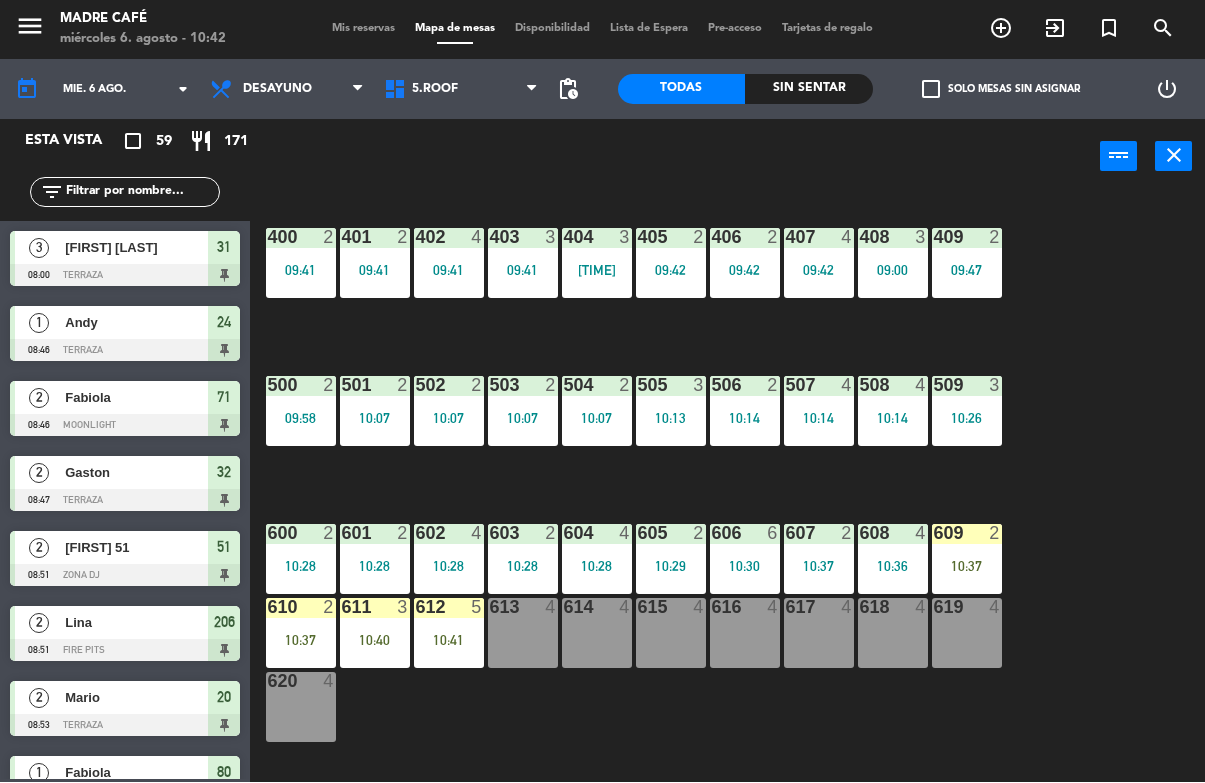 click on "3   [FIRST] [LAST]   [TIME]   Terraza  31" at bounding box center [125, 259] 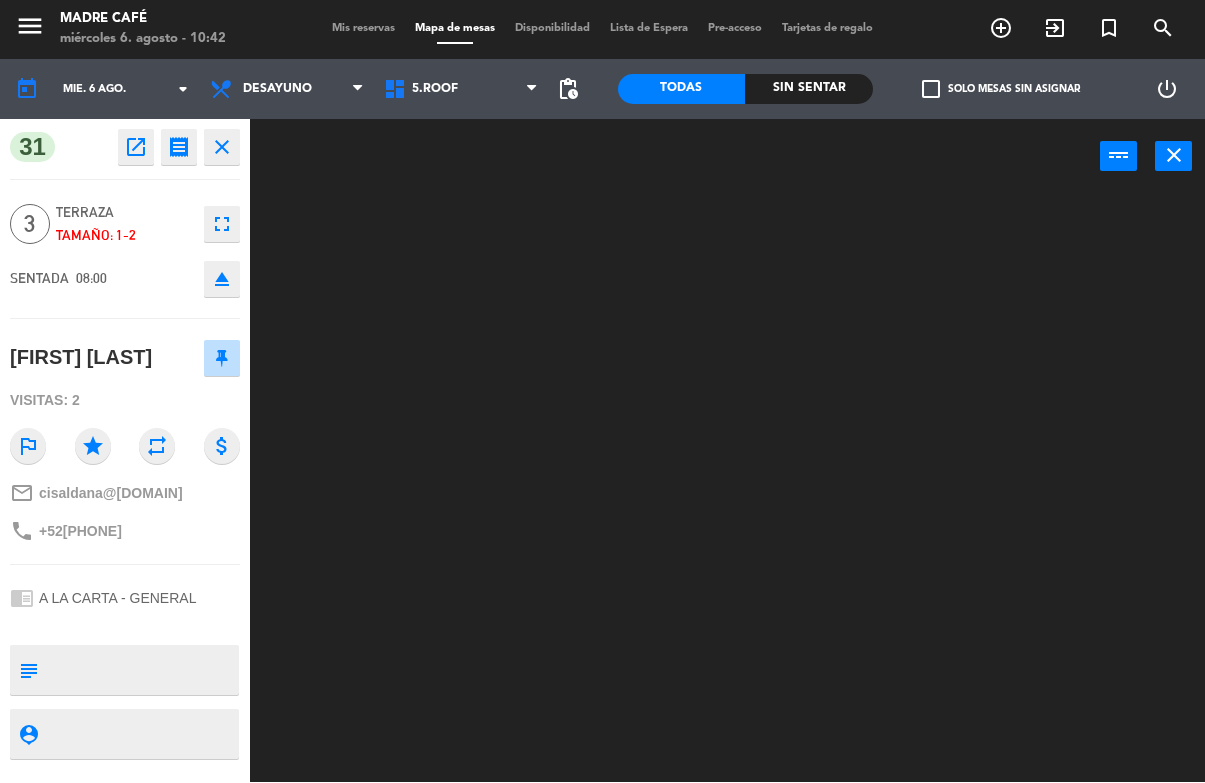 click on "31  open_in_new receipt  8:00 AM  mié., 6 ago.  3   personas    [FIRST] [LAST] [LAST] 31        EXPERIENCE  A LA CARTA - GENERAL close 3  Terraza   Tamaño: 1-2  fullscreen  SENTADA   08:00  eject  [FIRST] [LAST]  Visitas: 2 outlined_flag star repeat attach_money mail_outline cisaldana@silanes.com.mx phone +525558265986 chrome_reader_mode A LA CARTA - GENERAL subject                              person_pin" 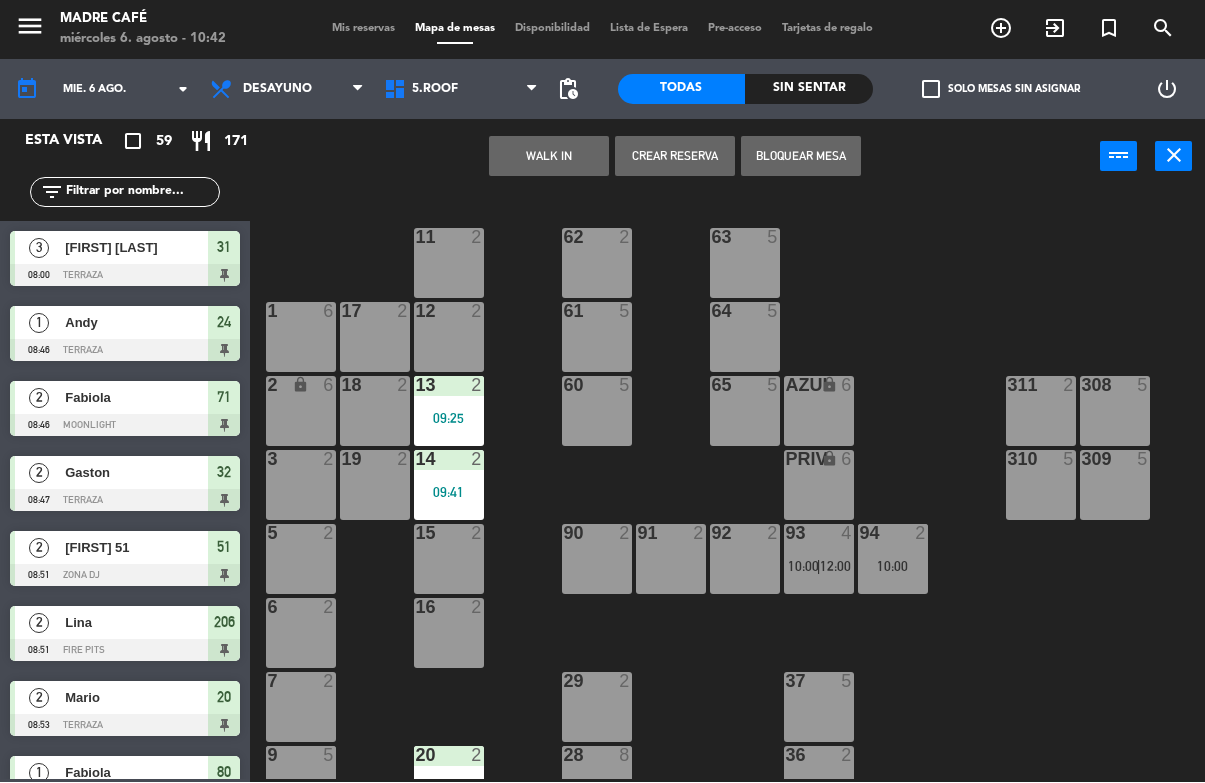 click 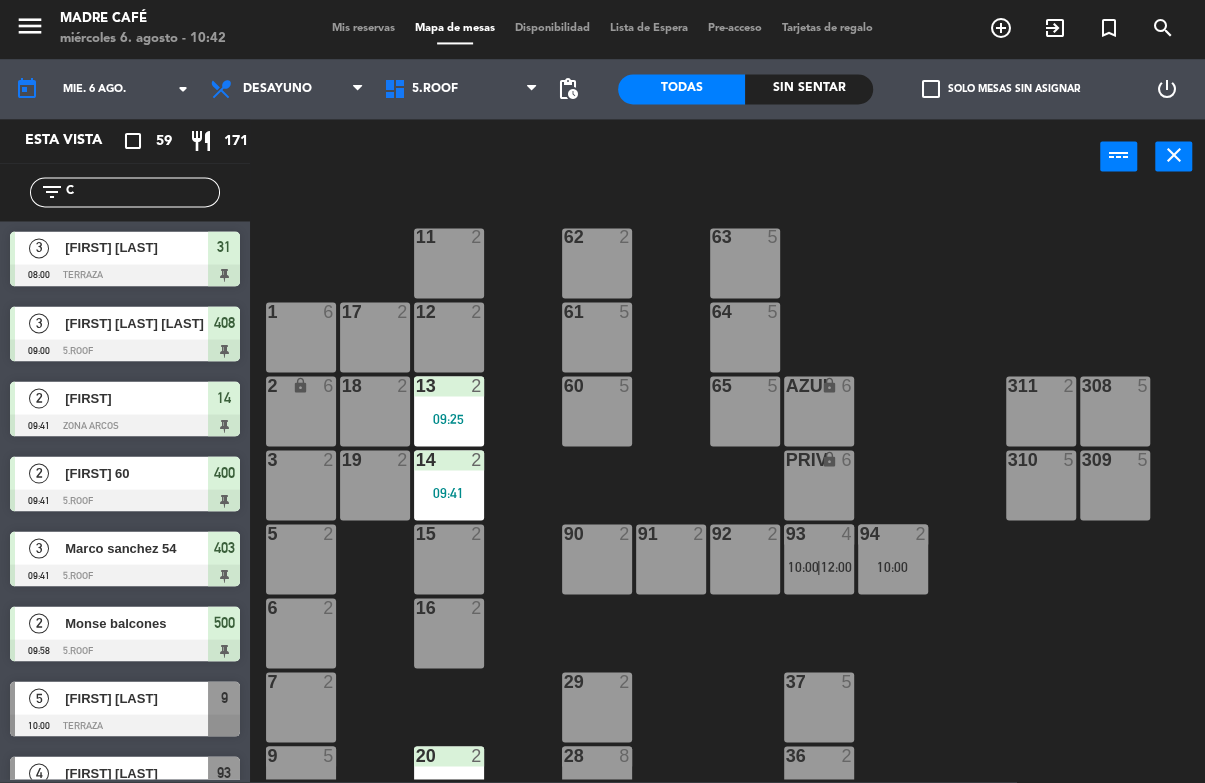 type on "C" 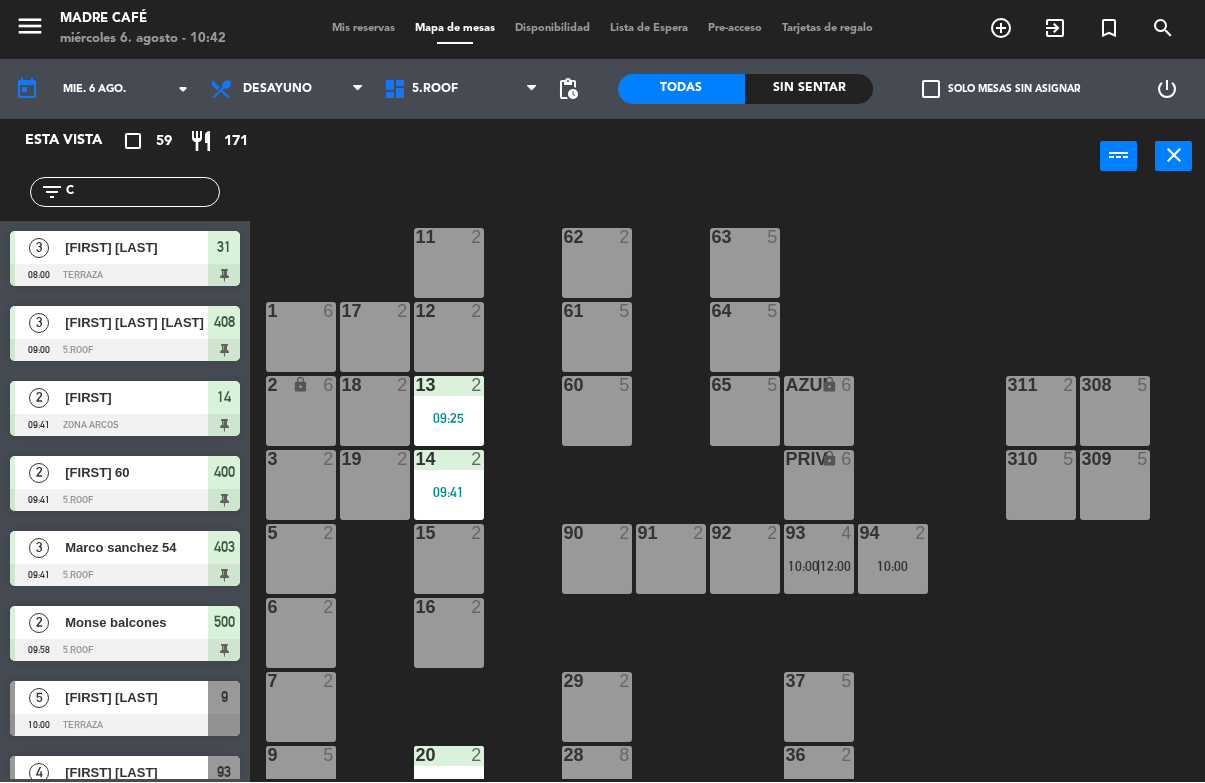 click on "C" 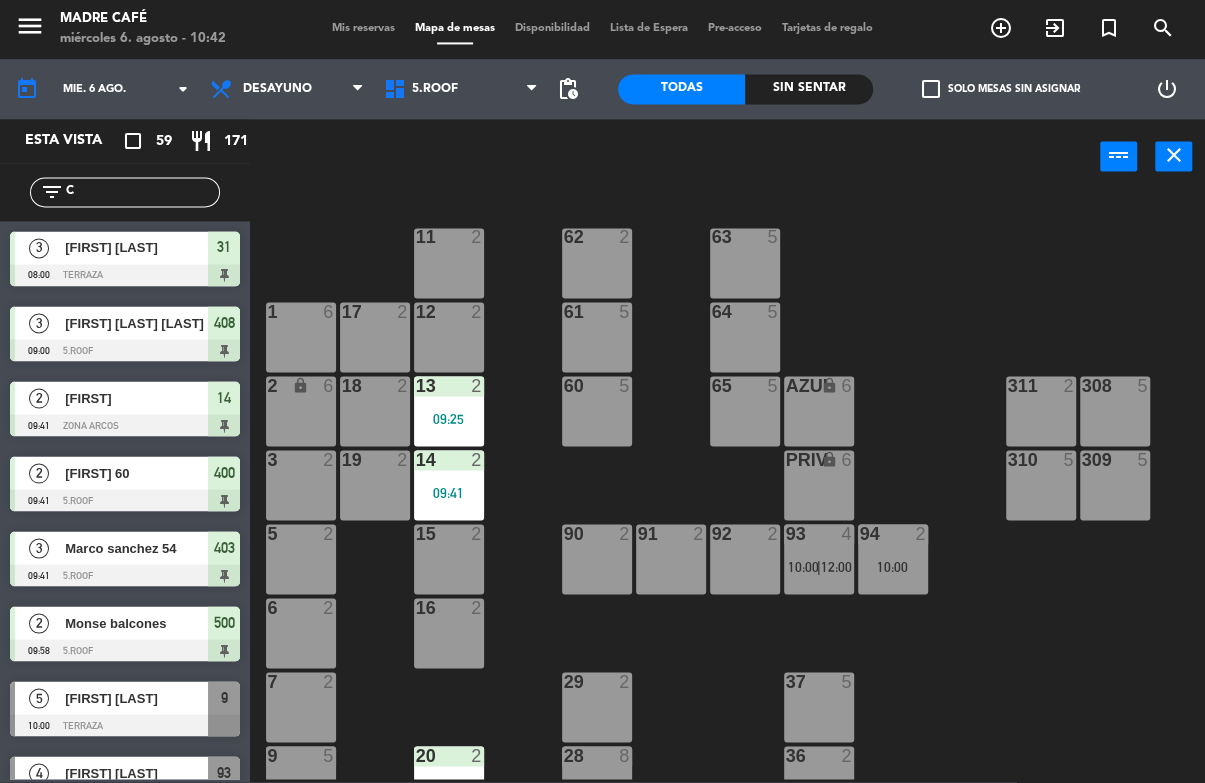 scroll, scrollTop: 0, scrollLeft: 0, axis: both 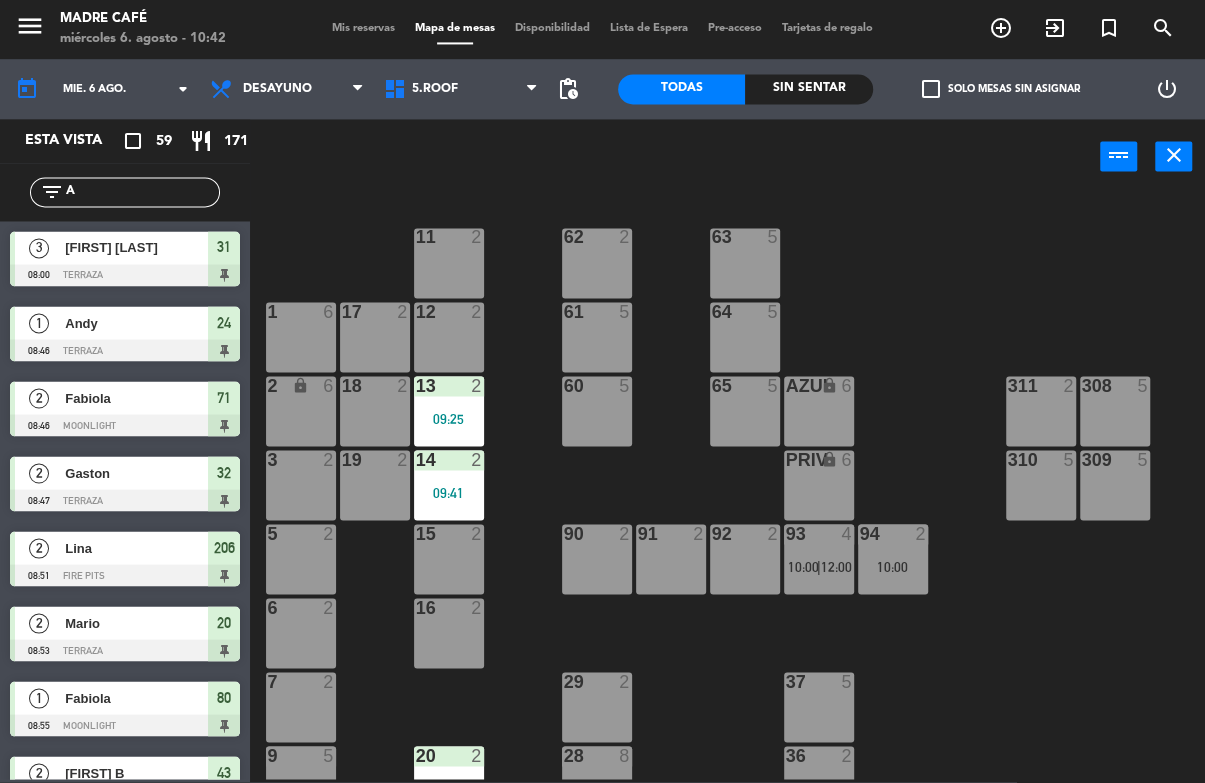 click on "11  2  63  5  62  2  12  2  1  6  61  5  64  5  17  2  13  2   09:25  2 lock  6  60  5  65  5  308  5  18  2  311  2  AZUL lock  6  14  2   09:41  3  2  309  5  310  5  19  2  PRIV lock  6  93  4   10:00    |    12:00     94  2   10:00  15  2  92  2  91  2  90  2  5  2  16  2  6  2  29  2  7  2  37  5  36  2  9  5   10:00  28  8   11:00  20  2   08:53  10  5   10:00  21  2  26  2  35  2  22  2  23  6   10:00  25  2  34  2  206  2   08:51    |    12:30     207  2  33  2   08:58  24  1   08:46  101  6   10:00  100  6   10:00  104  6   10:00  102  1   08:57  103  2  32  2   08:47  31  3   08:00  30  2" 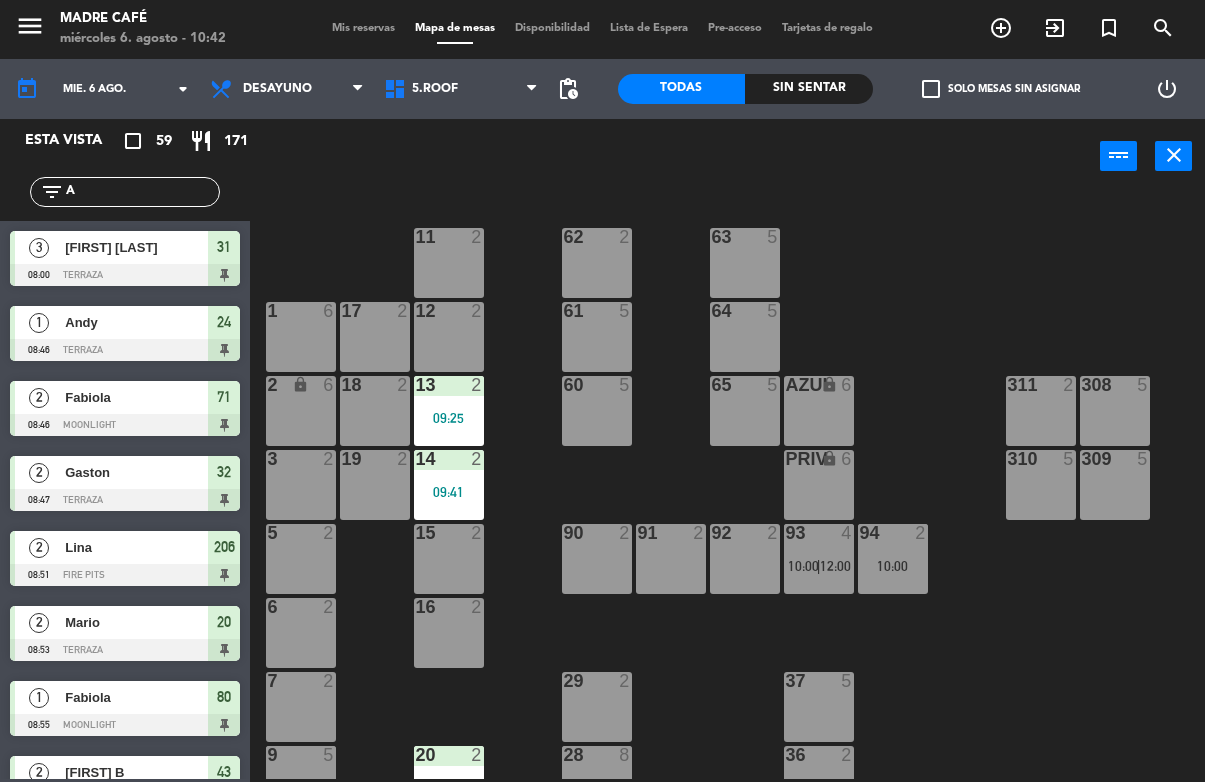click on "A" 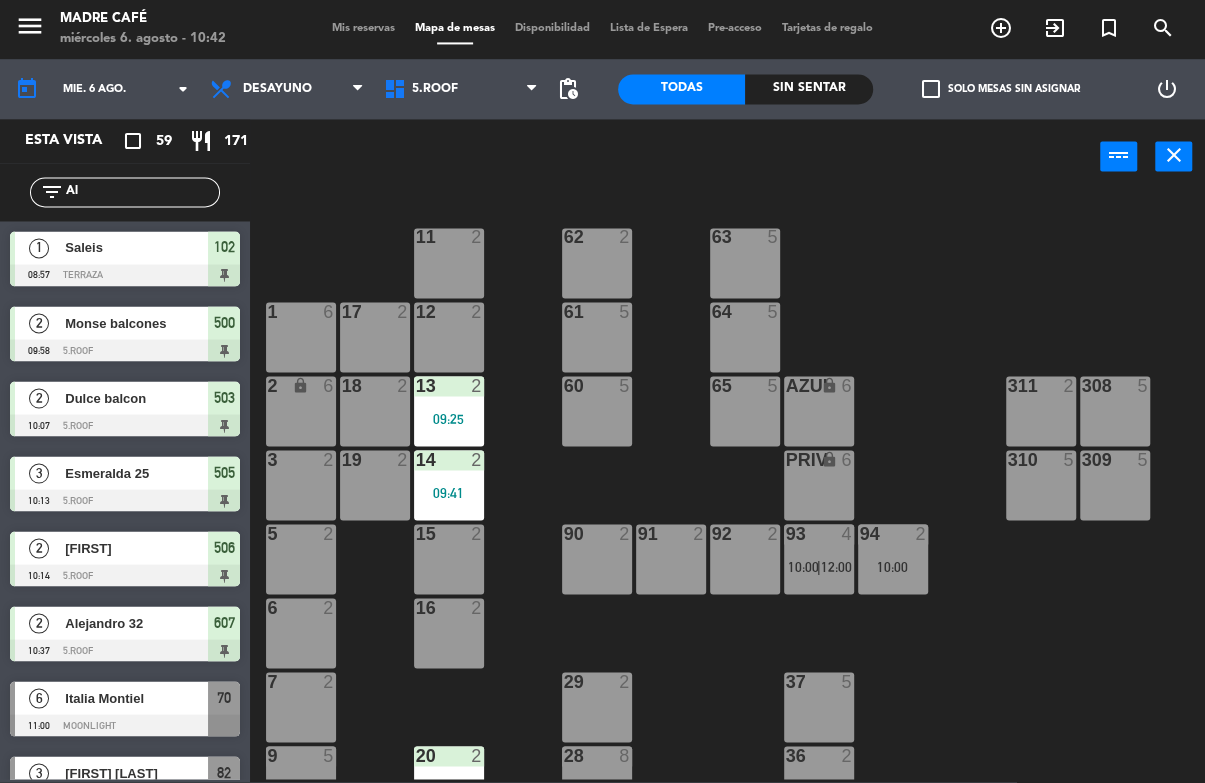 type on "A" 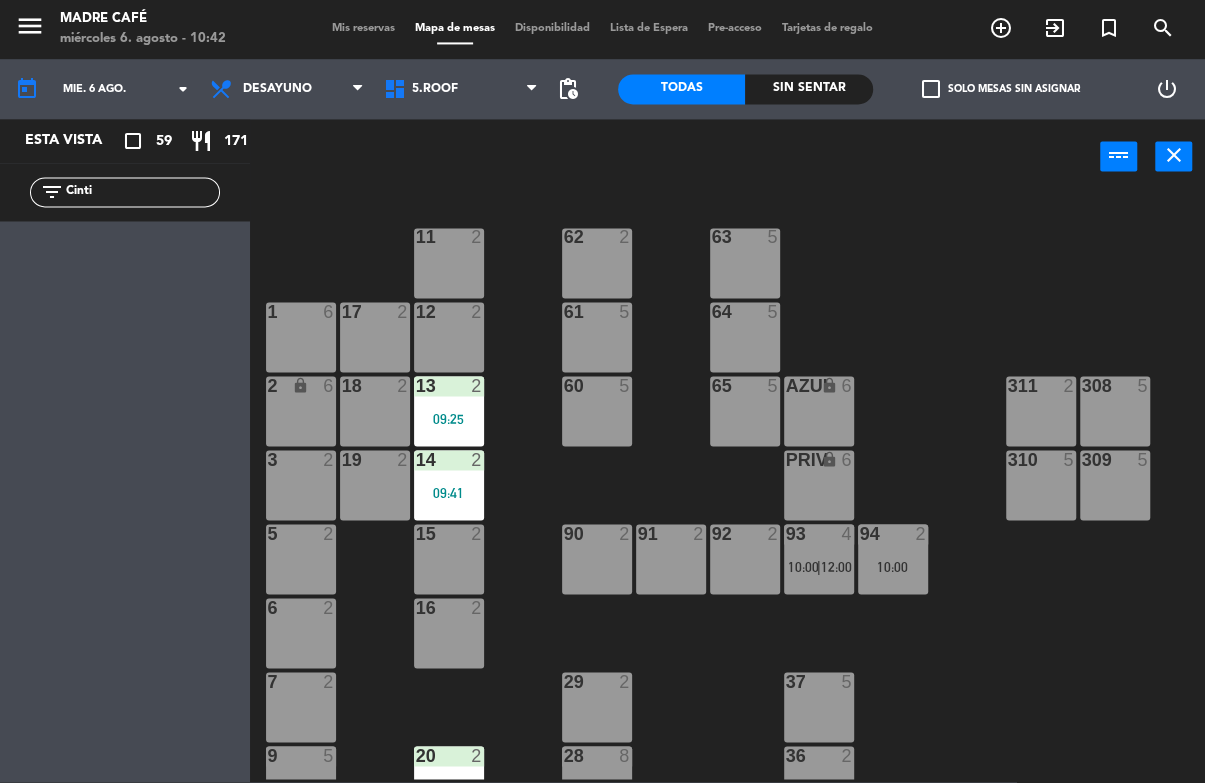 click on "11  2  63  5  62  2  12  2  1  6  61  5  64  5  17  2  13  2   09:25  2 lock  6  60  5  65  5  308  5  18  2  311  2  AZUL lock  6  14  2   09:41  3  2  309  5  310  5  19  2  PRIV lock  6  93  4   10:00    |    12:00     94  2   10:00  15  2  92  2  91  2  90  2  5  2  16  2  6  2  29  2  7  2  37  5  36  2  9  5   10:00  28  8   11:00  20  2   08:53  10  5   10:00  21  2  26  2  35  2  22  2  23  6   10:00  25  2  34  2  206  2   08:51    |    12:30     207  2  33  2   08:58  24  1   08:46  101  6   10:00  100  6   10:00  104  6   10:00  102  1   08:57  103  2  32  2   08:47  31  3   08:00  30  2" 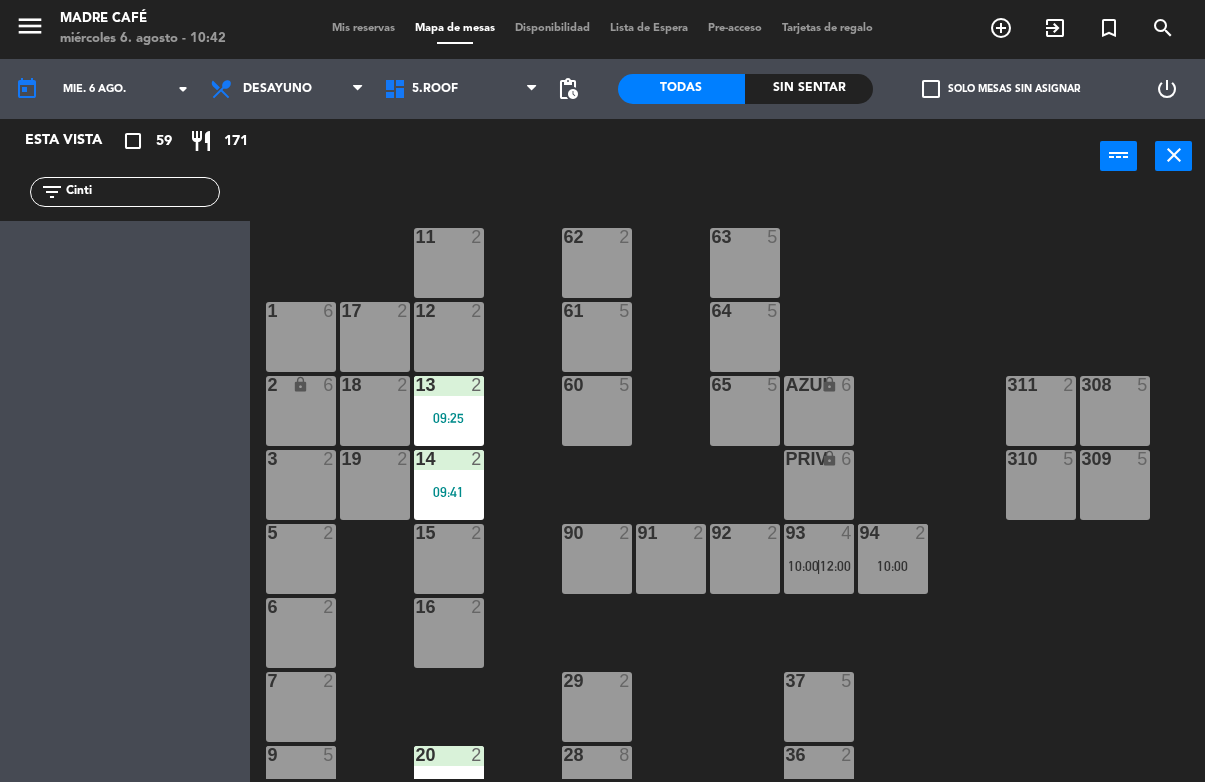 click on "Esta vista   crop_square  59  restaurant  171 filter_list [CITY]" 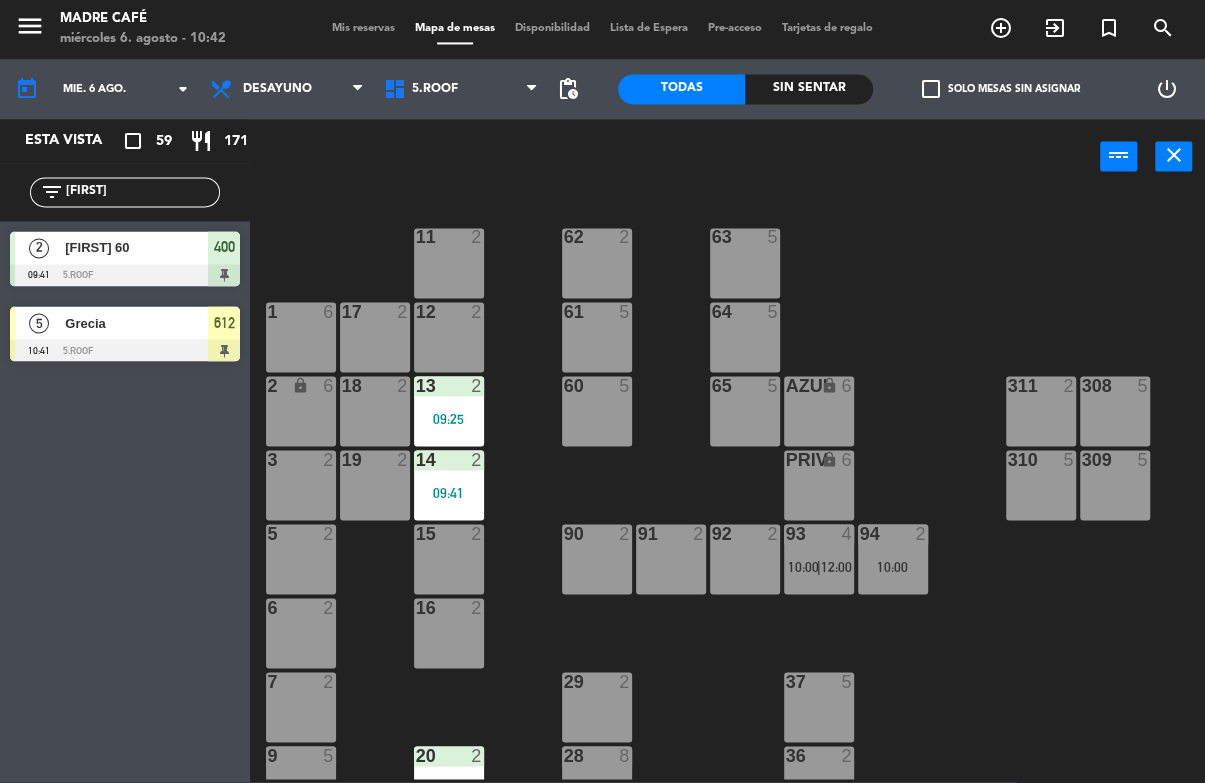 type on "C" 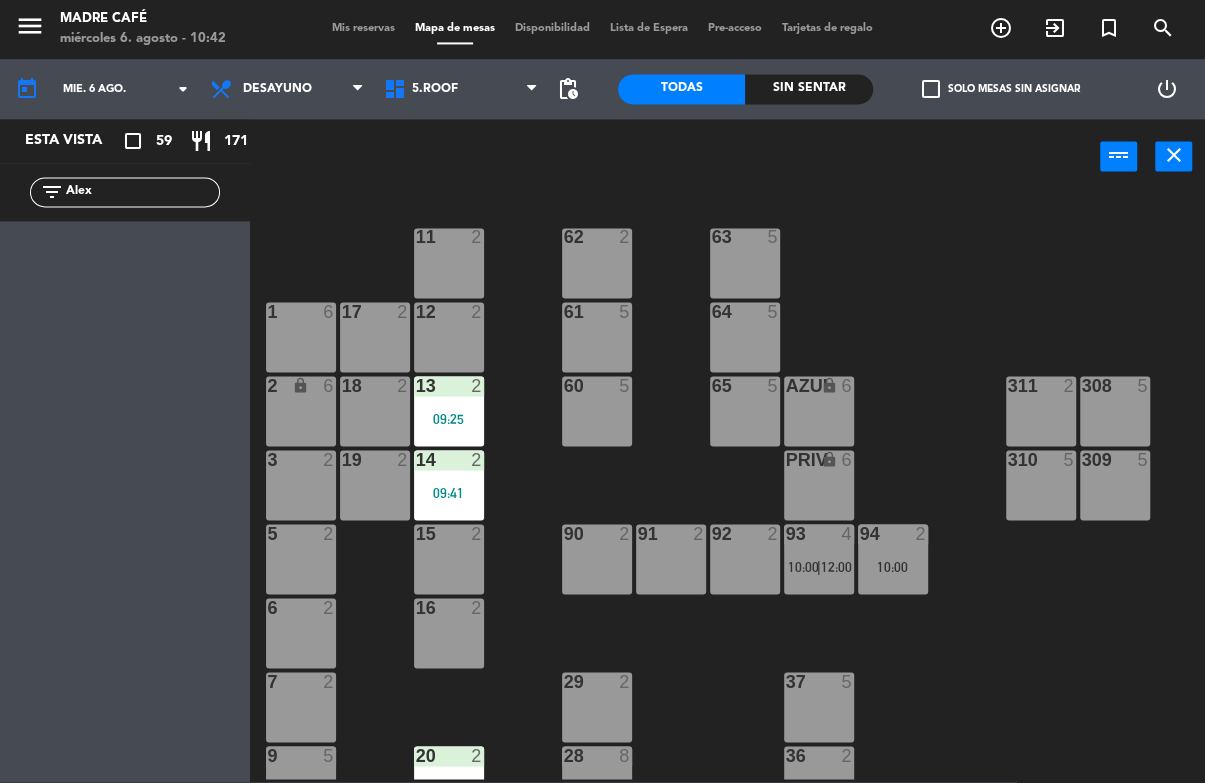 click on "11  2  63  5  62  2  12  2  1  6  61  5  64  5  17  2  13  2   09:25  2 lock  6  60  5  65  5  308  5  18  2  311  2  AZUL lock  6  14  2   09:41  3  2  309  5  310  5  19  2  PRIV lock  6  93  4   10:00    |    12:00     94  2   10:00  15  2  92  2  91  2  90  2  5  2  16  2  6  2  29  2  7  2  37  5  36  2  9  5   10:00  28  8   11:00  20  2   08:53  10  5   10:00  21  2  26  2  35  2  22  2  23  6   10:00  25  2  34  2  206  2   08:51    |    12:30     207  2  33  2   08:58  24  1   08:46  101  6   10:00  100  6   10:00  104  6   10:00  102  1   08:57  103  2  32  2   08:47  31  3   08:00  30  2" 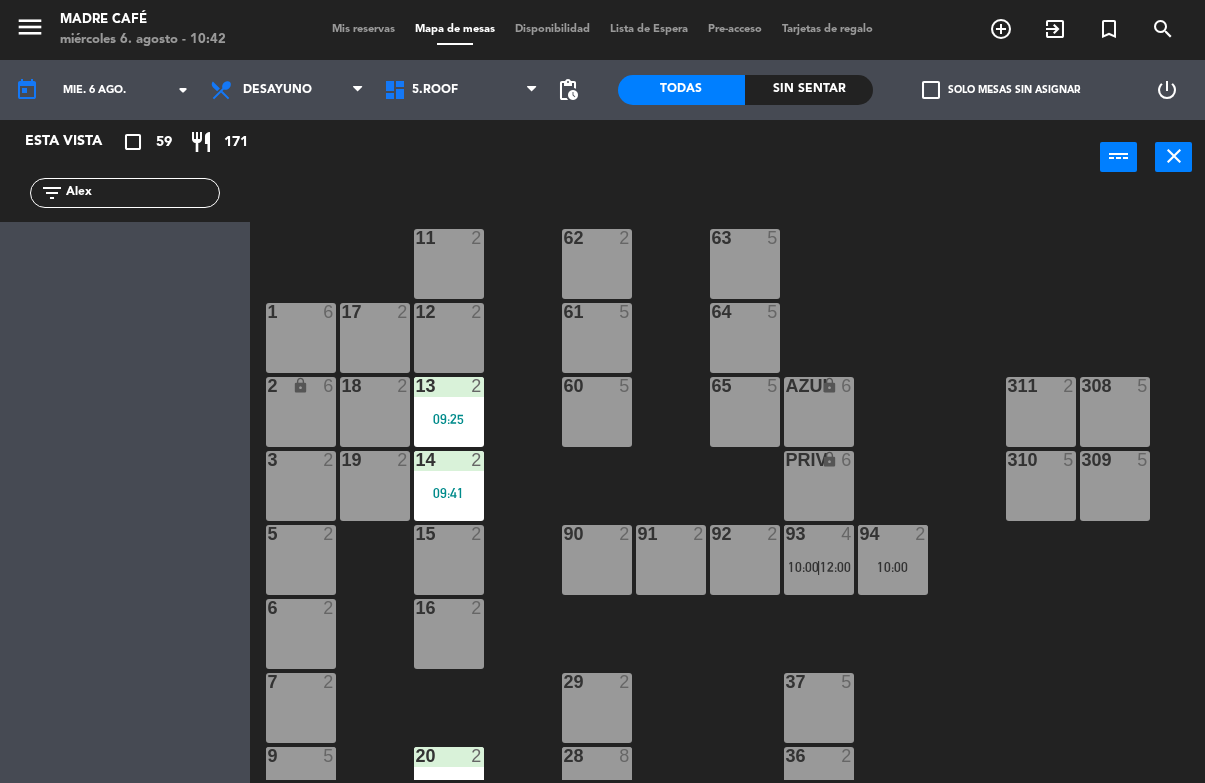click on "Alex" 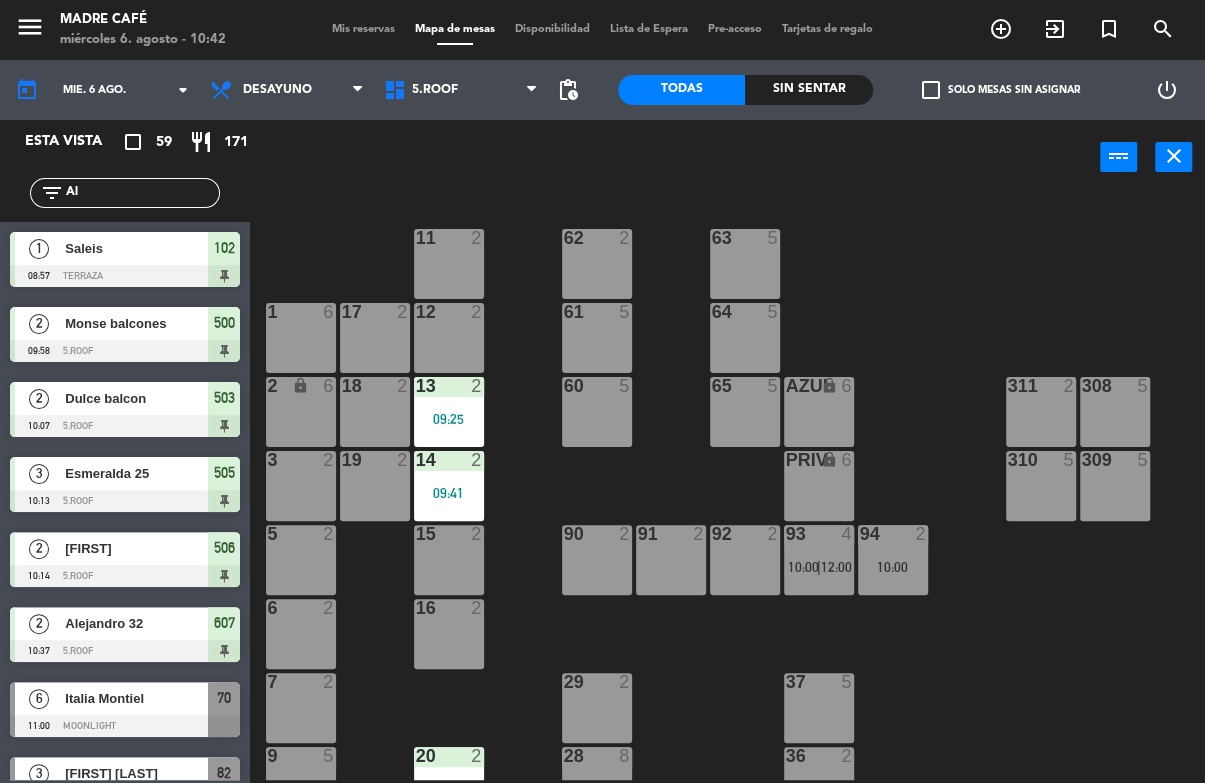 type on "A" 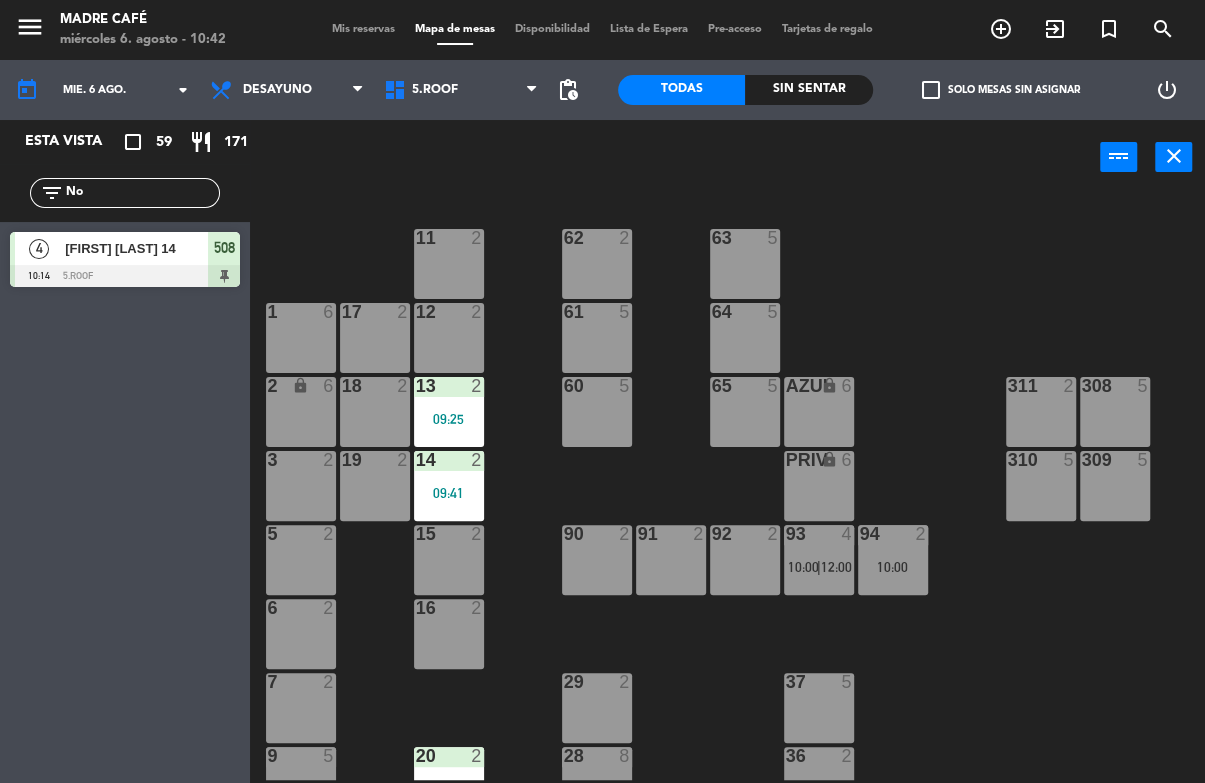 type on "N" 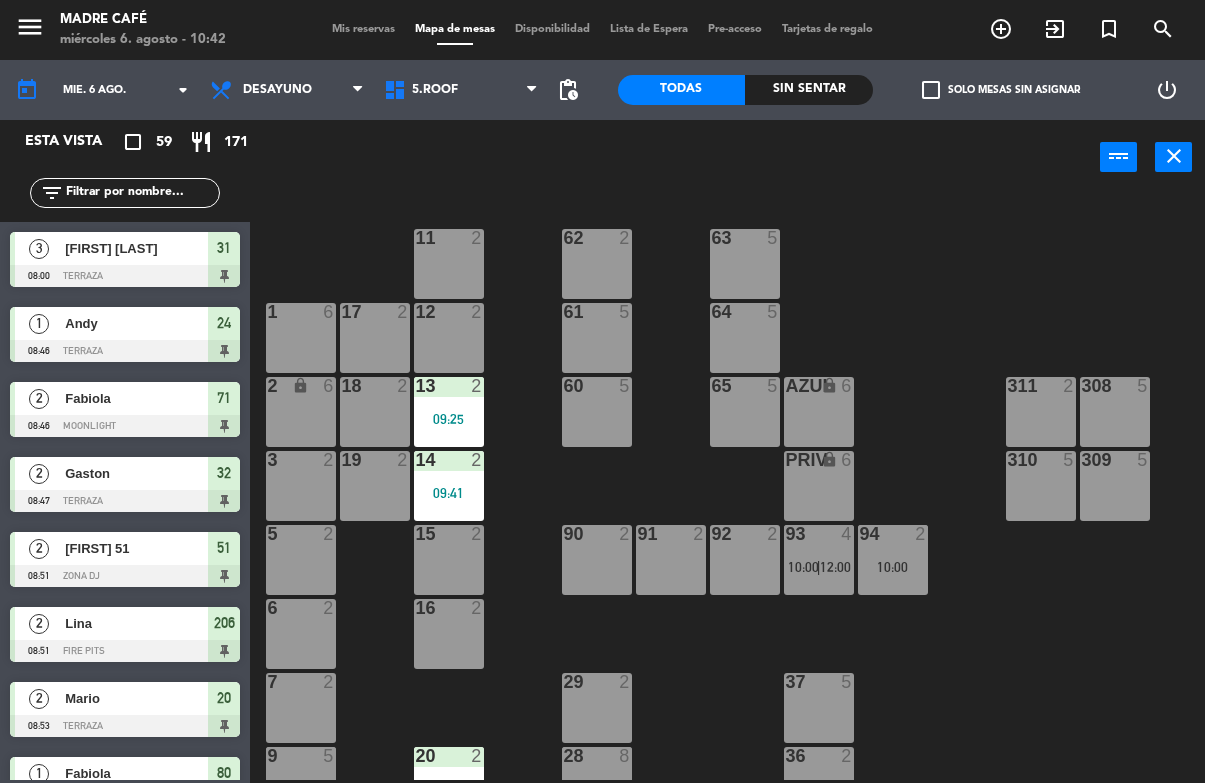 click 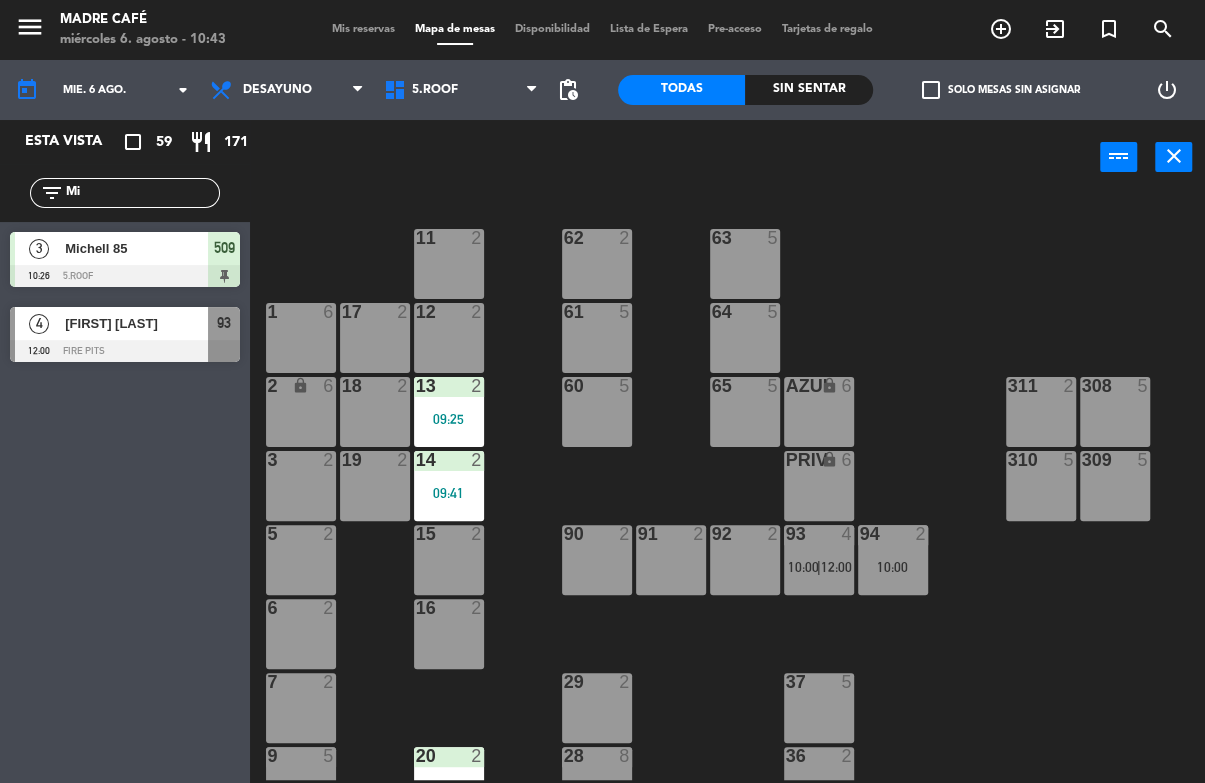 type on "M" 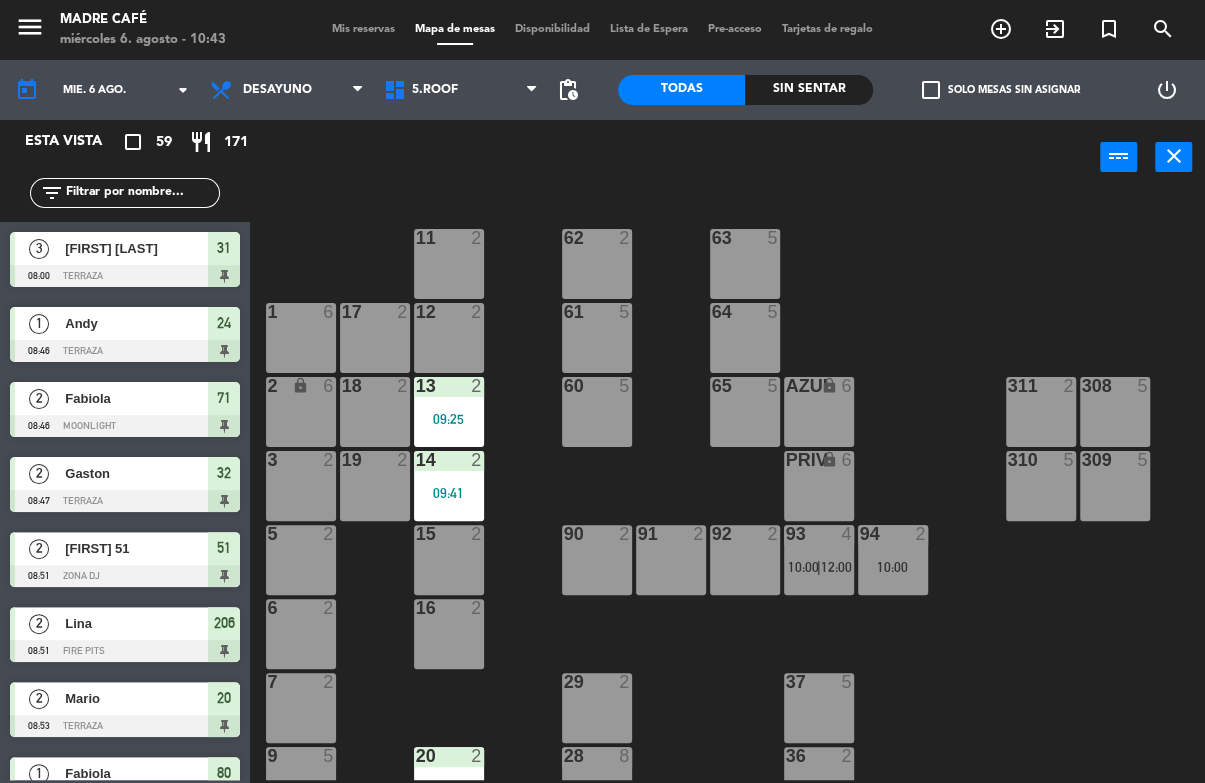 type 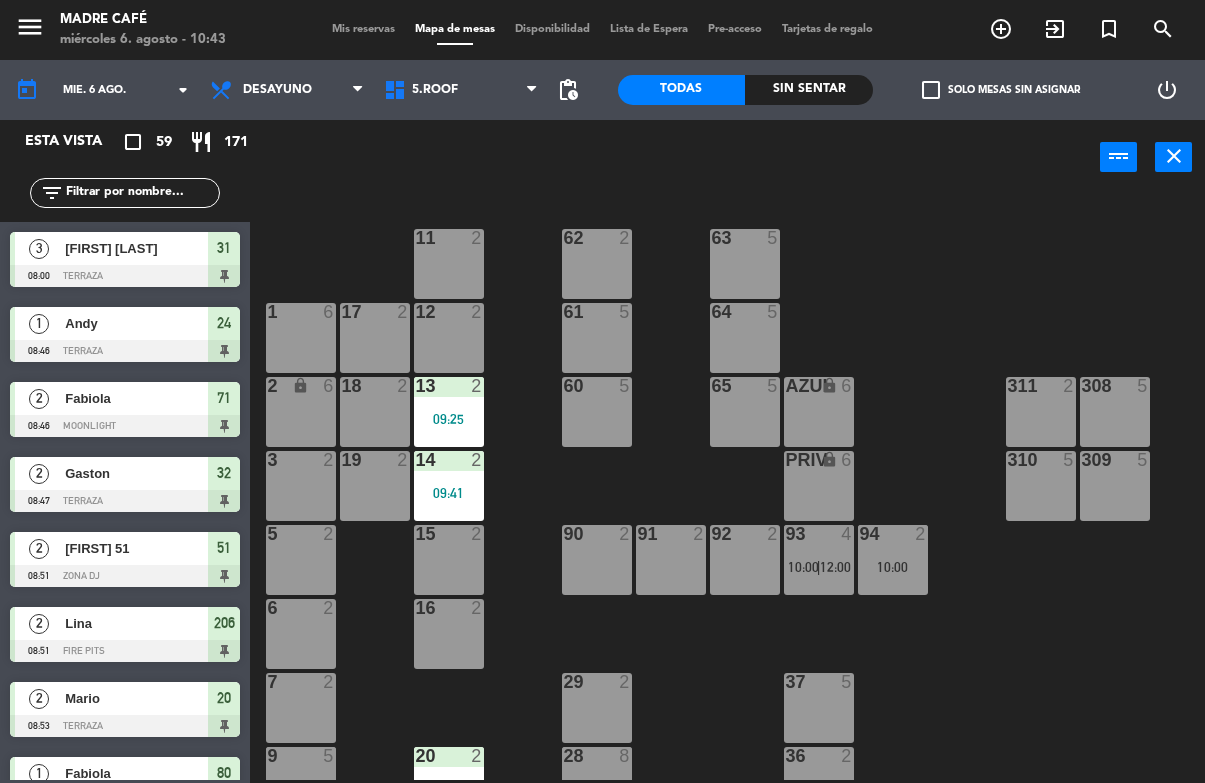 click on "12  2" at bounding box center [449, 338] 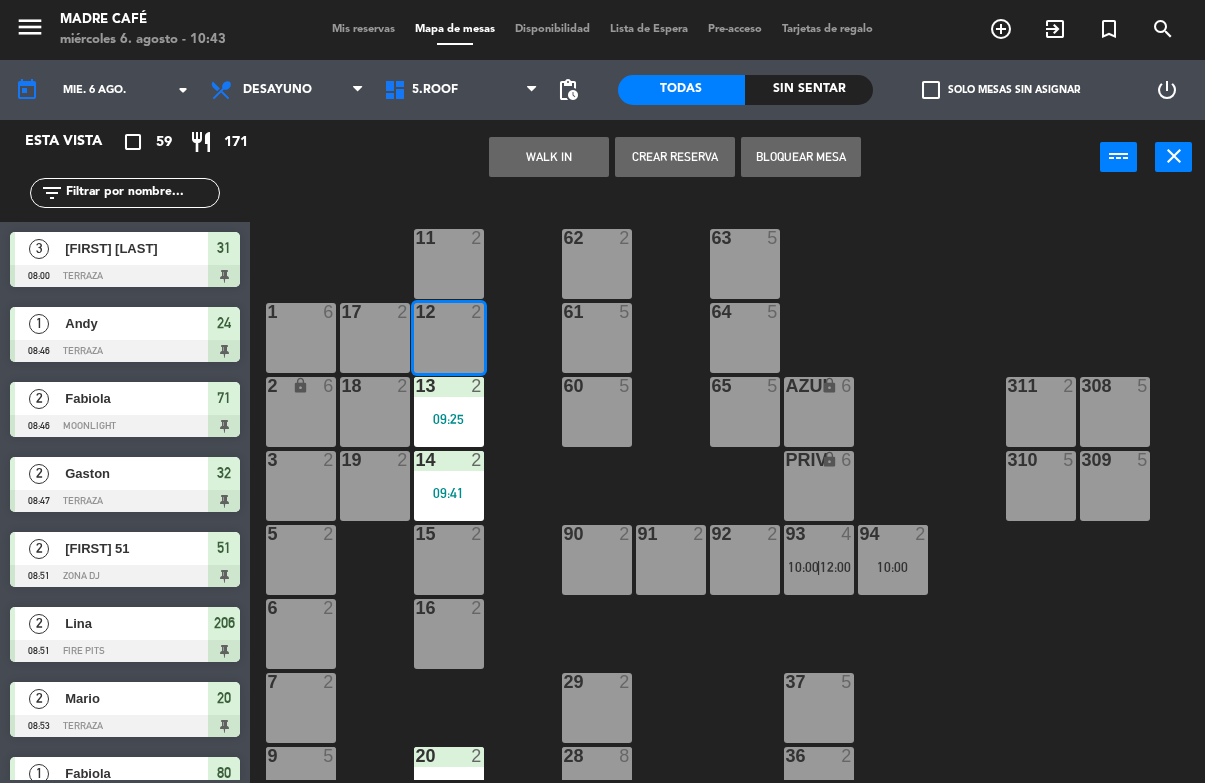 click on "WALK IN" at bounding box center [549, 157] 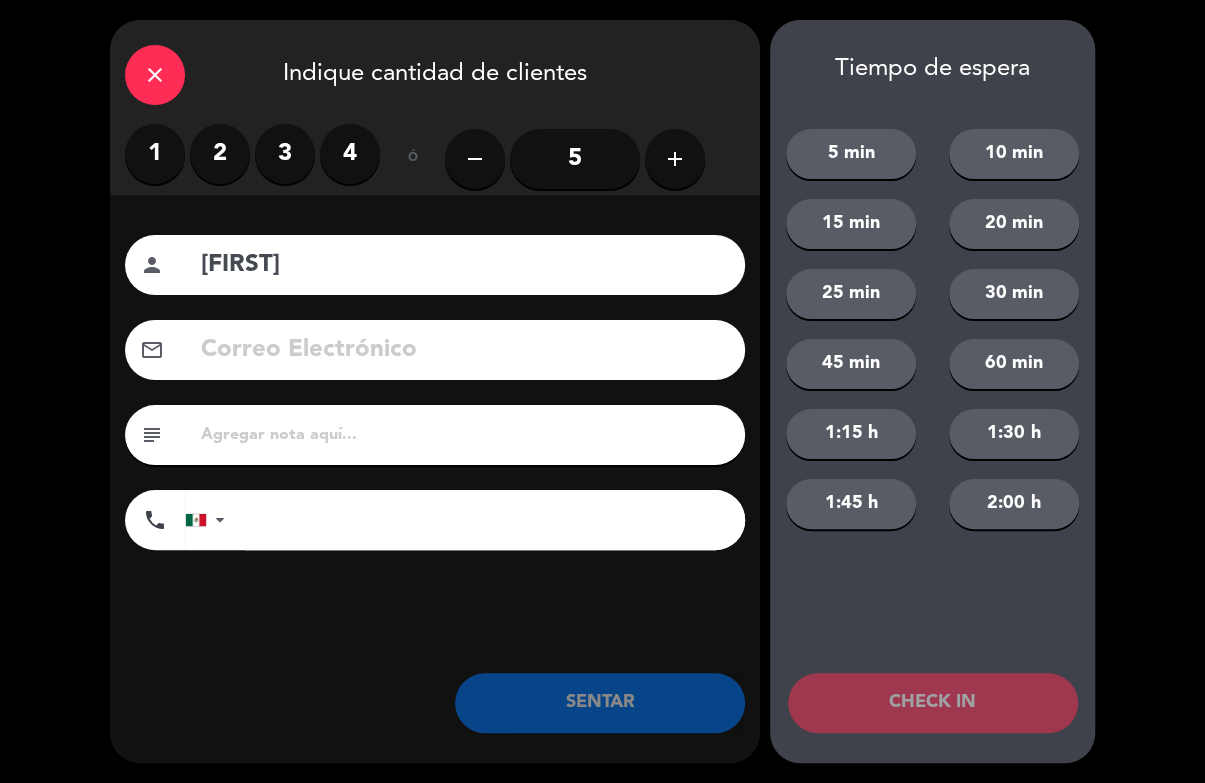 type on "[FIRST]" 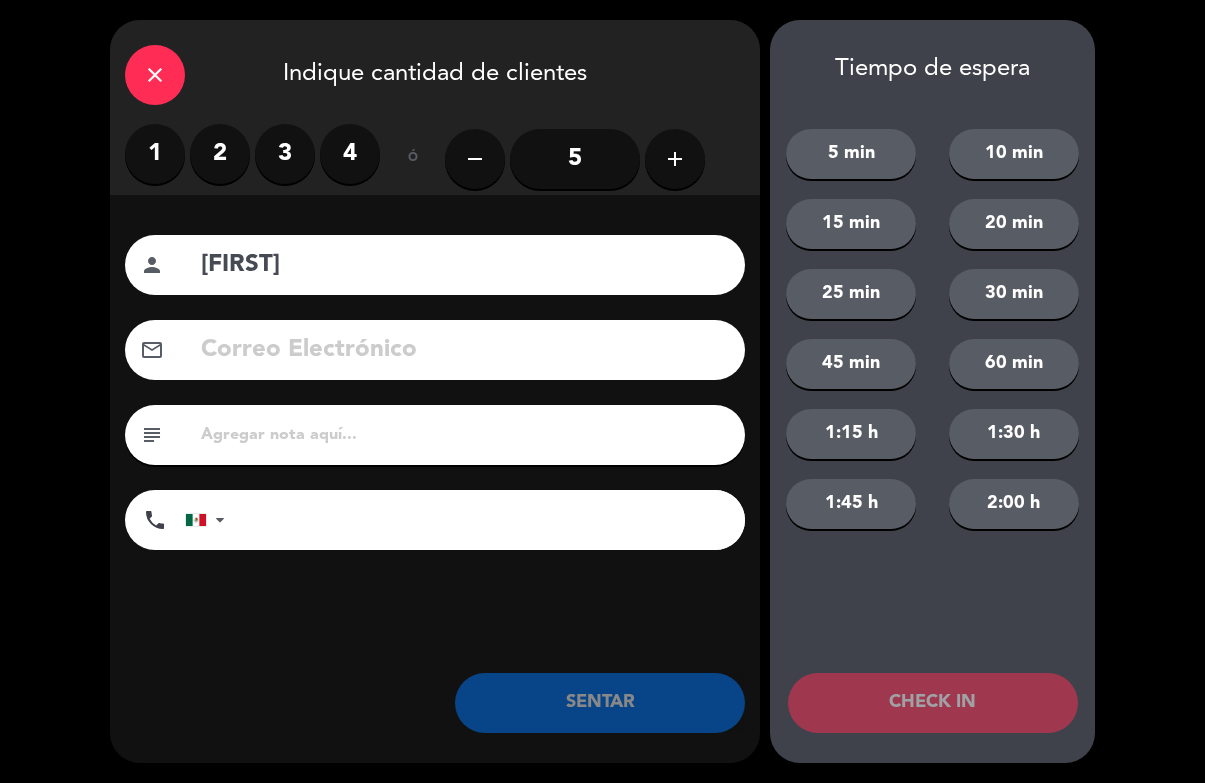 click on "2" at bounding box center (220, 154) 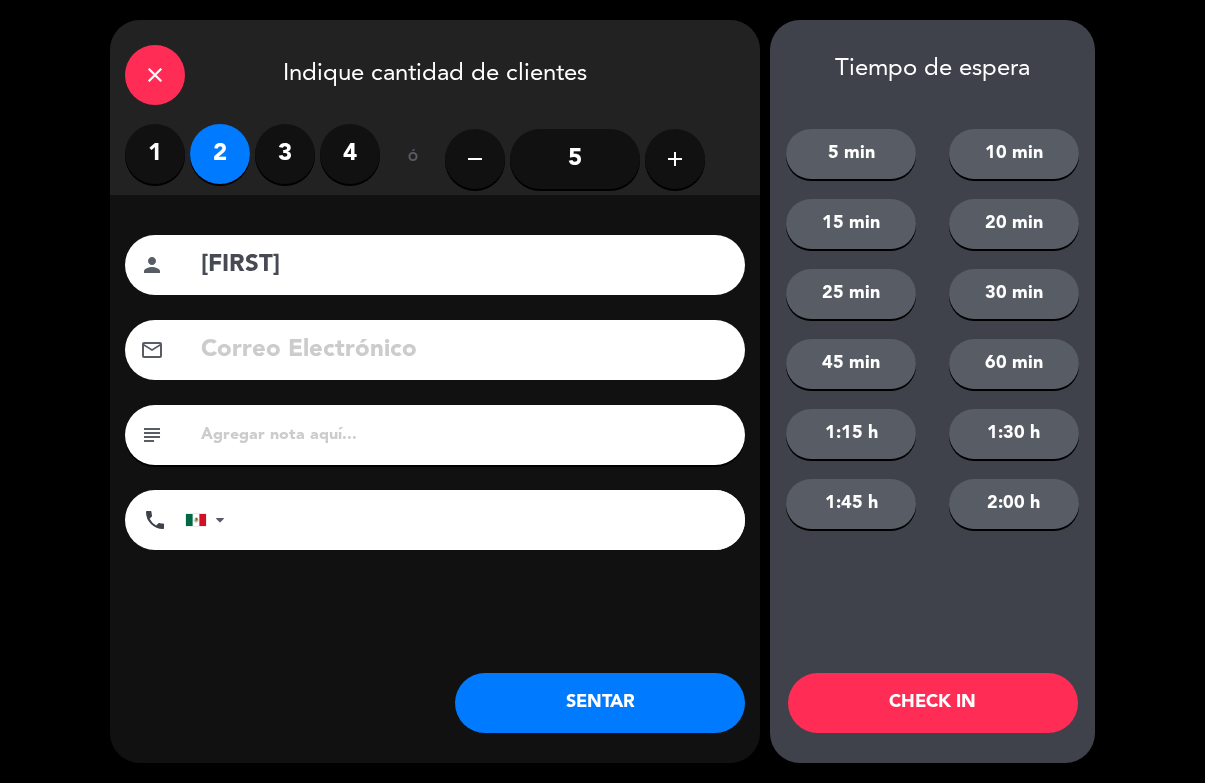 click on "3" at bounding box center [285, 154] 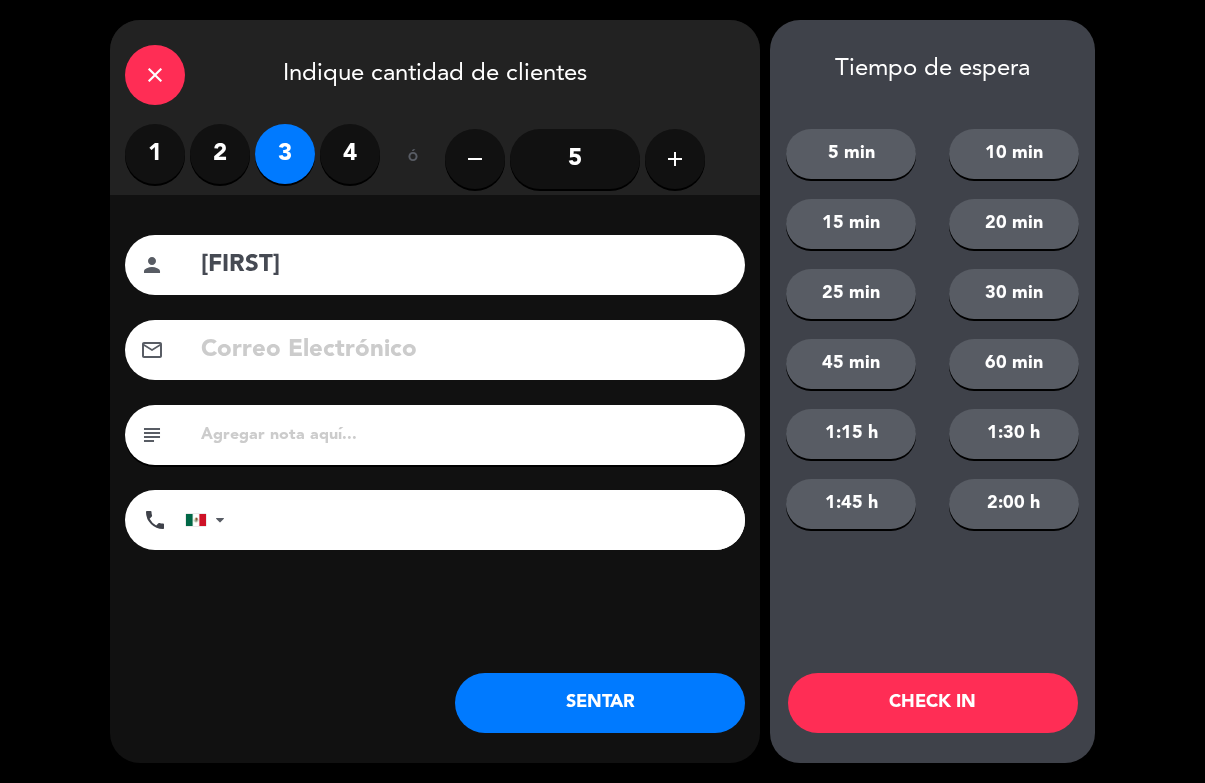 click on "CHECK IN" 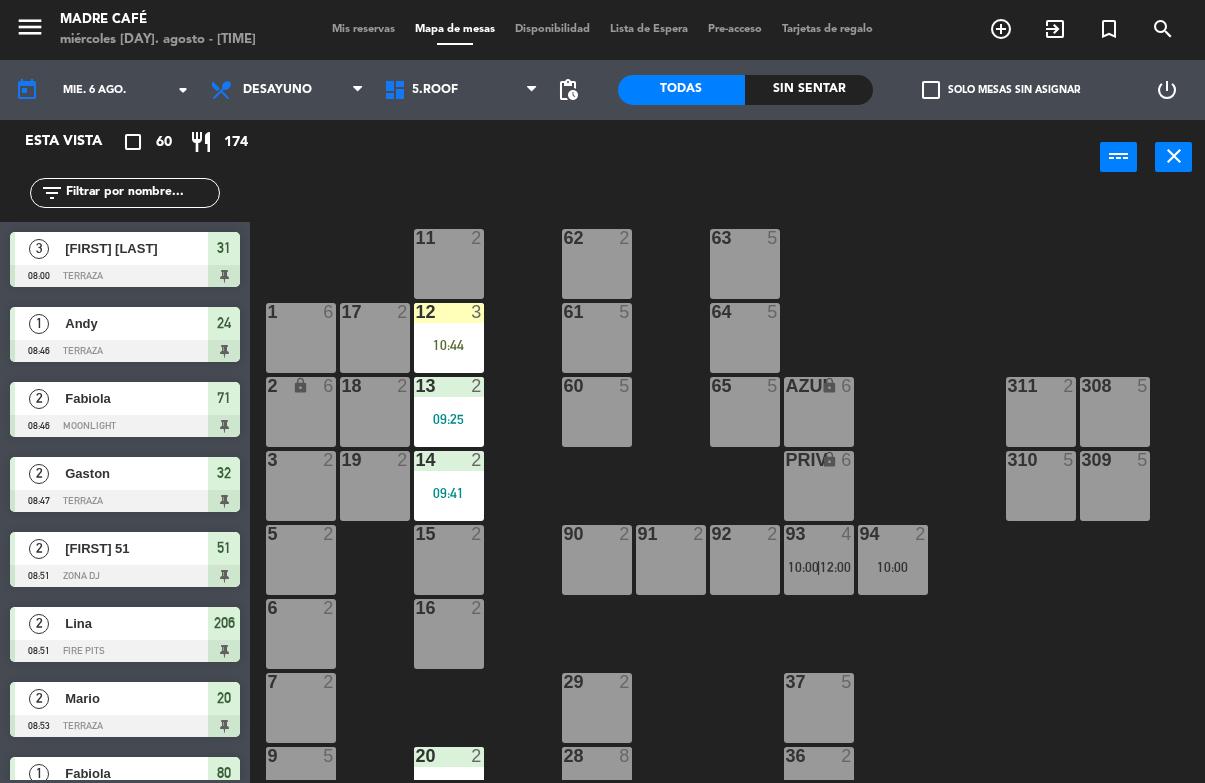 click on "3" at bounding box center [477, 312] 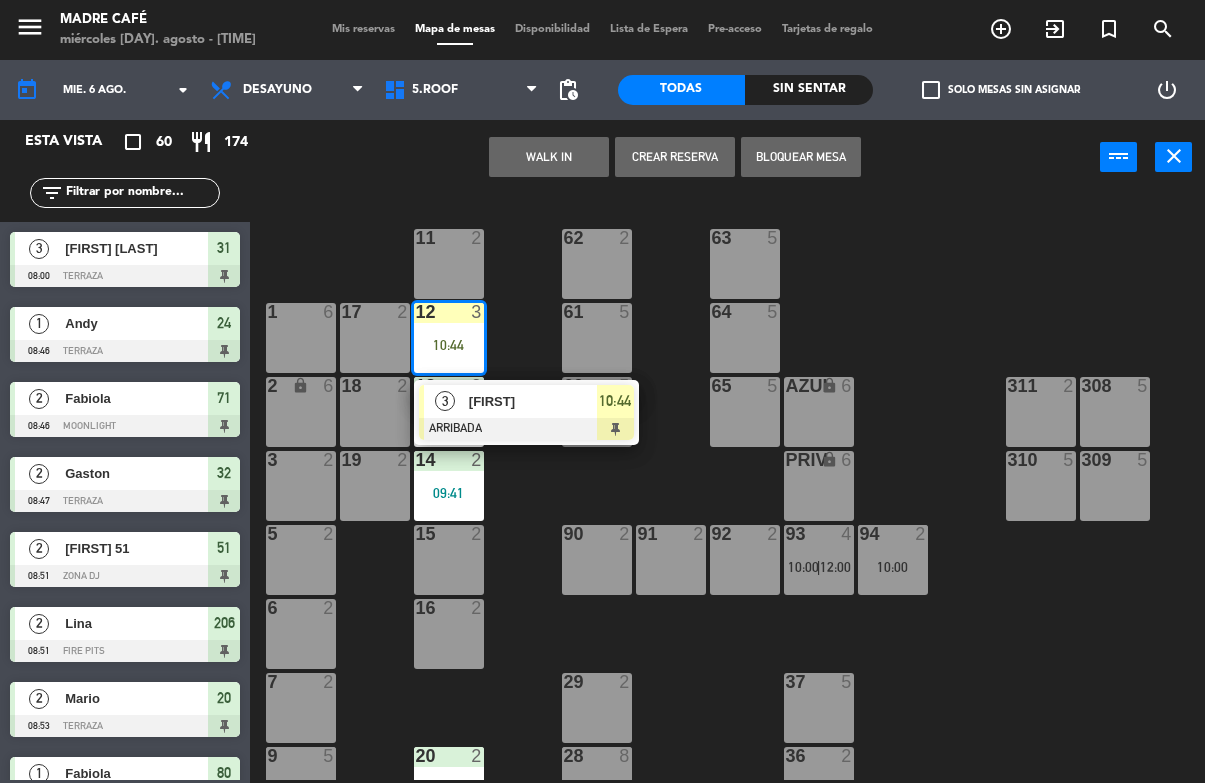click on "[FIRST]" at bounding box center (533, 401) 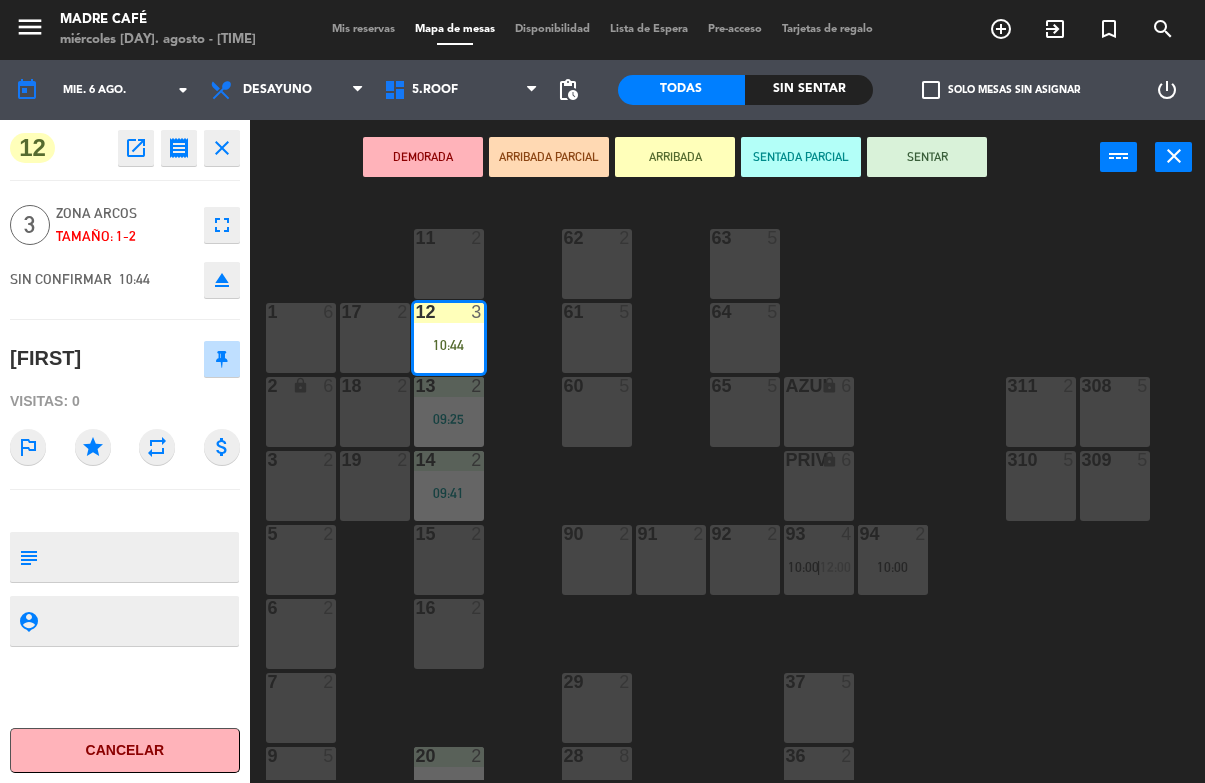 click on "SENTAR" at bounding box center [927, 157] 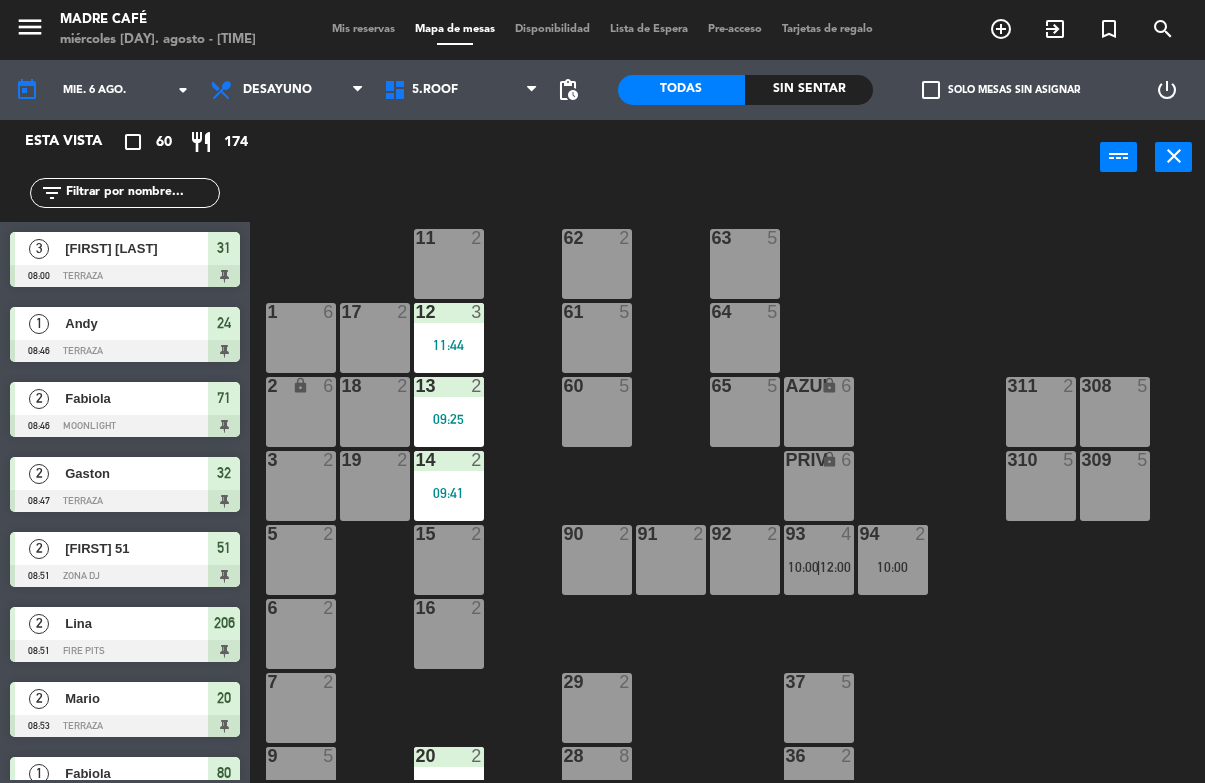 scroll, scrollTop: 0, scrollLeft: 0, axis: both 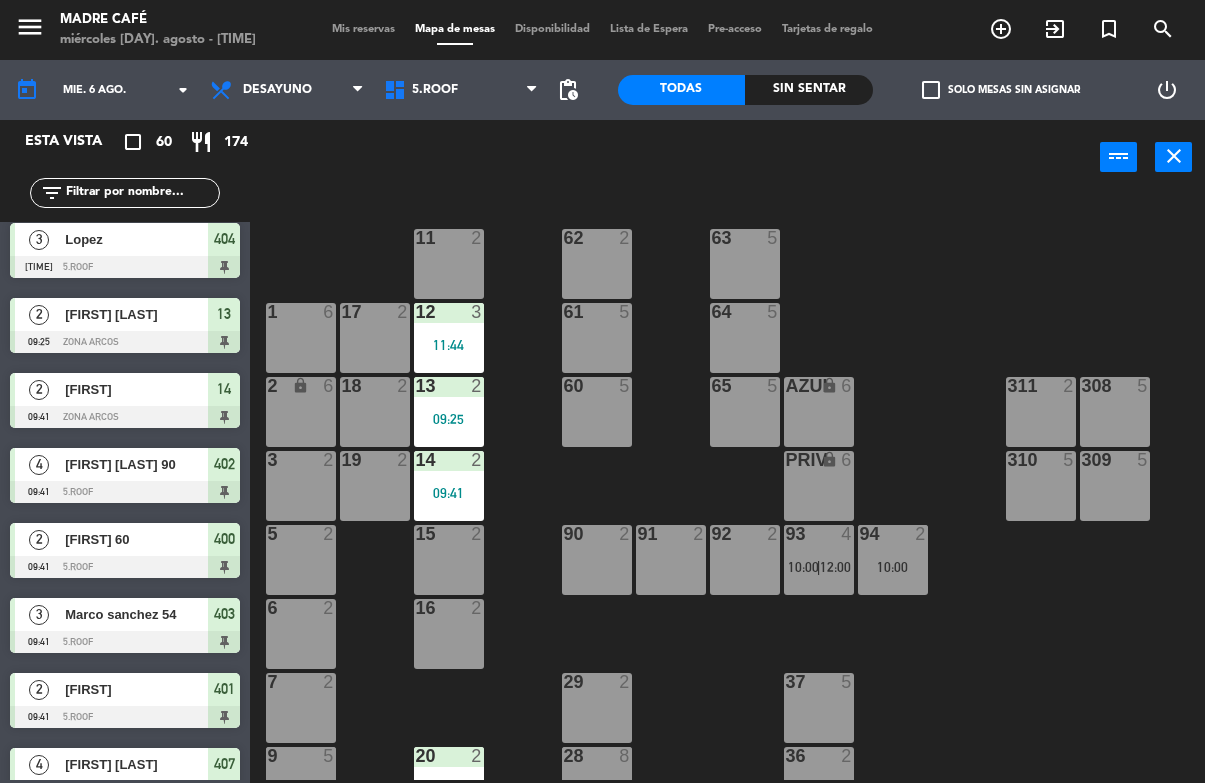 click on "11  2  63  5  62  2  12  3   11:44  1  6  61  5  64  5  17  2  13  2   09:25  2 lock  6  60  5  65  5  308  5  18  2  311  2  AZUL lock  6  14  2   09:41  3  2  309  5  310  5  19  2  PRIV lock  6  93  4   10:00    |    12:00     94  2   10:00  15  2  92  2  91  2  90  2  5  2  16  2  6  2  29  2  7  2  37  5  36  2  9  5   10:00  28  8   11:00  20  2   08:53  10  5   10:00  21  2  26  2  35  2  22  2  23  6   10:00  25  2  34  2  206  2   08:51    |    12:30     207  2  33  2   08:58  24  1   08:46  101  6   10:00  100  6   10:00  104  6   10:00  102  1   08:57  103  2  32  2   08:47  31  3   08:00  30  2" 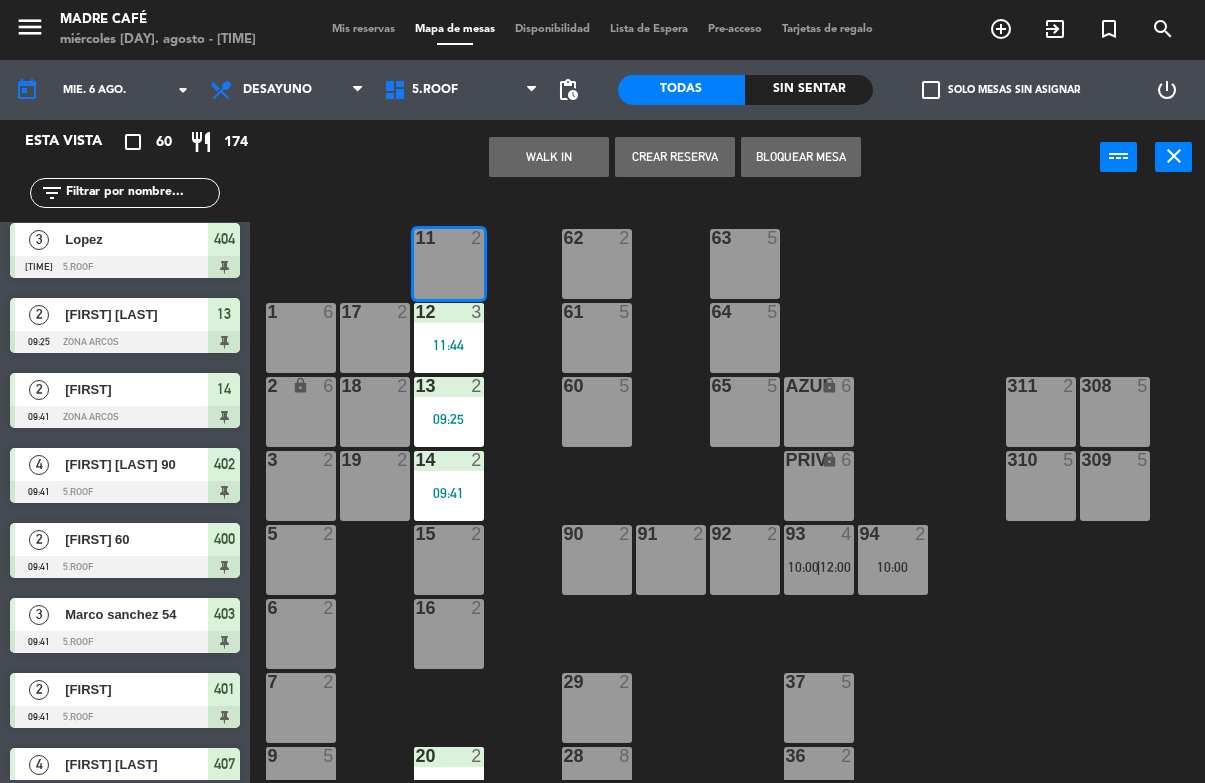 click on "WALK IN" at bounding box center (549, 157) 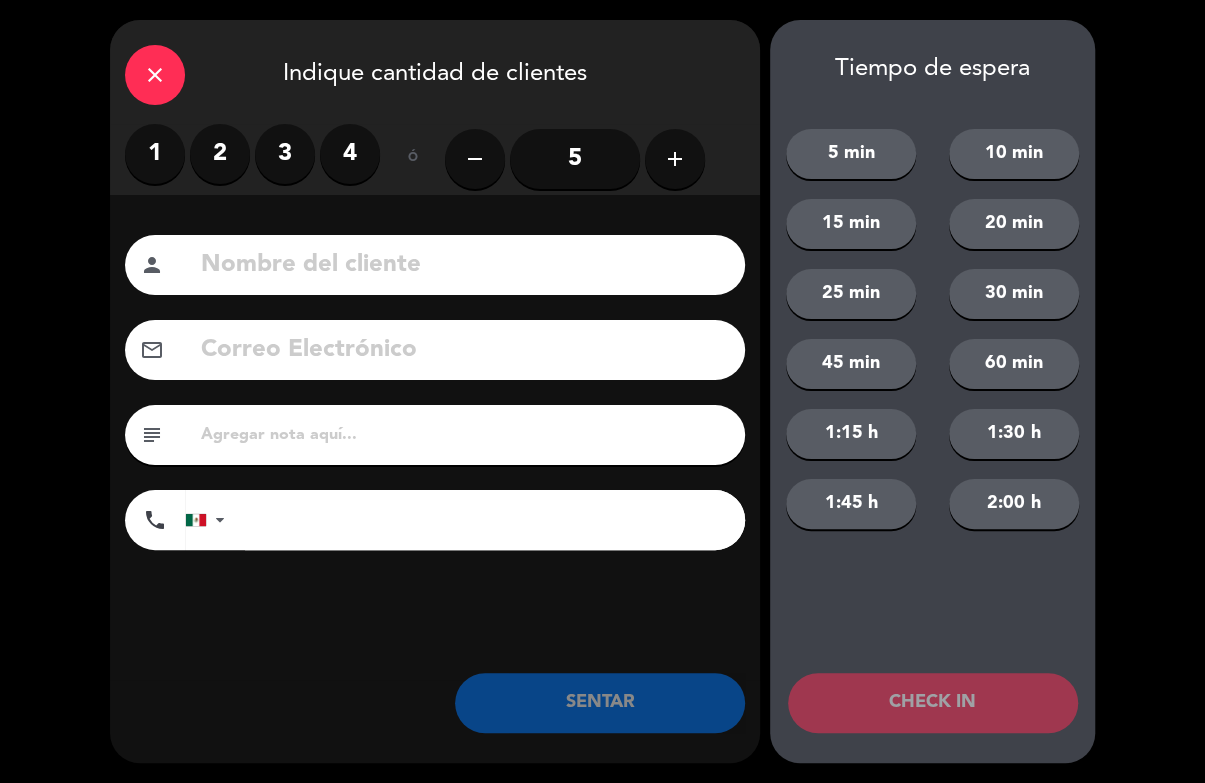 click on "2" at bounding box center [220, 154] 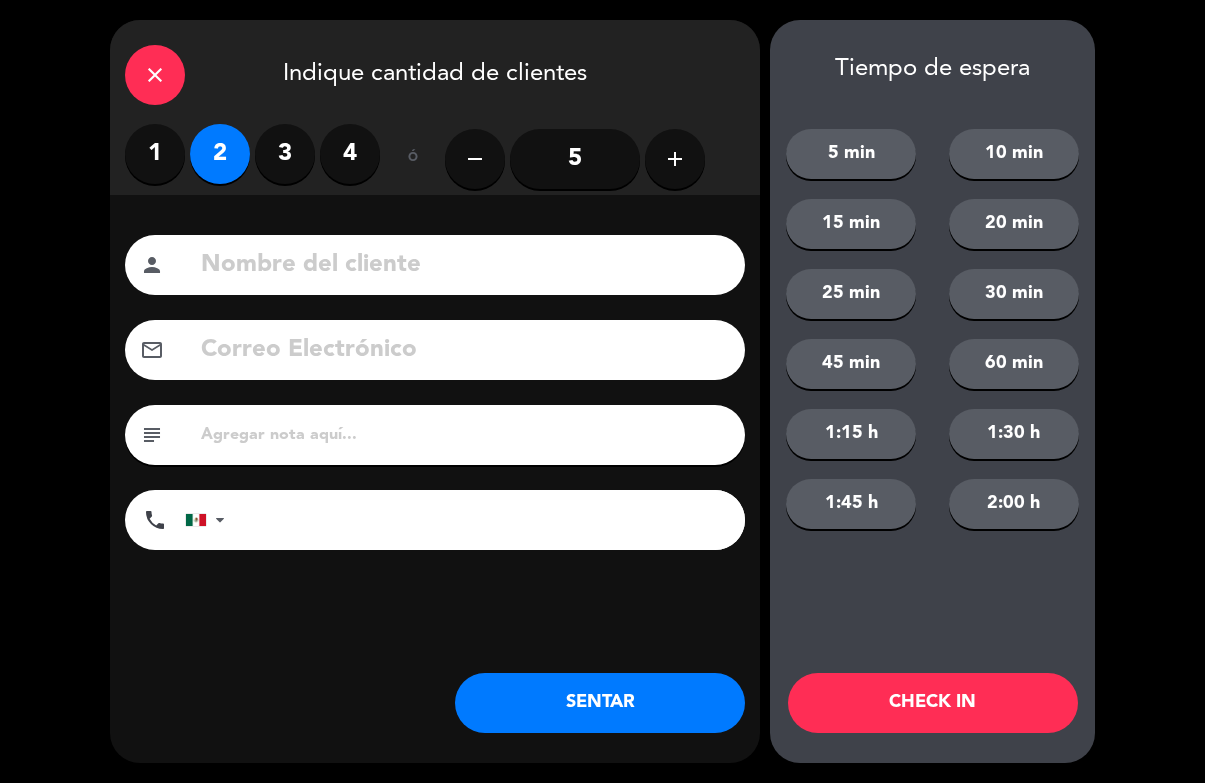 click 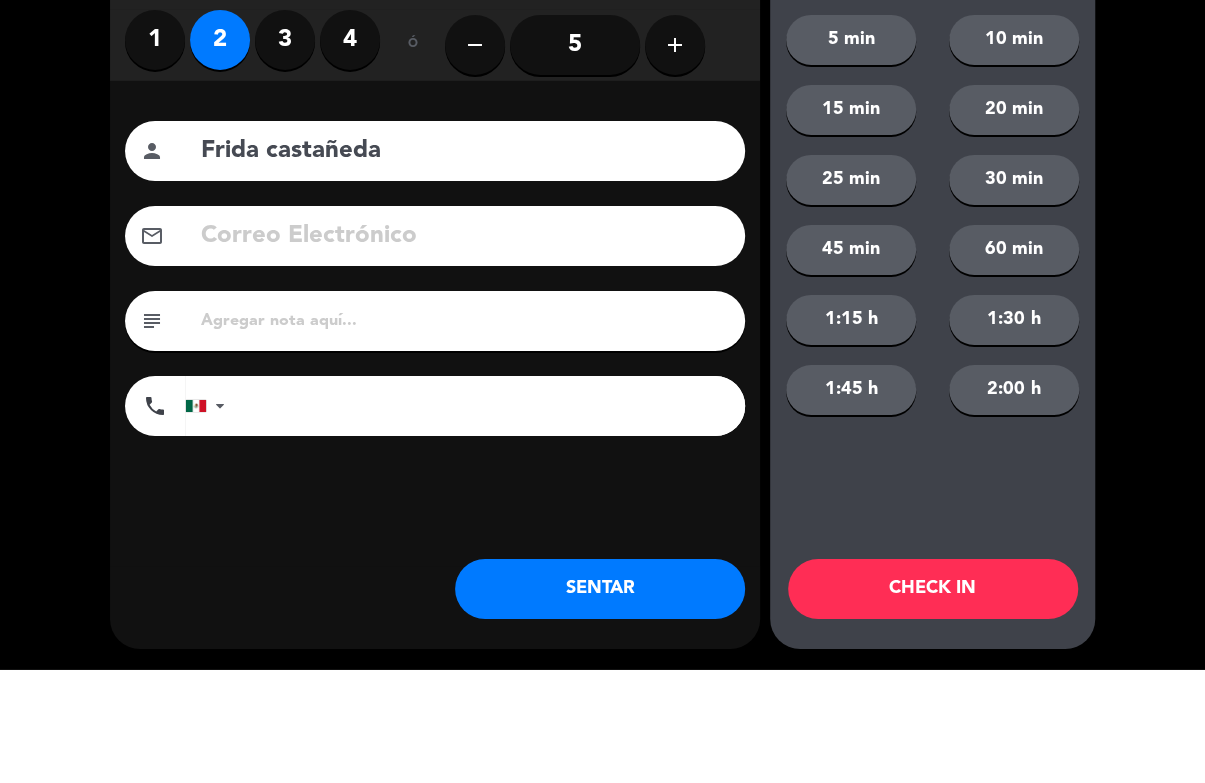 type on "Frida castañeda" 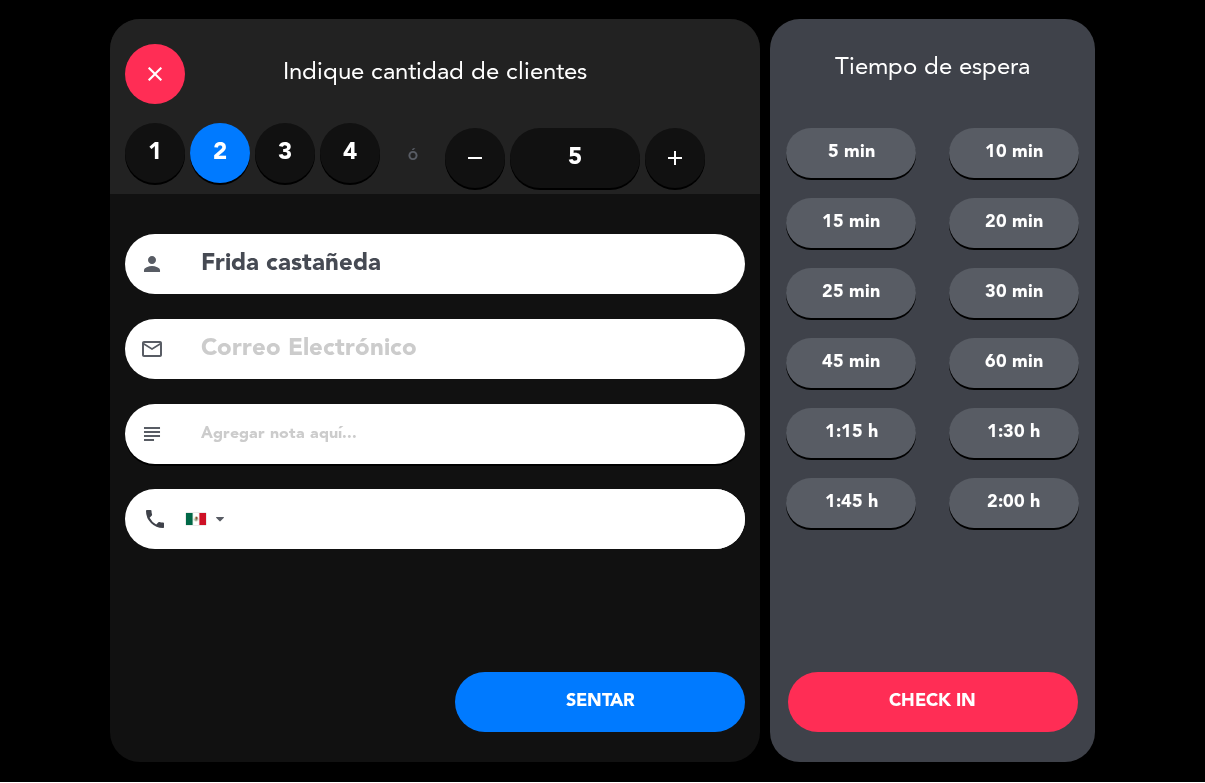 click on "CHECK IN" 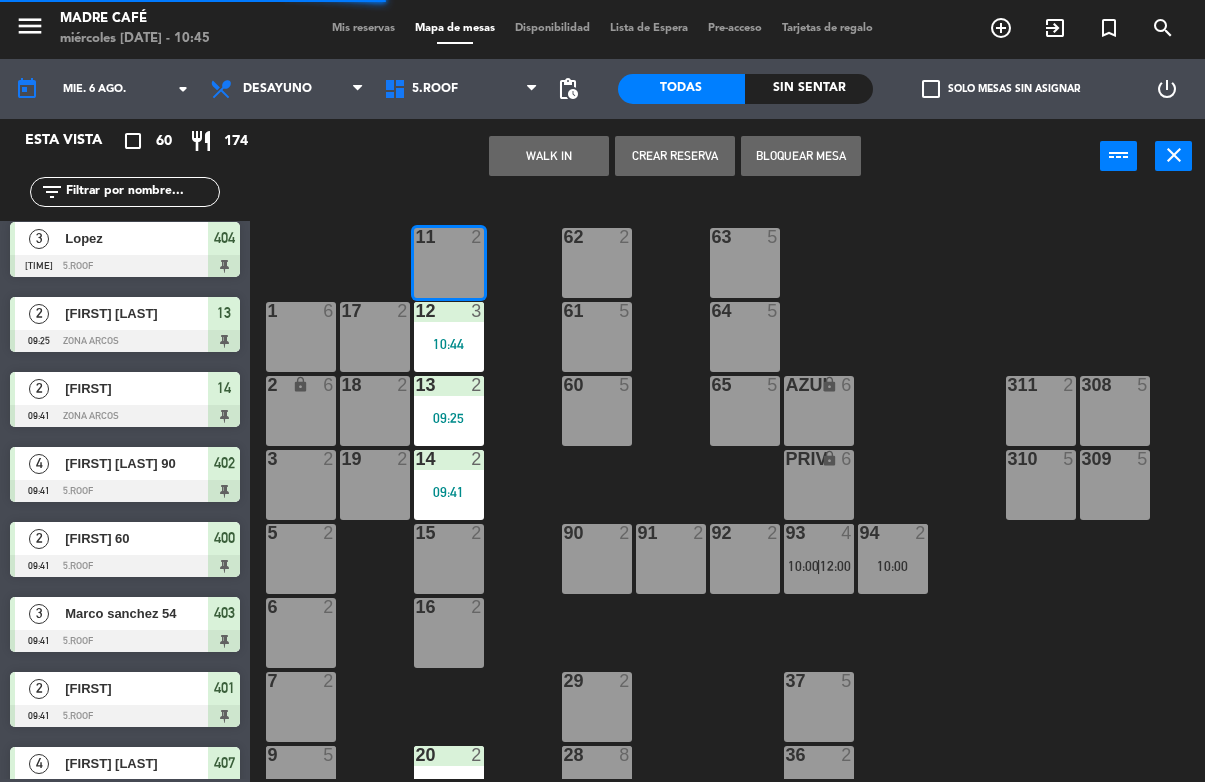 scroll, scrollTop: 0, scrollLeft: 0, axis: both 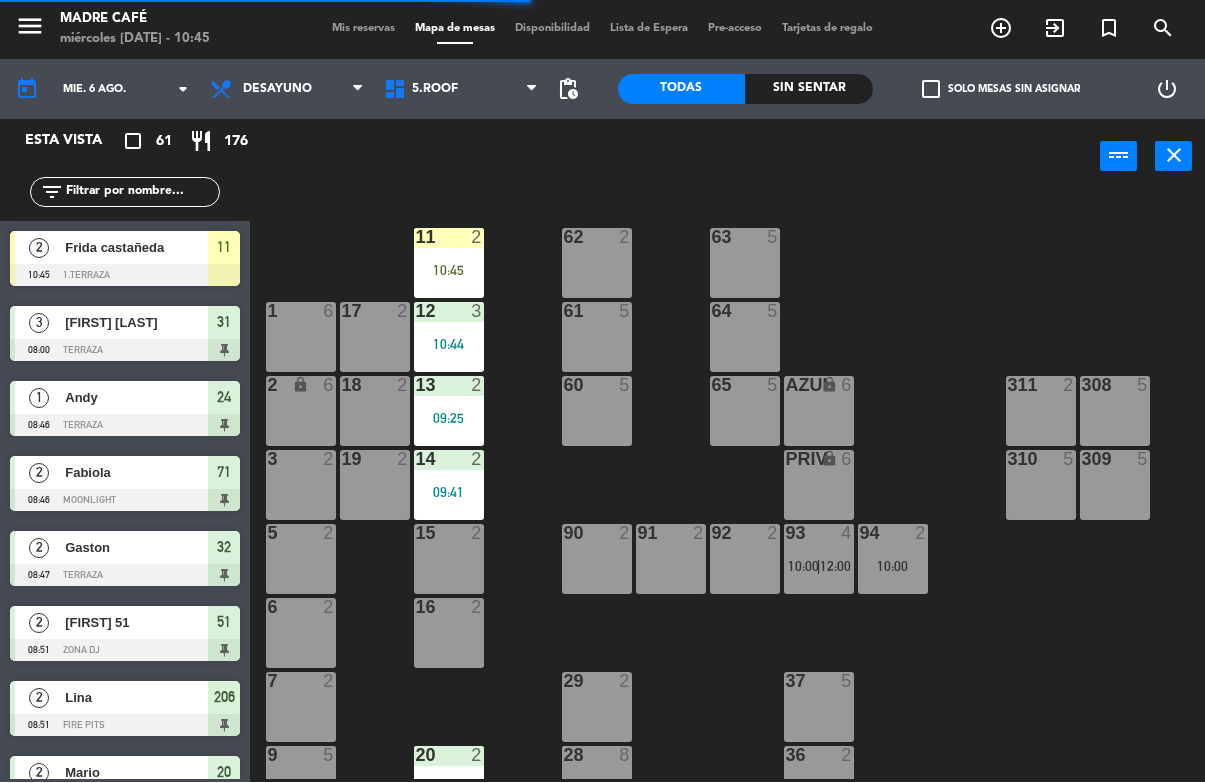 click at bounding box center [448, 238] 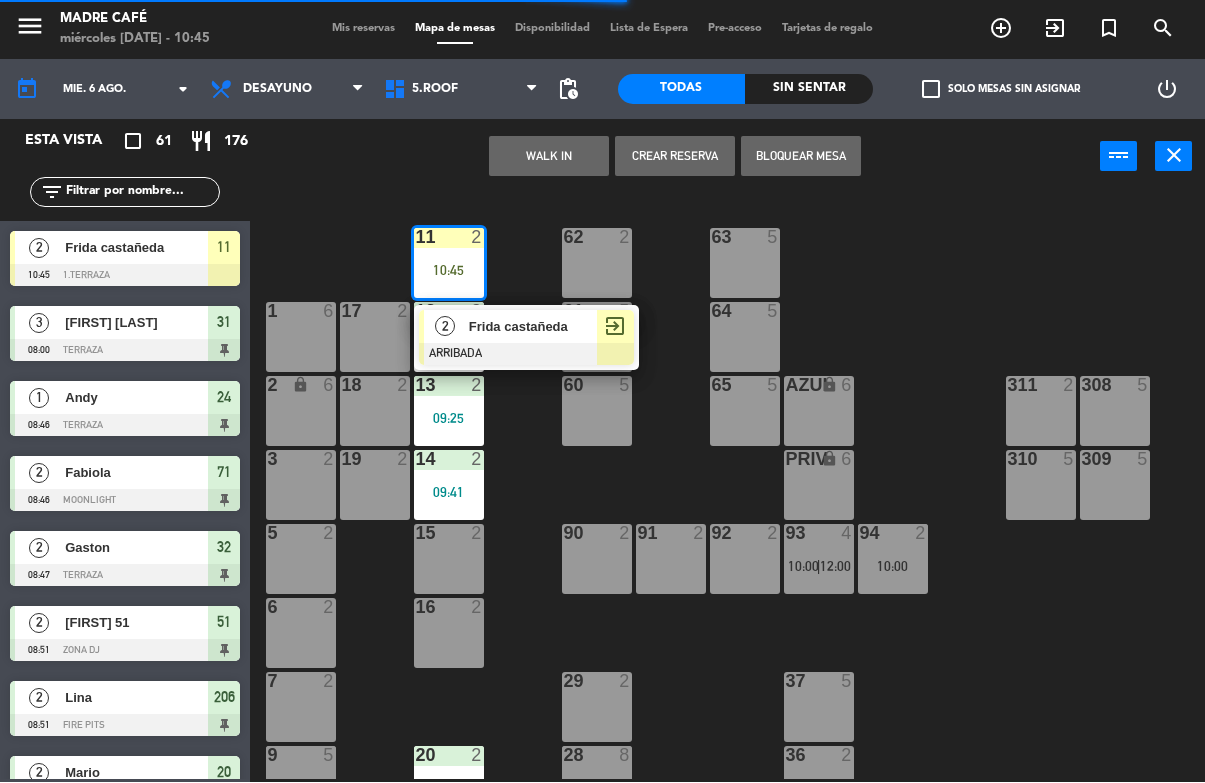 click on "2   [FIRST] [LAST]    ARRIBADA  exit_to_app" at bounding box center (526, 338) 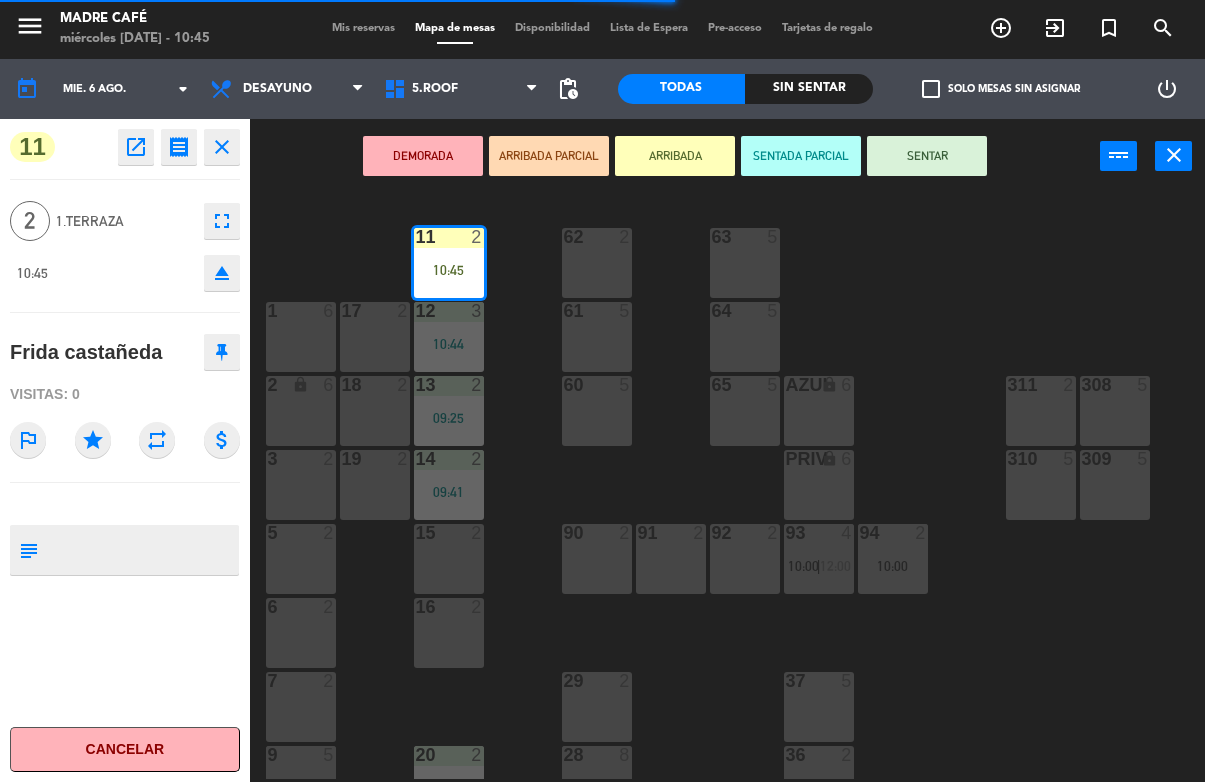 click on "SENTAR" at bounding box center (927, 157) 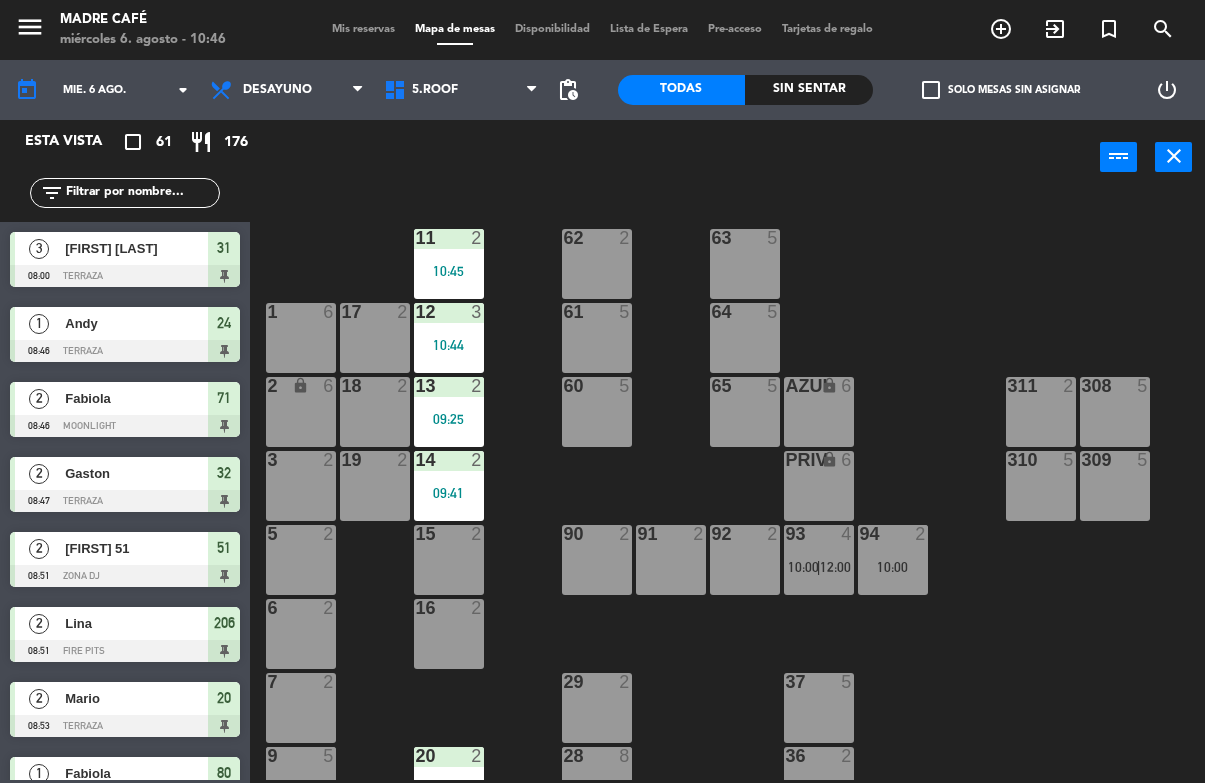 click on "15  2" at bounding box center (449, 560) 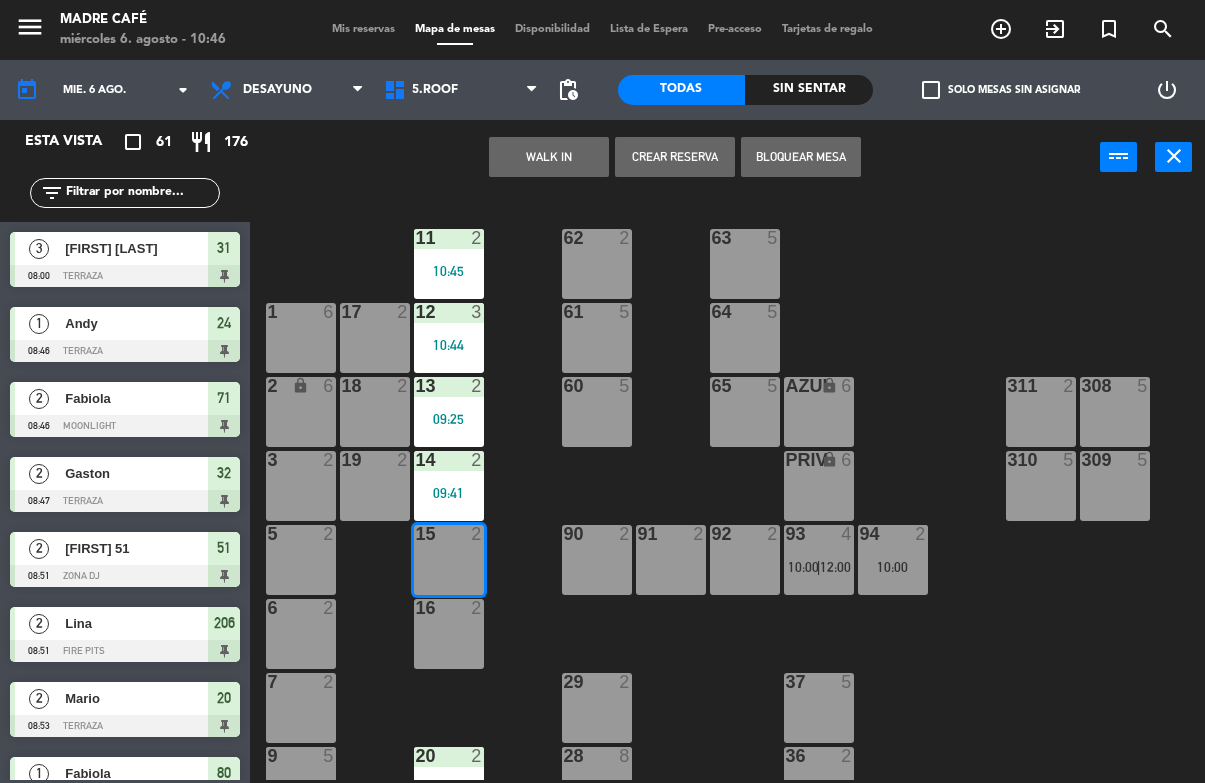 click on "WALK IN" at bounding box center (549, 157) 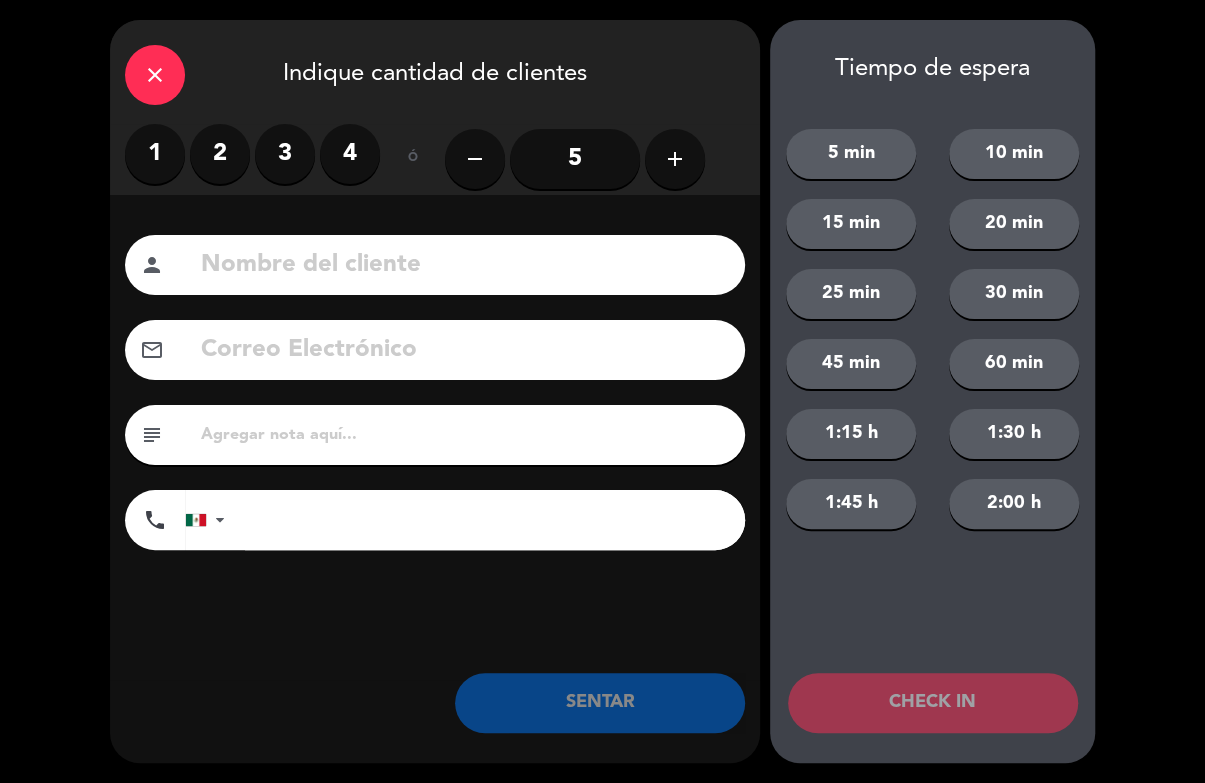 click on "2" at bounding box center [220, 154] 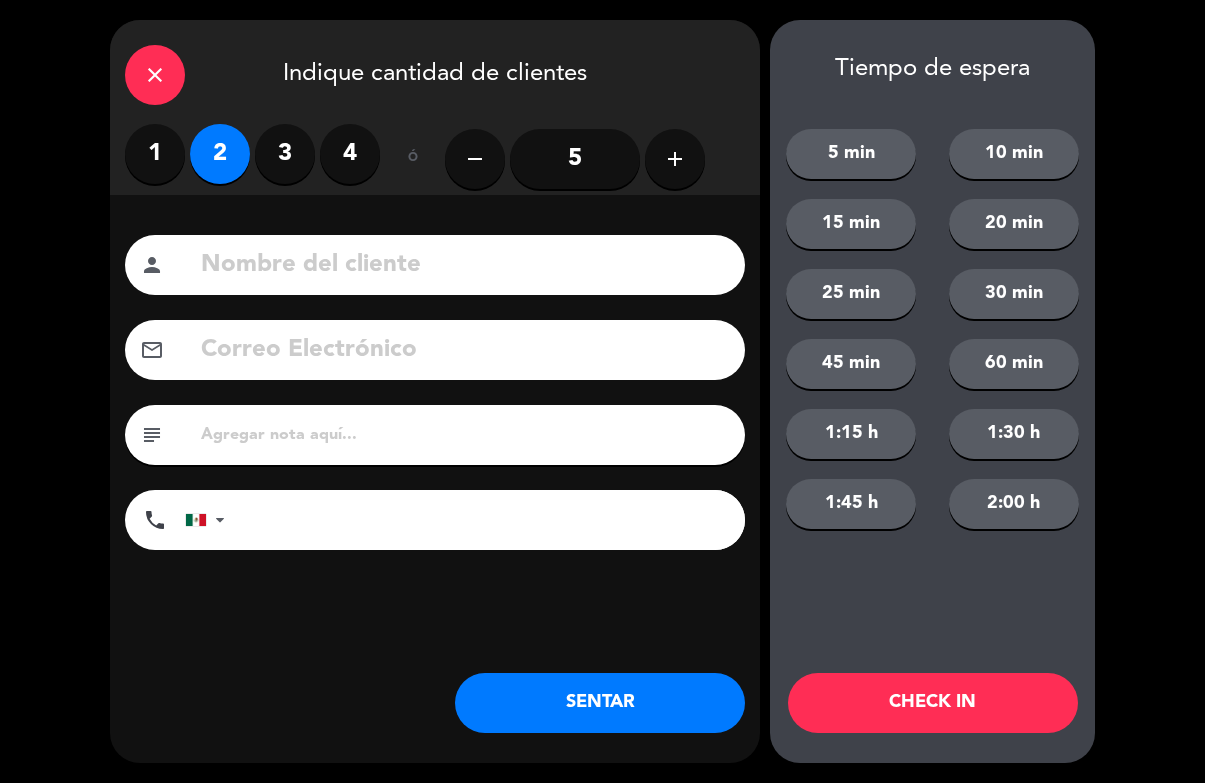 click 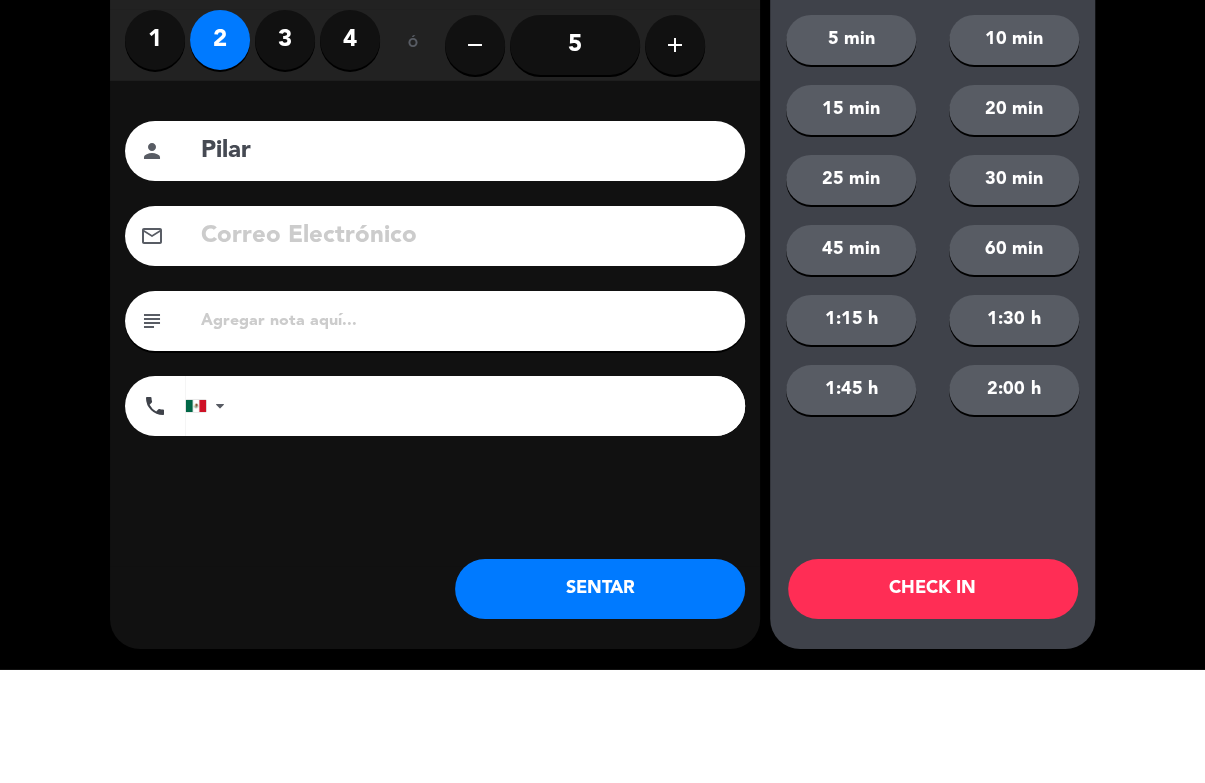 click on "close   Indique cantidad de clientes   1   2   3   4   ó  remove 5 add Nombre del cliente person Pilar Correo Electrónico email subject phone United States +1 United Kingdom +44 Peru (Perú) +51 Argentina +54 Brazil (Brasil) +55 Afghanistan (‫افغانستان‬‎) +93 Albania (Shqipëri) +355 Algeria (‫الجزائر‬‎) +213 American Samoa +1684 Andorra +376 Angola +244 Anguilla +1264 Antigua and Barbuda +1268 Argentina +54 Armenia (Հայաստան) +374 Aruba +297 Australia +61 Austria (Österreich) +43 Azerbaijan (Azərbaycan) +994 Bahamas +1242 Bahrain (‫البحرين‬‎) +973 Bangladesh (বাংলাদেশ) +880 Barbados +1246 Belarus (Беларусь) +375 Belgium (België) +32 Belize +501 Benin (Bénin) +229 Bermuda +1441 Bhutan (འབྲུག) +975 Bolivia +591 Bosnia and Herzegovina (Босна и Херцеговина) +387 Botswana +267 Brazil (Brasil) +55 British Indian Ocean Territory +246 British Virgin Islands +1284 Brunei +673 Bulgaria (България) +359 +1" 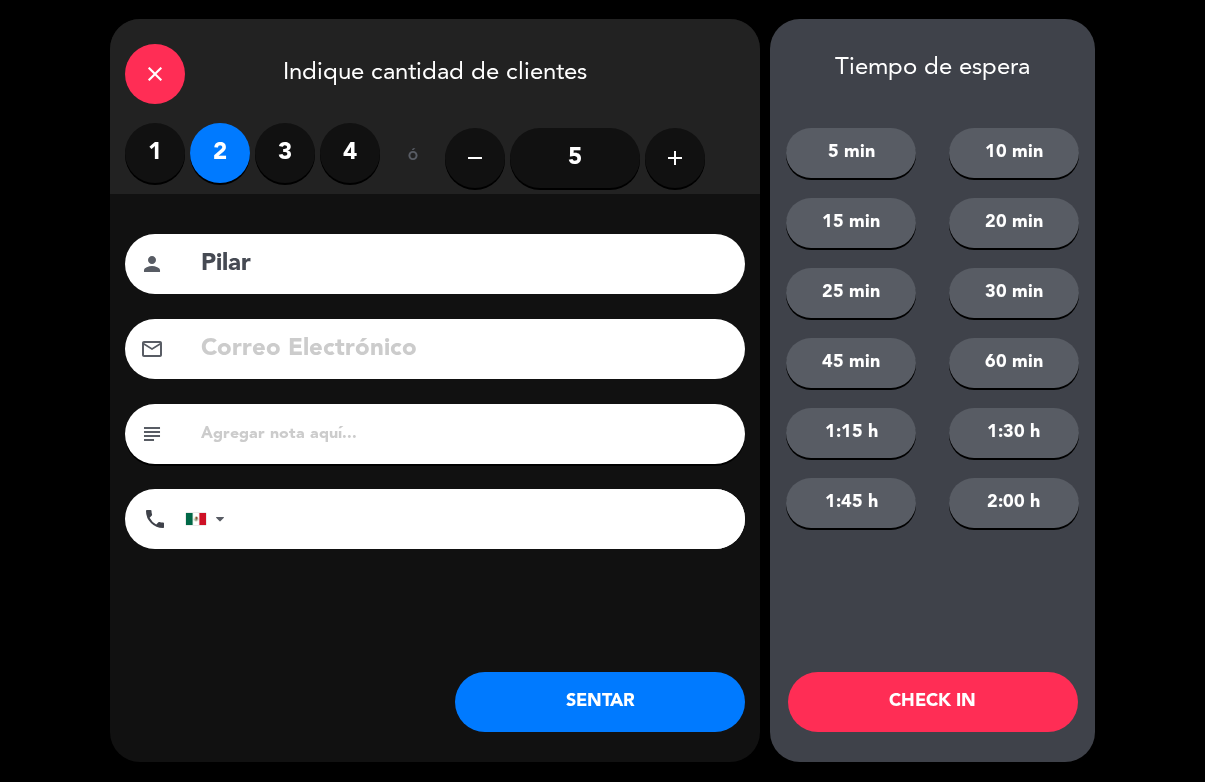 click on "Pilar" 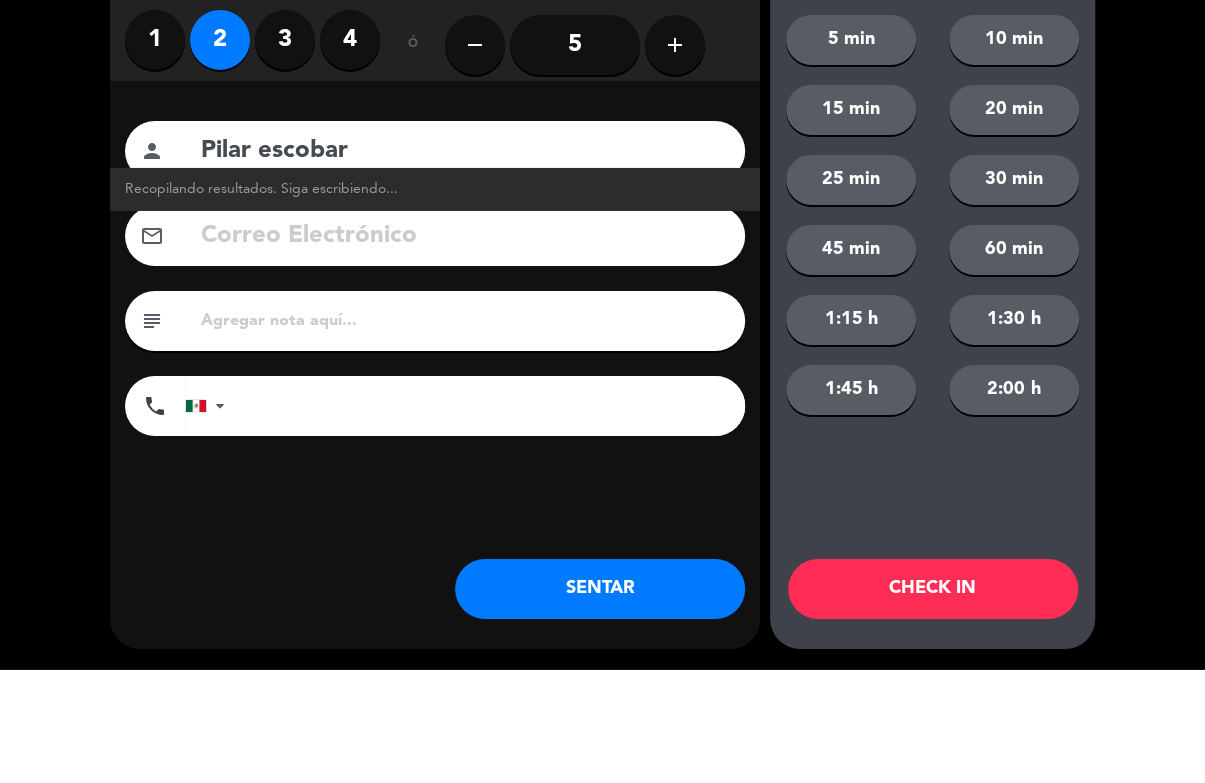type on "Pilar escobar" 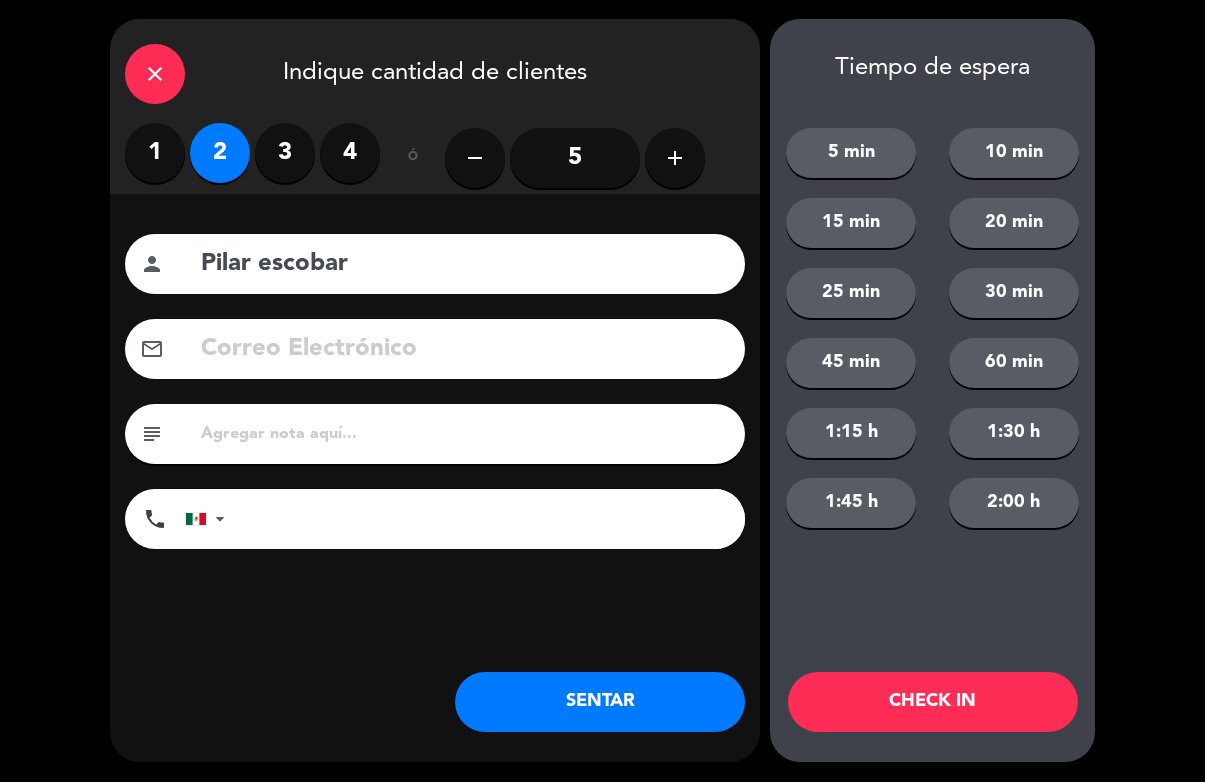click on "CHECK IN" 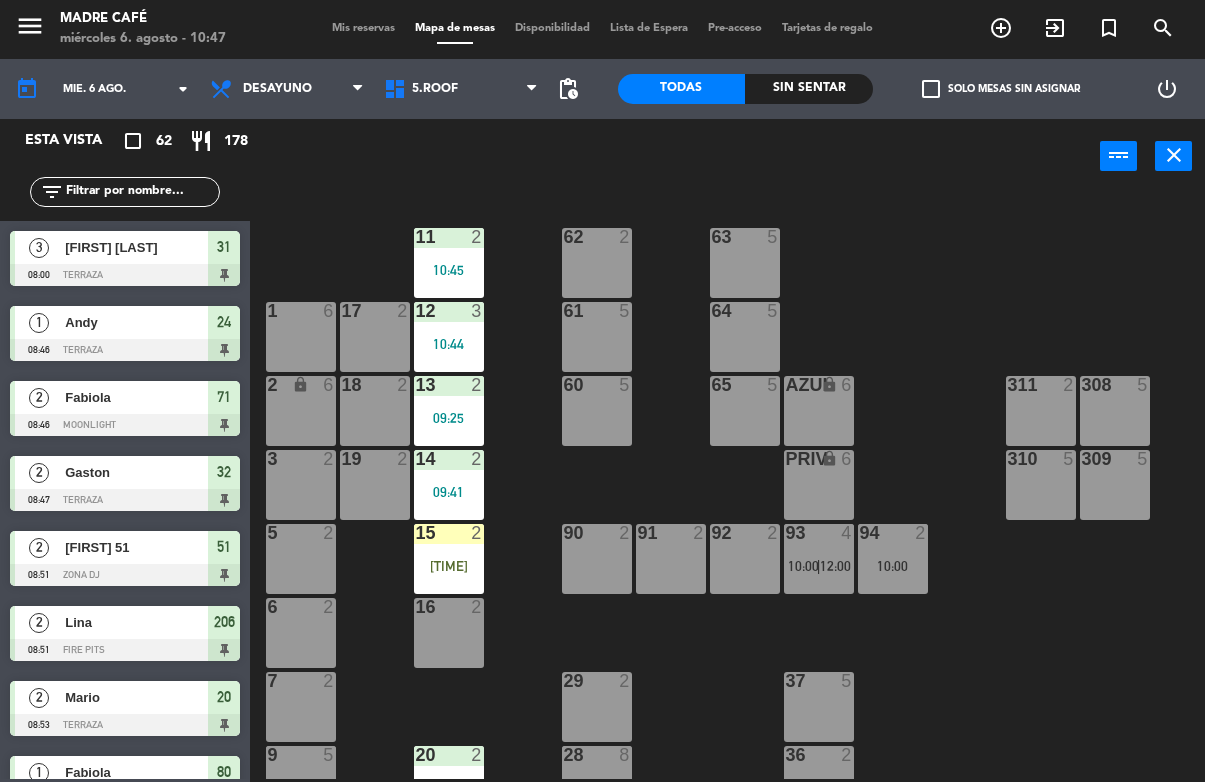 click on "2" at bounding box center [477, 608] 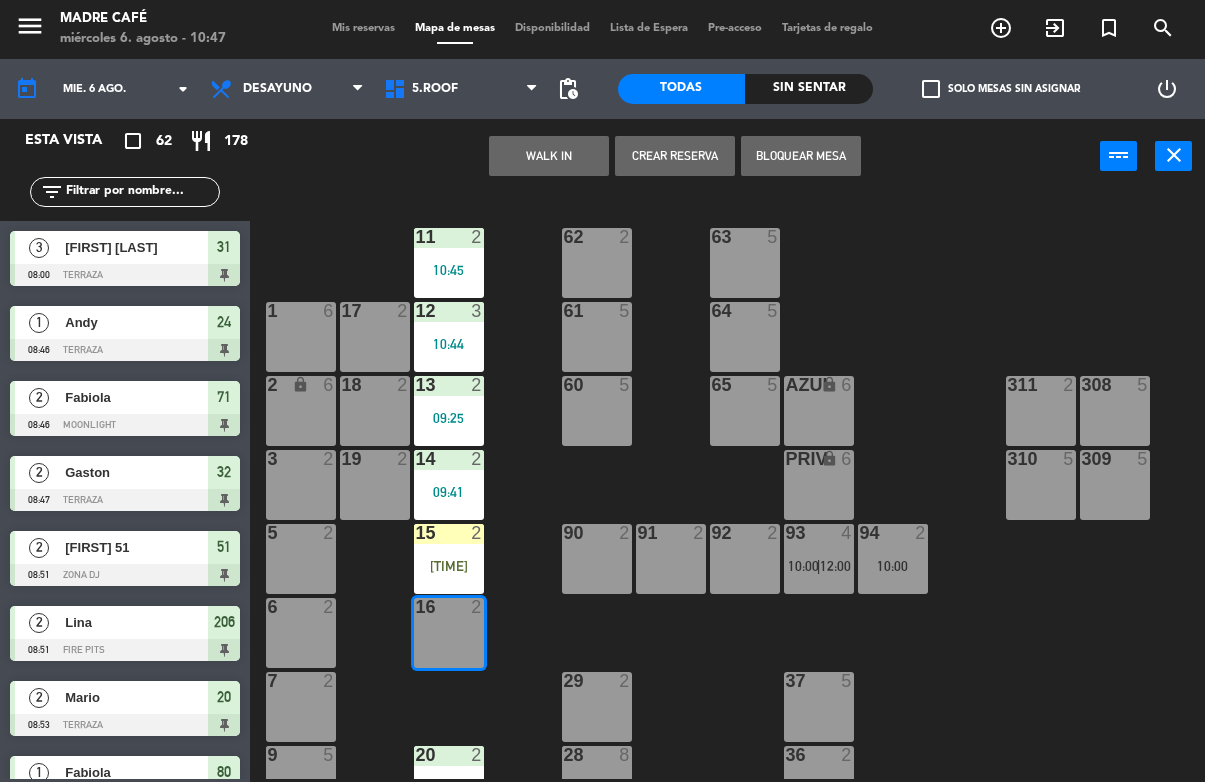 click on "WALK IN" at bounding box center [549, 157] 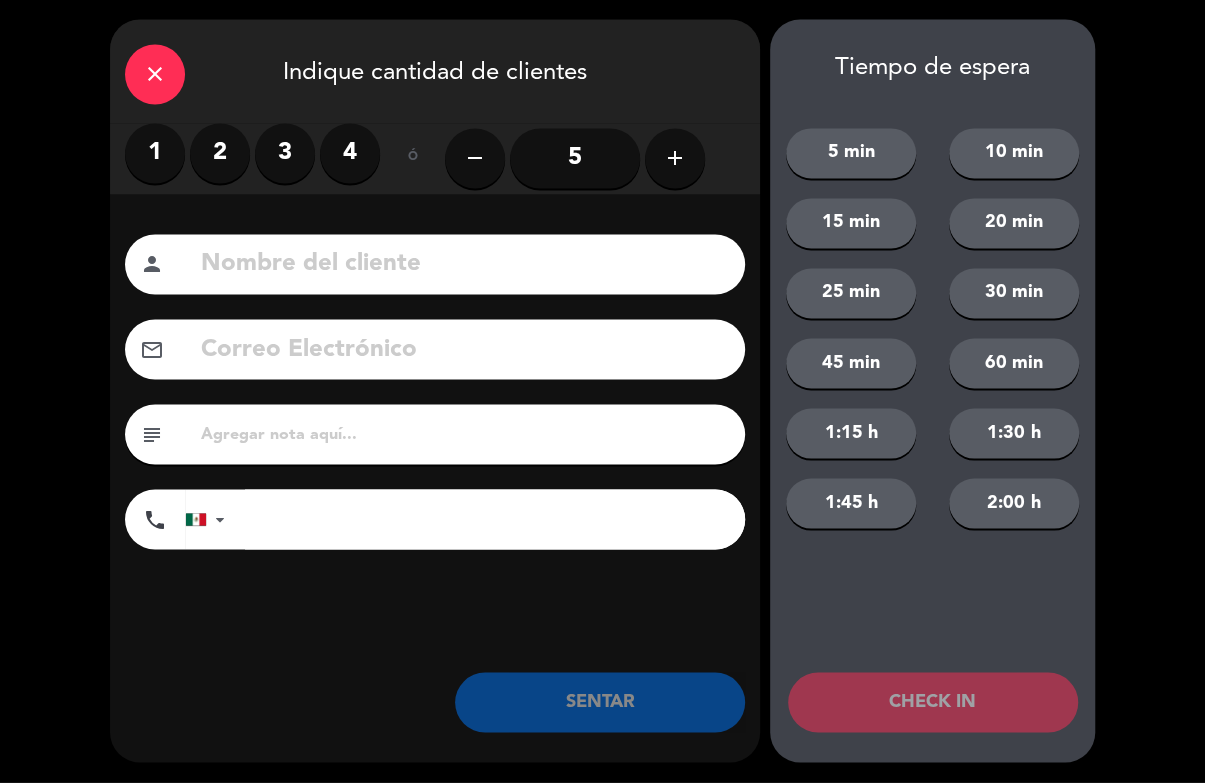 click on "add" 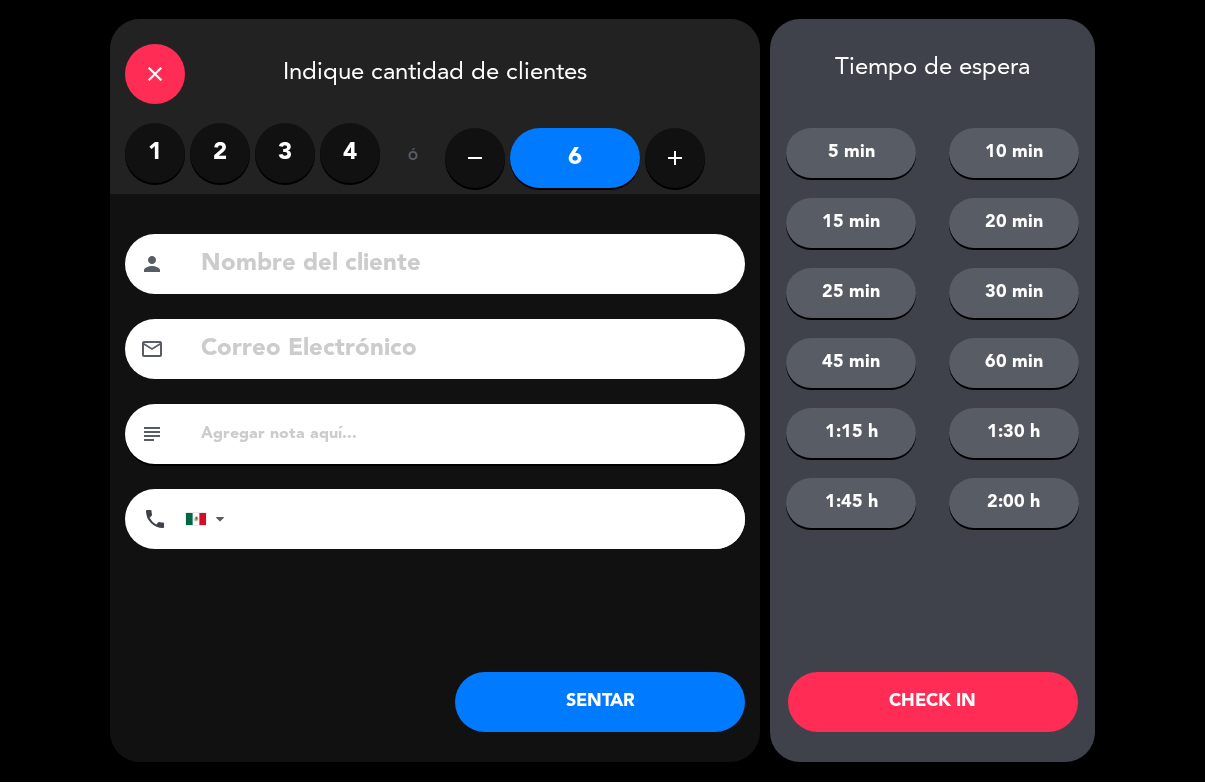 click on "6" 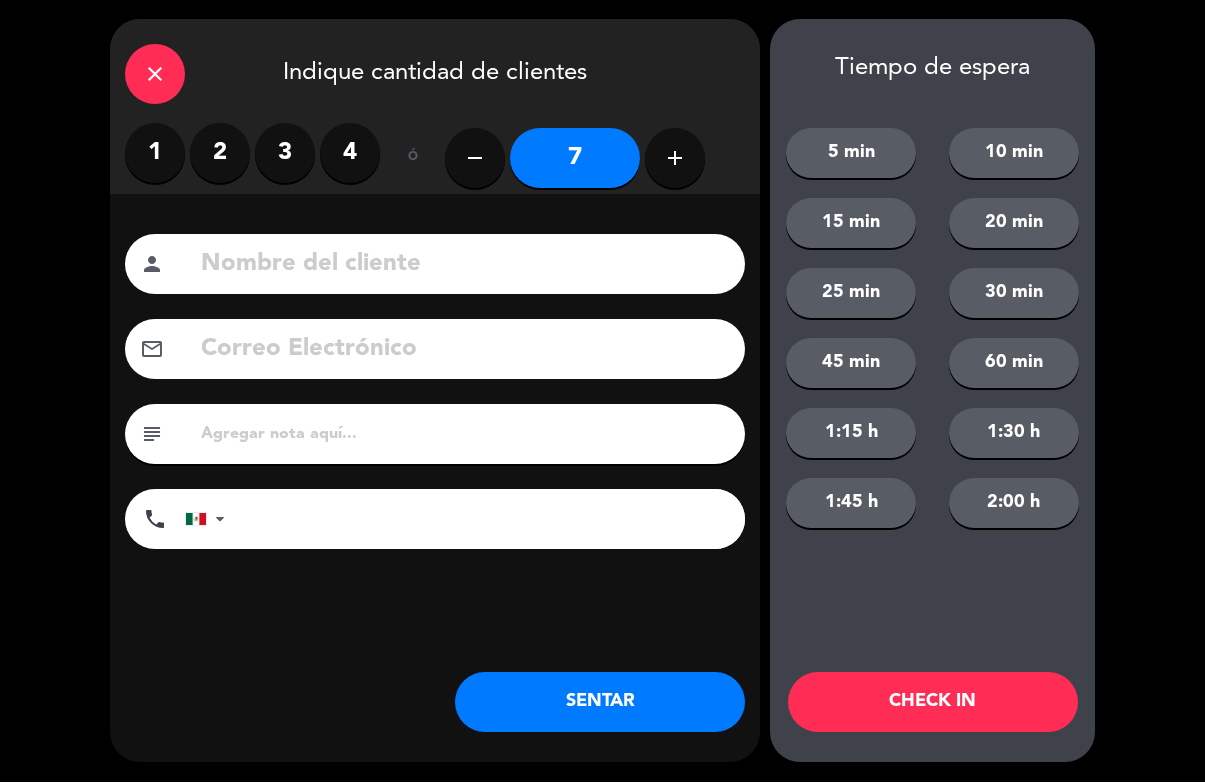 click 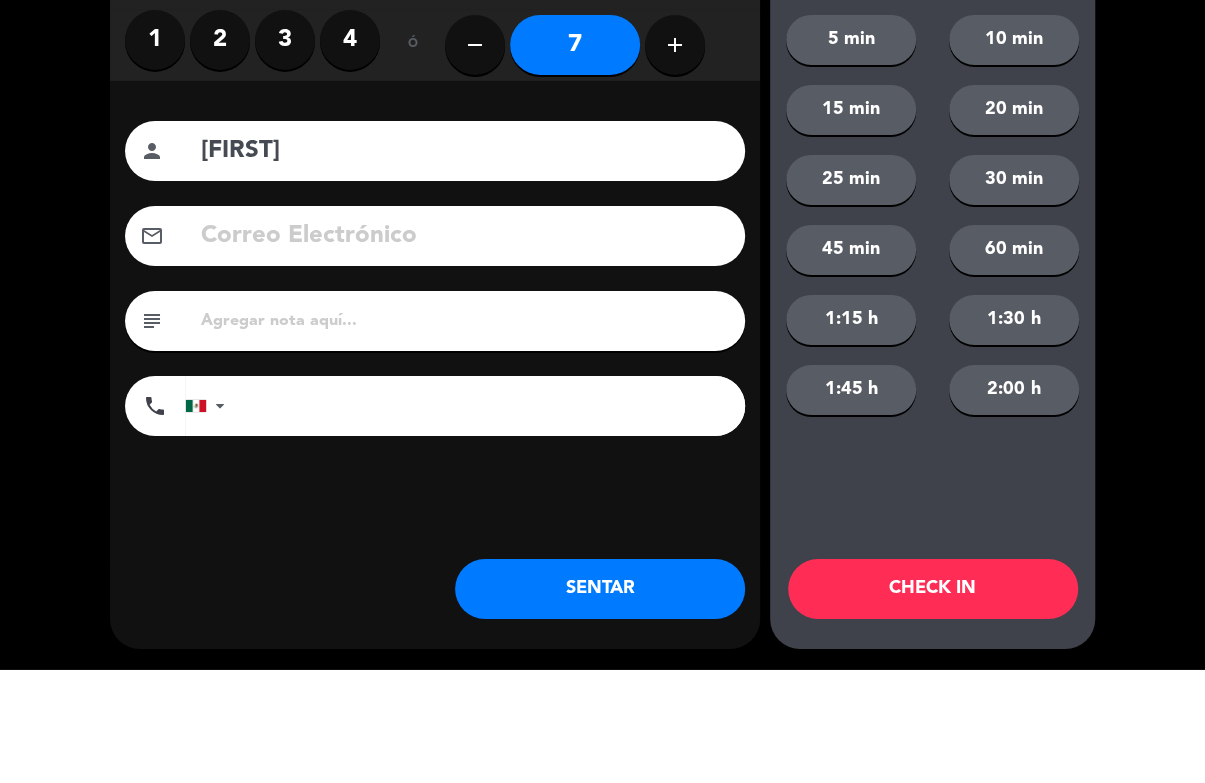click on "close   Indique cantidad de clientes   1   2   3   4   ó  remove 7 add Nombre del cliente person [FIRST] Correo Electrónico email subject phone United States +1 United Kingdom +44 Peru (Perú) +51 Argentina +54 Brazil (Brasil) +55 Afghanistan (‫افغانستان‬‎) +93 Albania (Shqipëri) +355 Algeria (‫الجزائر‬‎) +213 American Samoa +1684 Andorra +376 Angola +244 Anguilla +1264 Antigua and Barbuda +1268 Argentina +54 Armenia (Հայաստան) +374 Aruba +297 Australia +61 Austria (Österreich) +43 Azerbaijan (Azərbaycan) +994 Bahamas +1242 Bahrain (‫البحرين‬‎) +973 Bangladesh (বাংলাদেশ) +880 Barbados +1246 Belarus (Беларусь) +375 Belgium (België) +32 Belize +501 Benin (Bénin) +229 Bermuda +1441 Bhutan (འབྲུག) +975 Bolivia +591 Bosnia and Herzegovina (Босна и Херцеговина) +387 Botswana +267 Brazil (Brasil) +55 British Indian Ocean Territory +246 British Virgin Islands +1284 Brunei +673 Bulgaria (България) +359 +1" 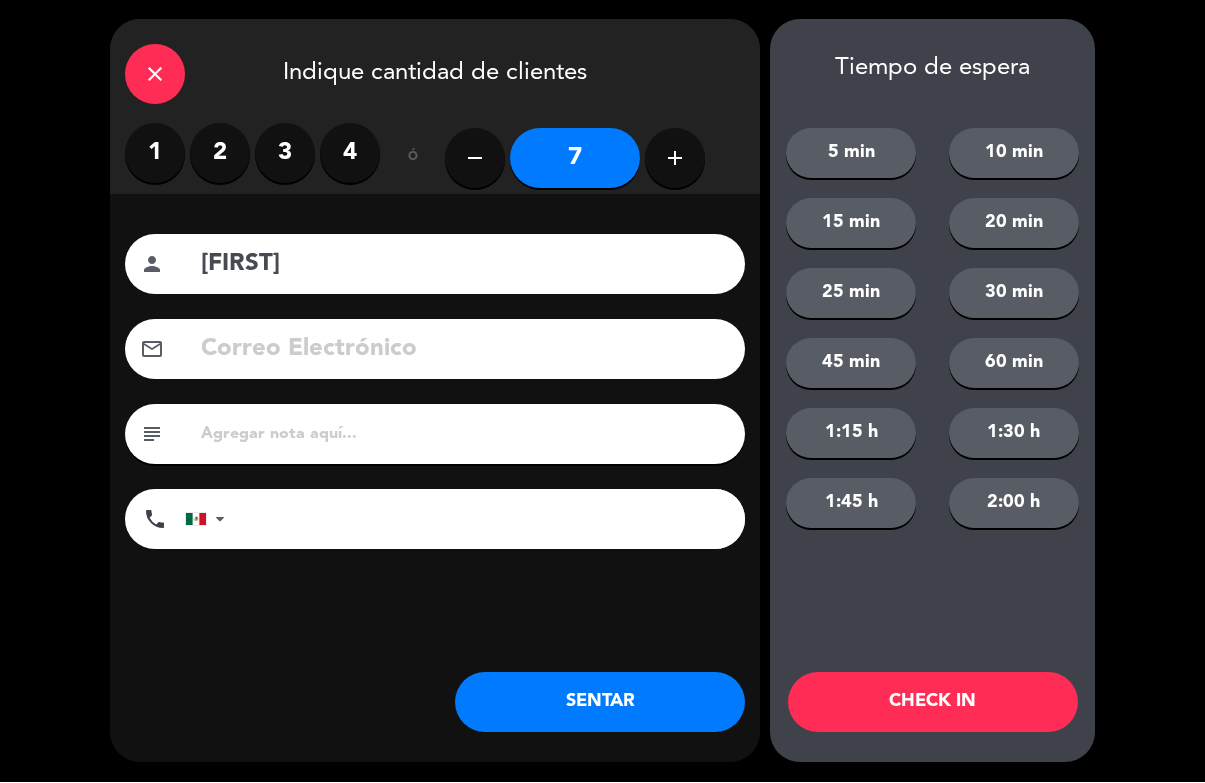click on "[FIRST]" 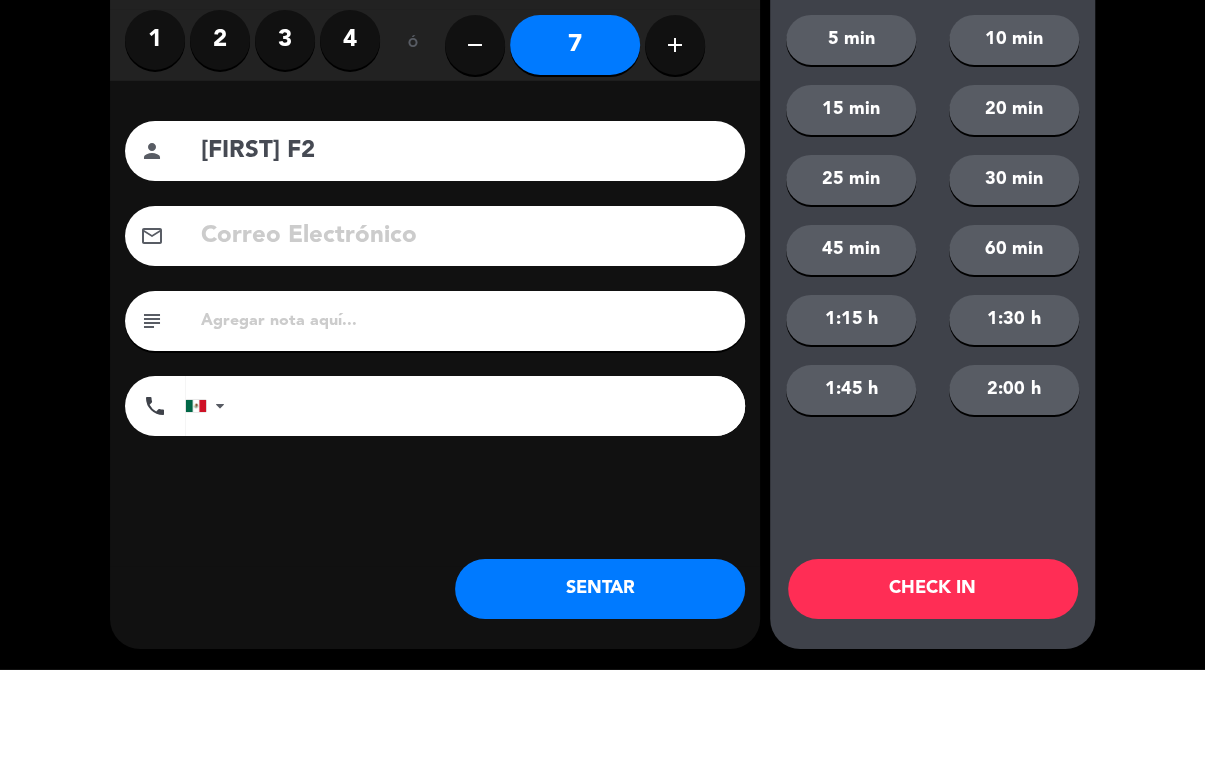 type on "[FIRST] F2" 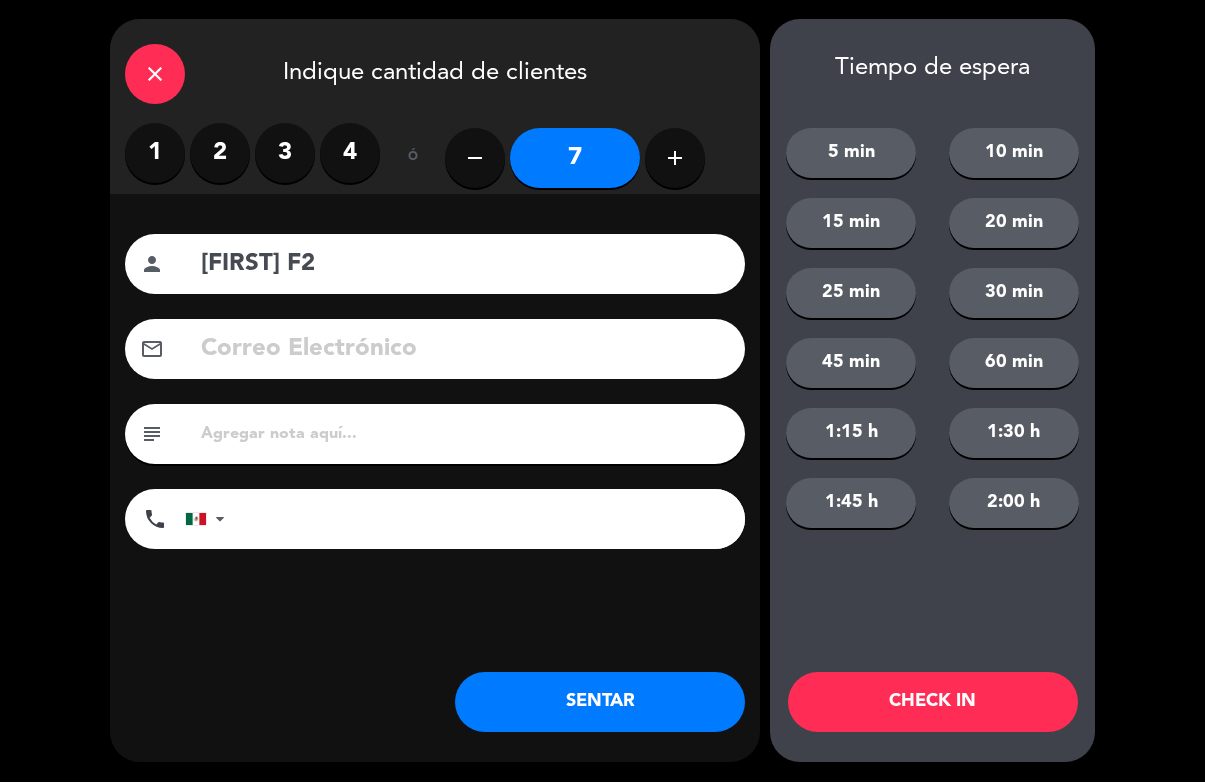 click on "CHECK IN" 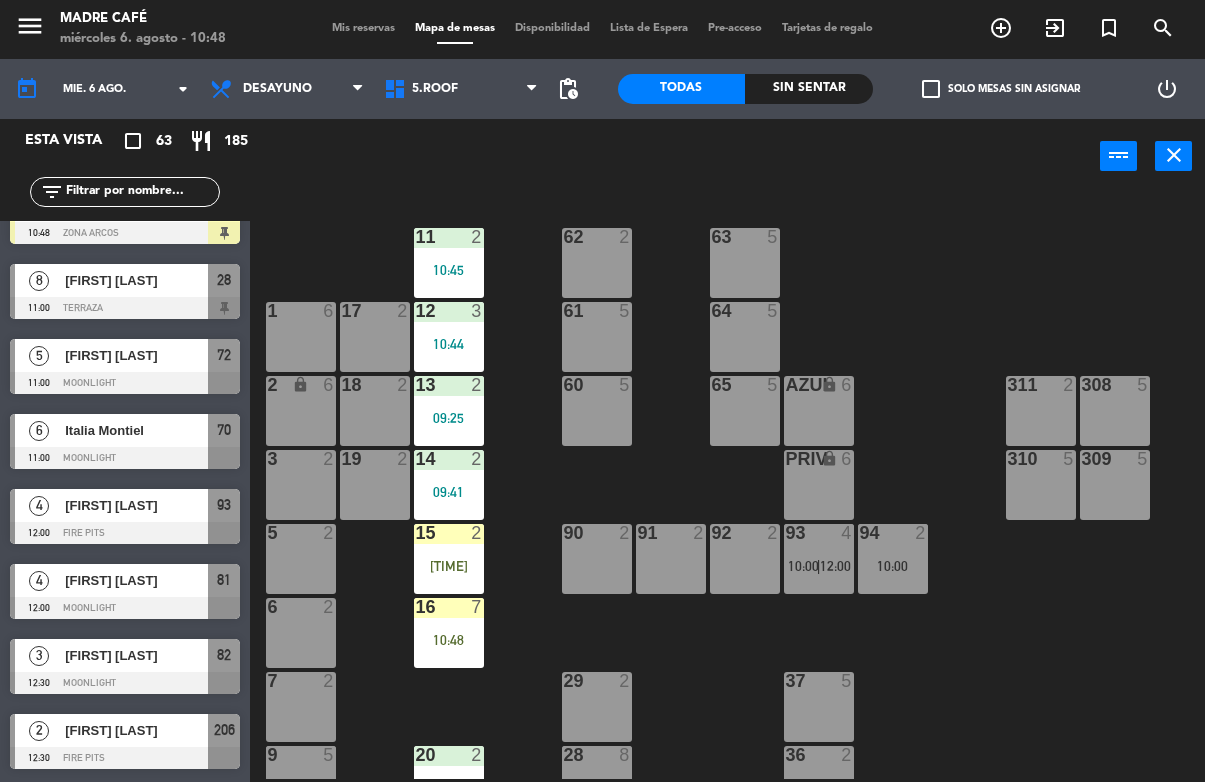 scroll, scrollTop: 4167, scrollLeft: 0, axis: vertical 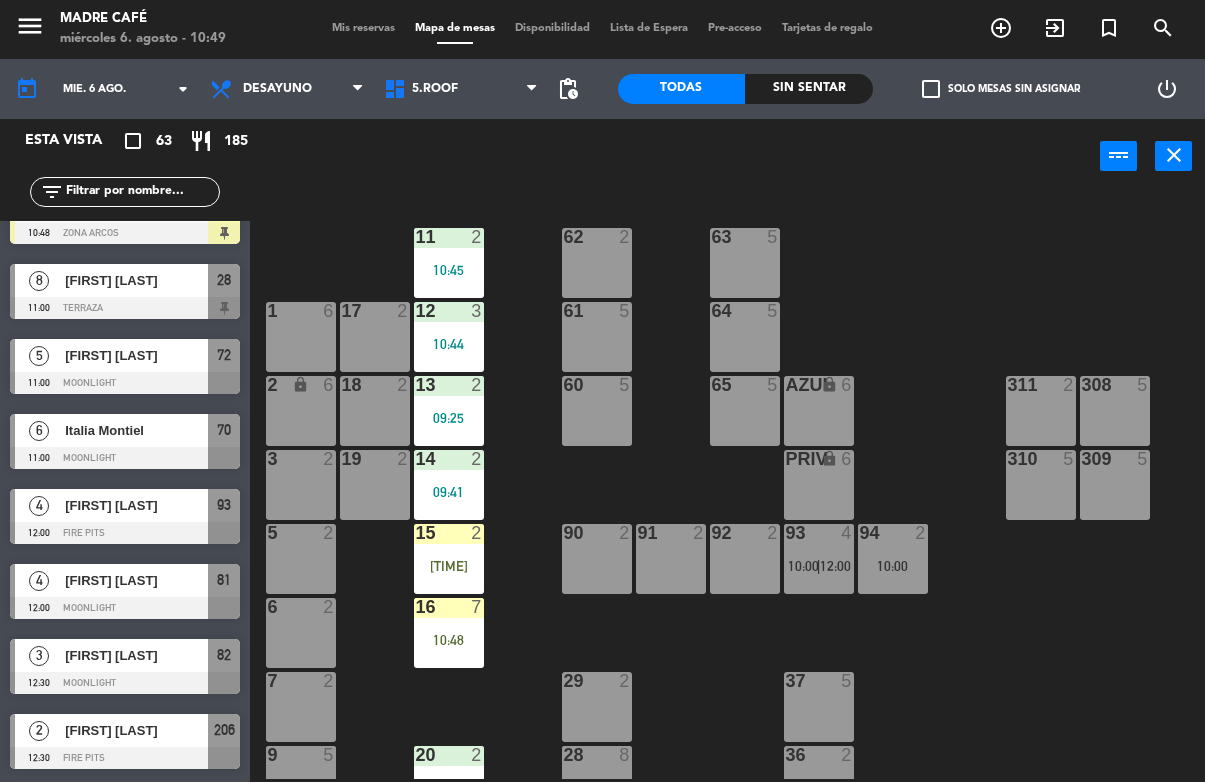 click on "[TIME]" at bounding box center [449, 567] 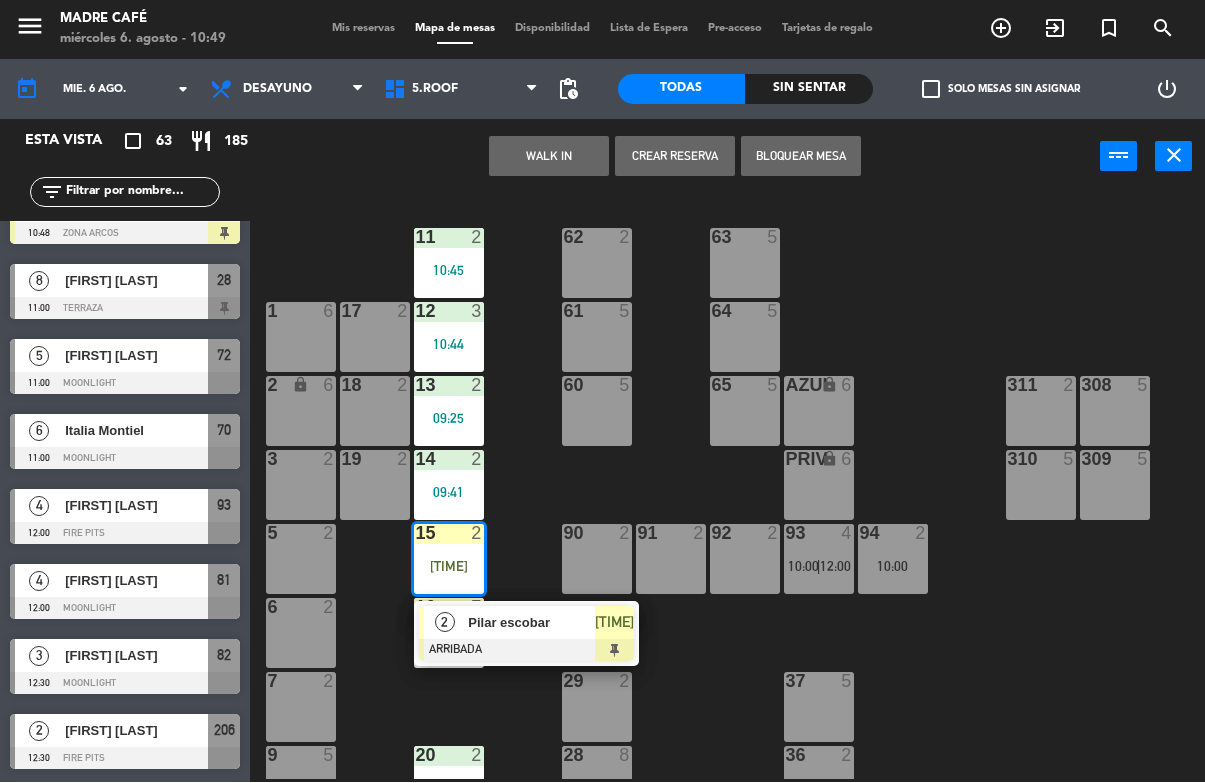 click on "Pilar escobar" at bounding box center (530, 623) 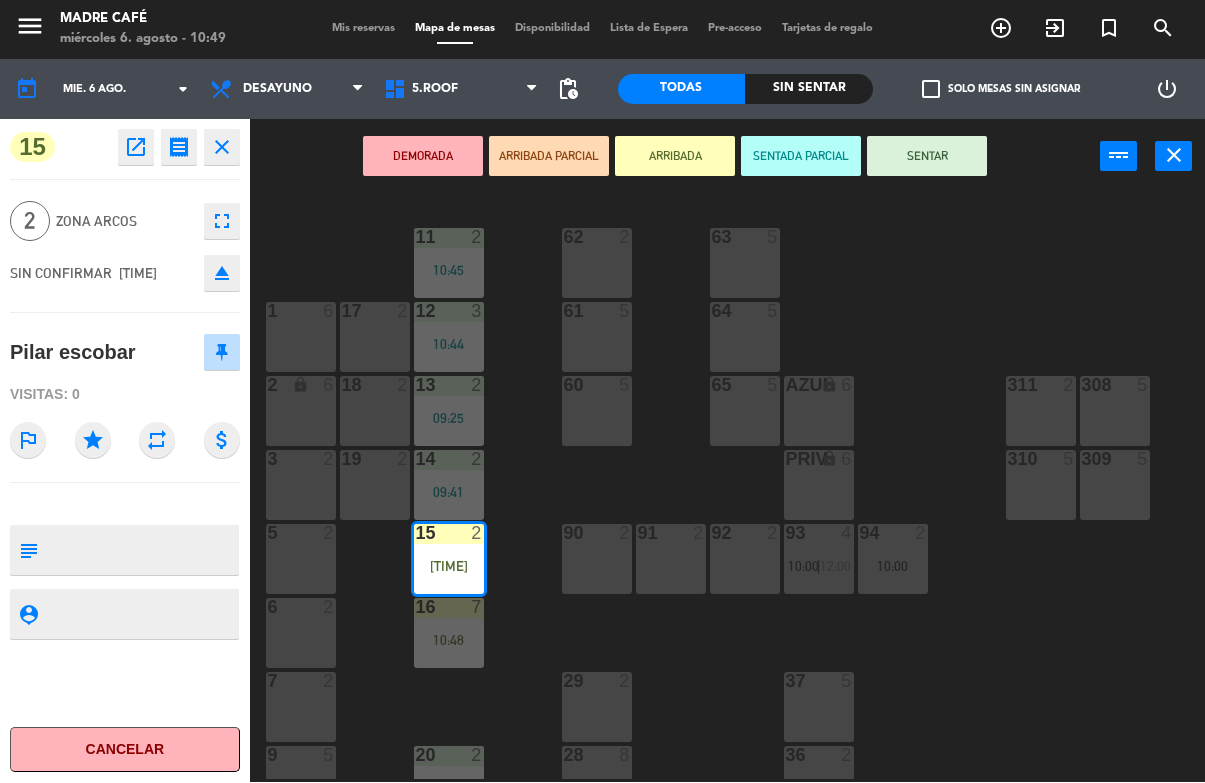 click on "SENTAR" at bounding box center (927, 157) 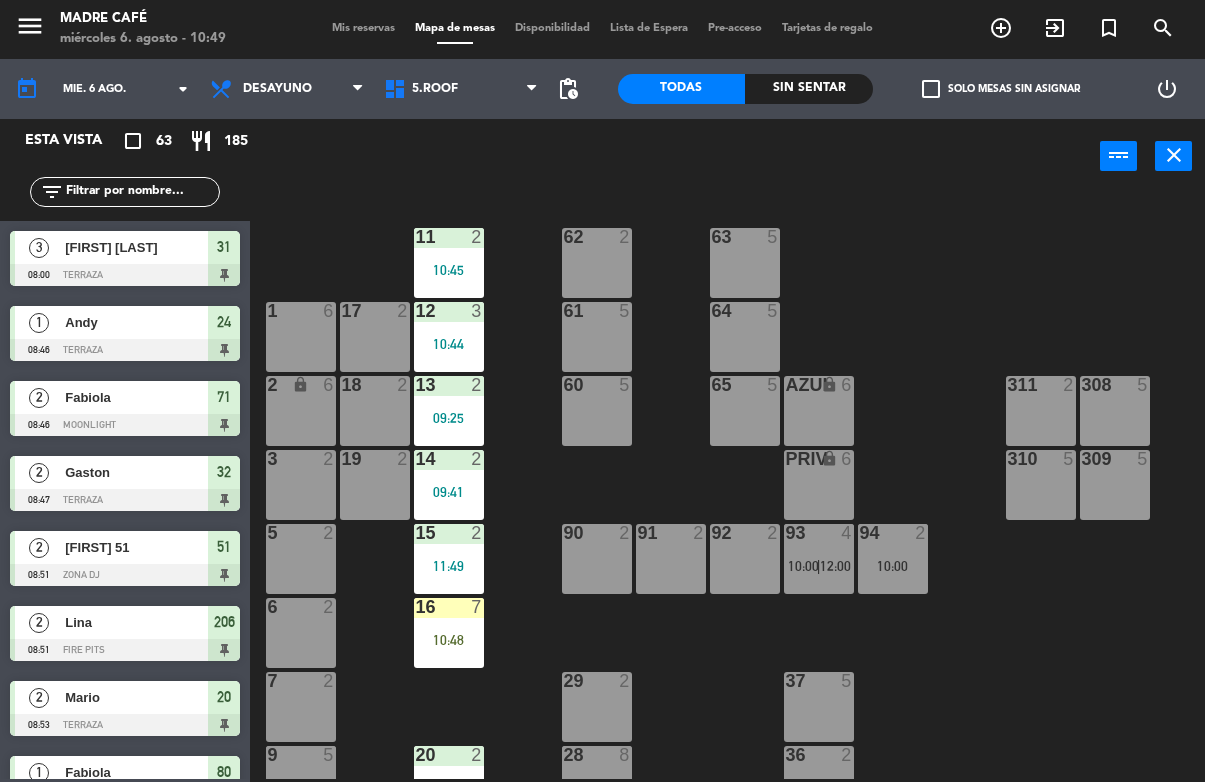 scroll, scrollTop: 0, scrollLeft: 0, axis: both 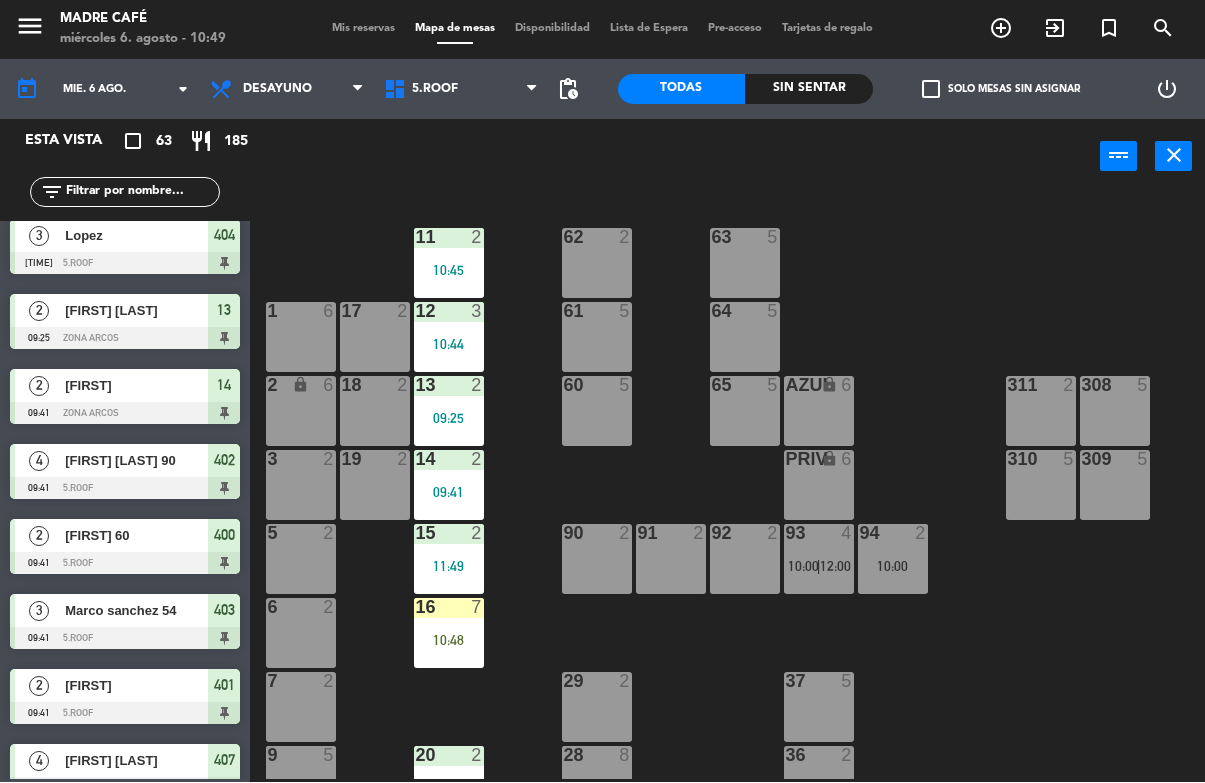 click on "11  2   10:45  63  5  62  2  12  3   10:44  1  6  61  5  64  5  17  2  13  2   09:25  2 lock  6  60  5  65  5  308  5  18  2  311  2  AZUL lock  6  14  2   09:41  3  2  309  5  310  5  19  2  PRIV lock  6  93  4   10:00    |    12:00     94  2   10:00  15  2   11:49  92  2  91  2  90  2  5  2  16  7   10:48  6  2  29  2  7  2  37  5  36  2  9  5   10:00  28  8   11:00  20  2   08:53  10  5   10:00  21  2  26  2  35  2  22  2  23  6   10:00  25  2  34  2  206  2   08:51    |    12:30     207  2  33  2   08:58  24  1   08:46  101  6   10:00  100  6   10:00  104  6   10:00  102  1   08:57  103  2  32  2   08:47  31  3   08:00  30  2" 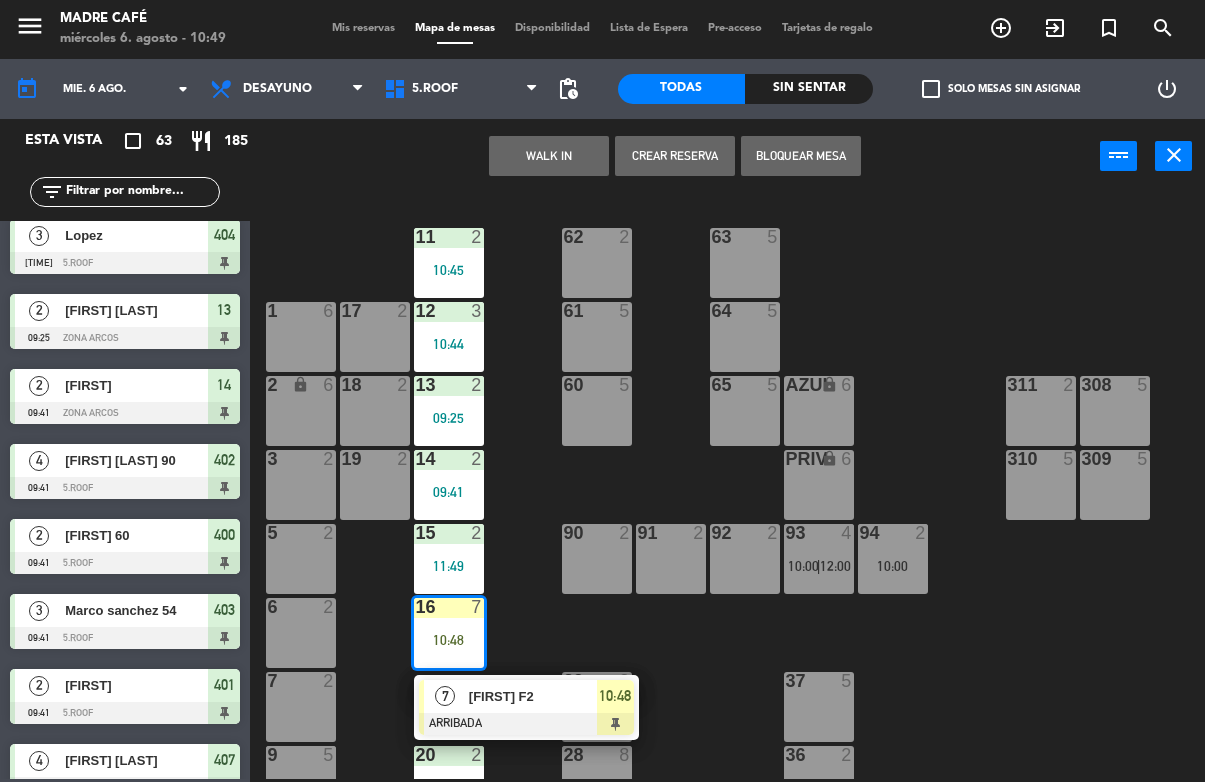 click on "10:48" at bounding box center [615, 697] 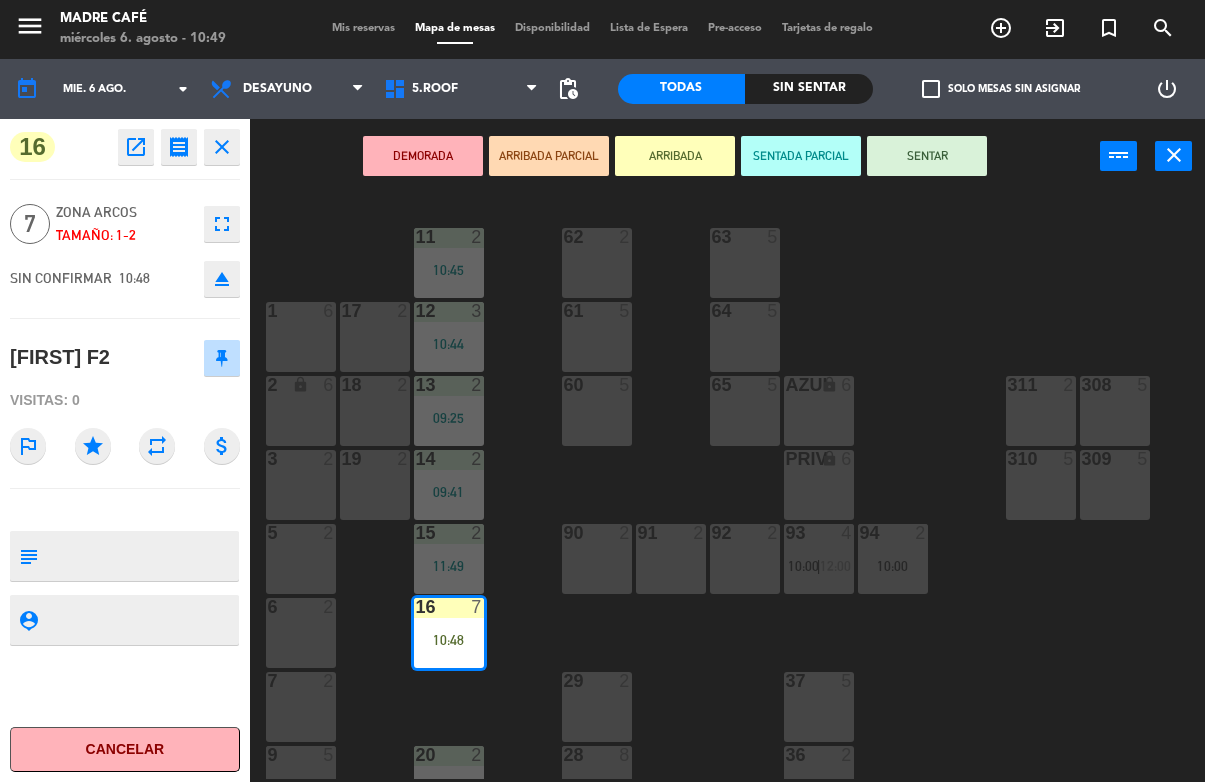 click on "SENTAR" at bounding box center (927, 157) 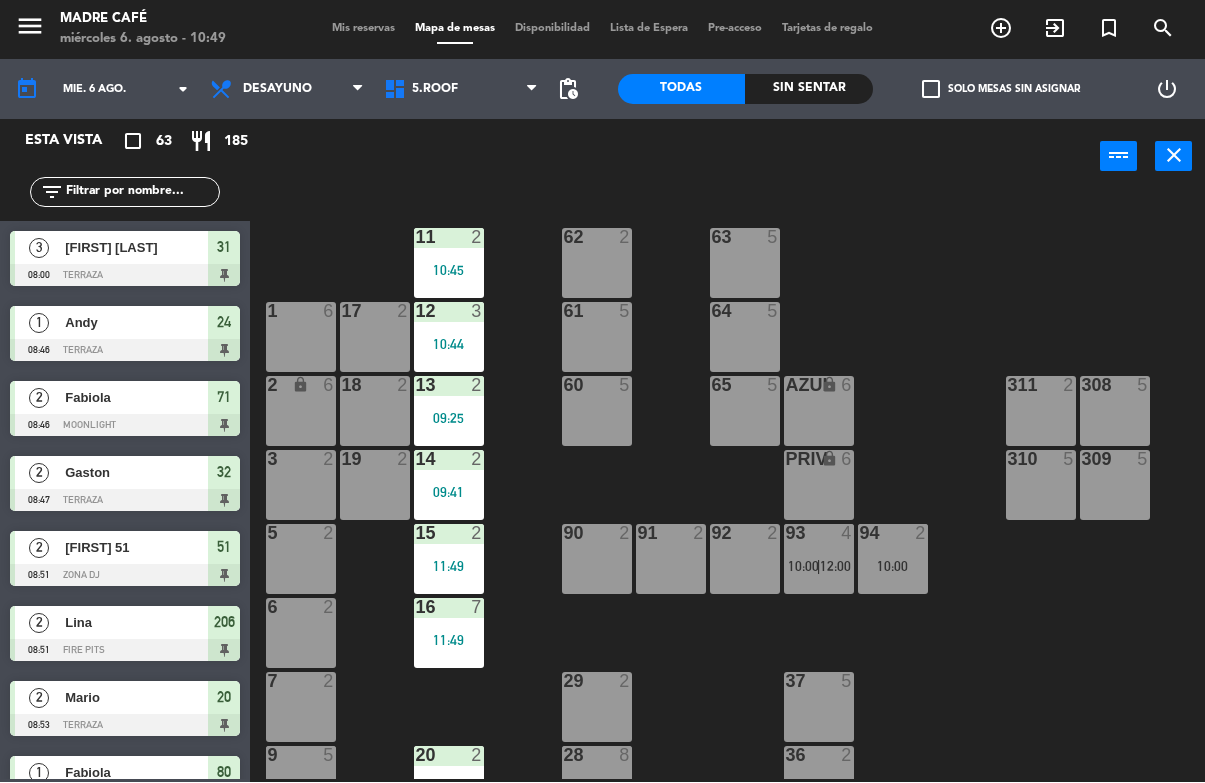 scroll, scrollTop: 0, scrollLeft: 0, axis: both 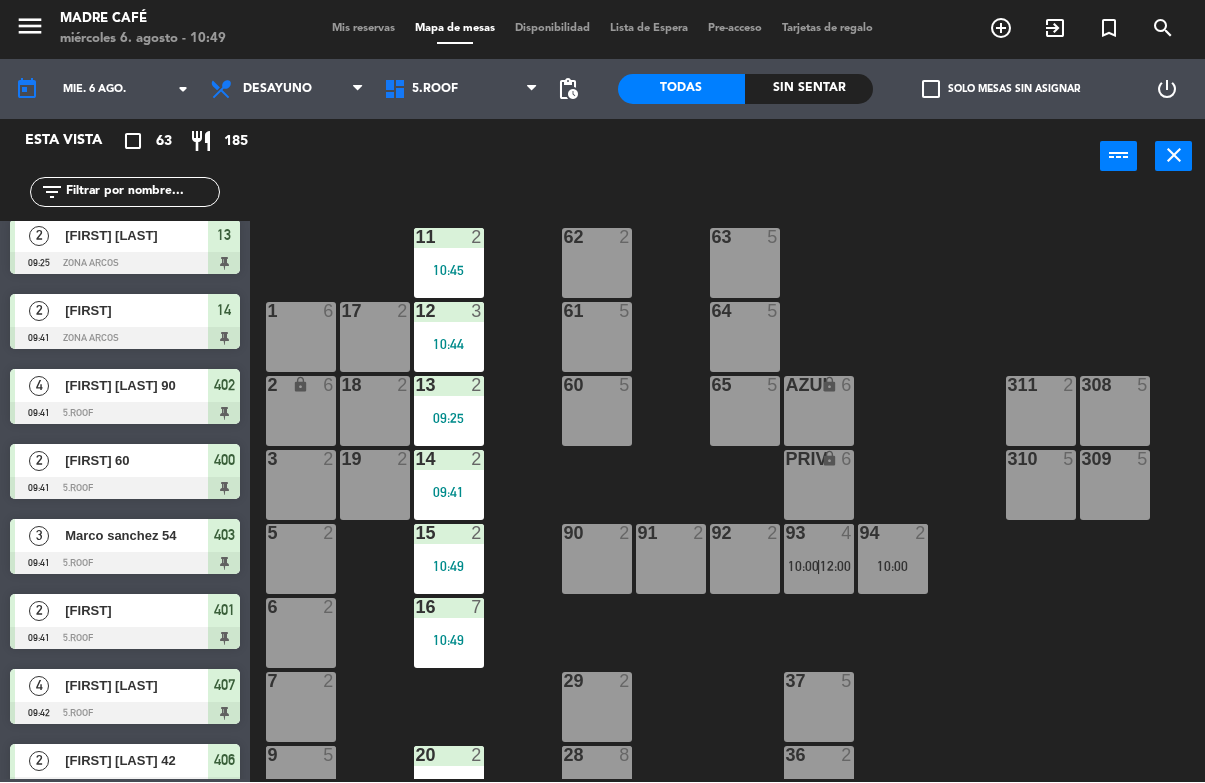 click on "19  2" at bounding box center [375, 486] 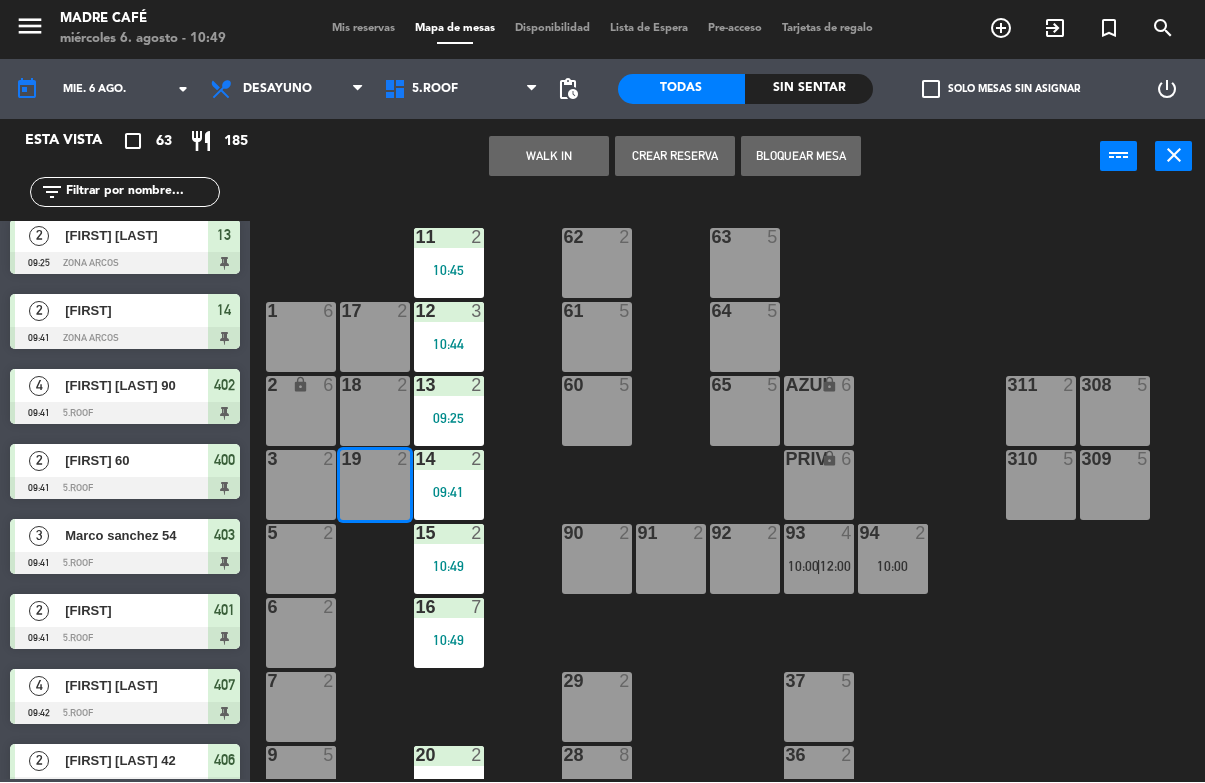 click on "WALK IN" at bounding box center [549, 157] 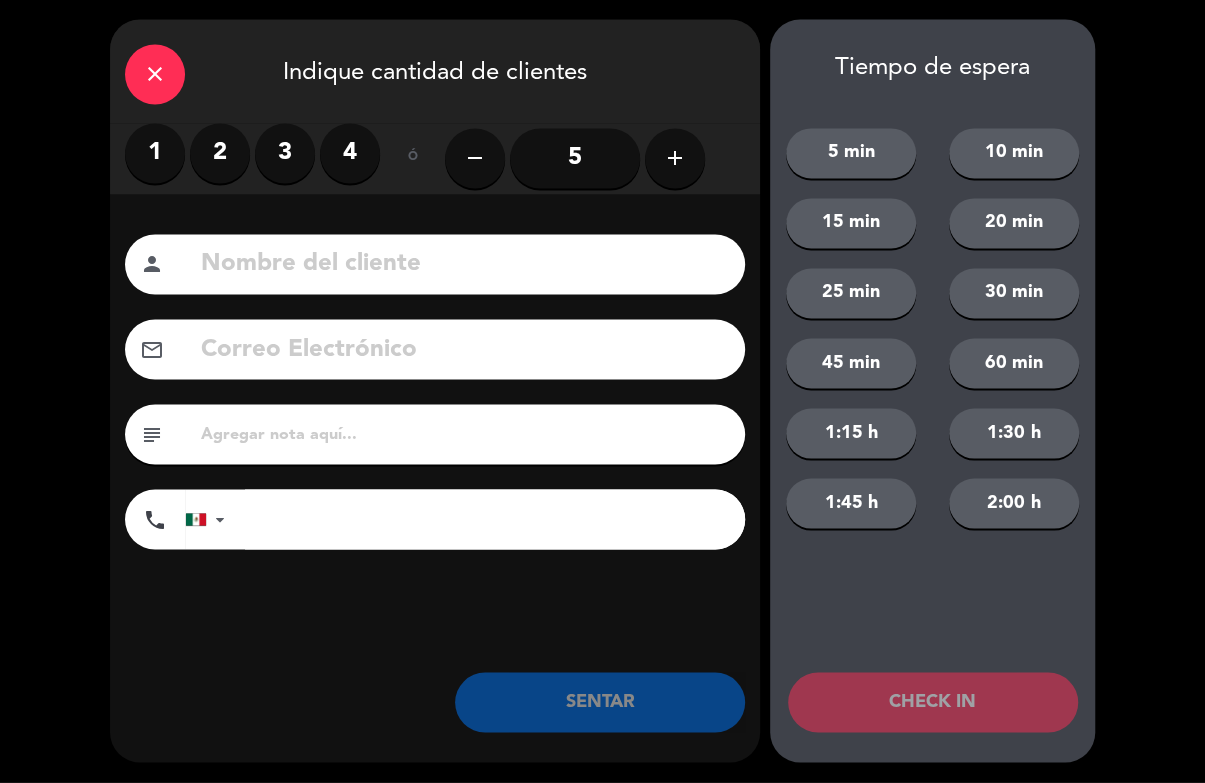click on "1" at bounding box center [155, 154] 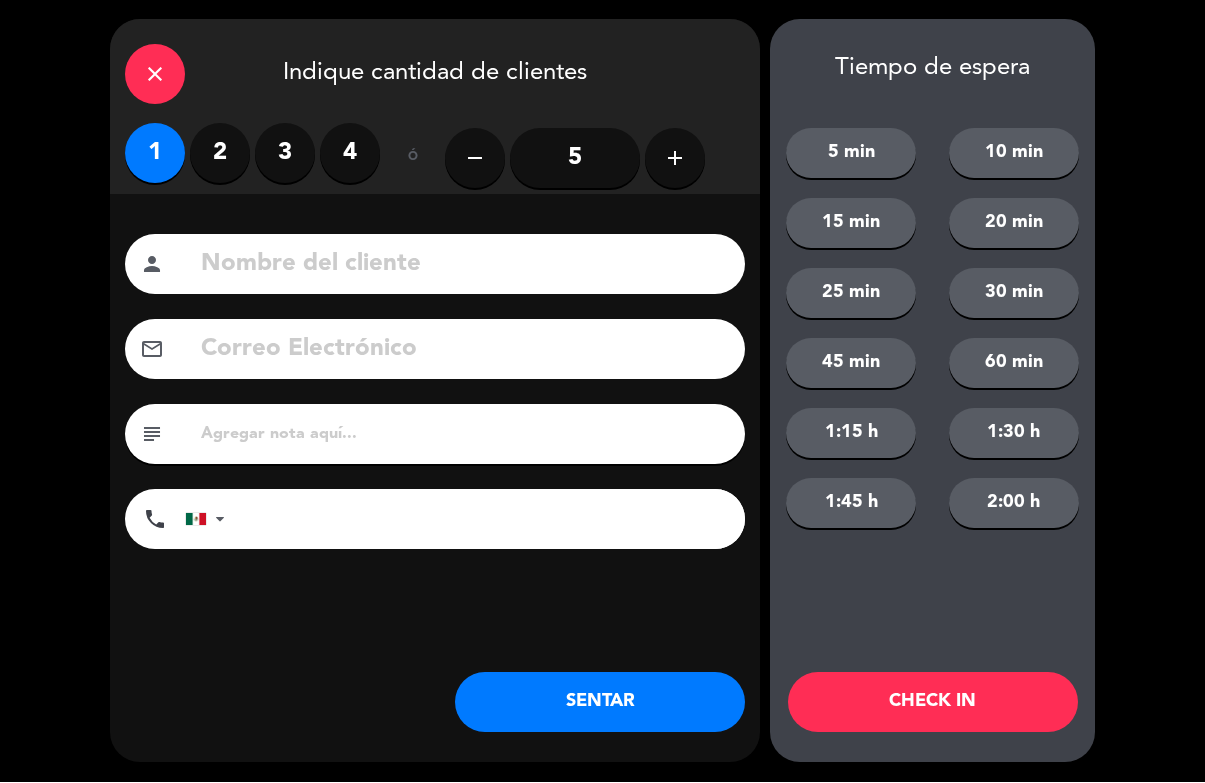 click on "CHECK IN" 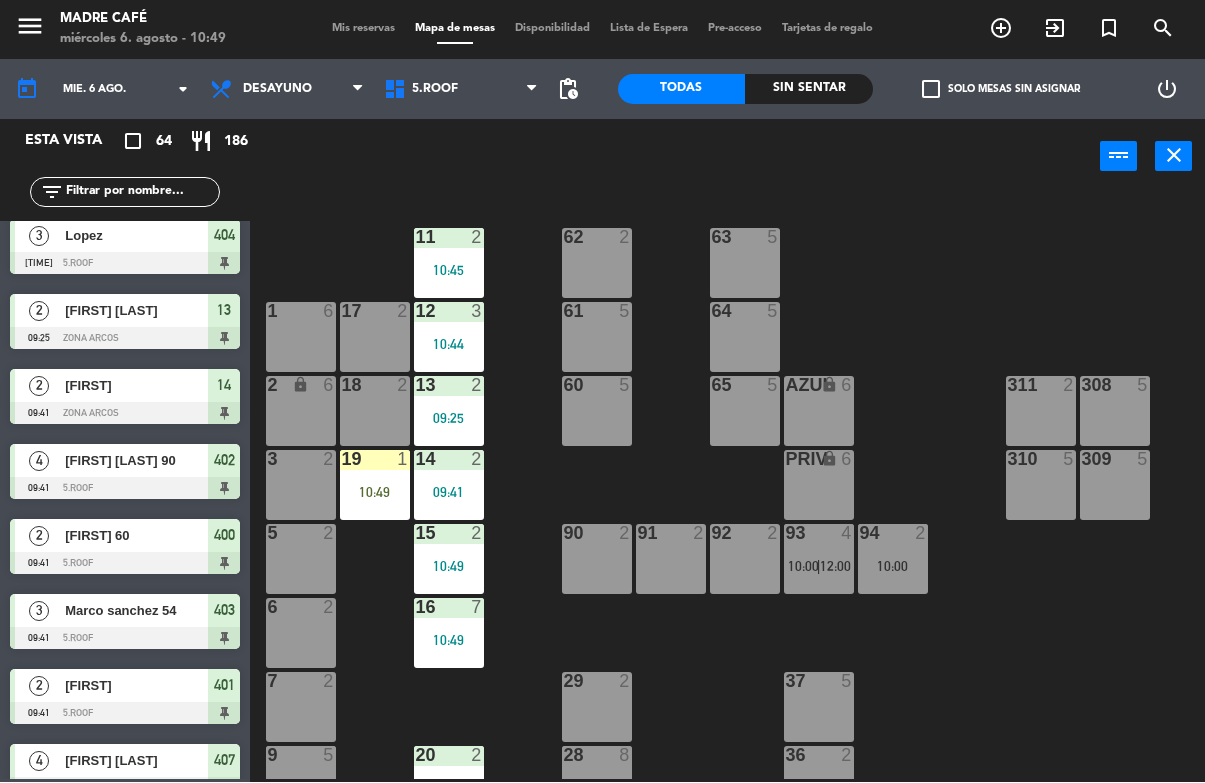 scroll, scrollTop: 0, scrollLeft: 0, axis: both 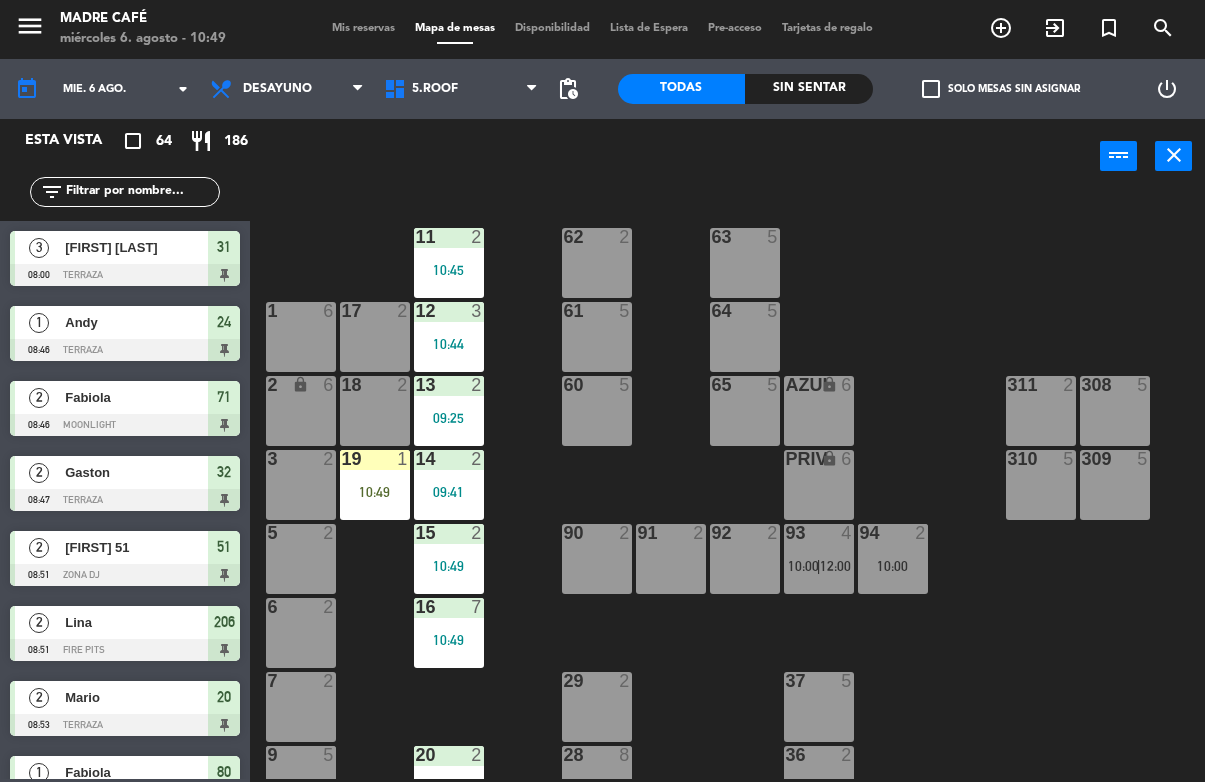 click on "18  2" at bounding box center [375, 412] 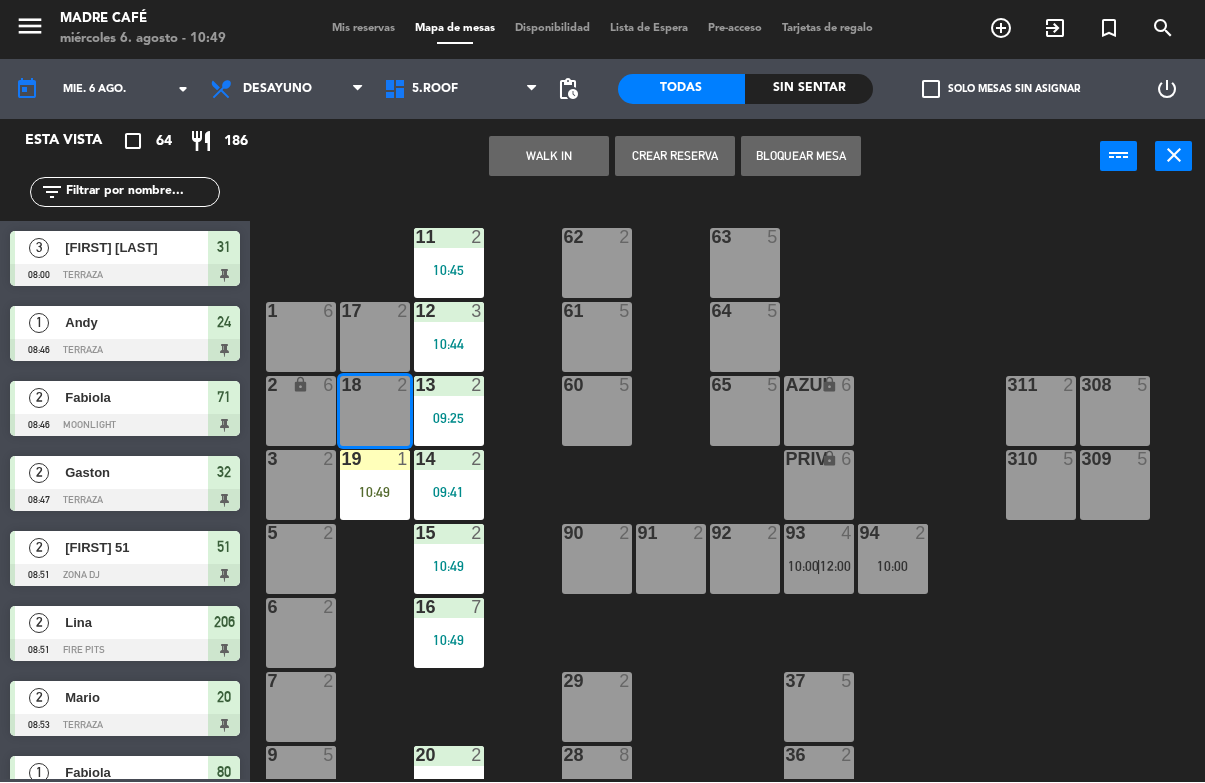 click on "WALK IN" at bounding box center (549, 157) 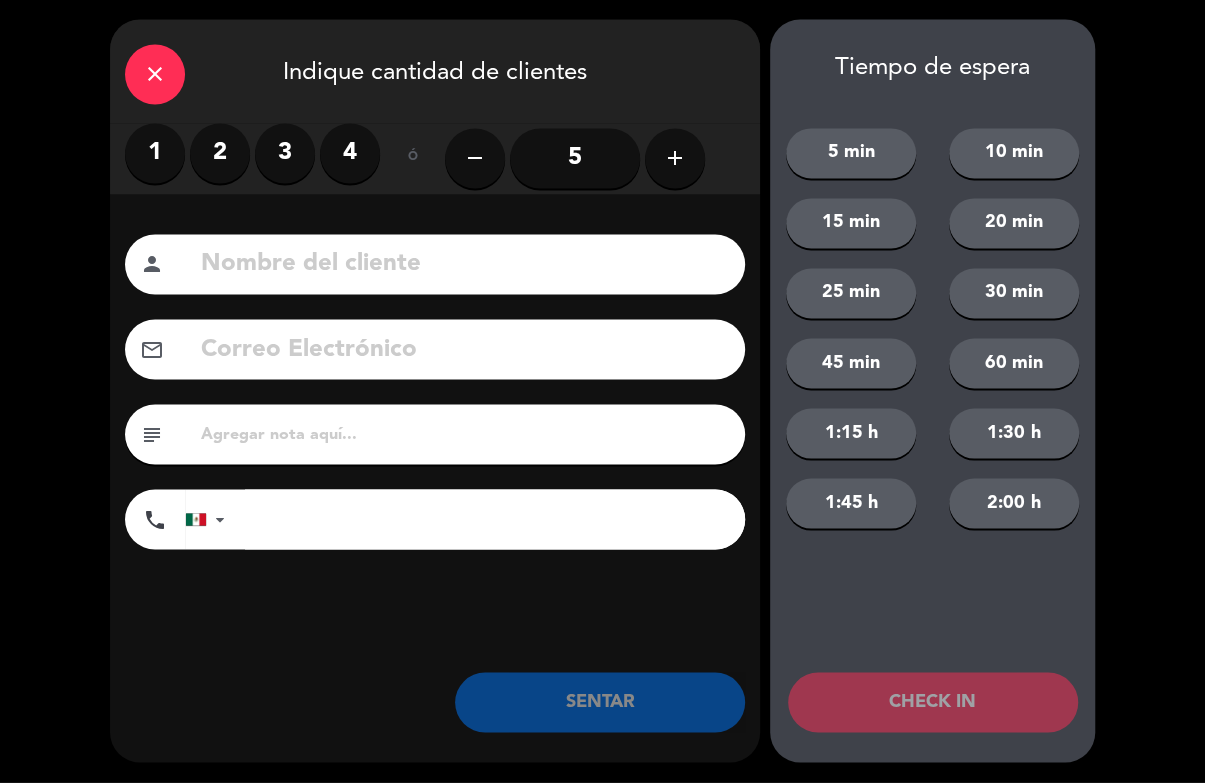 click on "1" at bounding box center (155, 154) 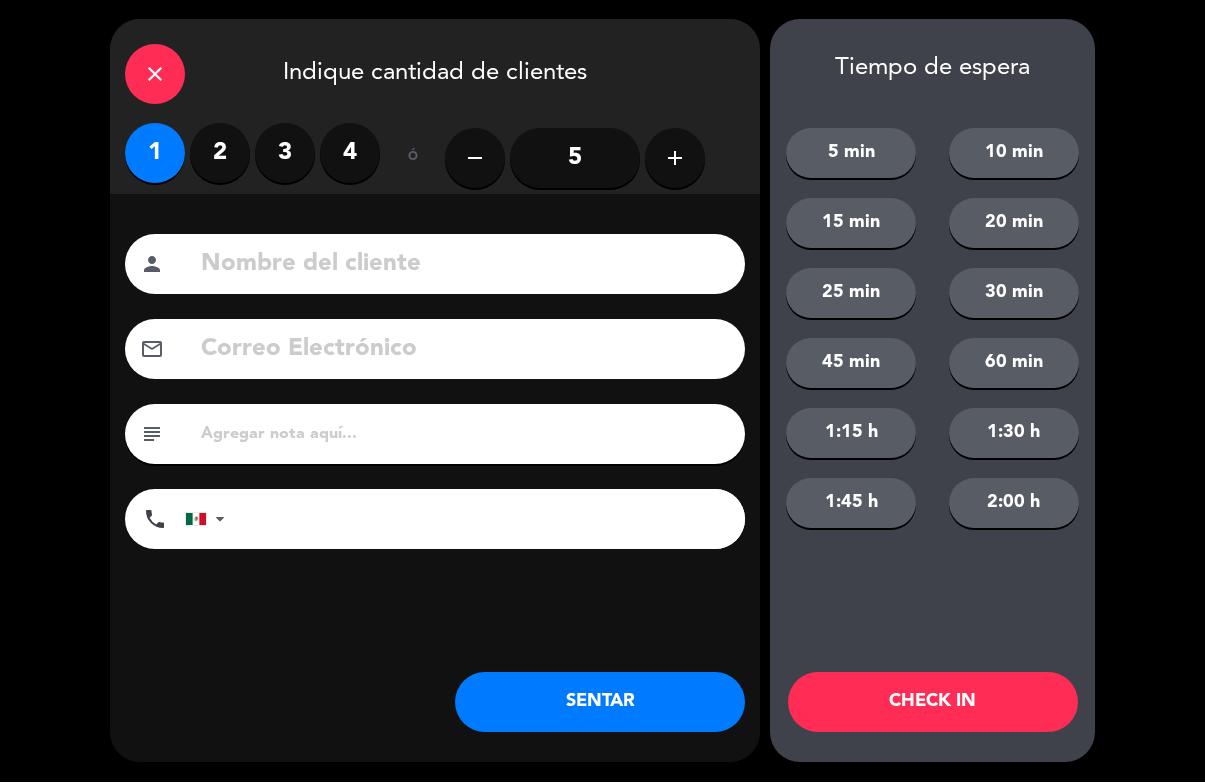 click 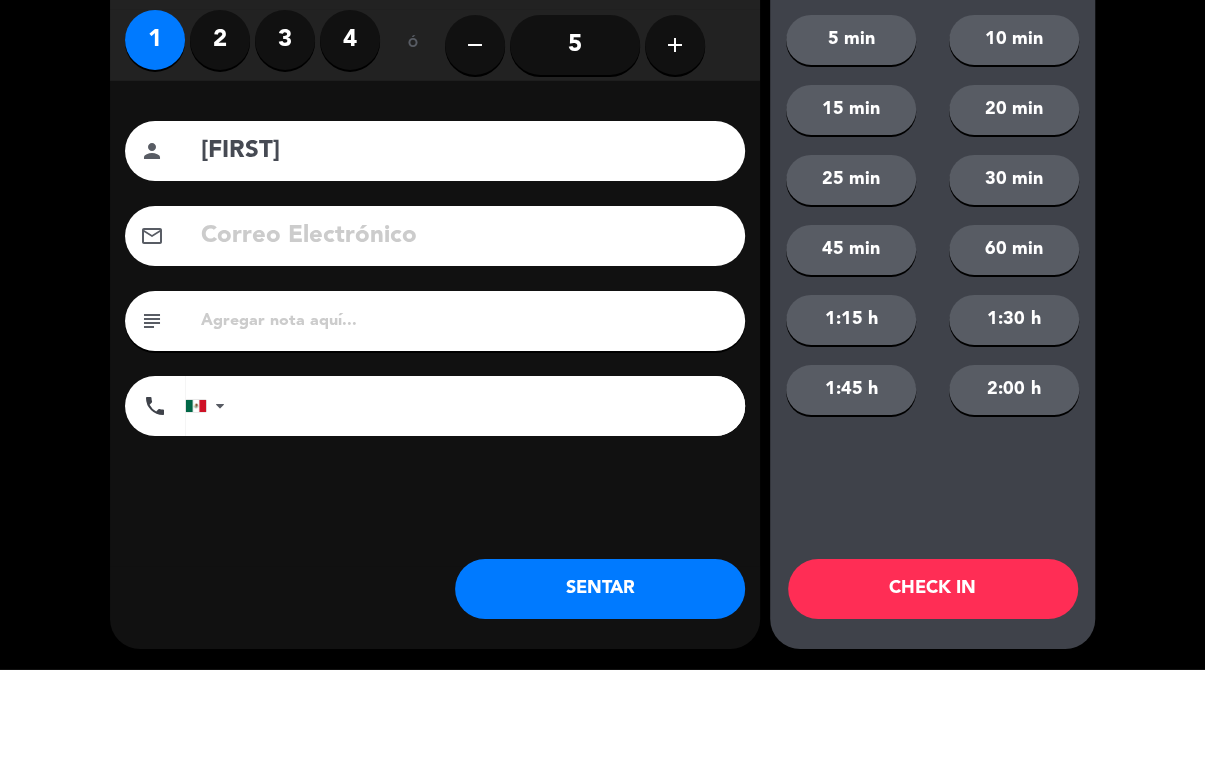 type on "[FIRST]" 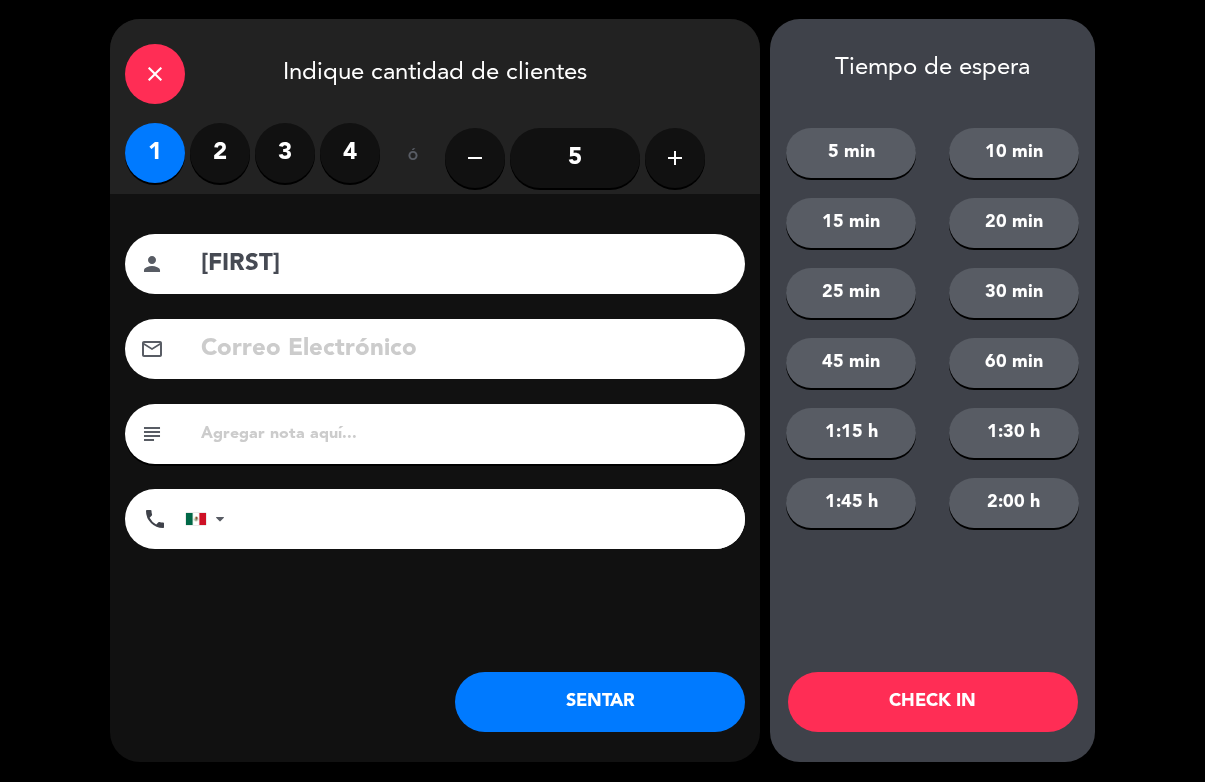 click on "CHECK IN" 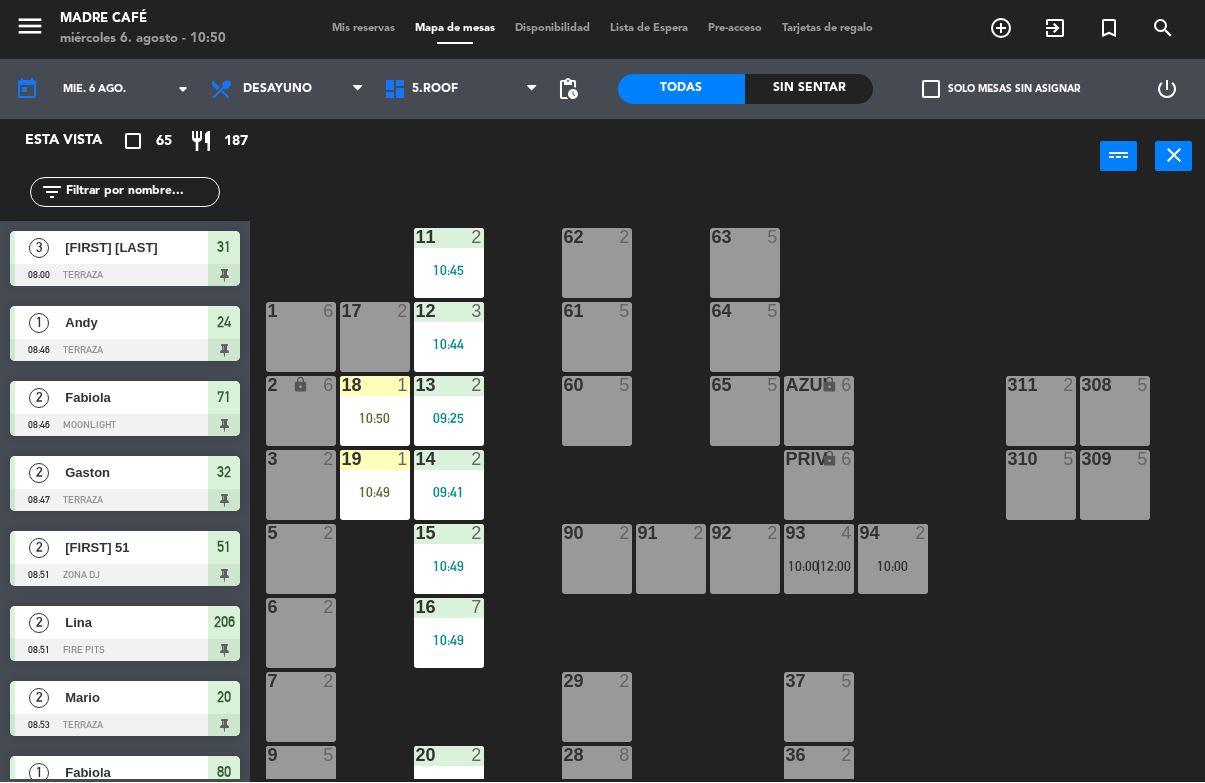 click on "18  1   10:50" at bounding box center (375, 412) 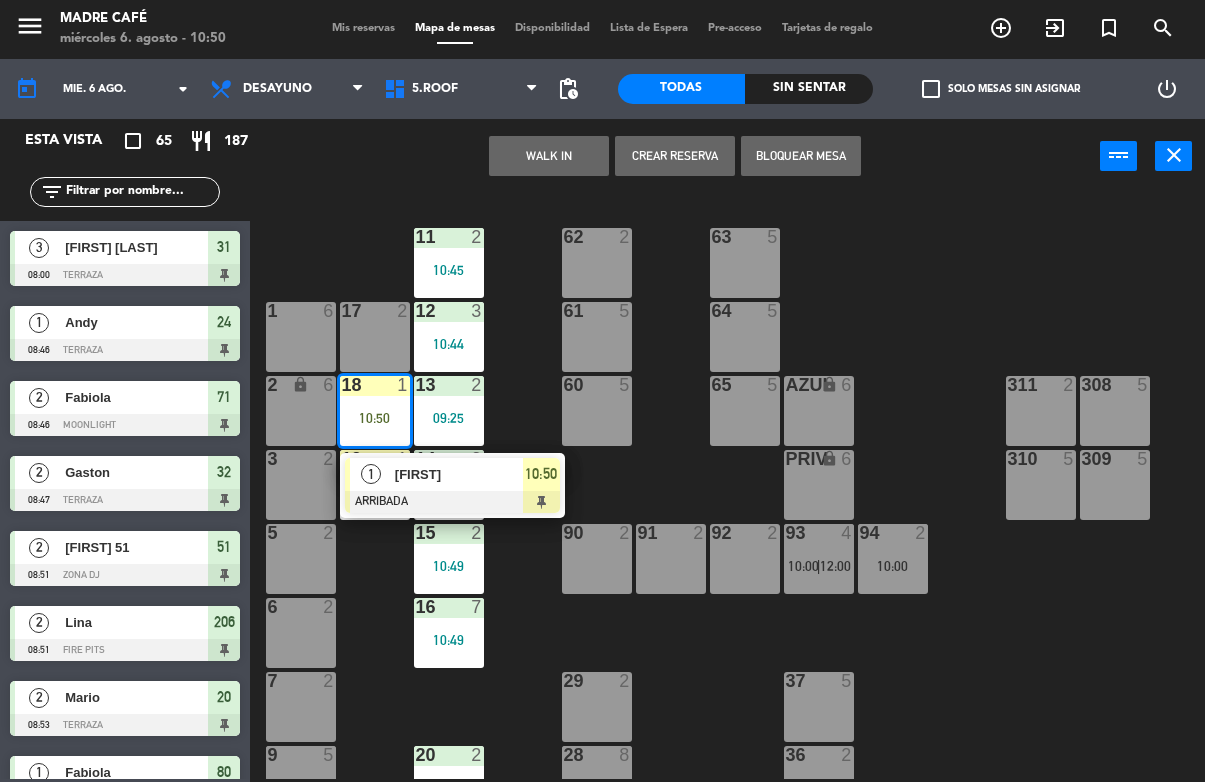click on "[FIRST]" at bounding box center (459, 475) 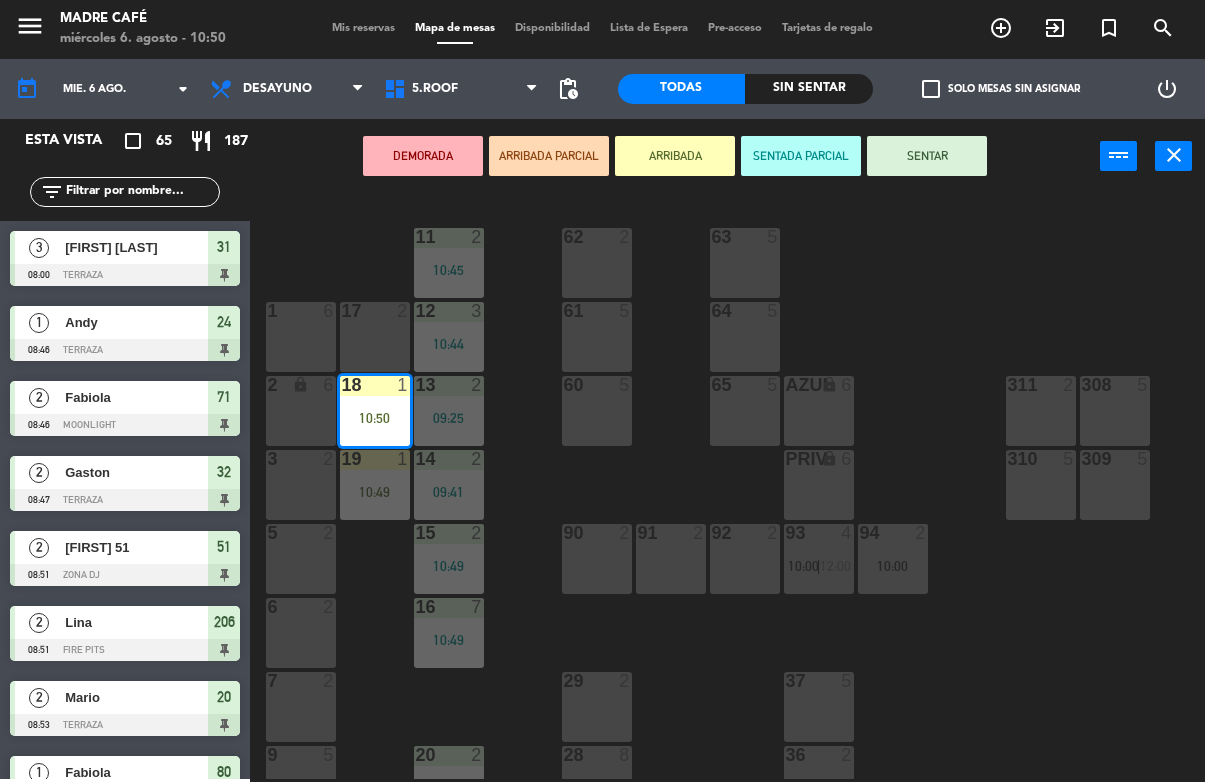 click on "SENTAR" at bounding box center (927, 157) 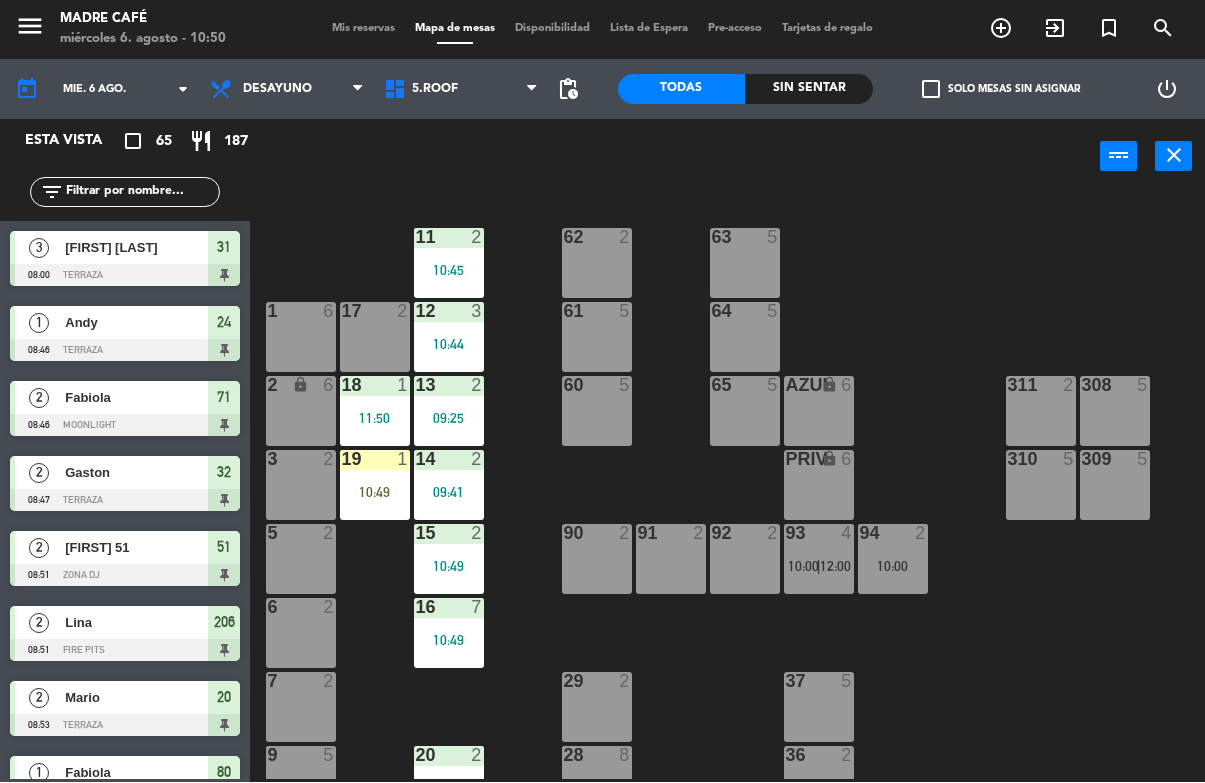 scroll, scrollTop: 1115, scrollLeft: 0, axis: vertical 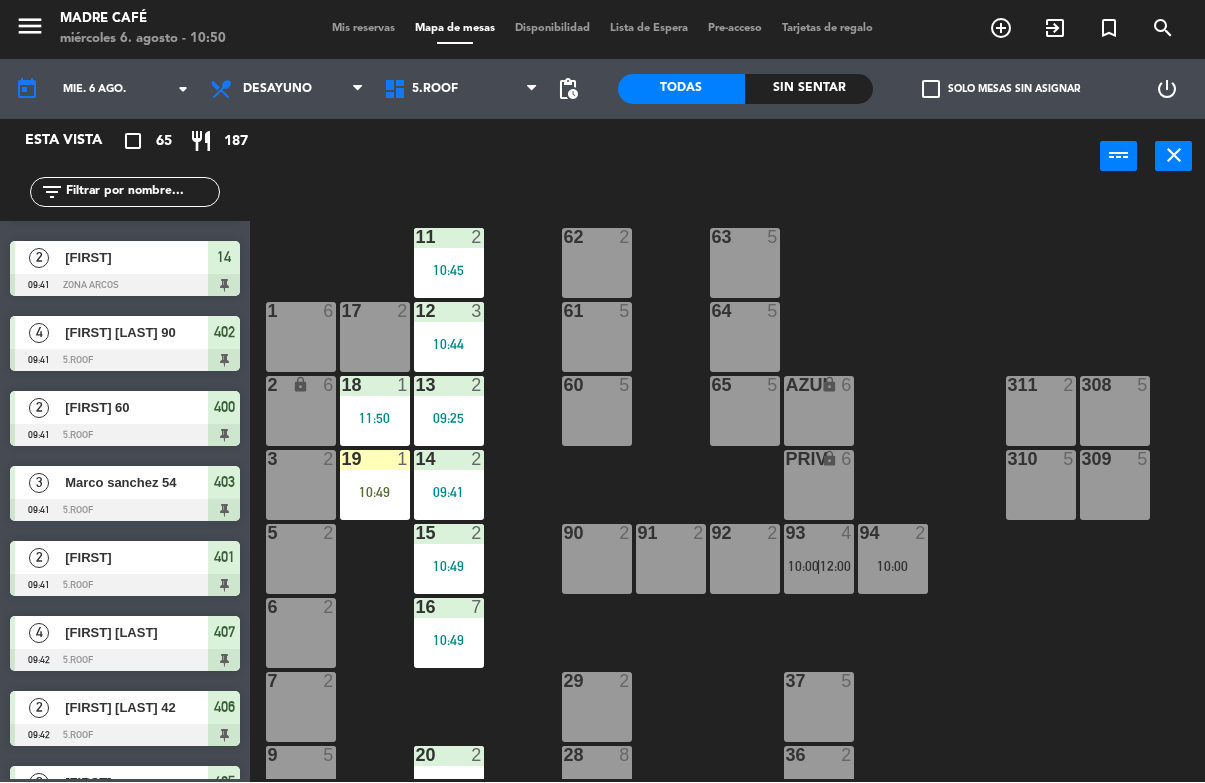 click on "[TIME]  63  5  62  2  12  3   [TIME]  1  6  61  5  64  5  17  2  13  2   [TIME]  2 lock  6  60  5  65  5  308  5  18  1   [TIME]  311  2  AZUL lock  6  14  2   [TIME]  3  2  309  5  310  5  19  1   [TIME]  PRIV lock  6  93  4   [TIME]    |    [TIME]     94  2   [TIME]  15  2   [TIME]  92  2  91  2  90  2  5  2  16  7   [TIME]  6  2  29  2  7  2  37  5  36  2  9  5   [TIME]  28  8   [TIME]  20  2   [TIME]  10  5   [TIME]  21  2  26  2  35  2  22  2  23  6   [TIME]  25  2  34  2  206  2   [TIME]    |    [TIME]     207  2  33  2   [TIME]  24  1   [TIME]  101  6   [TIME]  100  6   [TIME]  104  6   [TIME]  102  1   [TIME]  103  2  32  2   [TIME]  31  3   [TIME]  30  2" 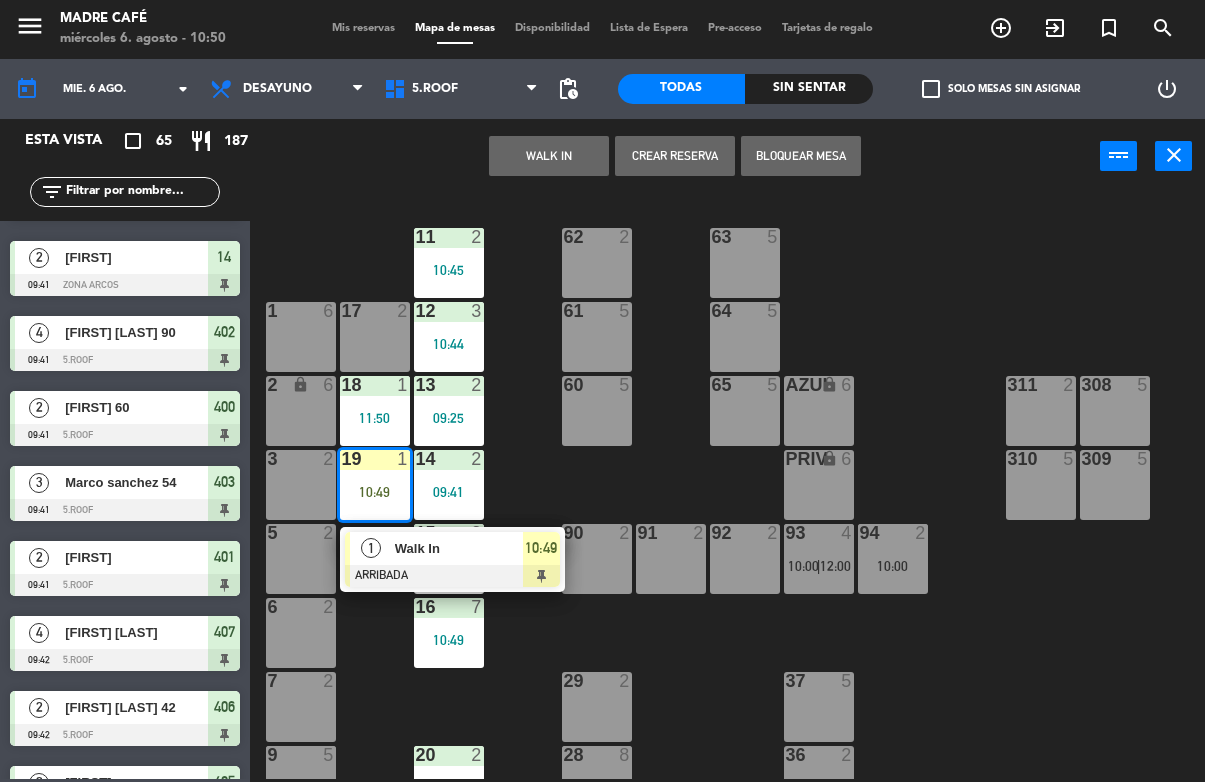click on "Walk In" at bounding box center [459, 549] 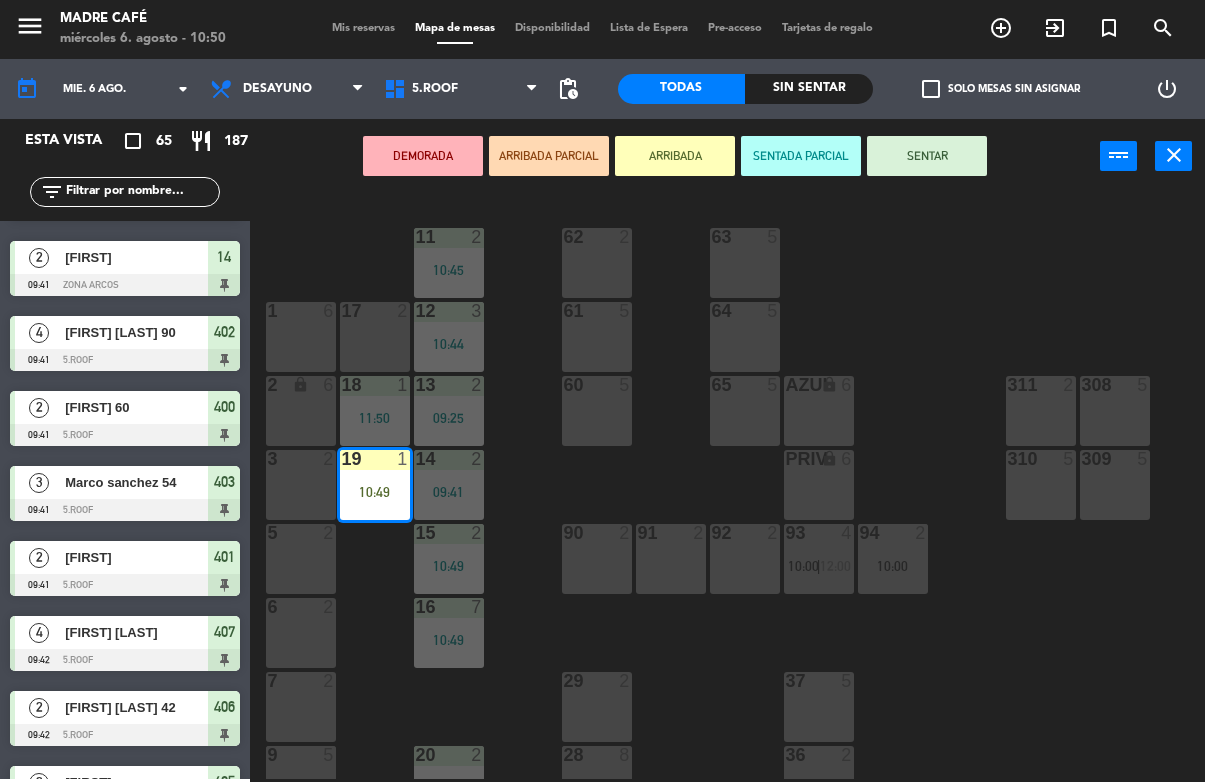click on "SENTAR" at bounding box center (927, 157) 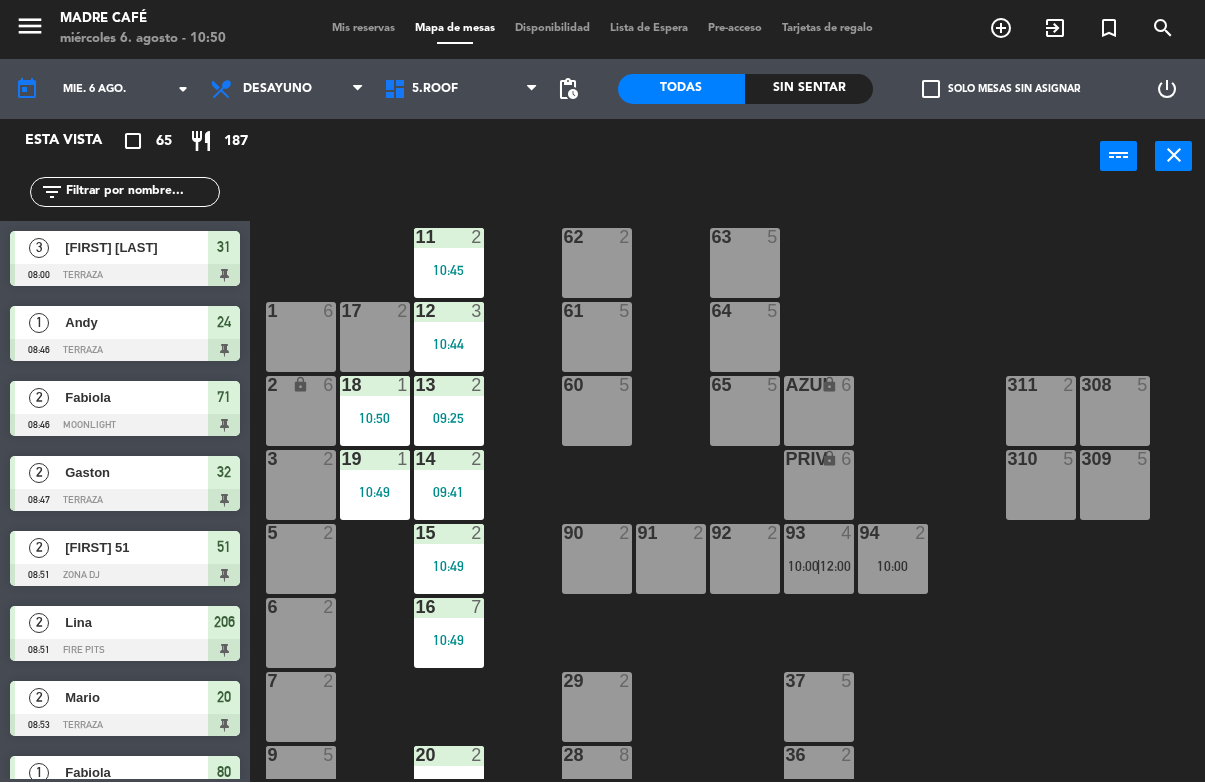 click on "11  2   10:45  63  5  62  2  12  3   10:44  1  6  61  5  64  5  17  2  13  2   09:25  2 lock  6  60  5  65  5  308  5  18  1   10:50  311  2  AZUL lock  6  14  2   09:41  3  2  309  5  310  5  19  1   10:49  PRIV lock  6  93  4   10:00    |    12:00     94  2   10:00  15  2   10:49  92  2  91  2  90  2  5  2  16  7   10:49  6  2  29  2  7  2  37  5  36  2  9  5   10:00  28  8   11:00  20  2   08:53  10  5   10:00  21  2  26  2  35  2  22  2  23  6   10:00  25  2  34  2  206  2   08:51    |    12:30     207  2  33  2   08:58  24  1   08:46  101  6   10:00  100  6   10:00  104  6   10:00  102  1   08:57  103  2  32  2   08:47  31  3   08:00  30  2" 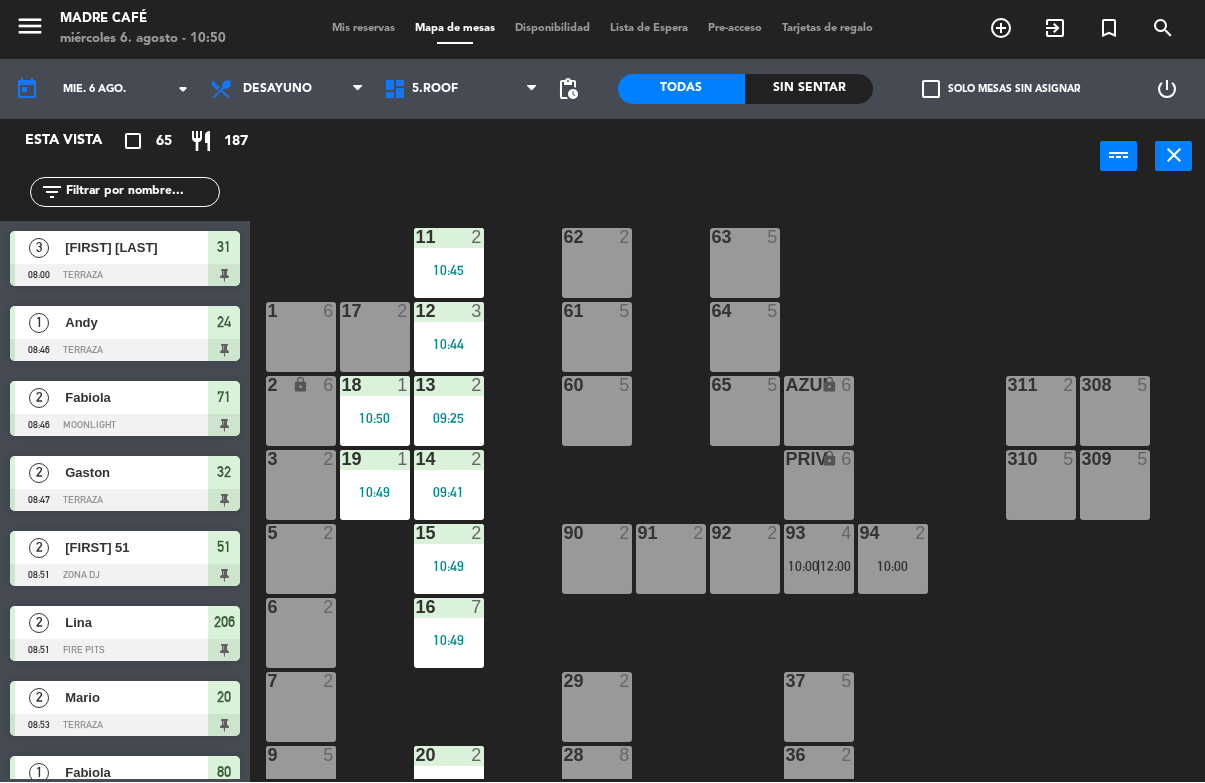 scroll, scrollTop: 0, scrollLeft: 0, axis: both 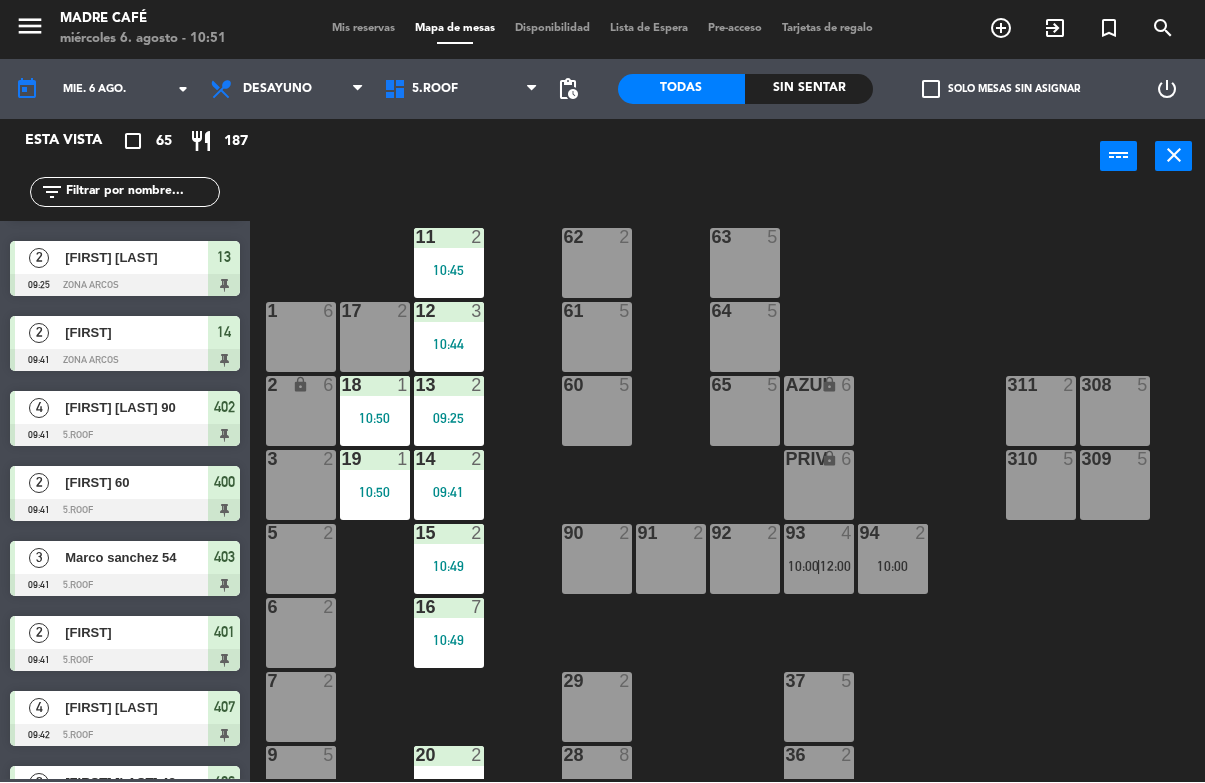 click 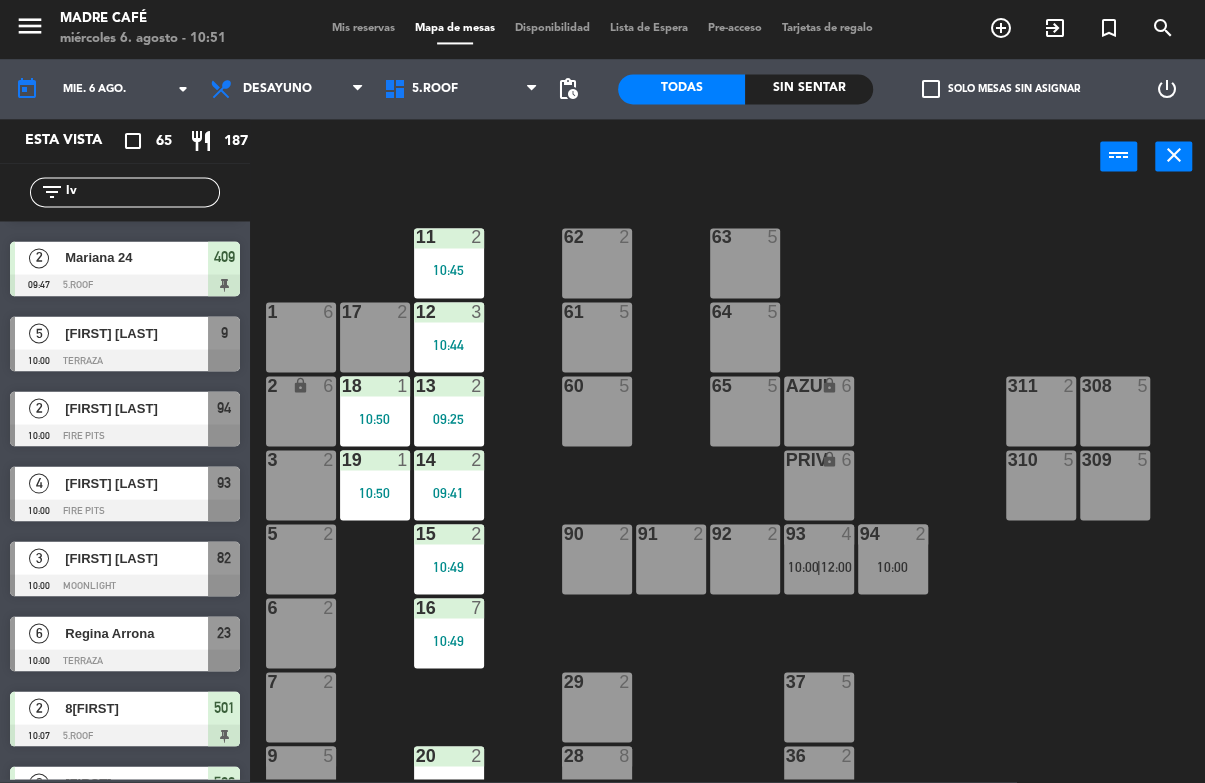 scroll, scrollTop: 0, scrollLeft: 0, axis: both 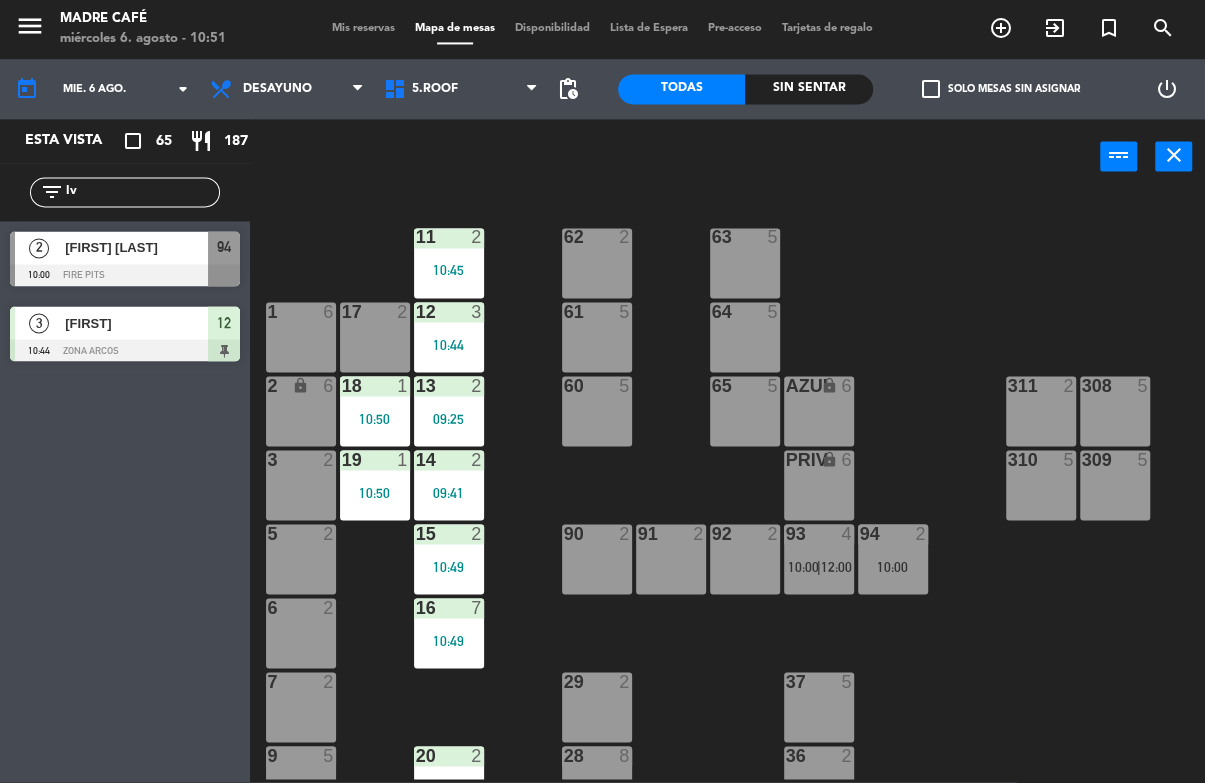 type on "I" 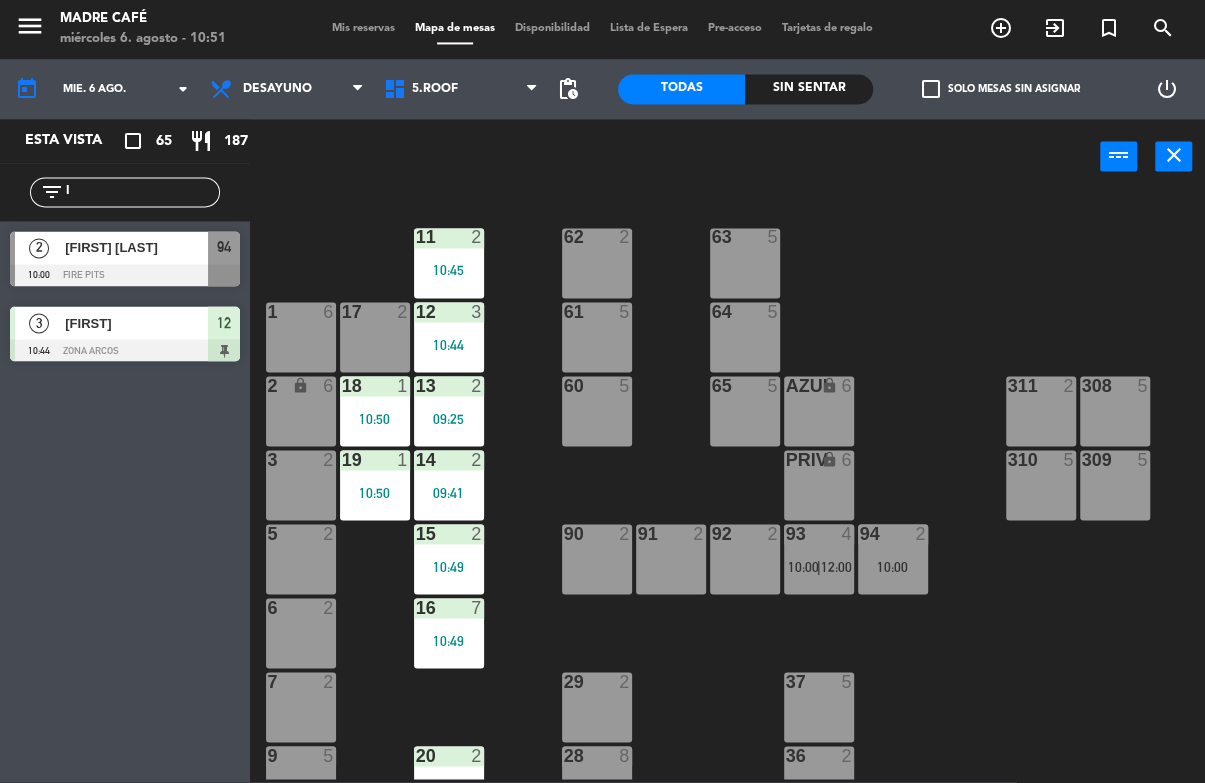 type 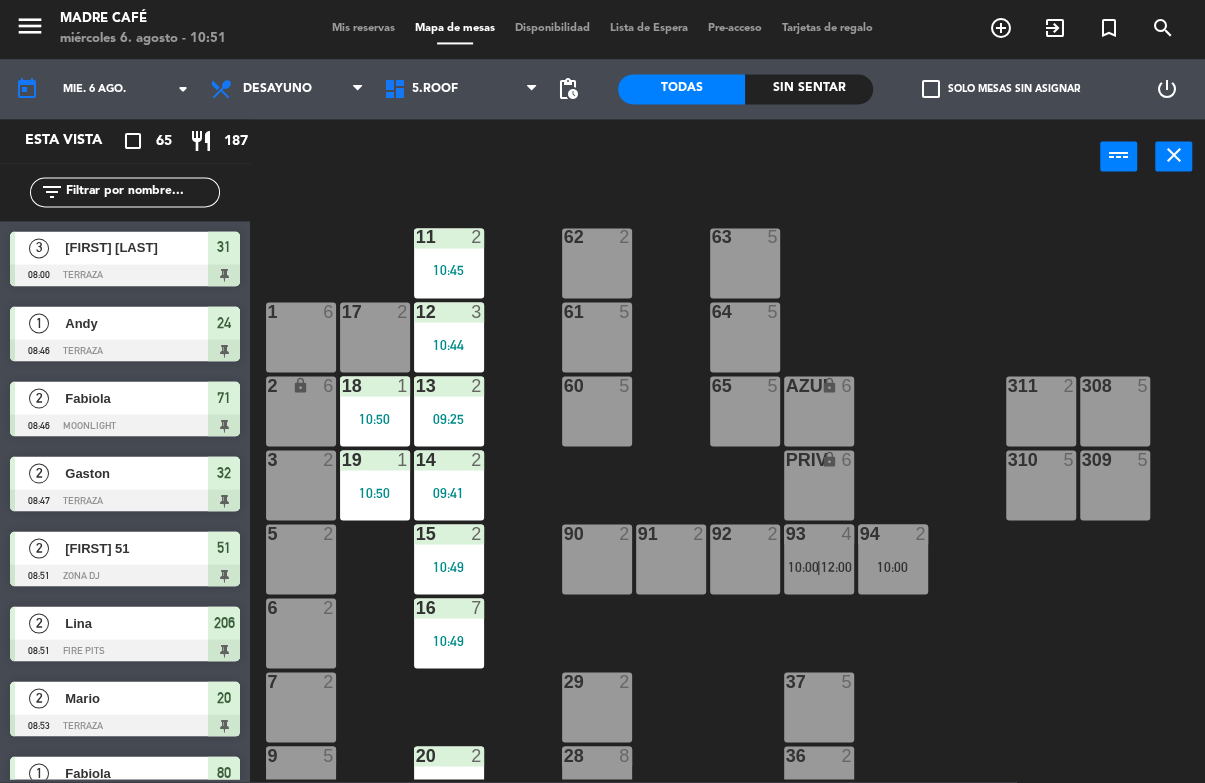 click on "11  2   10:45  63  5  62  2  12  3   10:44  1  6  61  5  64  5  17  2  13  2   09:25  2 lock  6  60  5  65  5  308  5  18  1   10:50  311  2  AZUL lock  6  14  2   09:41  3  2  309  5  310  5  19  1   10:49  PRIV lock  6  93  4   10:00    |    12:00     94  2   10:00  15  2   10:49  92  2  91  2  90  2  5  2  16  7   10:49  6  2  29  2  7  2  37  5  36  2  9  5   10:00  28  8   11:00  20  2   08:53  10  5   10:00  21  2  26  2  35  2  22  2  23  6   10:00  25  2  34  2  206  2   08:51    |    12:30     207  2  33  2   08:58  24  1   08:46  101  6   10:00  100  6   10:00  104  6   10:00  102  1   08:57  103  2  32  2   08:47  31  3   08:00  30  2" 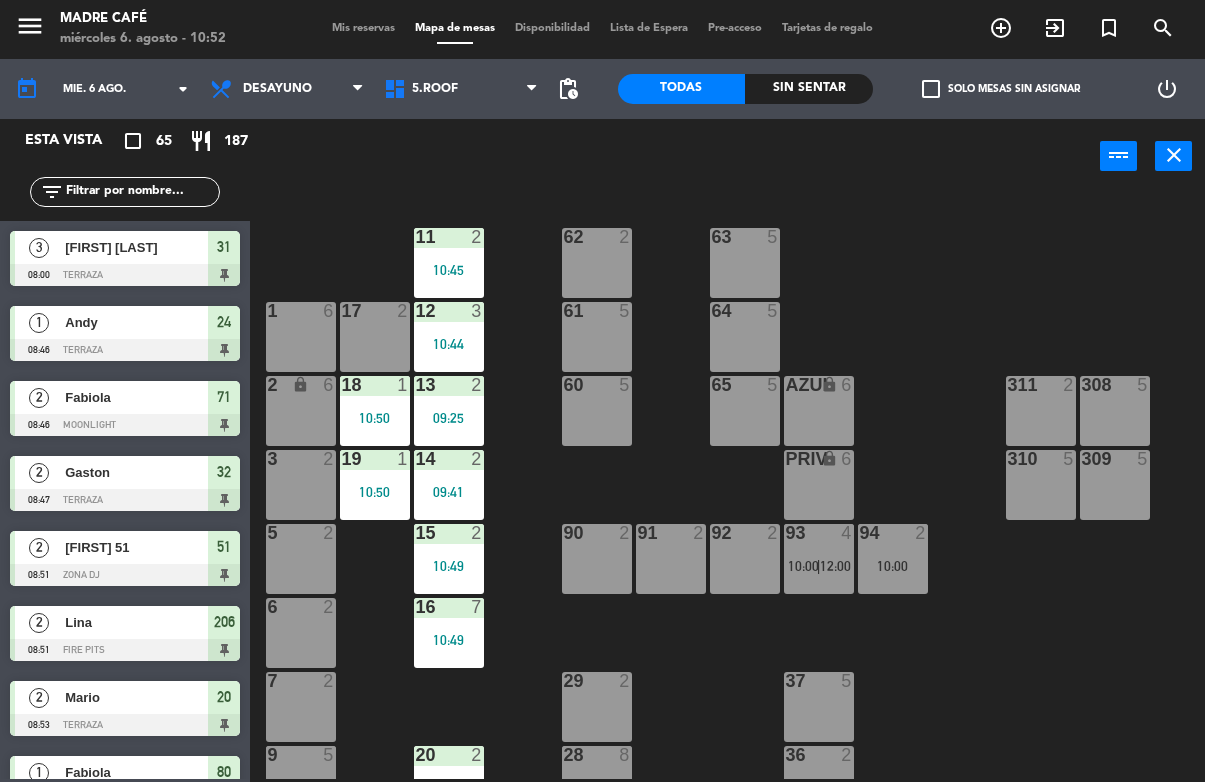 click on "17  2" at bounding box center (375, 338) 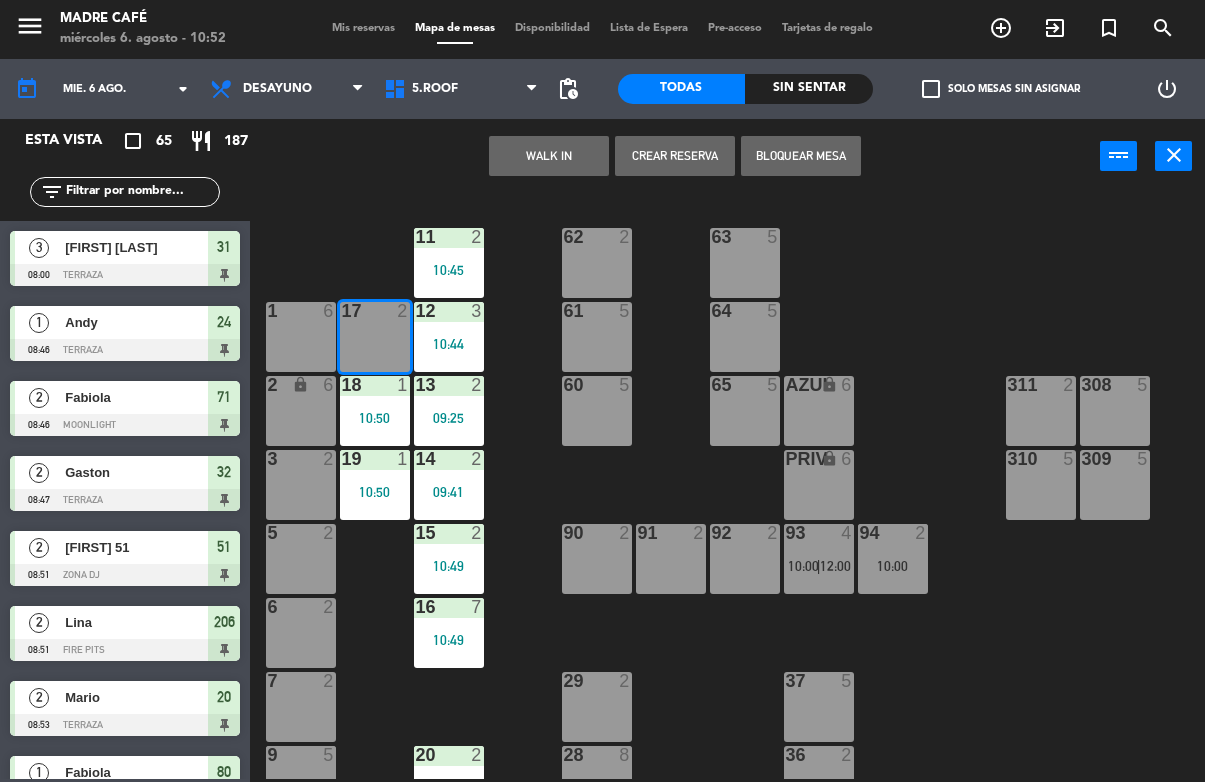 click on "WALK IN" at bounding box center [549, 157] 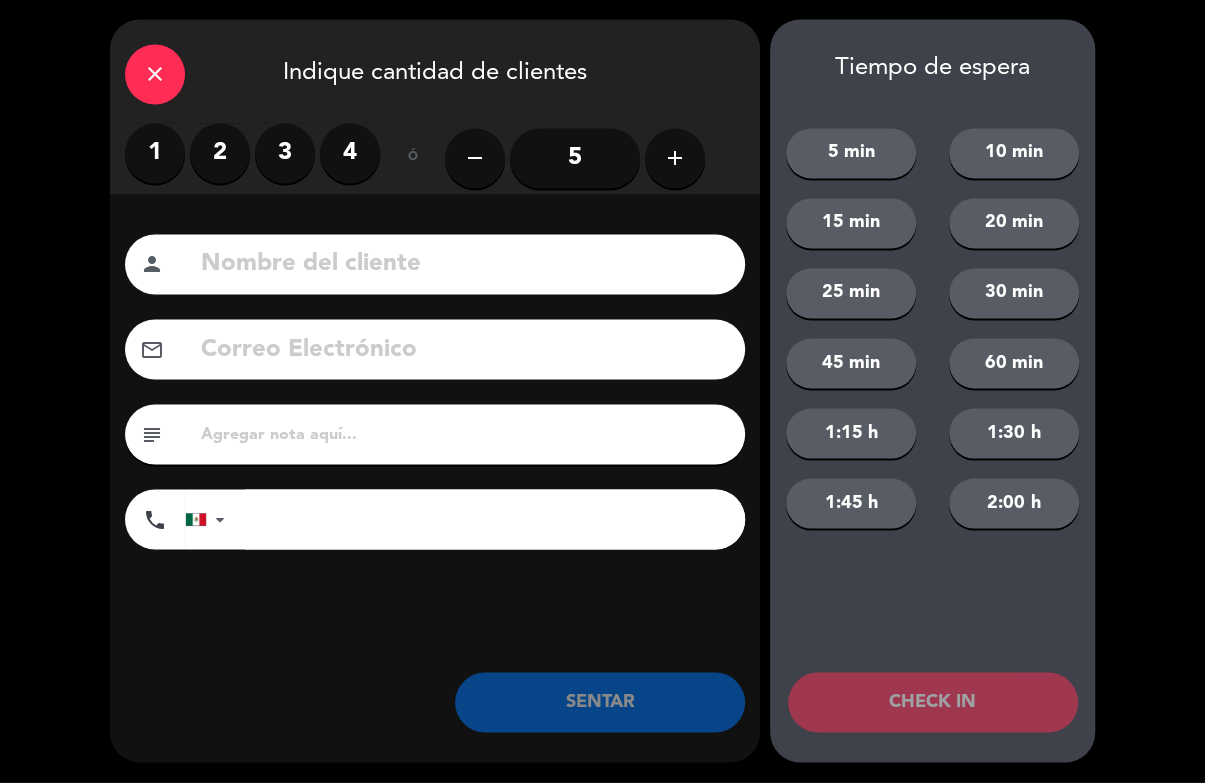 click on "1" at bounding box center (155, 154) 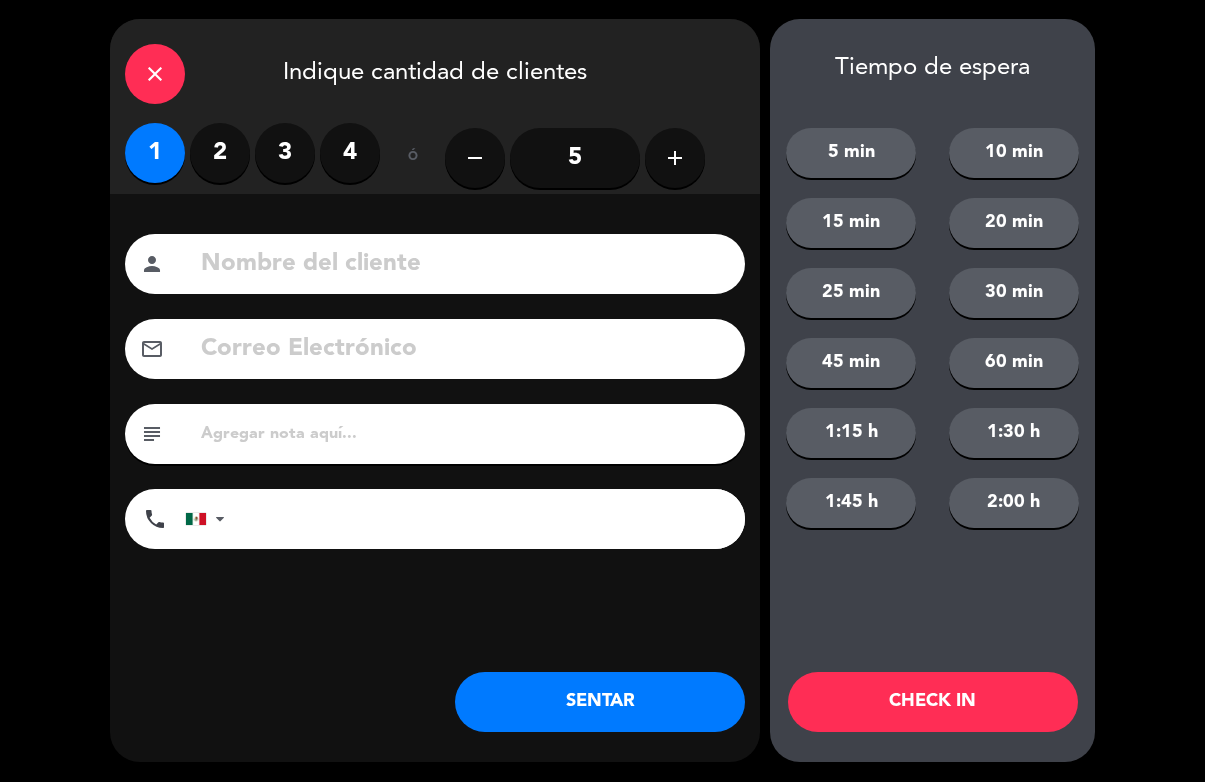click 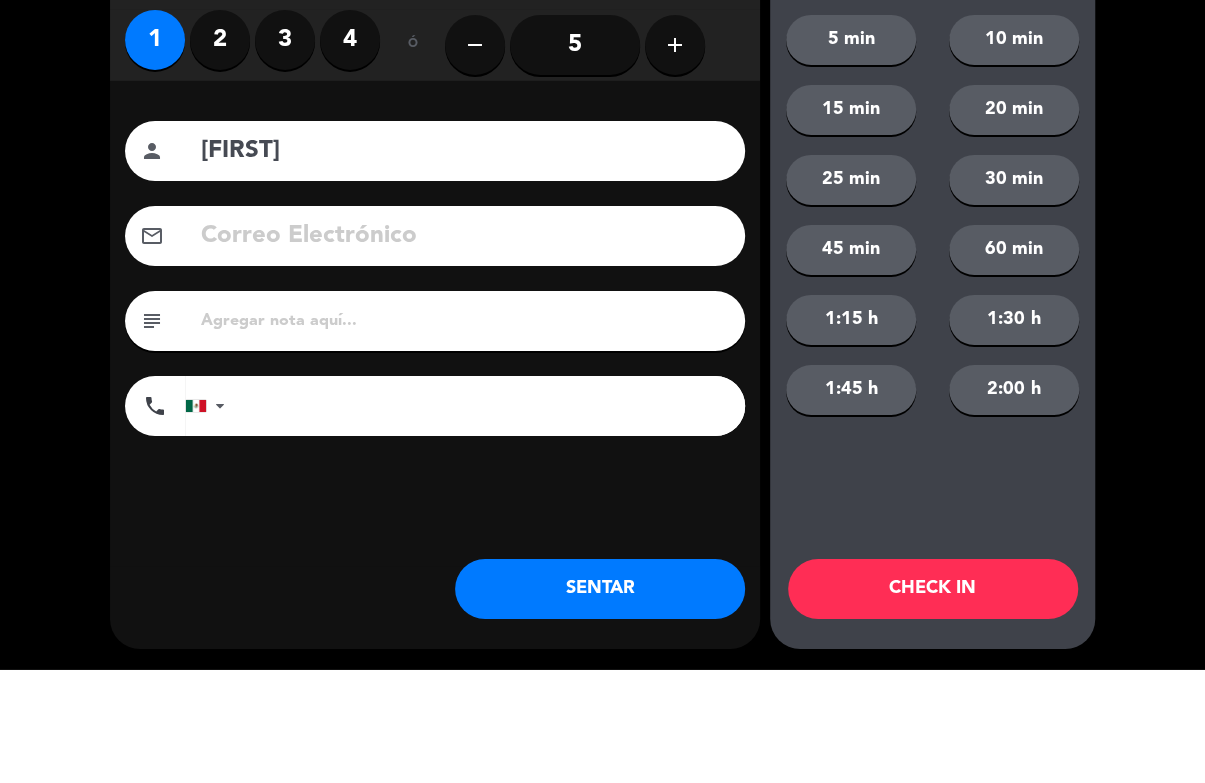 type on "[FIRST]" 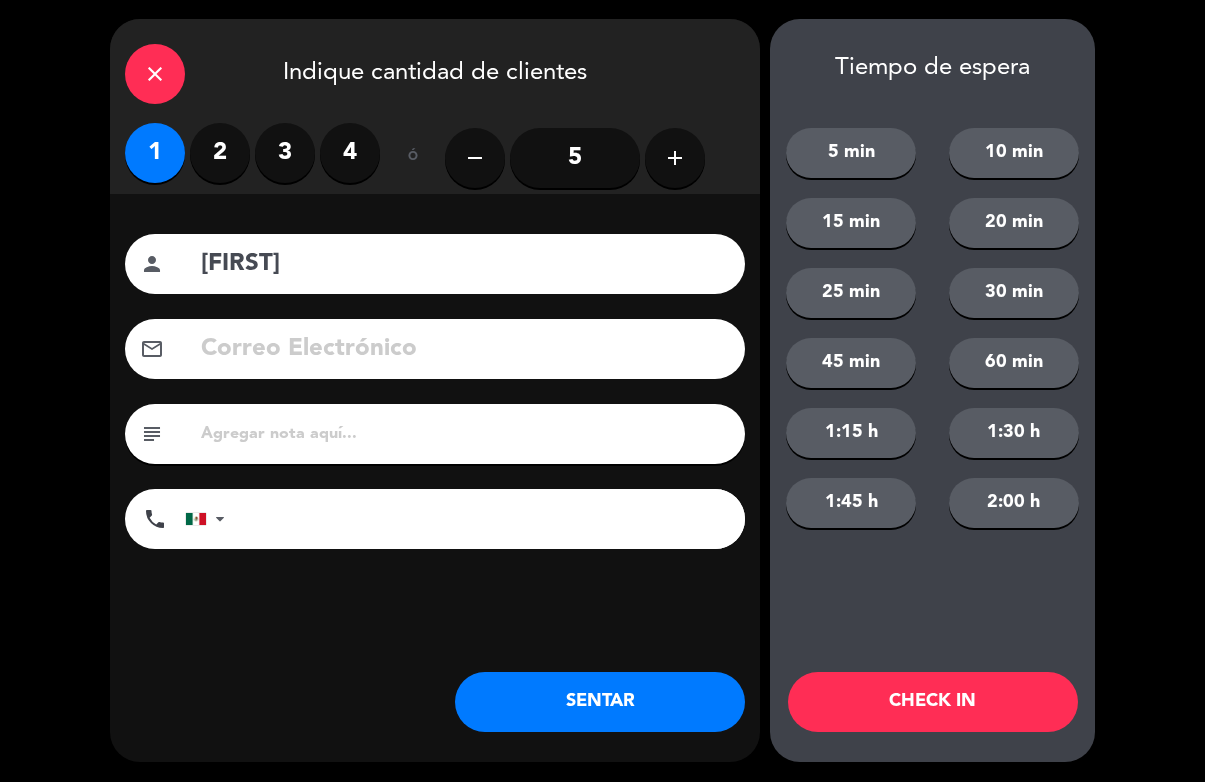 click on "CHECK IN" 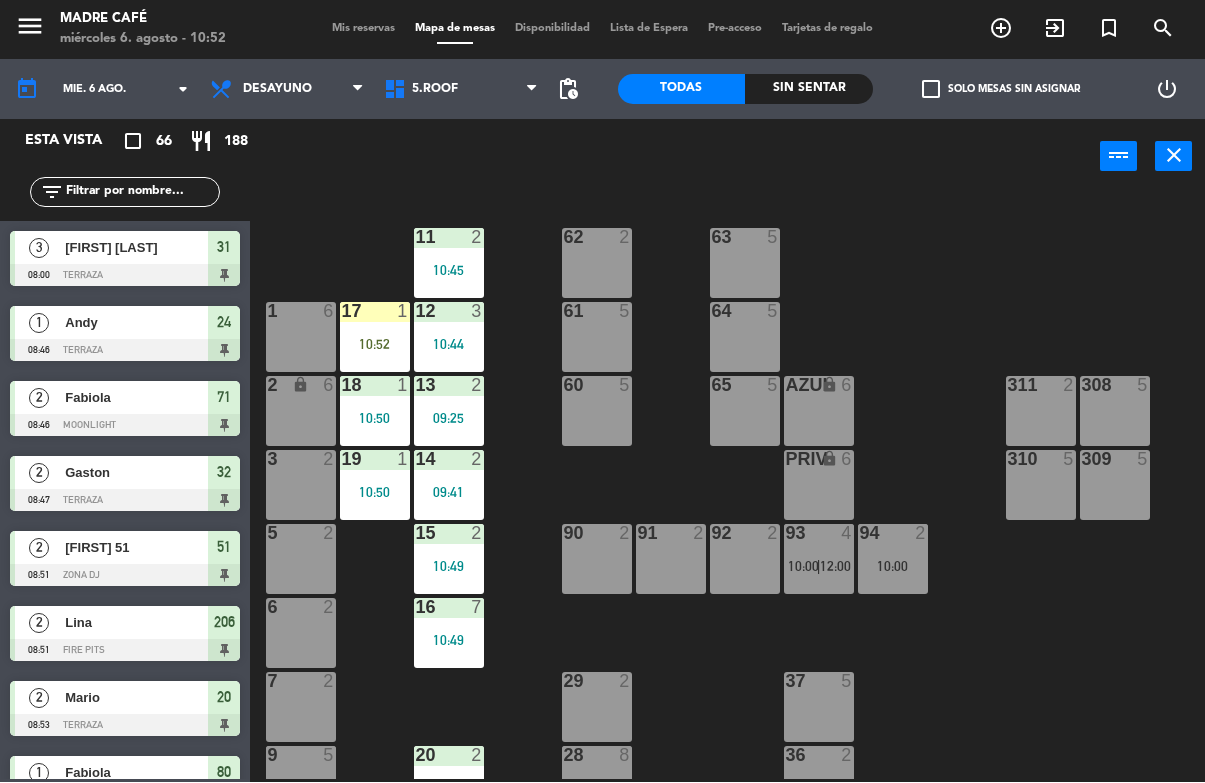 click on "10:52" at bounding box center [375, 345] 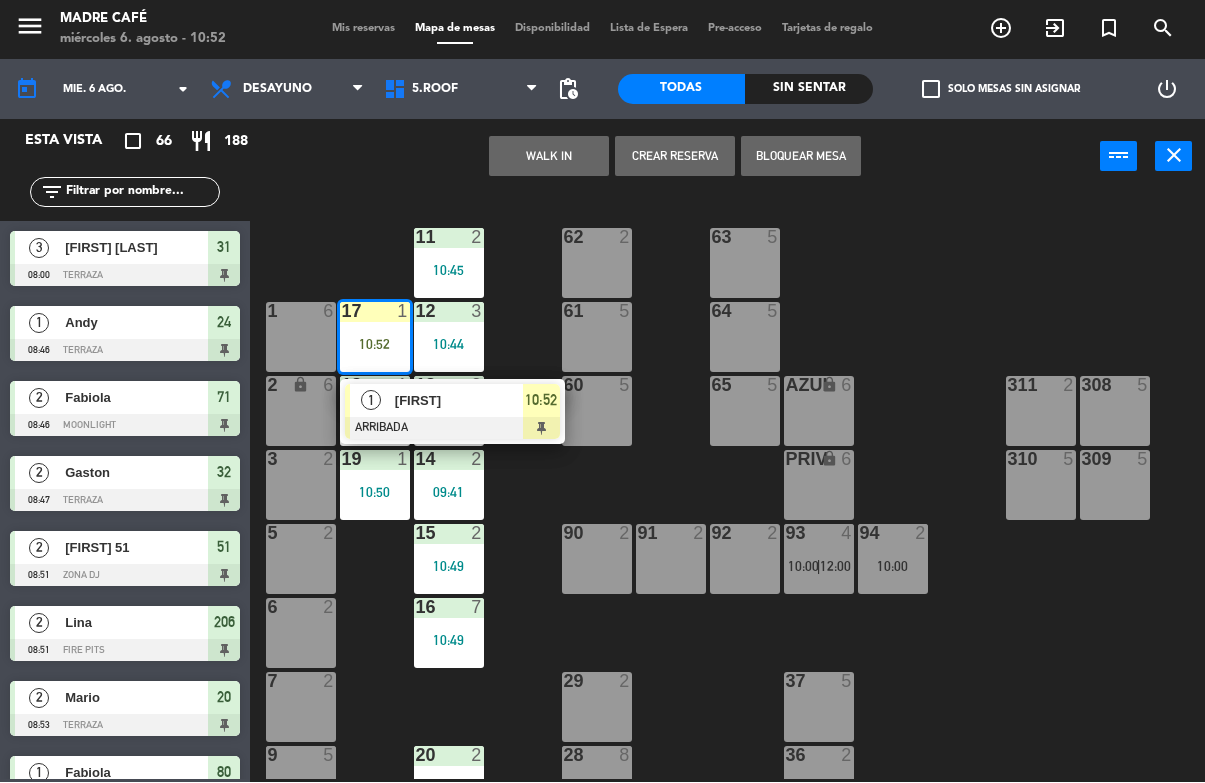 click on "[FIRST]" at bounding box center (459, 401) 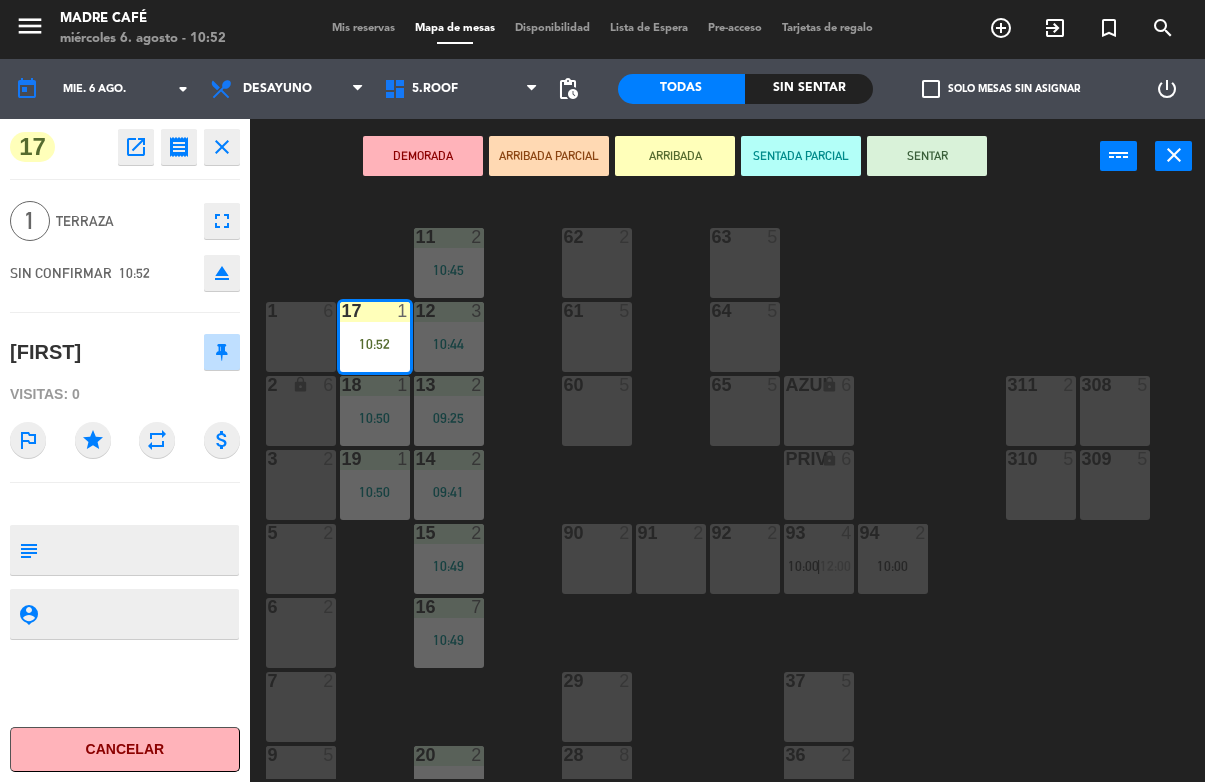 click on "SENTAR" at bounding box center [927, 157] 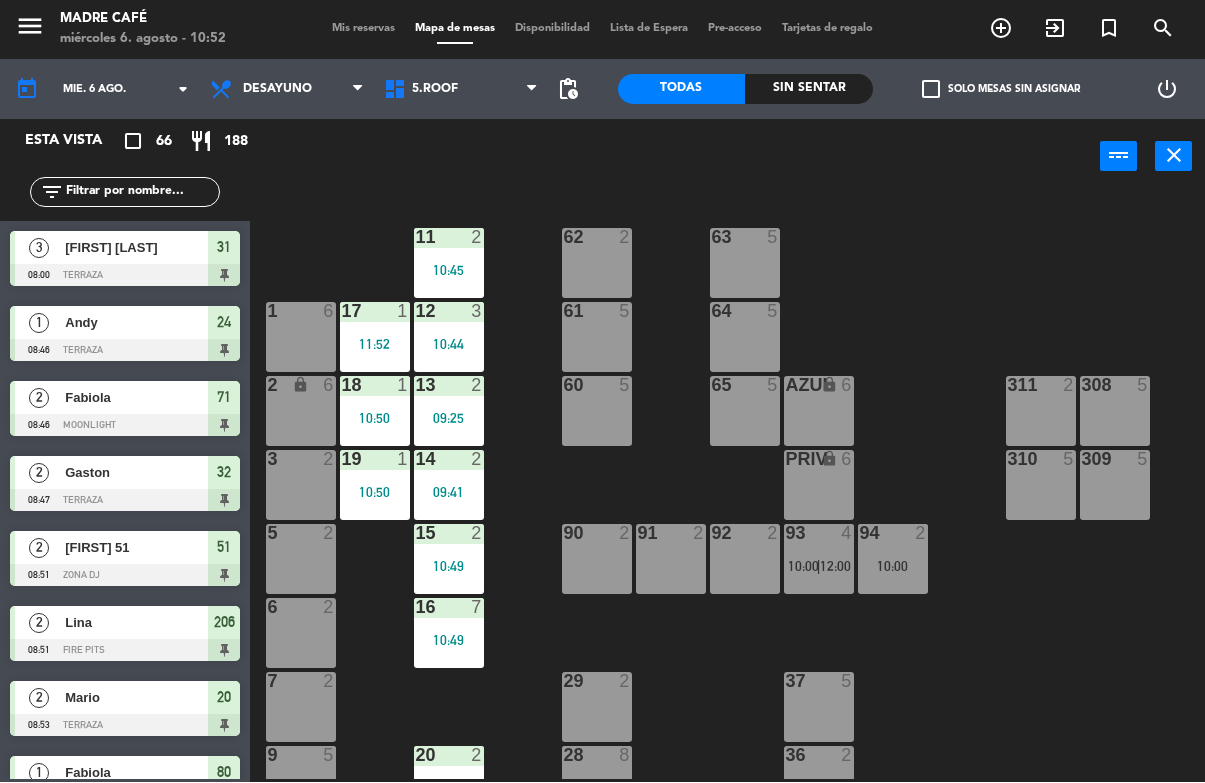 scroll, scrollTop: 0, scrollLeft: 0, axis: both 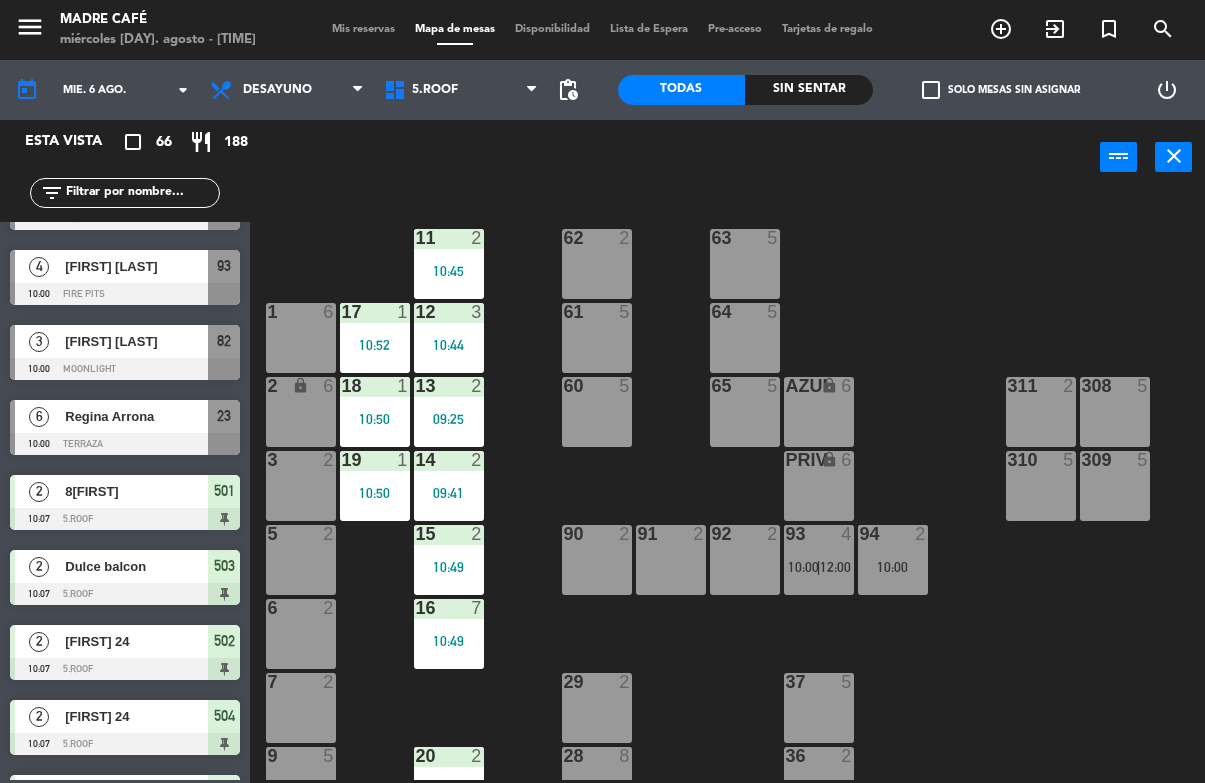 click on "Sin sentar" 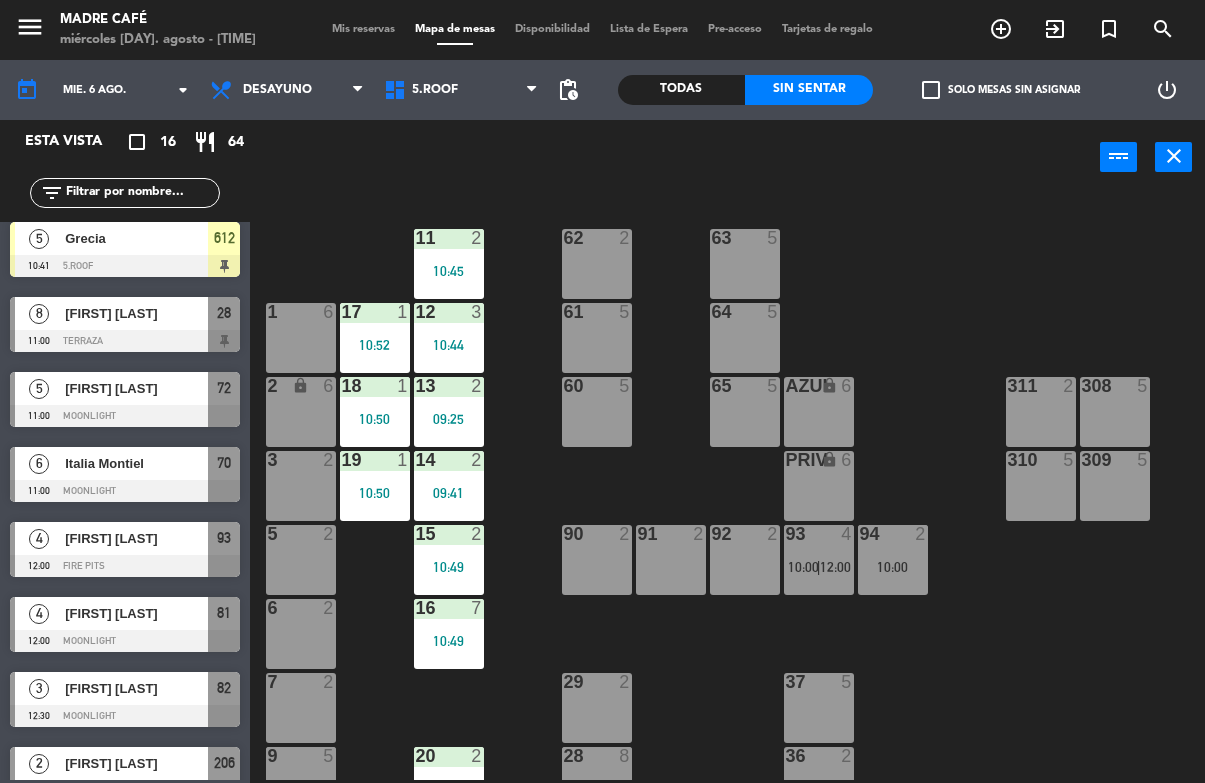 scroll, scrollTop: 607, scrollLeft: 0, axis: vertical 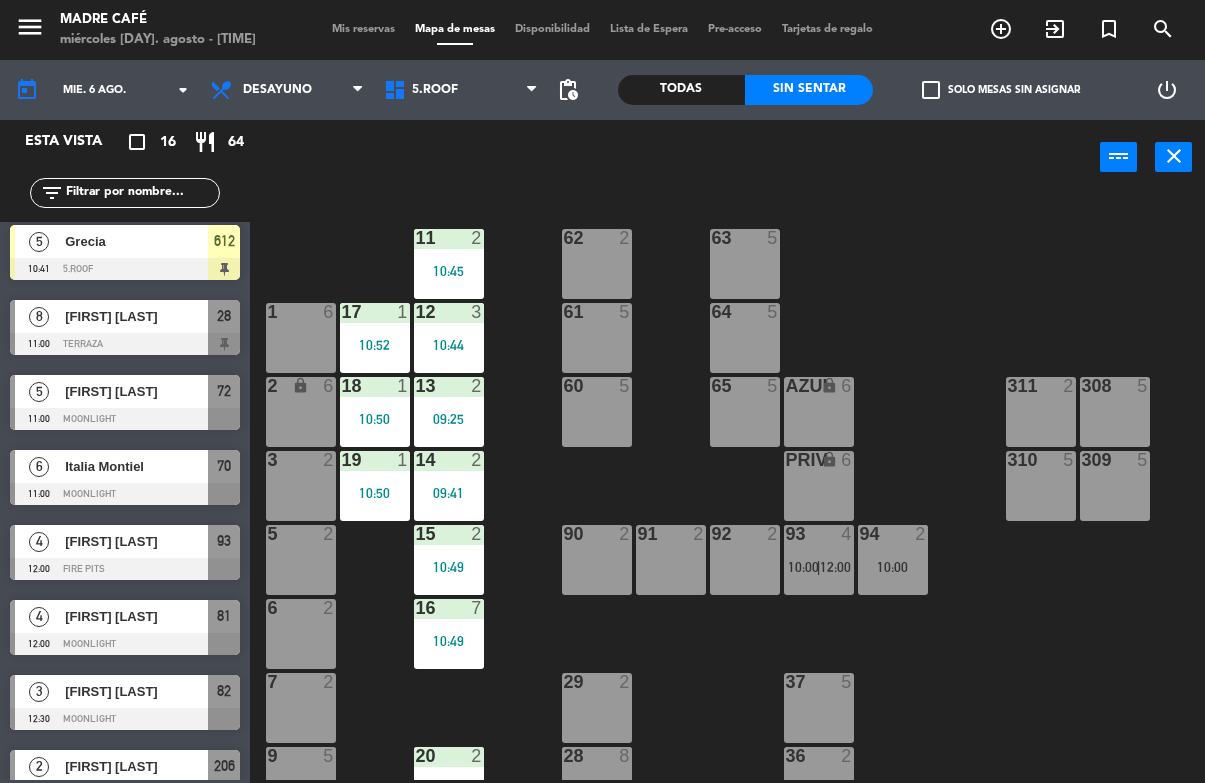 click on "[FIRST] [LAST]" at bounding box center (135, 316) 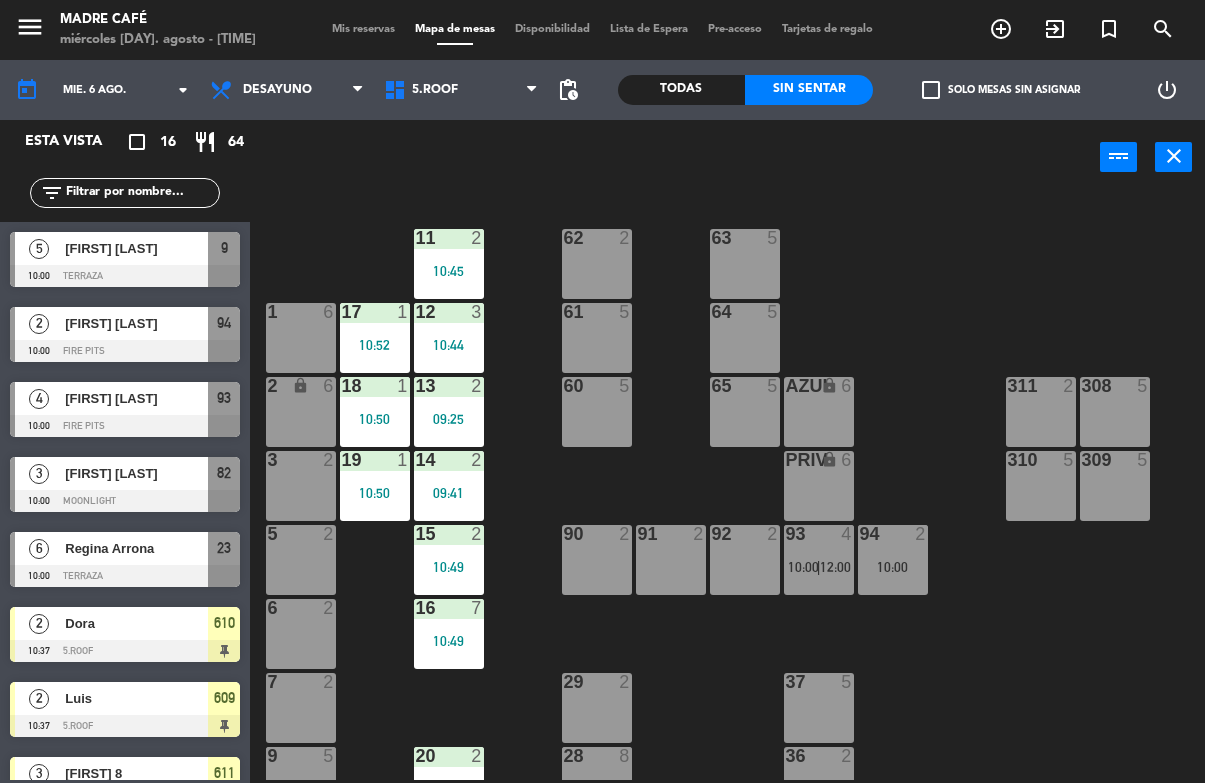 scroll, scrollTop: 0, scrollLeft: 0, axis: both 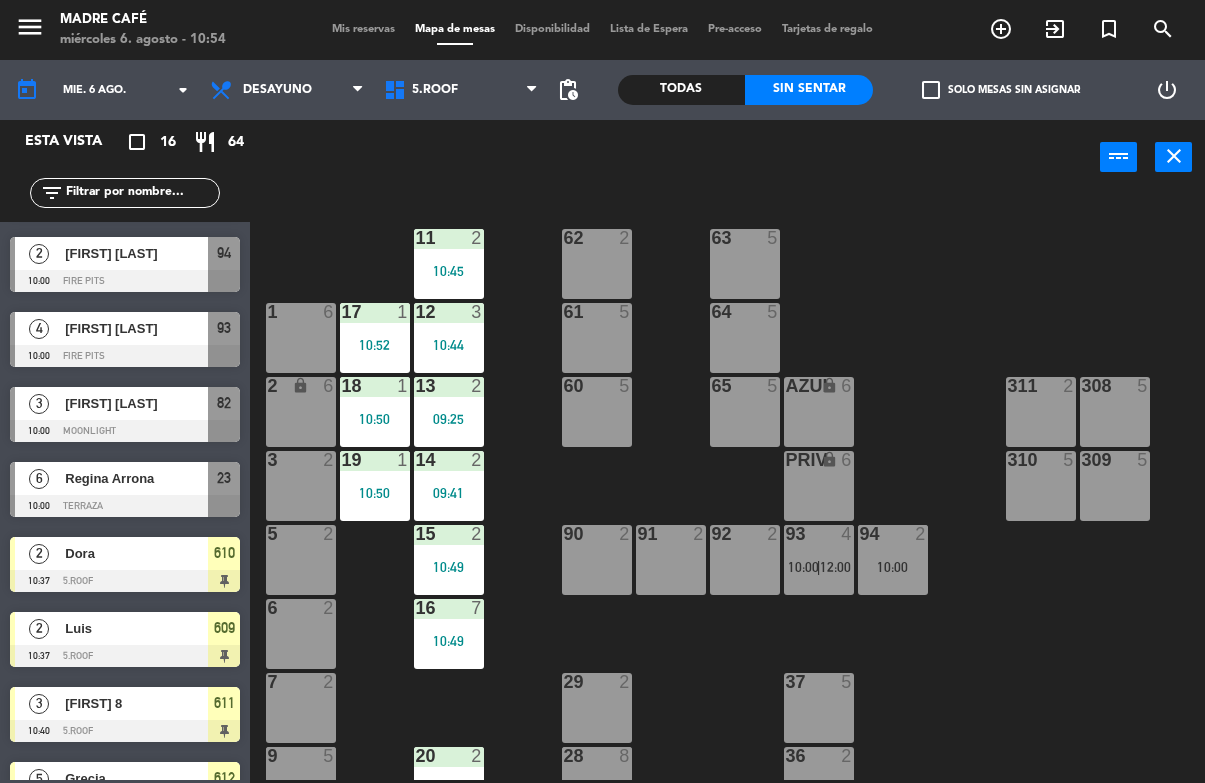 click 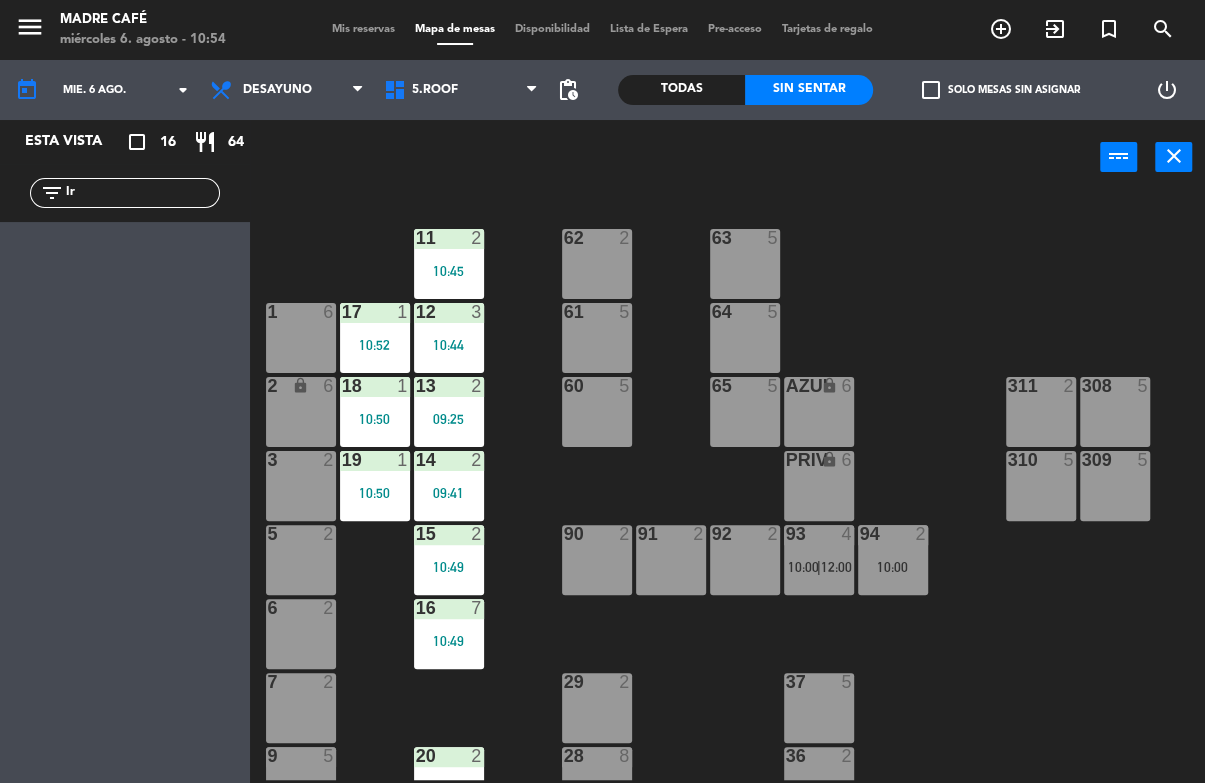 scroll, scrollTop: 0, scrollLeft: 0, axis: both 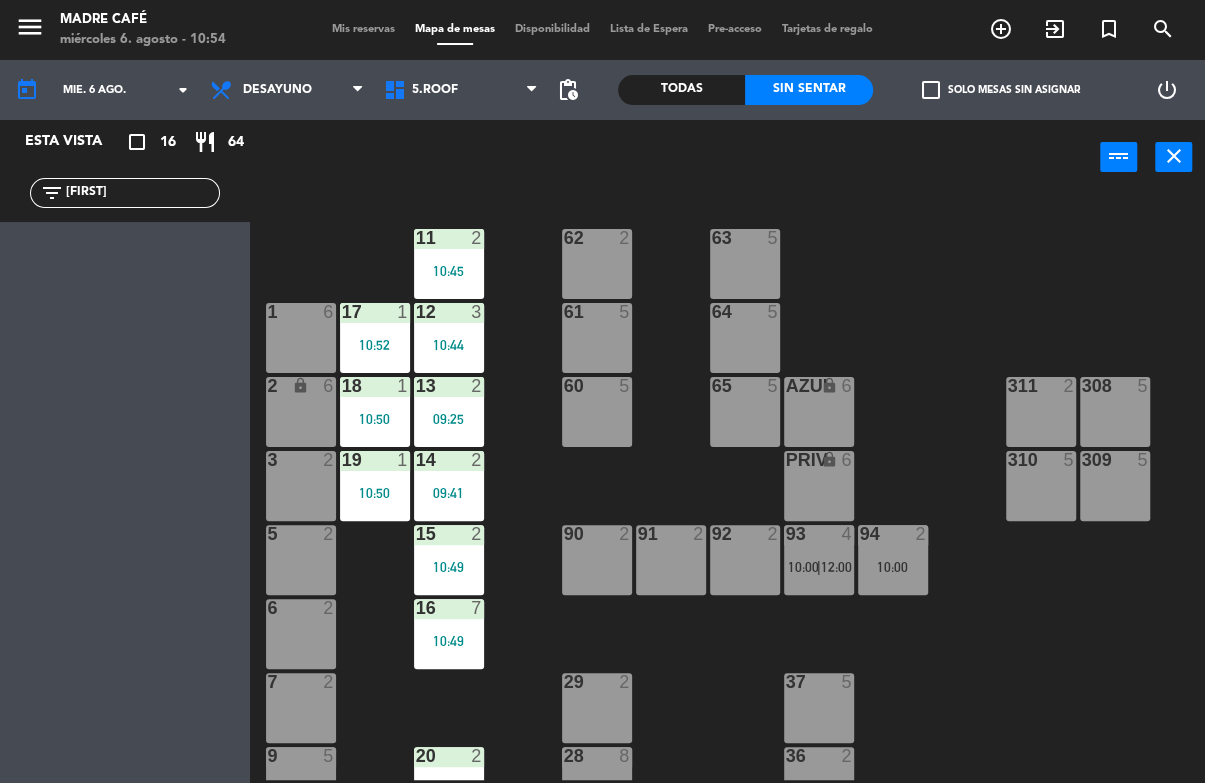 click on "11  2   10:45  63  5  62  2  12  3   10:44  1  6  61  5  64  5  17  1   10:52  13  2   09:25  2 lock  6  60  5  65  5  308  5  18  1   10:50  311  2  AZUL lock  6  14  2   09:41  3  2  309  5  310  5  19  1   10:50  PRIV lock  6  93  4   10:00    |    12:00     94  2   10:00  15  2   10:49  92  2  91  2  90  2  5  2  16  7   10:49  6  2  29  2  7  2  37  5  36  2  9  5   10:00  28  8   11:00  20  2   08:53  10  5   10:00  21  2  26  2  35  2  22  2  23  6   10:00  25  2  34  2  206  2   08:51    |    12:30     207  2  33  2   08:58  24  1   08:46  101  6   10:00  100  6   10:00  104  6   10:00  102  1   08:57  103  2  32  2   08:47  31  3   08:00  30  2" 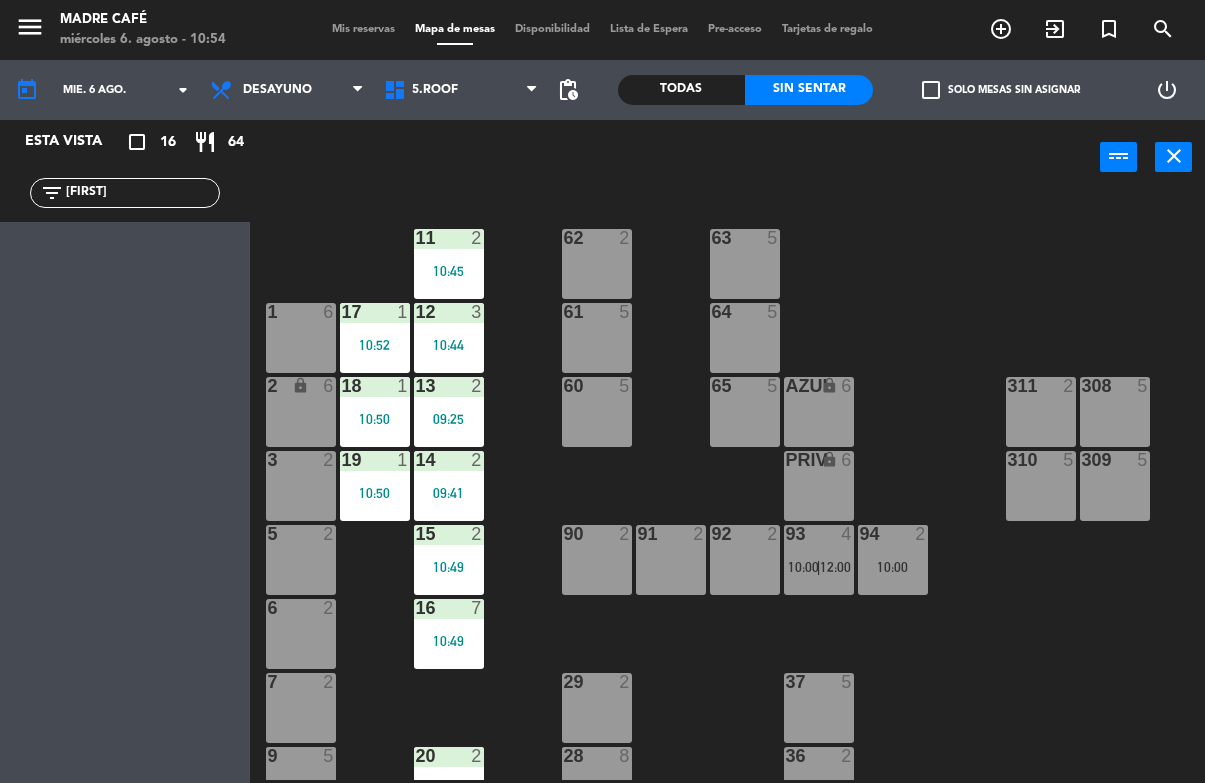 click on "[FIRST]" 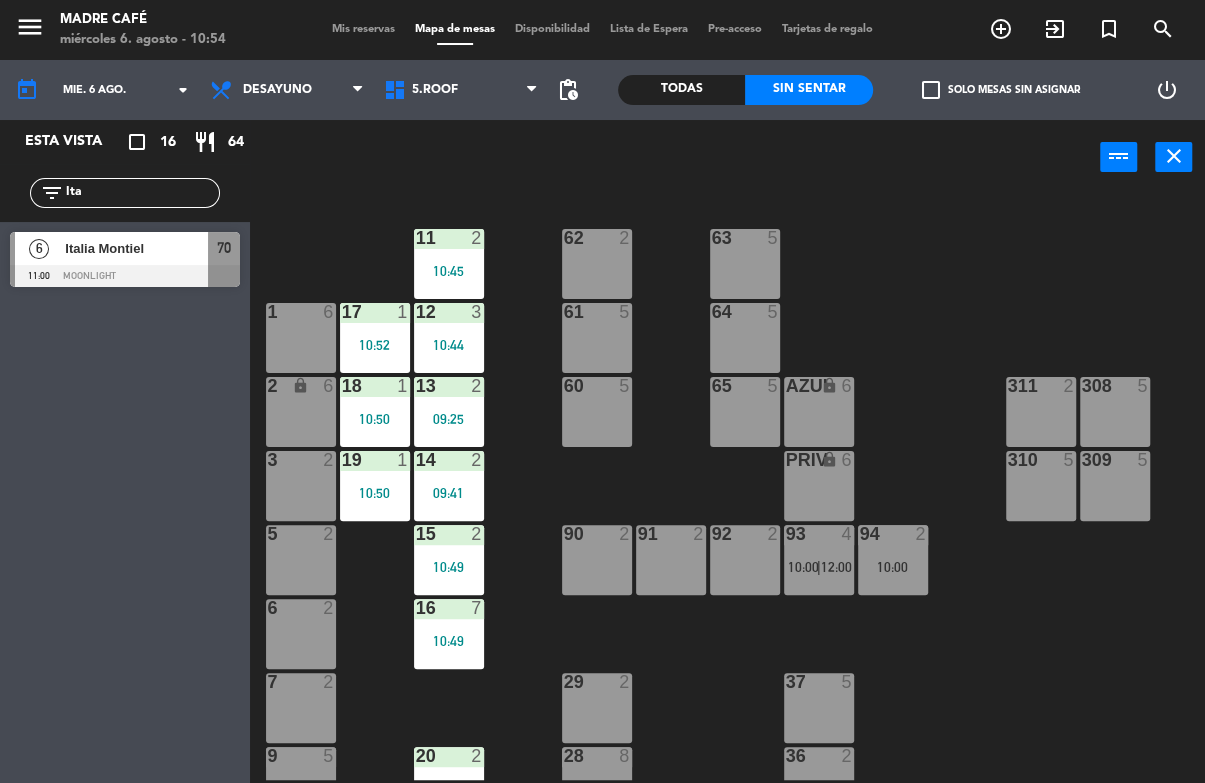 type on "Ita" 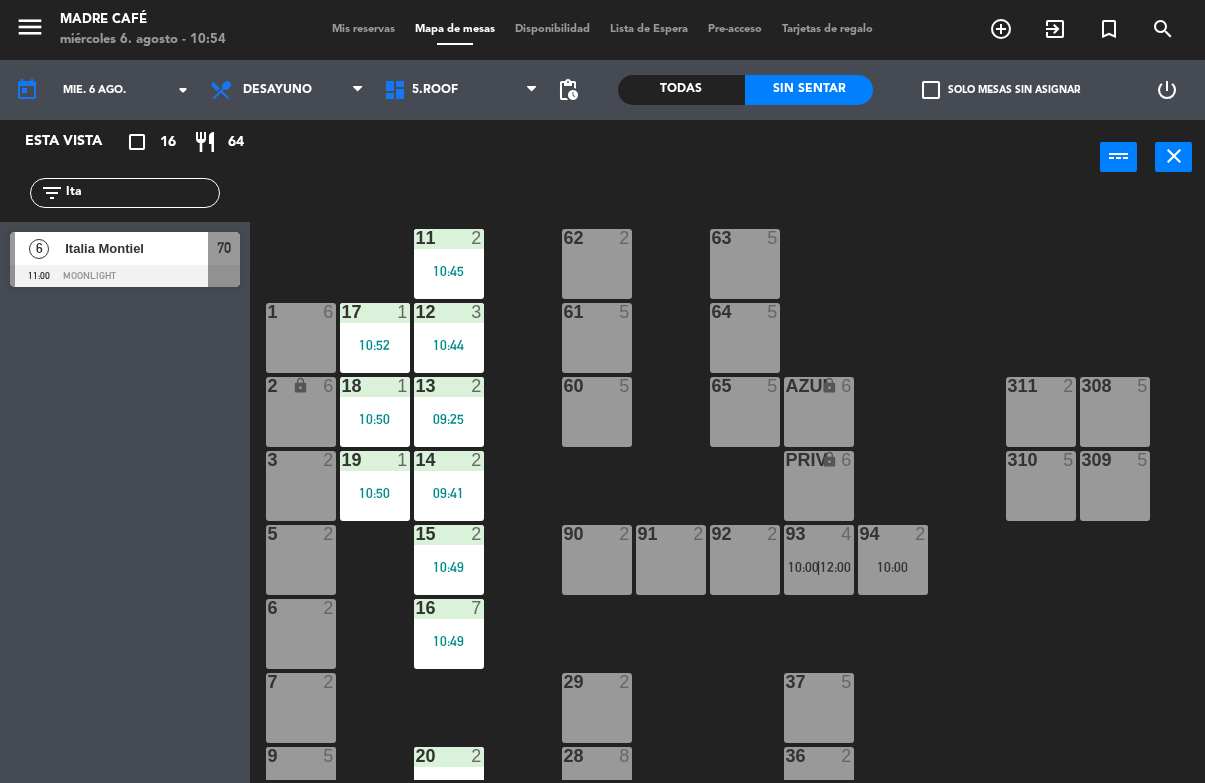 click on "Italia Montiel" at bounding box center (136, 248) 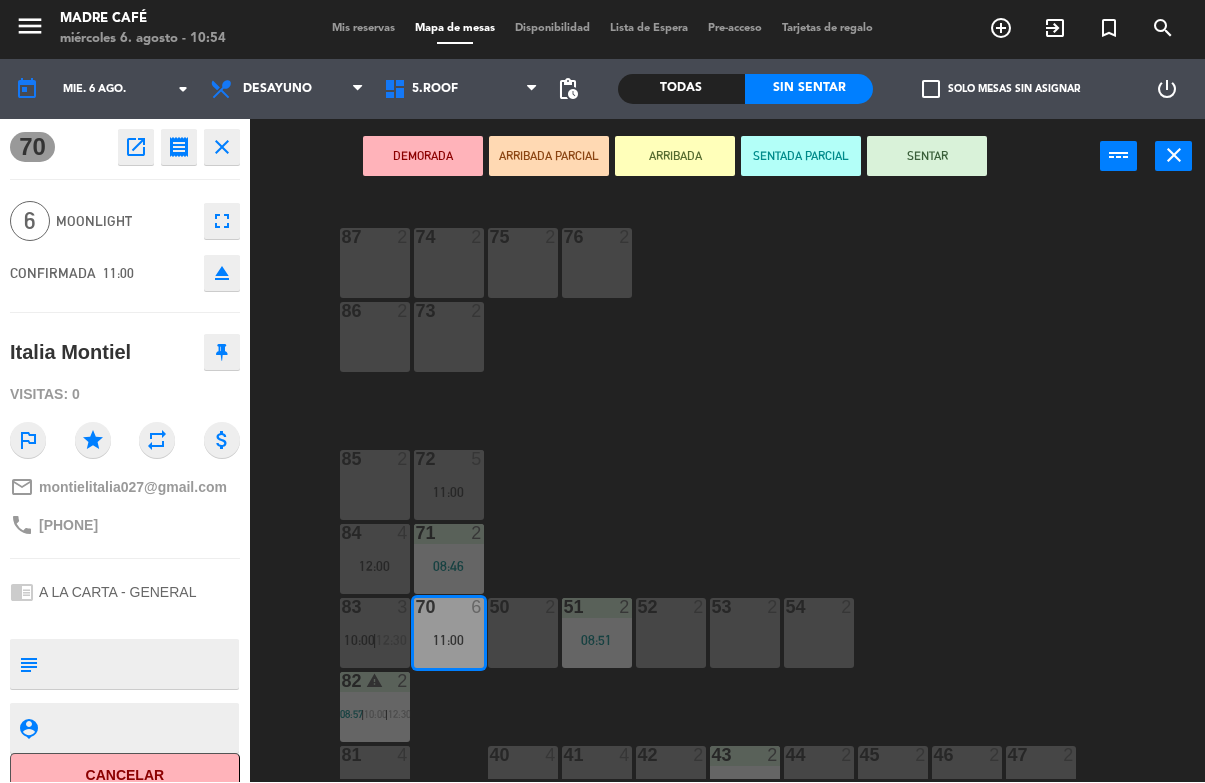 click on "ARRIBADA" at bounding box center [675, 157] 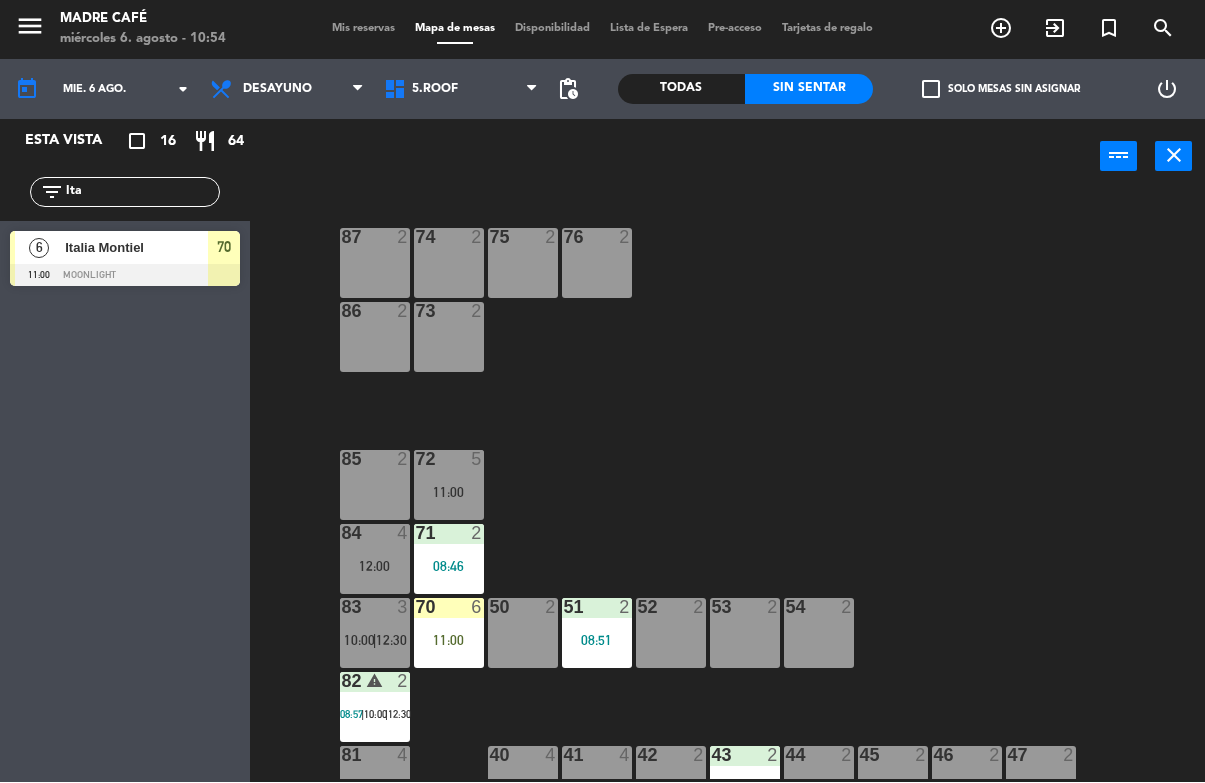 click on "87  2  74  2  75  2  76  2  86  2  73  2  72  5   11:00  85  2  71  2   08:46  84  4   12:00  70  6   11:00  83  3   10:00    |    12:30     50  2  51  2   08:51  52  2  53  2  54  2  82 warning  2   08:57    |    10:00    |    12:30     81  4   12:00  47  2  40  4  41  4  43  2   08:55  42  2  44  2  45  2  46  2  80  1   08:55" 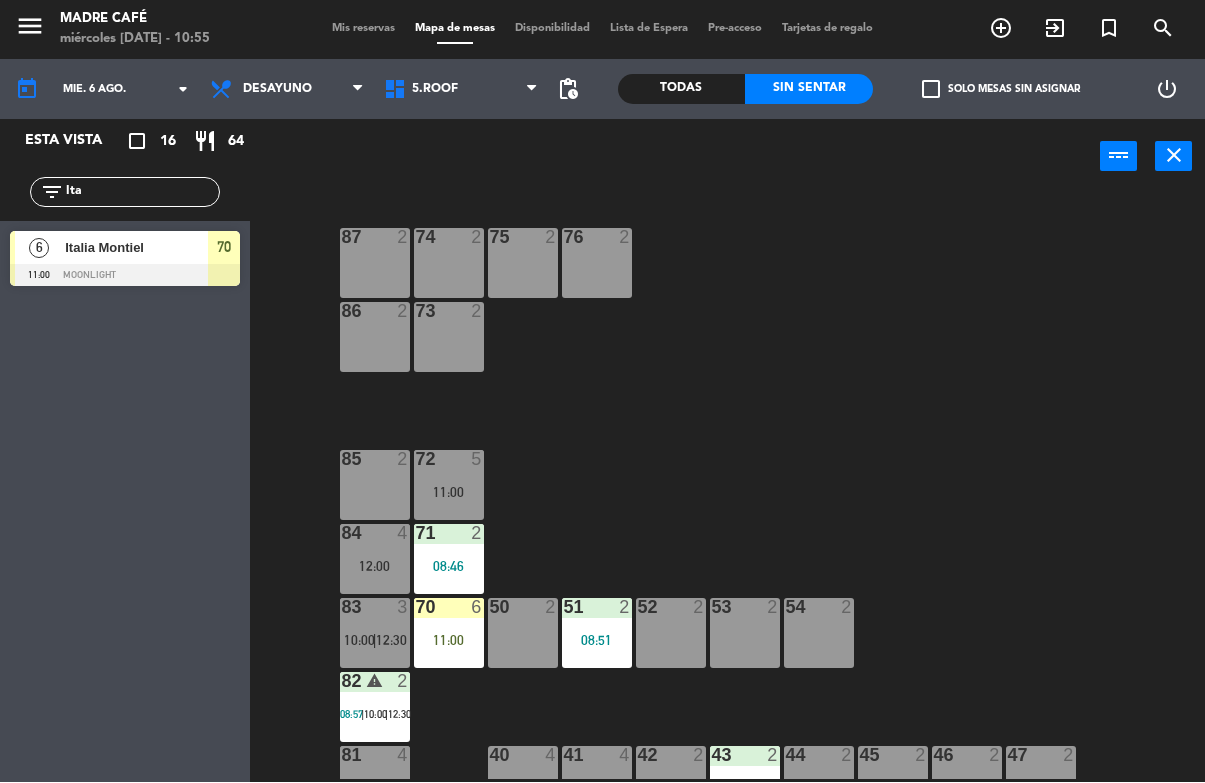 click on "Ita" 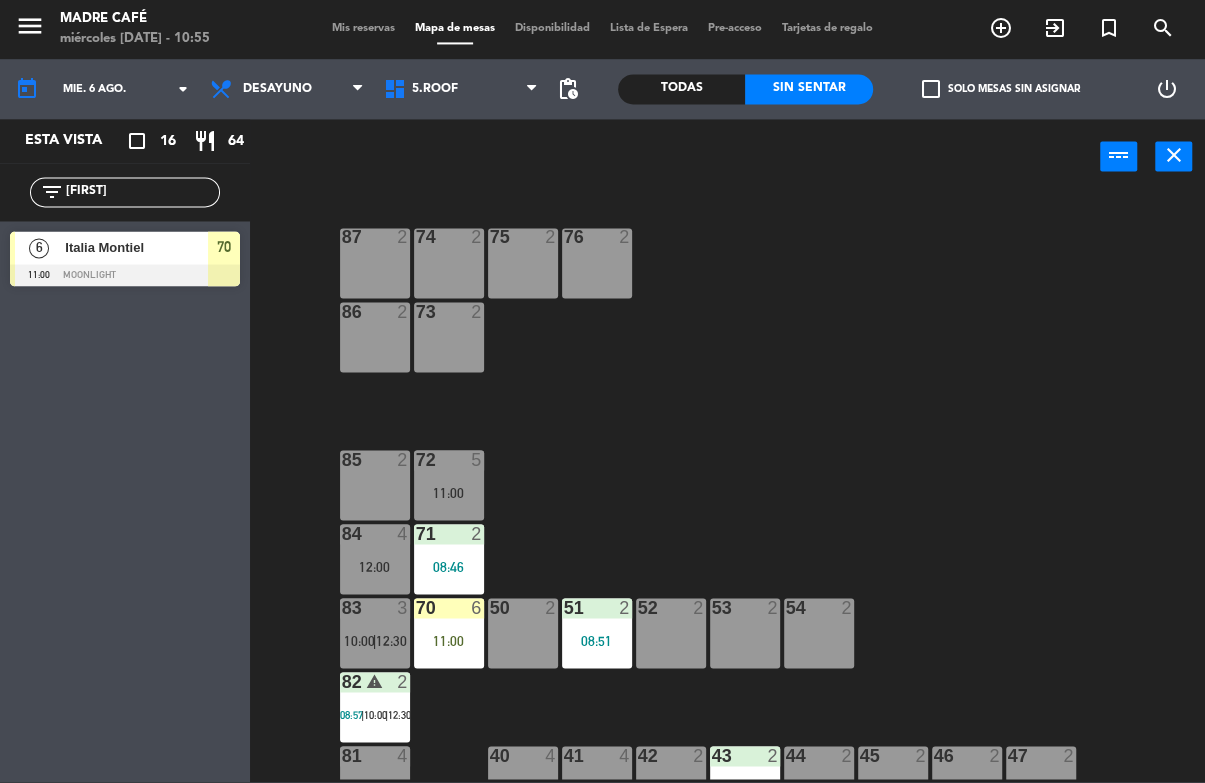type on "I" 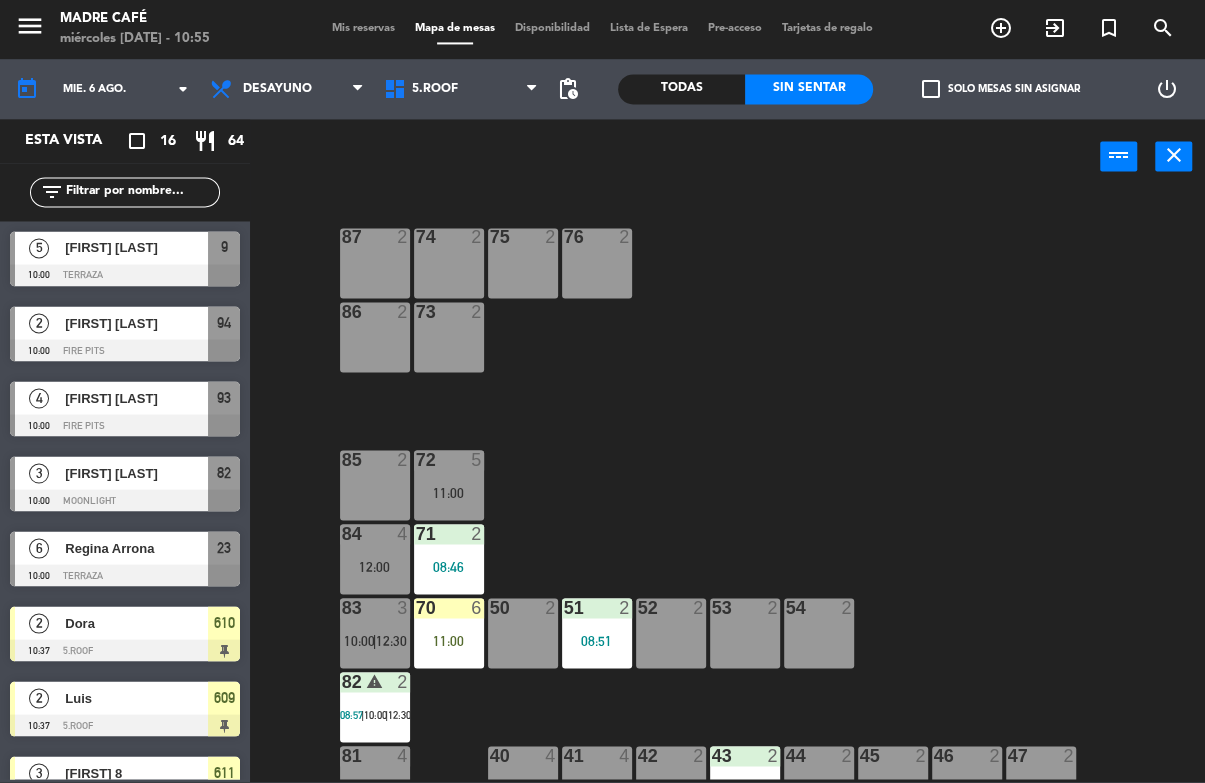 type 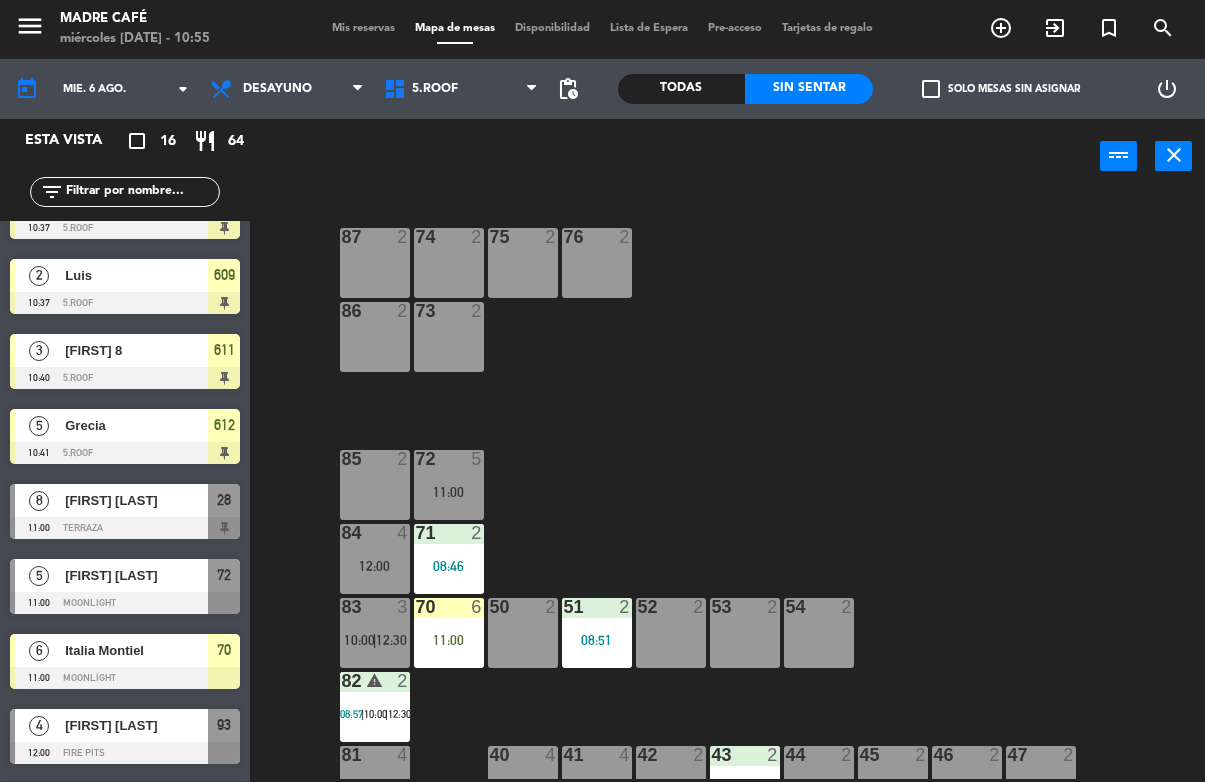 scroll, scrollTop: 435, scrollLeft: 0, axis: vertical 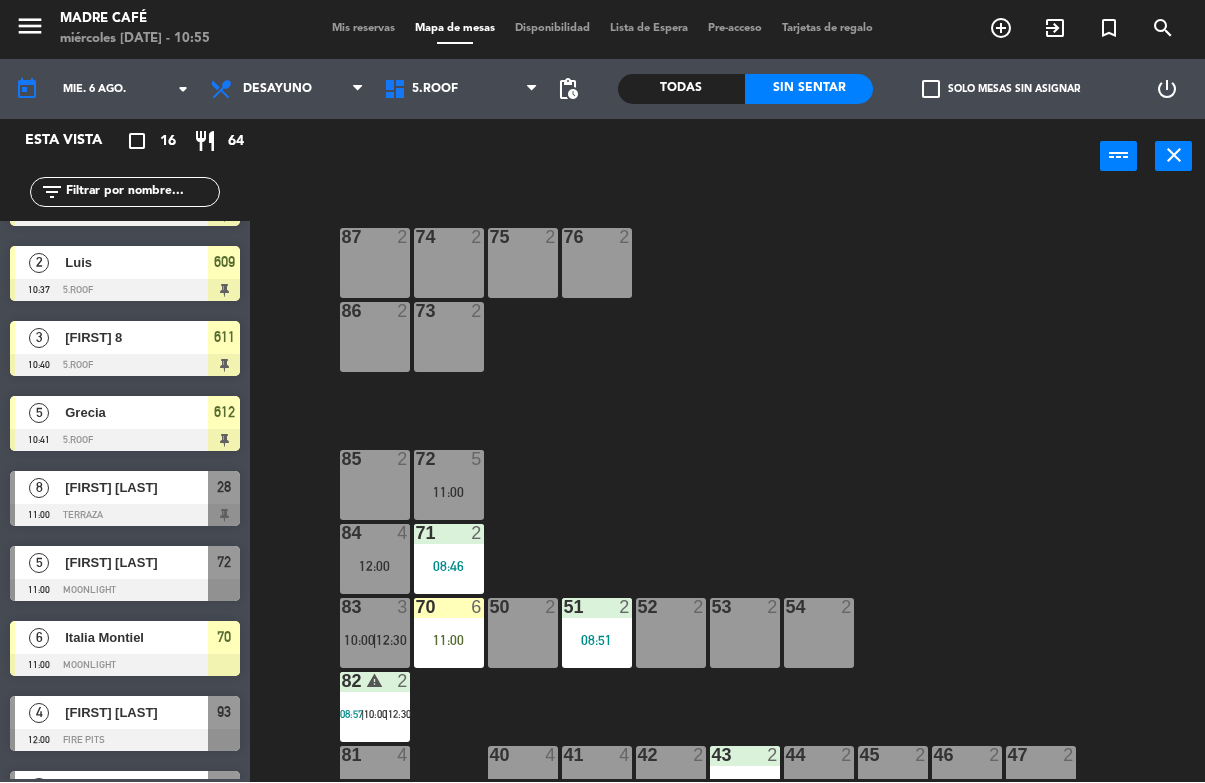 click on "[FIRST] [LAST]" at bounding box center [136, 488] 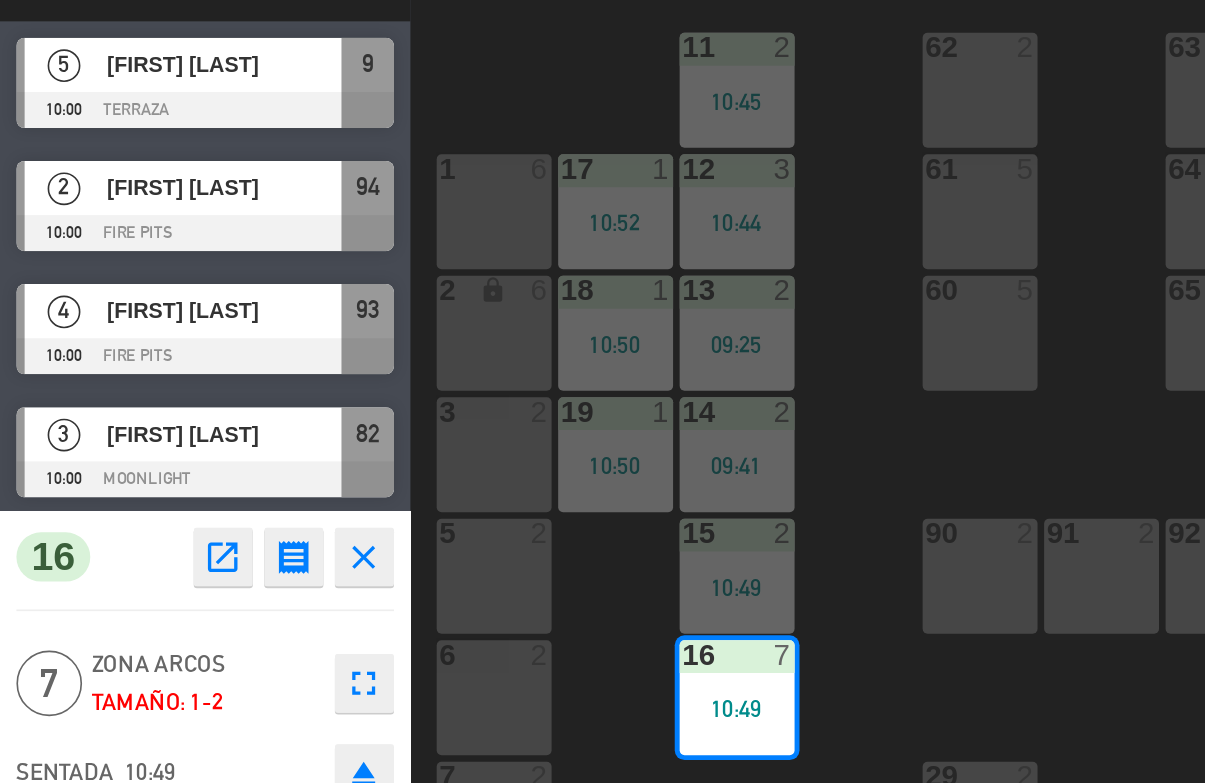 scroll, scrollTop: 0, scrollLeft: 0, axis: both 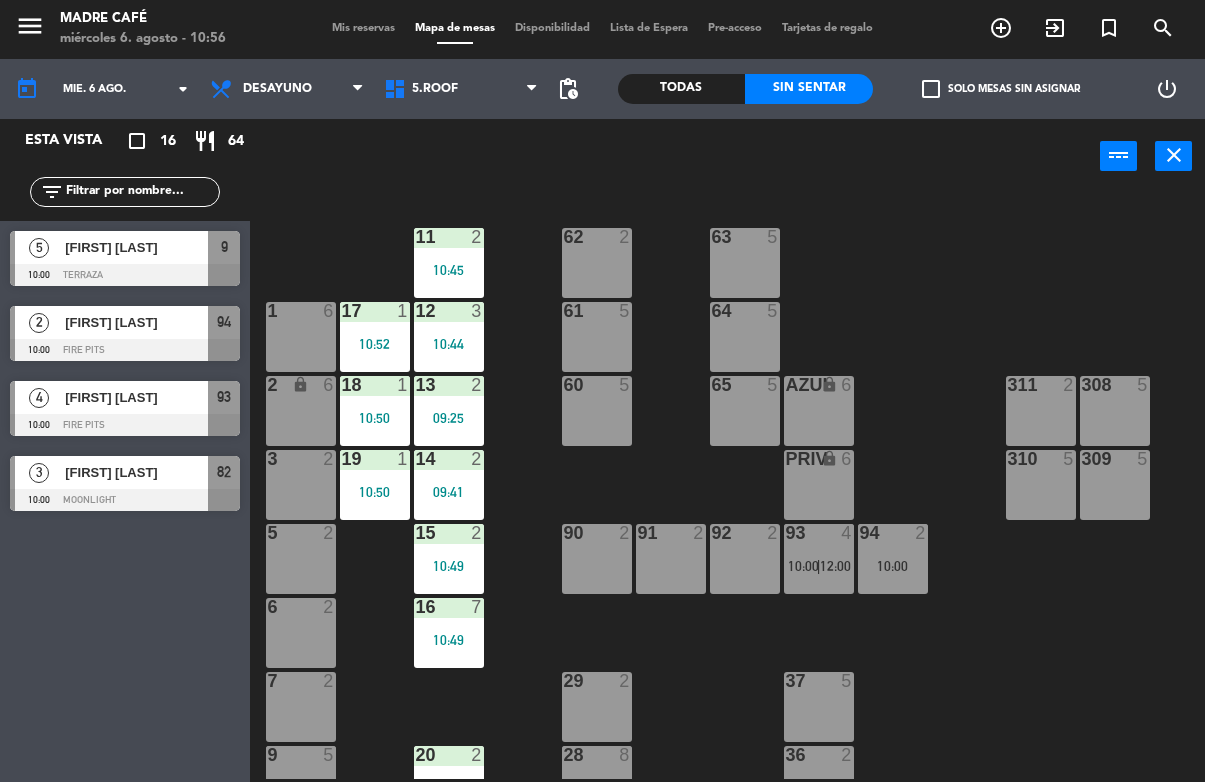 click 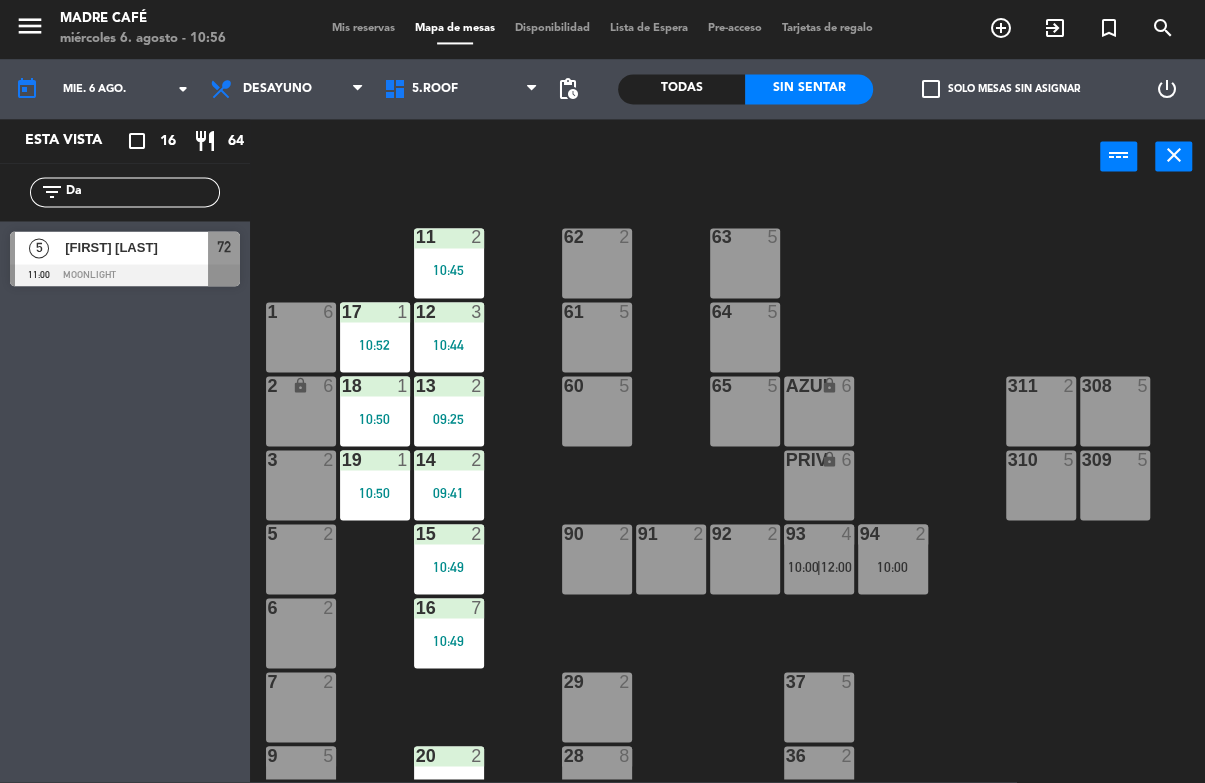 type on "Da" 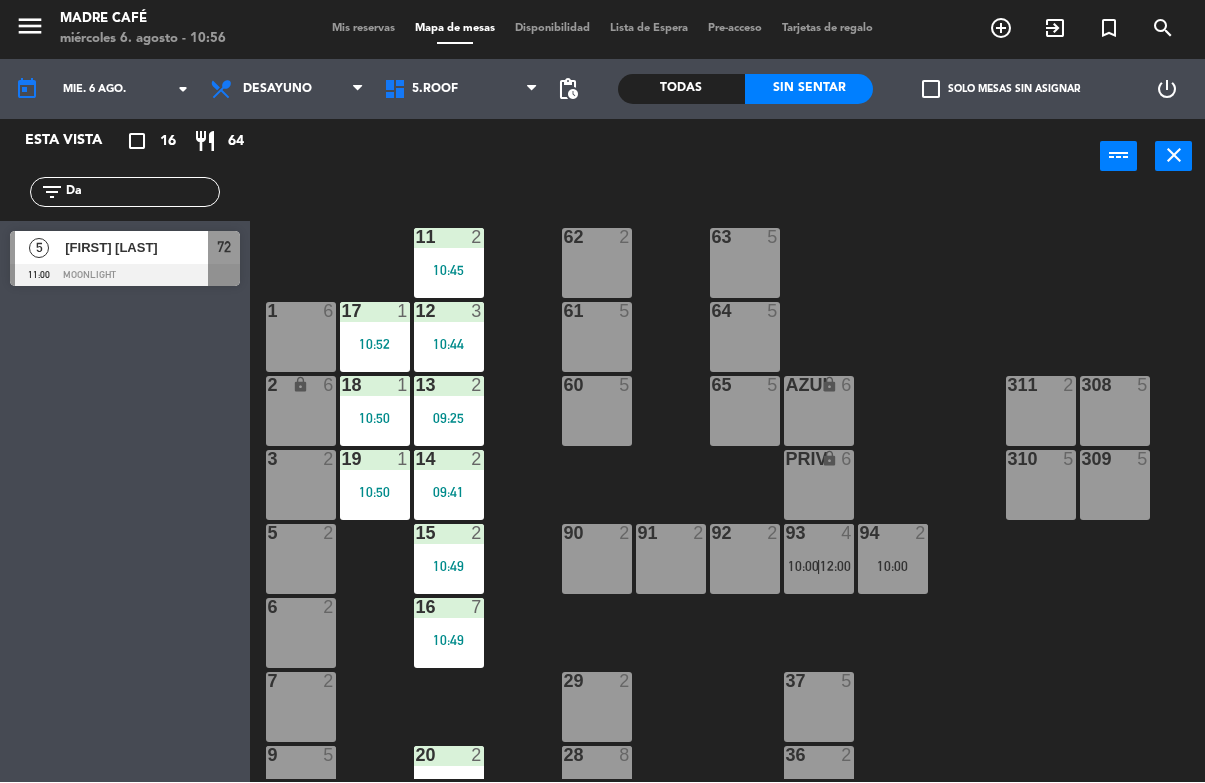click at bounding box center [125, 276] 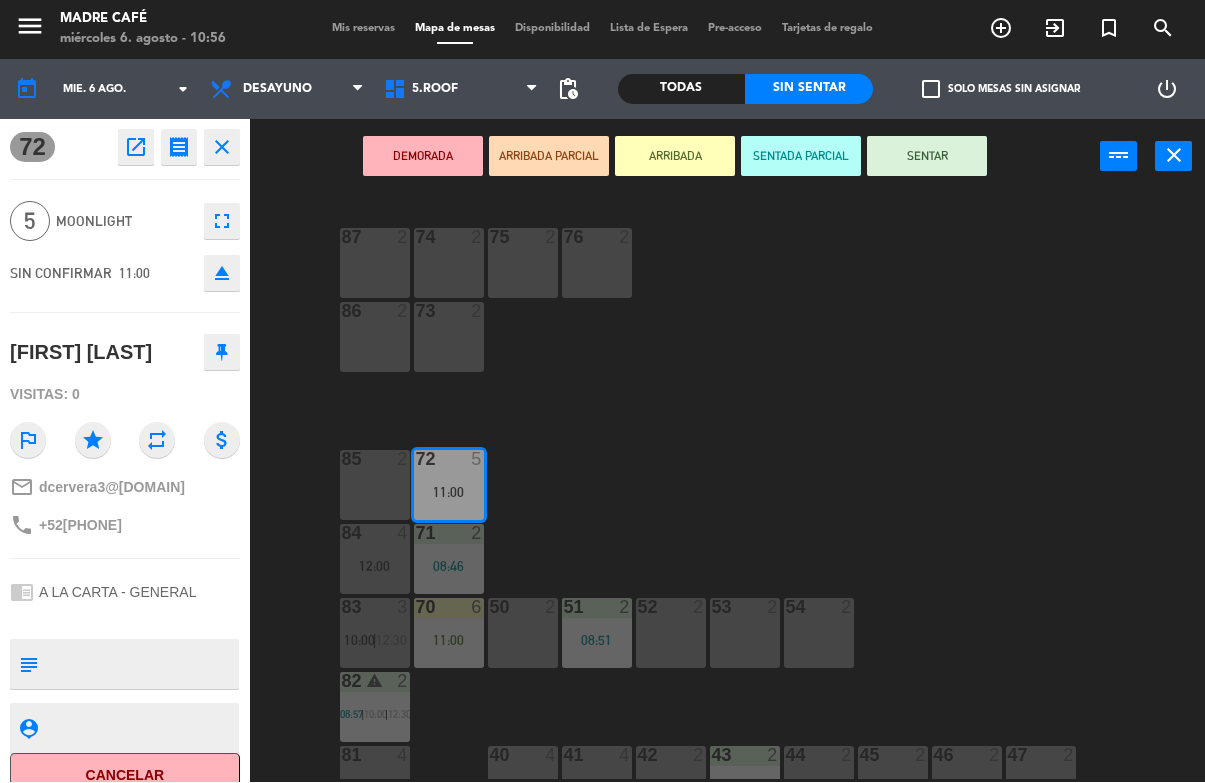 click on "ARRIBADA" at bounding box center [675, 157] 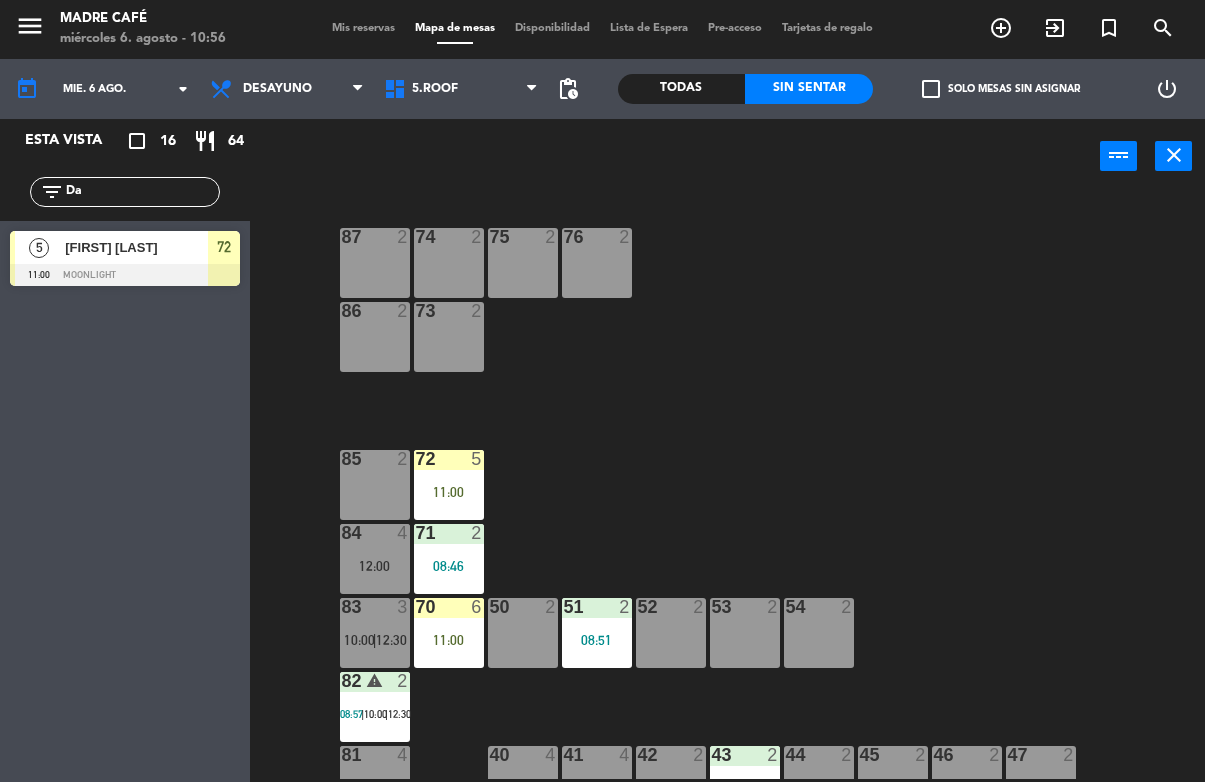 click on "87  2  74  2  75  2  76  2  86  2  73  2  72  5   11:00  85  2  71  2   08:46  84  4   12:00  70  6   11:00  83  3   10:00    |    12:30     50  2  51  2   08:51  52  2  53  2  54  2  82 warning  2   08:57    |    10:00    |    12:30     81  4   12:00  47  2  40  4  41  4  43  2   08:55  42  2  44  2  45  2  46  2  80  1   08:55" 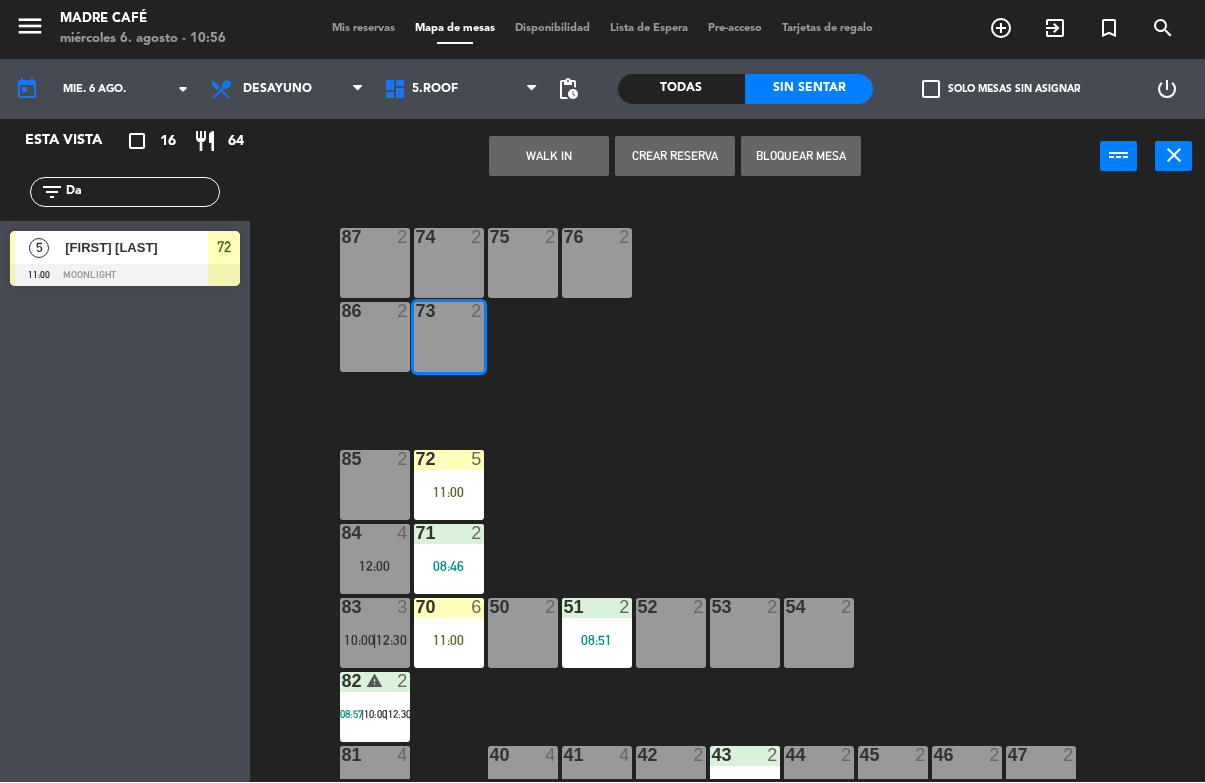 click on "WALK IN" at bounding box center [549, 157] 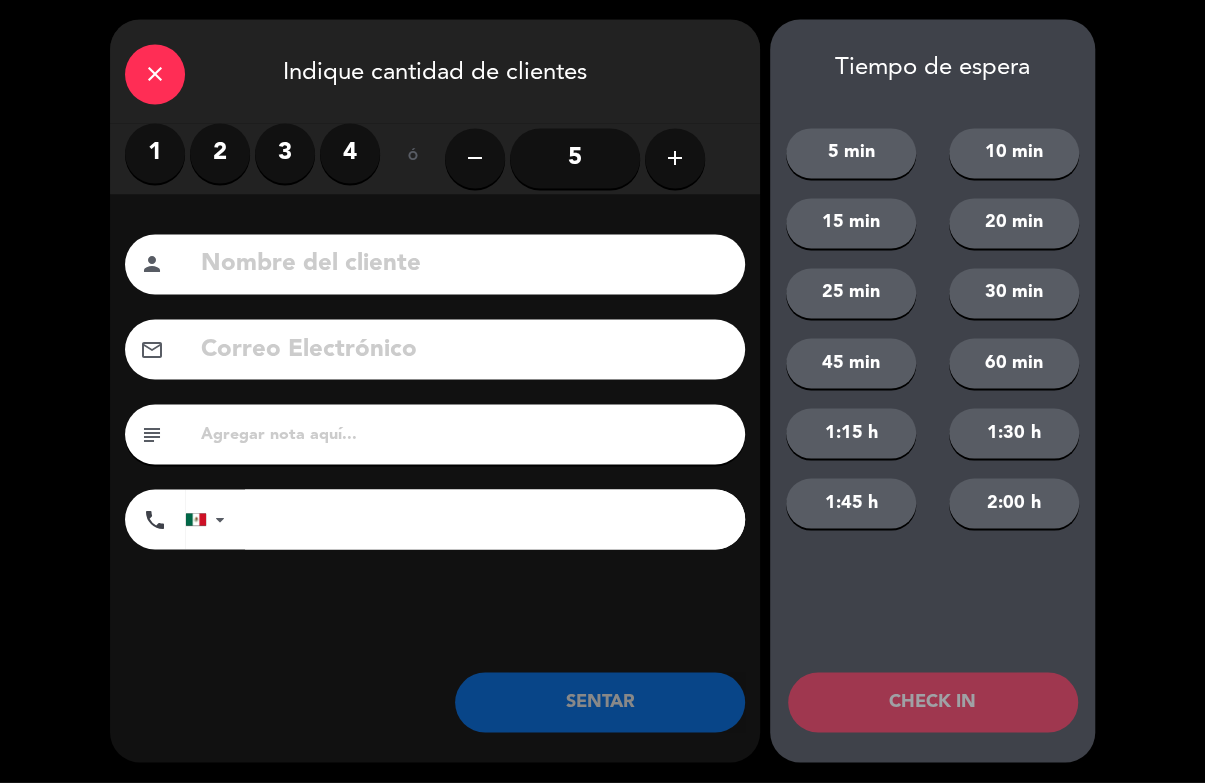 click on "2" at bounding box center [220, 154] 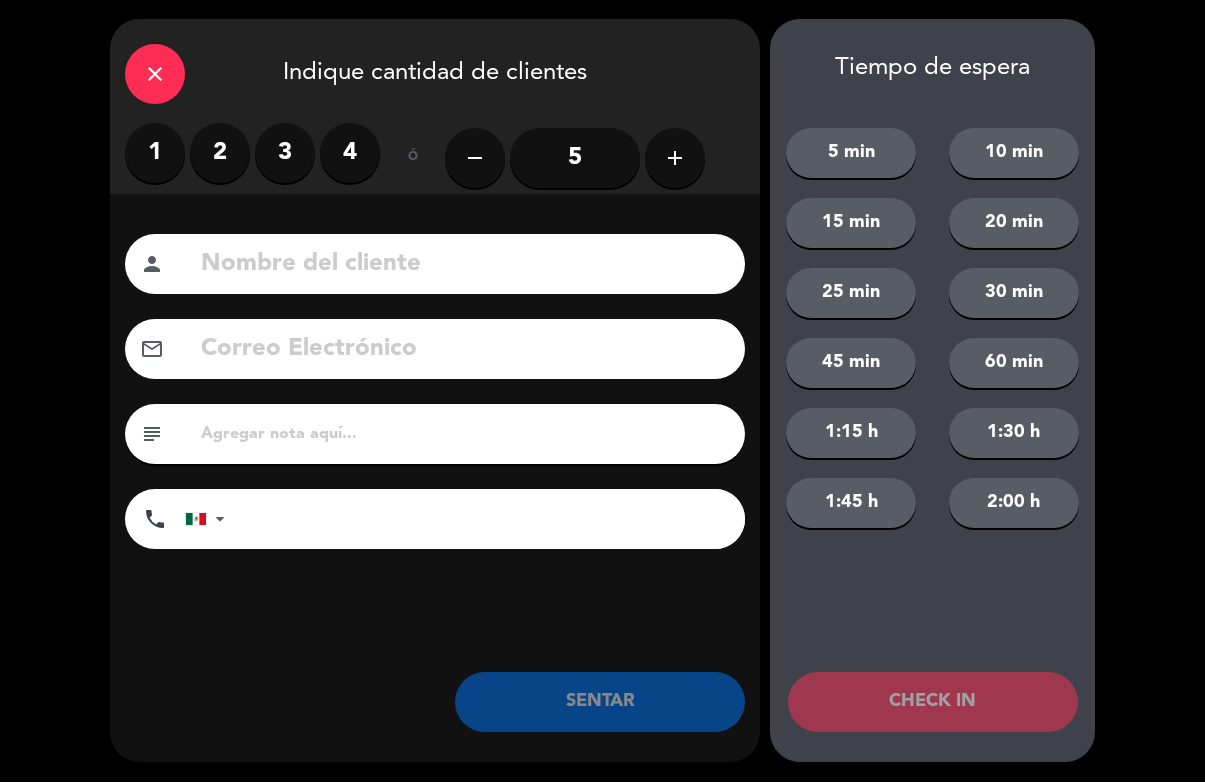 click 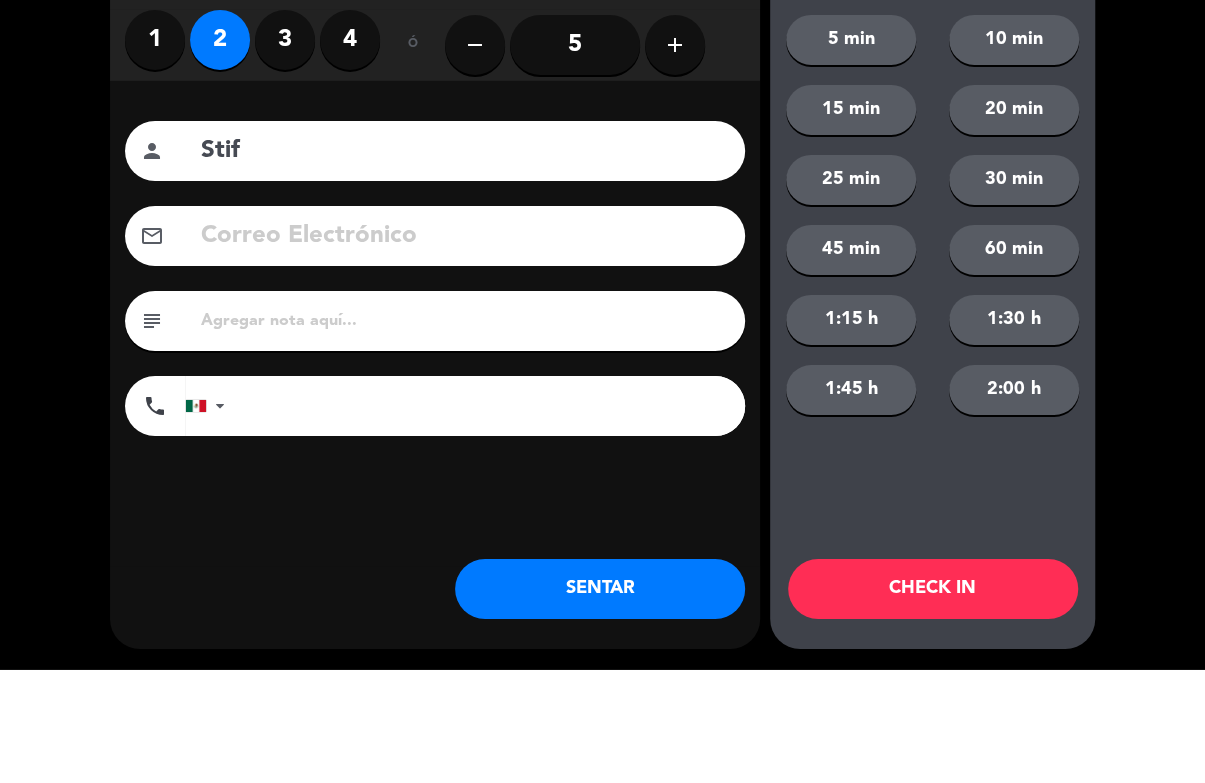 type on "Stif" 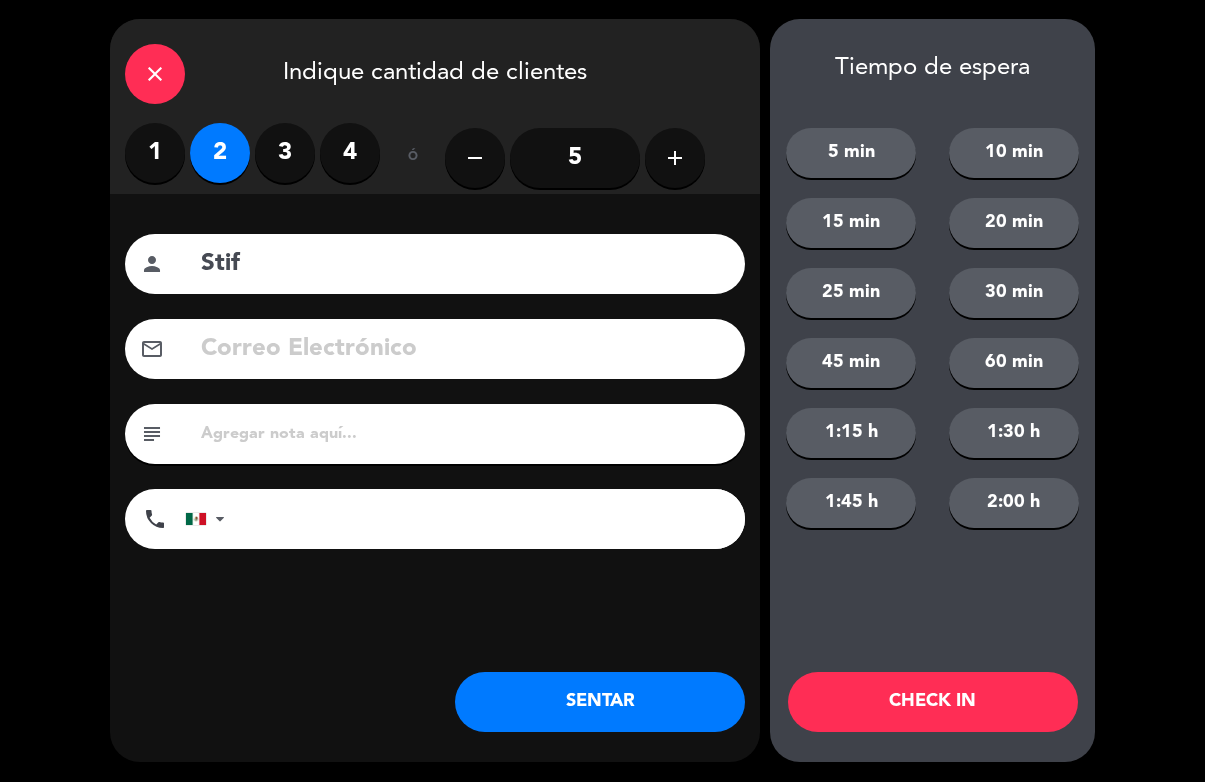 click on "CHECK IN" 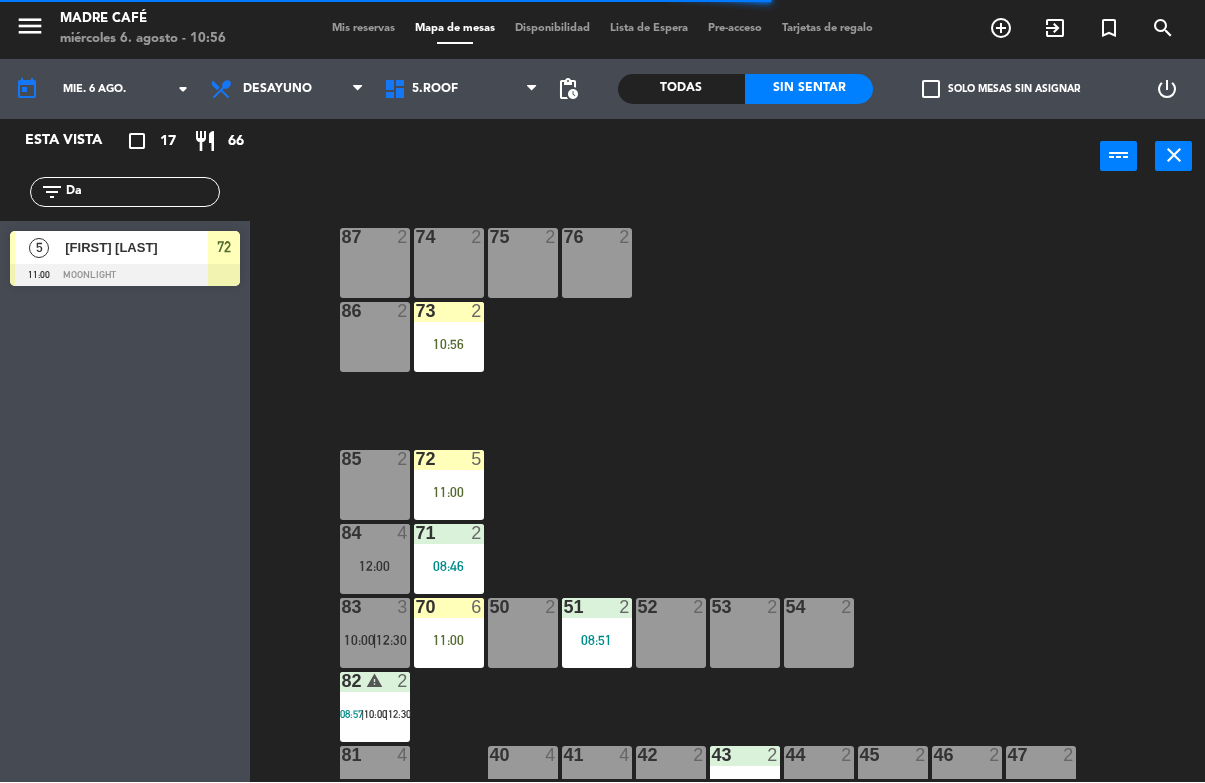 click on "10:56" at bounding box center [449, 345] 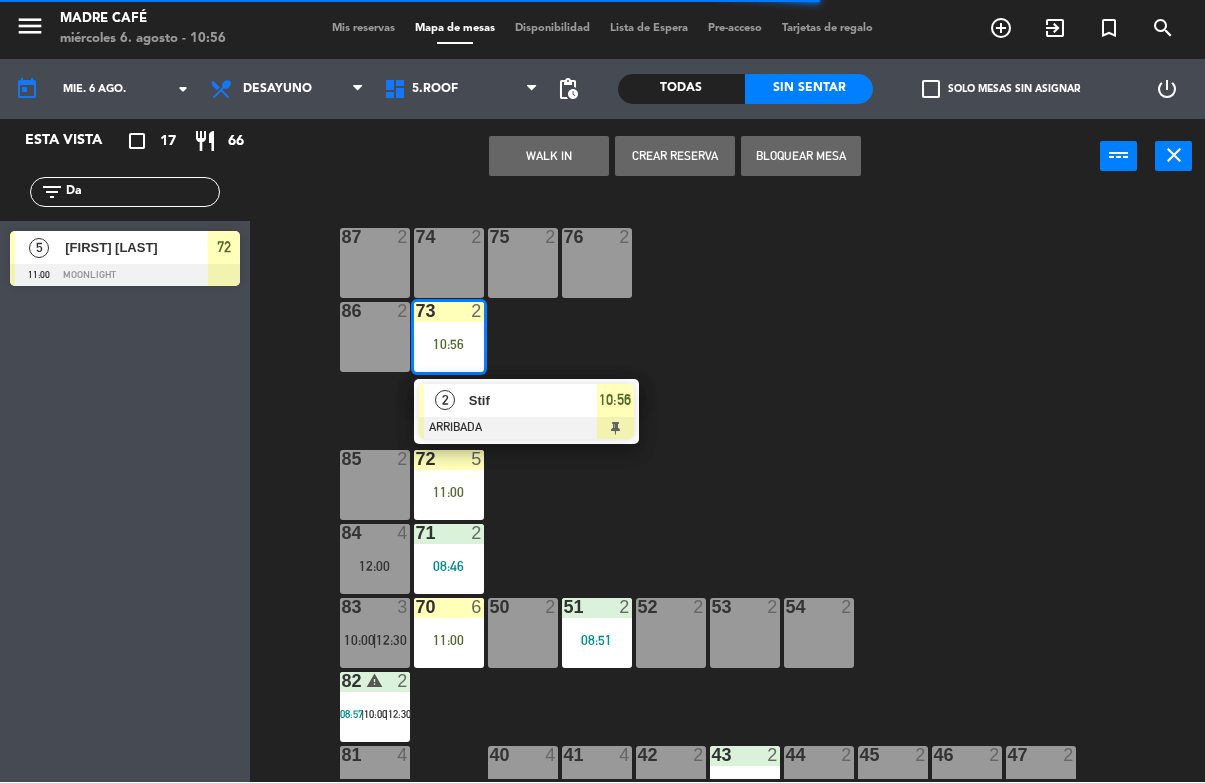 click on "Stif" at bounding box center (533, 401) 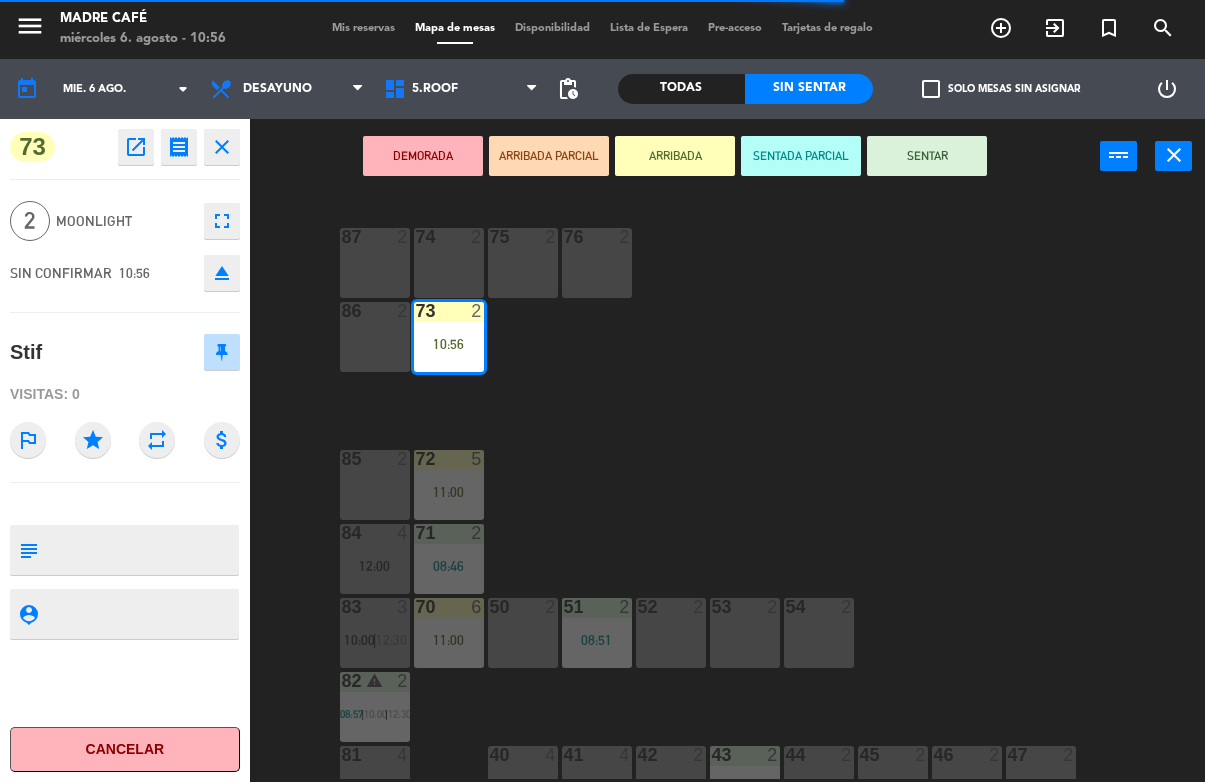 click on "SENTAR" at bounding box center [927, 157] 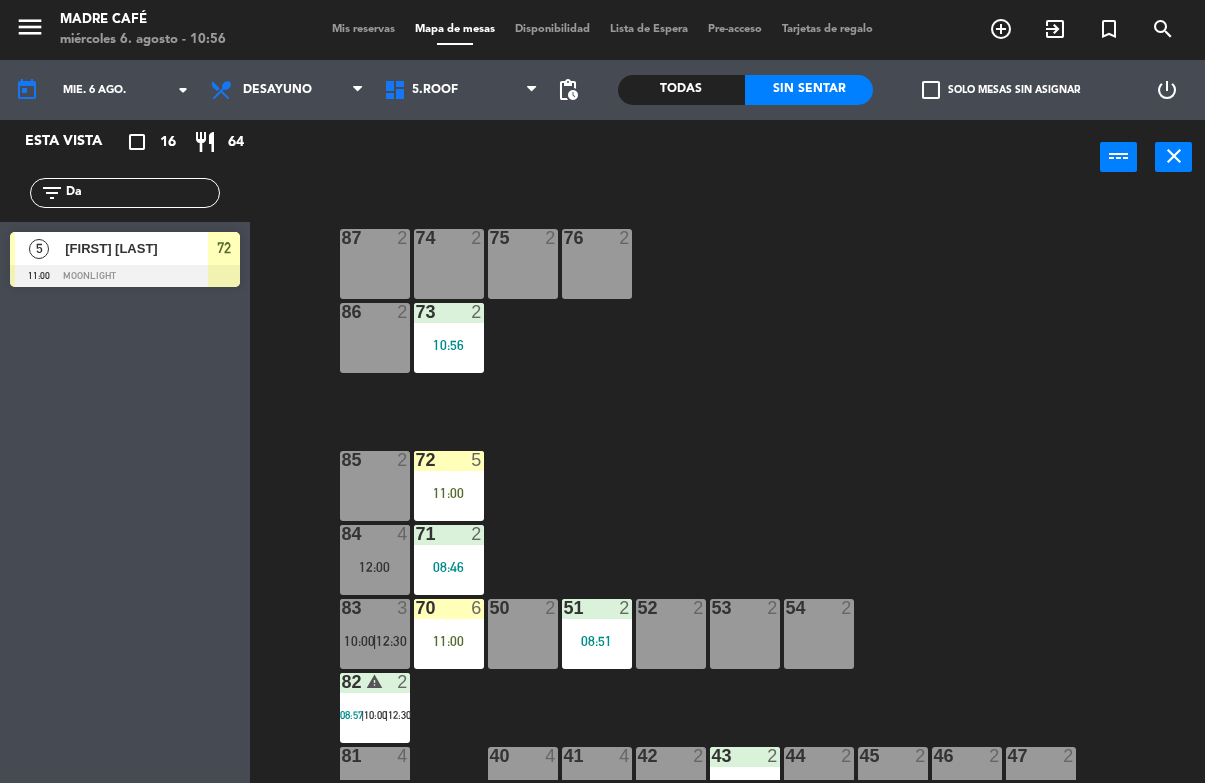 click on "72  5   11:00" at bounding box center [449, 486] 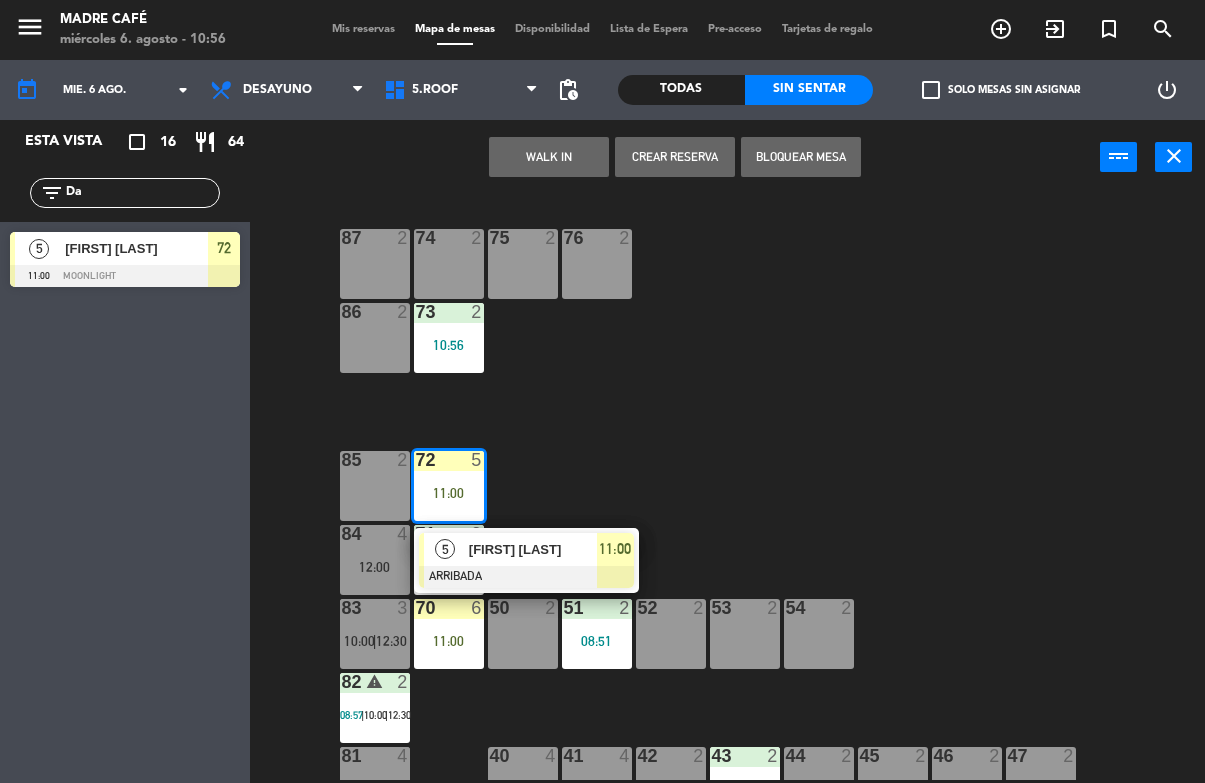 click on "[FIRST] [LAST]" at bounding box center (533, 549) 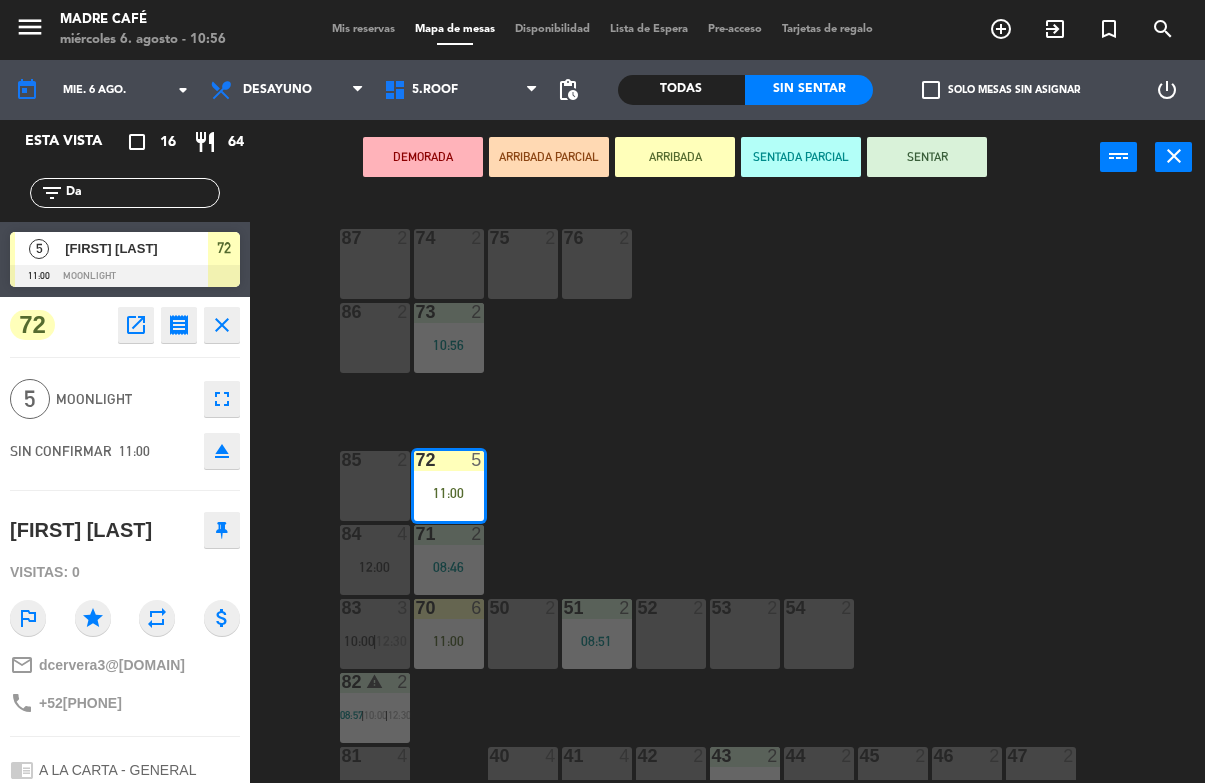 click on "SENTAR" at bounding box center [927, 157] 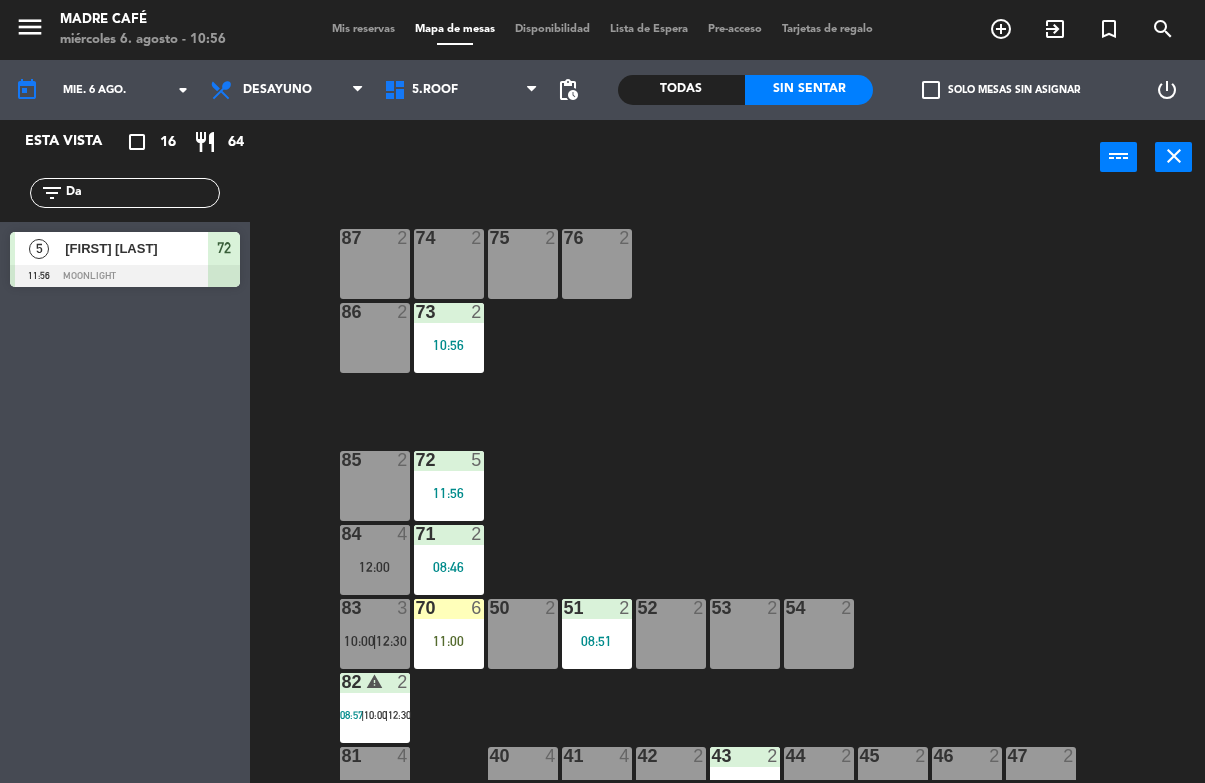 click on "87  2  74  2  75  2  76  2  86  2  73  2   10:56  72  5   11:56  85  2  71  2   08:46  84  4   12:00  70  6   11:00  83  3   10:00    |    12:30     50  2  51  2   08:51  52  2  53  2  54  2  82 warning  2   08:57    |    10:00    |    12:30     81  4   12:00  47  2  40  4  41  4  43  2   08:55  42  2  44  2  45  2  46  2  80  1   08:55" 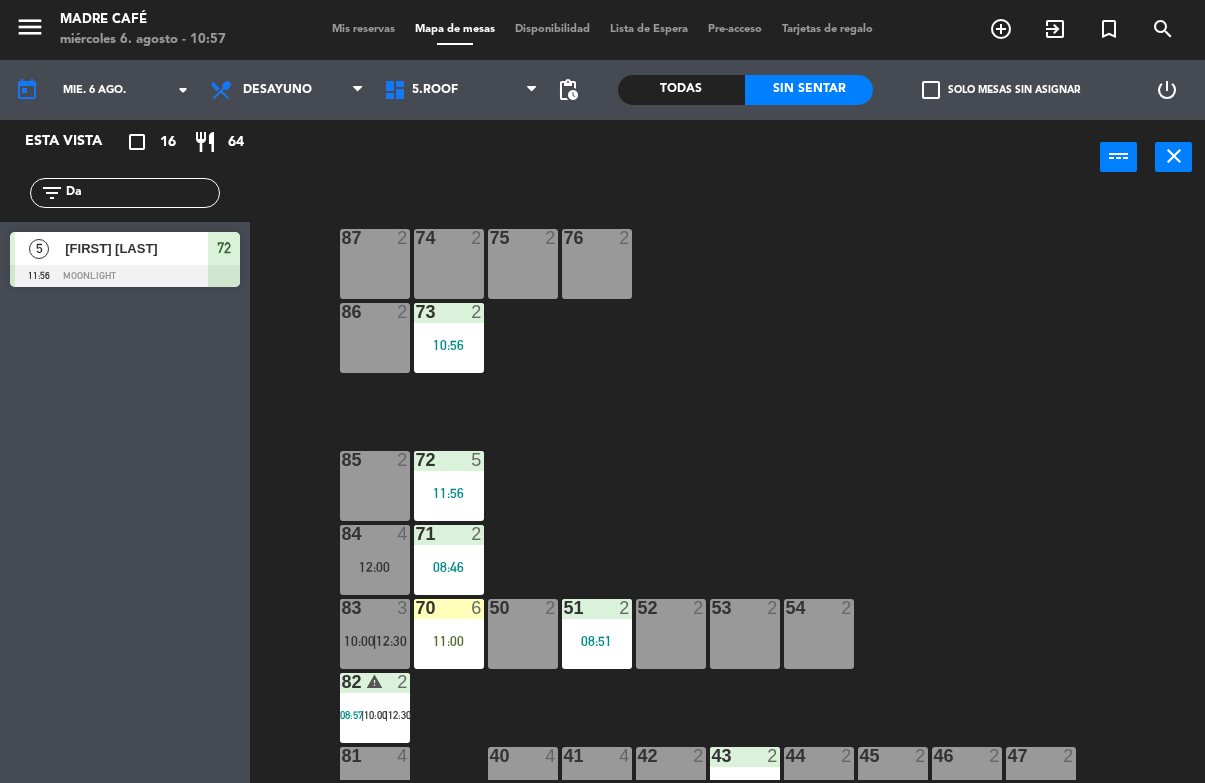 click on "70  6   [TIME]" at bounding box center [449, 634] 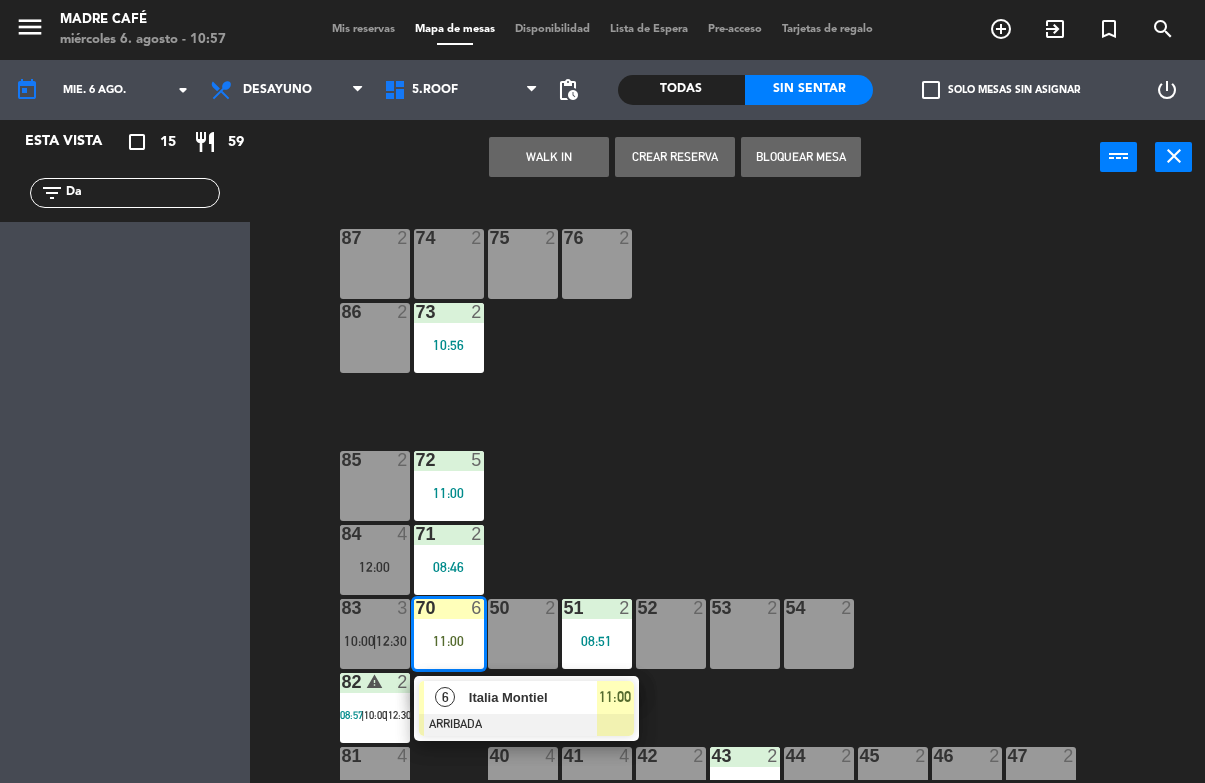 click on "11:00" at bounding box center [615, 697] 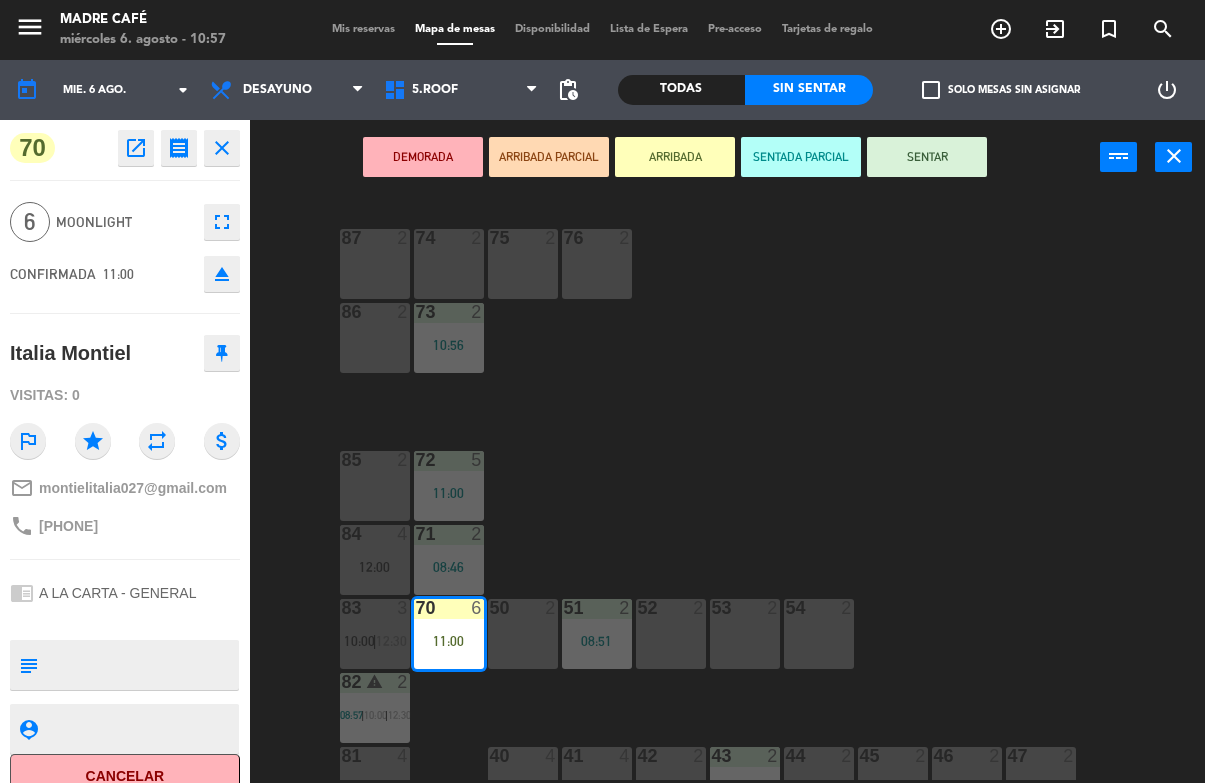 click on "SENTAR" at bounding box center [927, 157] 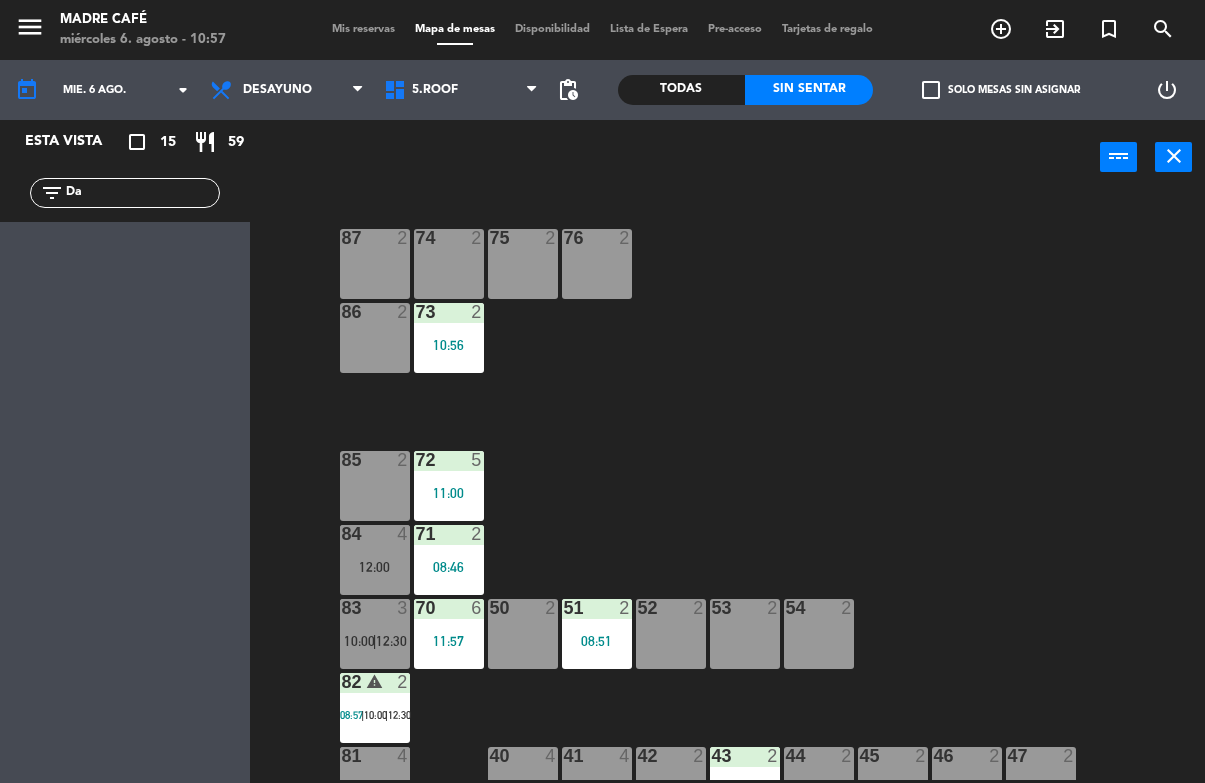 click on "87  2  74  2  75  2  76  2  86  2  73  2   10:56  72  5   11:00  85  2  71  2   08:46  84  4   12:00  70  6   11:57  83  3   10:00    |    12:30     50  2  51  2   08:51  52  2  53  2  54  2  82 warning  2   08:57    |    10:00    |    12:30     81  4   12:00  47  2  40  4  41  4  43  2   08:55  42  2  44  2  45  2  46  2  80  1   08:55" 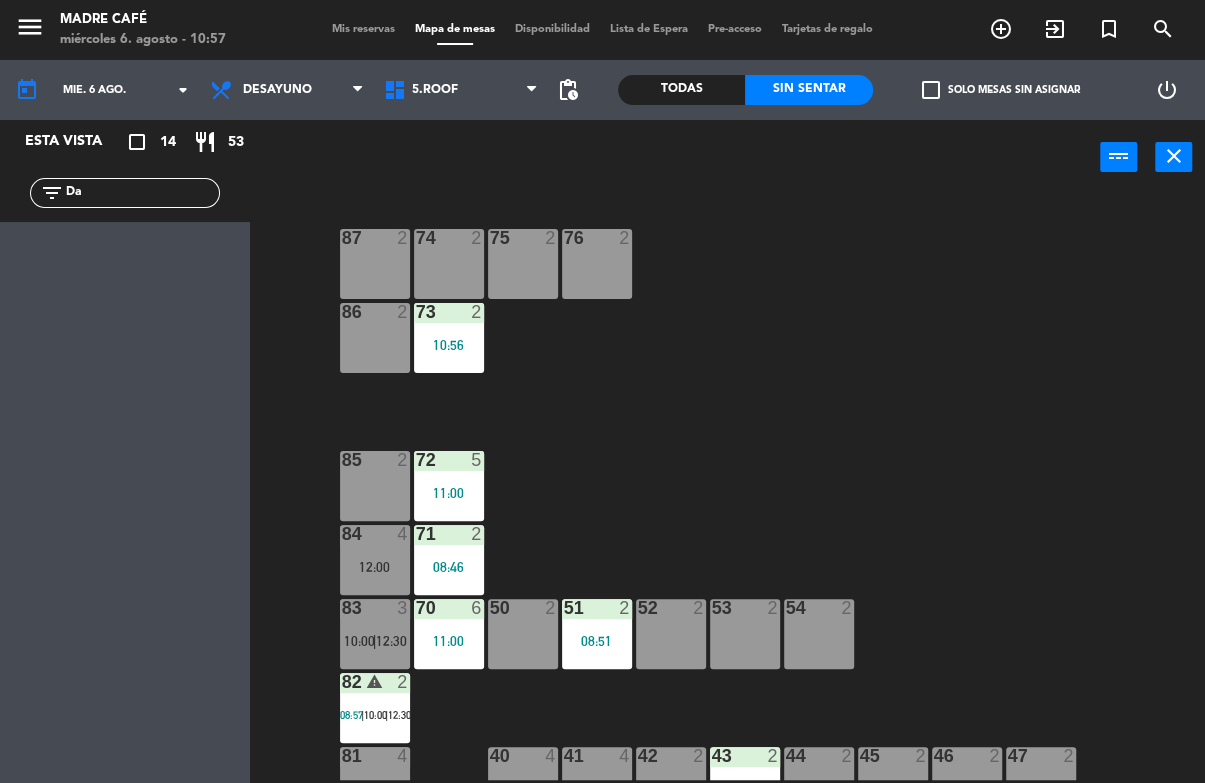 type on "D" 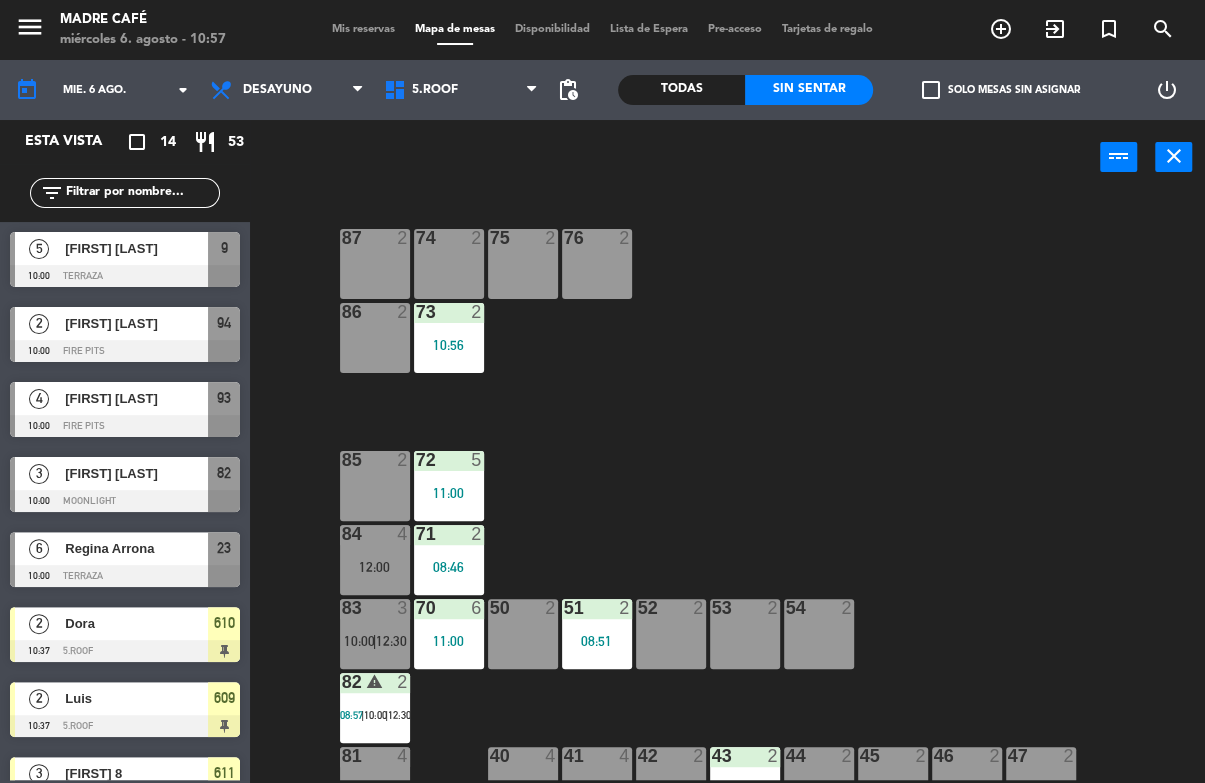 type 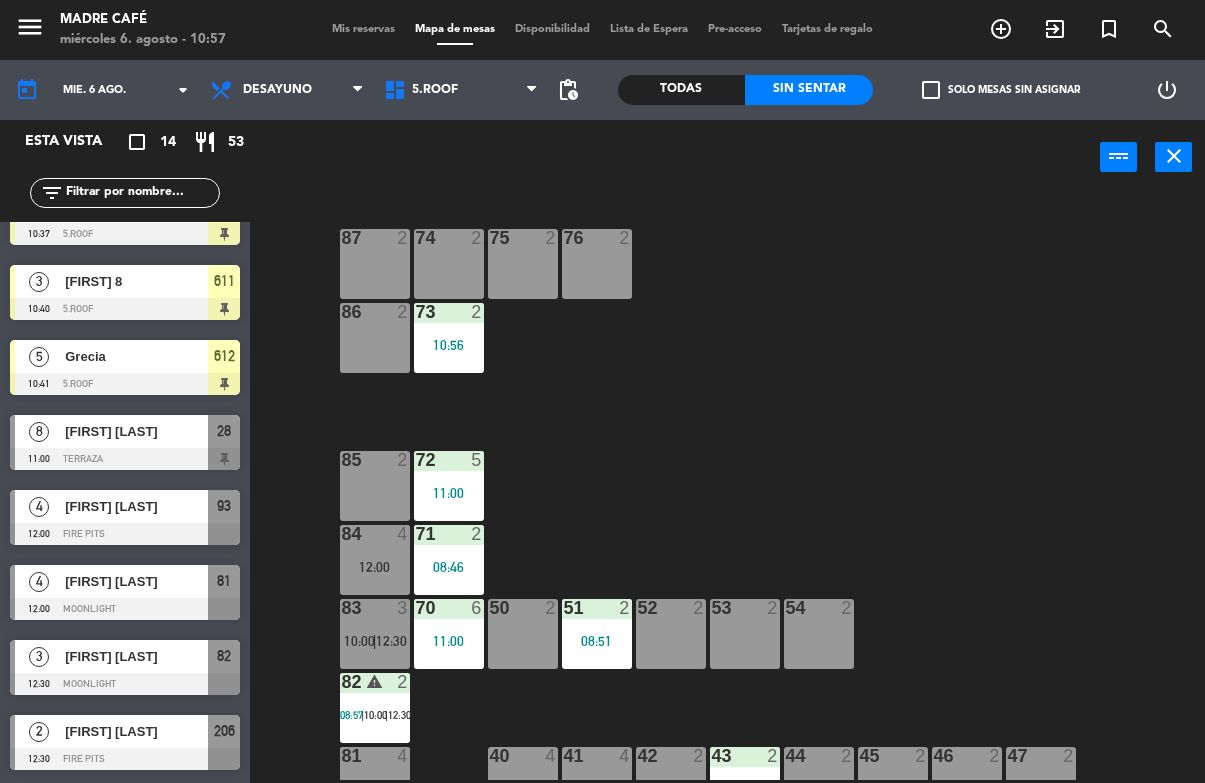 scroll, scrollTop: 492, scrollLeft: 0, axis: vertical 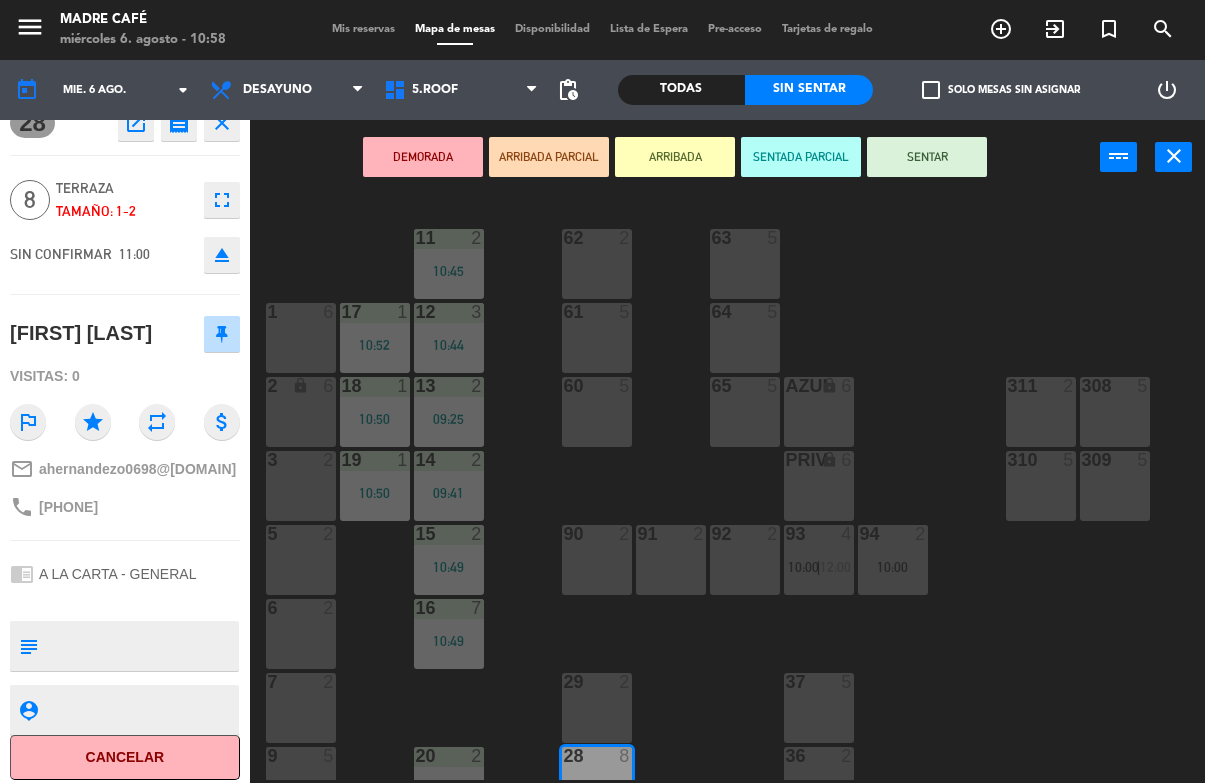 click on "Cancelar" 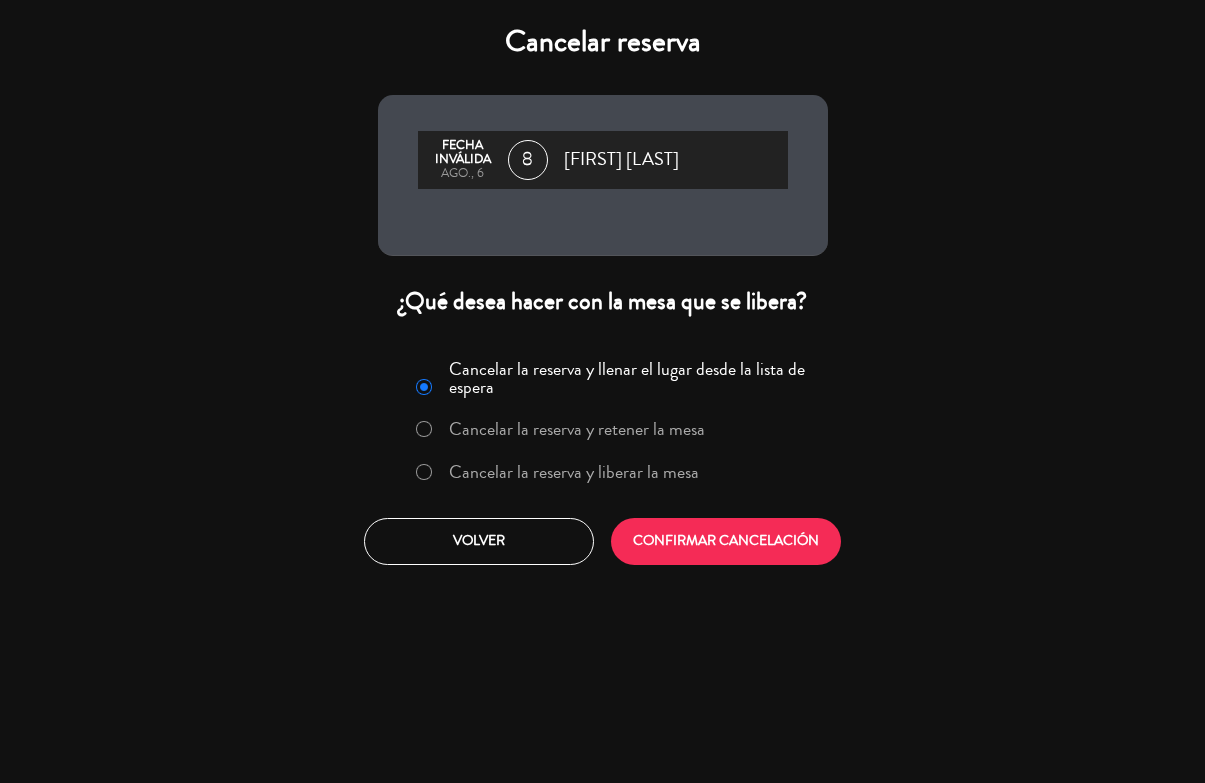 click on "Cancelar la reserva y liberar la mesa" 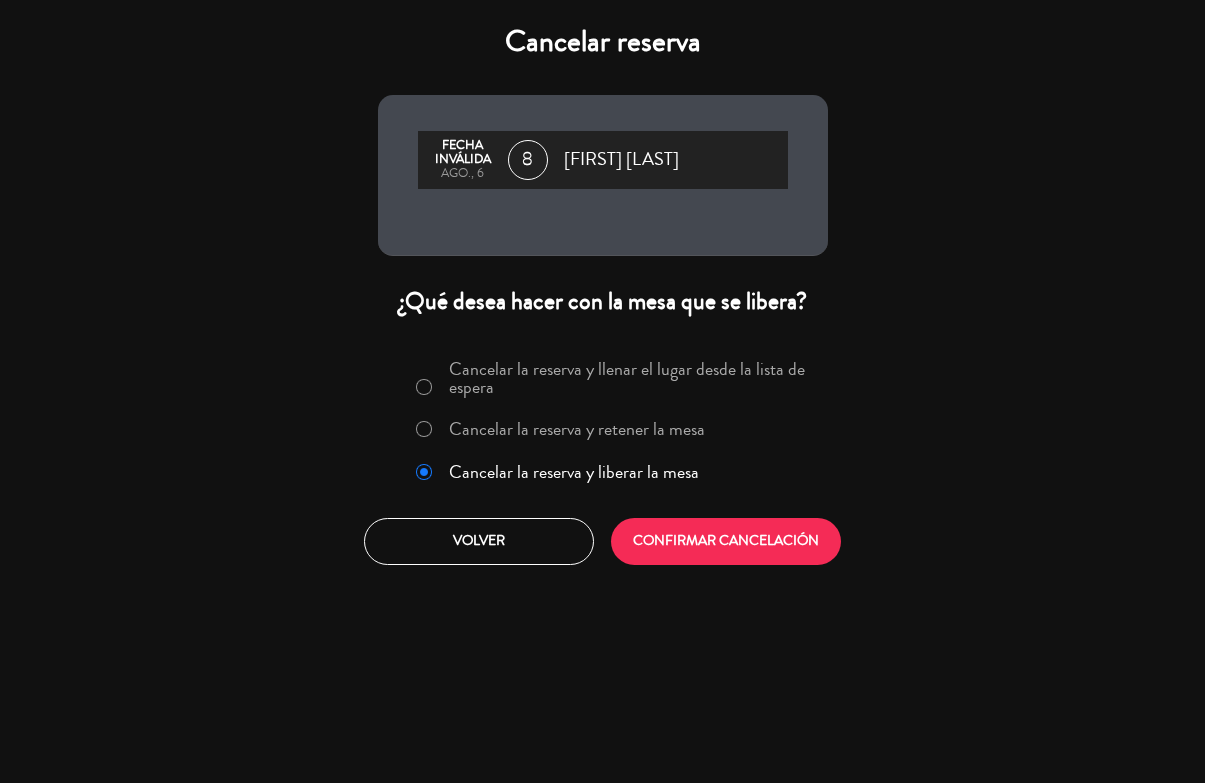 click on "CONFIRMAR CANCELACIÓN" 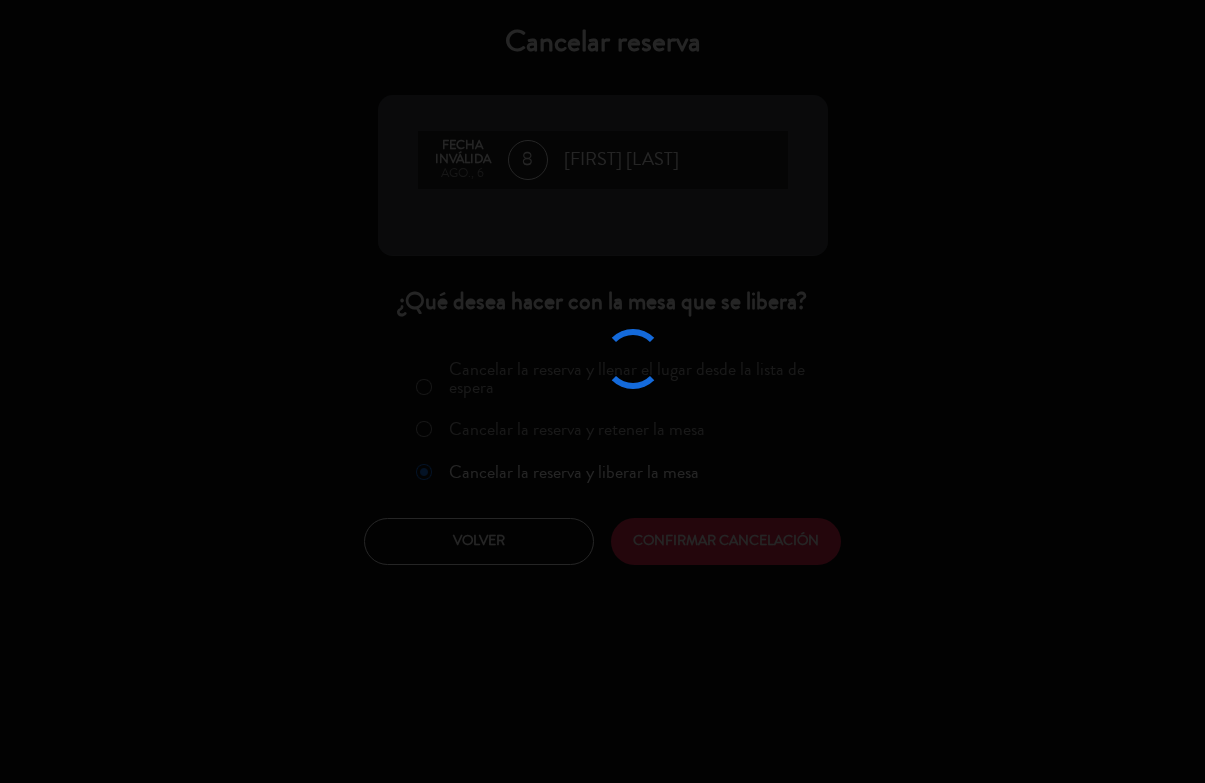 click 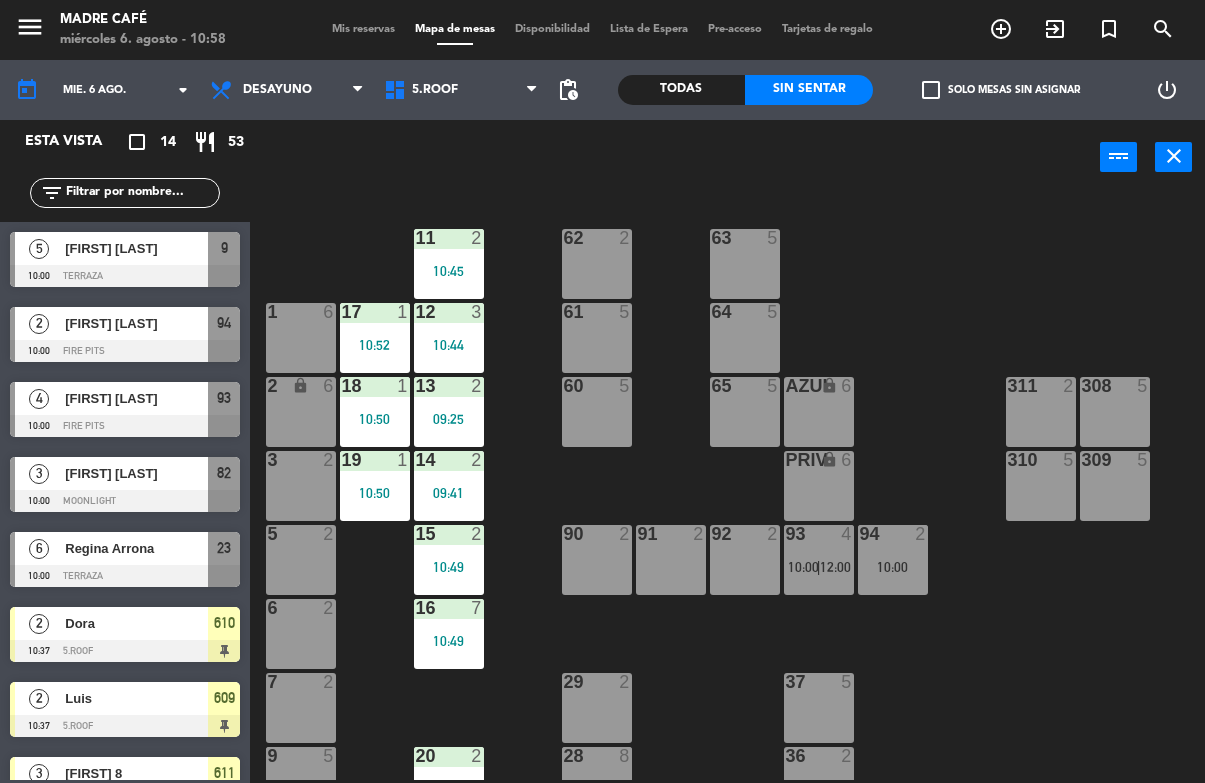 scroll, scrollTop: 0, scrollLeft: 0, axis: both 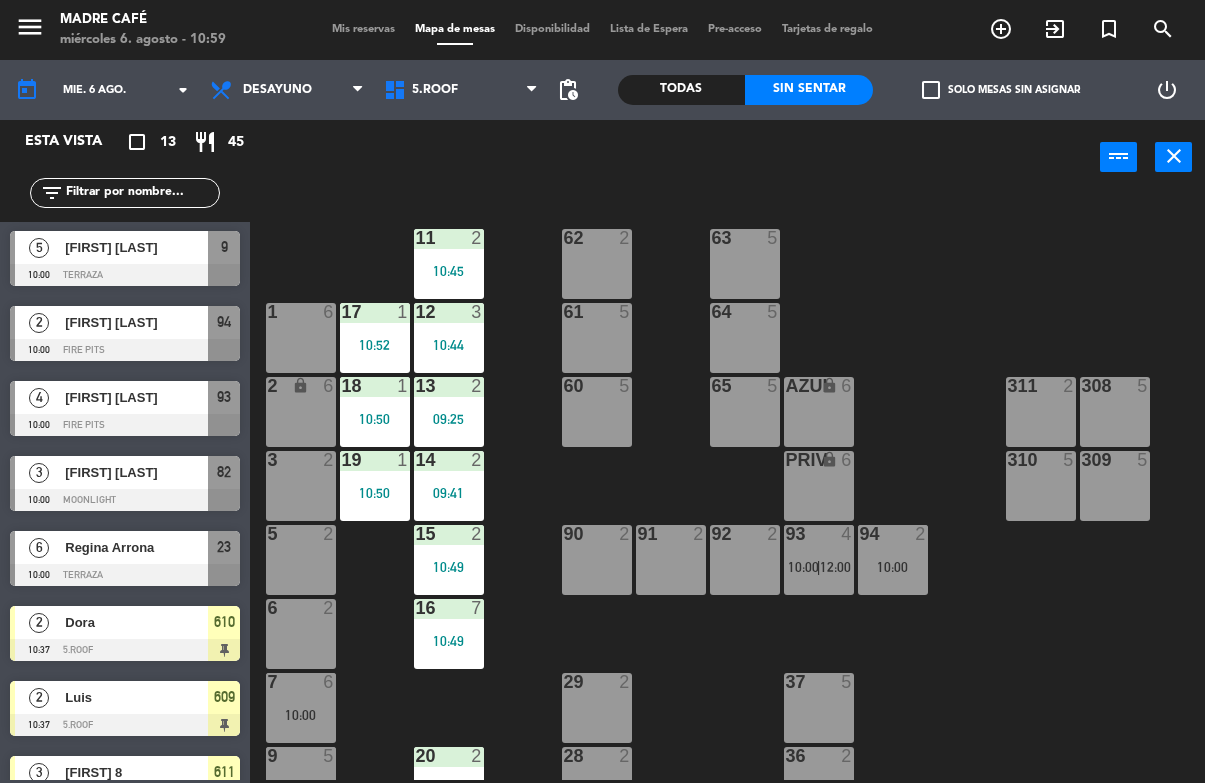 click on "exit_to_app" at bounding box center [1001, 29] 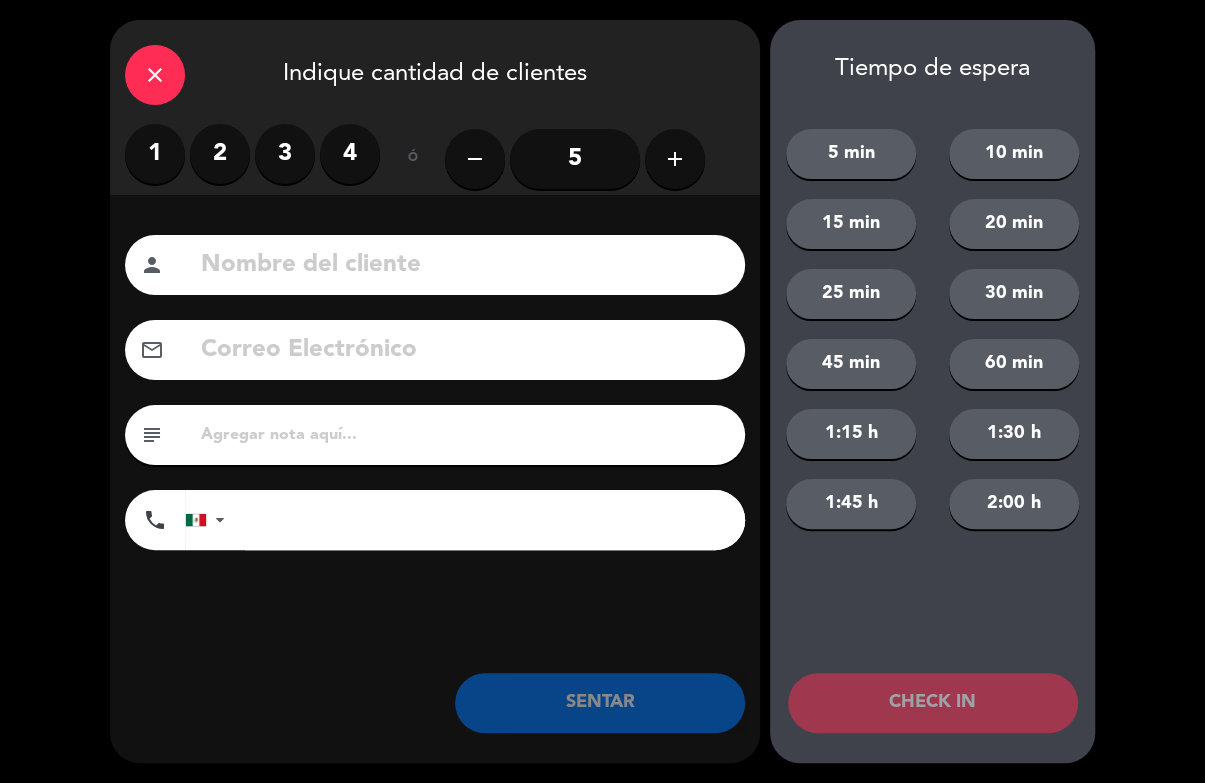 click on "close   Indique cantidad de clientes" 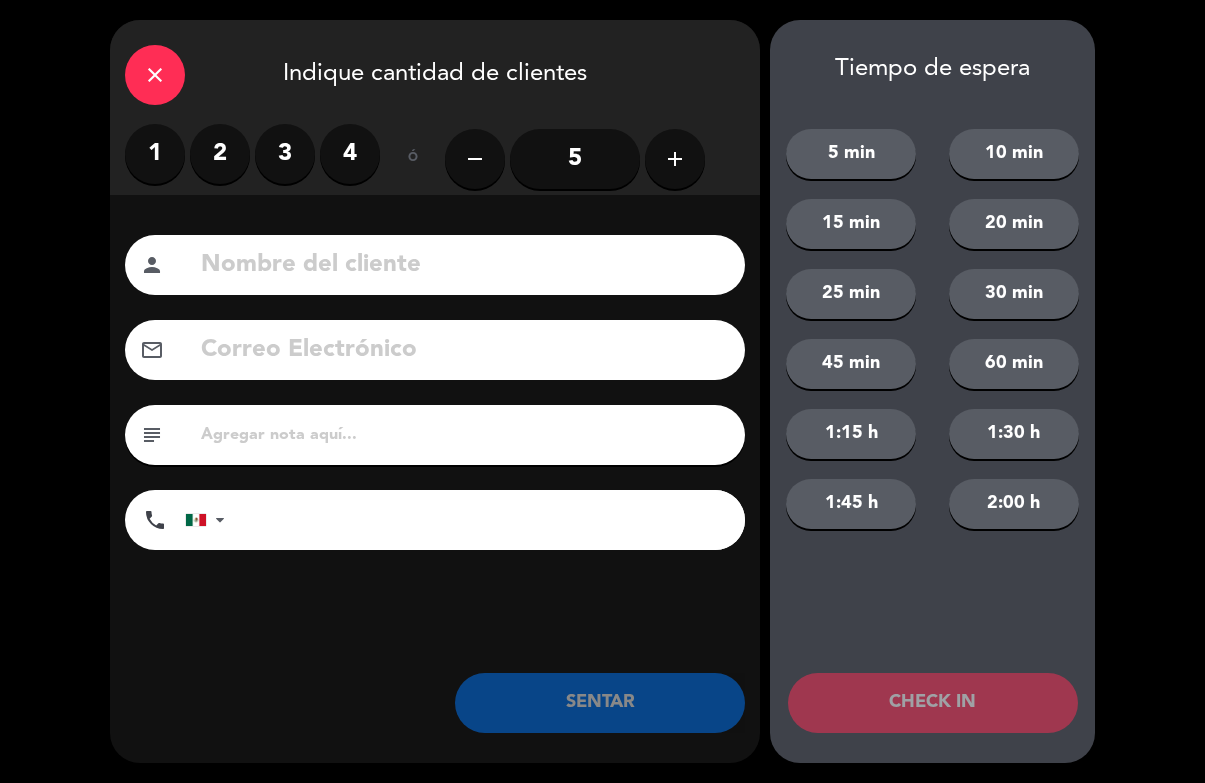 click on "close" 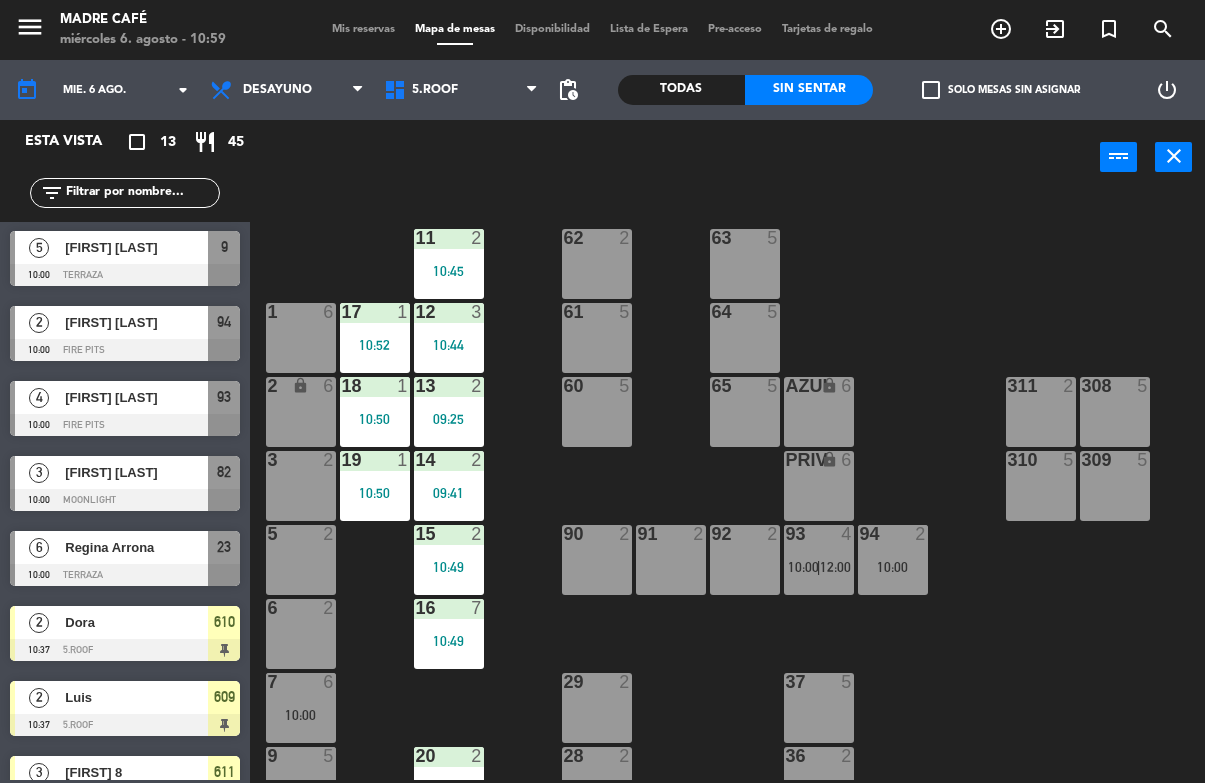 click on "add_circle_outline" at bounding box center (1001, 29) 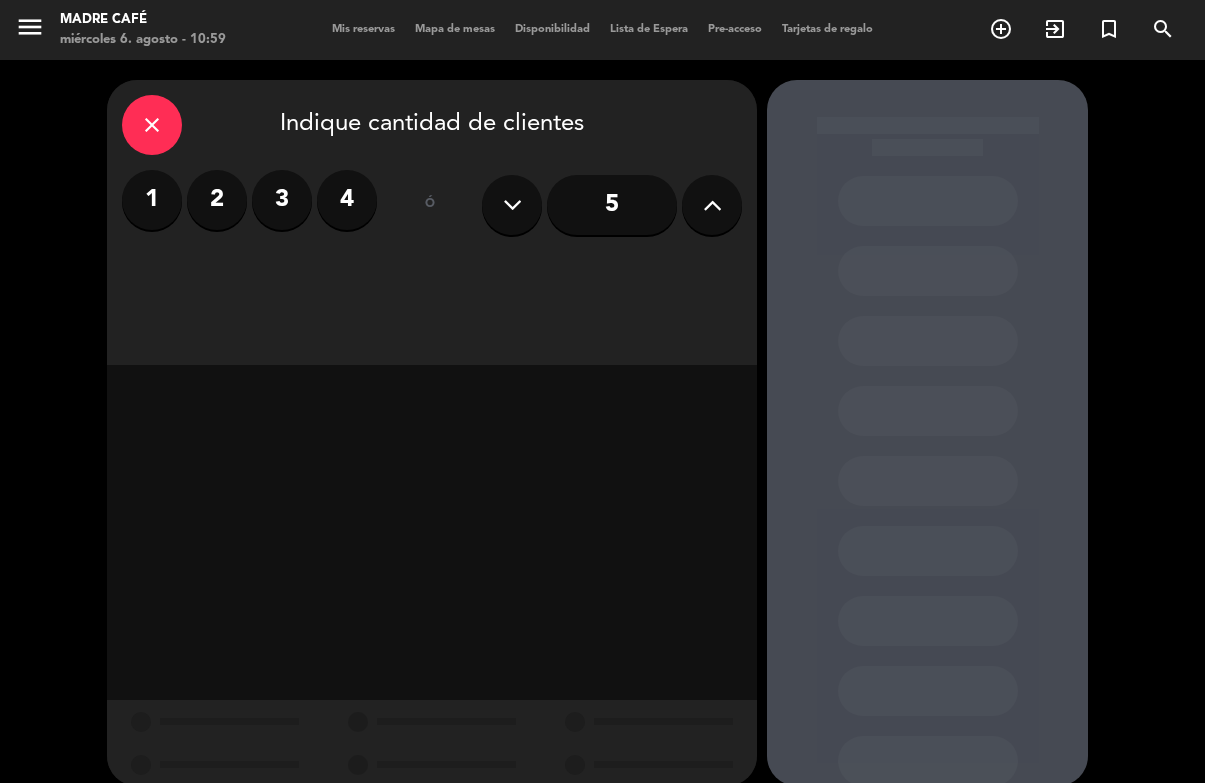 click at bounding box center [712, 205] 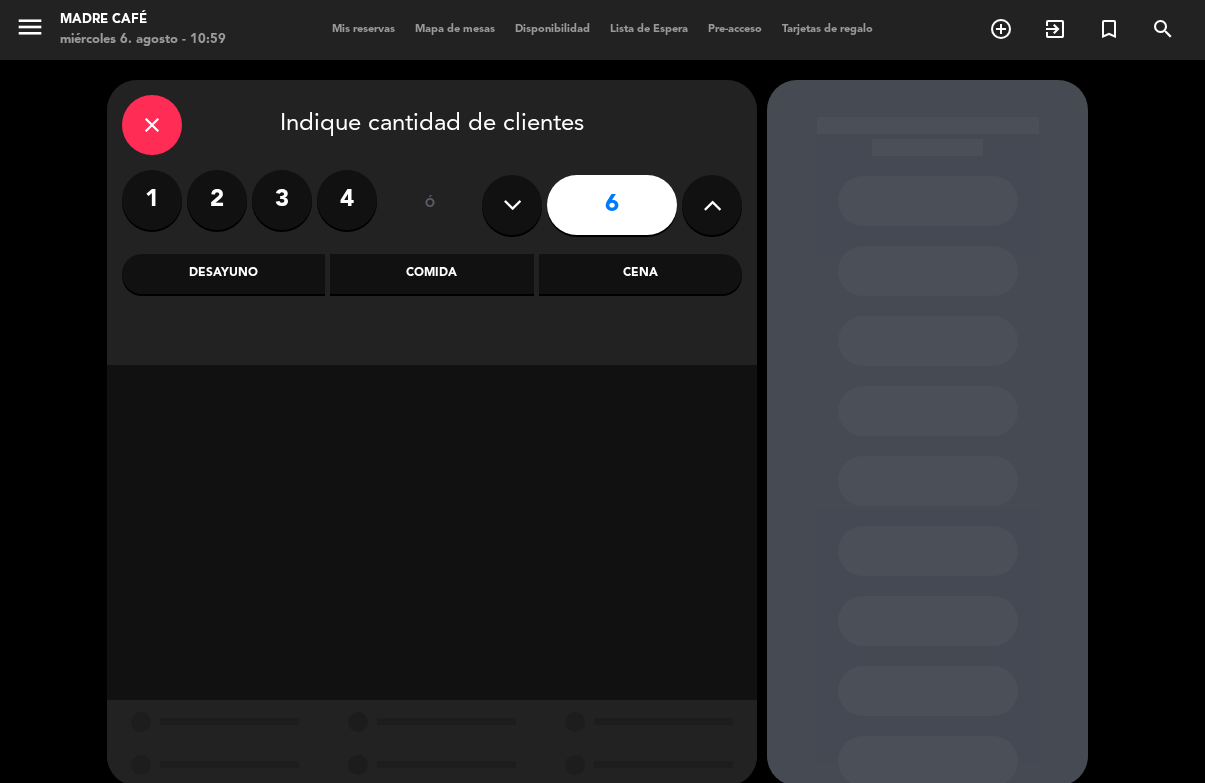 click on "Cena" at bounding box center [640, 274] 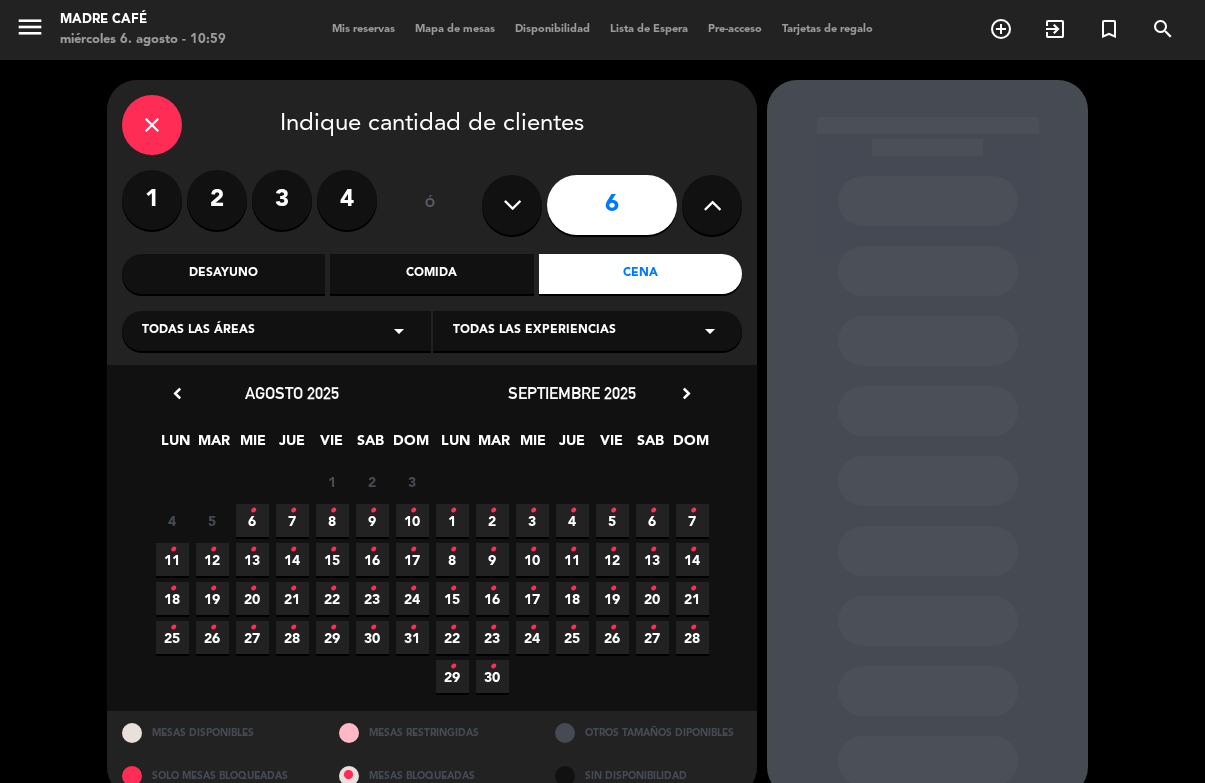 click on "8  •" at bounding box center (332, 520) 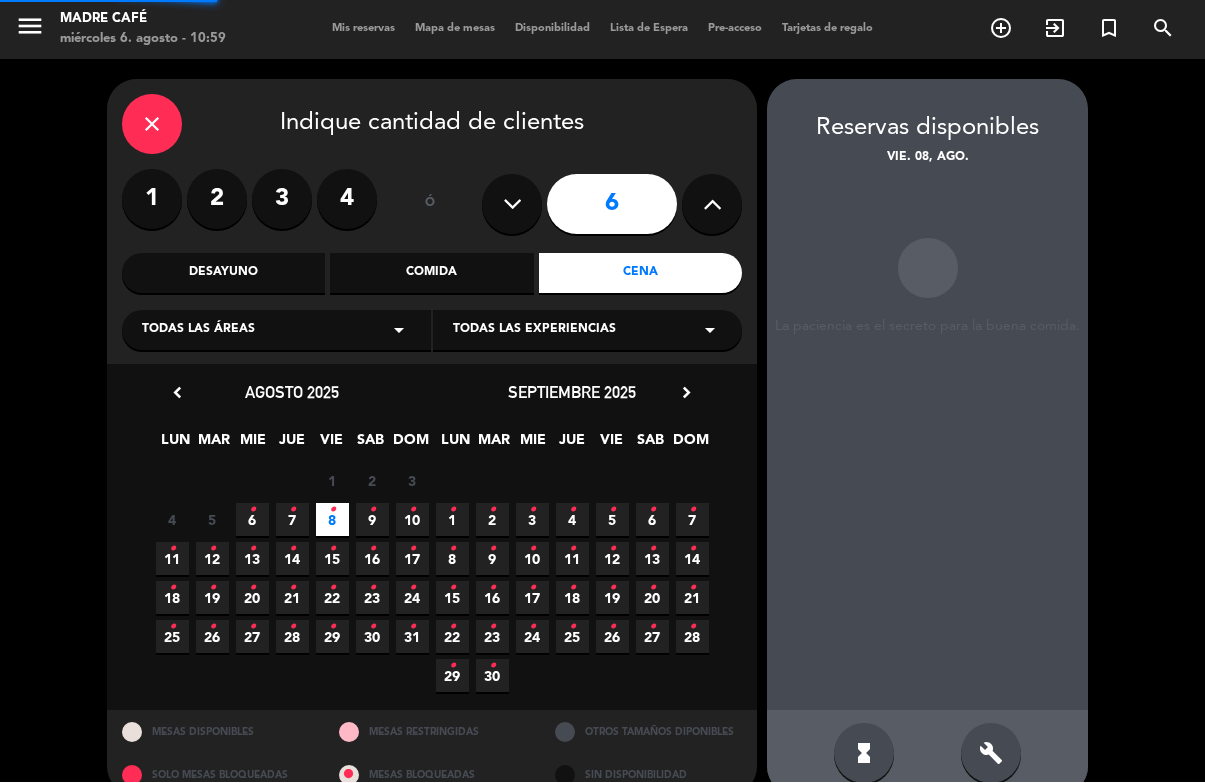 scroll, scrollTop: 75, scrollLeft: 0, axis: vertical 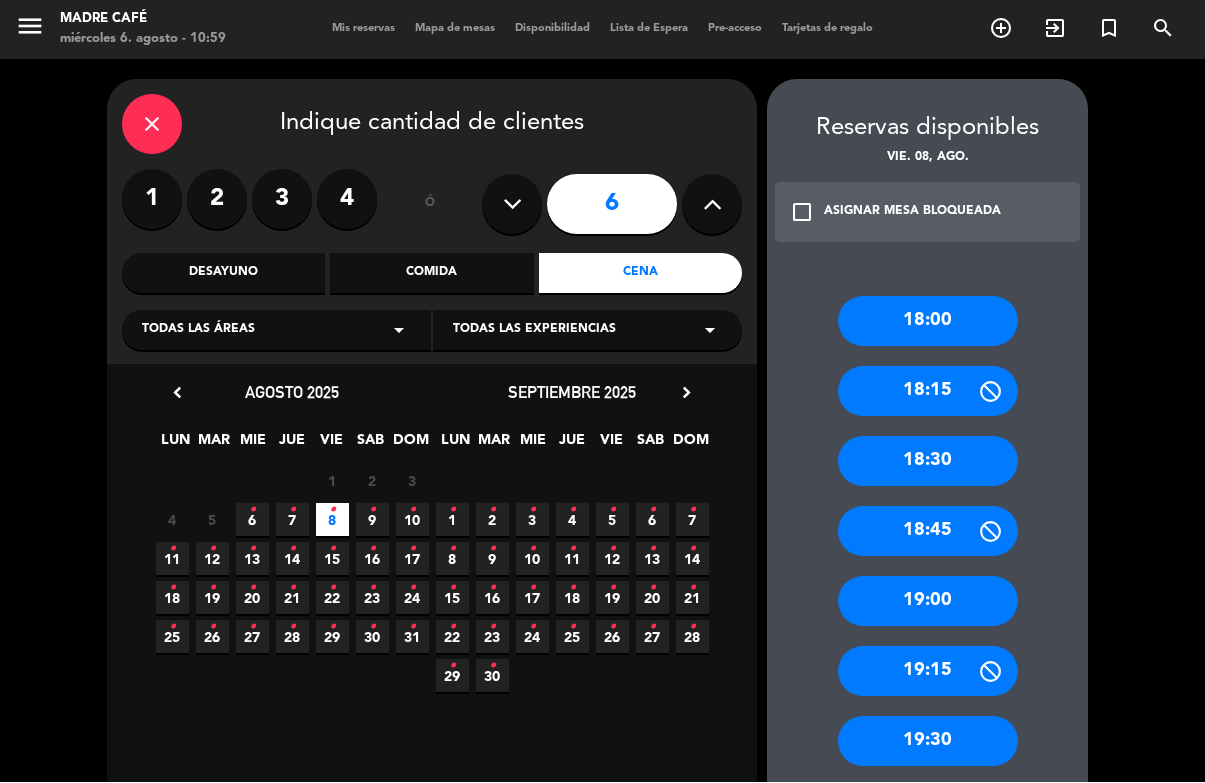 click on "18:00" at bounding box center [928, 322] 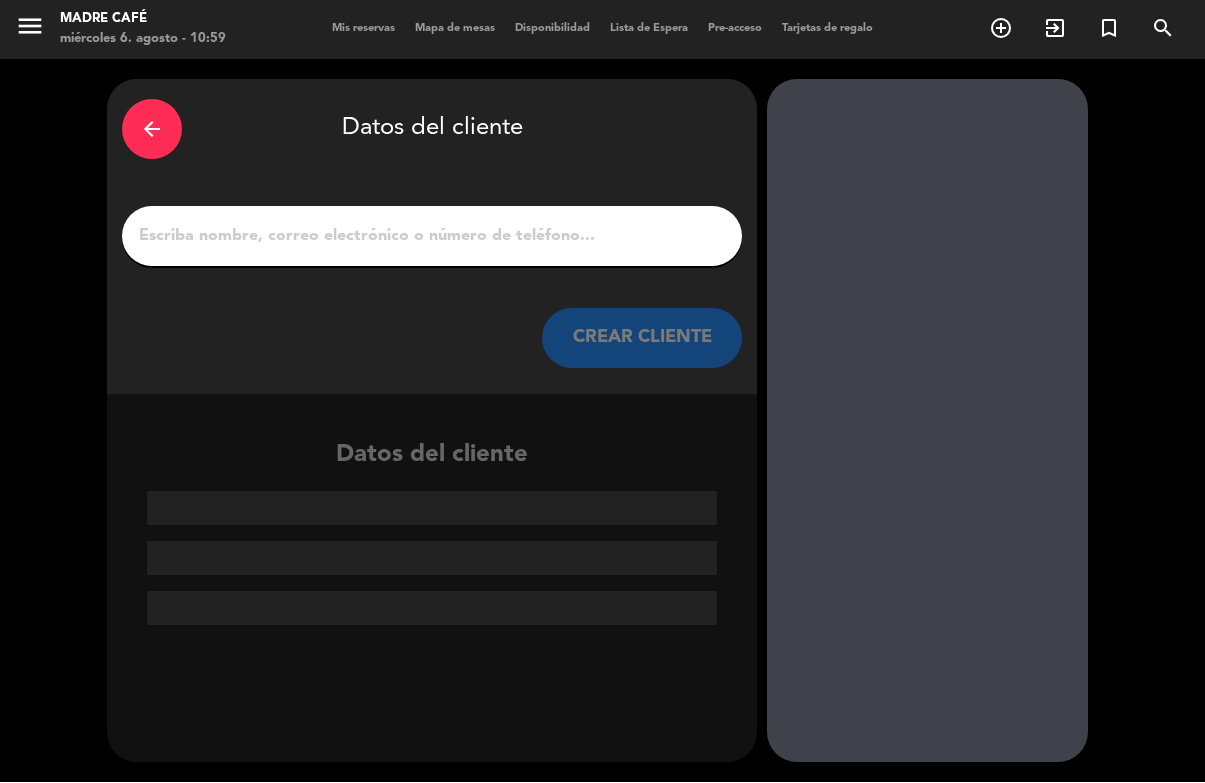 click on "1" at bounding box center [432, 237] 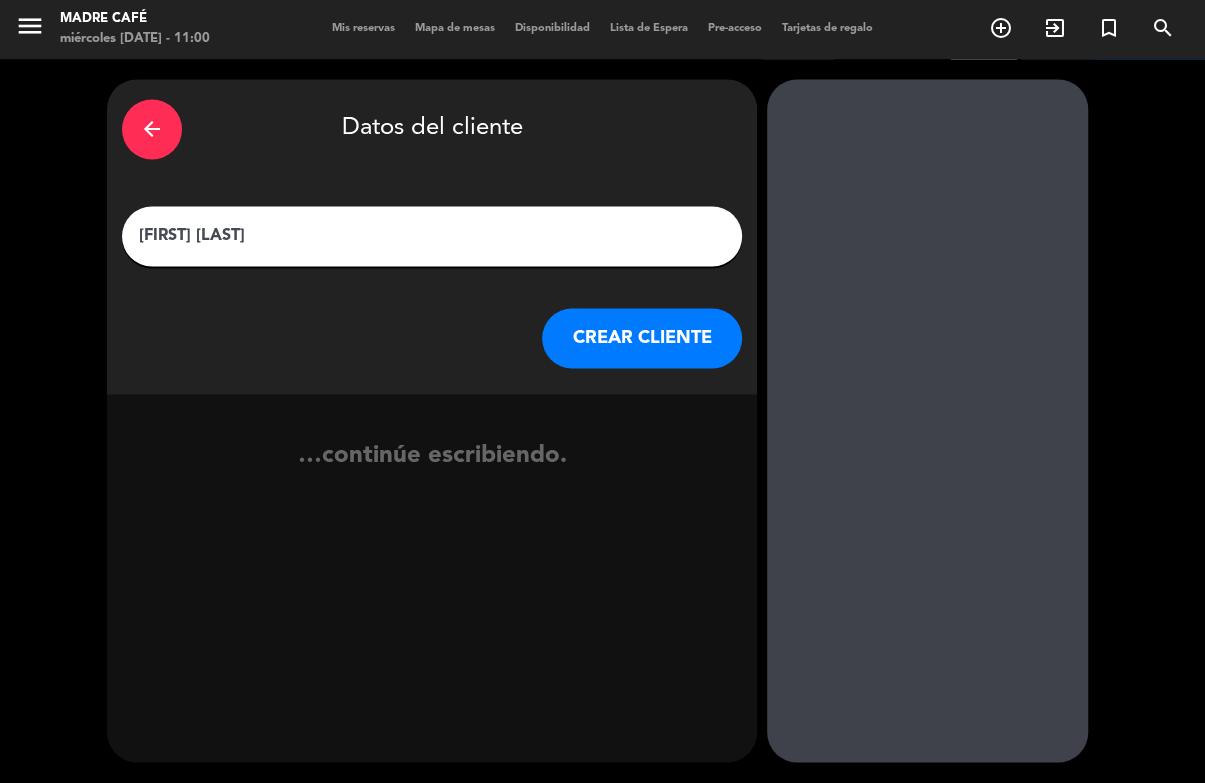 type on "[FIRST] [LAST]" 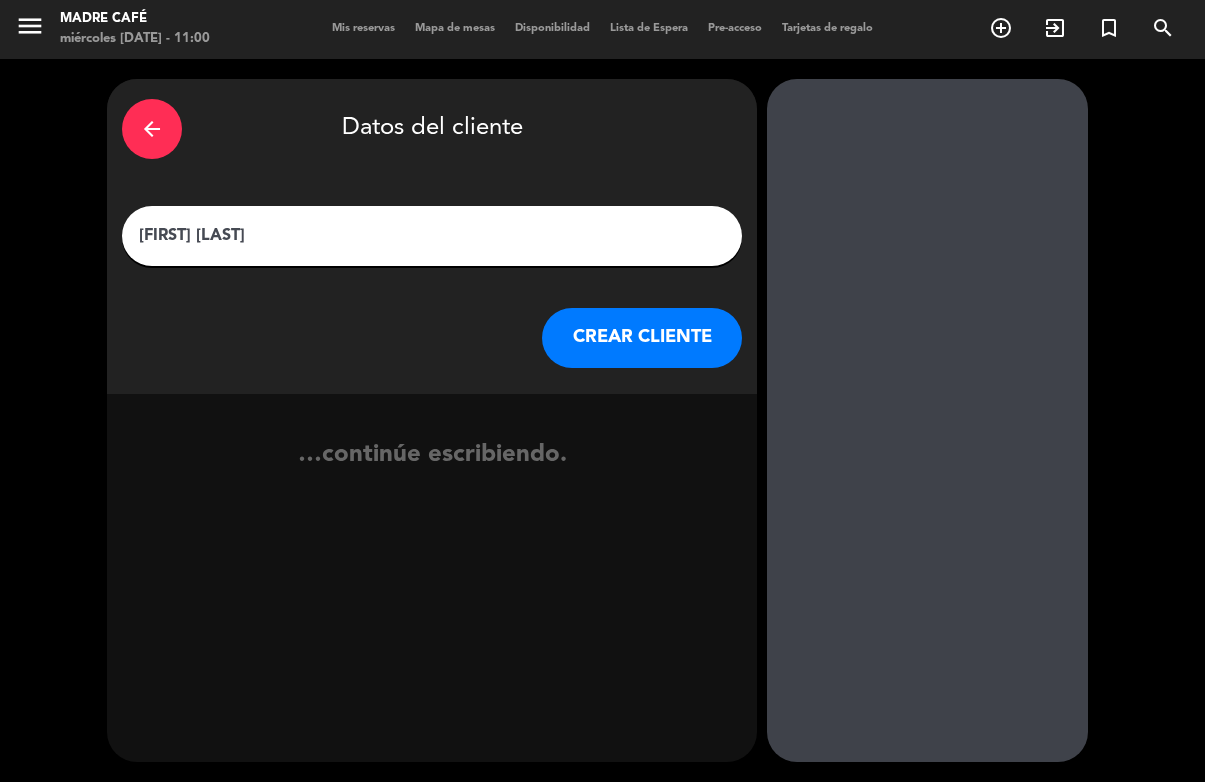 click on "CREAR CLIENTE" at bounding box center (642, 339) 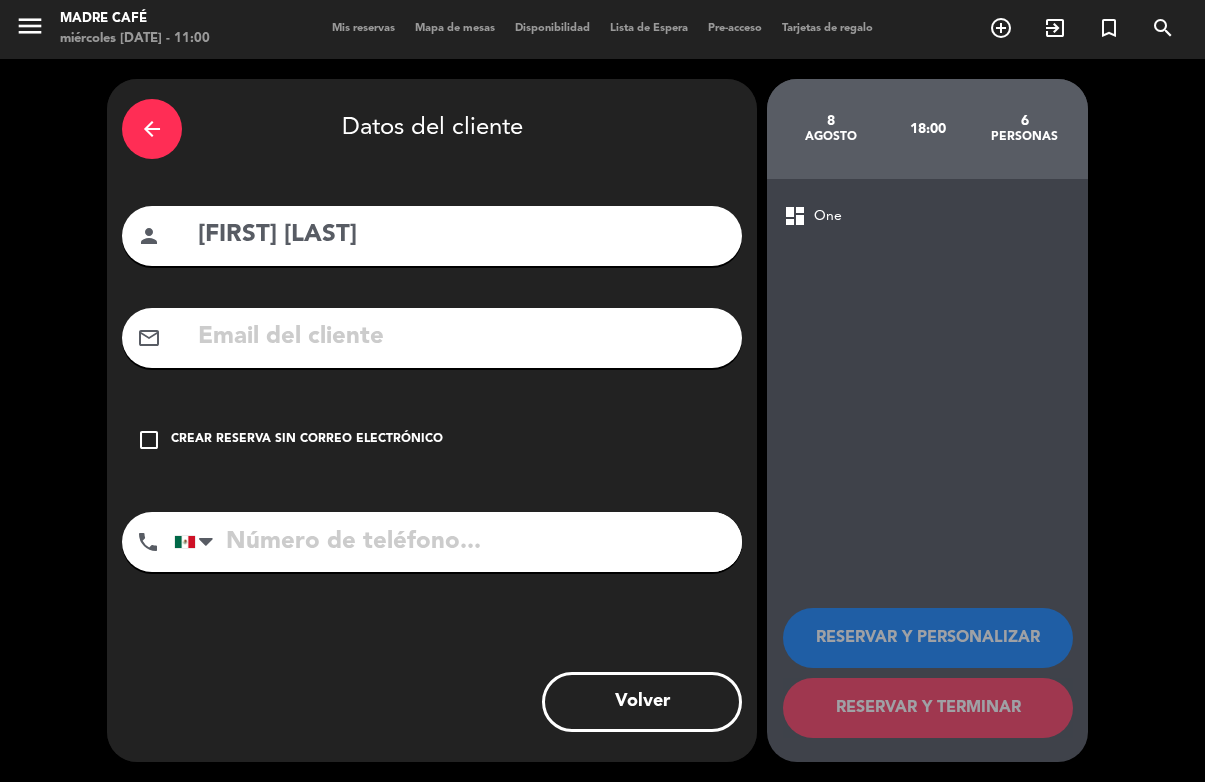 click on "check_box_outline_blank   Crear reserva sin correo electrónico" at bounding box center [432, 441] 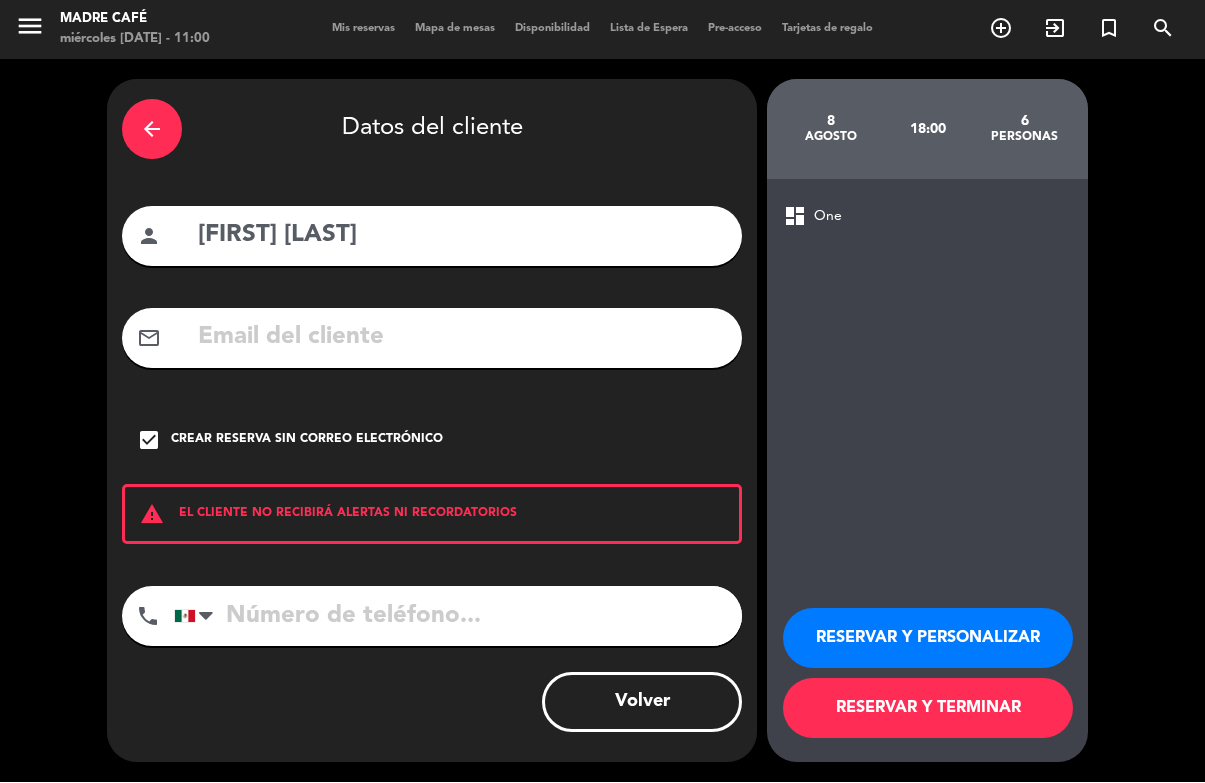 click on "RESERVAR Y TERMINAR" at bounding box center (928, 709) 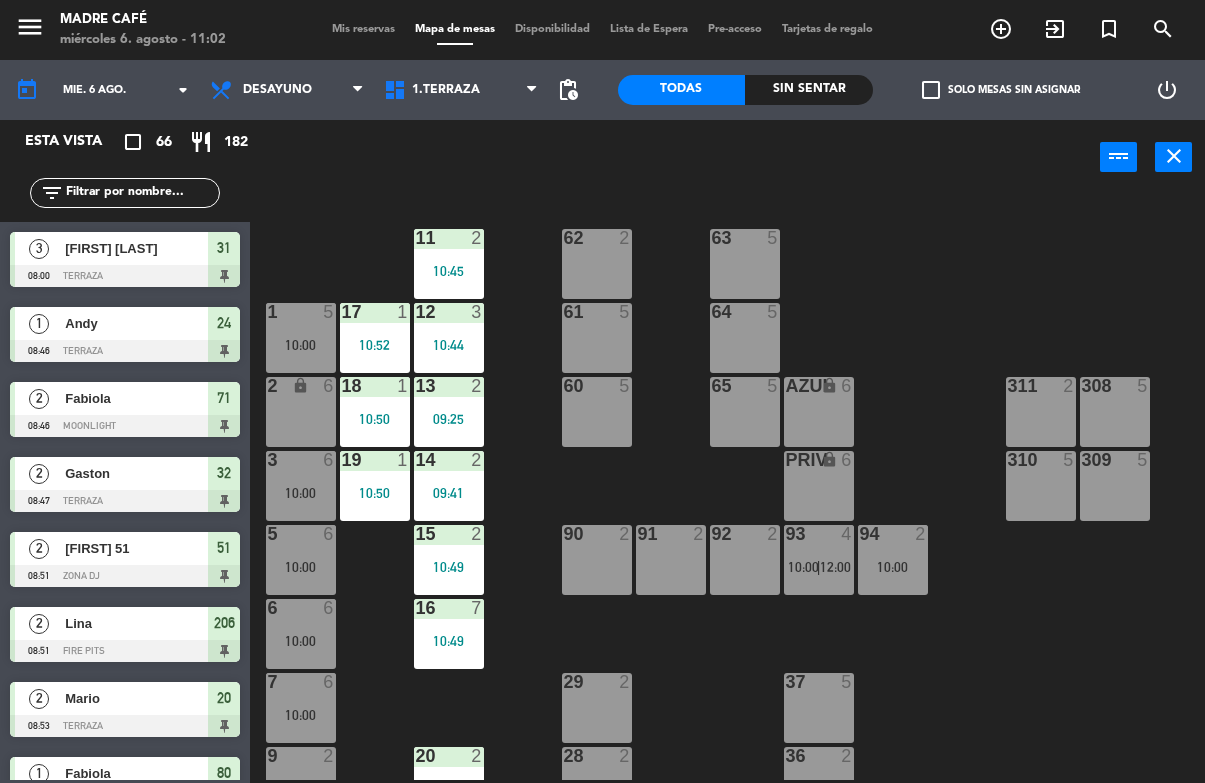 click on "60  5" at bounding box center (597, 412) 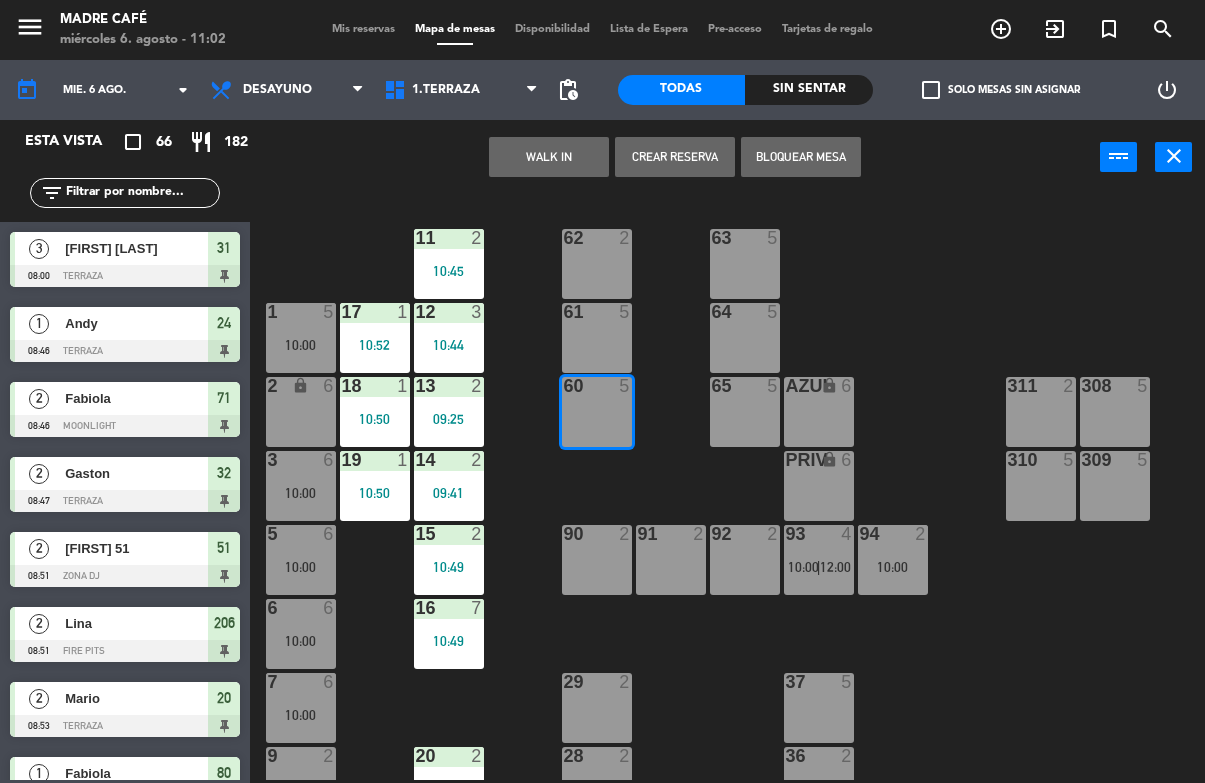 click on "WALK IN" at bounding box center (549, 157) 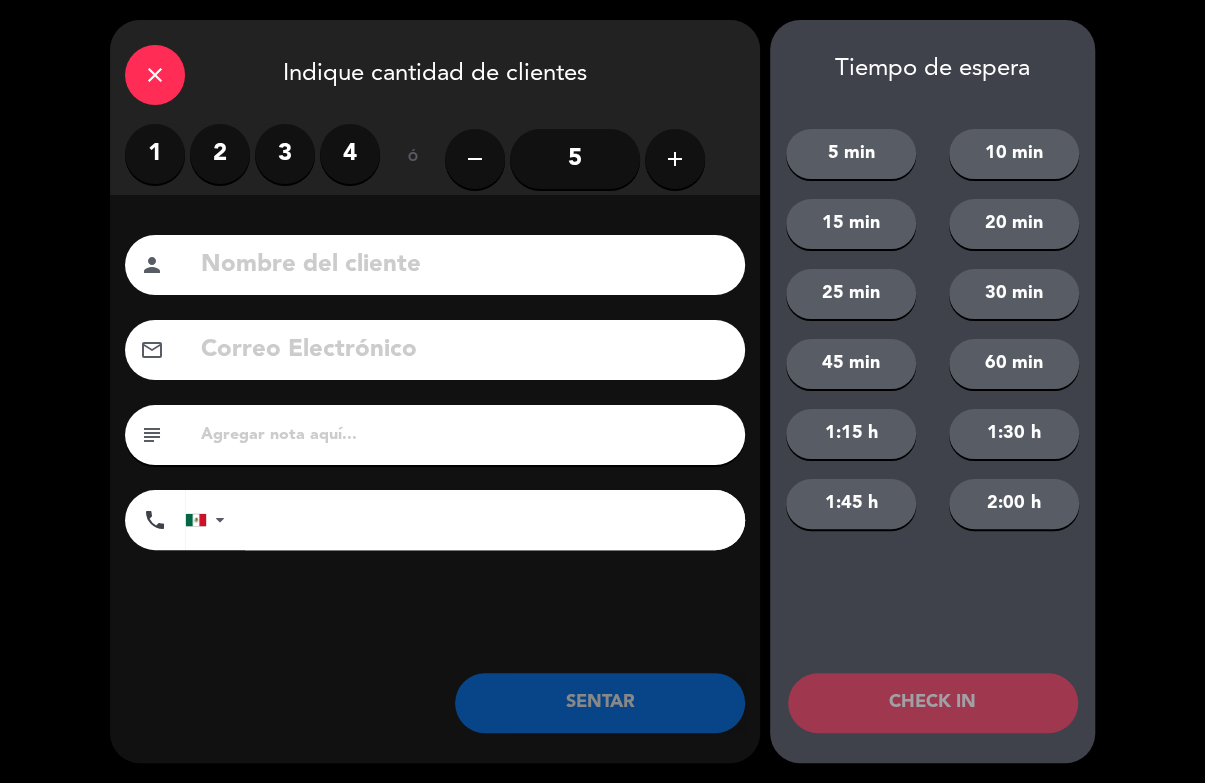 click on "5" 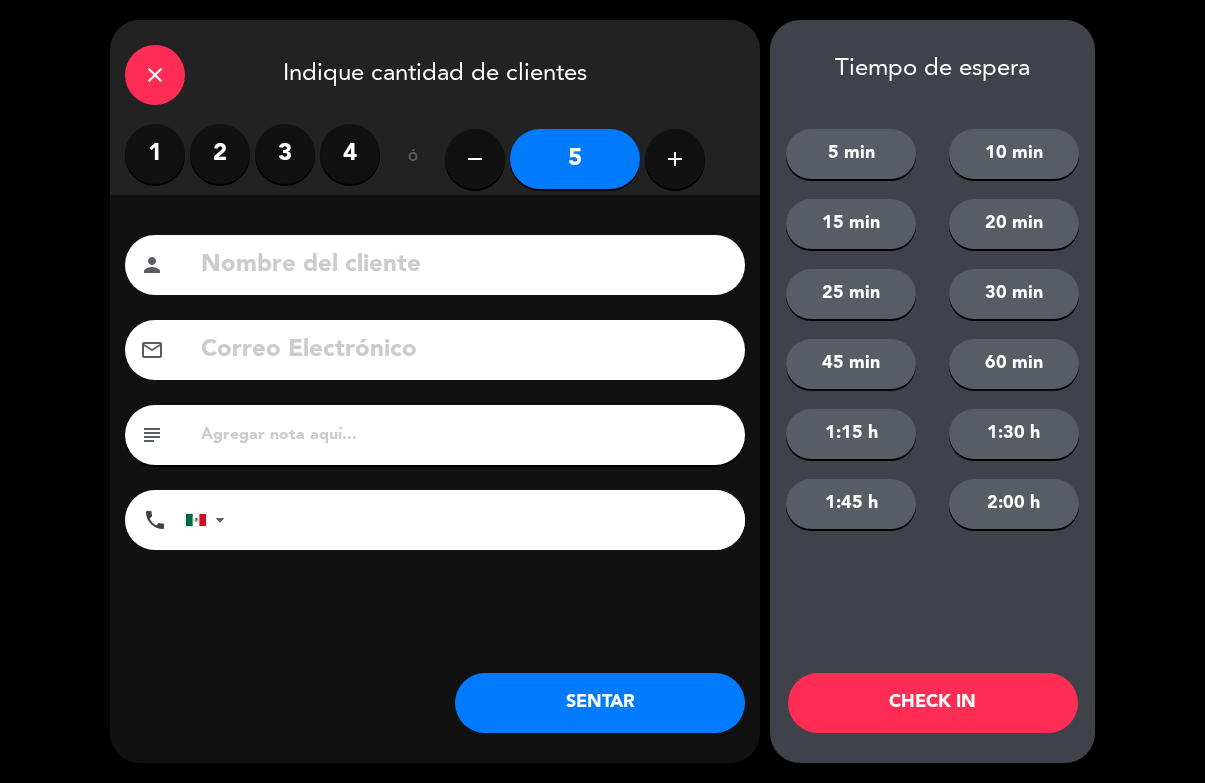 click 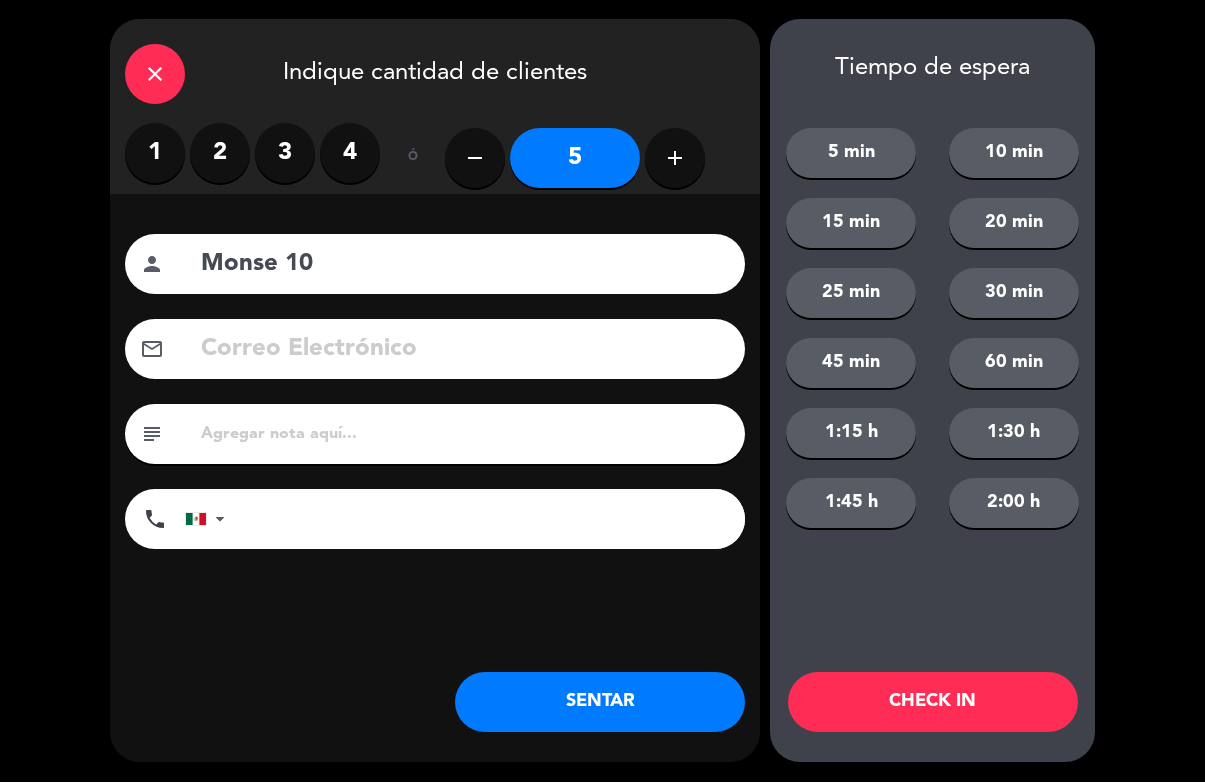 type on "Monse 10" 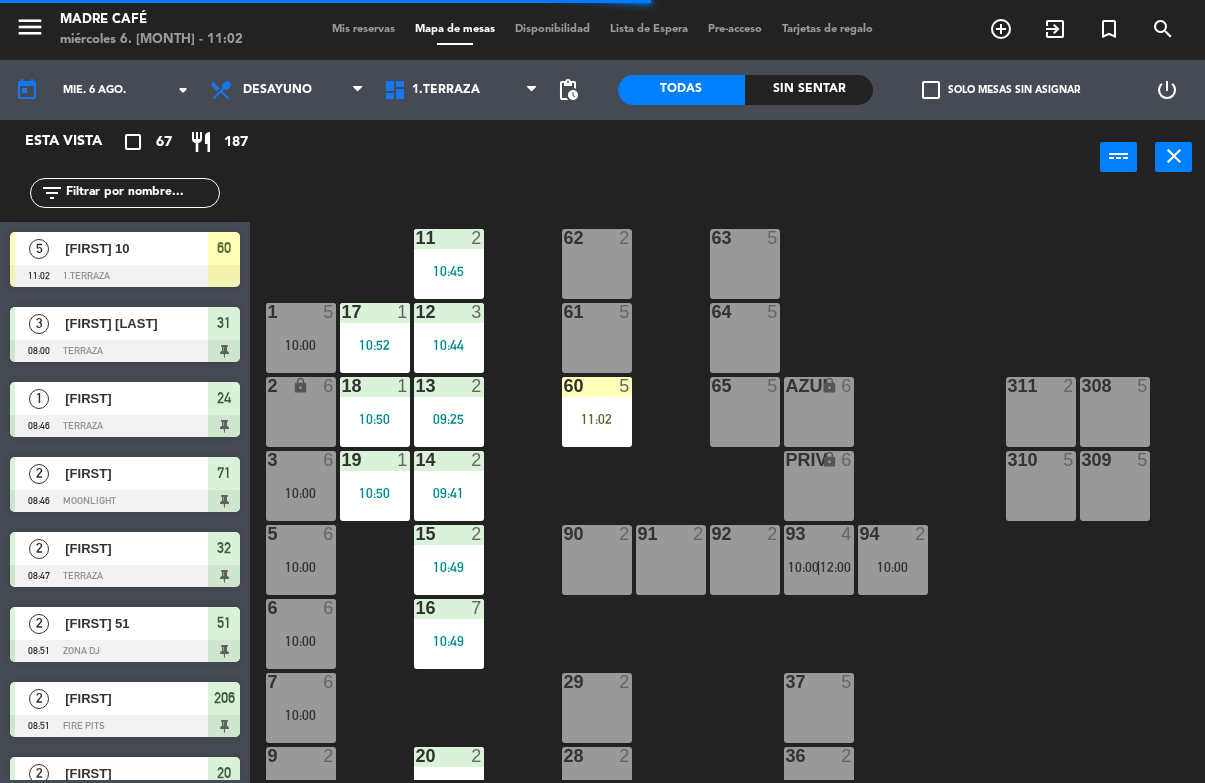 scroll, scrollTop: 1, scrollLeft: 0, axis: vertical 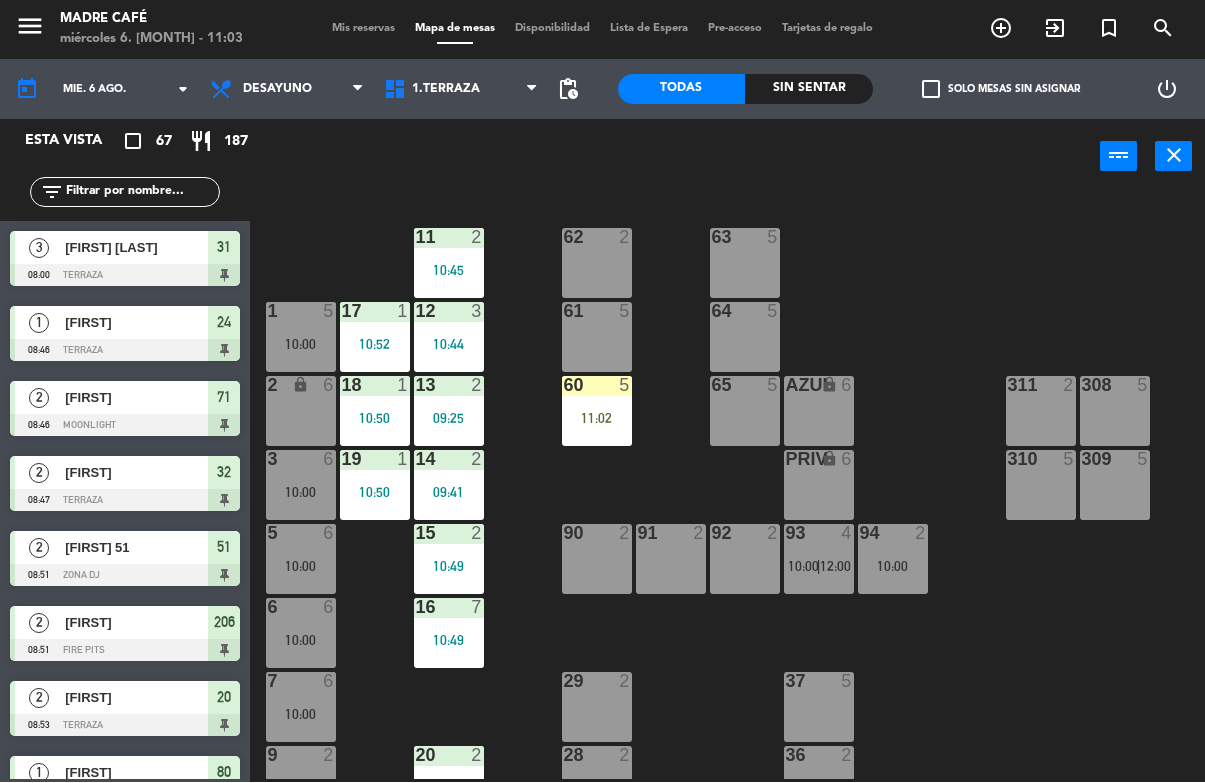 click on "60  5   11:02" at bounding box center [597, 412] 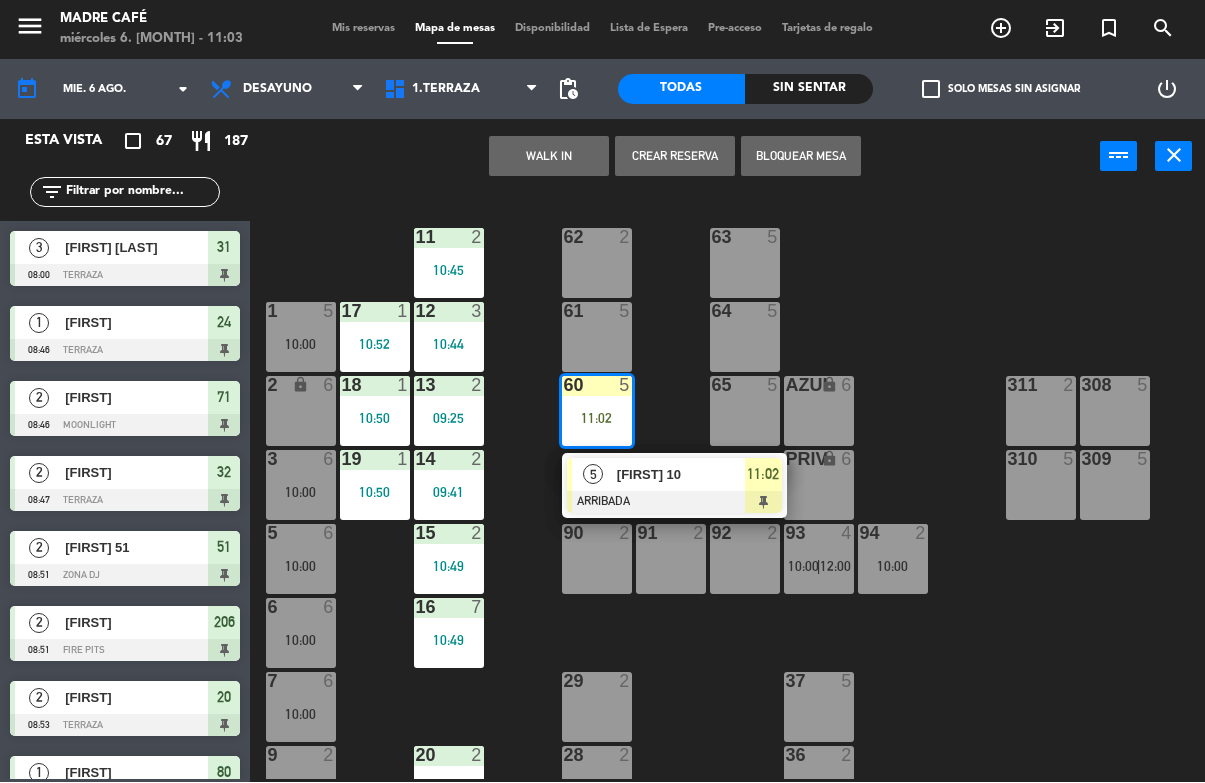 click on "Monse 10" at bounding box center [680, 475] 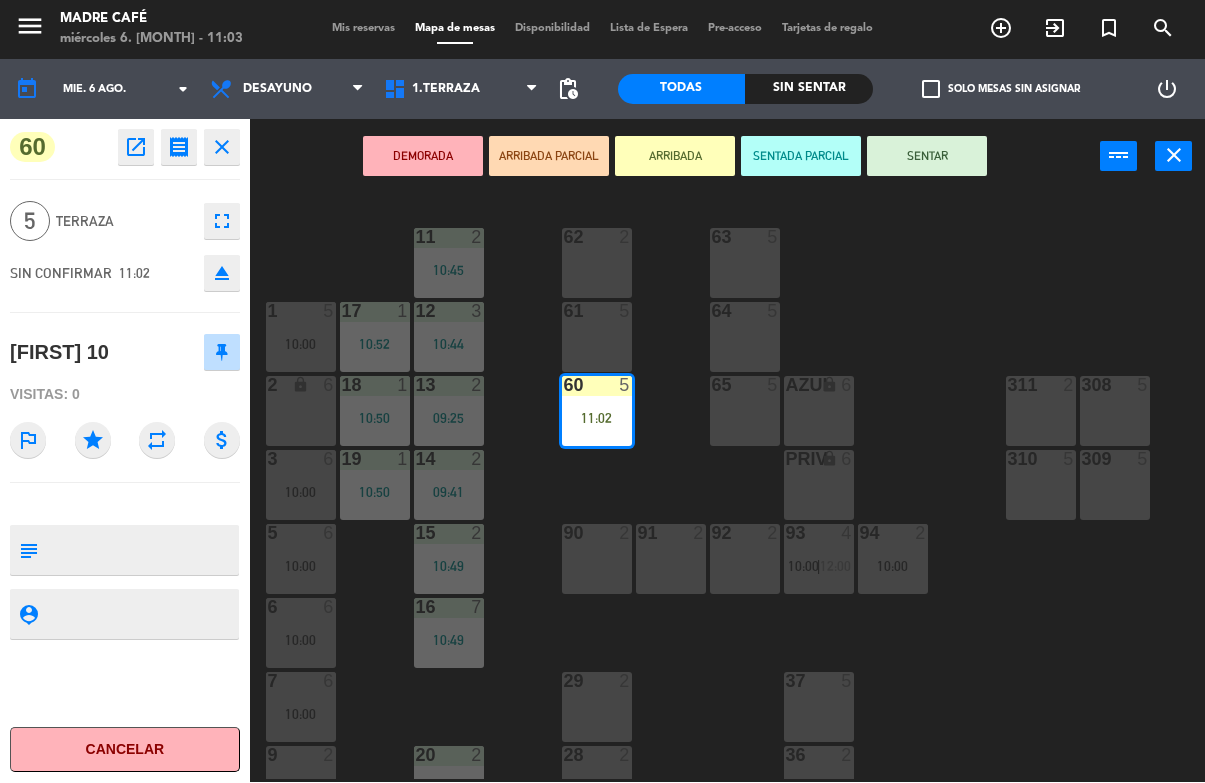 click on "SENTAR" at bounding box center [927, 157] 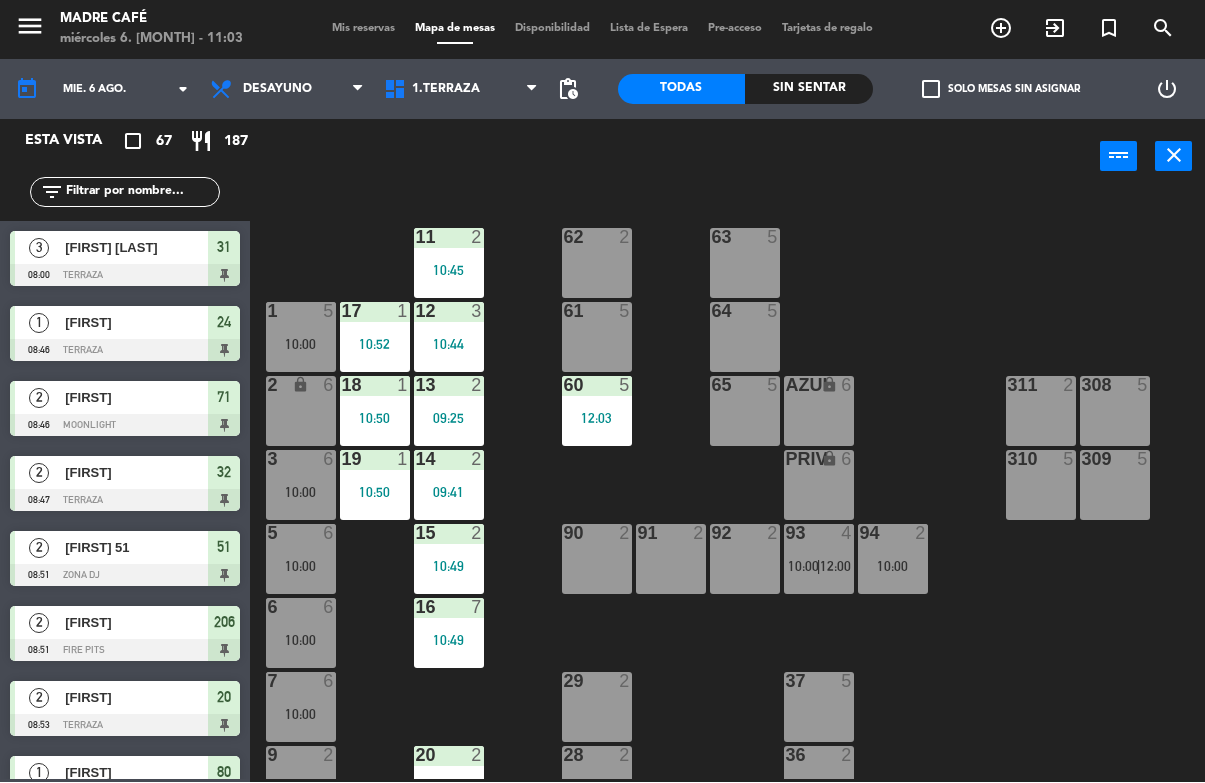 scroll, scrollTop: 0, scrollLeft: 0, axis: both 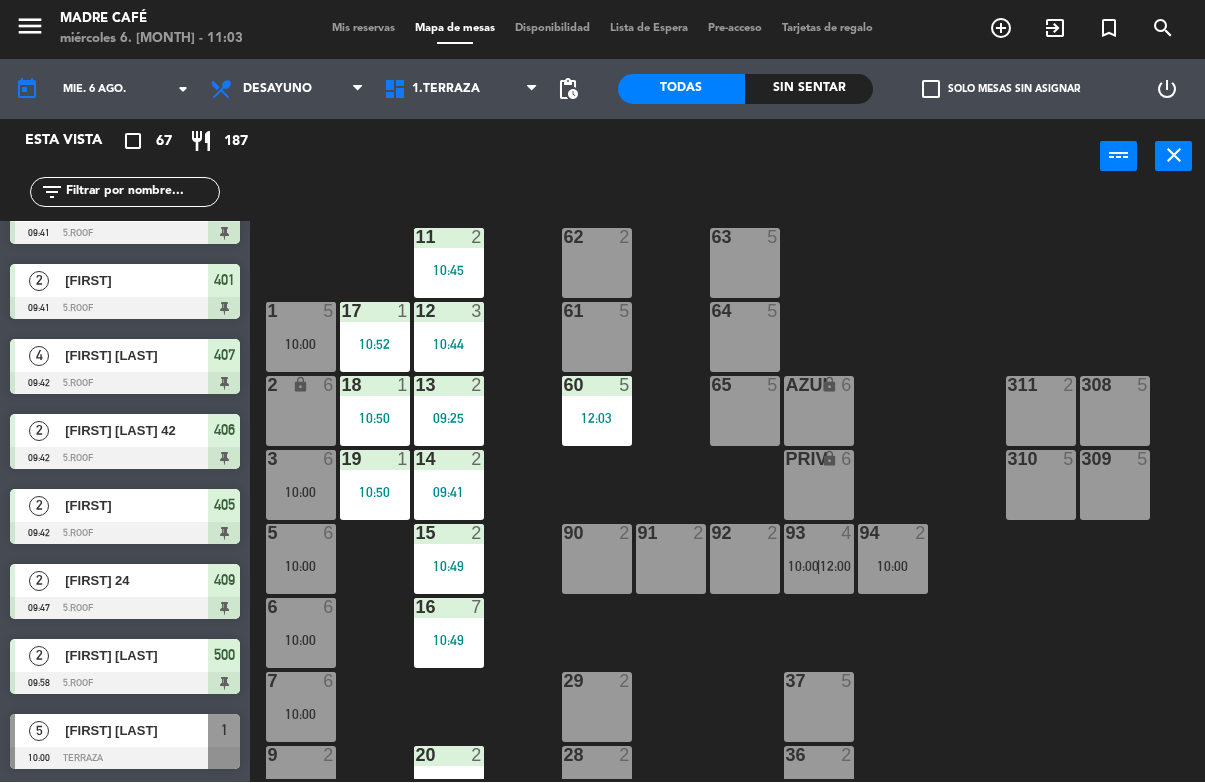 click on "11  2   10:45  63  5  62  2  12  3   10:44  1  5   10:00  61  5  64  5  17  1   10:52  13  2   09:25  2 lock  6  60  5   12:03  65  5  308  5  18  1   10:50  311  2  AZUL lock  6  14  2   09:41  3  6   10:00  309  5  310  5  19  1   10:50  PRIV lock  6  93  4   10:00    |    12:00     94  2   10:00  15  2   10:49  92  2  91  2  90  2  5  6   10:00  16  7   10:49  6  6   10:00  29  2  7  6   10:00  37  5  36  2  9  2  28  2  20  2   08:53  10  2  21  2  26  2  35  2  22  2  23  2  25  2  34  2  206  2   08:51    |    12:30     207  2  33  2   08:58  24  1   08:46  101  2  100  2  104  2  102  1   08:57  103  2  32  2   08:47  31  3   08:00  30  2" 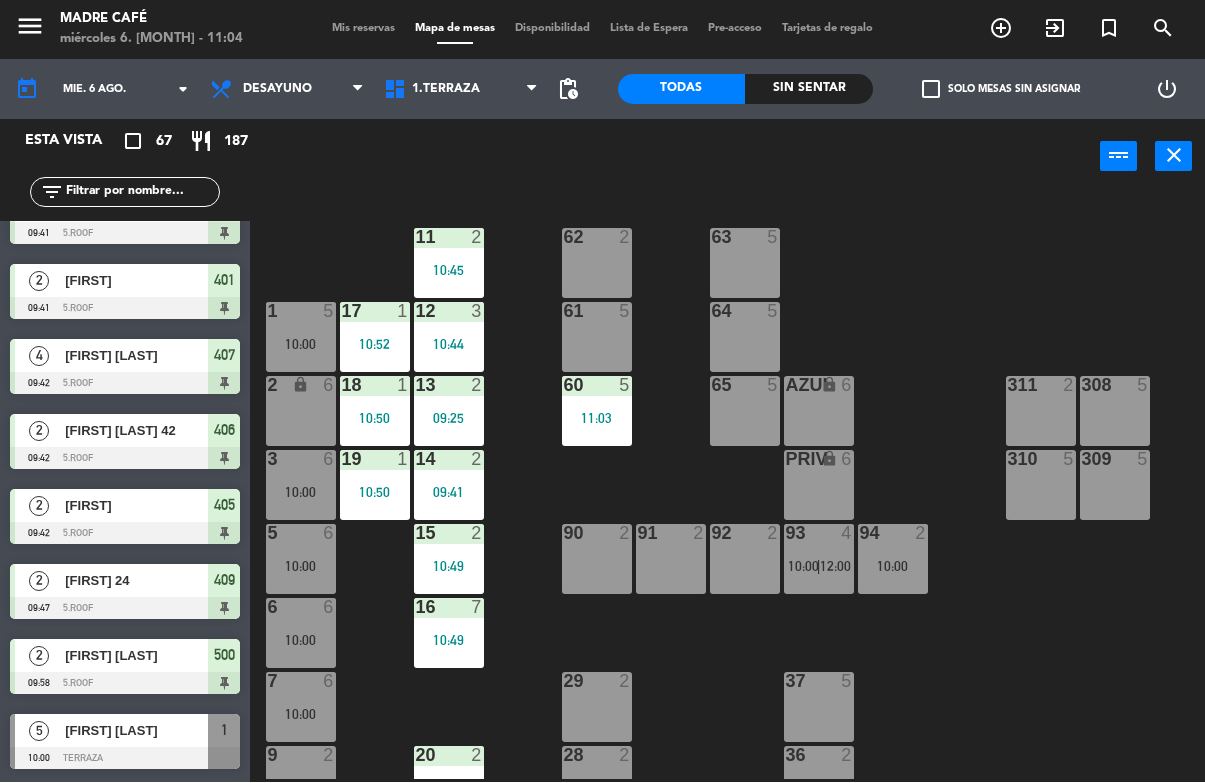 click on "61  5" at bounding box center (597, 338) 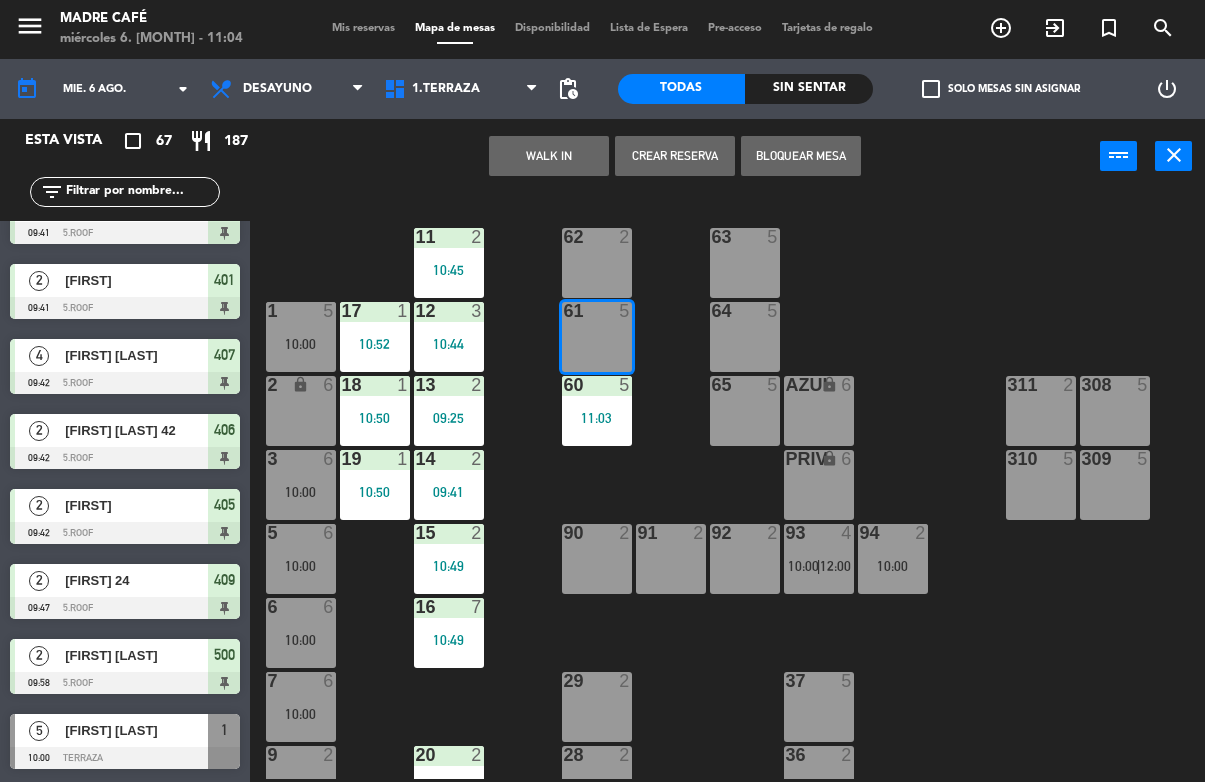 click on "WALK IN" at bounding box center [549, 157] 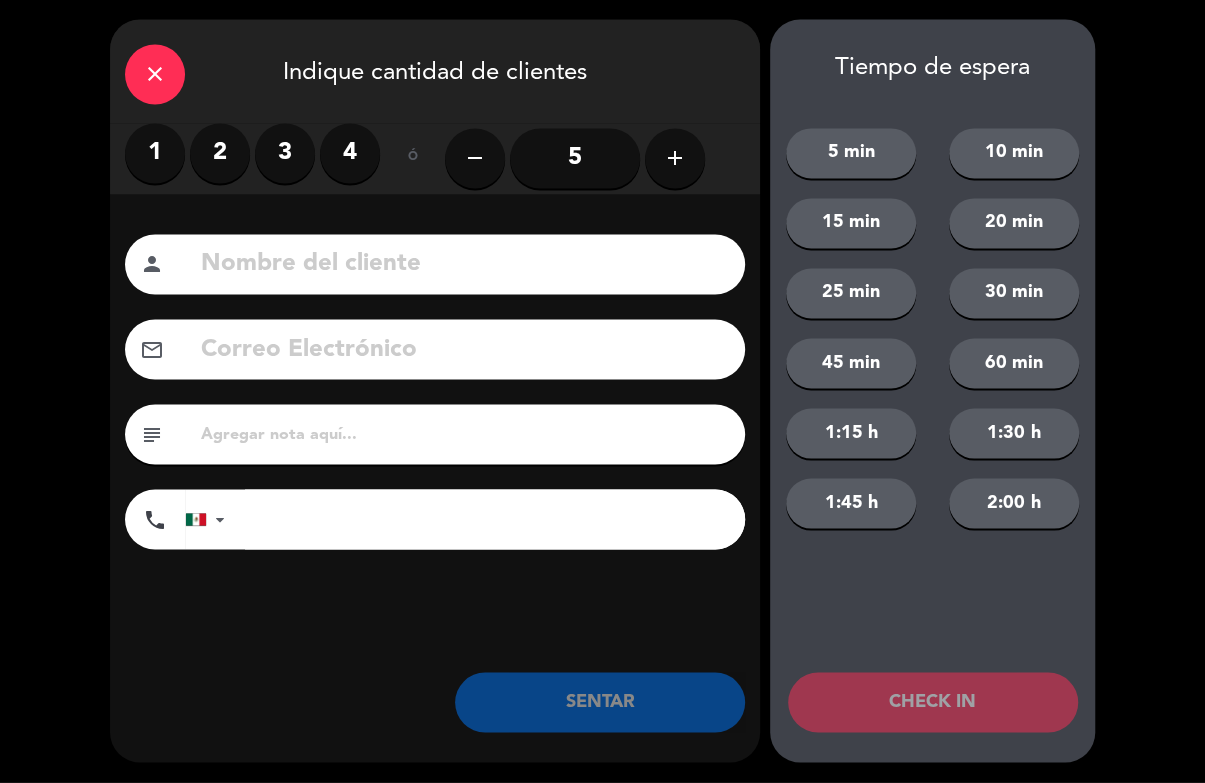 click on "3" at bounding box center [285, 154] 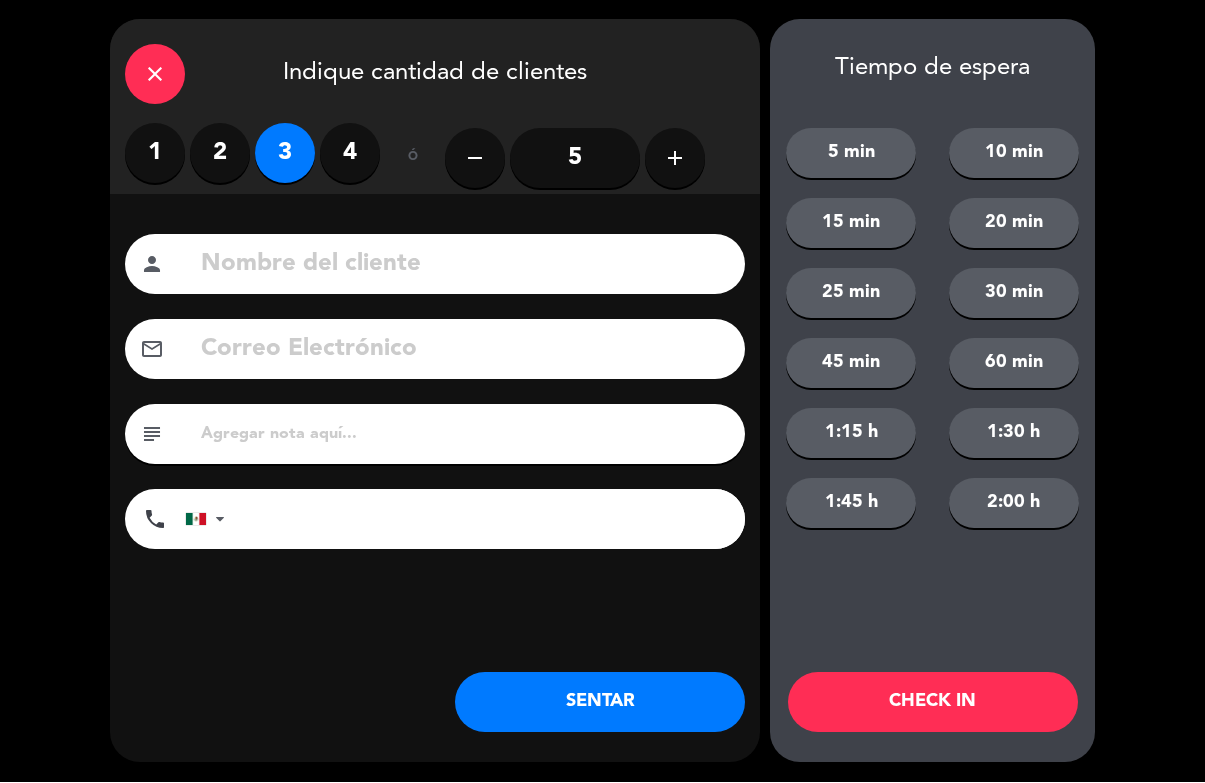 click 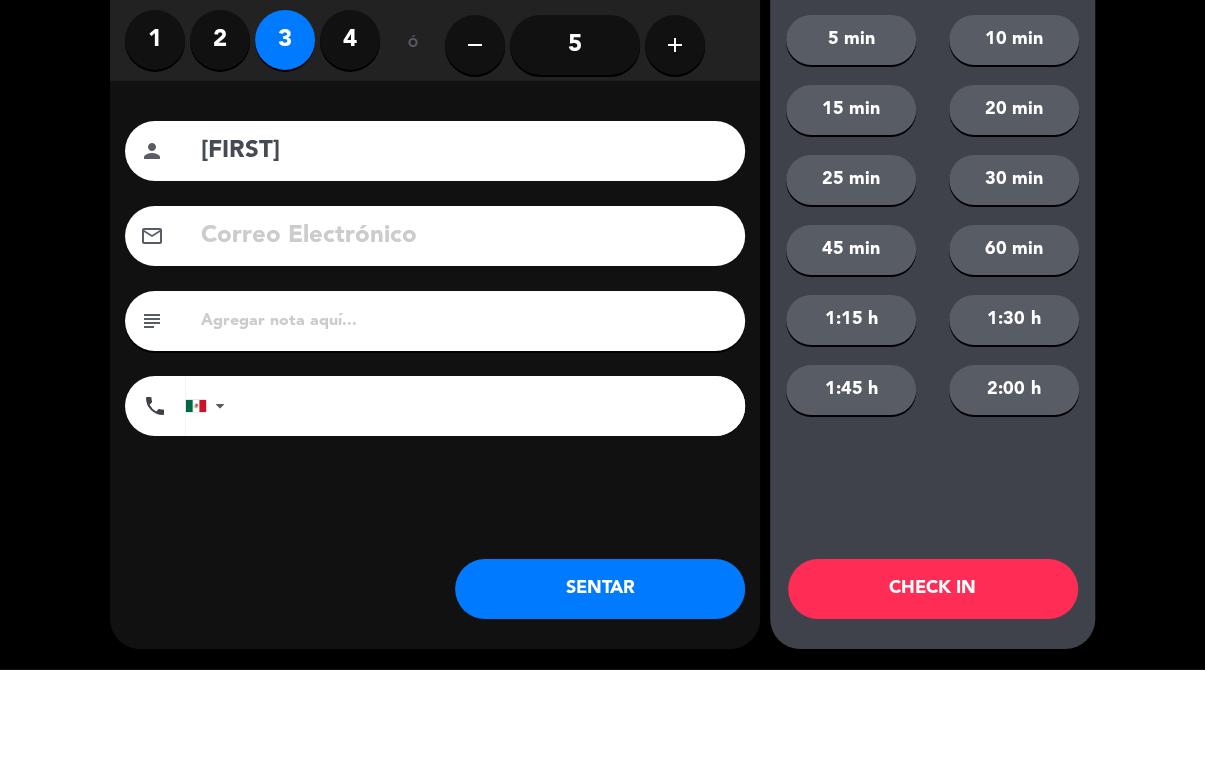 click on "close   Indique cantidad de clientes   1   2   3   4   ó  remove 5 add Nombre del cliente person Clementina Correo Electrónico email subject phone United States +1 United Kingdom +44 Peru (Perú) +51 Argentina +54 Brazil (Brasil) +55 Afghanistan (‫افغانستان‬‎) +93 Albania (Shqipëri) +355 Algeria (‫الجزائر‬‎) +213 American Samoa +1684 Andorra +376 Angola +244 Anguilla +1264 Antigua and Barbuda +1268 Argentina +54 Armenia (Հայաստան) +374 Aruba +297 Australia +61 Austria (Österreich) +43 Azerbaijan (Azərbaycan) +994 Bahamas +1242 Bahrain (‫البحرين‬‎) +973 Bangladesh (বাংলাদেশ) +880 Barbados +1246 Belarus (Беларусь) +375 Belgium (België) +32 Belize +501 Benin (Bénin) +229 Bermuda +1441 Bhutan (འབྲུག) +975 Bolivia +591 Bosnia and Herzegovina (Босна и Херцеговина) +387 Botswana +267 Brazil (Brasil) +55 British Indian Ocean Territory +246 British Virgin Islands +1284 Brunei +673 Bulgaria (България) +1" 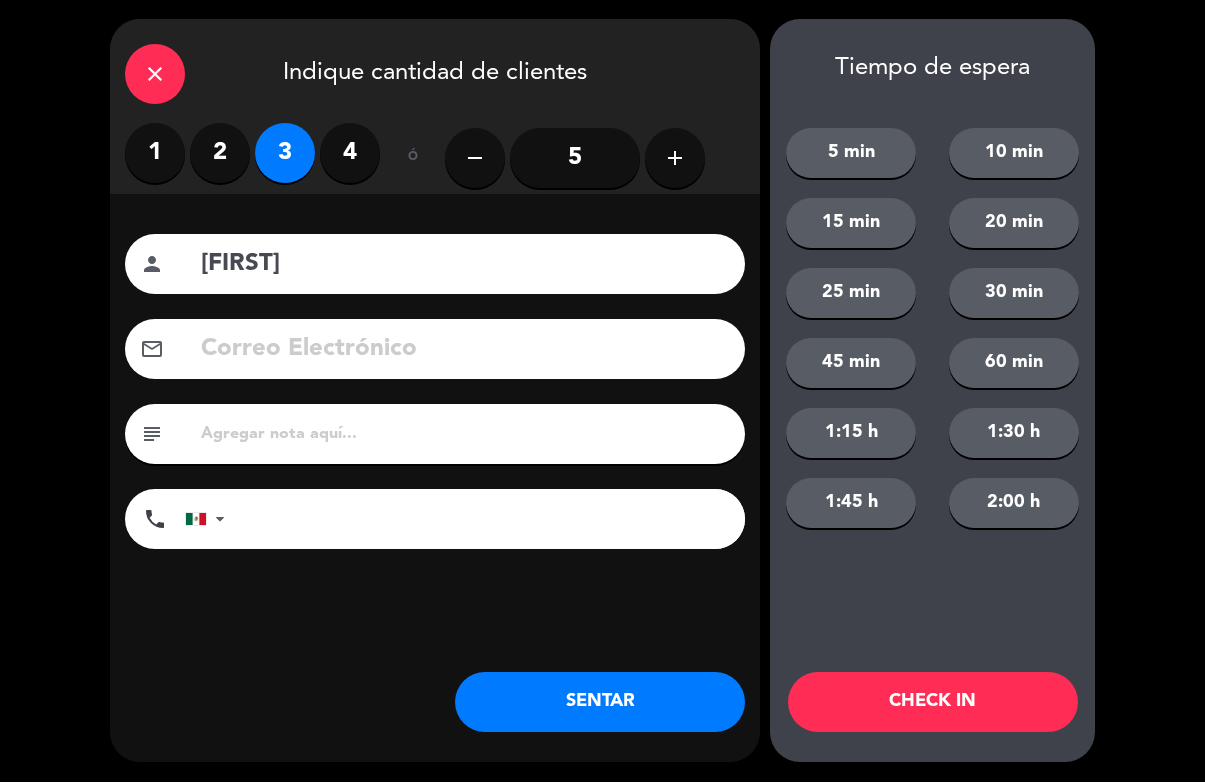click on "Clementina" 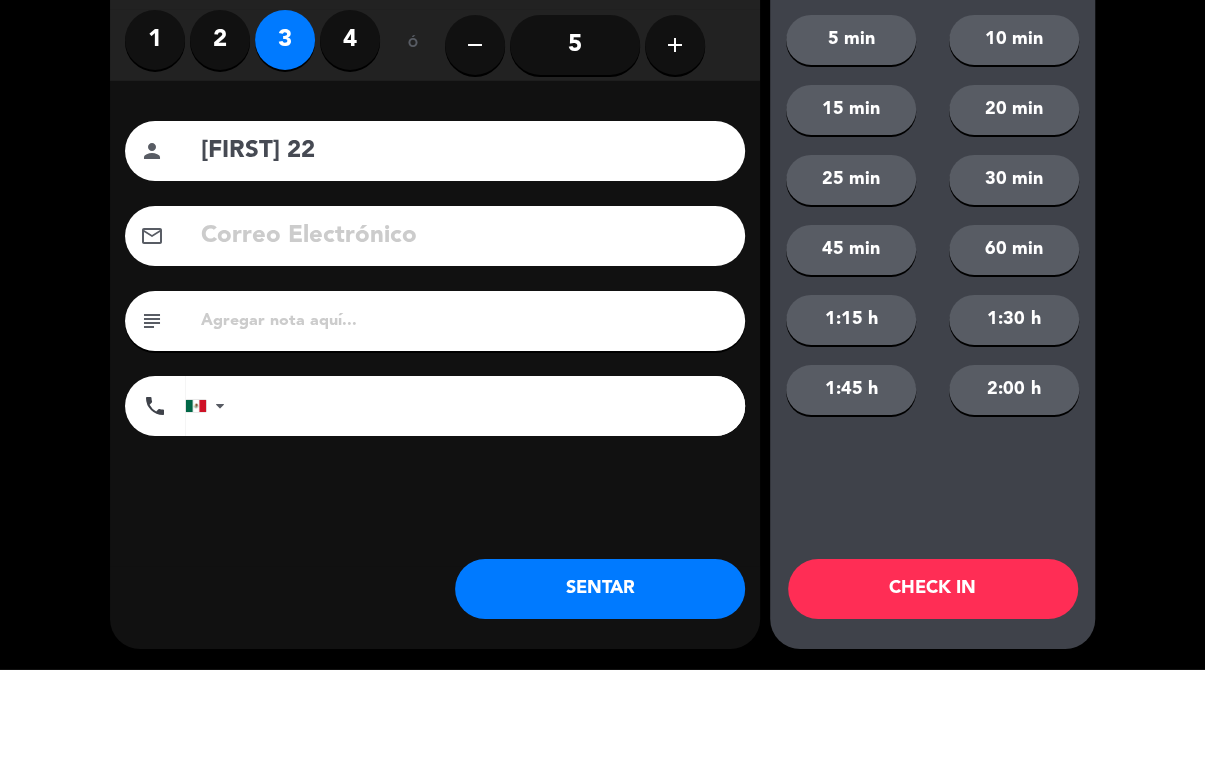 type on "Clementina 22" 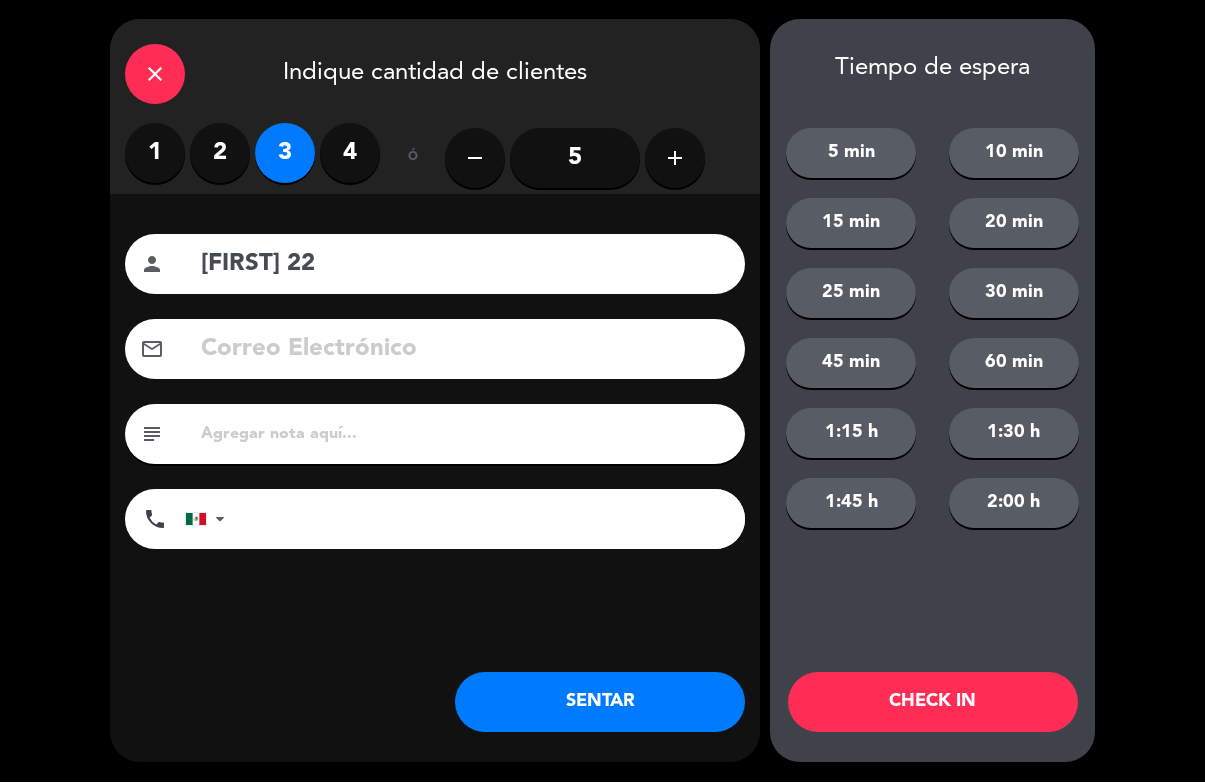 click on "CHECK IN" 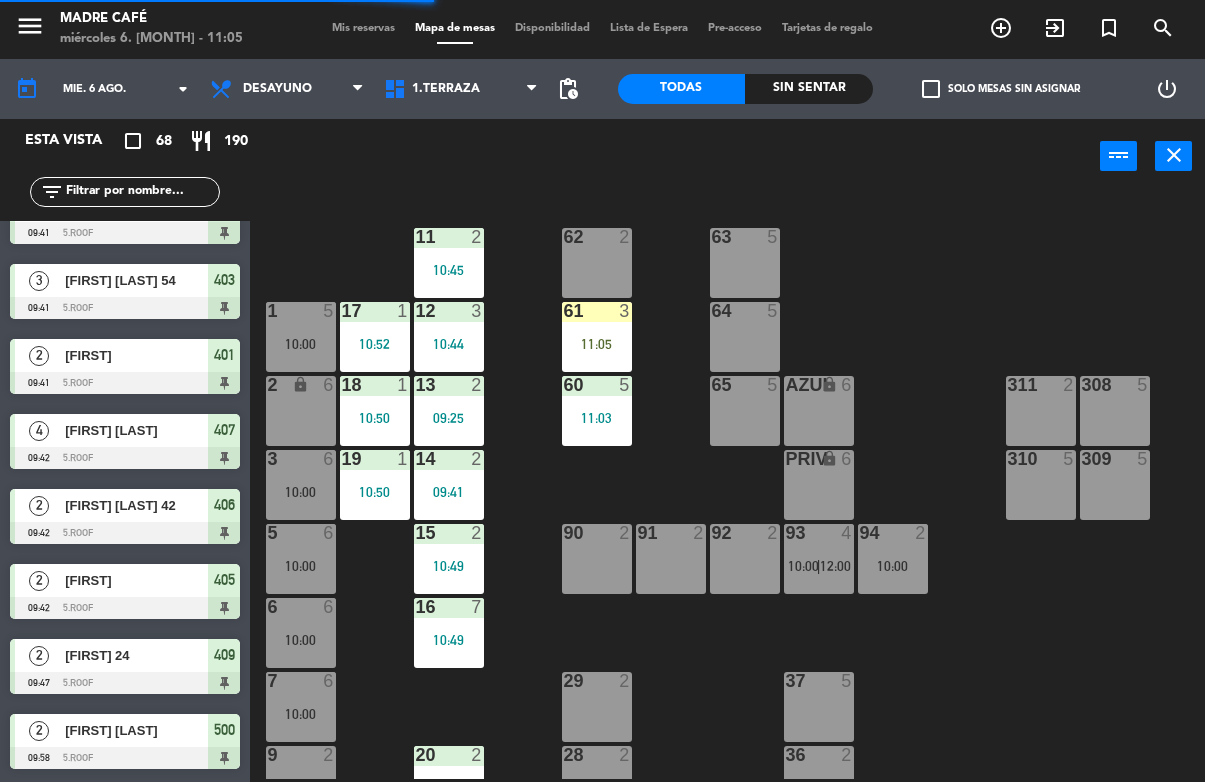 scroll, scrollTop: 0, scrollLeft: 0, axis: both 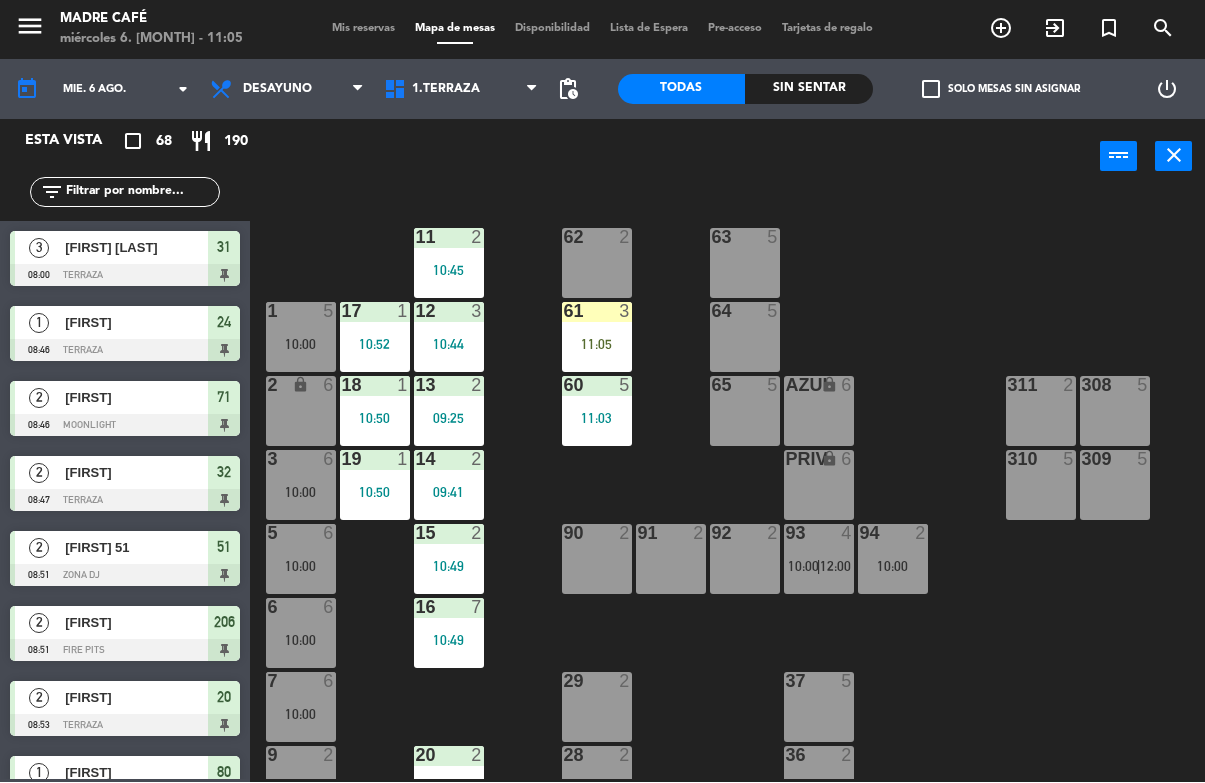click on "11:05" at bounding box center [597, 345] 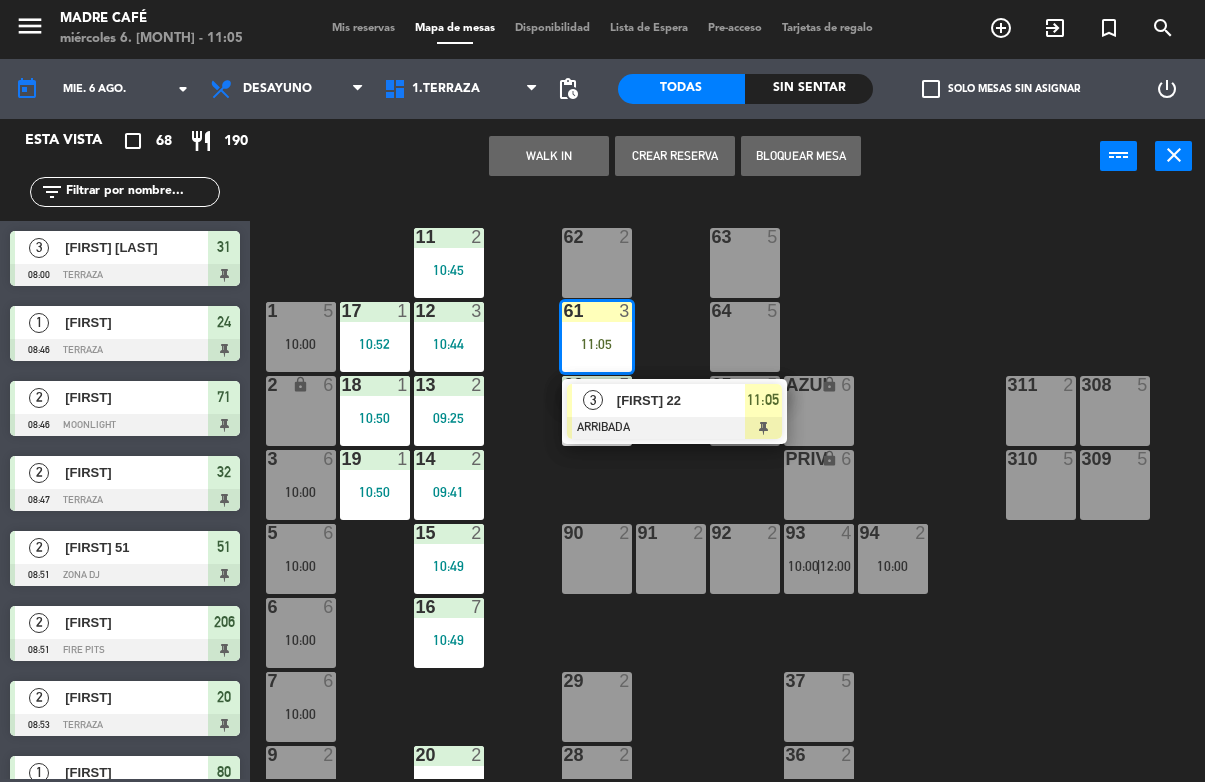 click at bounding box center (674, 429) 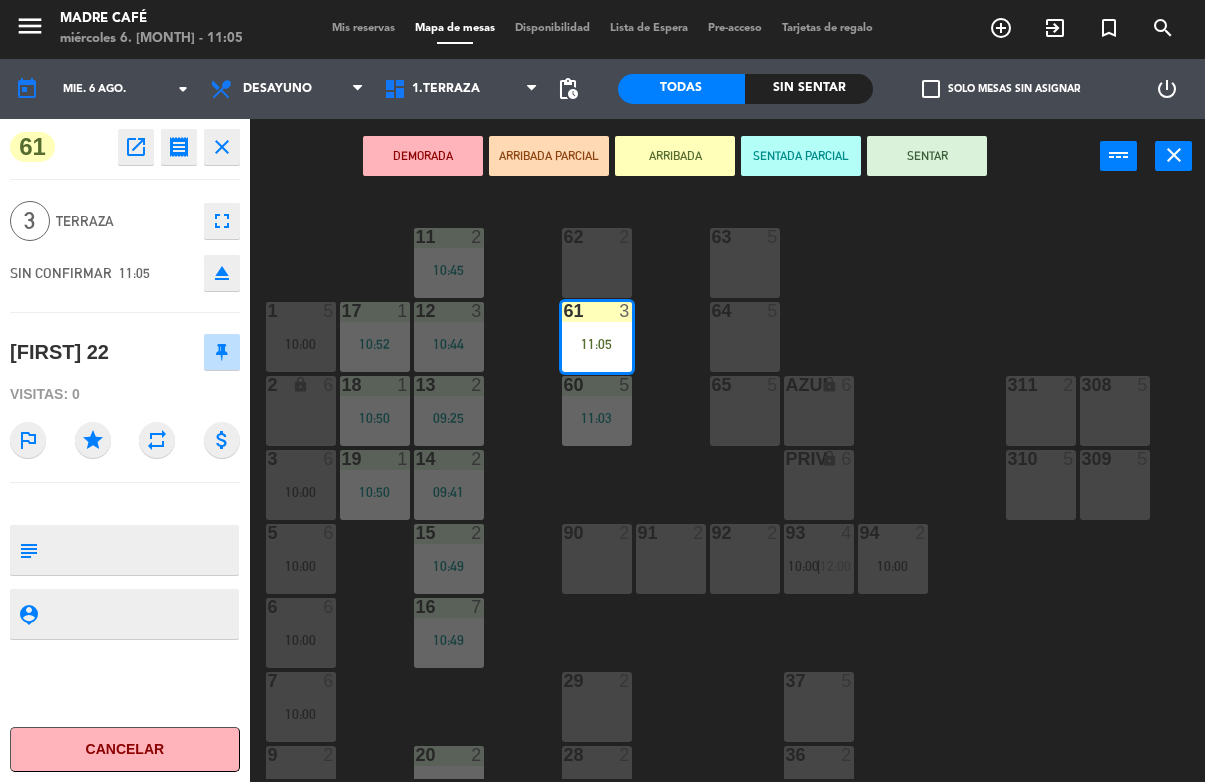 click on "SENTAR" at bounding box center (927, 157) 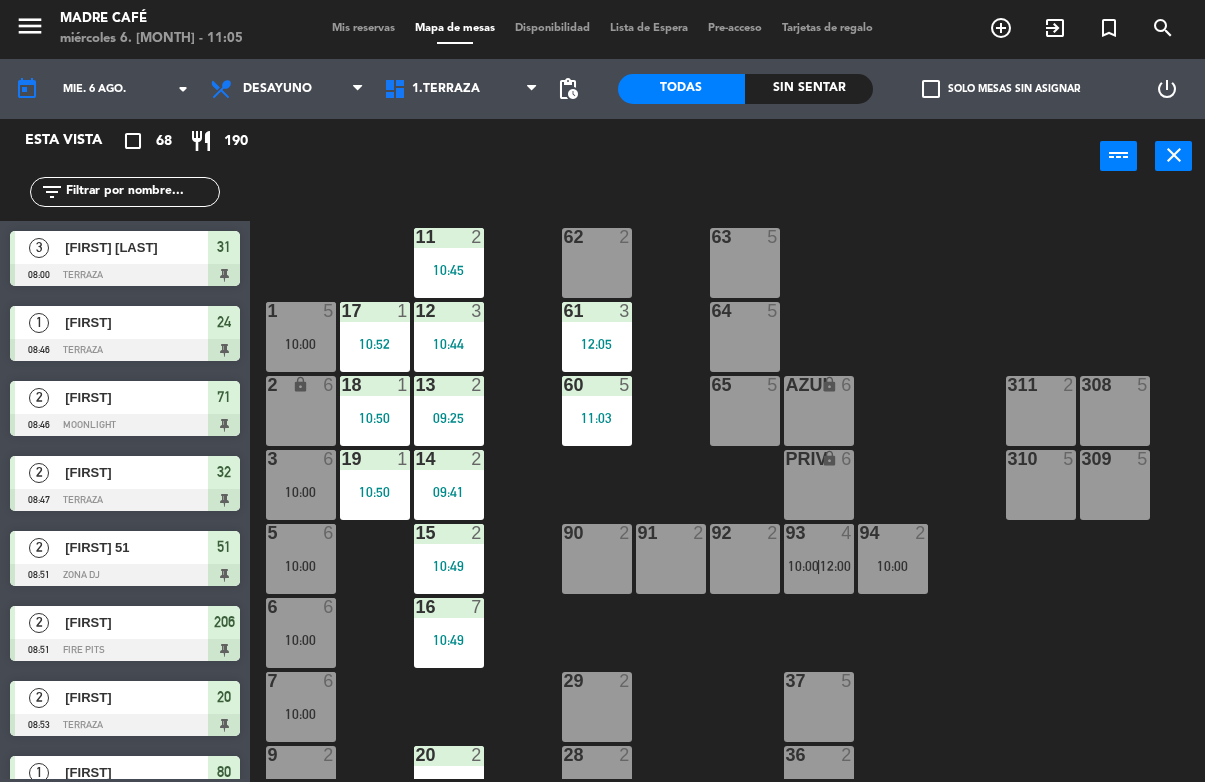 scroll, scrollTop: 0, scrollLeft: 0, axis: both 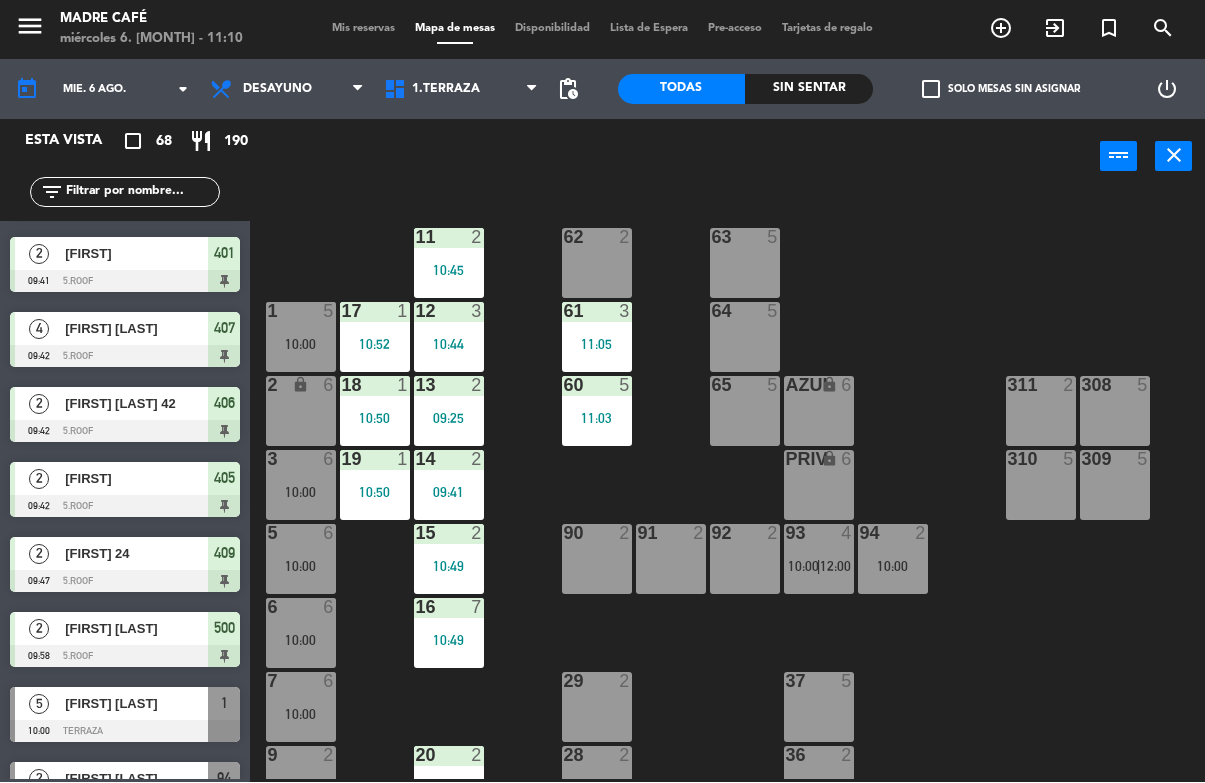 click on "62  2" at bounding box center [597, 264] 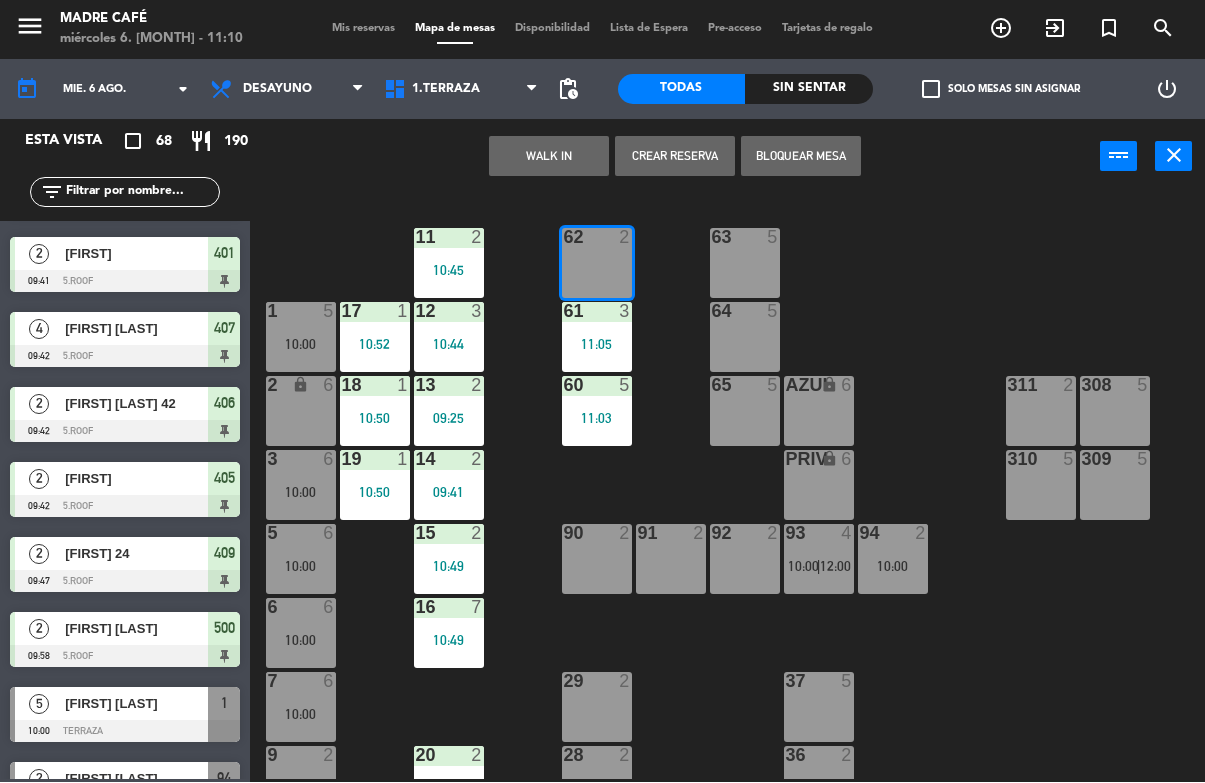 click on "WALK IN" at bounding box center [549, 157] 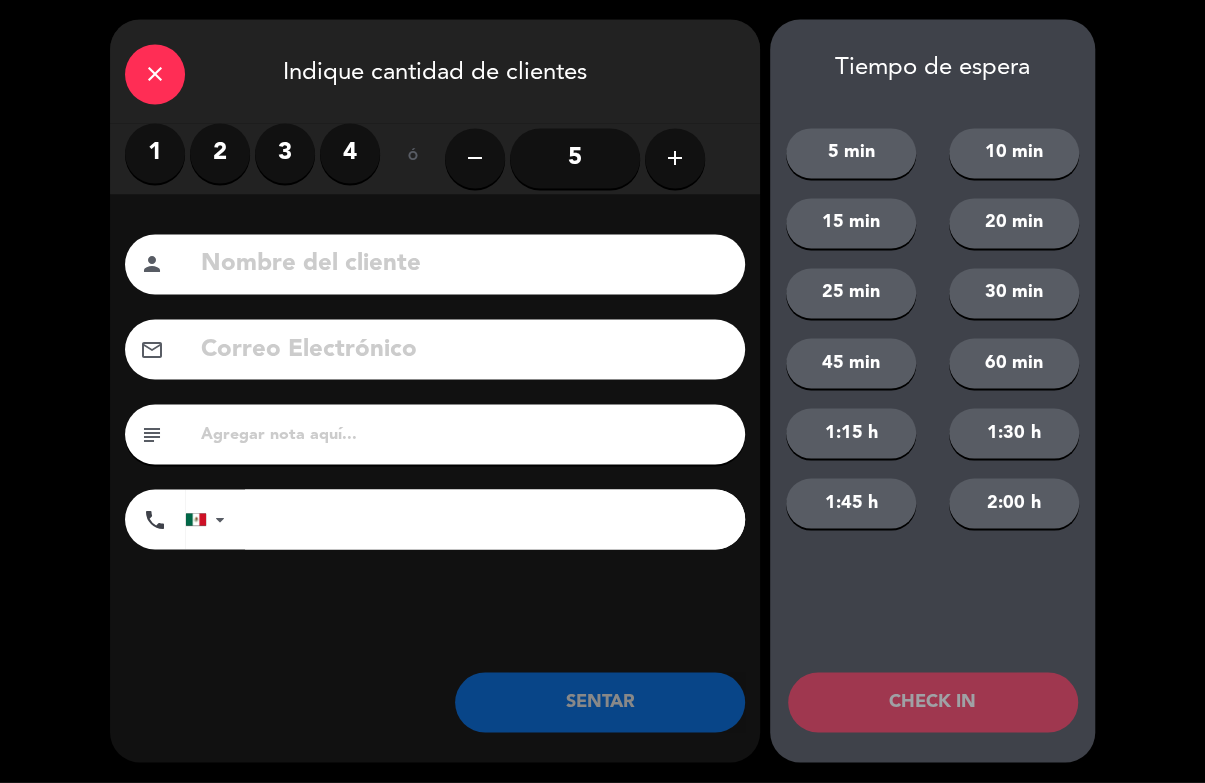 click on "2" at bounding box center (220, 154) 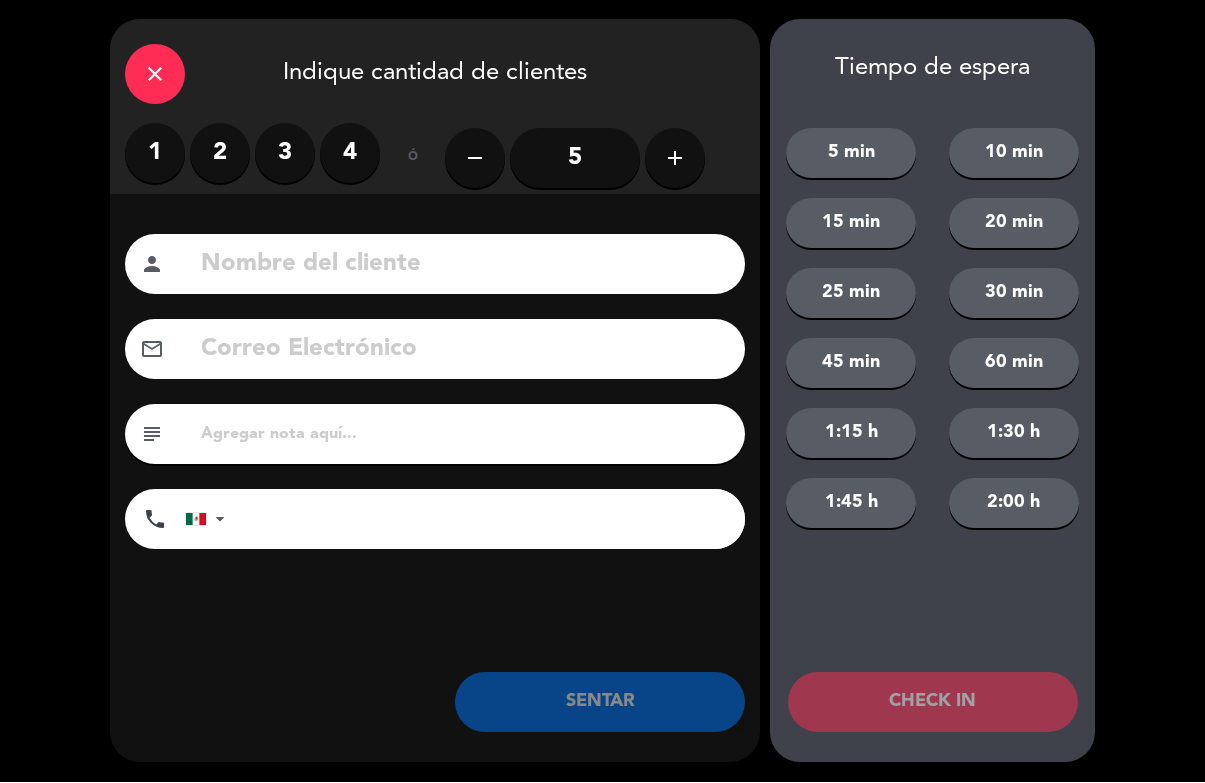 click 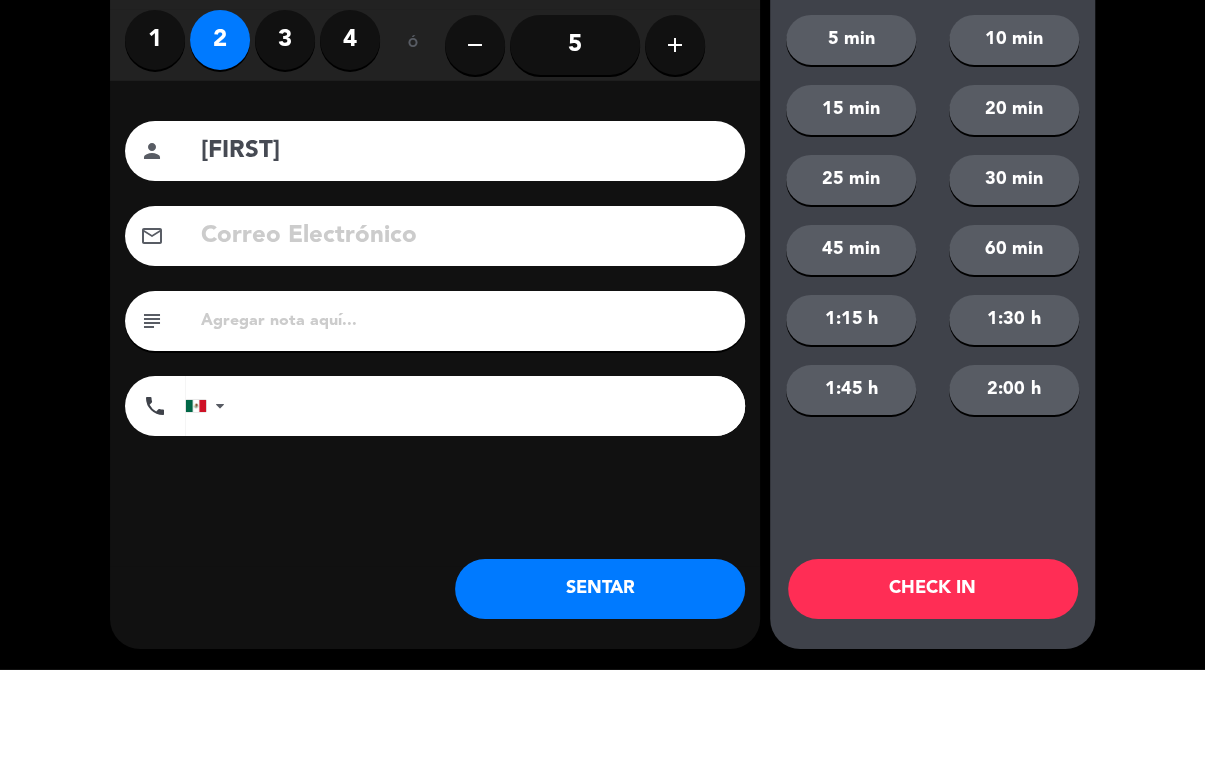 type on "Armando" 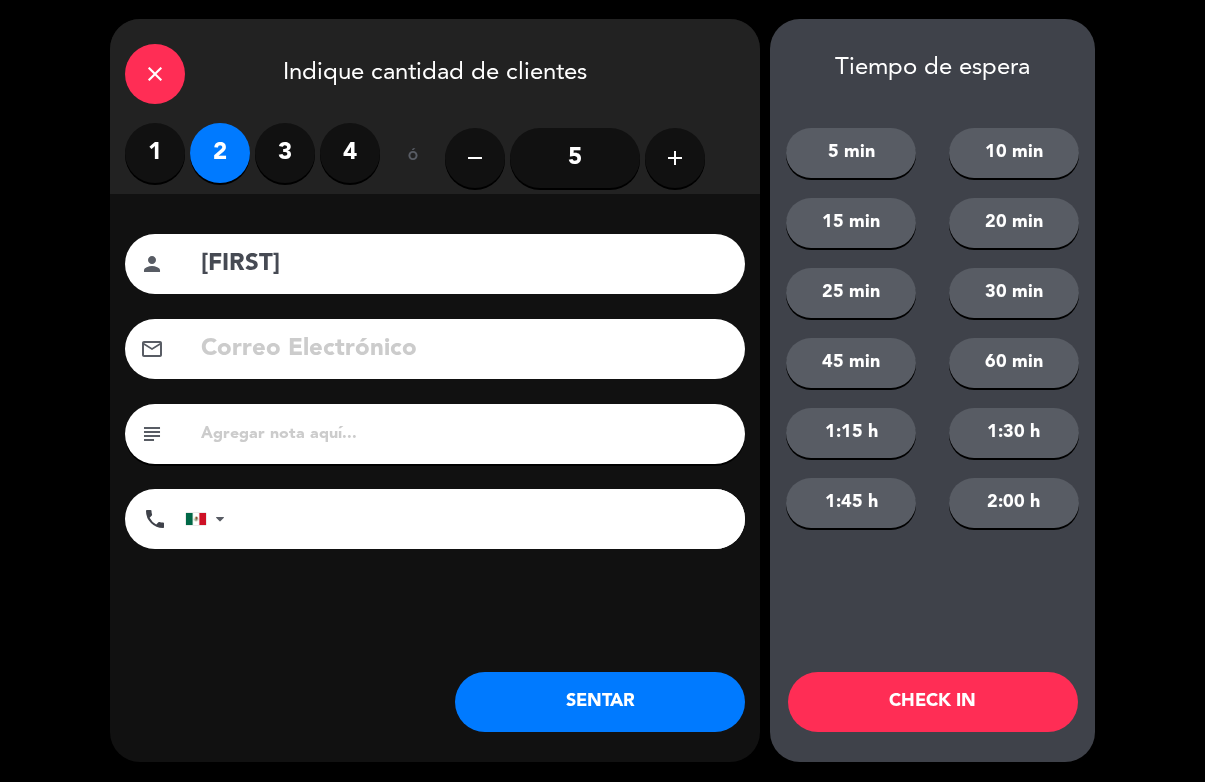 click on "CHECK IN" 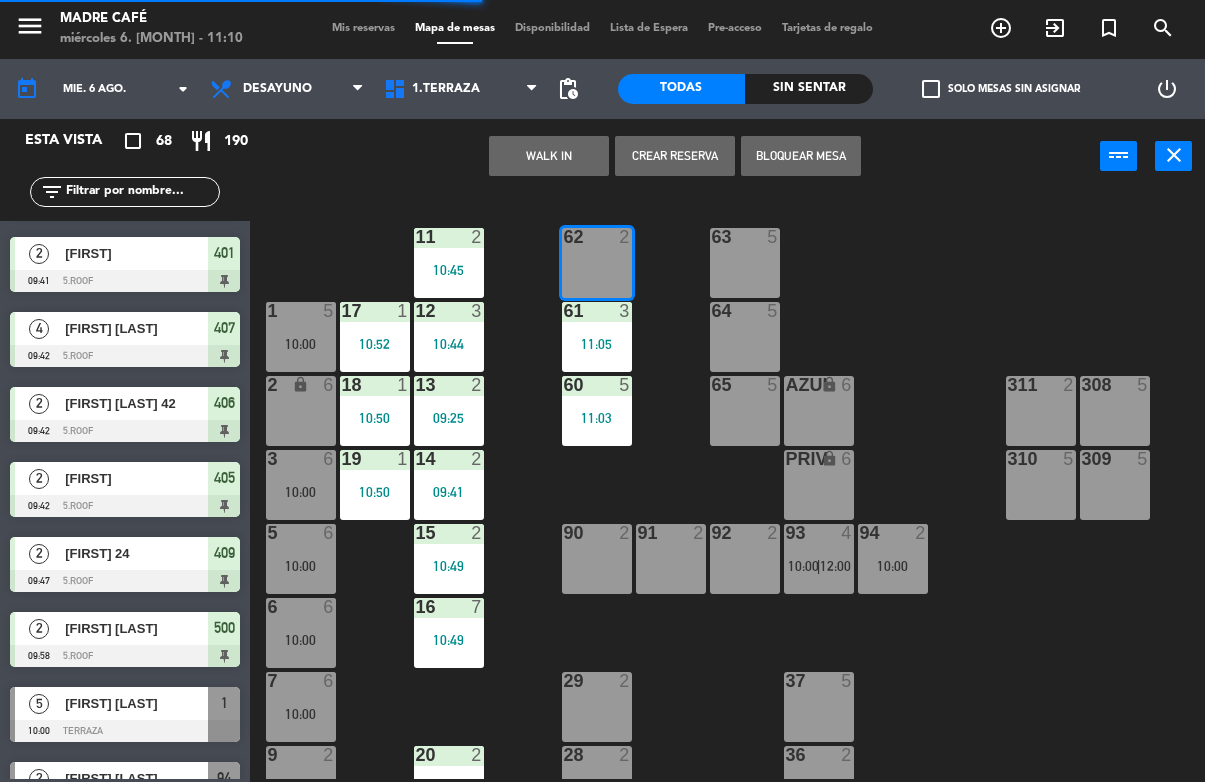 scroll, scrollTop: 0, scrollLeft: 0, axis: both 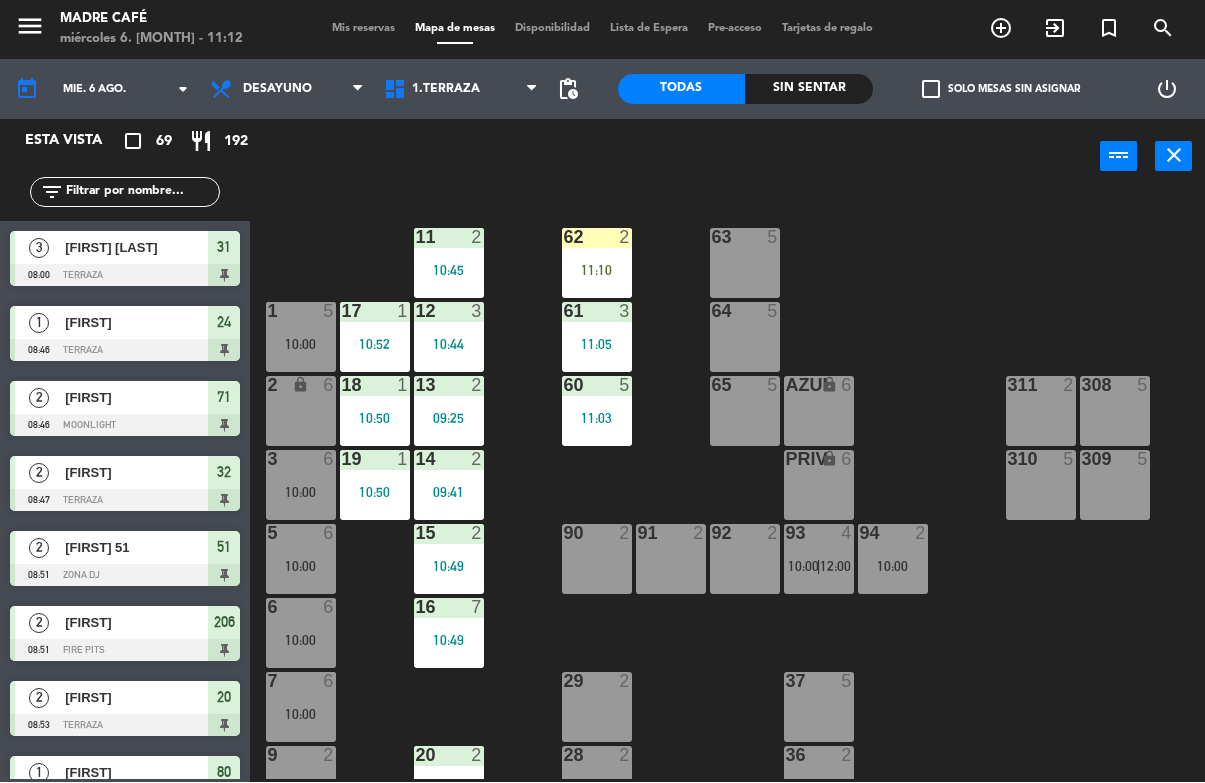 click on "11:10" at bounding box center [597, 271] 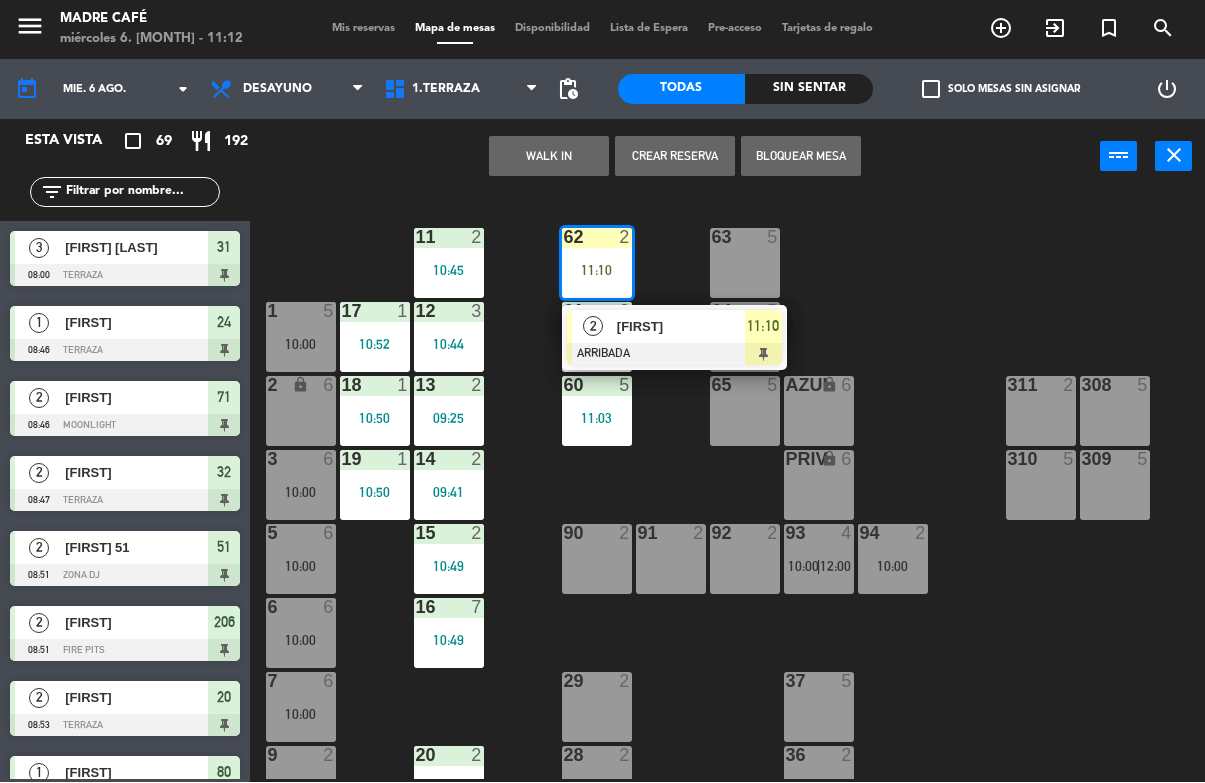 click on "Armando" at bounding box center (681, 327) 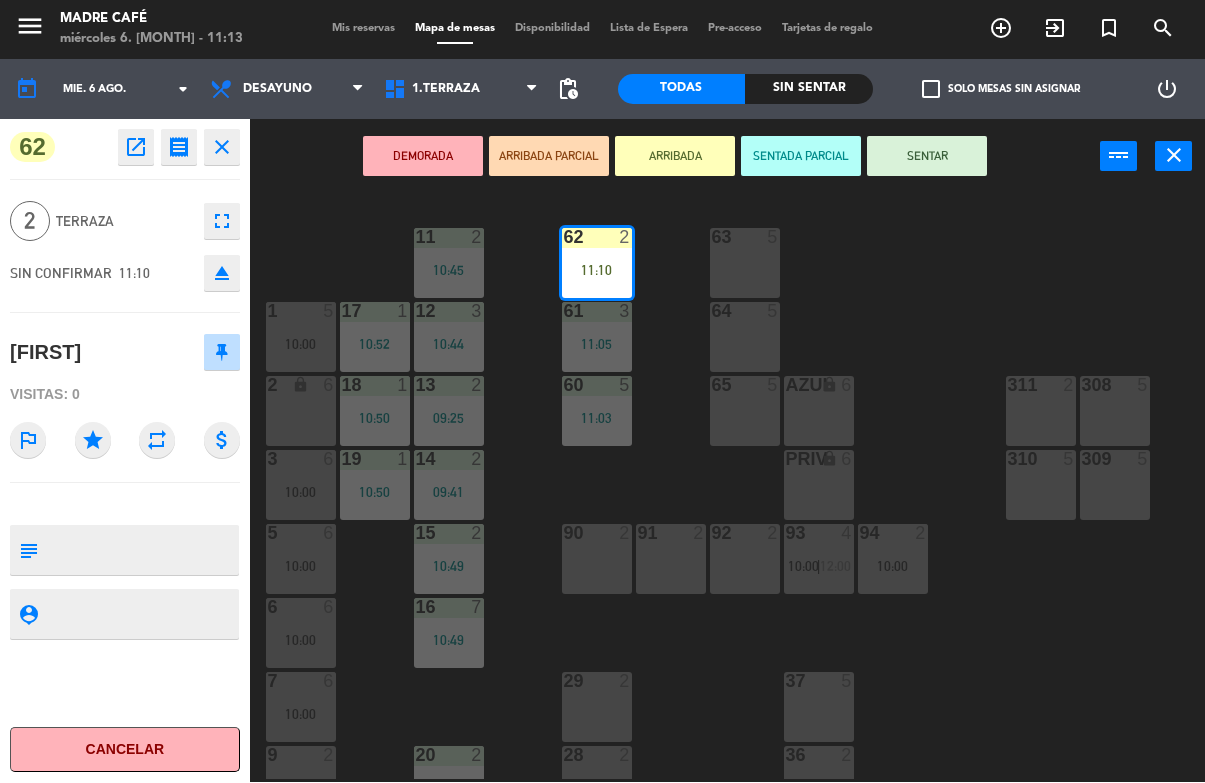click on "SENTAR" at bounding box center [927, 157] 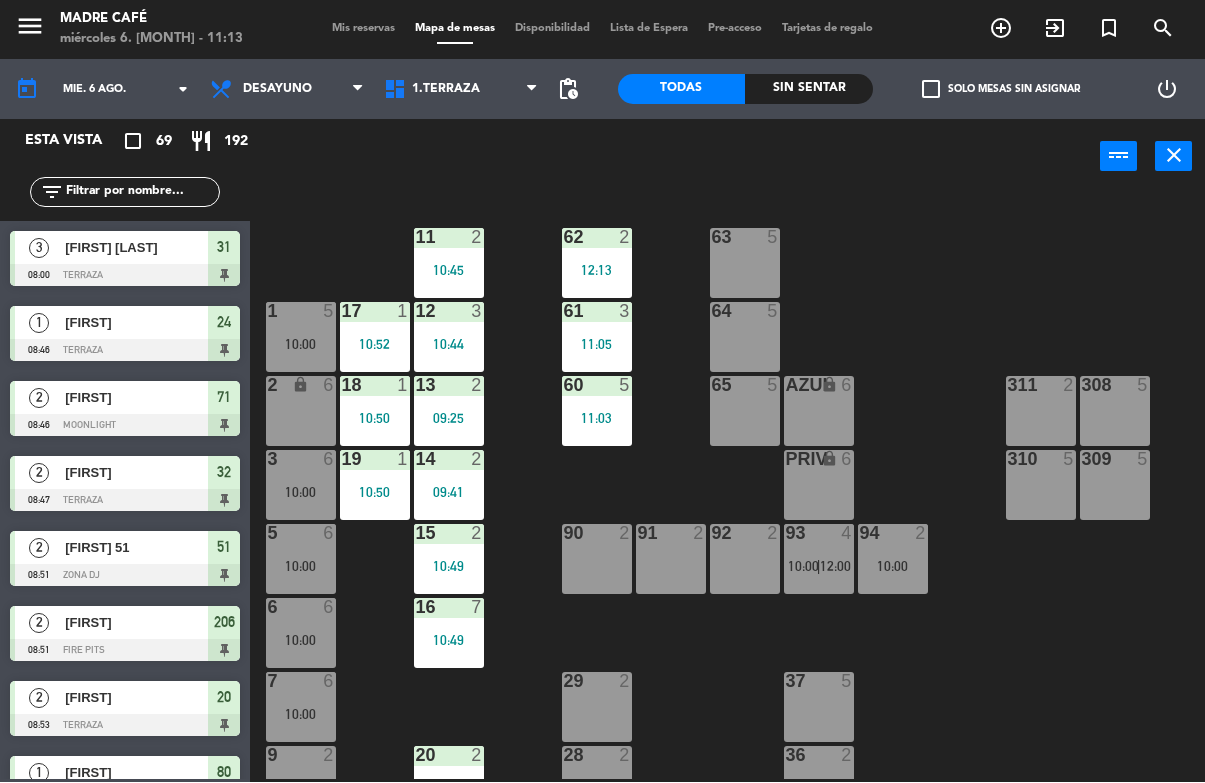 scroll, scrollTop: 0, scrollLeft: 0, axis: both 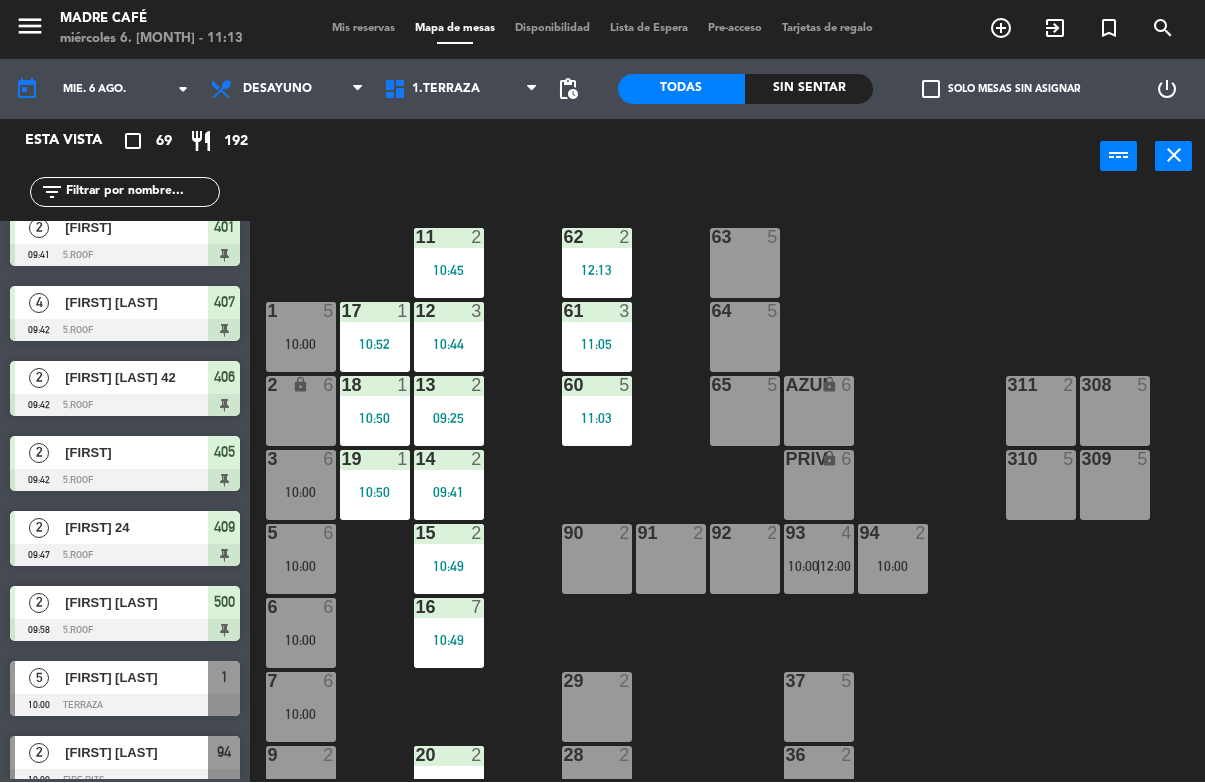 click on "power_input close" at bounding box center [675, 158] 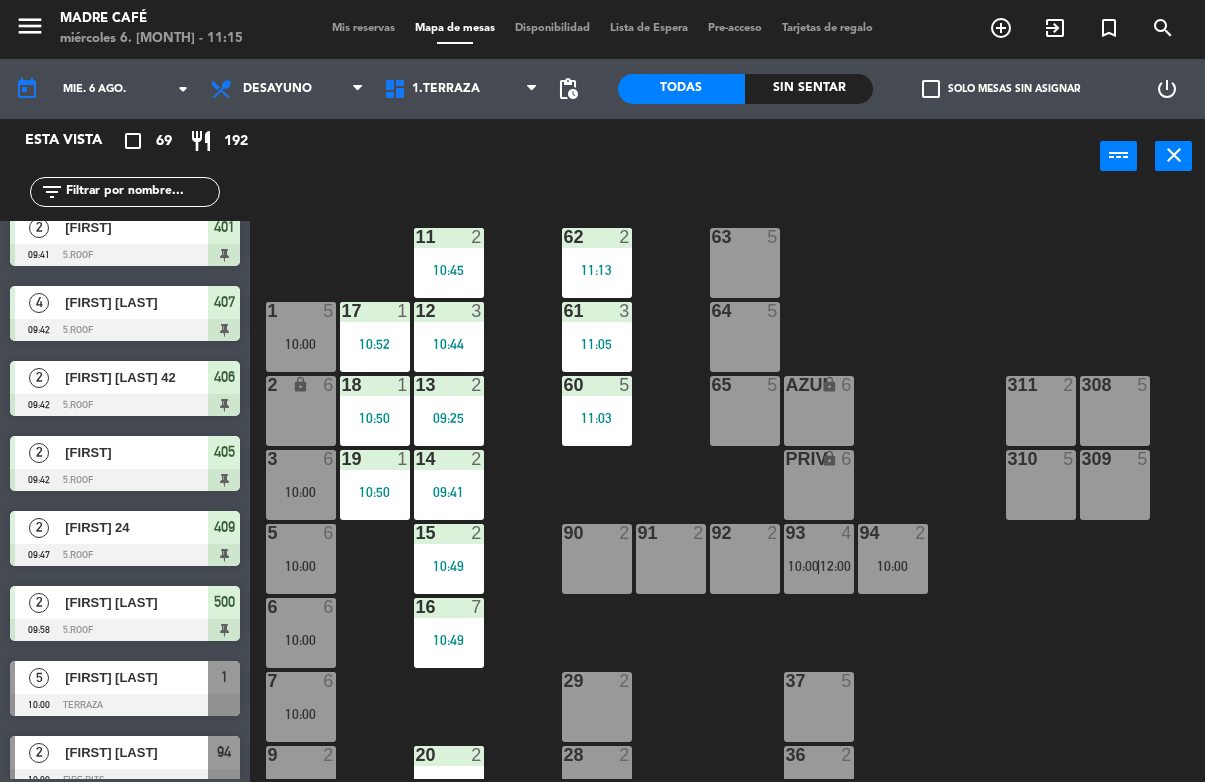 click on "63  5" at bounding box center (745, 264) 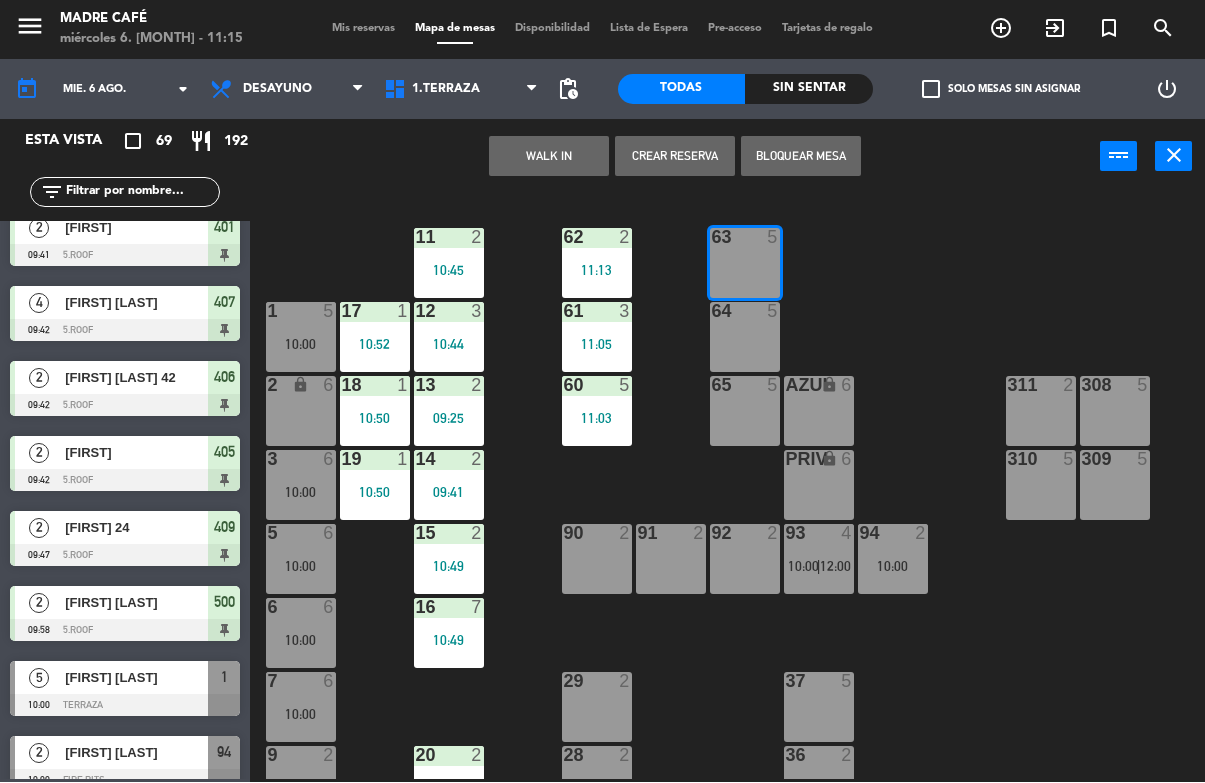 click on "WALK IN" at bounding box center [549, 157] 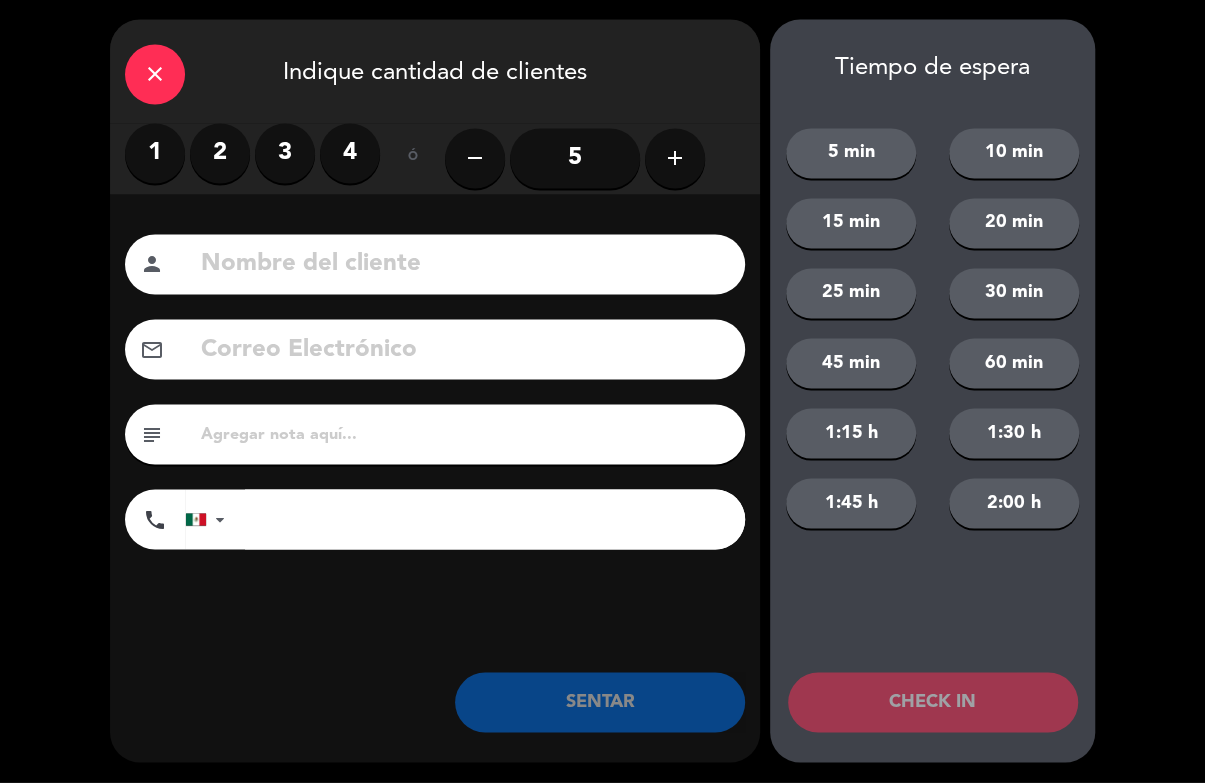 click on "2" at bounding box center (220, 154) 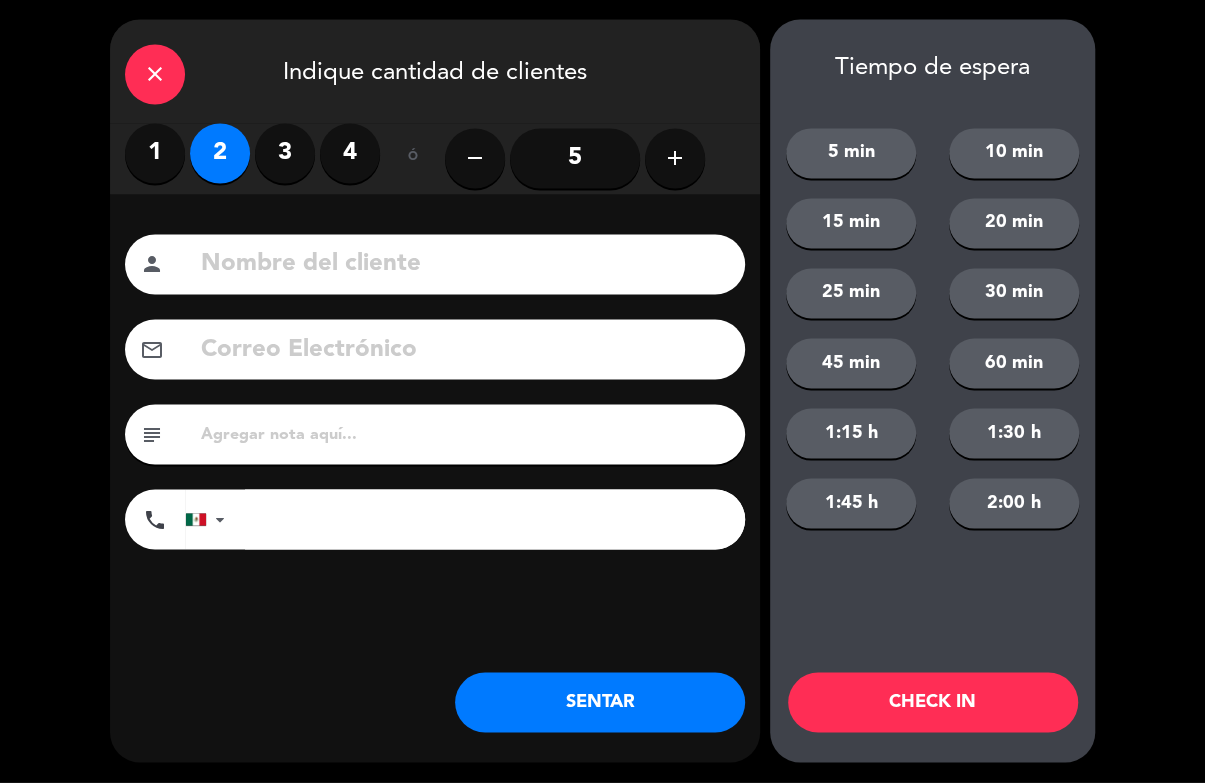 click 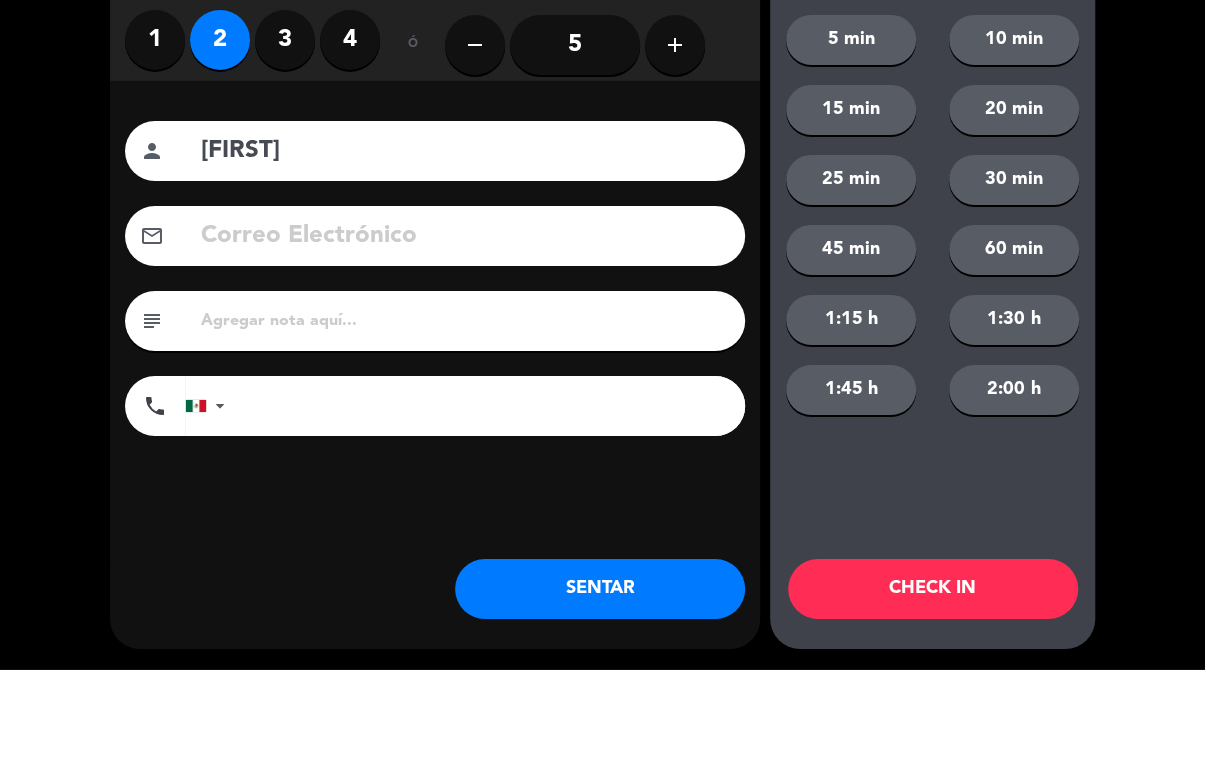 type on "[FIRST]" 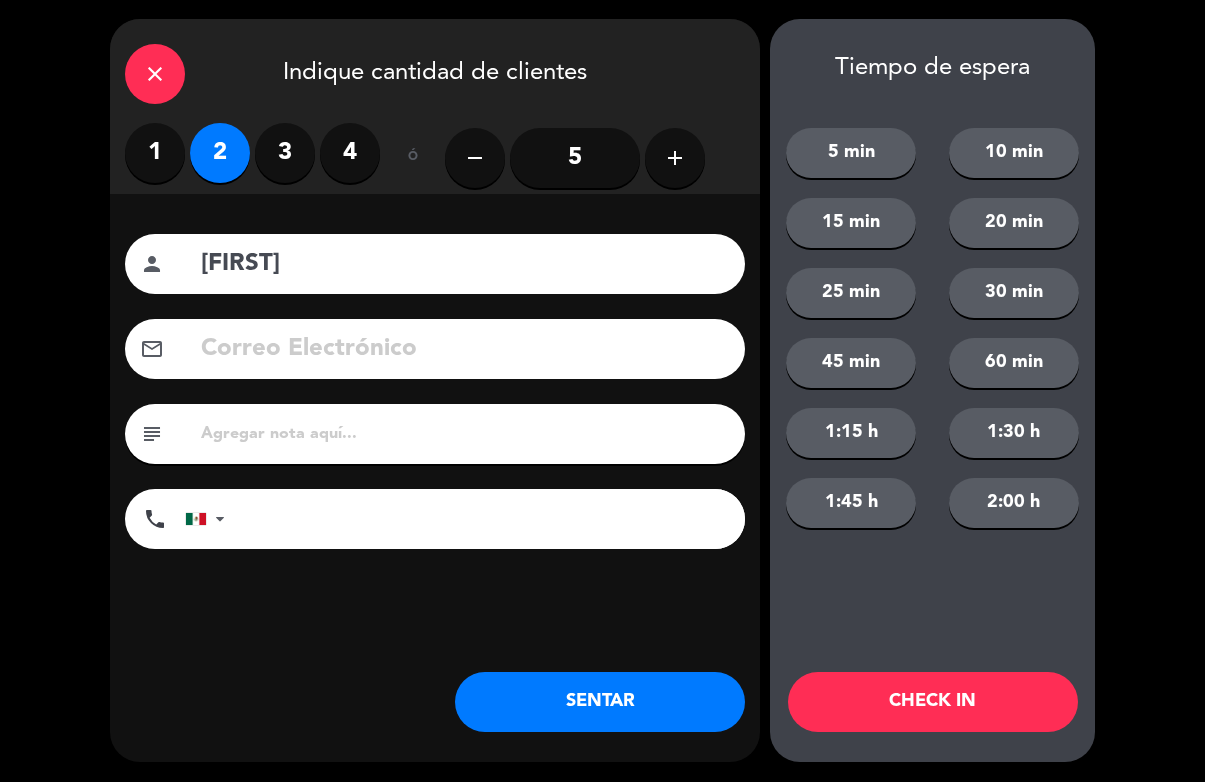click on "CHECK IN" 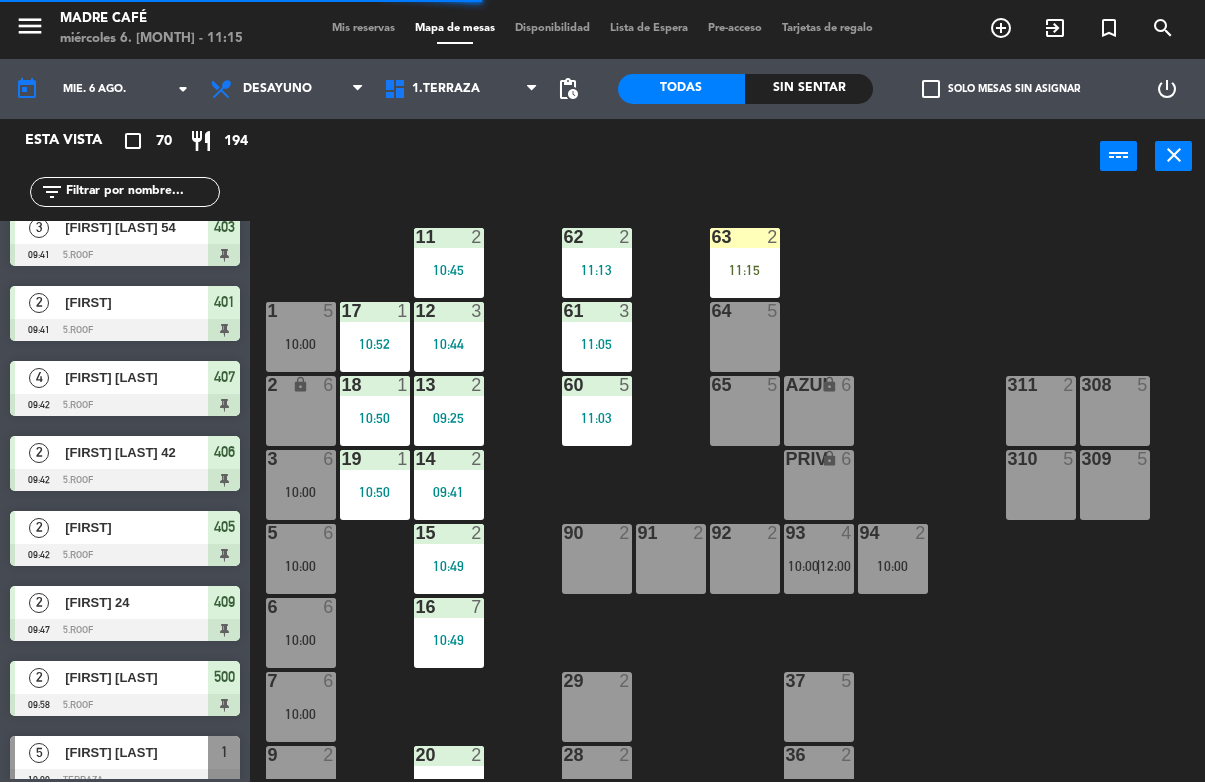 scroll, scrollTop: 0, scrollLeft: 0, axis: both 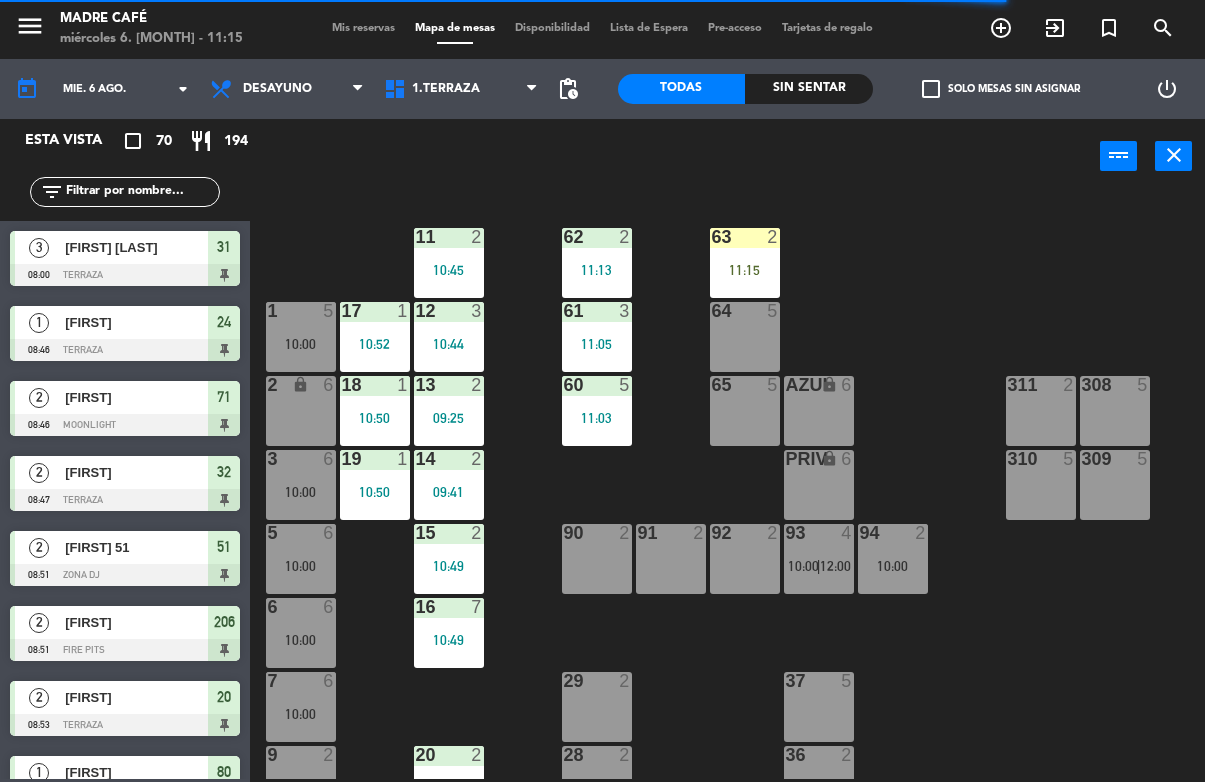 click on "64  5" at bounding box center (745, 338) 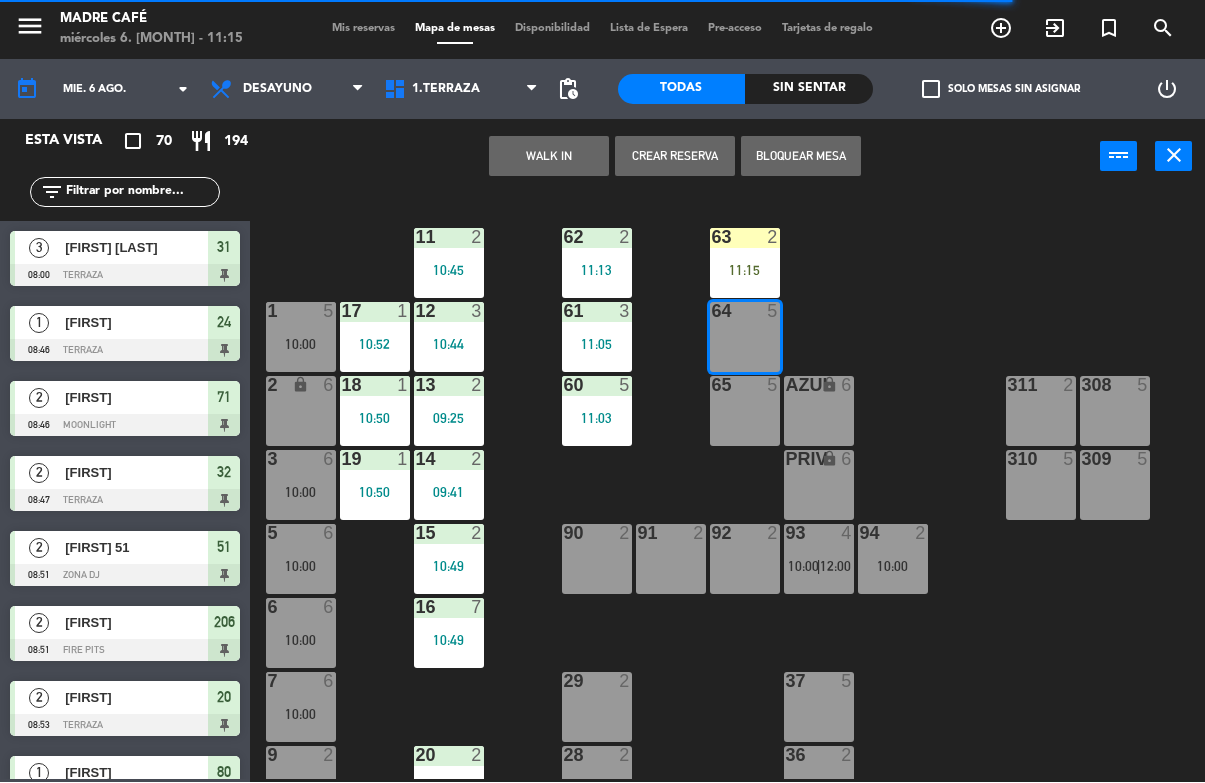 click on "WALK IN" at bounding box center (549, 157) 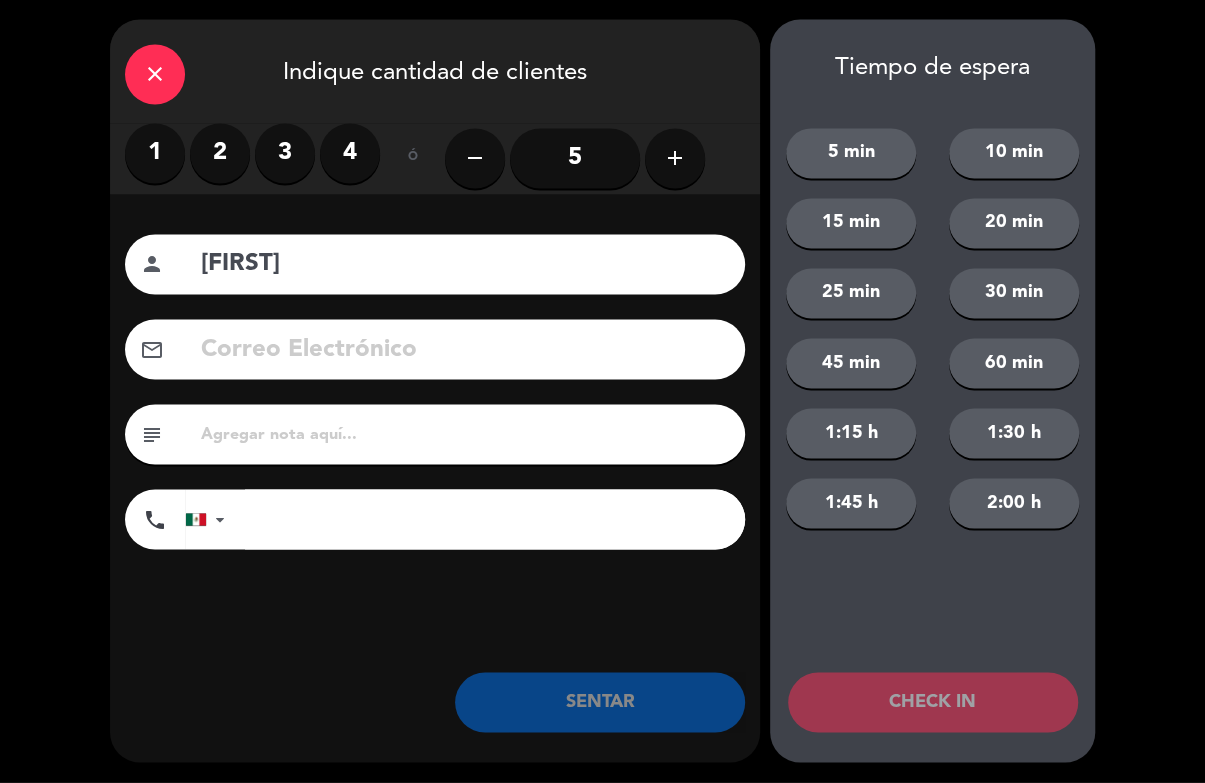 type on "Adriana" 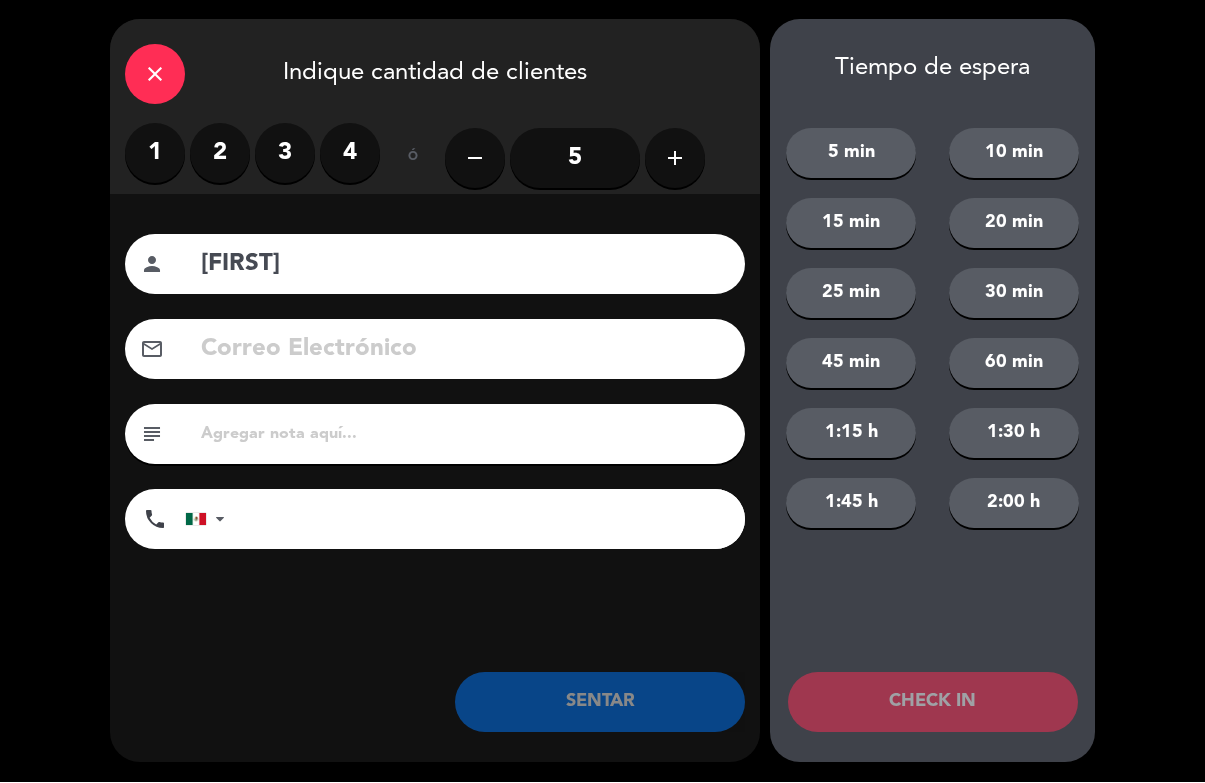 click on "2" at bounding box center [220, 154] 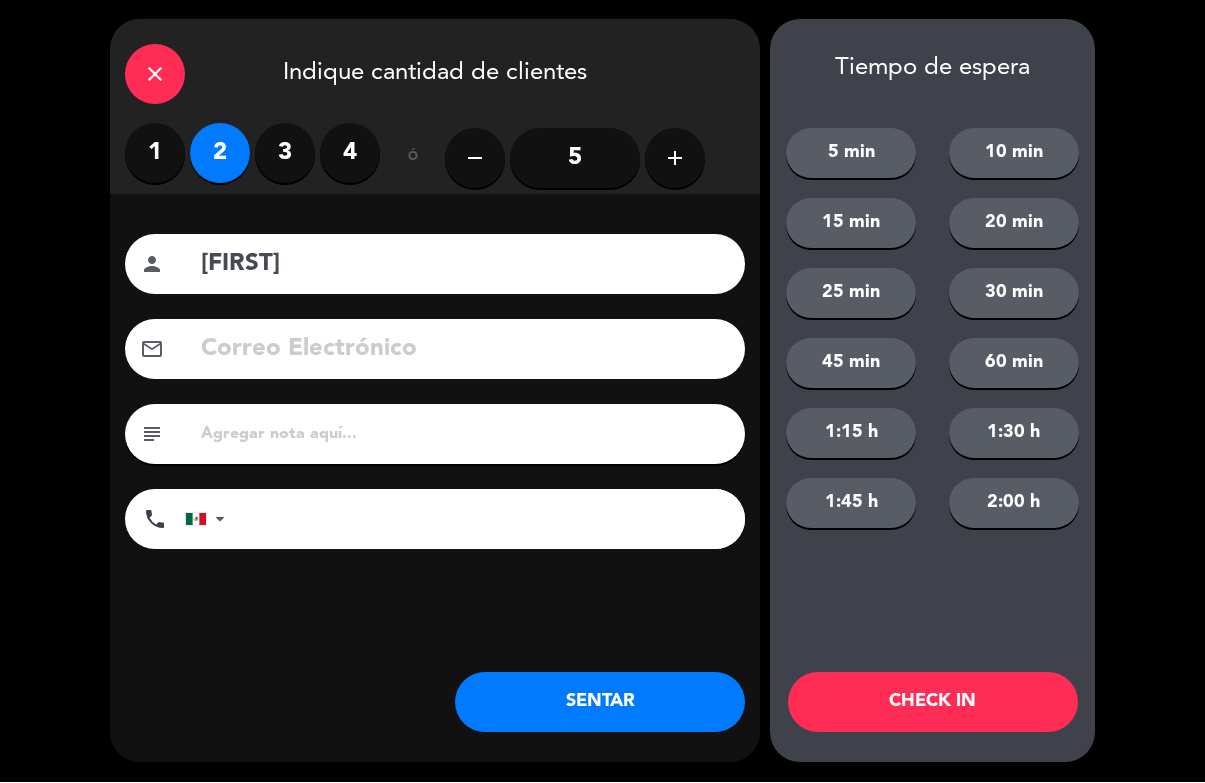 click on "CHECK IN" 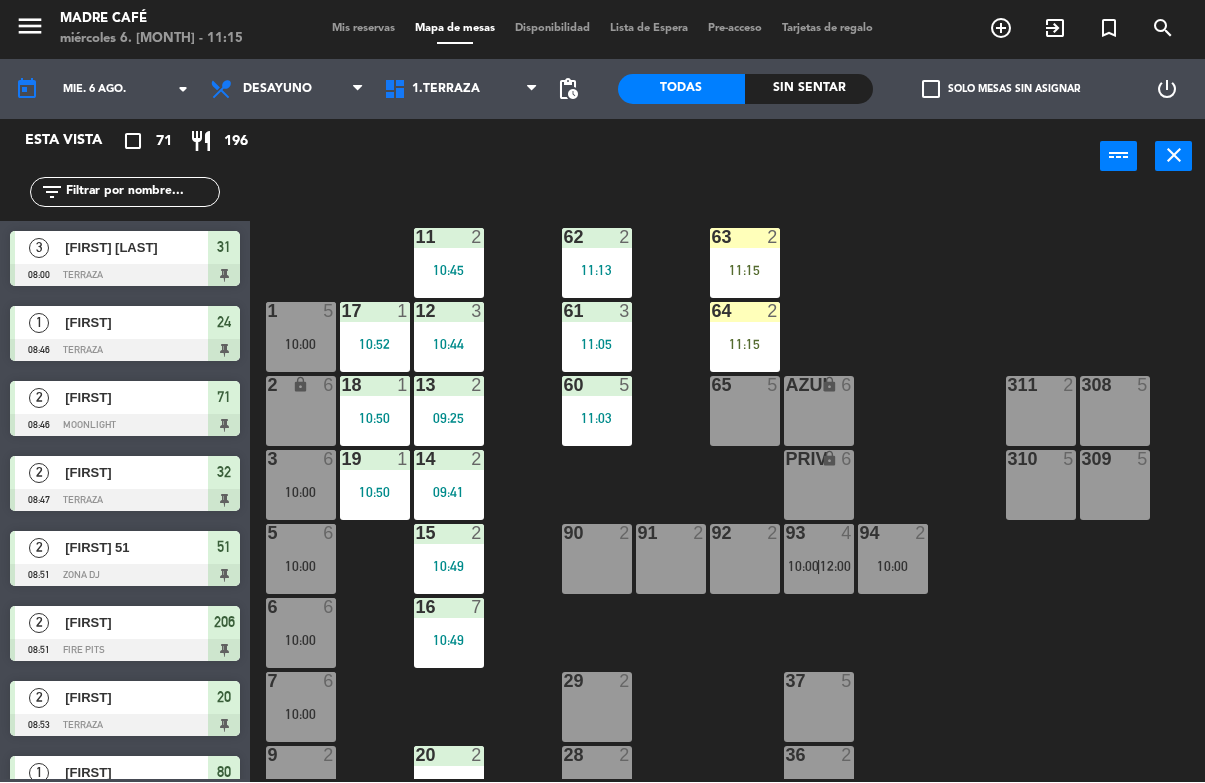 click 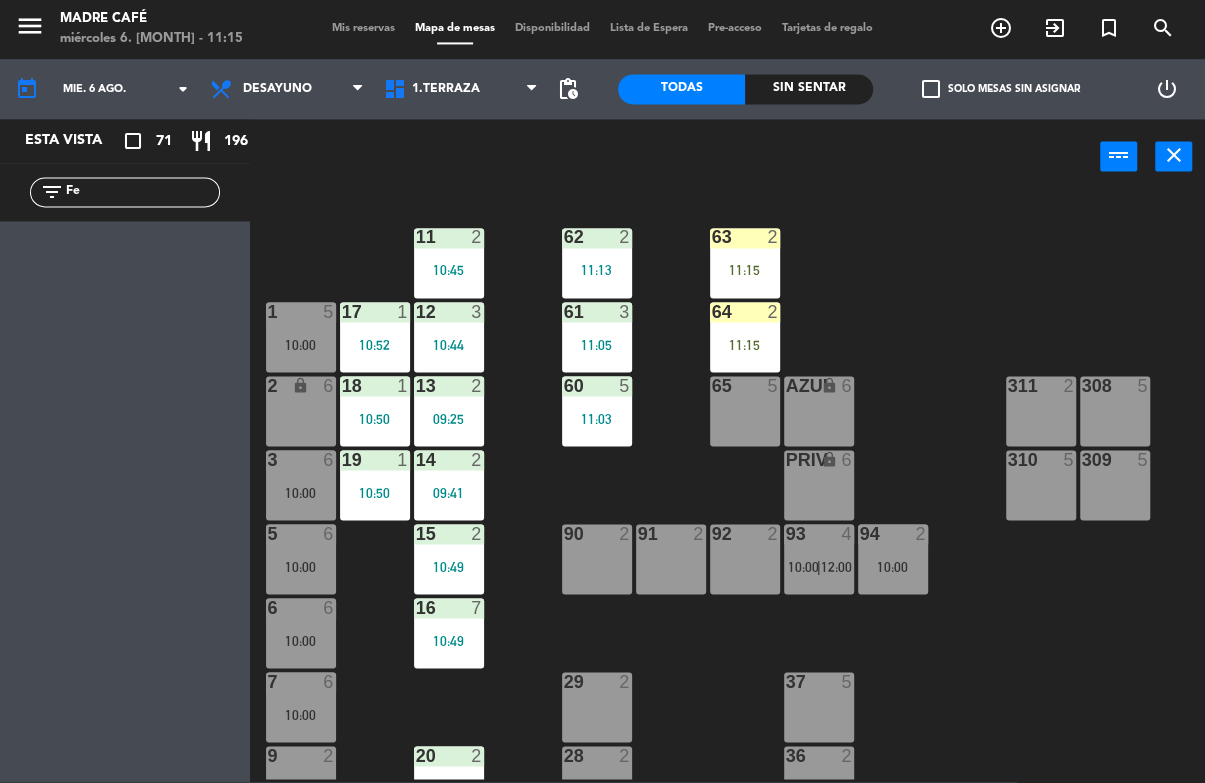 type on "F" 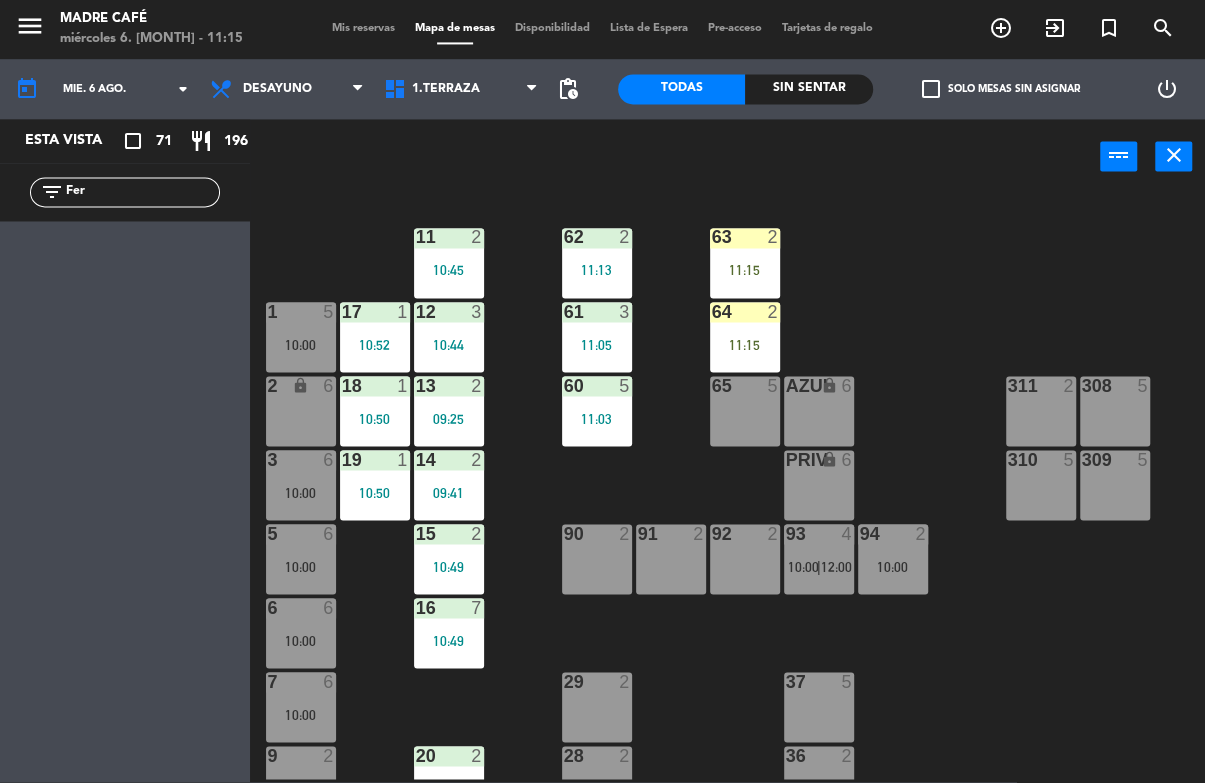 type on "Fer" 